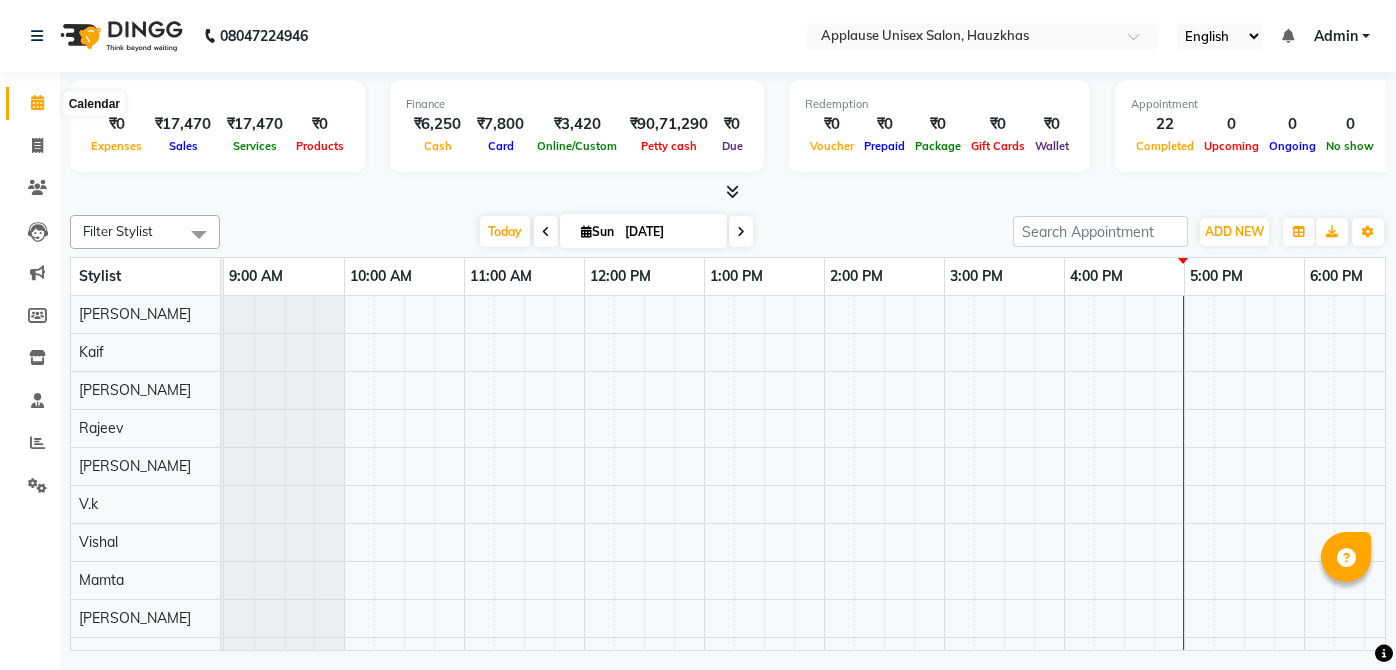 scroll, scrollTop: 0, scrollLeft: 0, axis: both 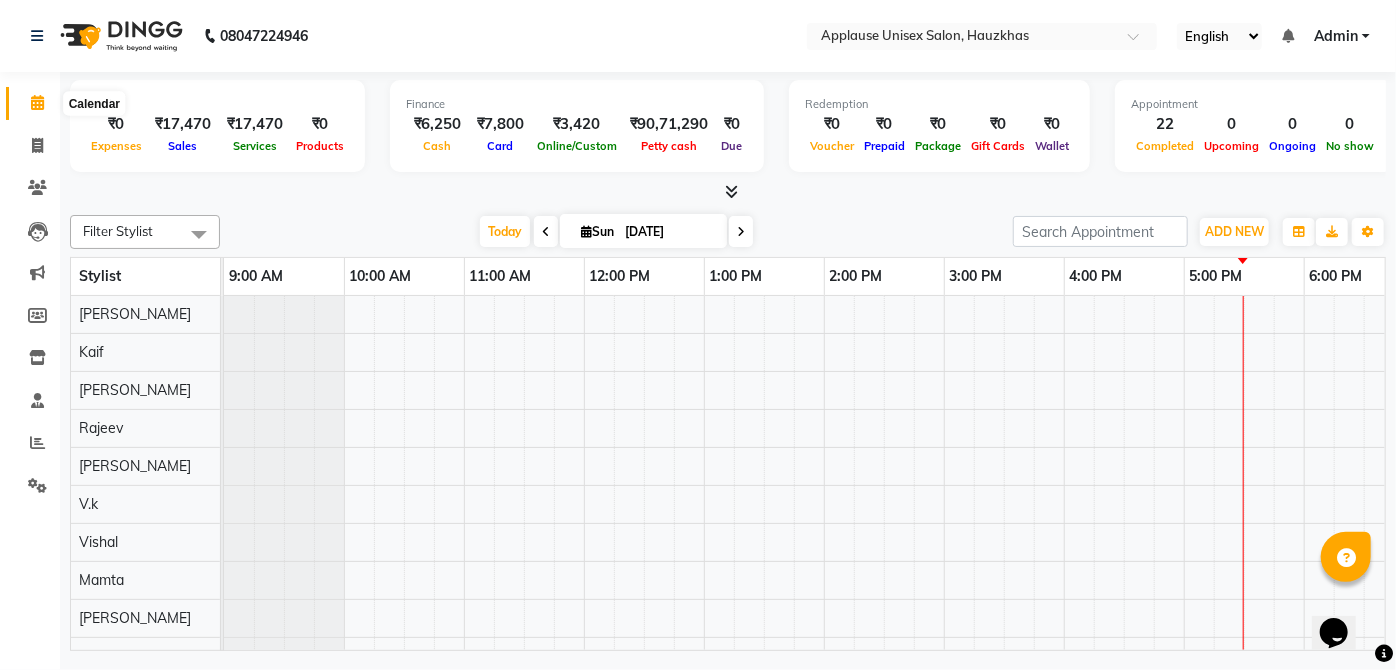 click on "Invoice" 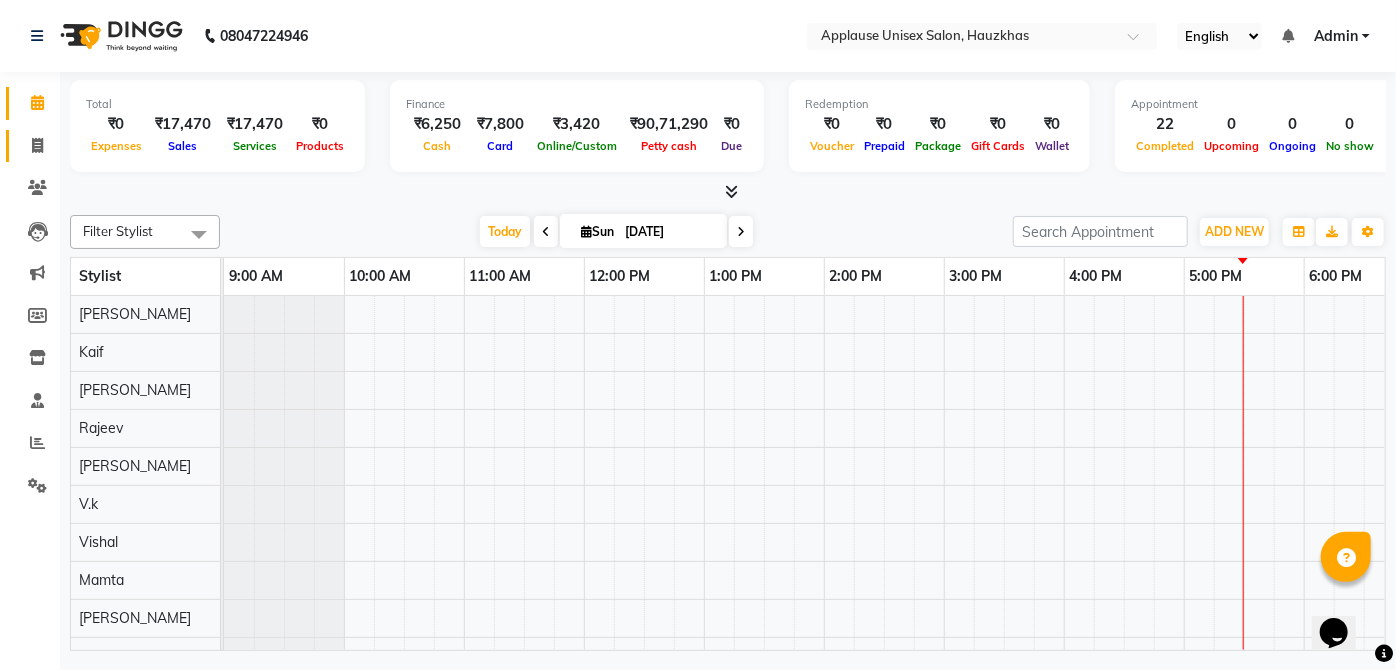 click 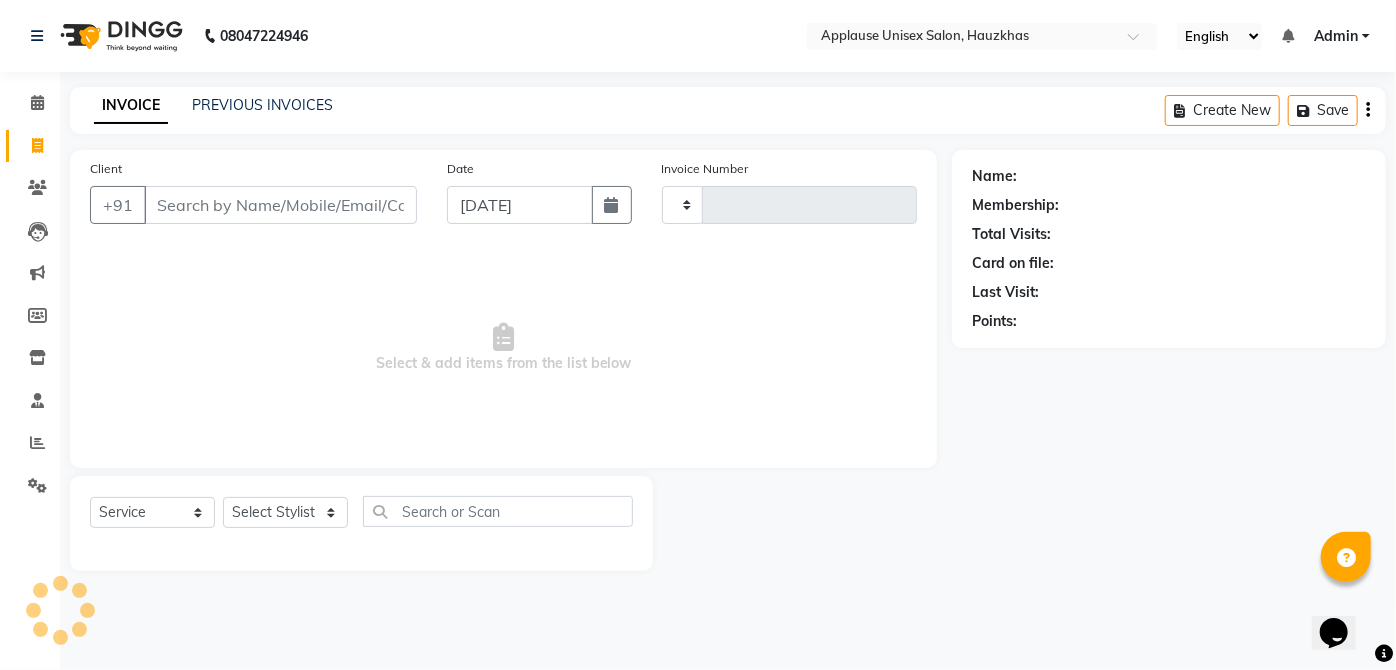 type on "2348" 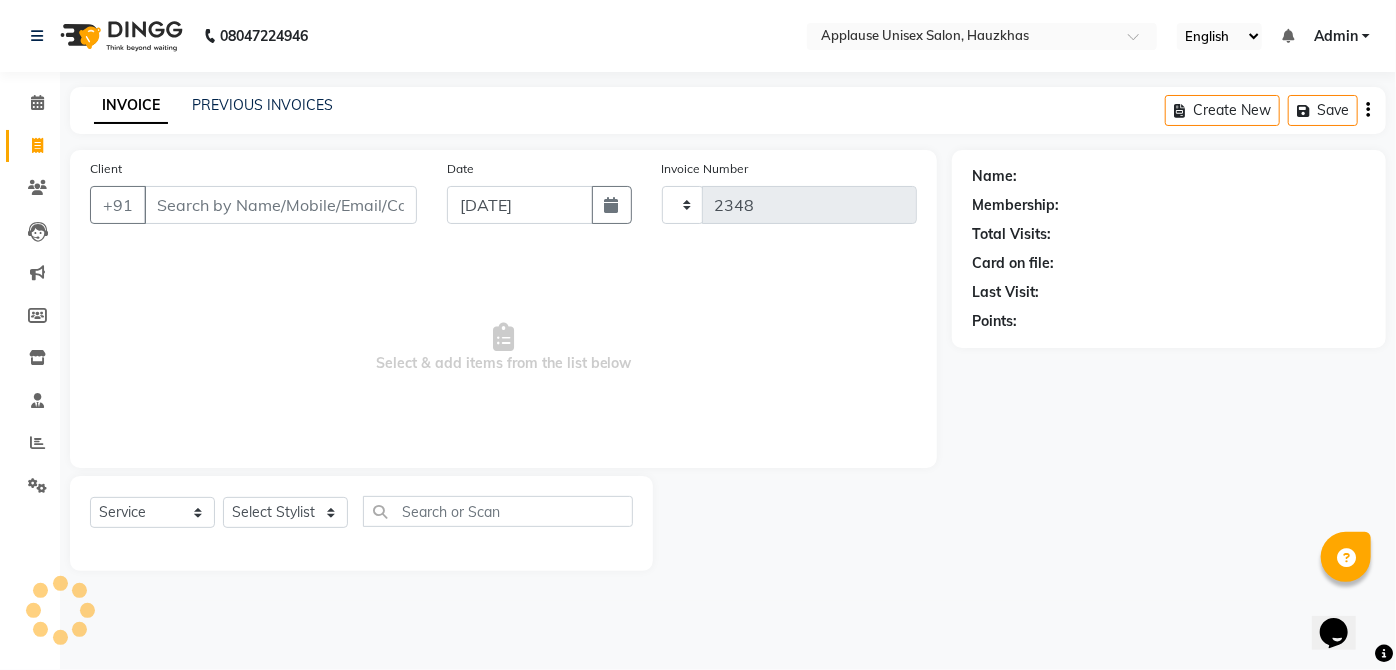 select on "5082" 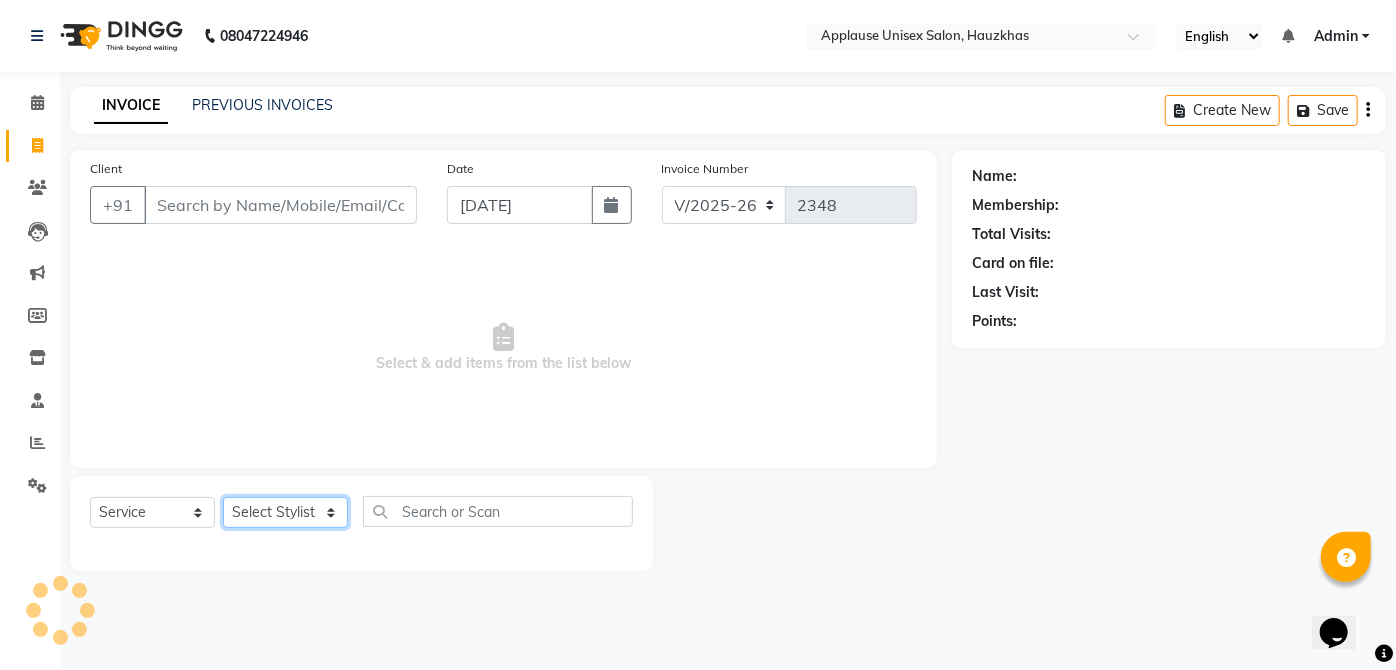 click on "Select Stylist" 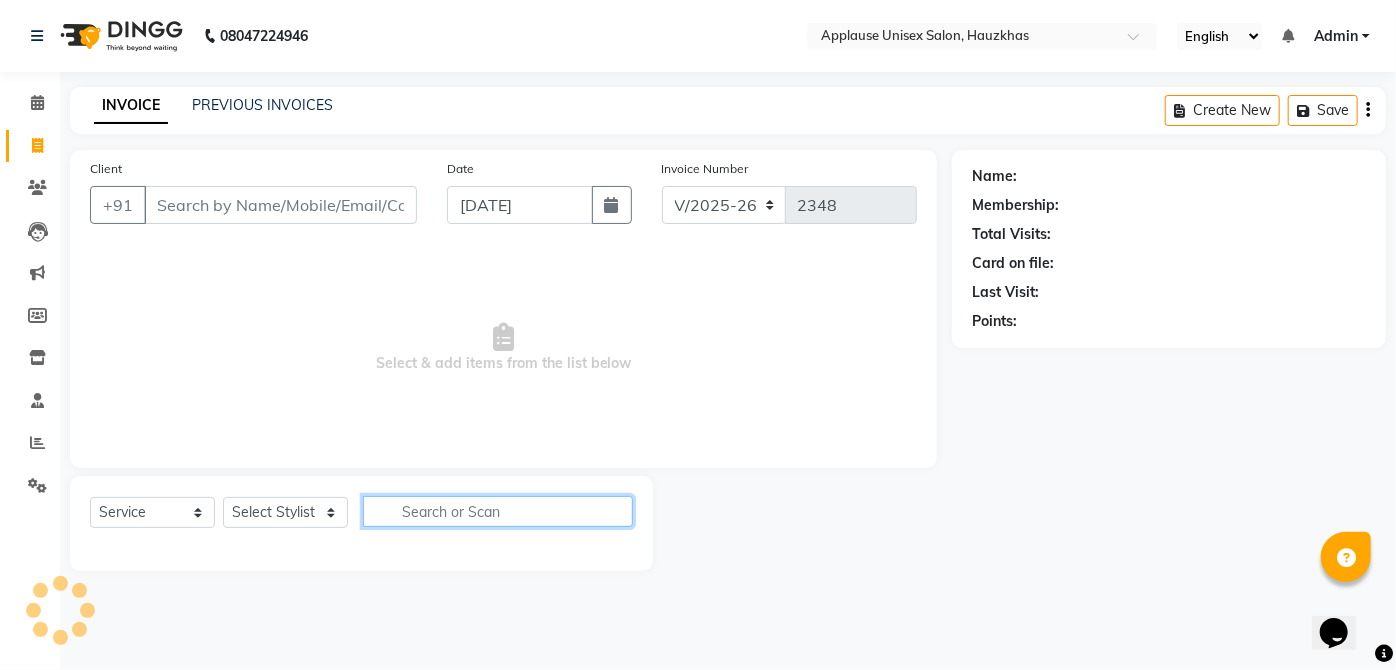 click 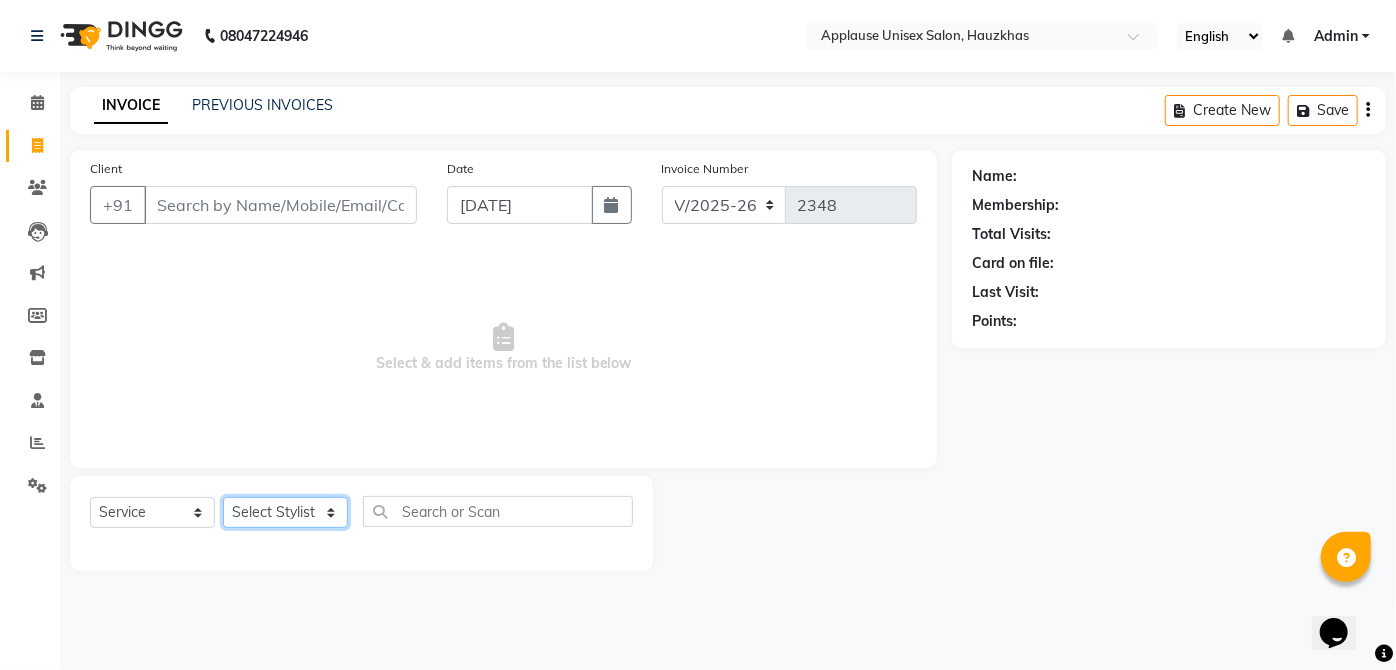 click on "Select Stylist" 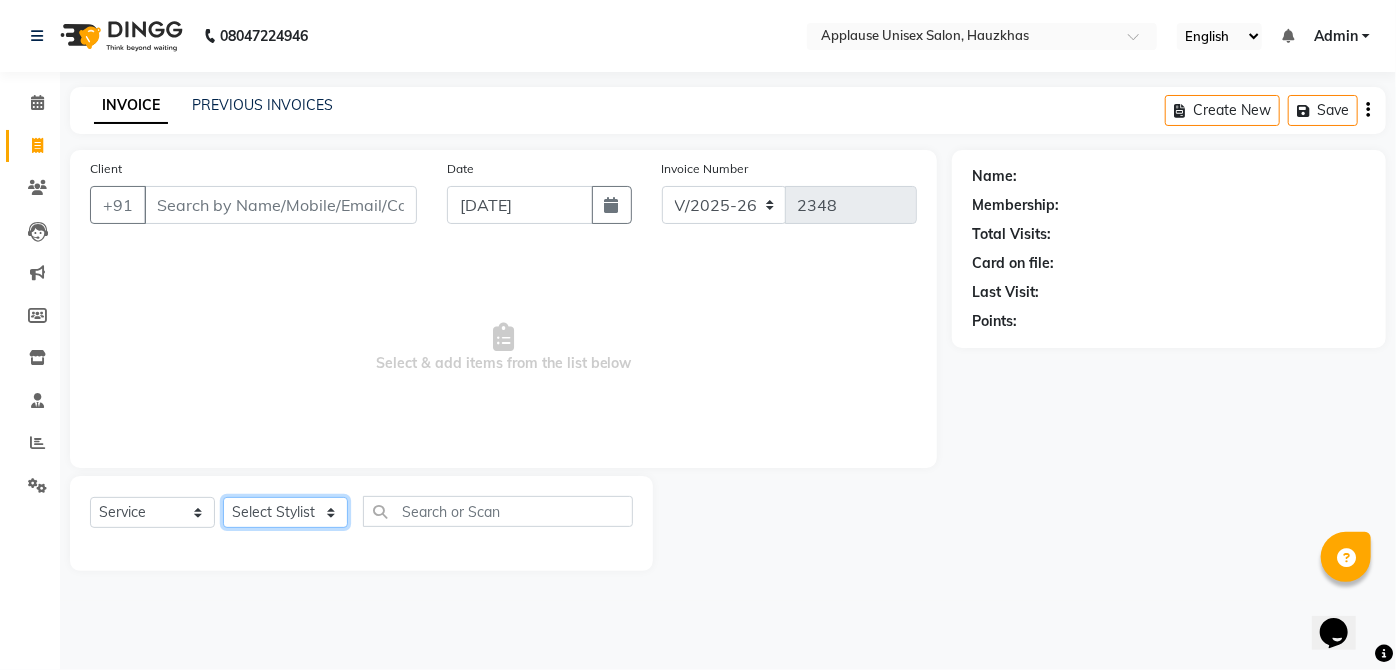 select on "32125" 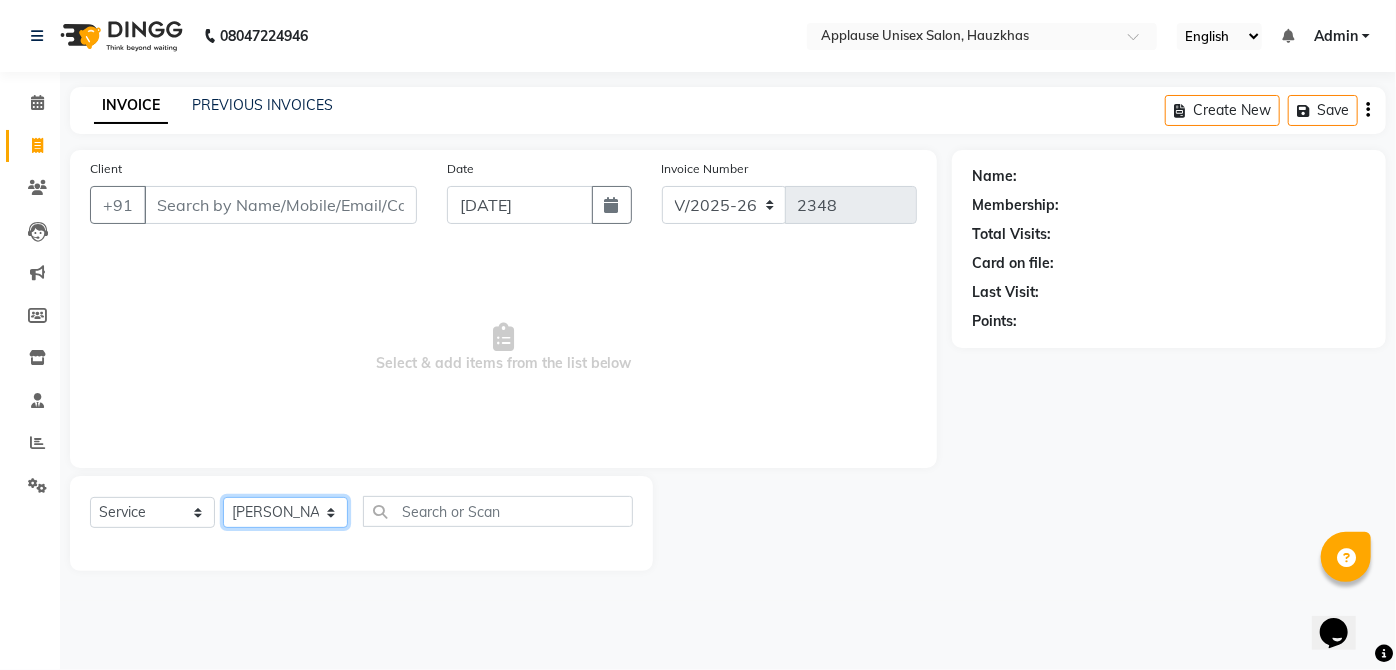 click on "Select Stylist  [PERSON_NAME] [PERSON_NAME] [PERSON_NAME] [PERSON_NAME]  Kaif [PERSON_NAME] [PERSON_NAME] Mamta Manager [PERSON_NAME] rahul  [PERSON_NAME] [PERSON_NAME] [PERSON_NAME] V.k" 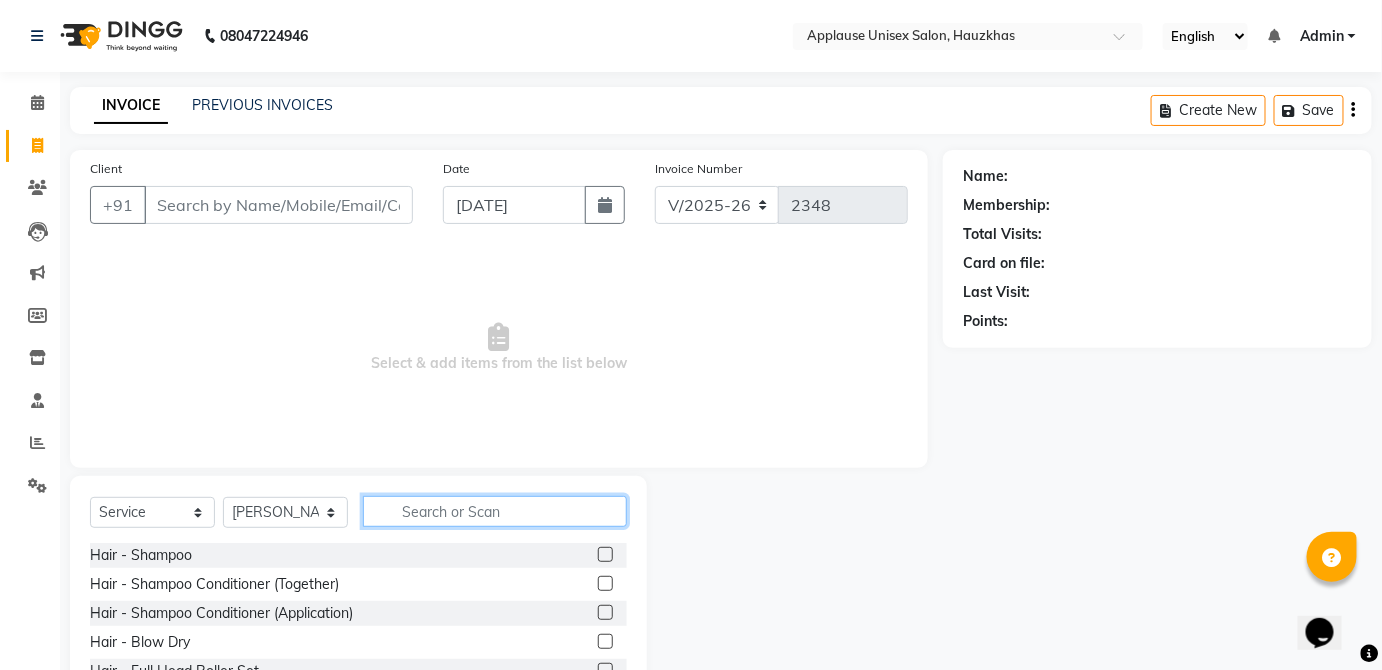 click 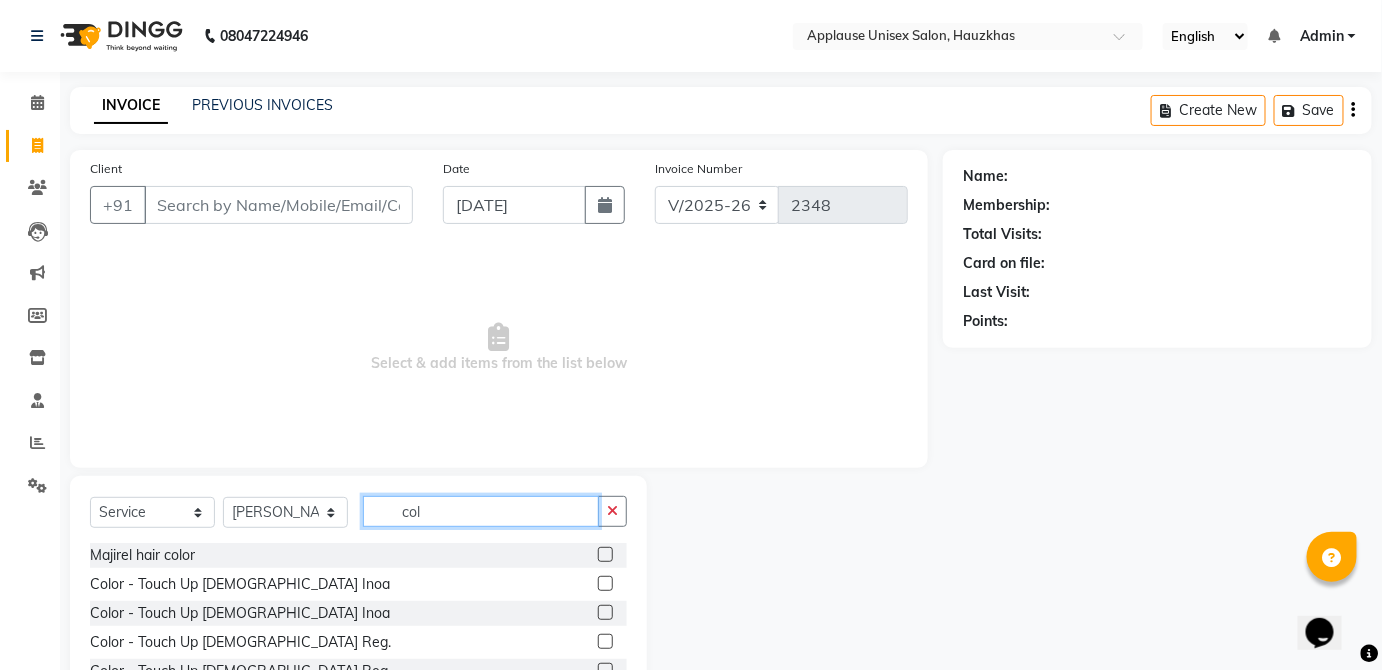 type on "col" 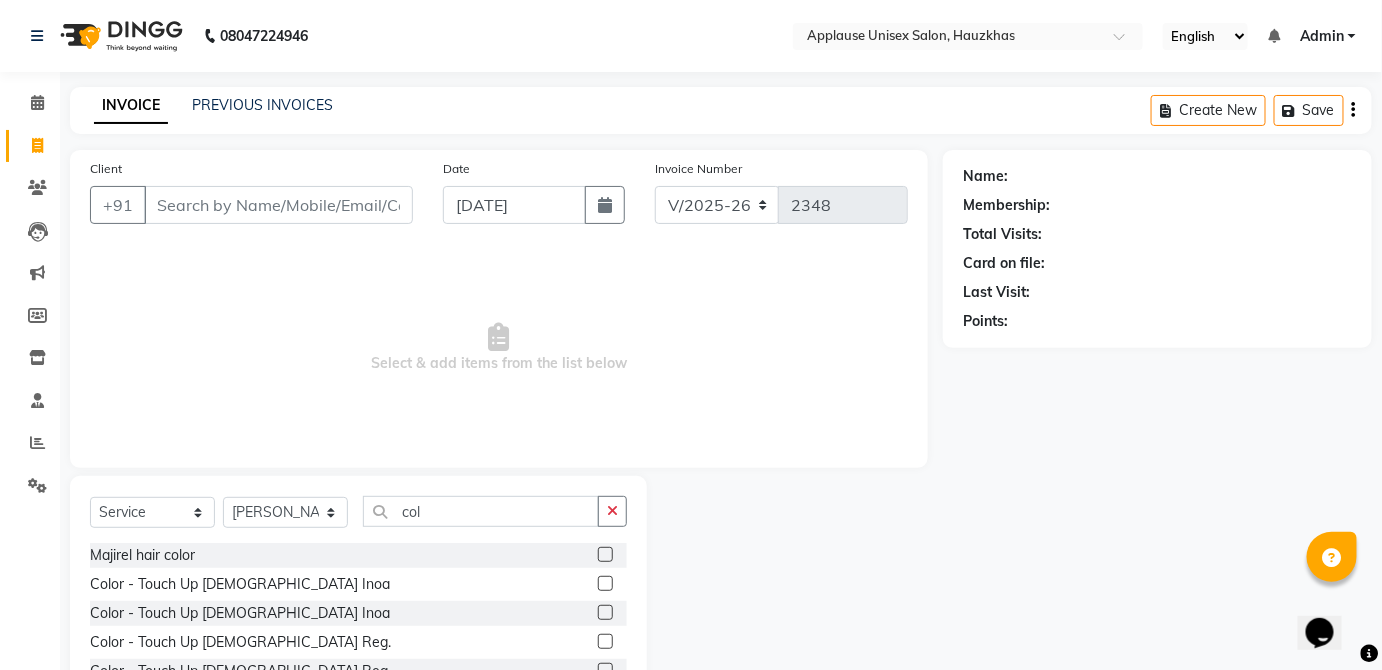click 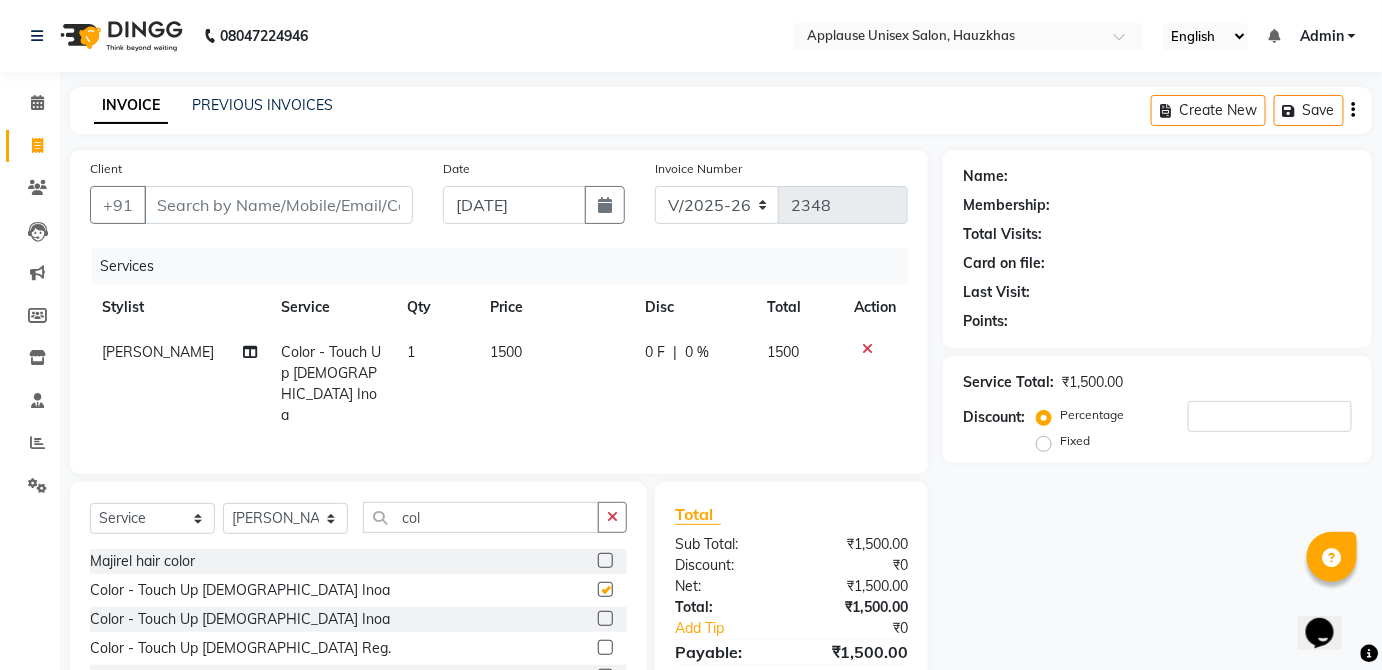 checkbox on "false" 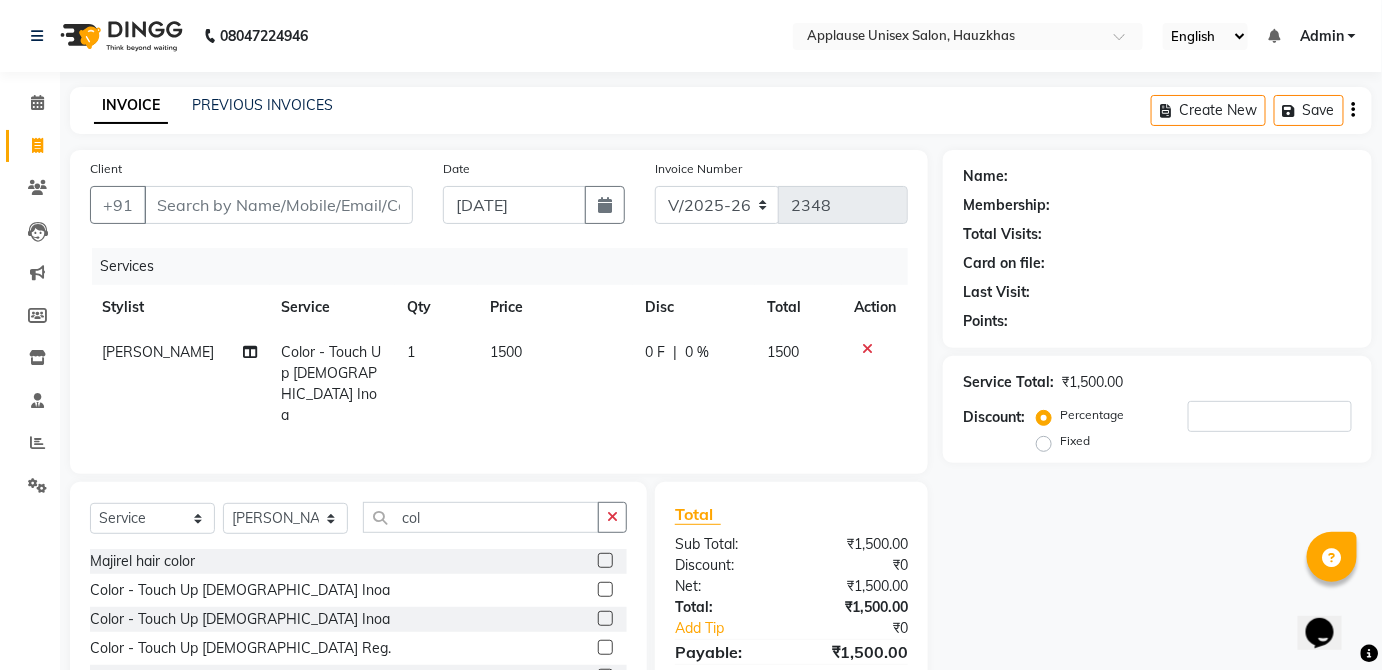 click on "1500" 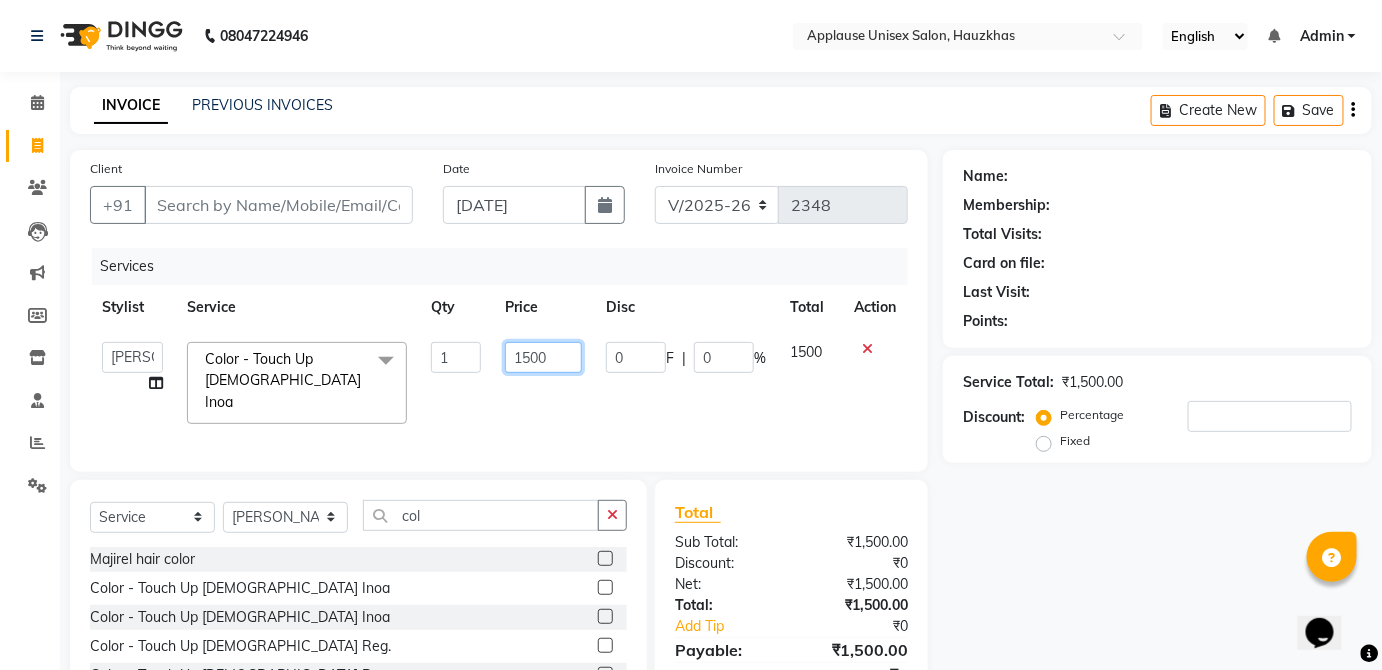 click on "1500" 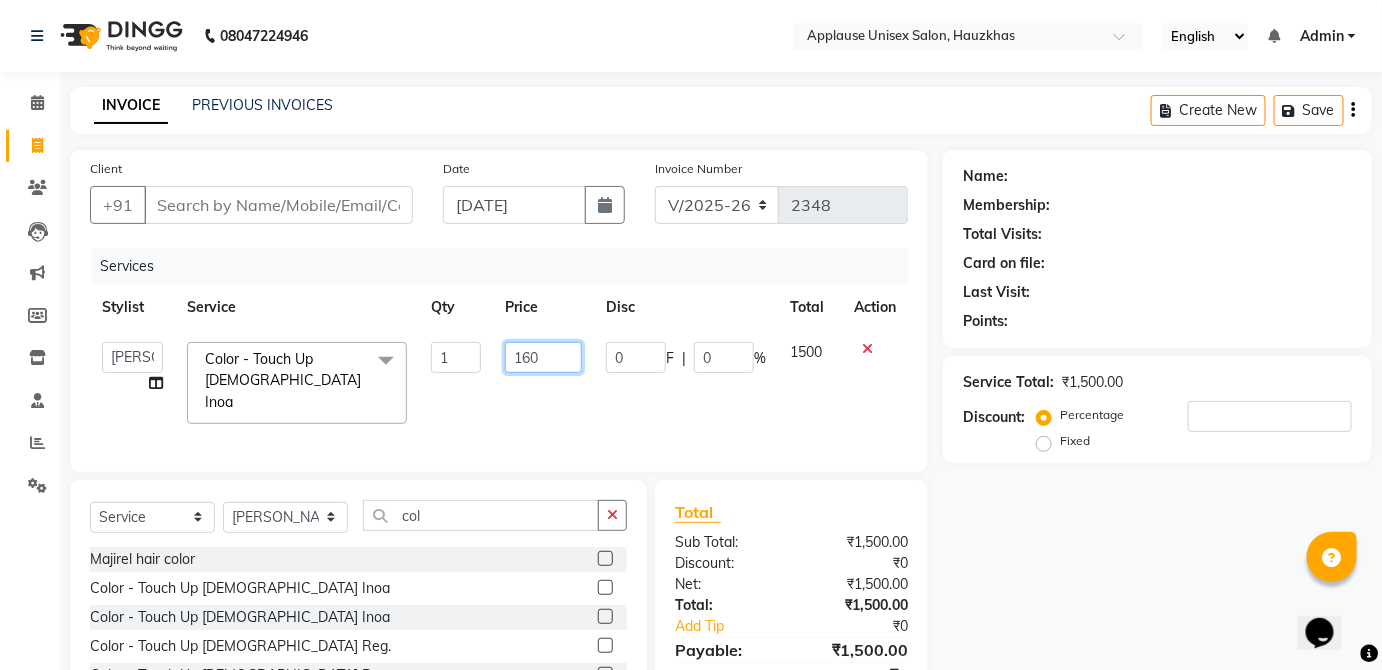 type on "1600" 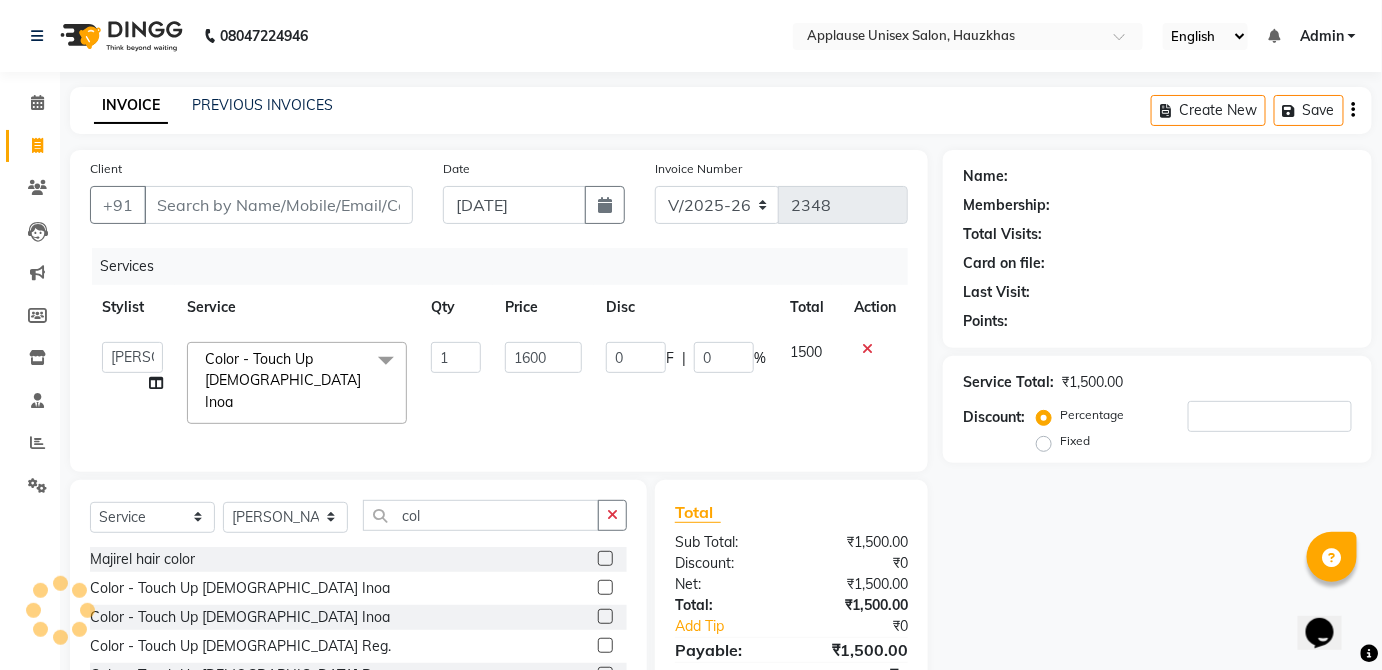 click on "1500" 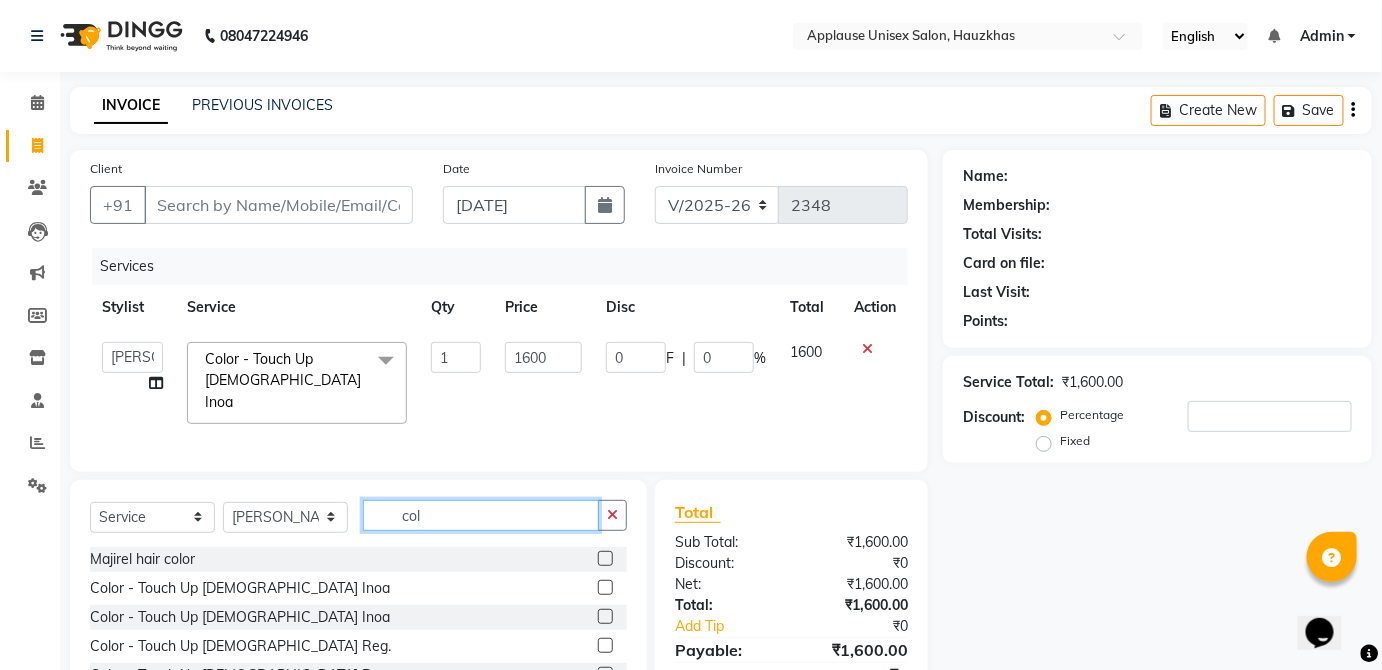 click on "col" 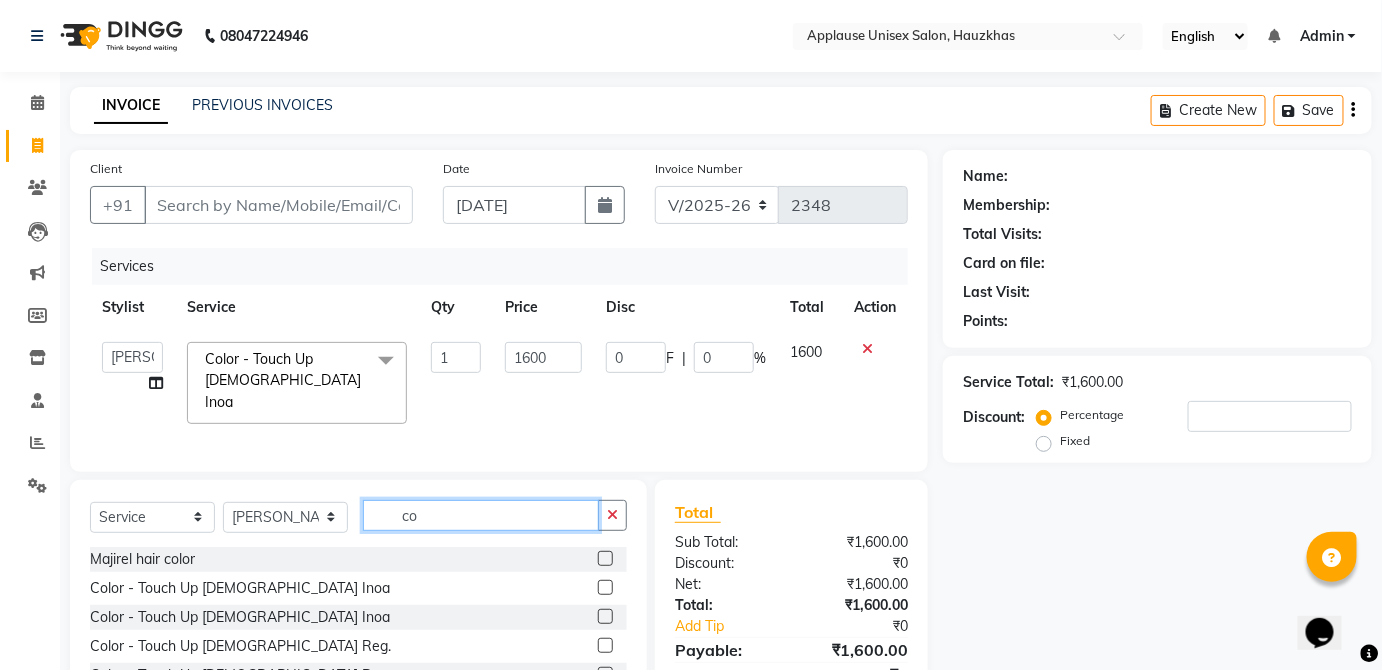 type on "c" 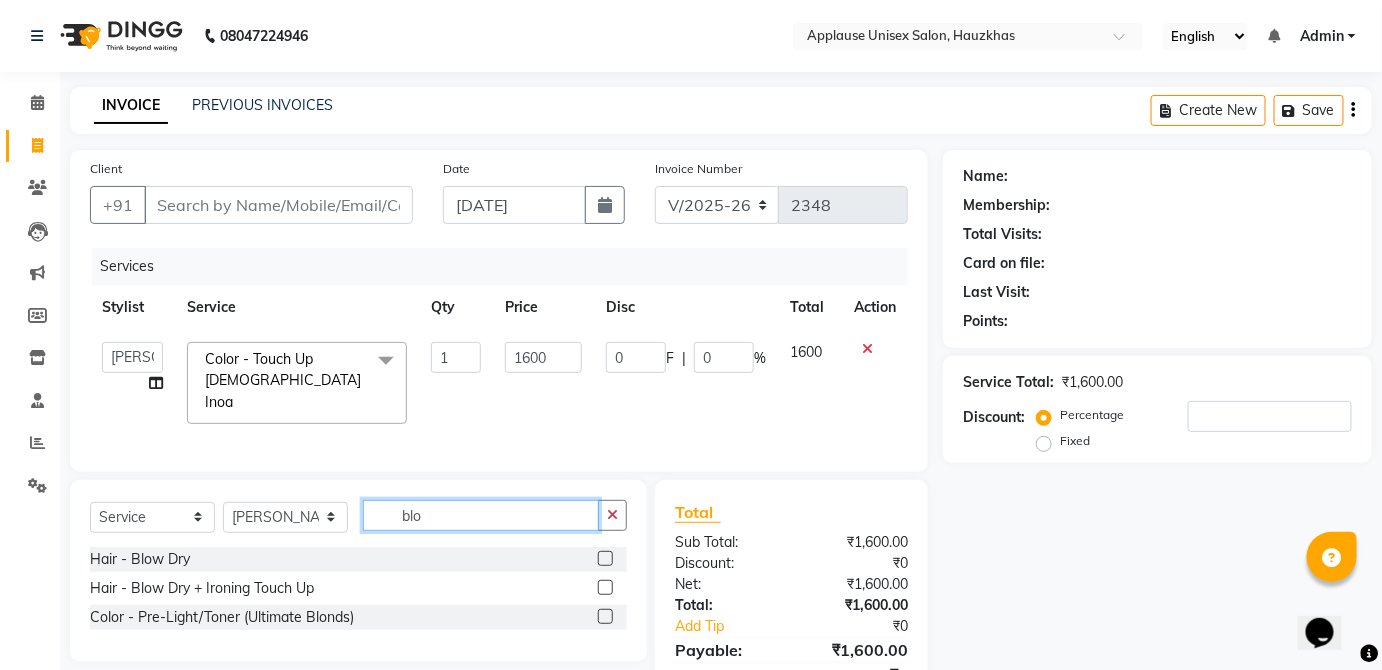 type on "blo" 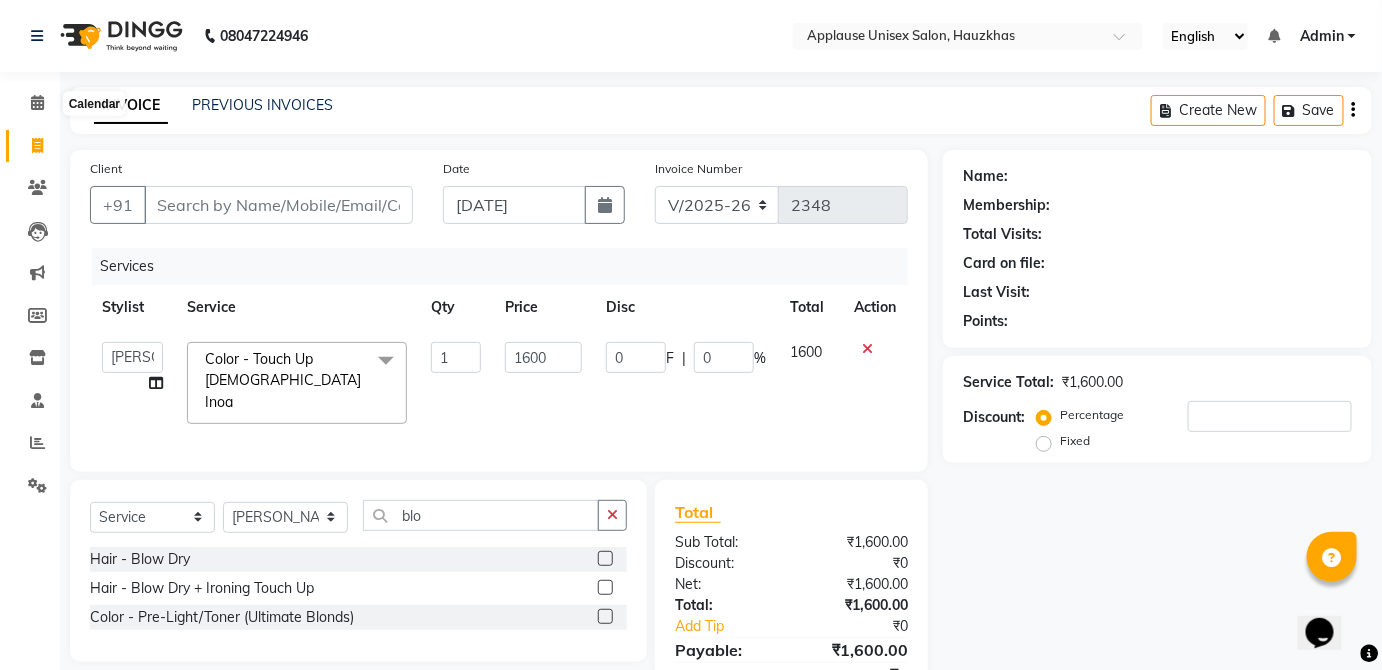 click 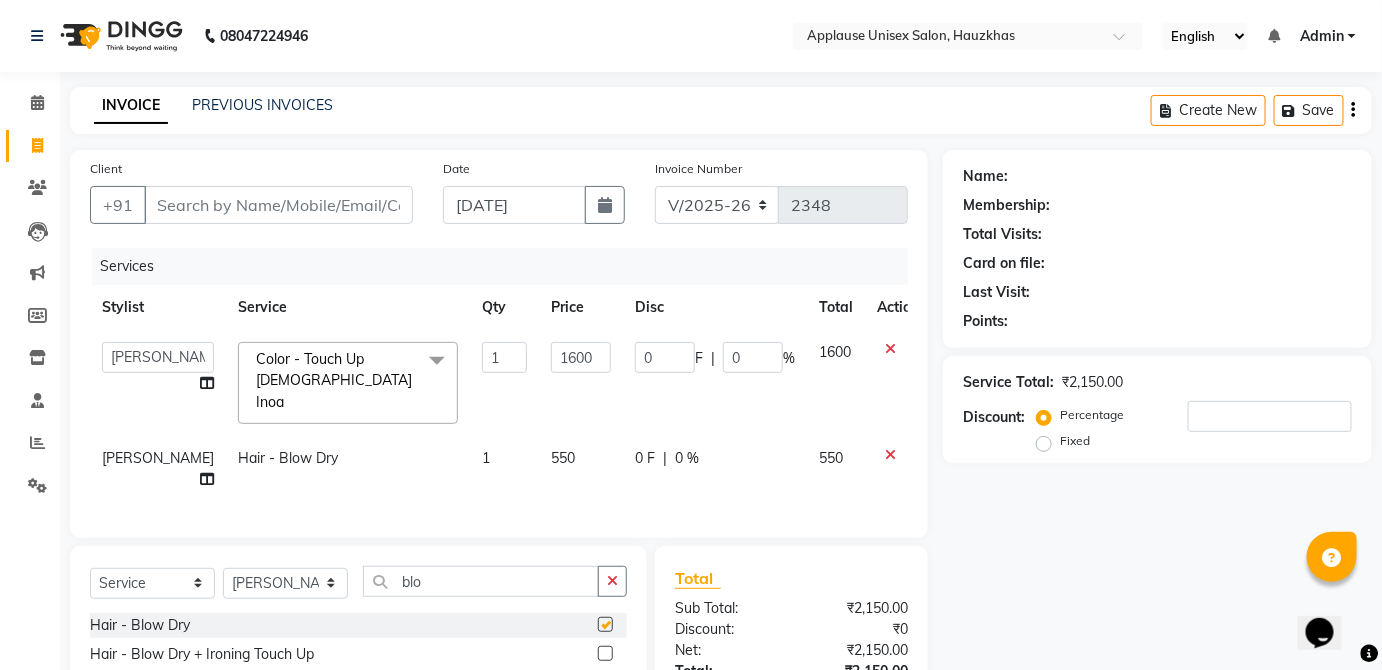 checkbox on "false" 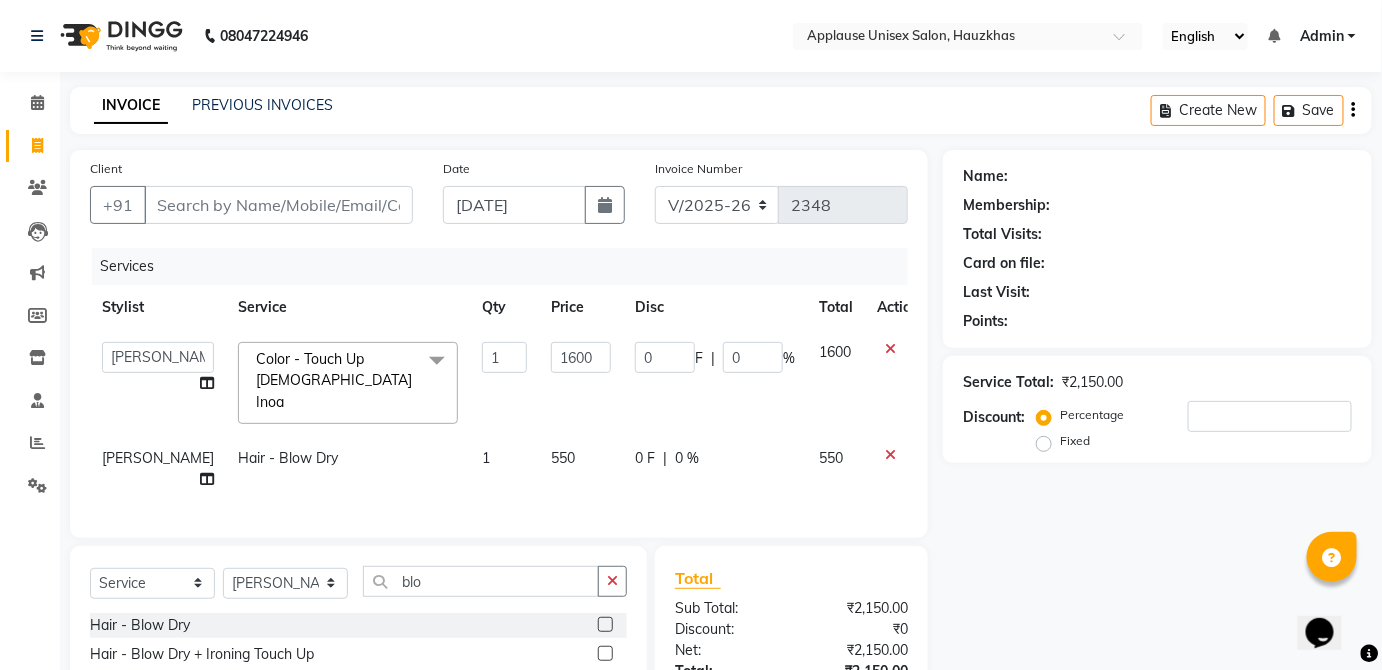click on "550" 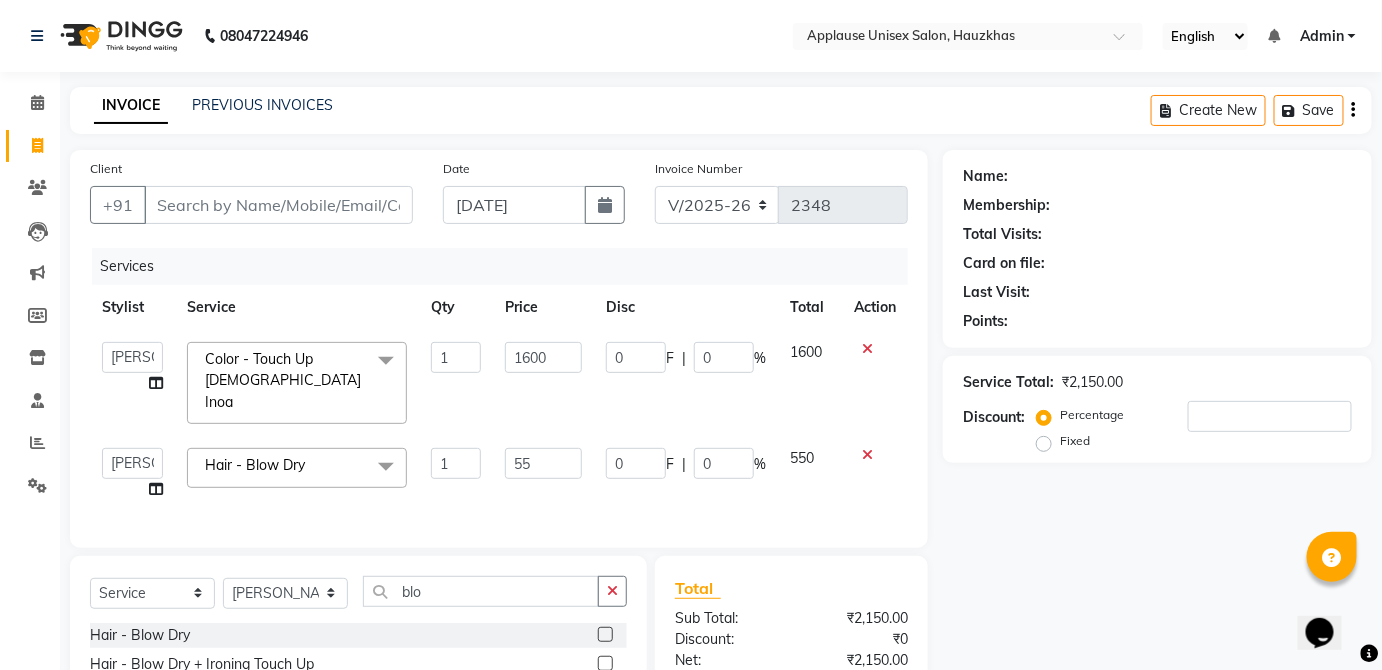 type on "5" 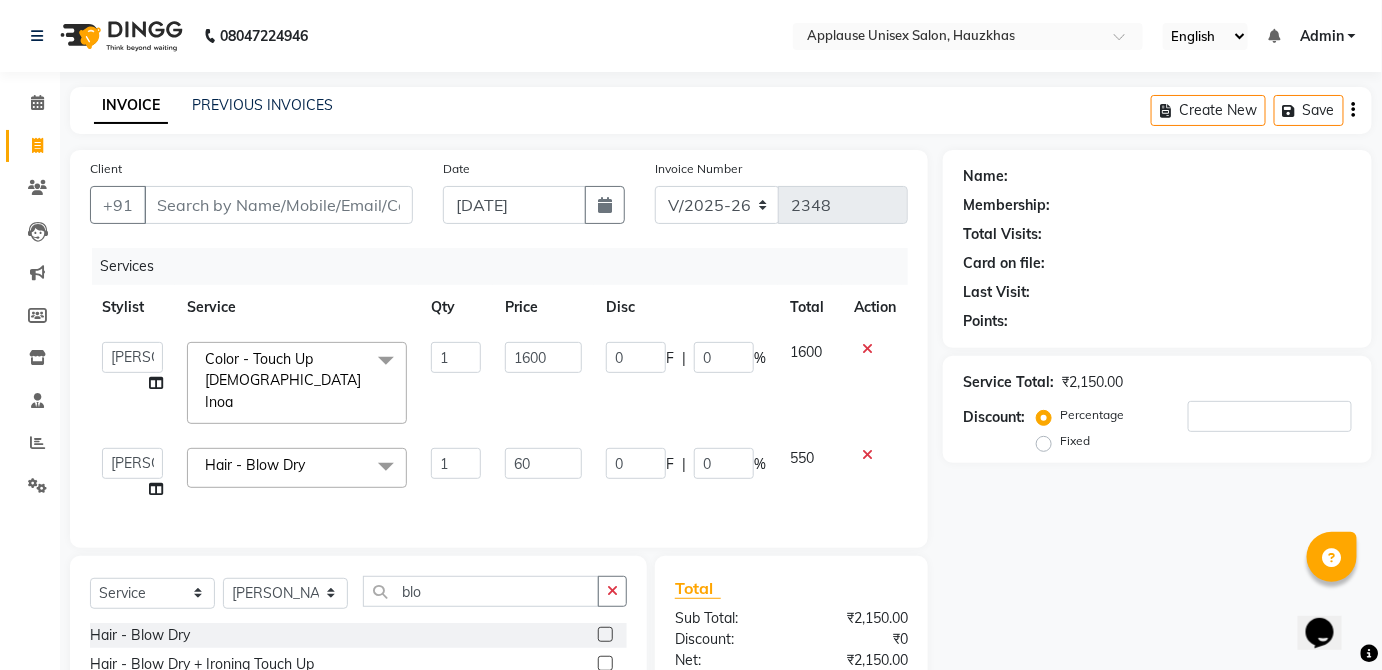 type on "600" 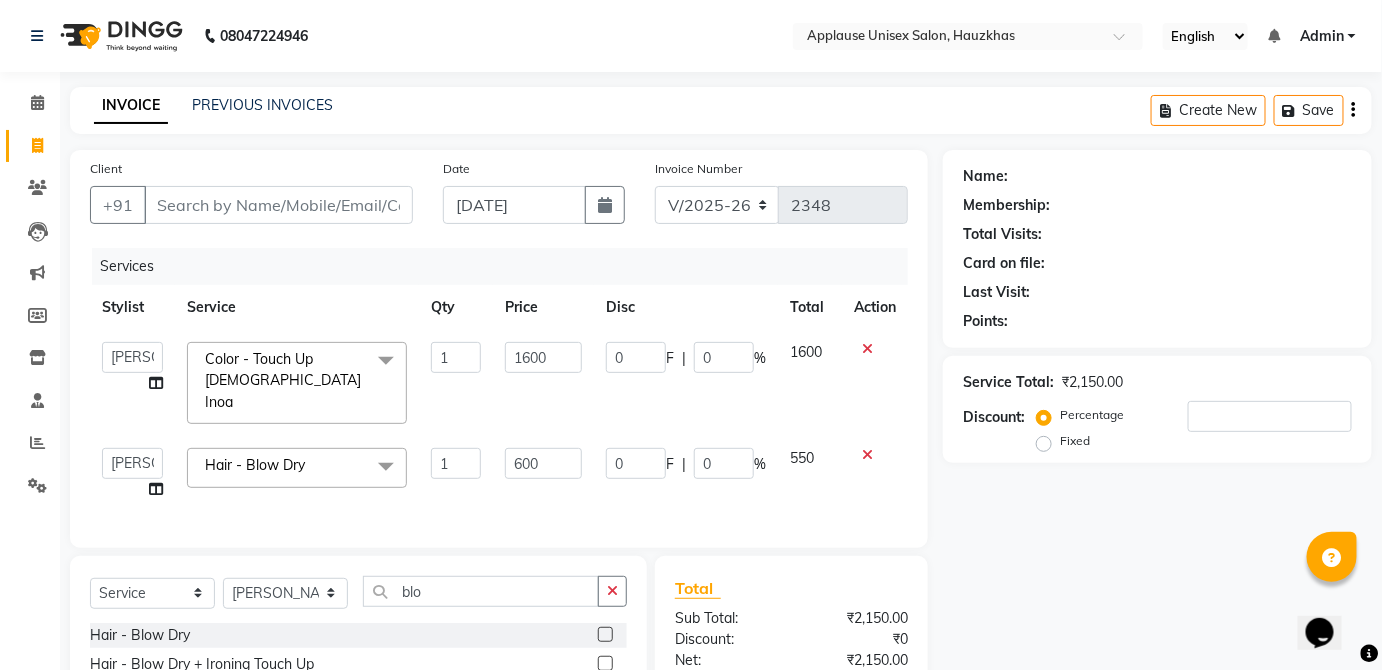 click on "550" 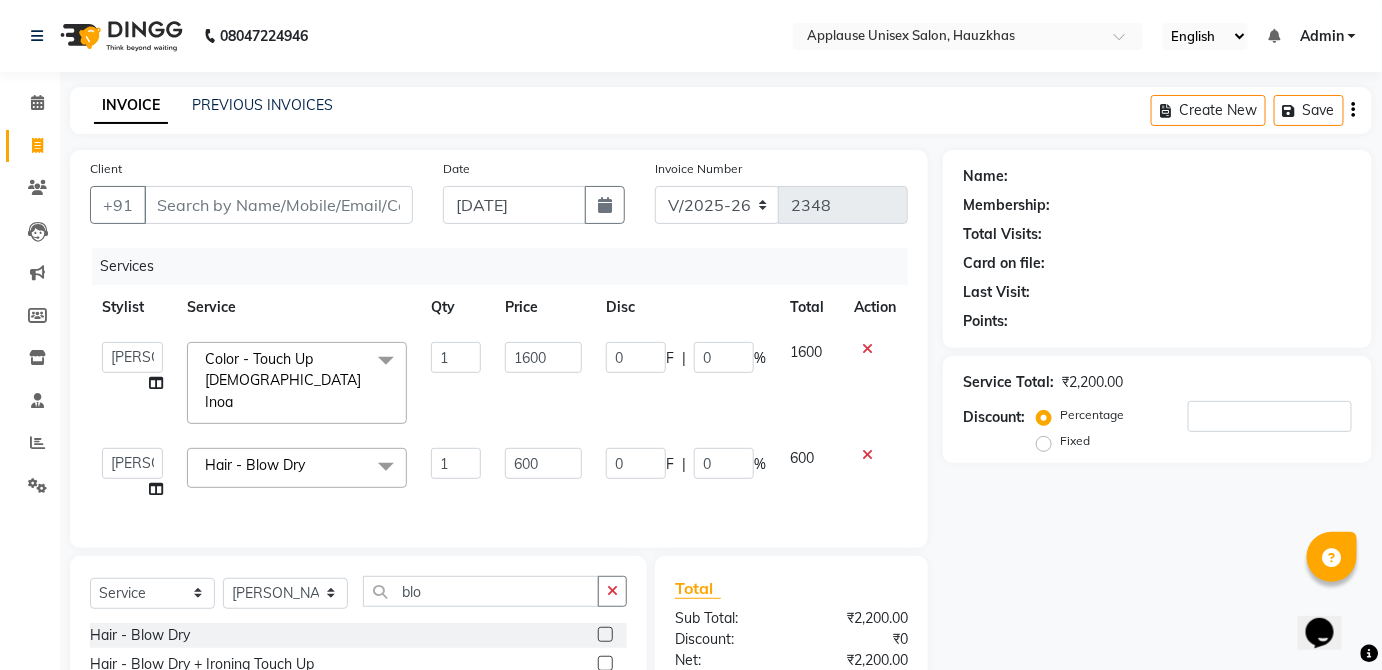 scroll, scrollTop: 158, scrollLeft: 0, axis: vertical 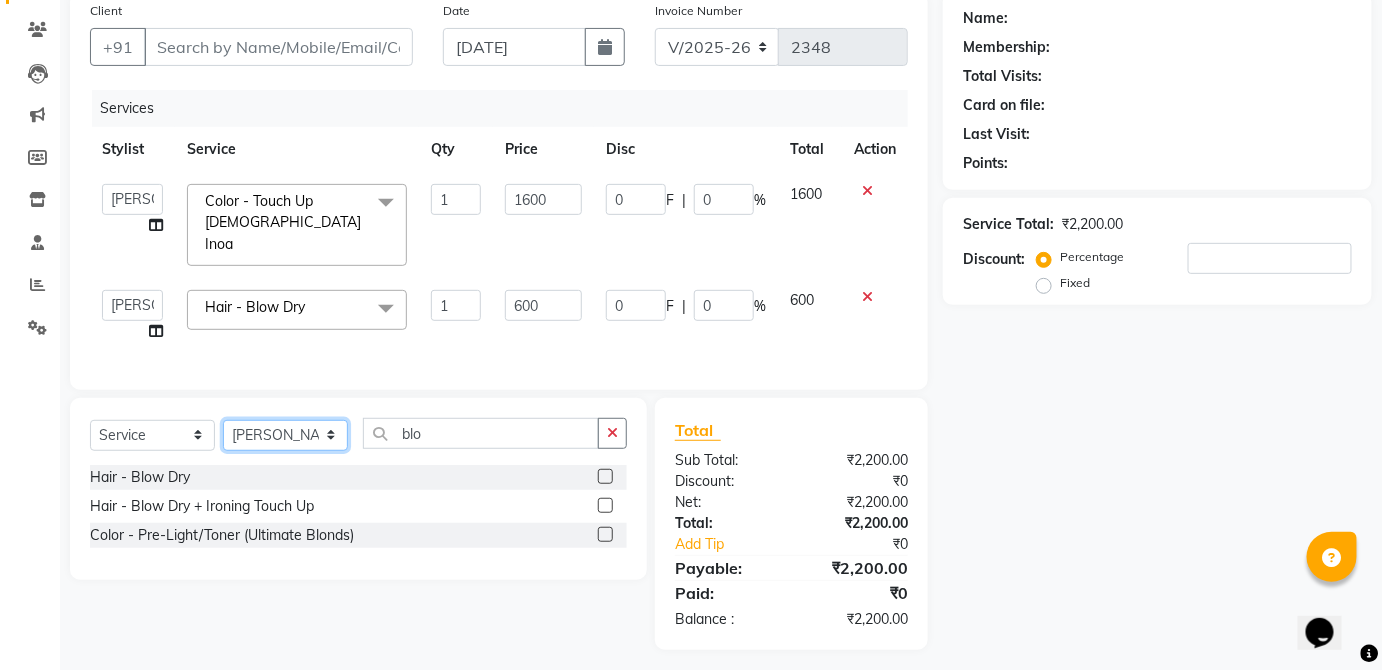 click on "Select Stylist  [PERSON_NAME] [PERSON_NAME] [PERSON_NAME] [PERSON_NAME]  Kaif [PERSON_NAME] [PERSON_NAME] Mamta Manager [PERSON_NAME] rahul  [PERSON_NAME] [PERSON_NAME] [PERSON_NAME] V.k" 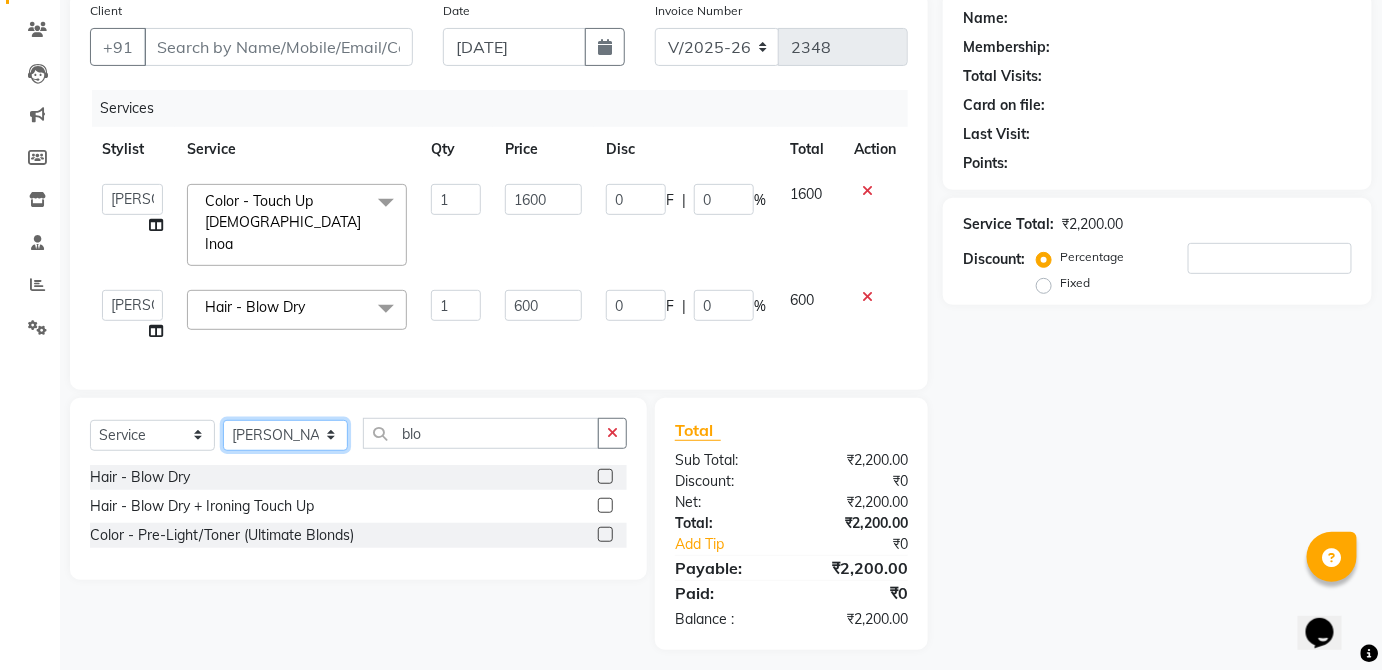 select on "32130" 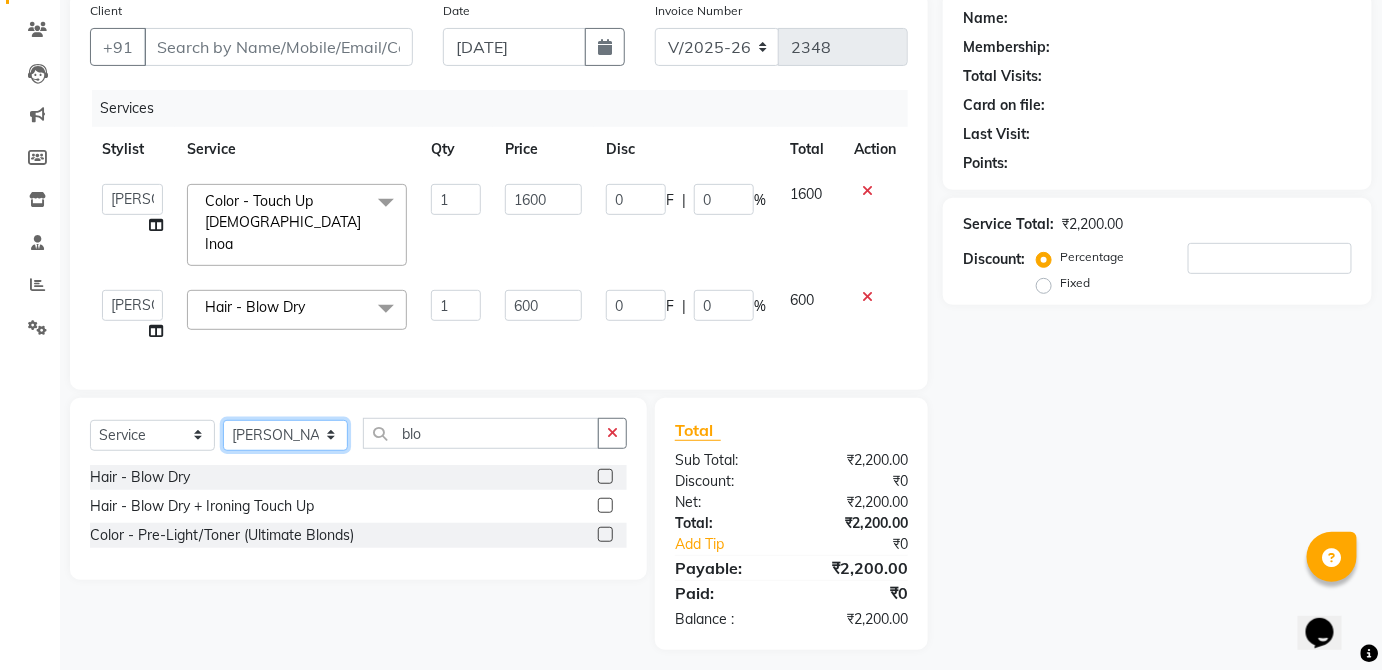 click on "Select Stylist  [PERSON_NAME] [PERSON_NAME] [PERSON_NAME] [PERSON_NAME]  Kaif [PERSON_NAME] [PERSON_NAME] Mamta Manager [PERSON_NAME] rahul  [PERSON_NAME] [PERSON_NAME] [PERSON_NAME] V.k" 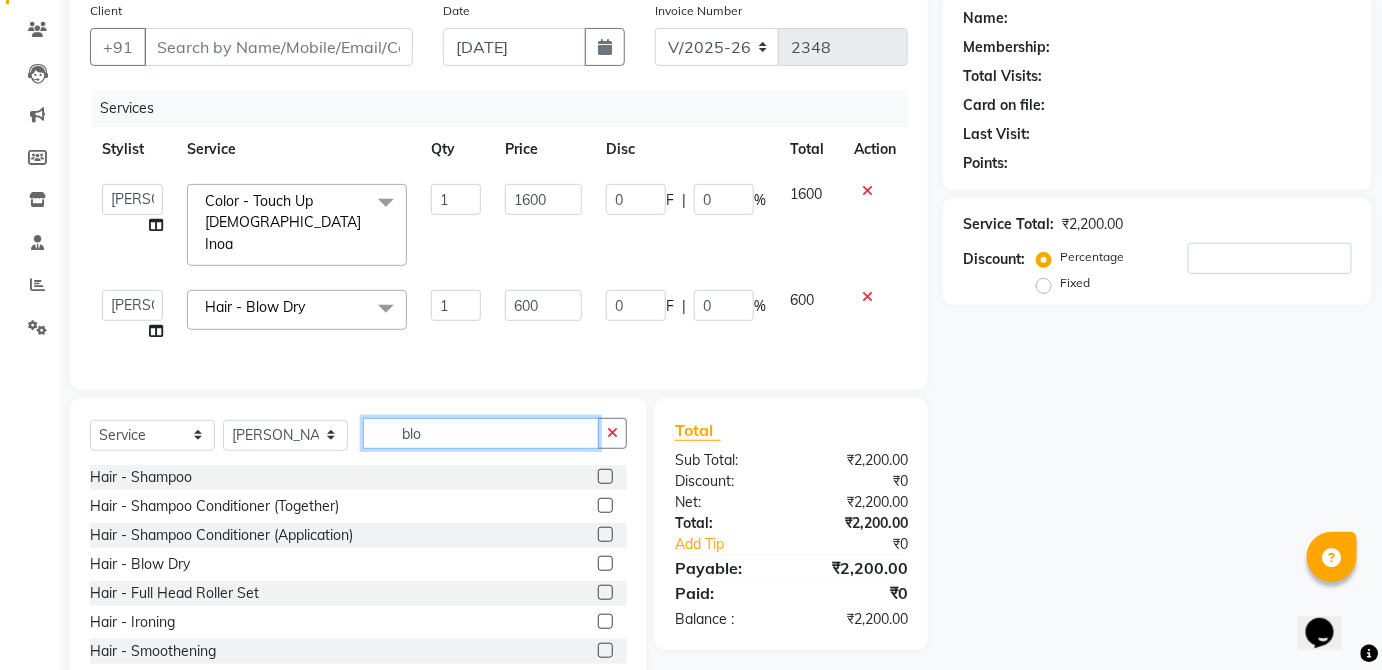 click on "blo" 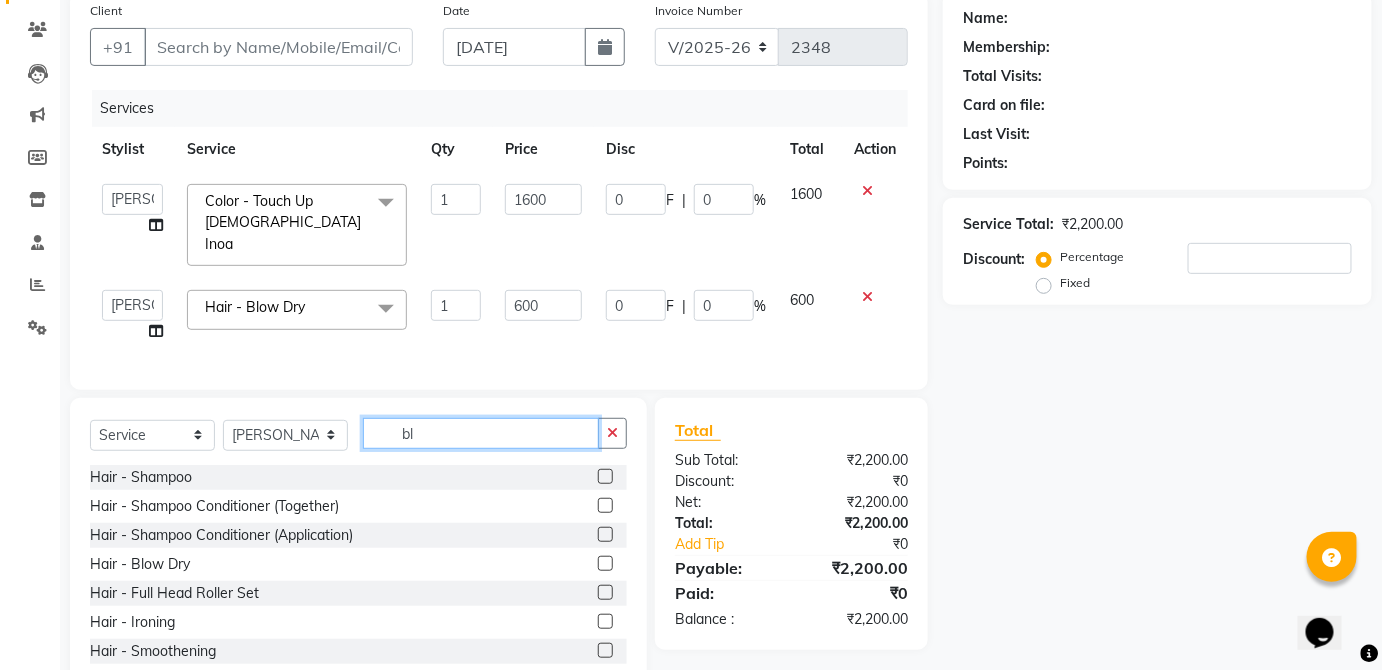 type on "b" 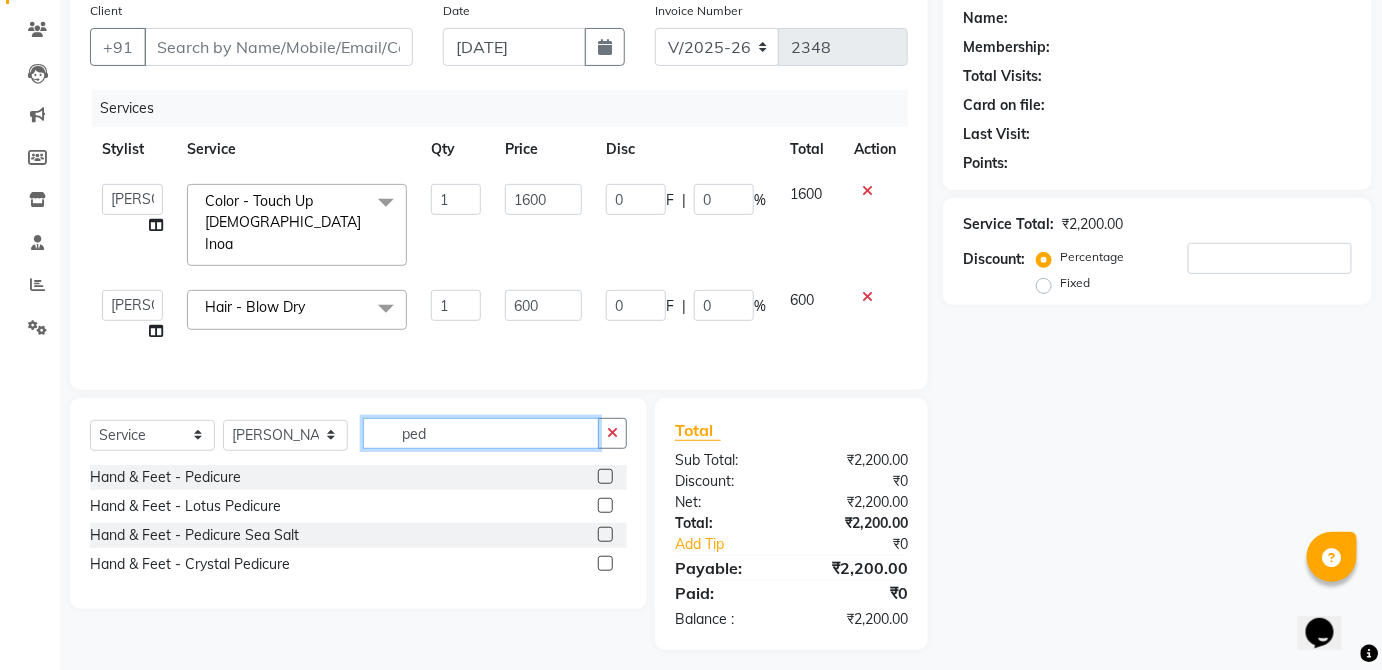 type on "ped" 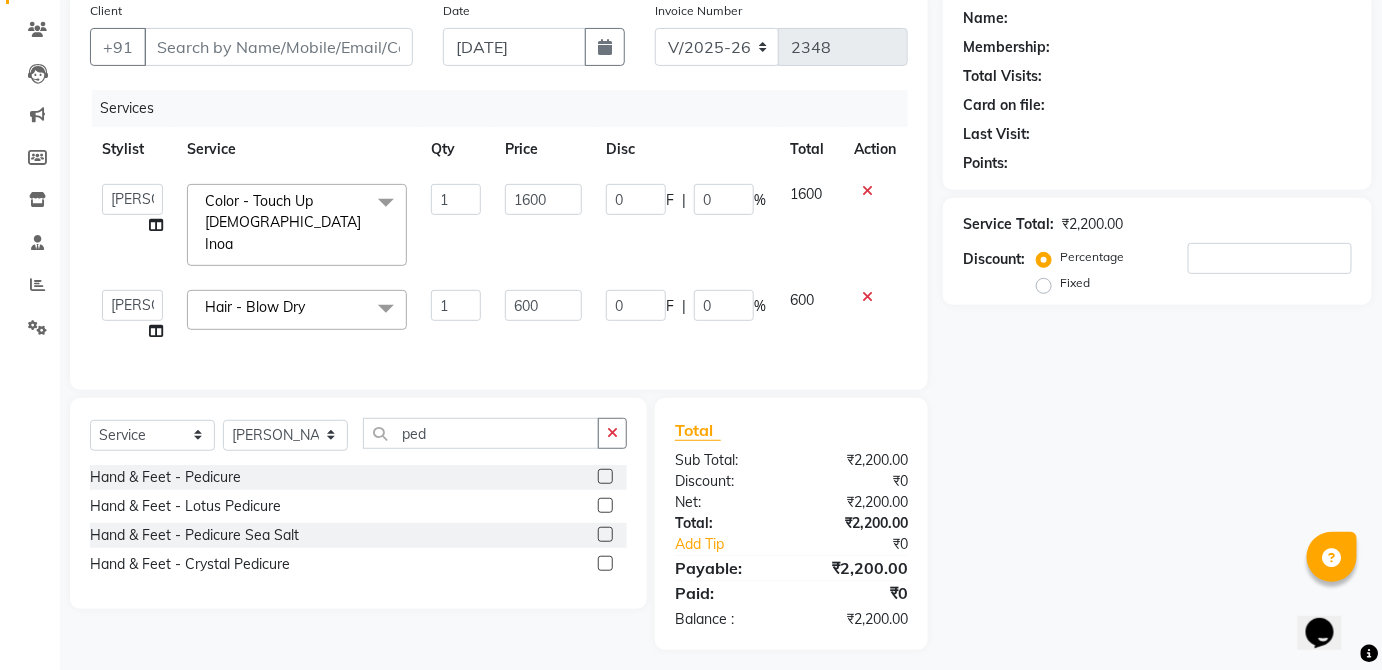click 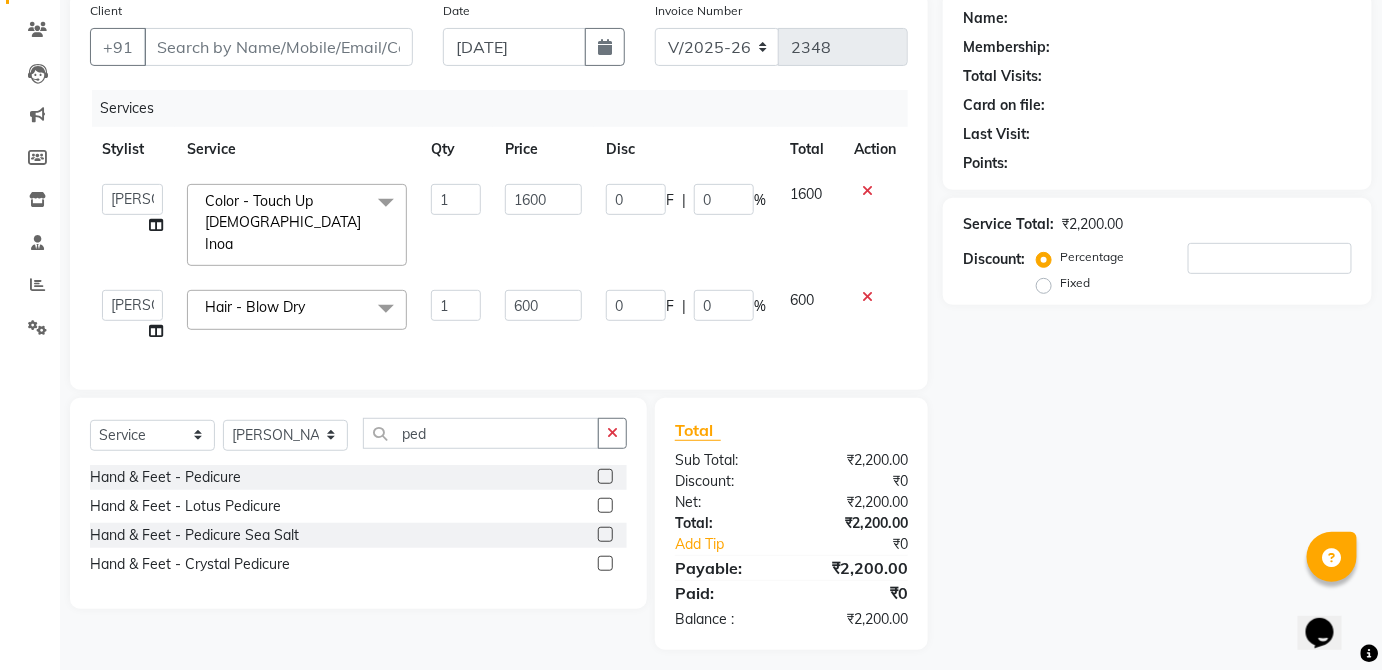 click at bounding box center (604, 477) 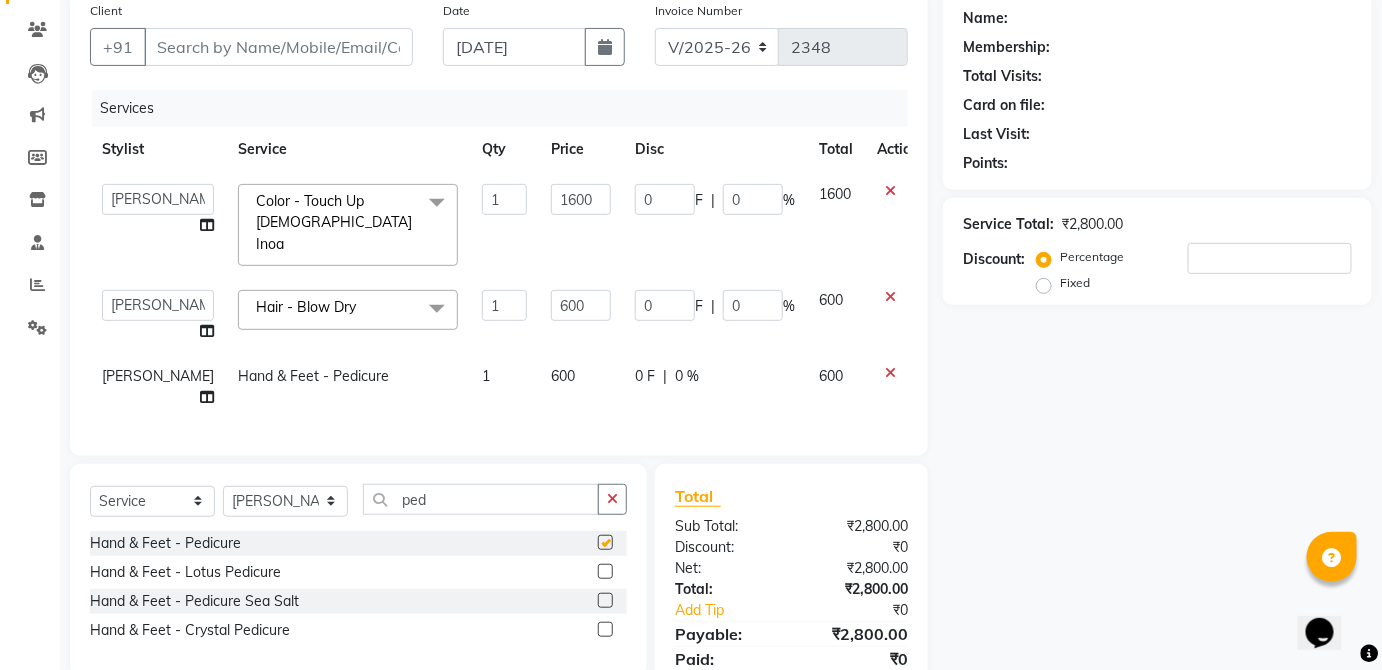 click on "0 F | 0 %" 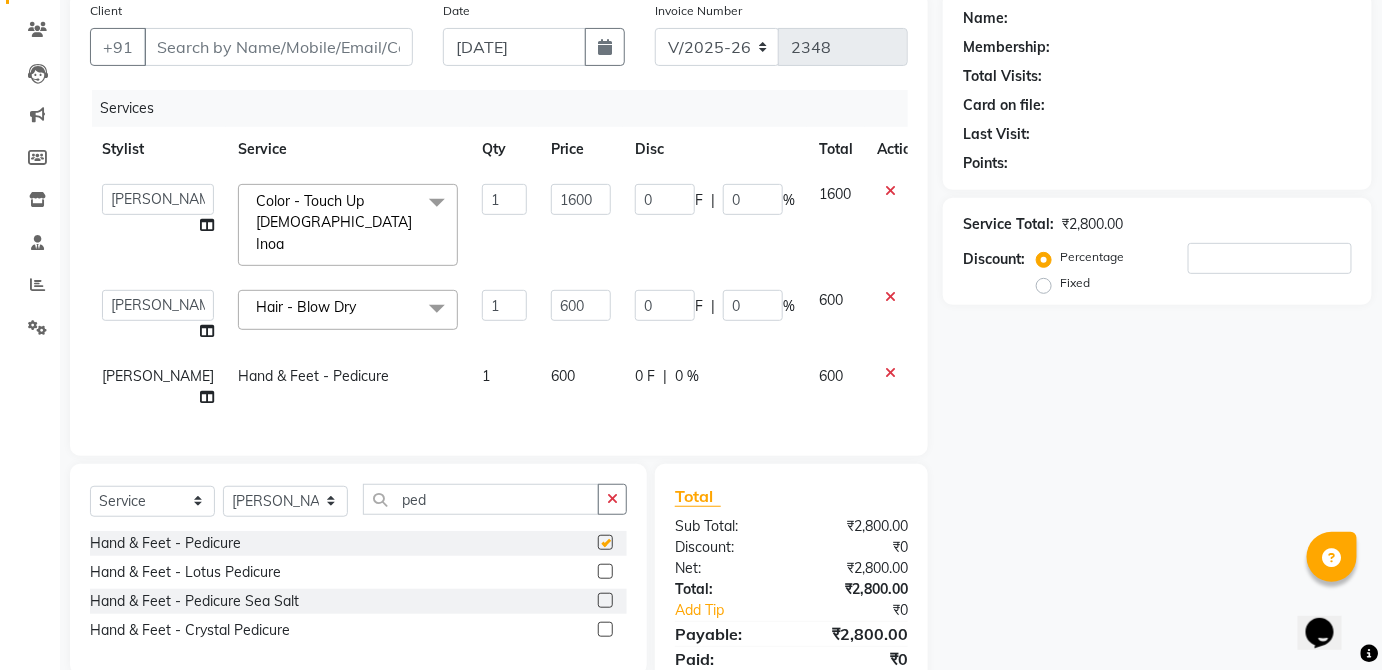 select on "32130" 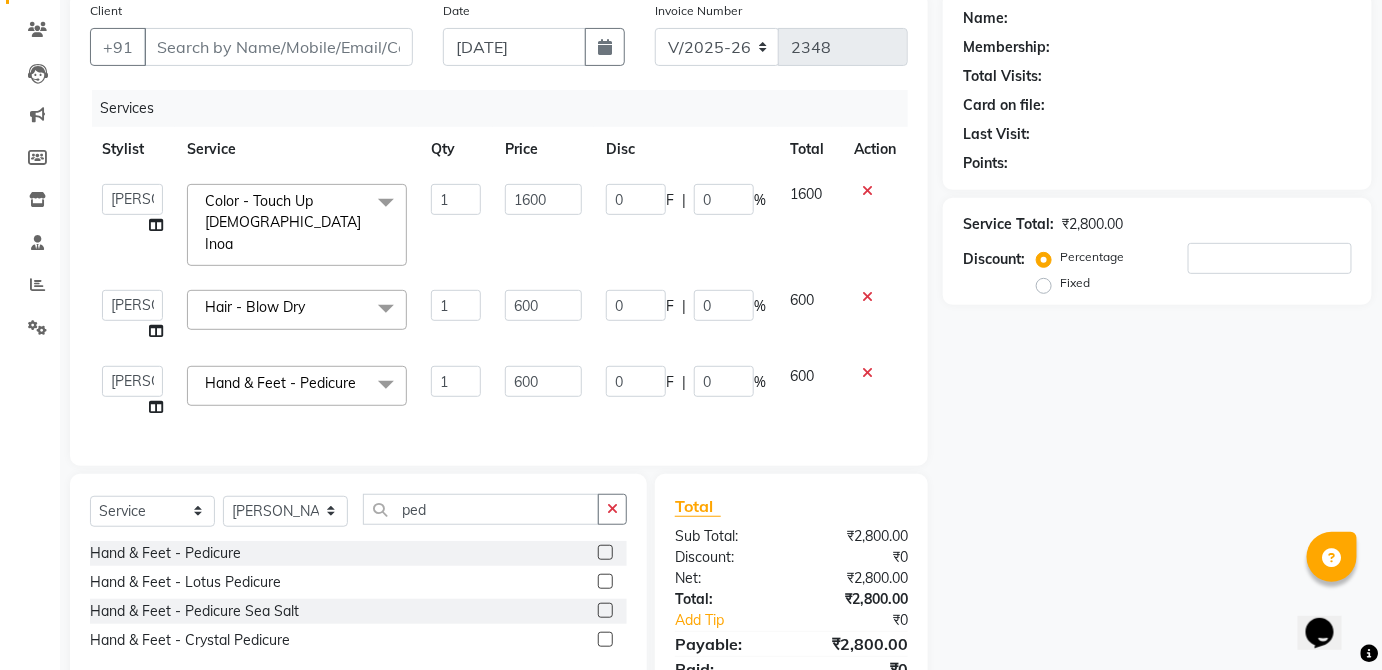 checkbox on "false" 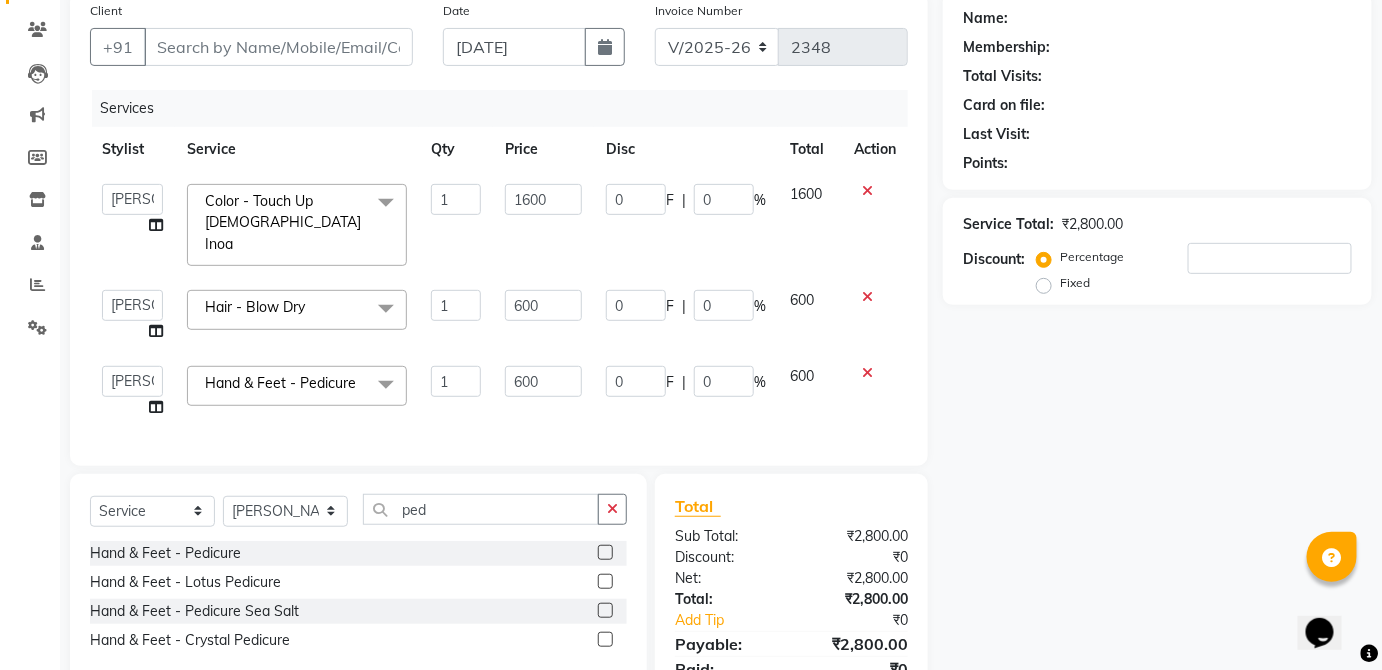 scroll, scrollTop: 0, scrollLeft: 0, axis: both 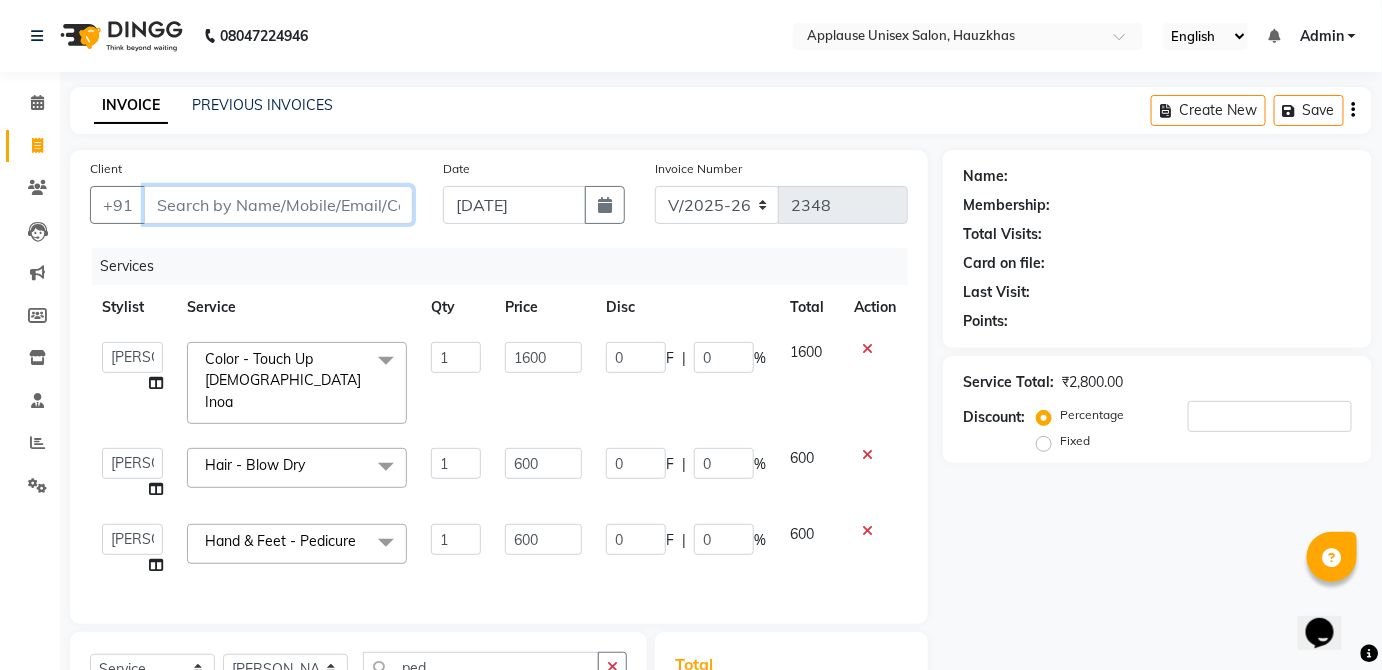 click on "Client" at bounding box center (278, 205) 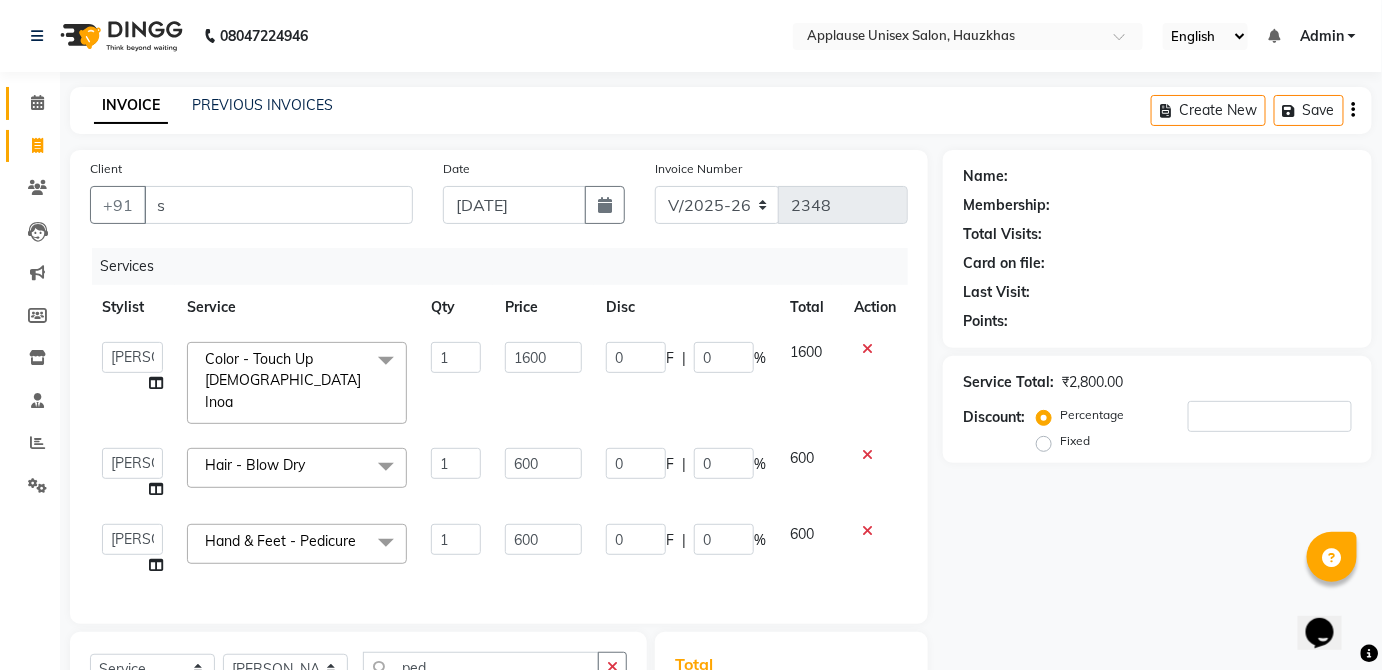 type on "0" 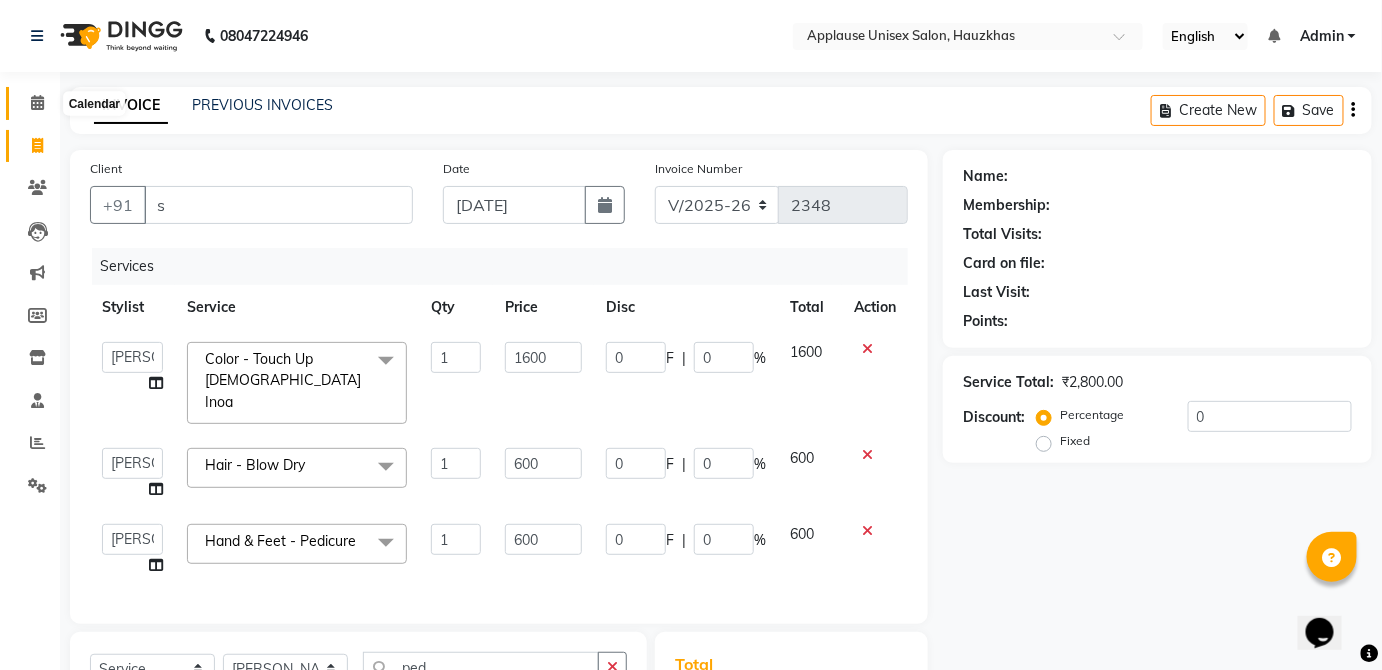 drag, startPoint x: 397, startPoint y: 206, endPoint x: 26, endPoint y: 104, distance: 384.76617 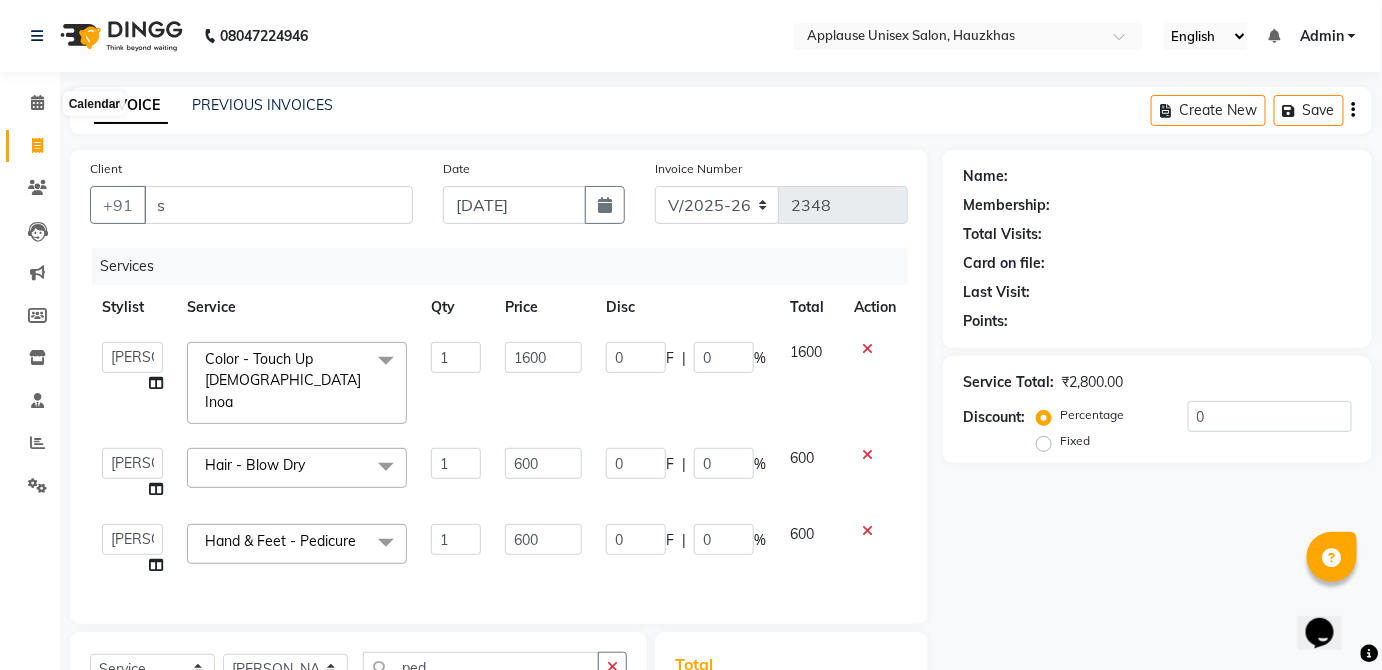 click on "Client +91 s" 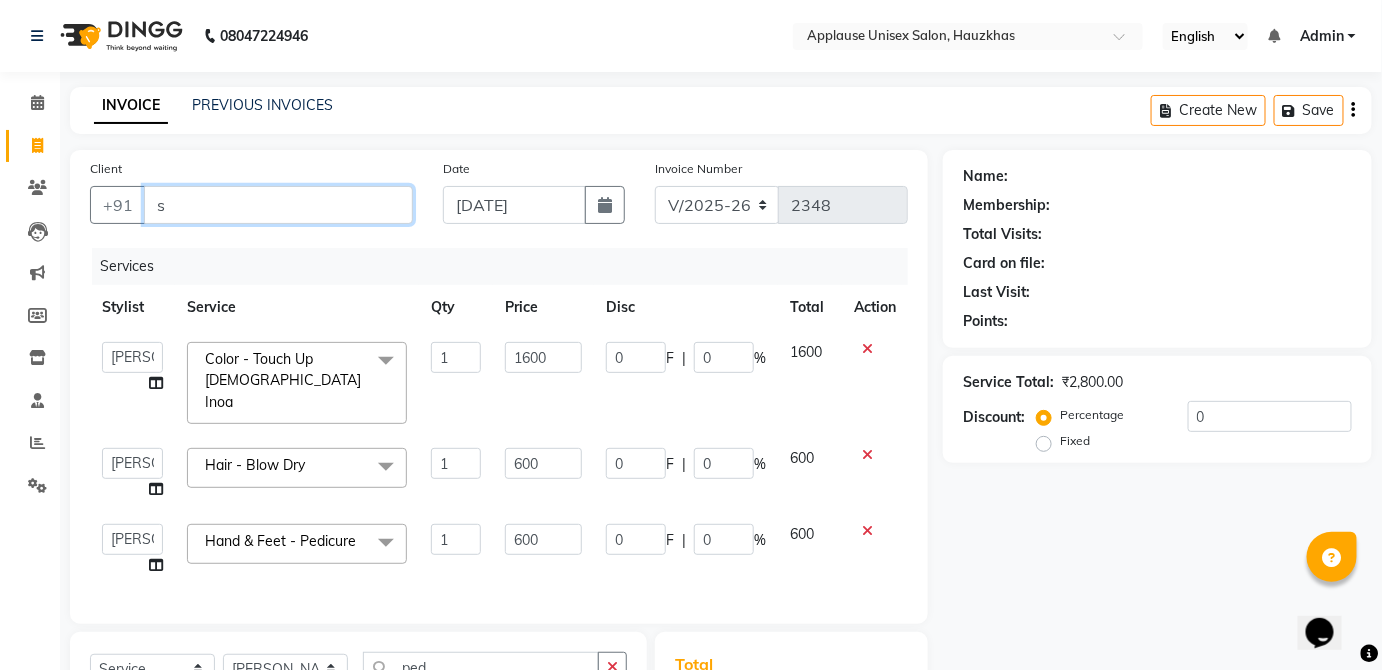 click on "s" at bounding box center (278, 205) 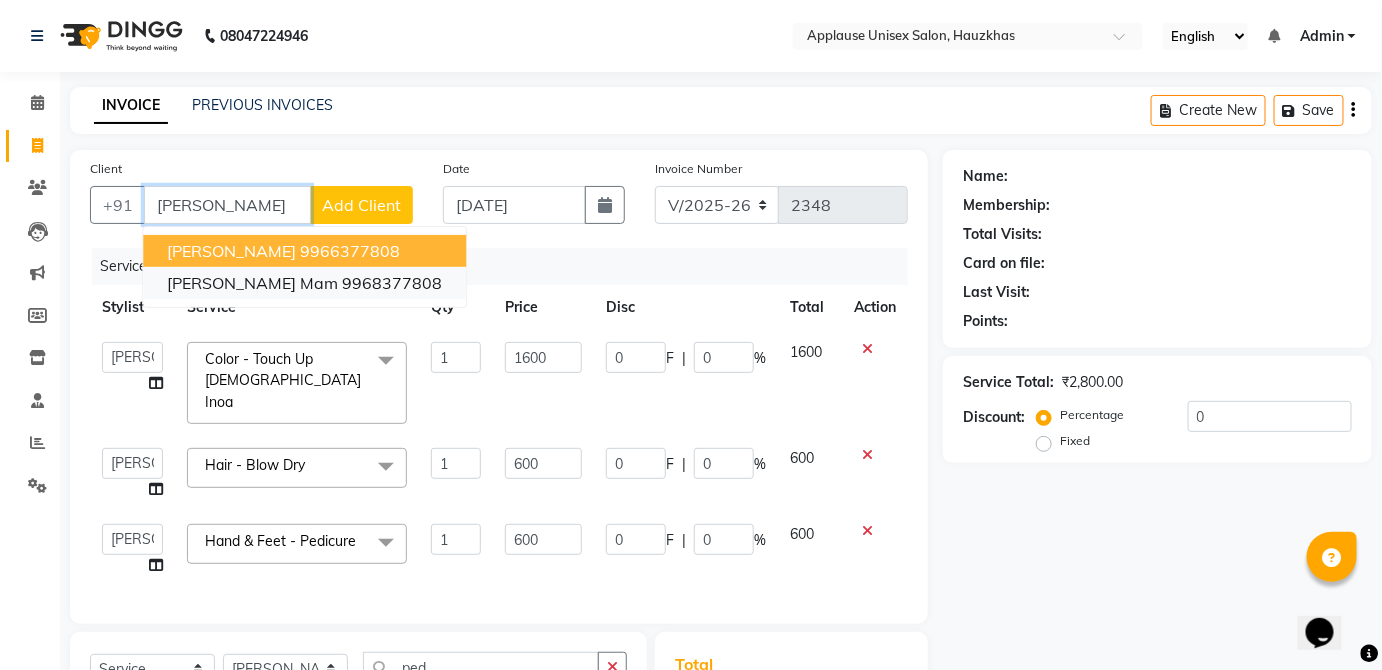 click on "9968377808" at bounding box center [392, 283] 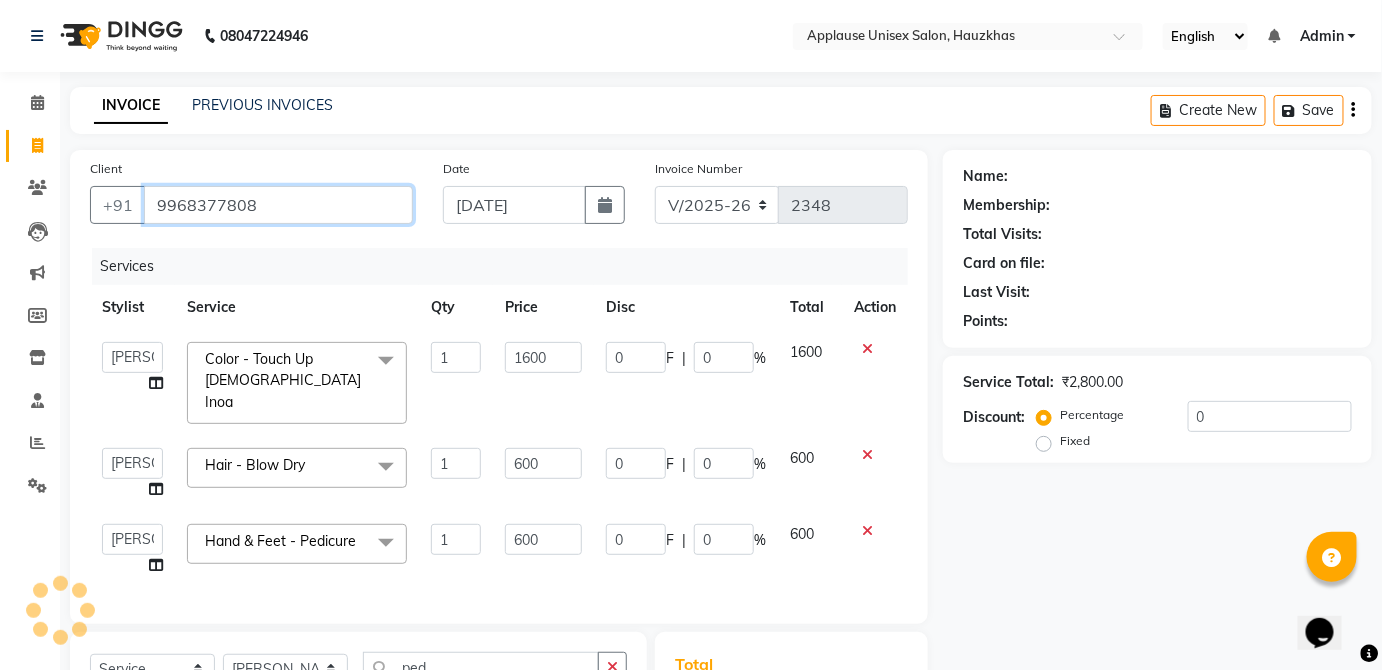 type on "9968377808" 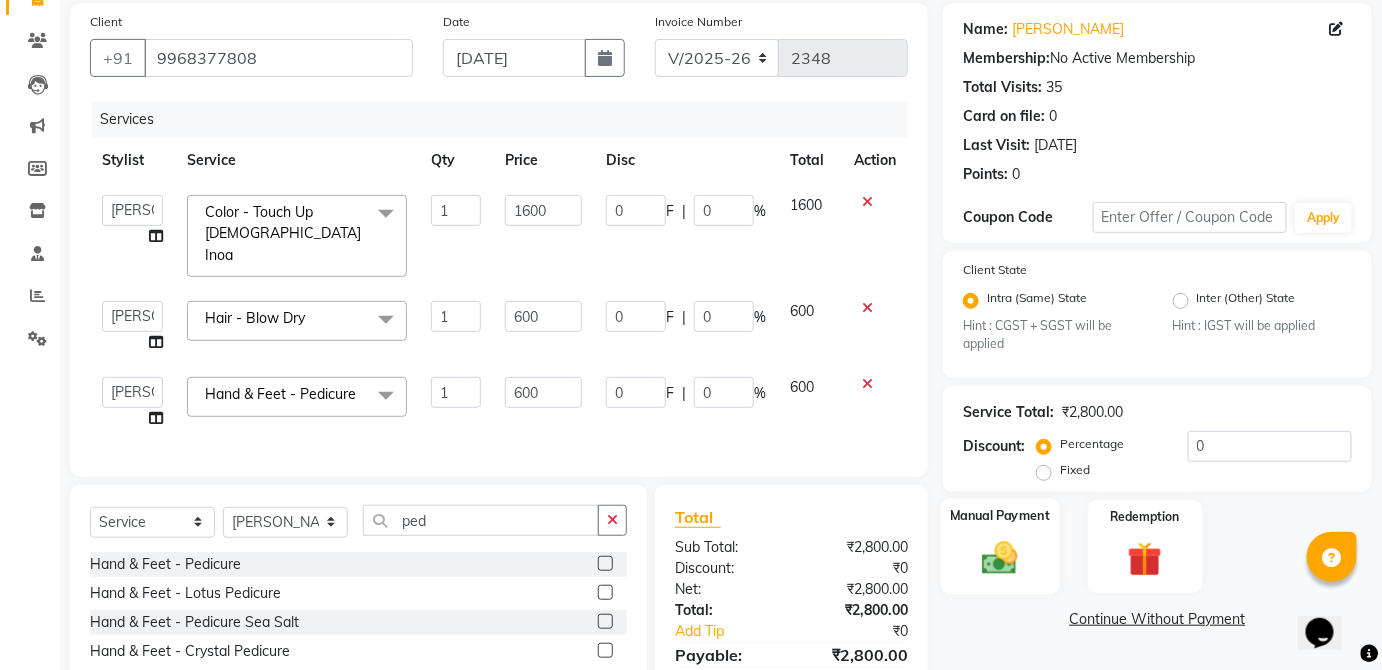 click on "Manual Payment" 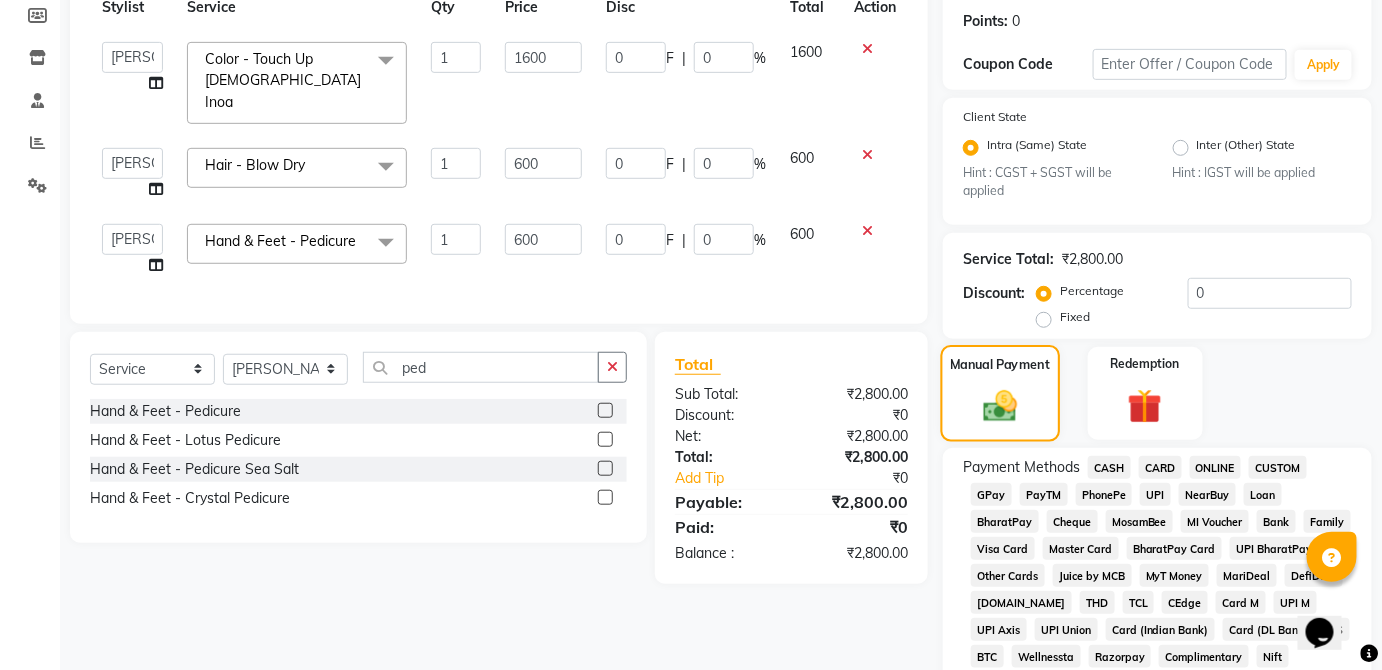 scroll, scrollTop: 316, scrollLeft: 0, axis: vertical 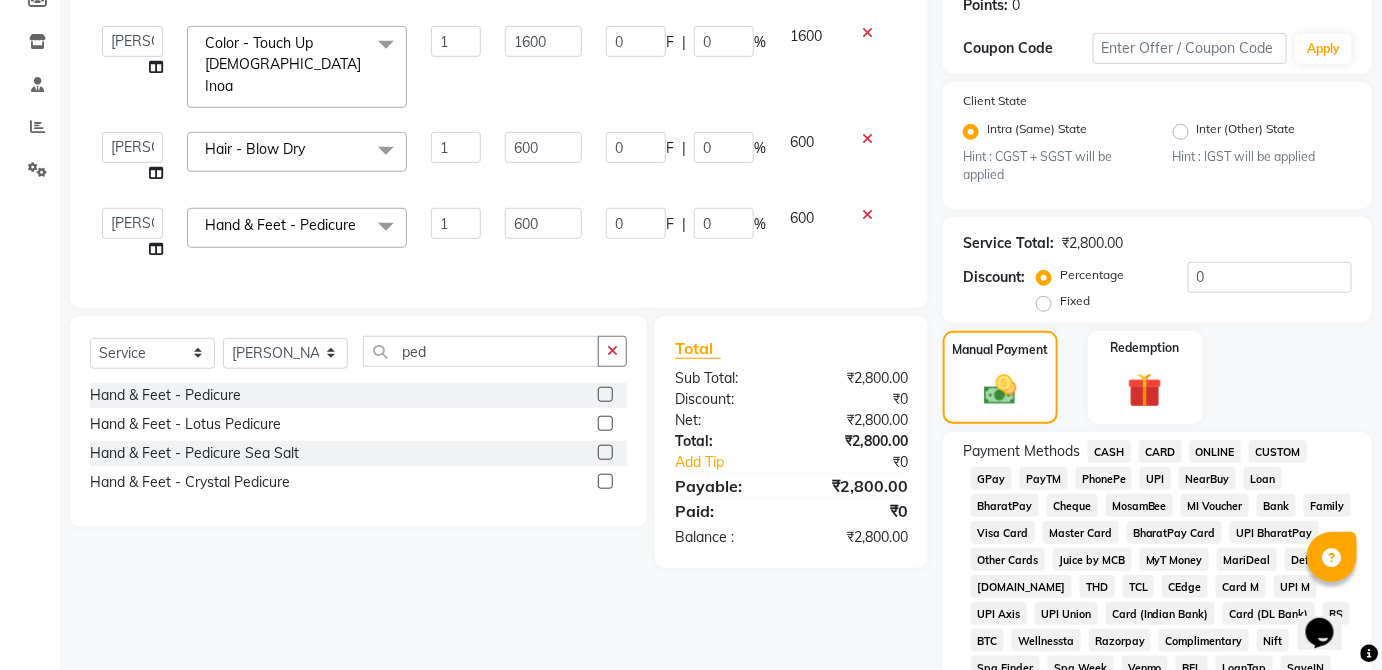 click on "UPI" 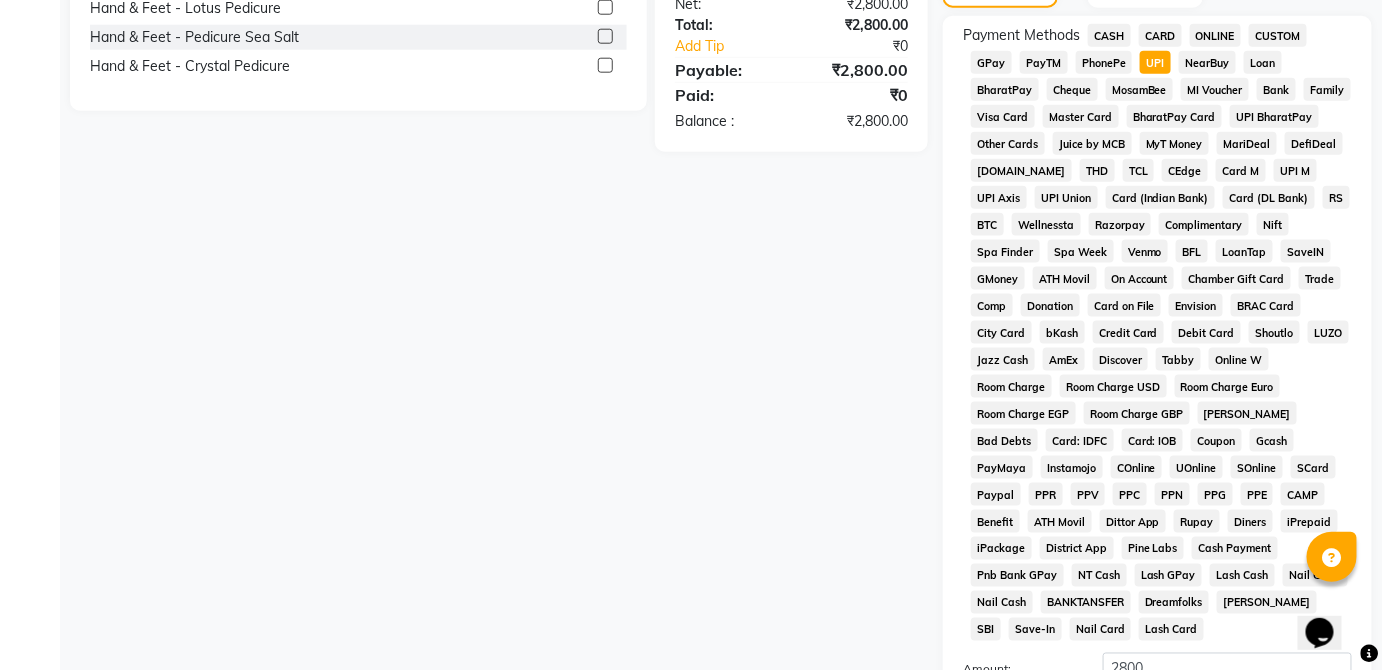 scroll, scrollTop: 943, scrollLeft: 0, axis: vertical 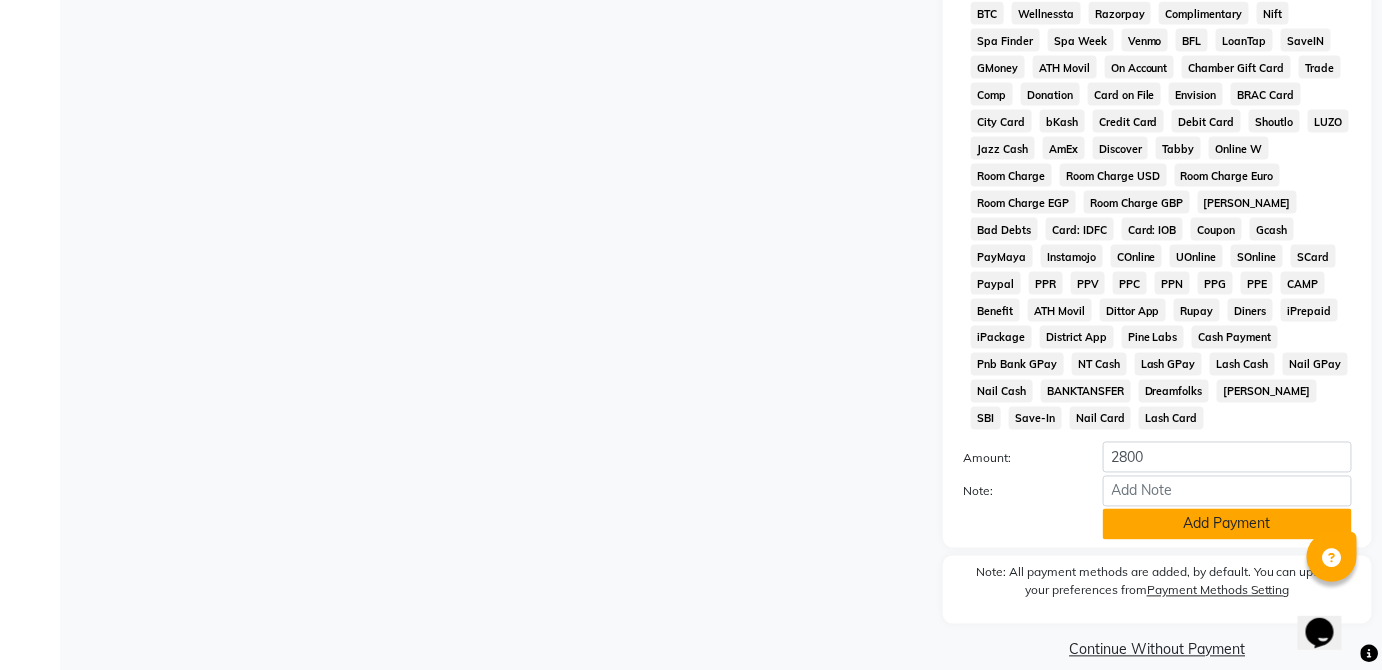 click on "Add Payment" 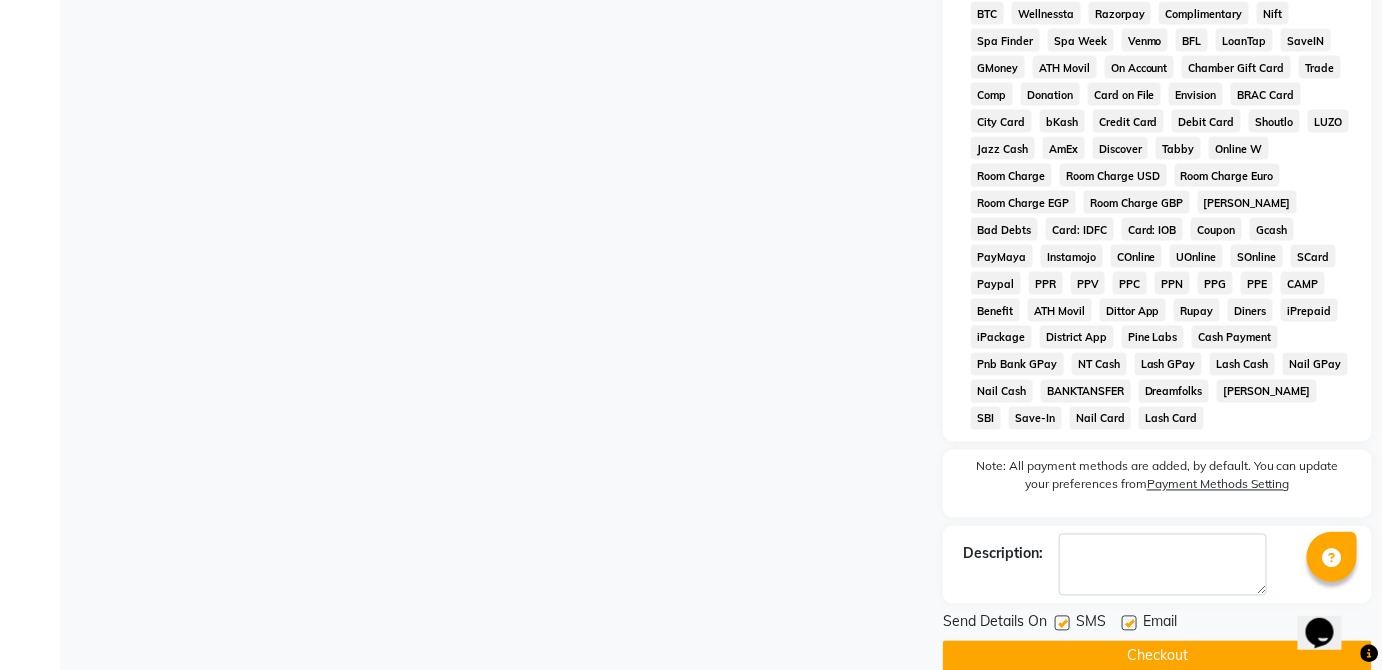 click on "Checkout" 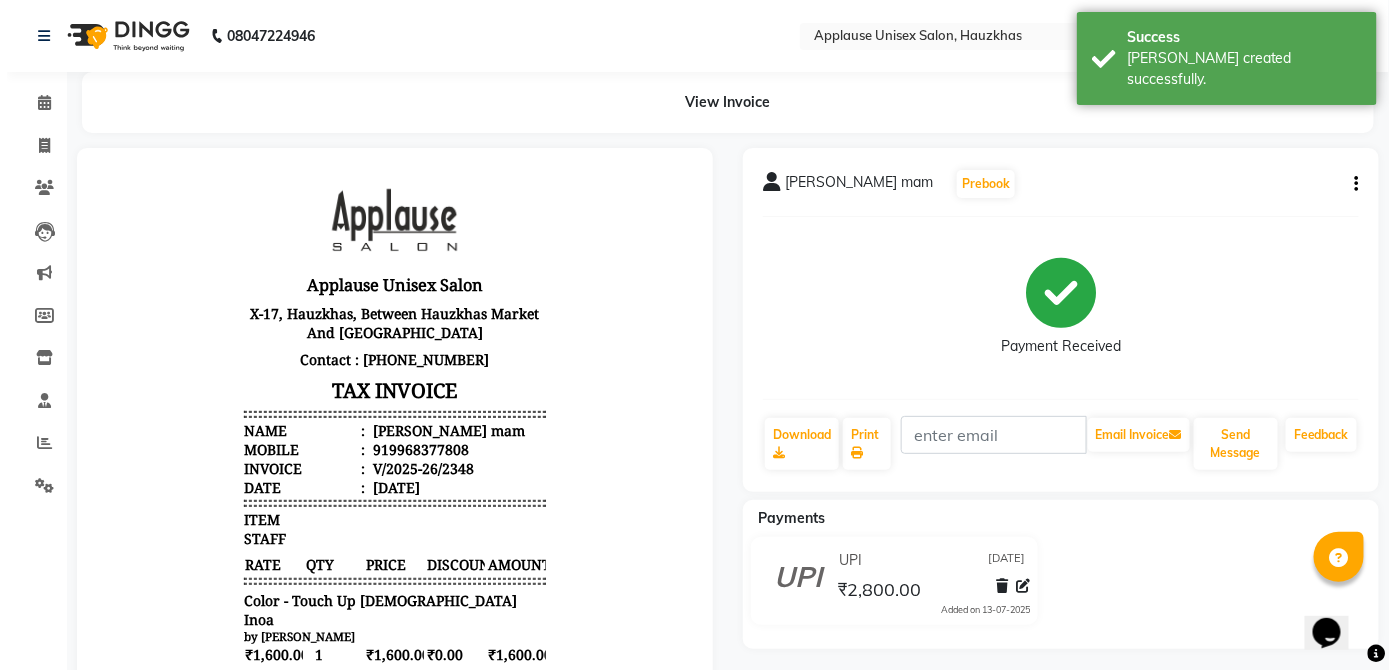 scroll, scrollTop: 0, scrollLeft: 0, axis: both 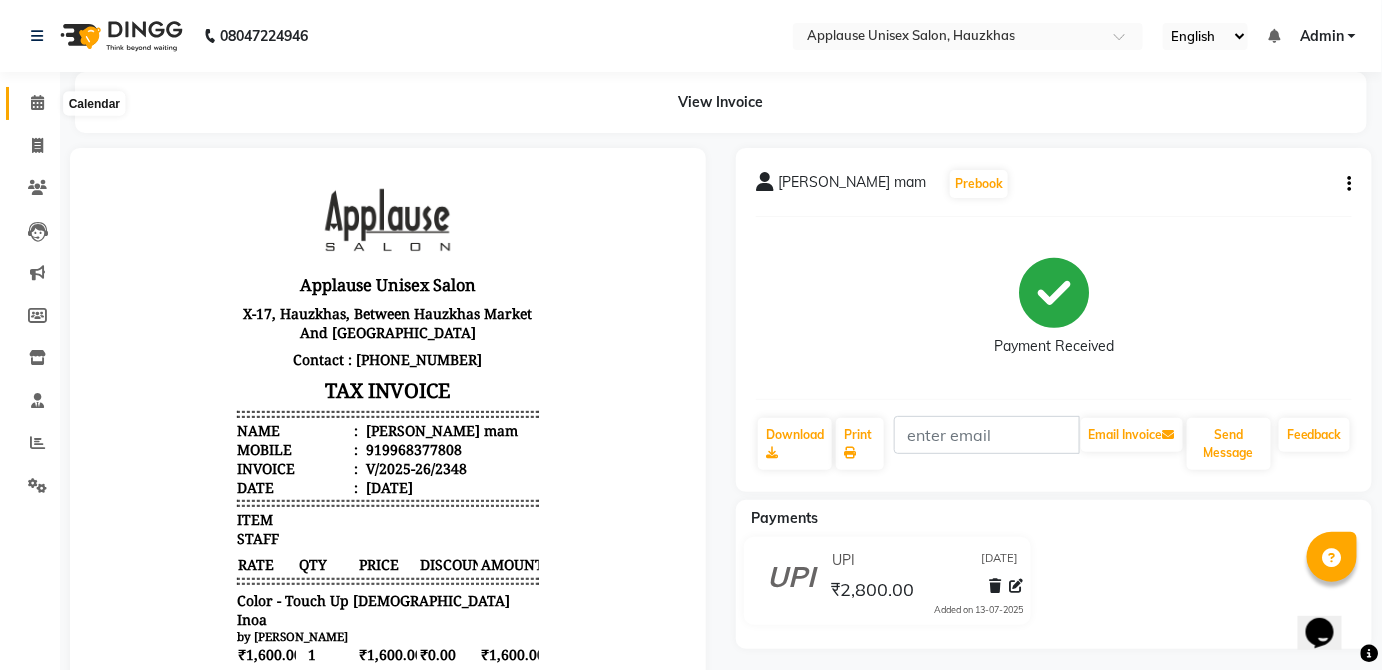 click 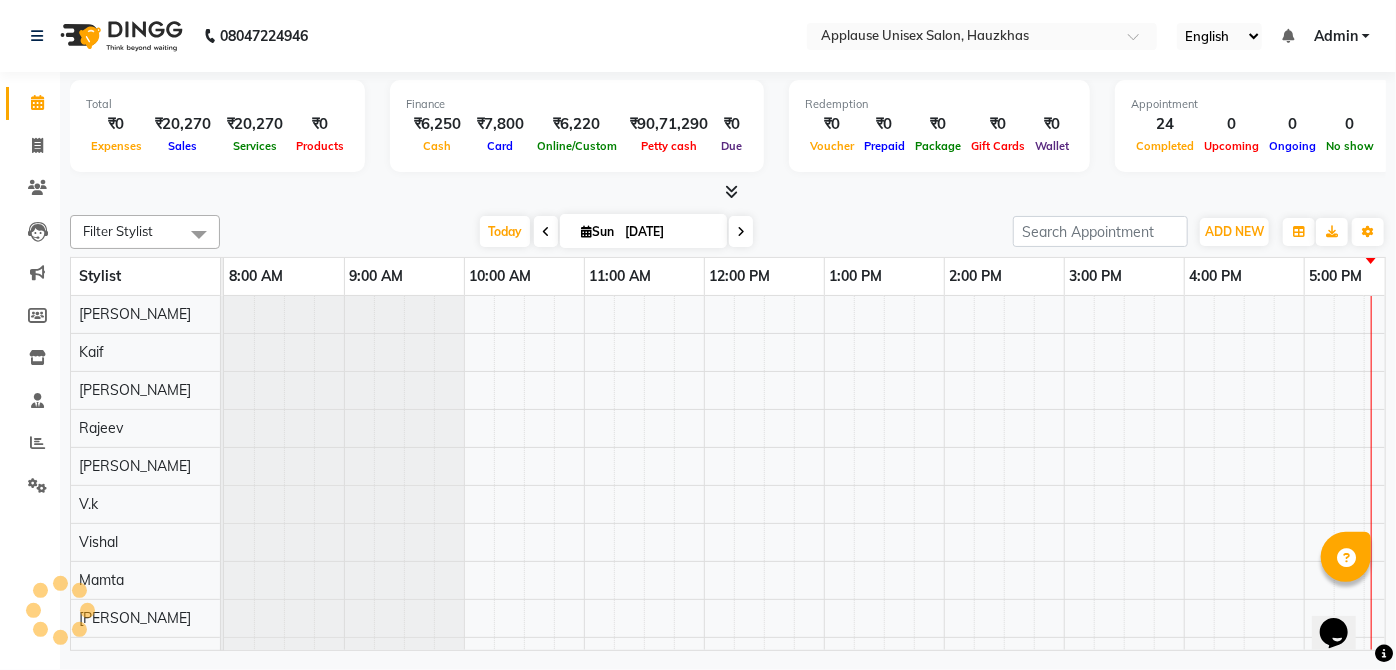 scroll, scrollTop: 0, scrollLeft: 277, axis: horizontal 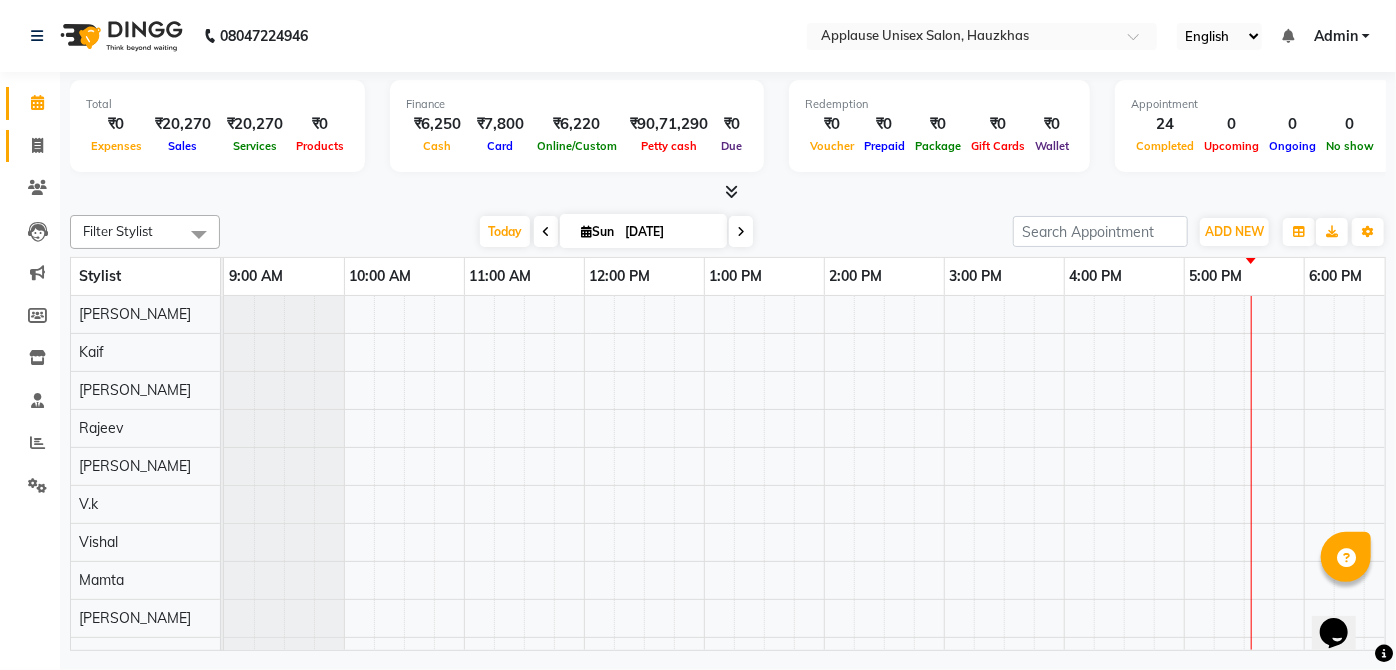 click 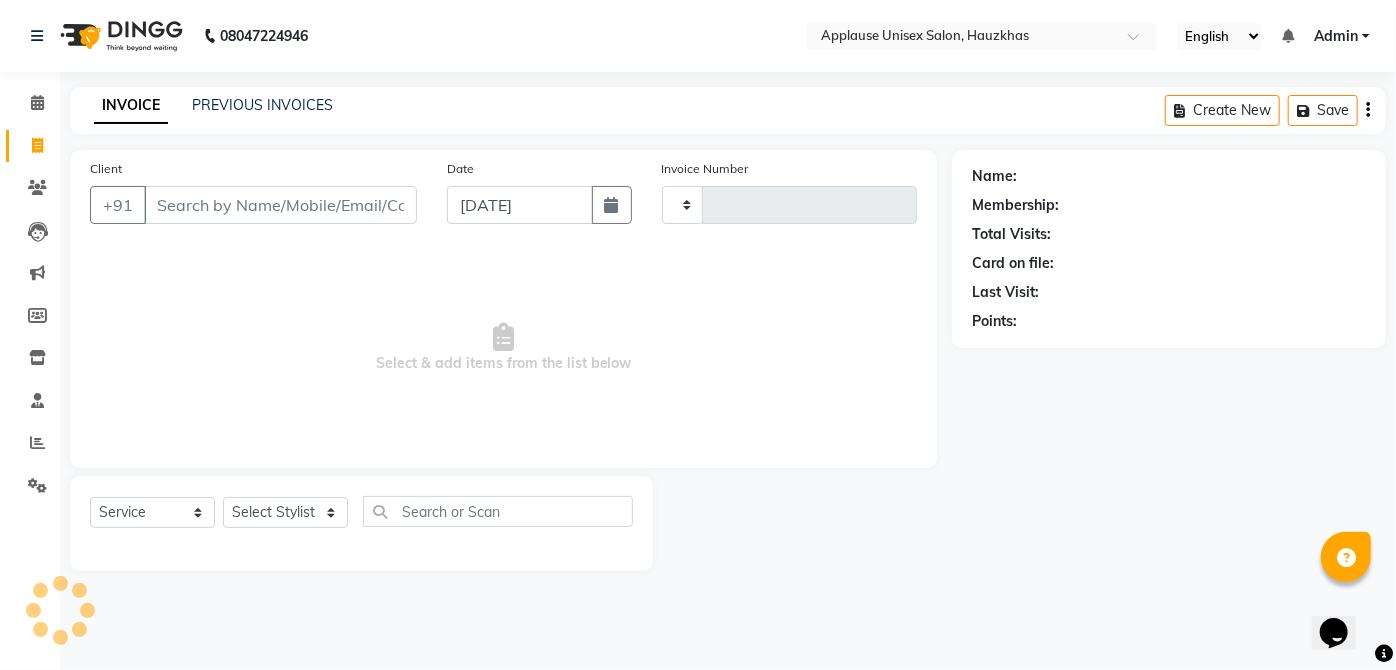 type on "2349" 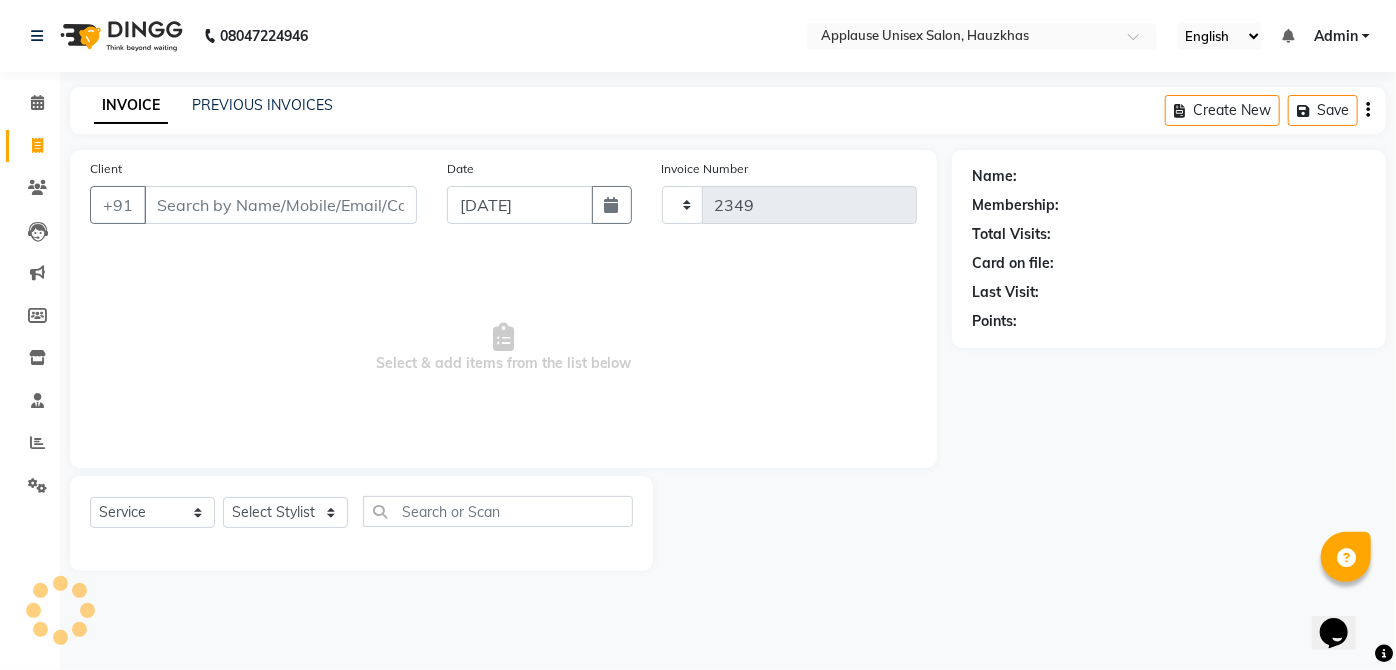 select on "5082" 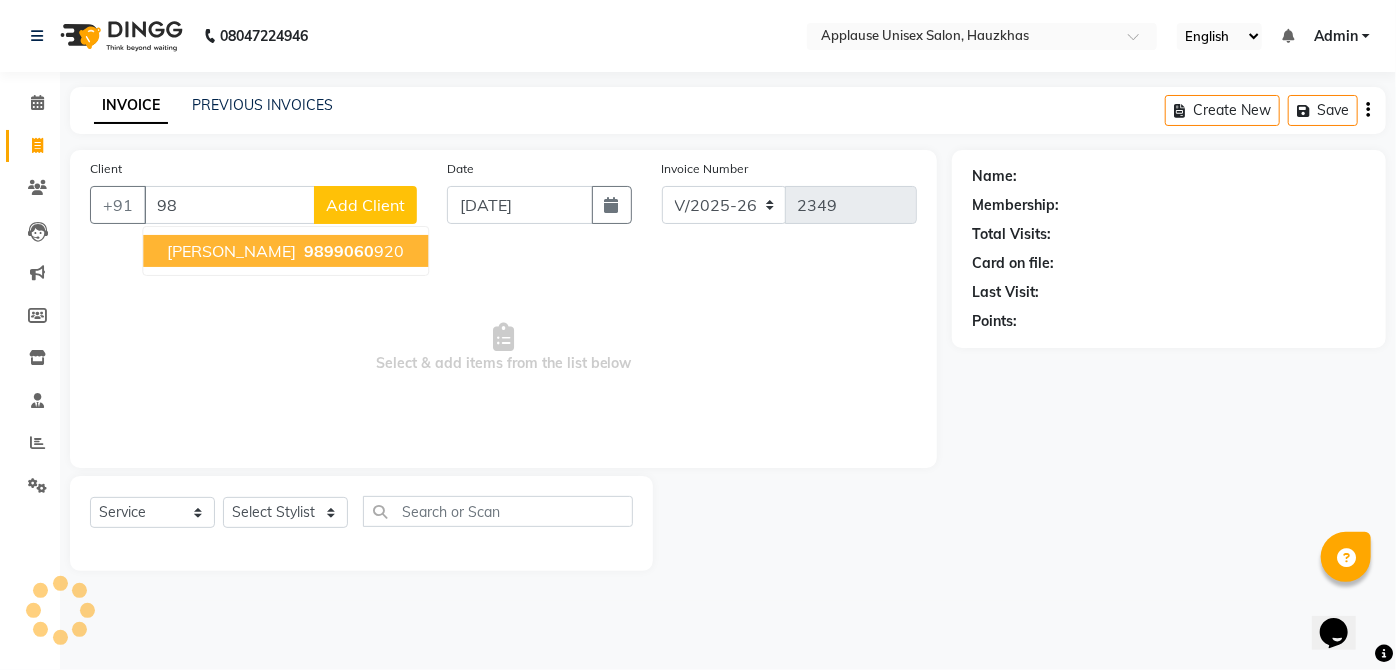 type on "9" 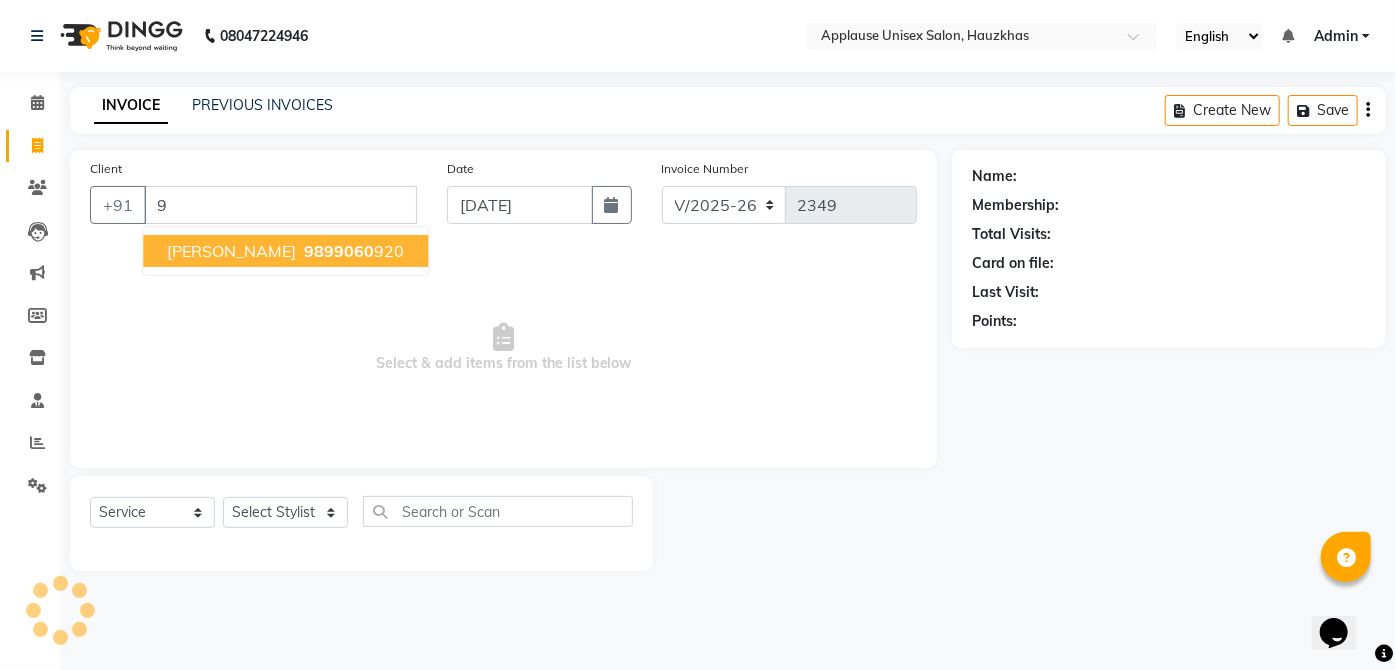 type 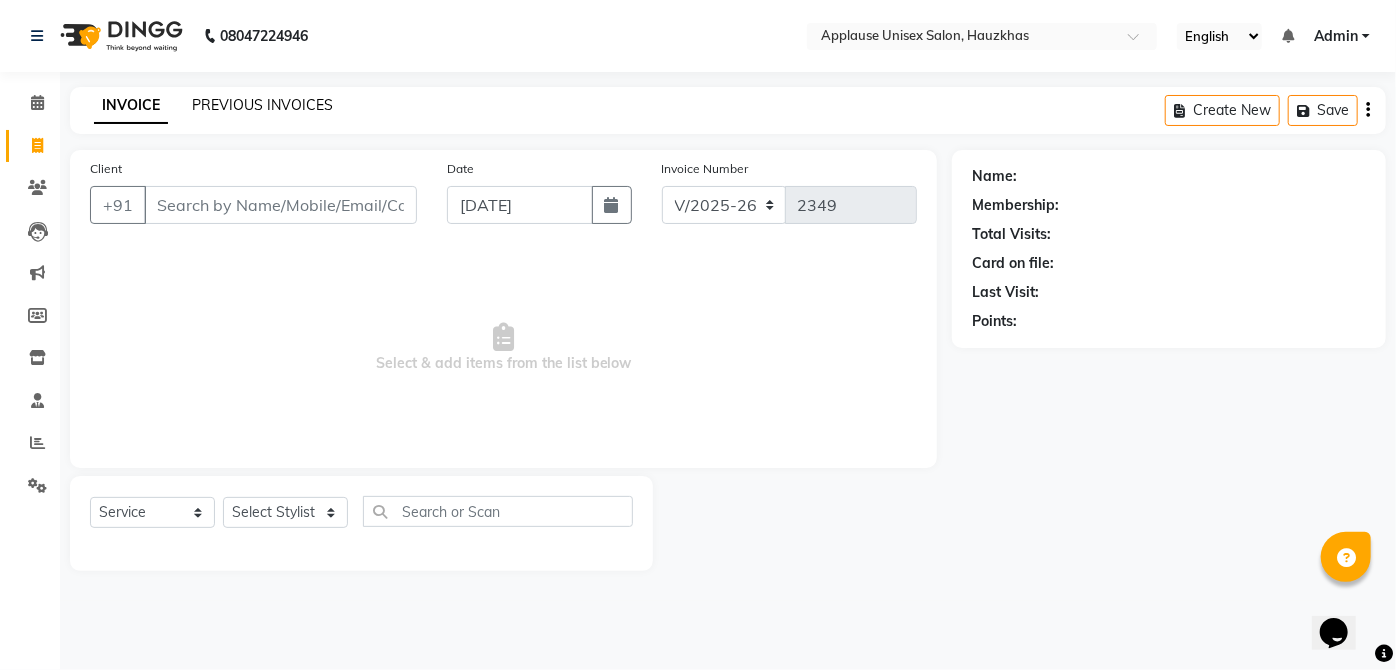 click on "PREVIOUS INVOICES" 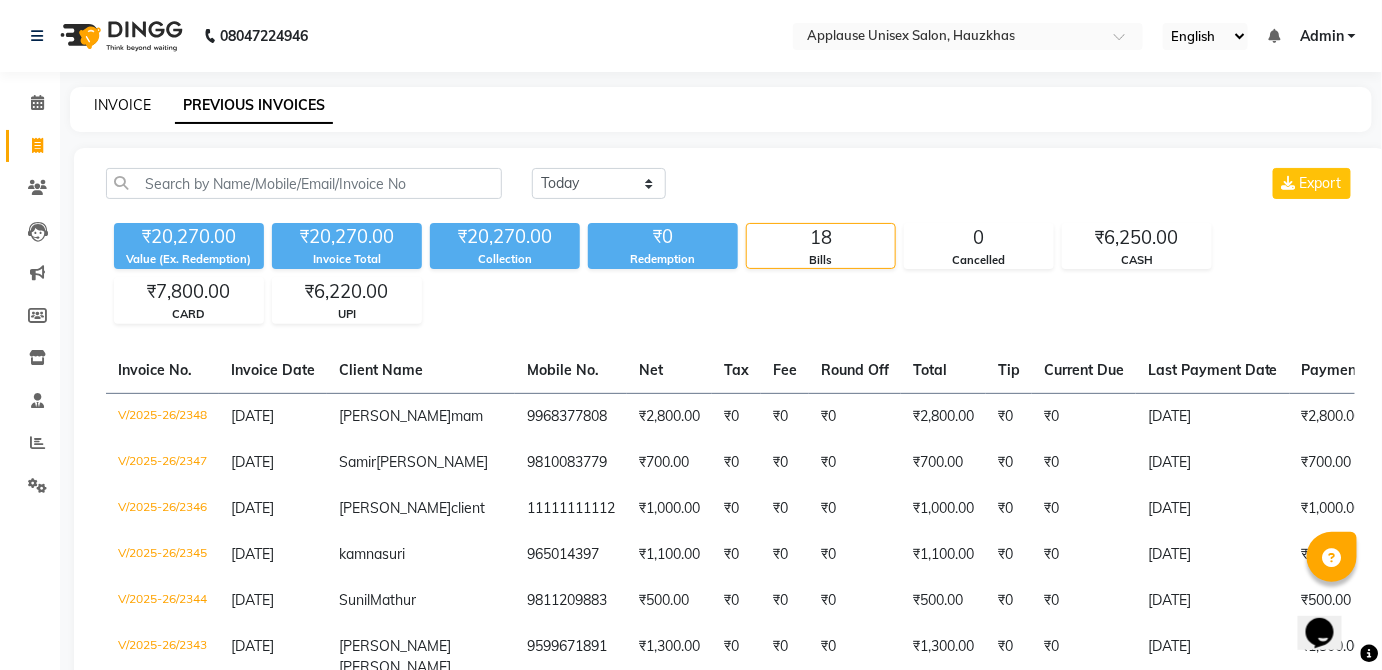 click on "INVOICE" 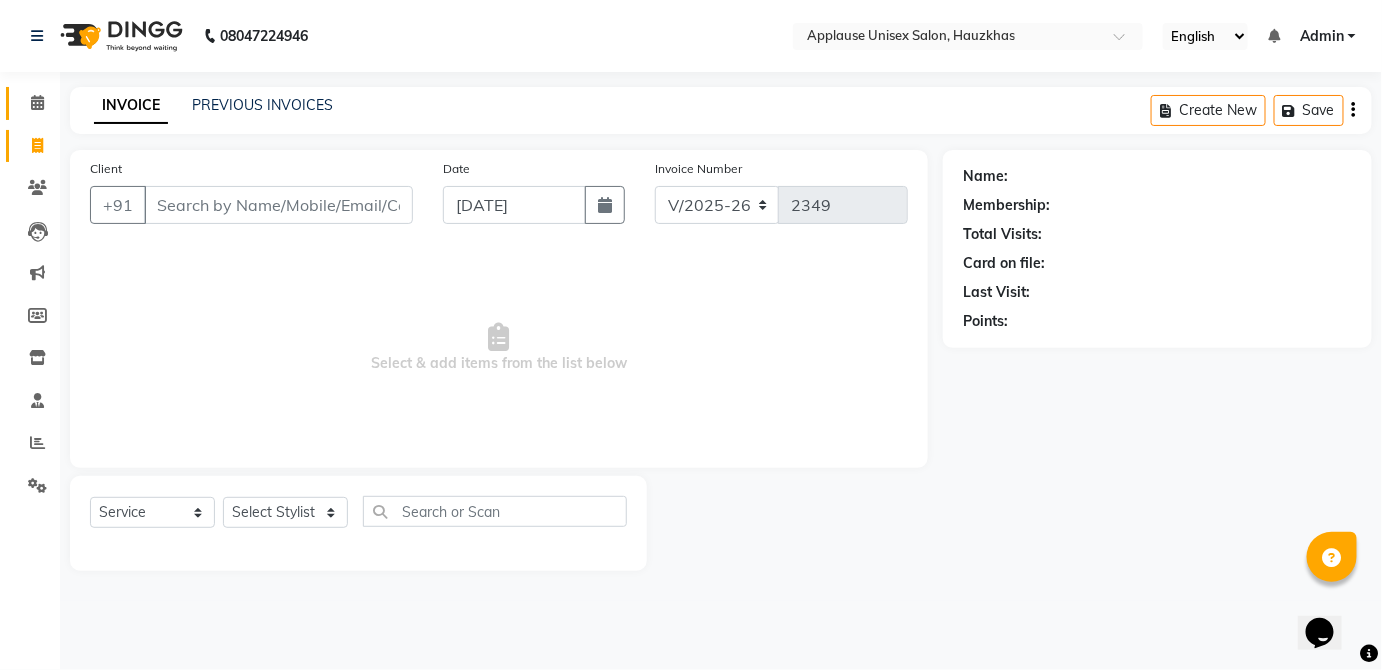 click 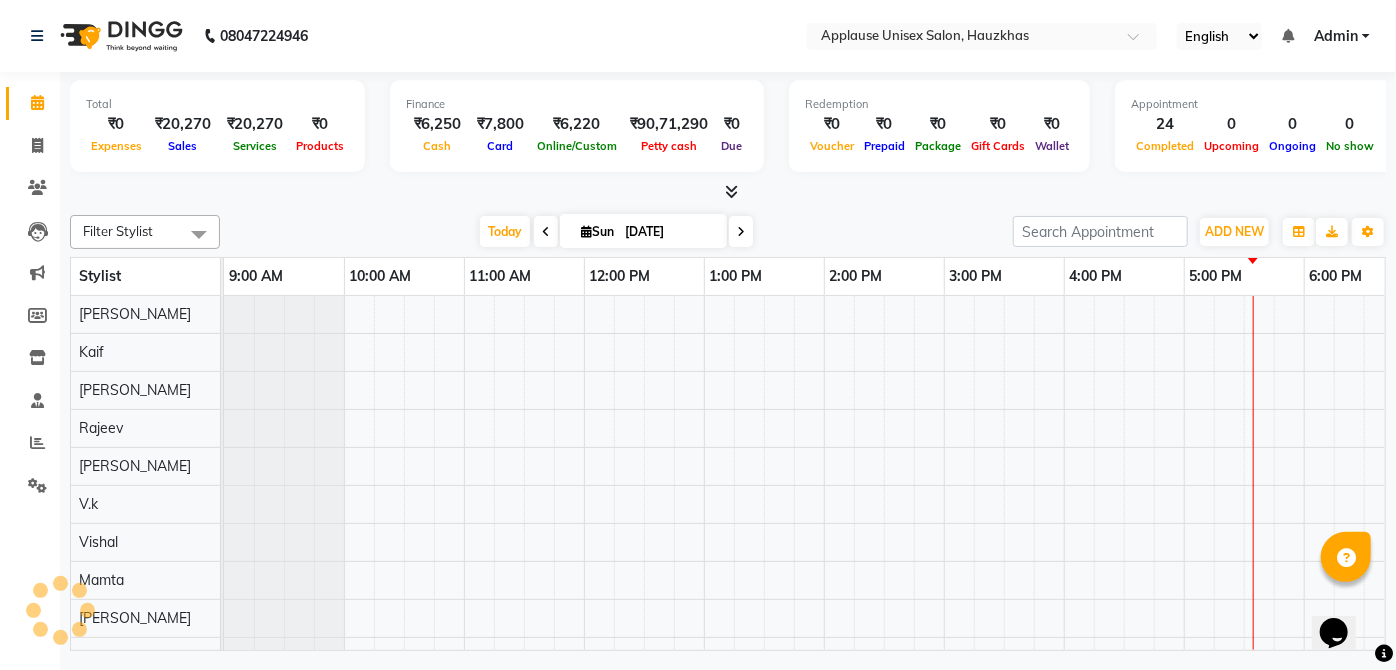 scroll, scrollTop: 0, scrollLeft: 0, axis: both 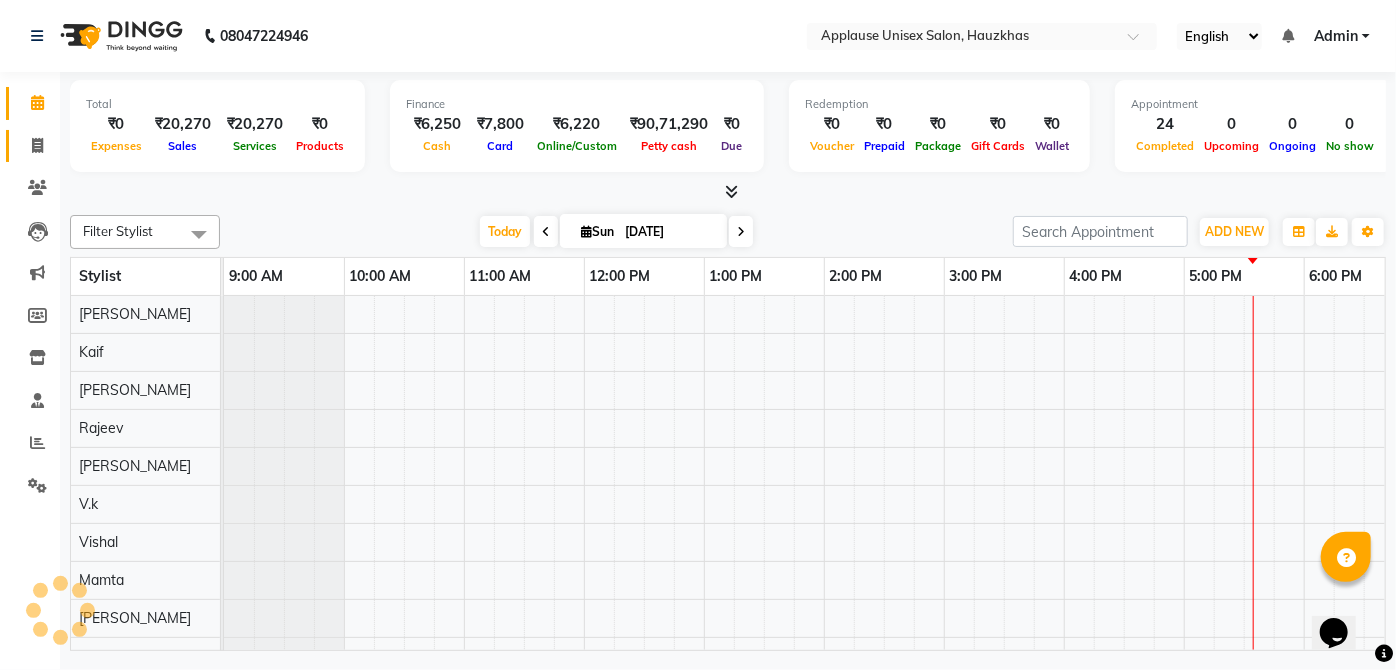 click 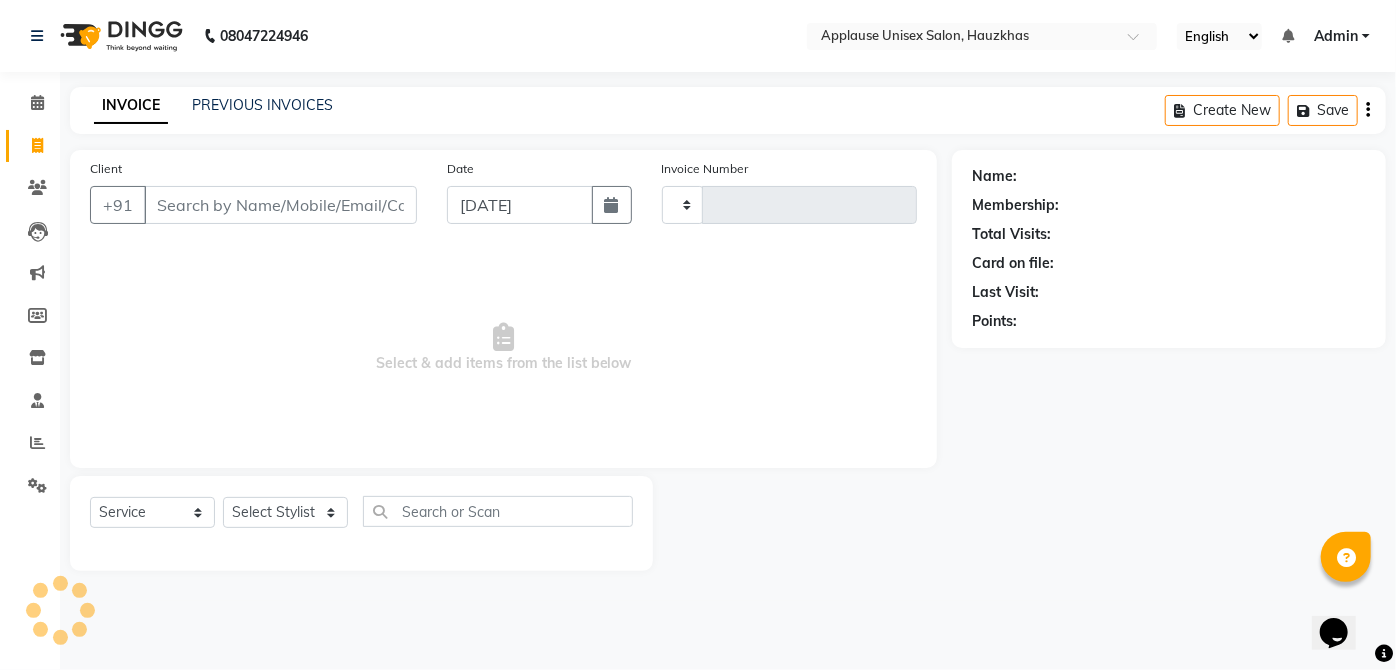 type on "2349" 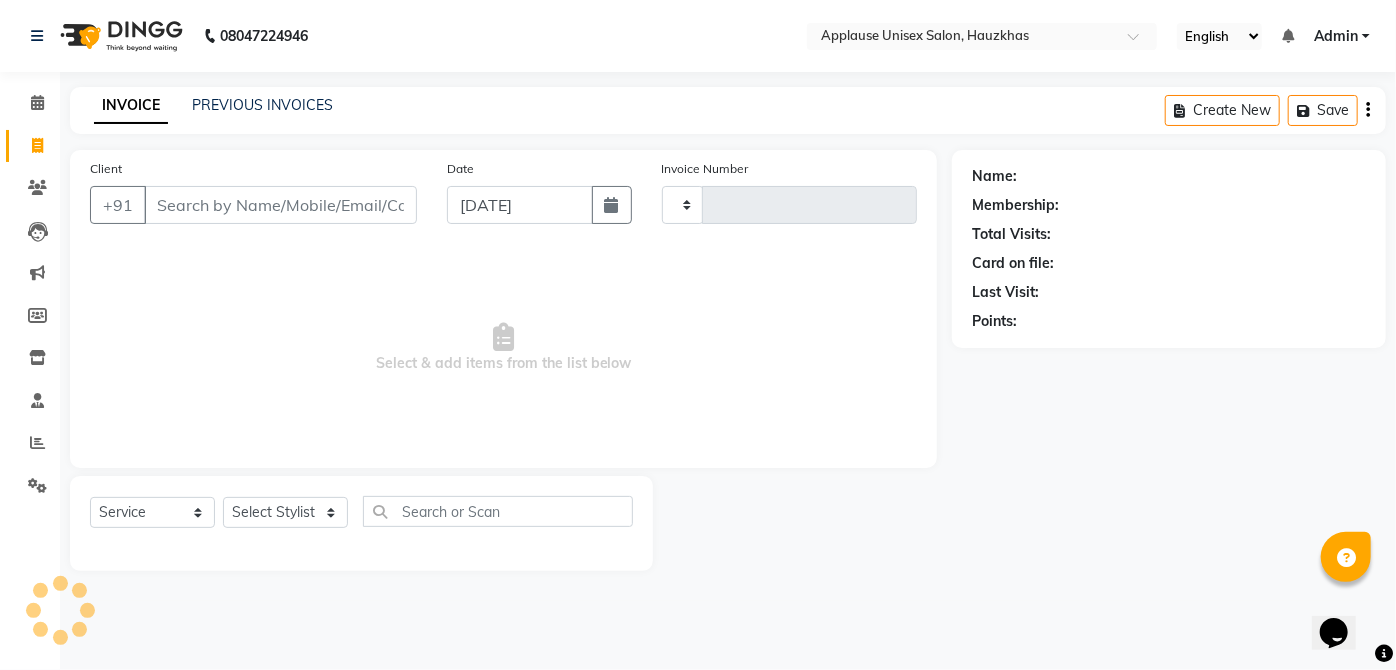 select on "5082" 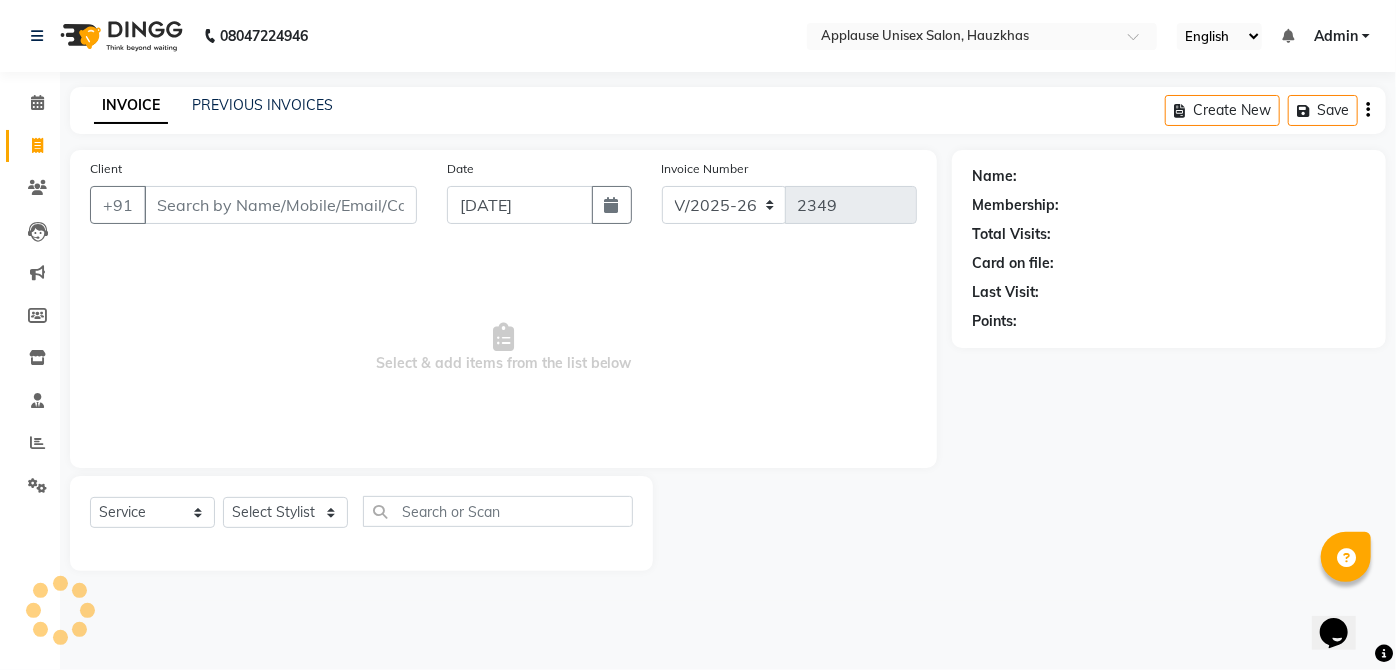 click on "INVOICE PREVIOUS INVOICES Create New   Save" 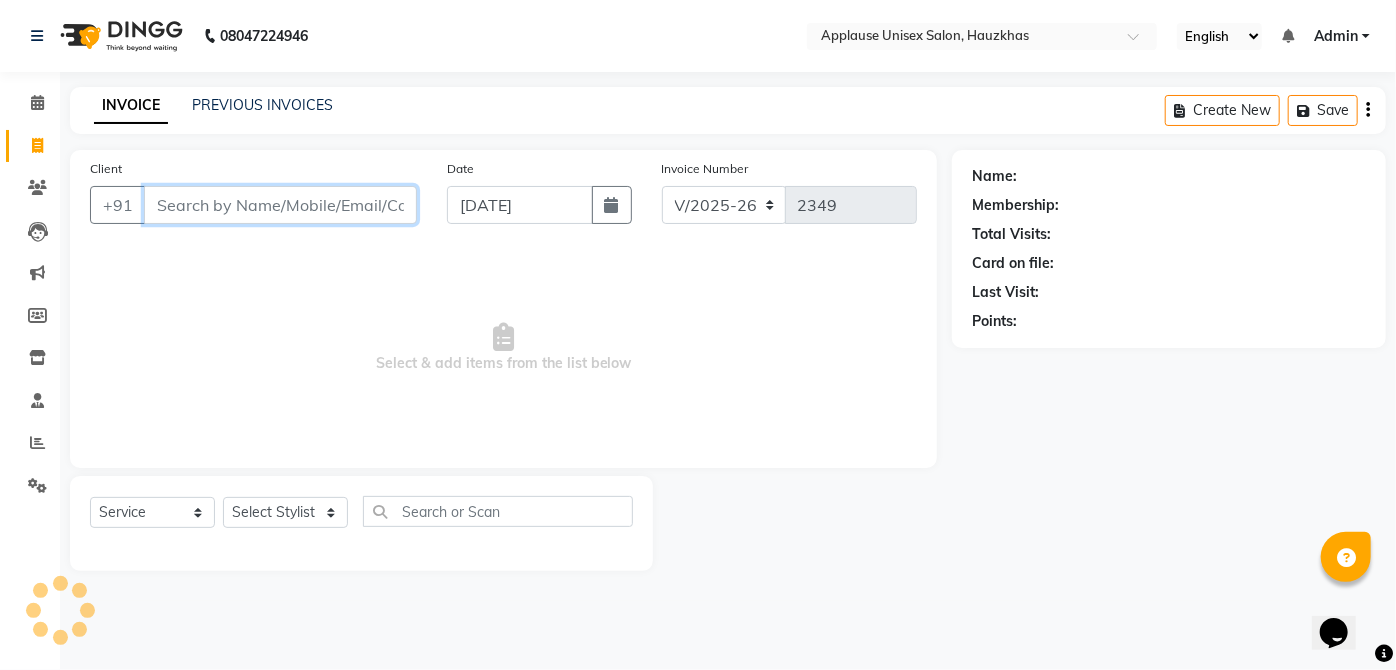 click on "Client" at bounding box center [280, 205] 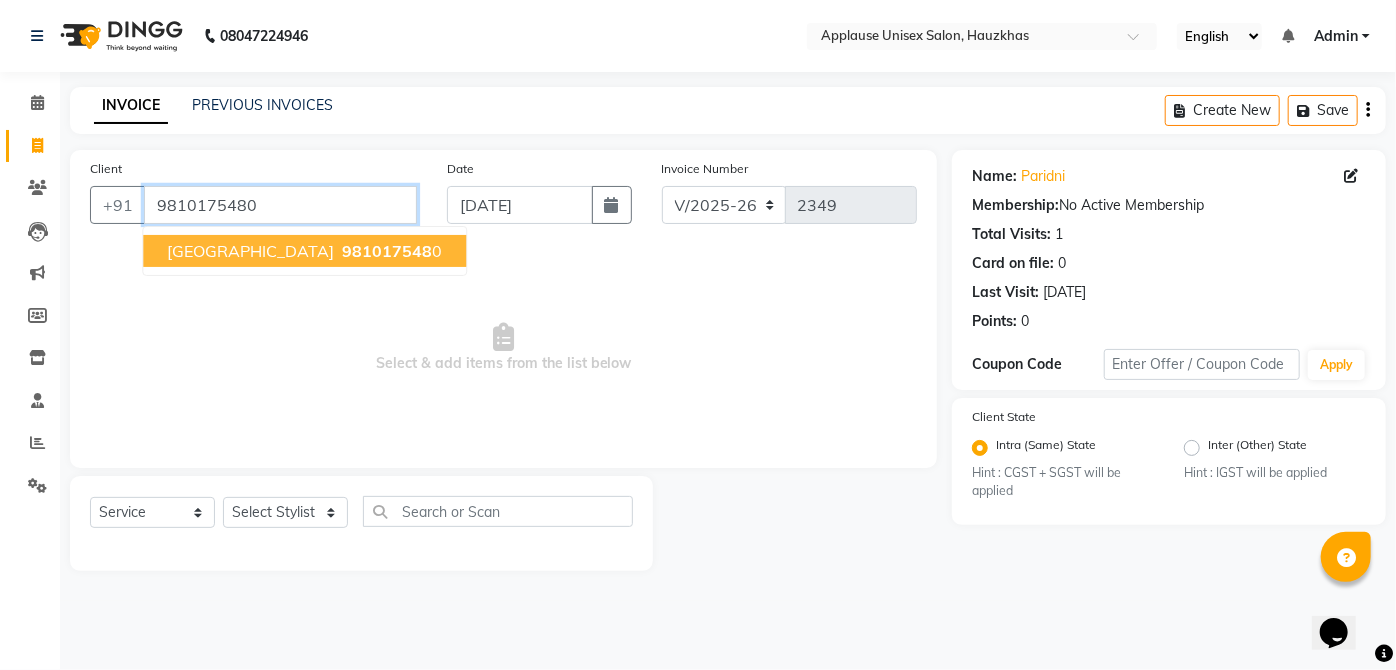 click on "9810175480" at bounding box center [280, 205] 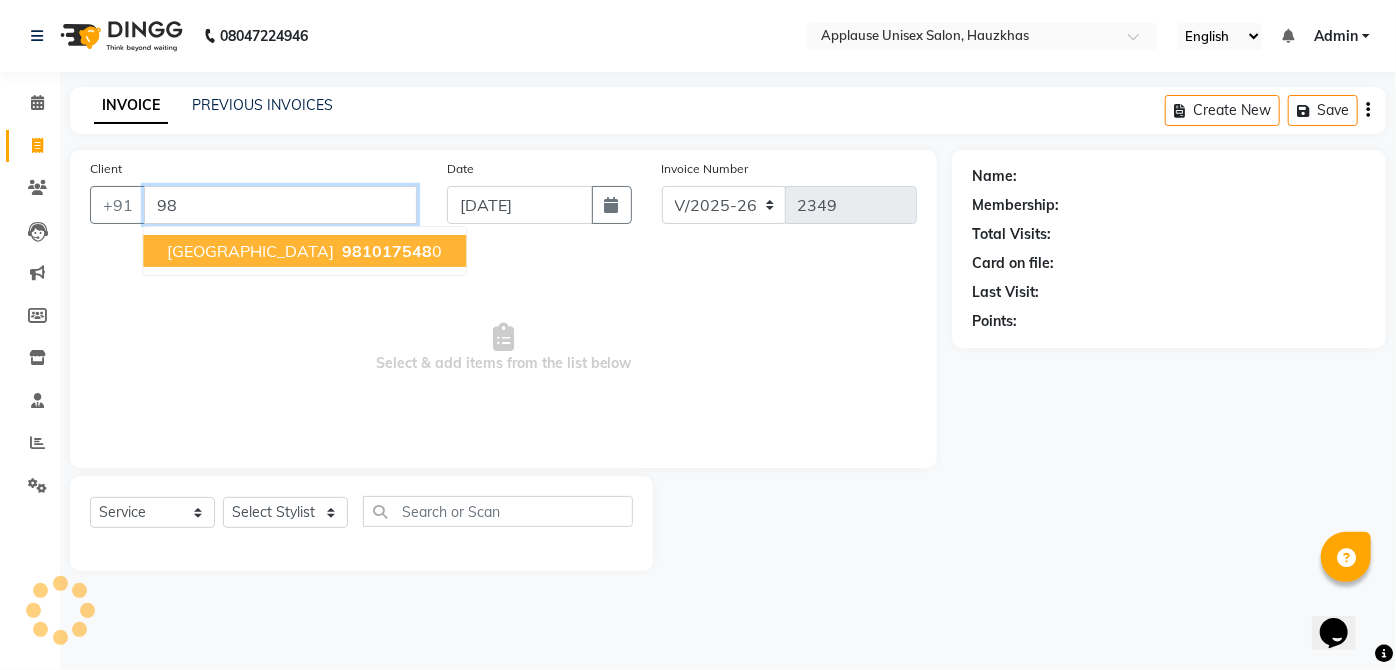 type on "9" 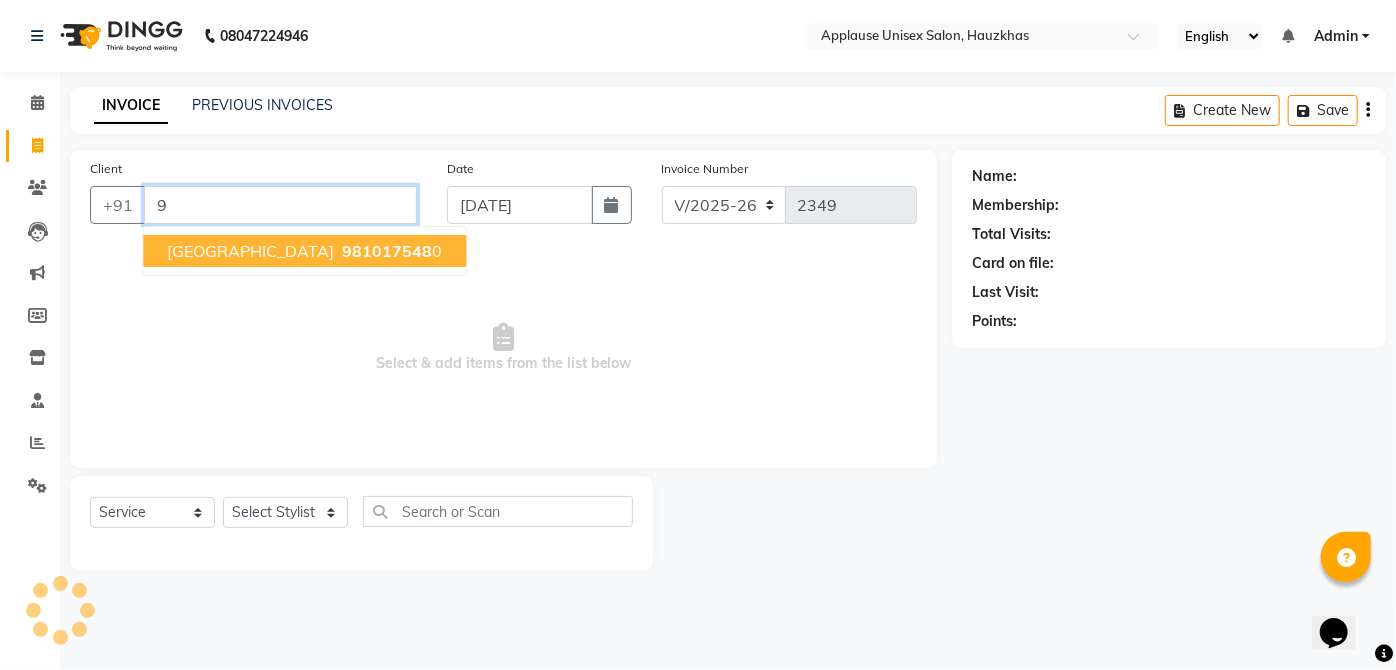 type 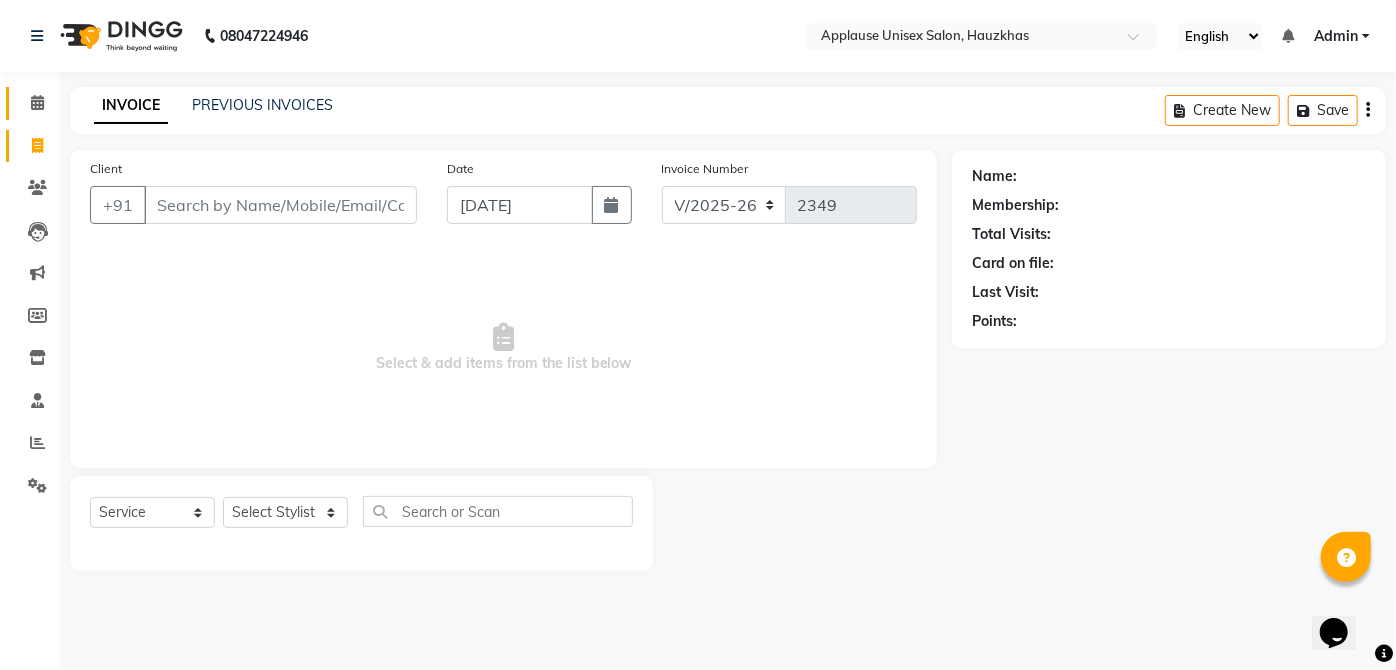 click 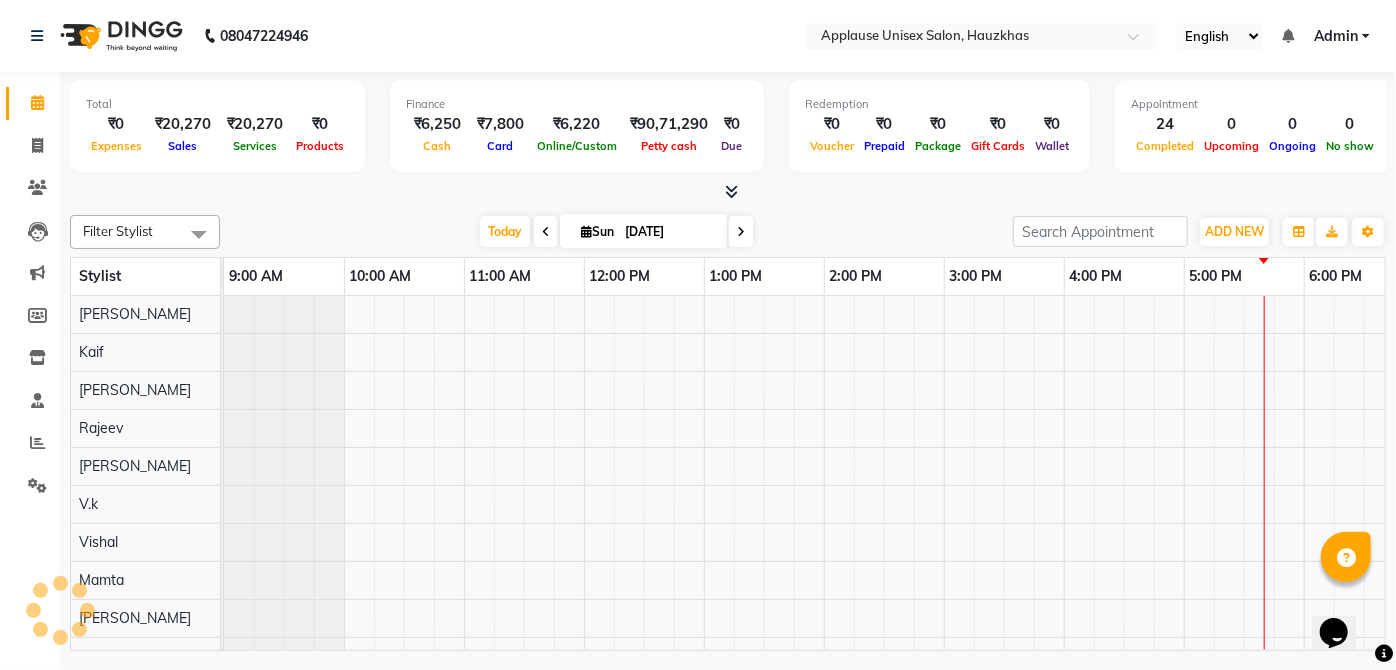 scroll, scrollTop: 0, scrollLeft: 0, axis: both 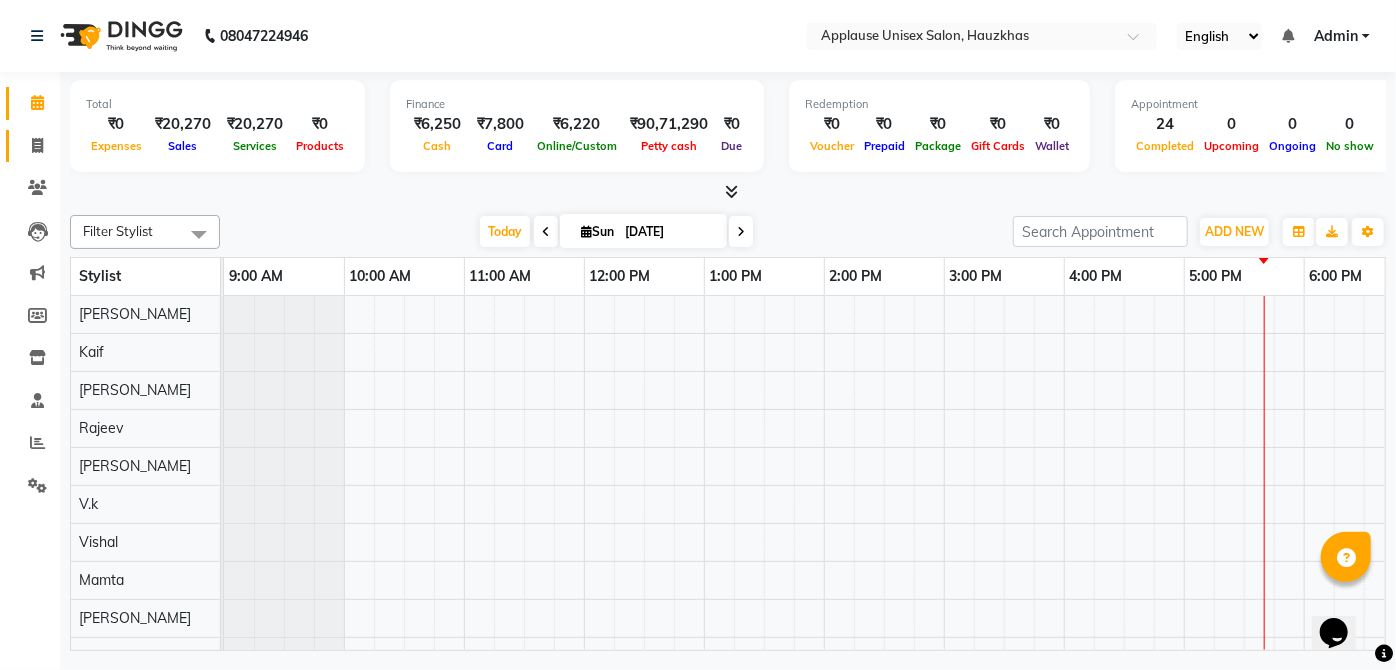 click 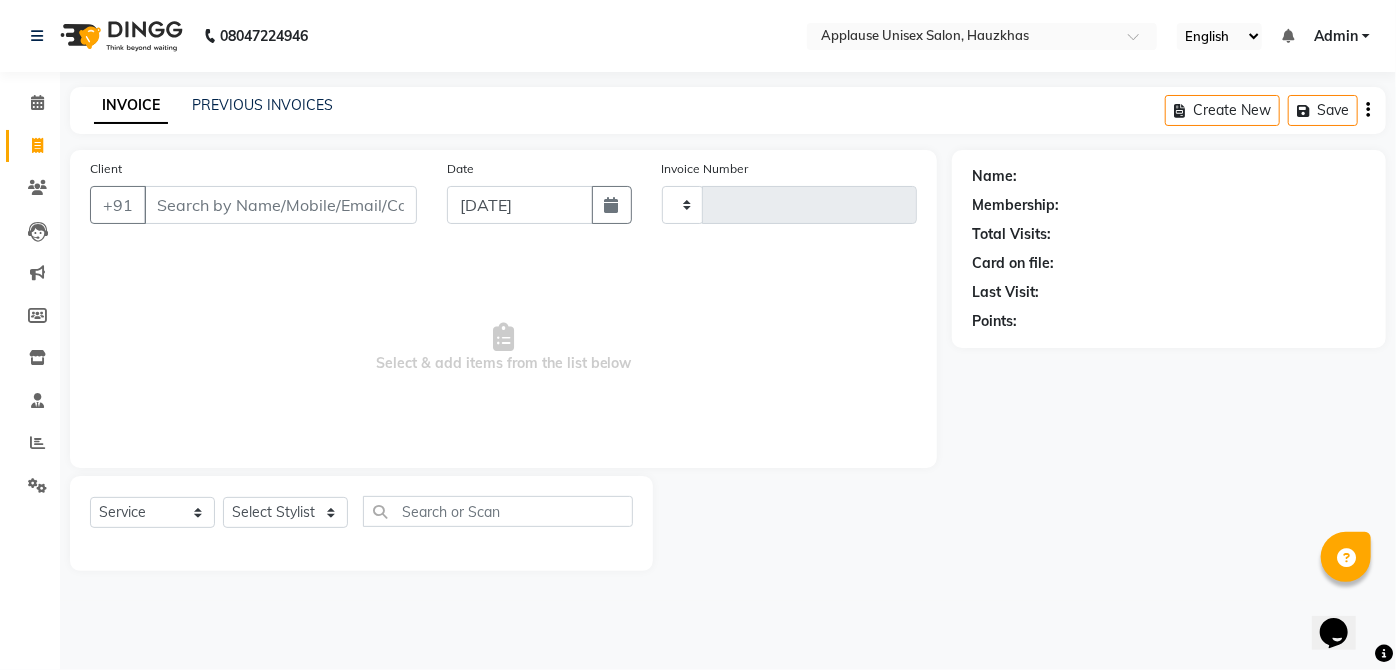 type on "2349" 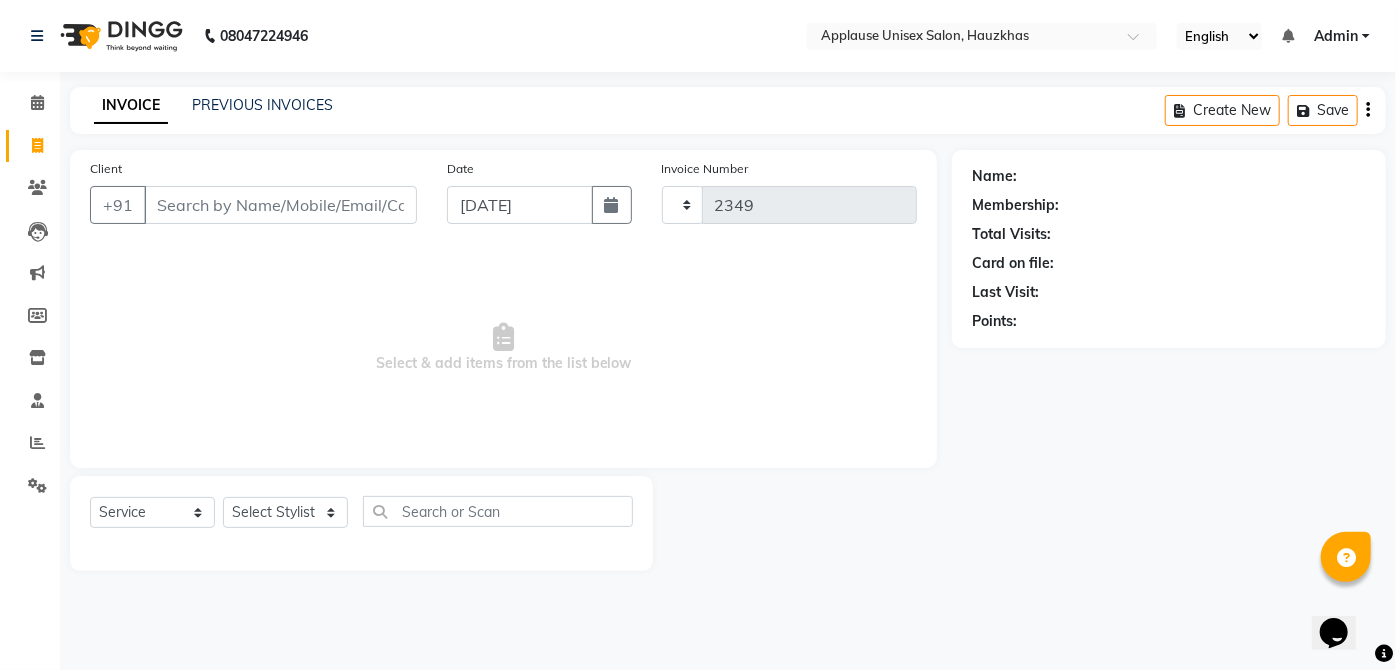 select on "5082" 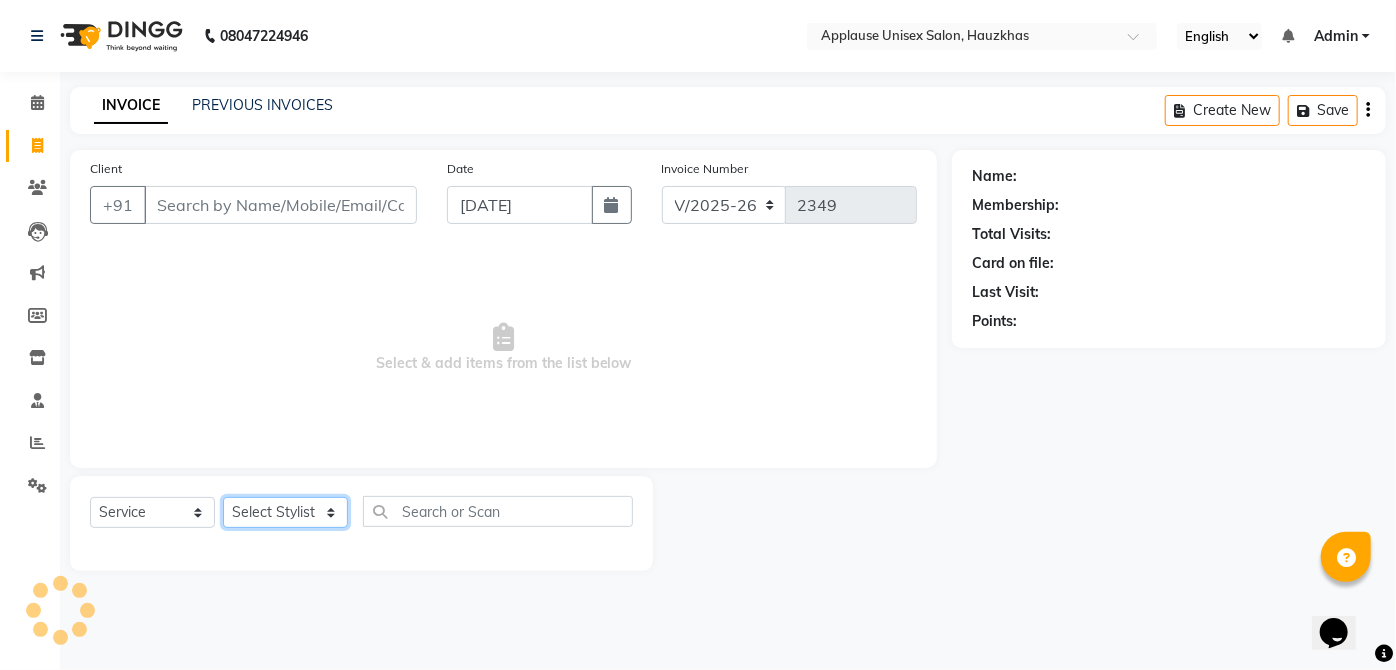 click on "Select Stylist  [PERSON_NAME] [PERSON_NAME] [PERSON_NAME] [PERSON_NAME]  Kaif [PERSON_NAME] [PERSON_NAME] Mamta Manager [PERSON_NAME] rahul  [PERSON_NAME] [PERSON_NAME] [PERSON_NAME] V.k" 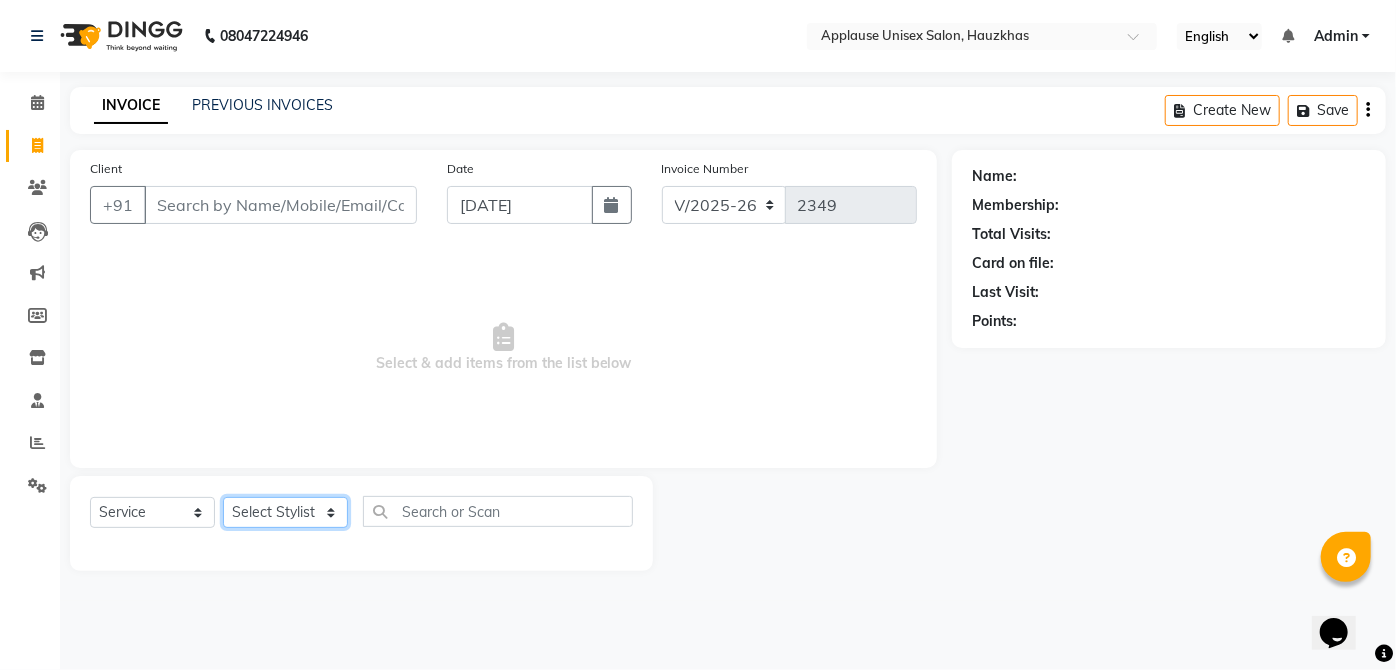 select on "32127" 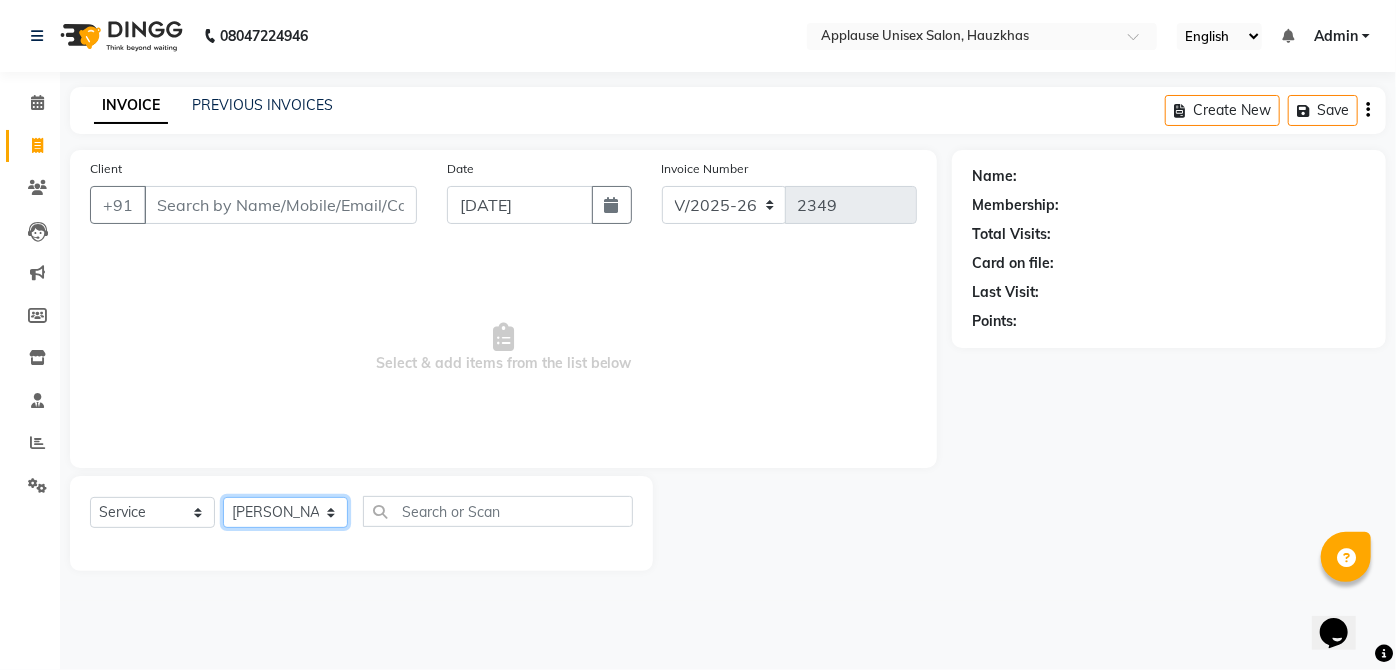 click on "Select Stylist  [PERSON_NAME] [PERSON_NAME] [PERSON_NAME] [PERSON_NAME]  Kaif [PERSON_NAME] [PERSON_NAME] Mamta Manager [PERSON_NAME] rahul  [PERSON_NAME] [PERSON_NAME] [PERSON_NAME] V.k" 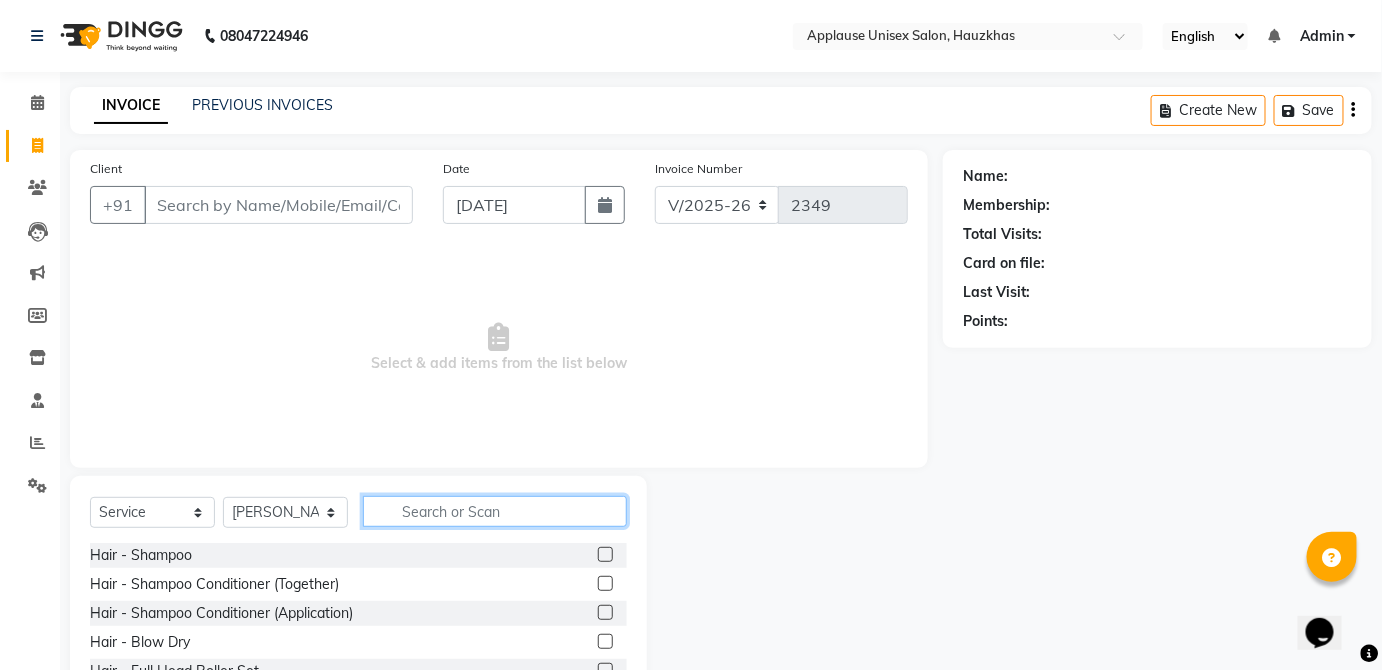 click 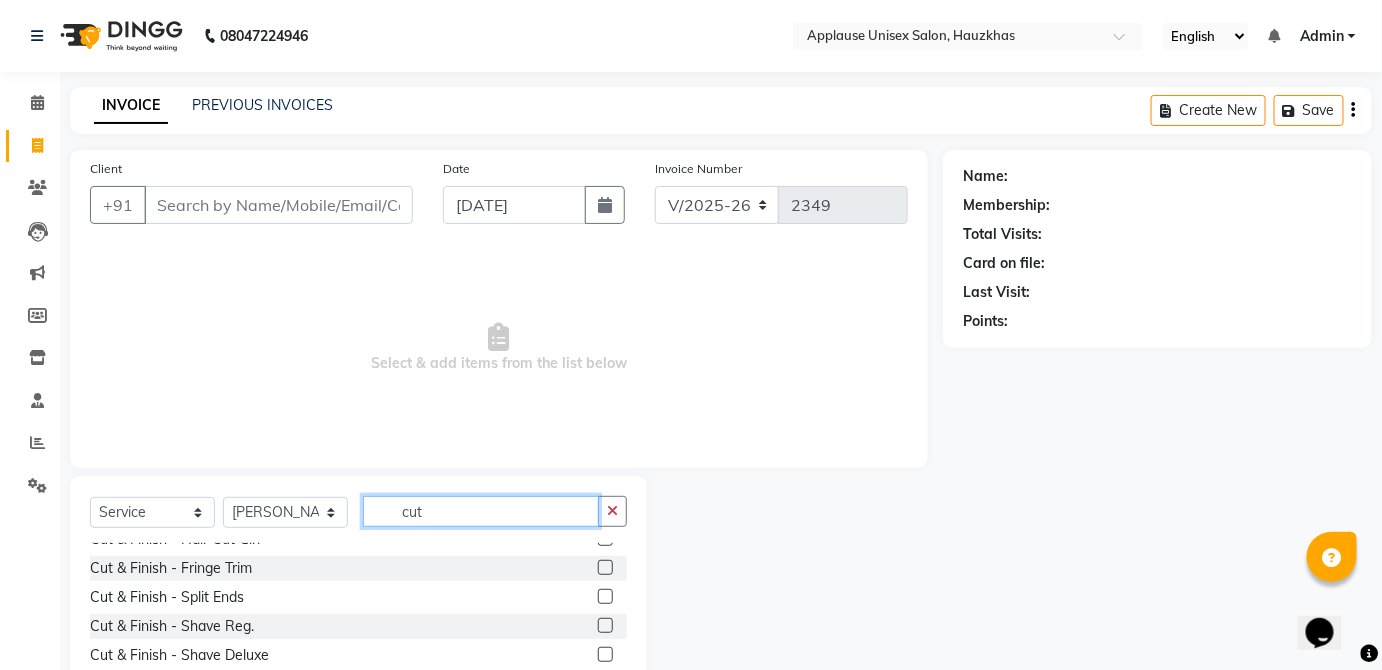 scroll, scrollTop: 205, scrollLeft: 0, axis: vertical 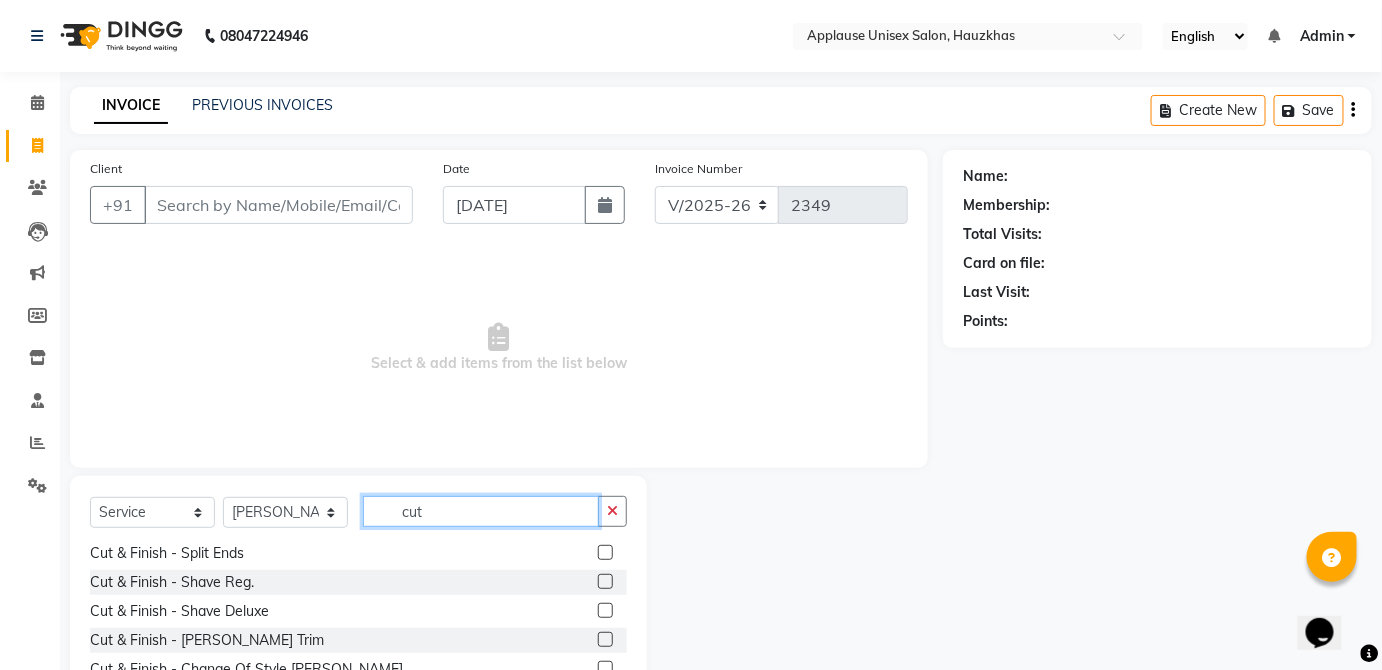 type on "cut" 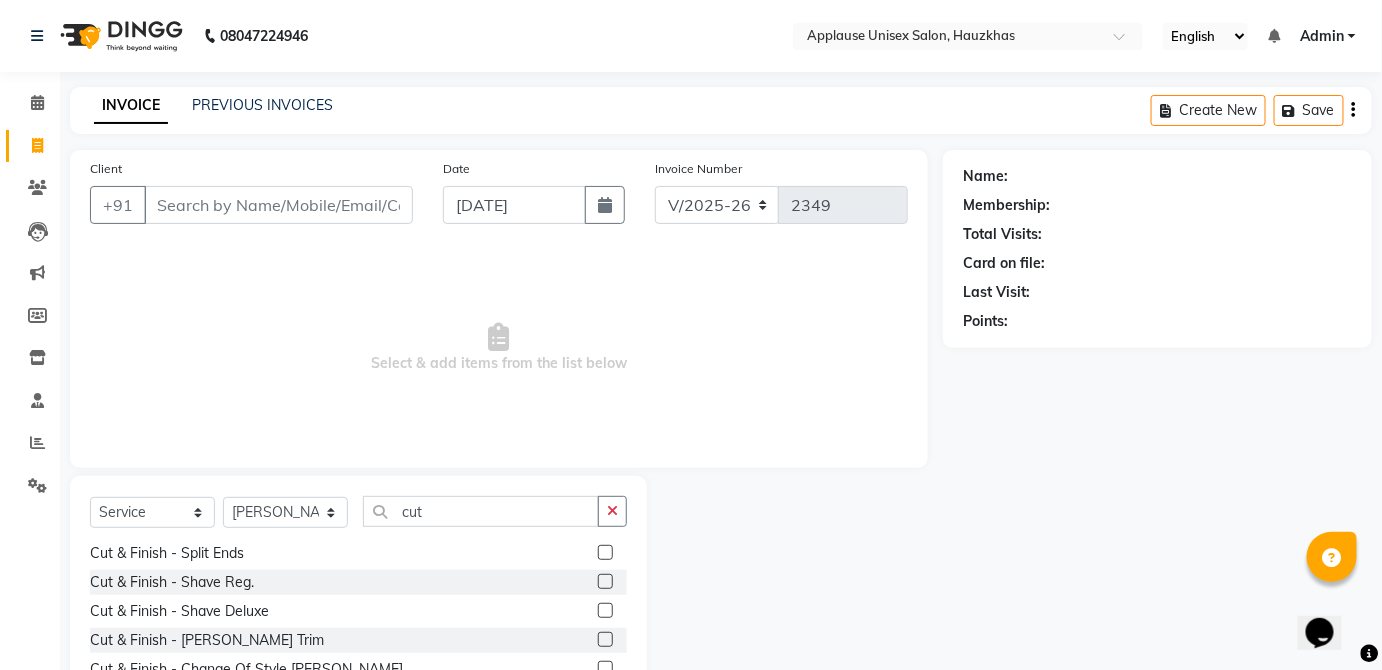 click 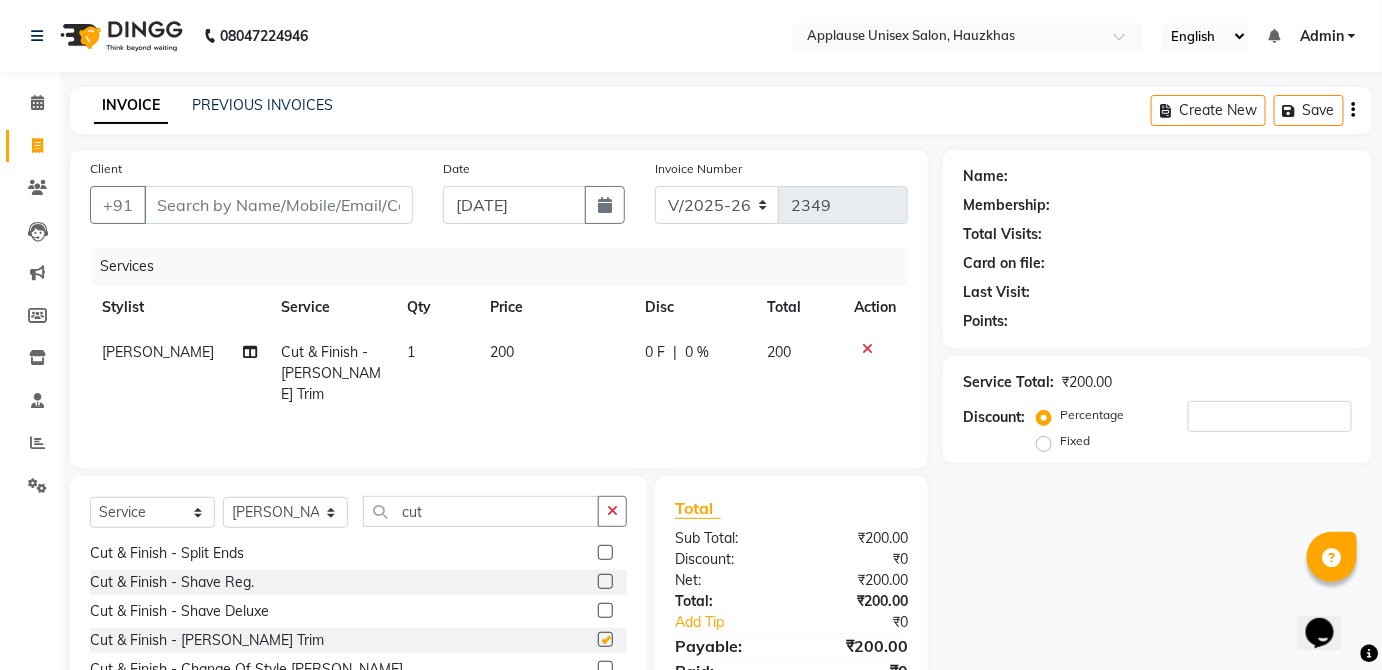 checkbox on "false" 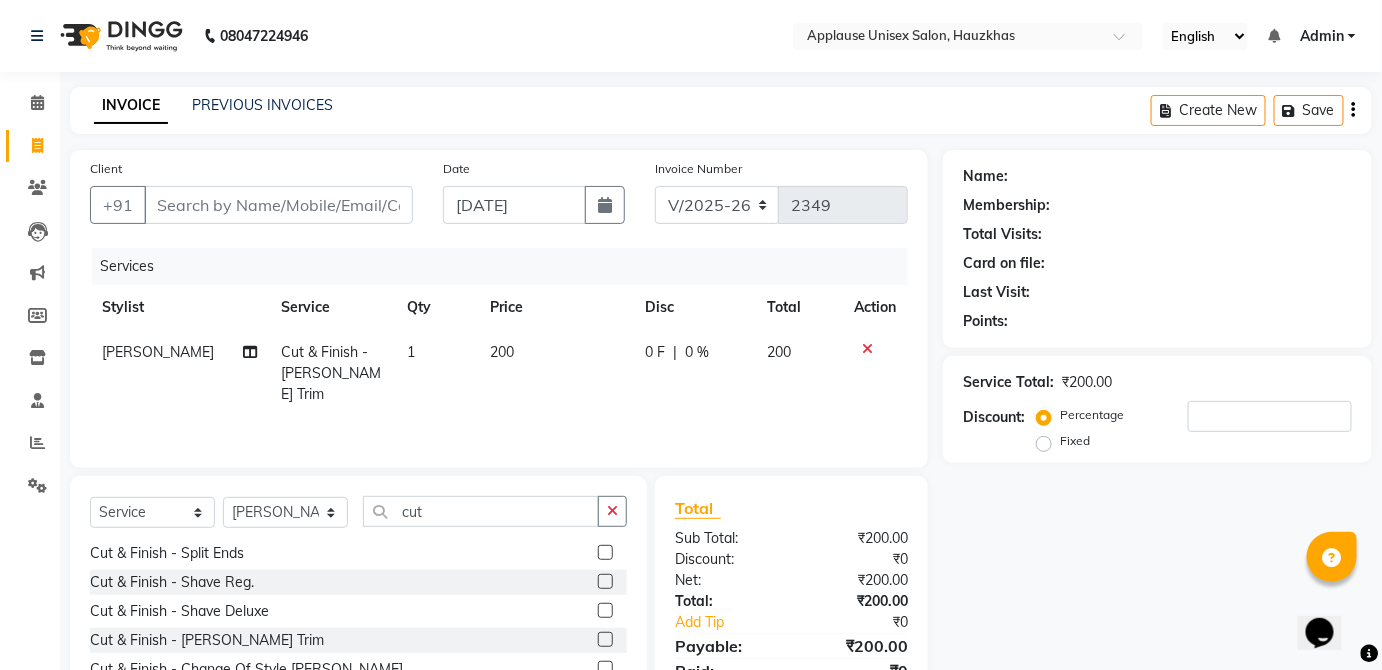 click on "200" 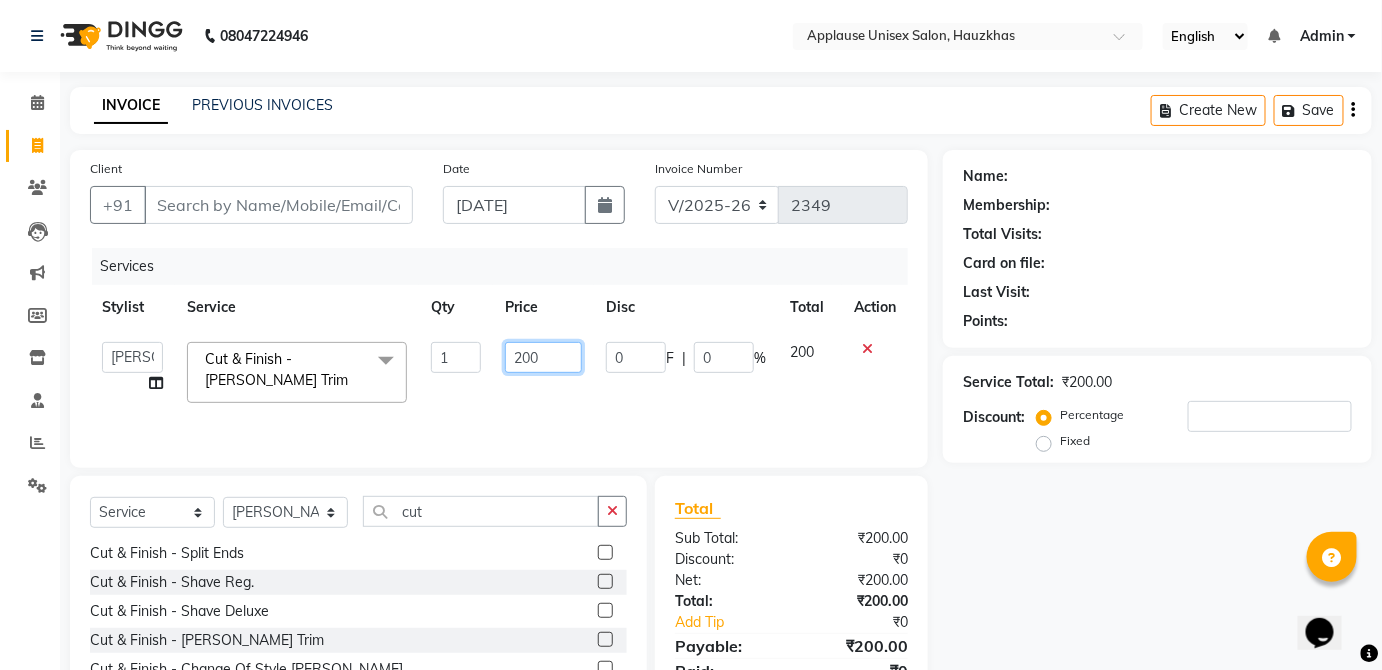 click on "200" 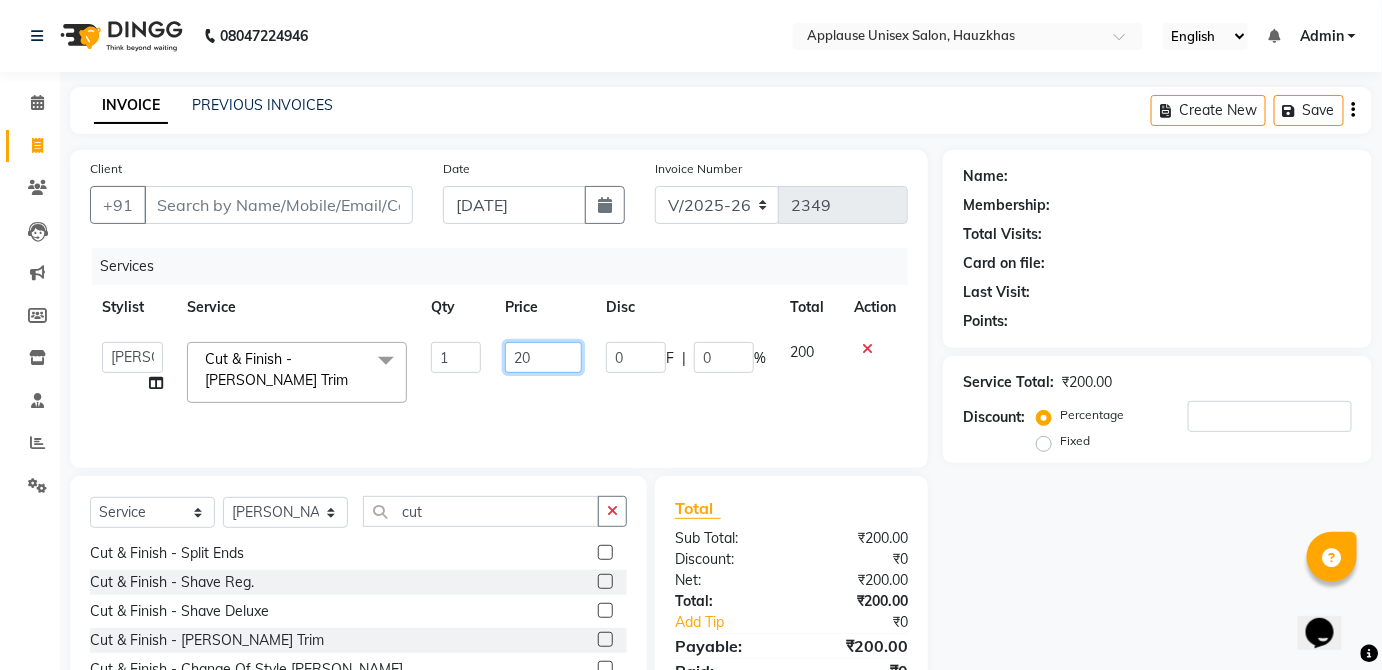 type on "2" 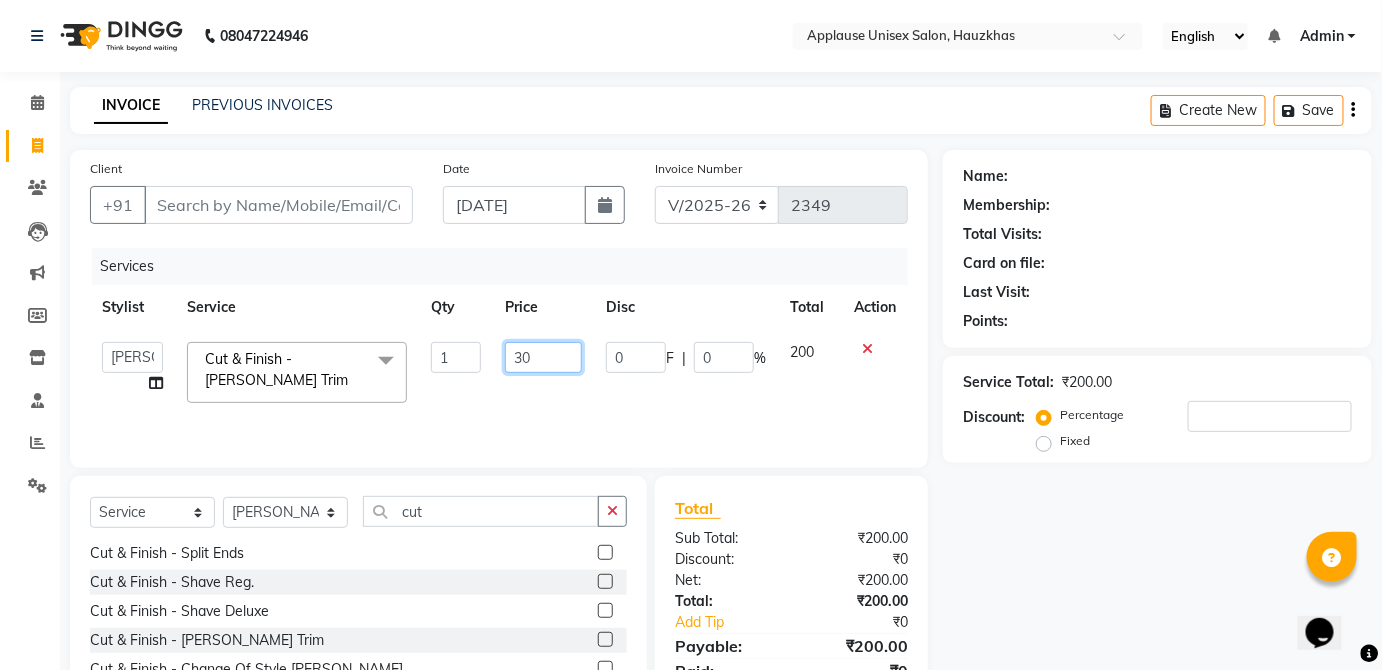type on "300" 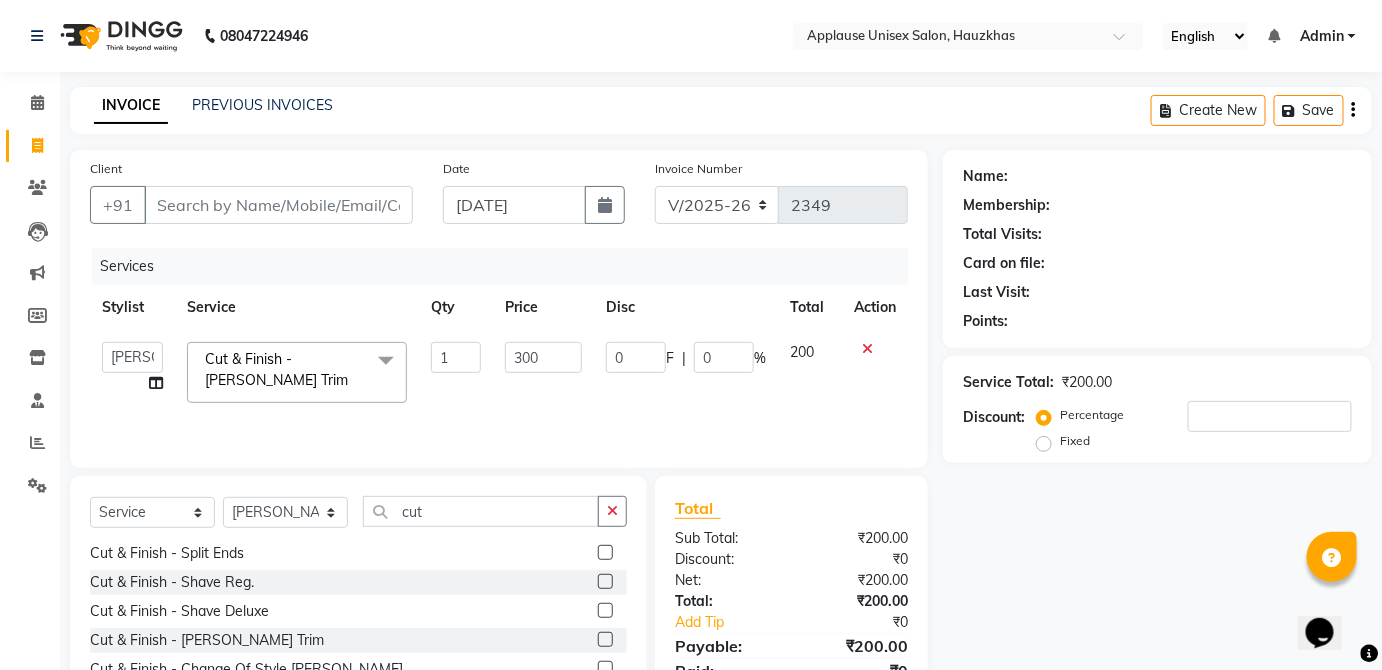 click on "200" 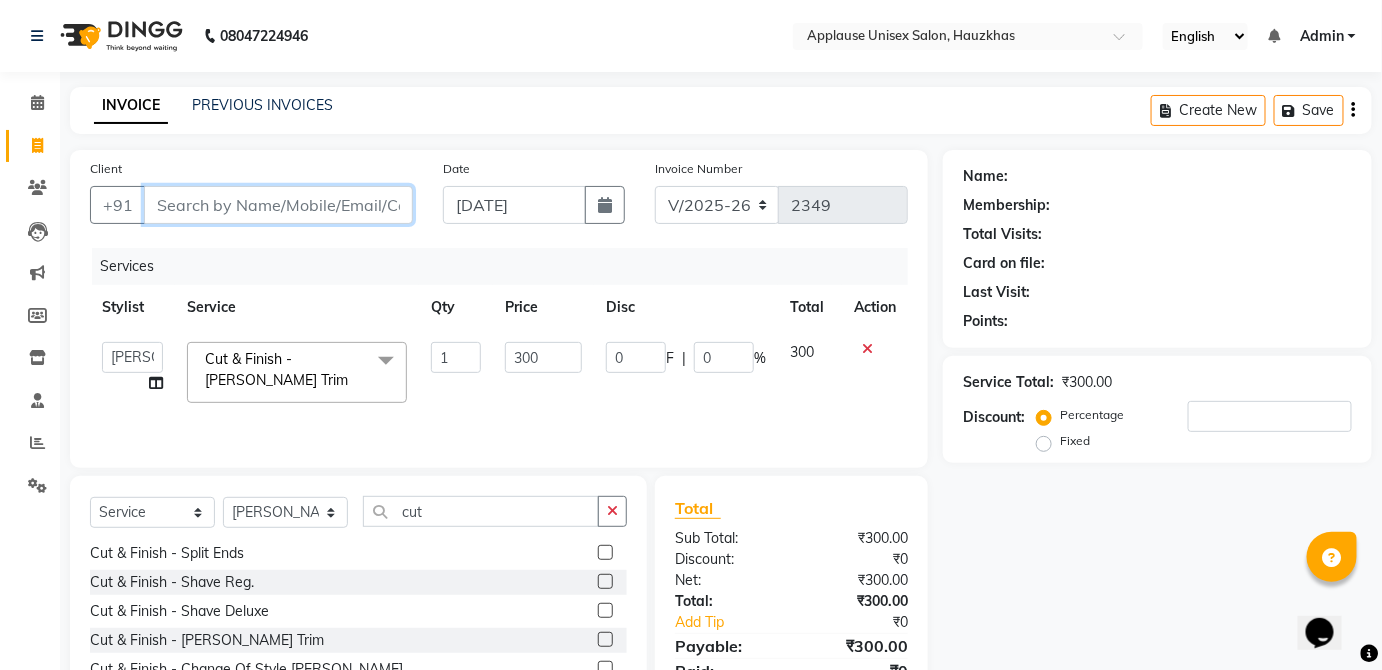 click on "Client" at bounding box center [278, 205] 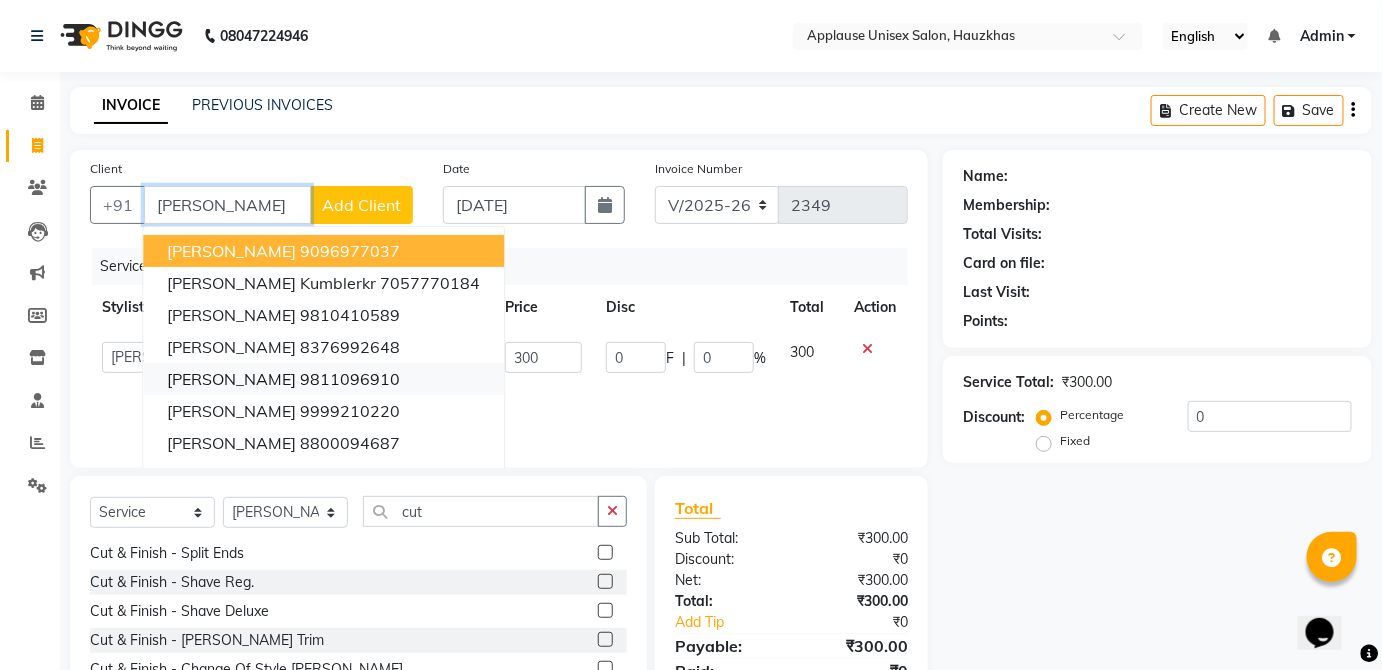 click on "9811096910" at bounding box center [350, 379] 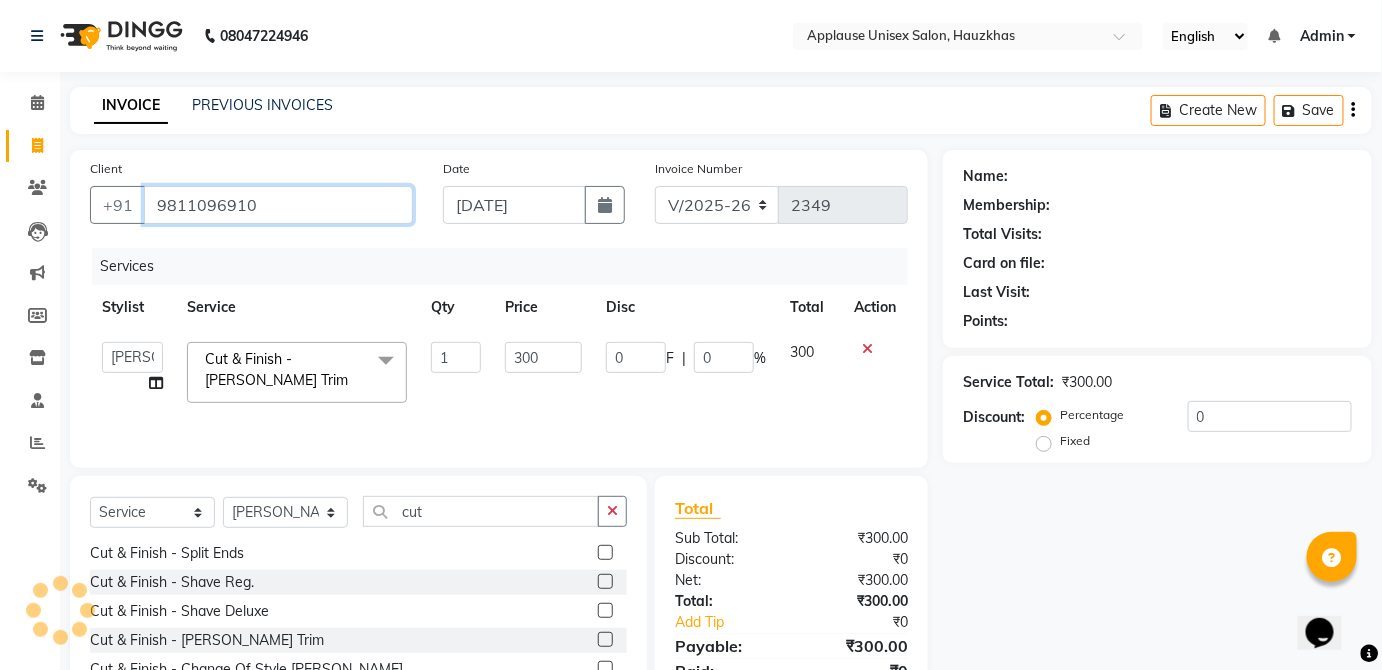 type on "9811096910" 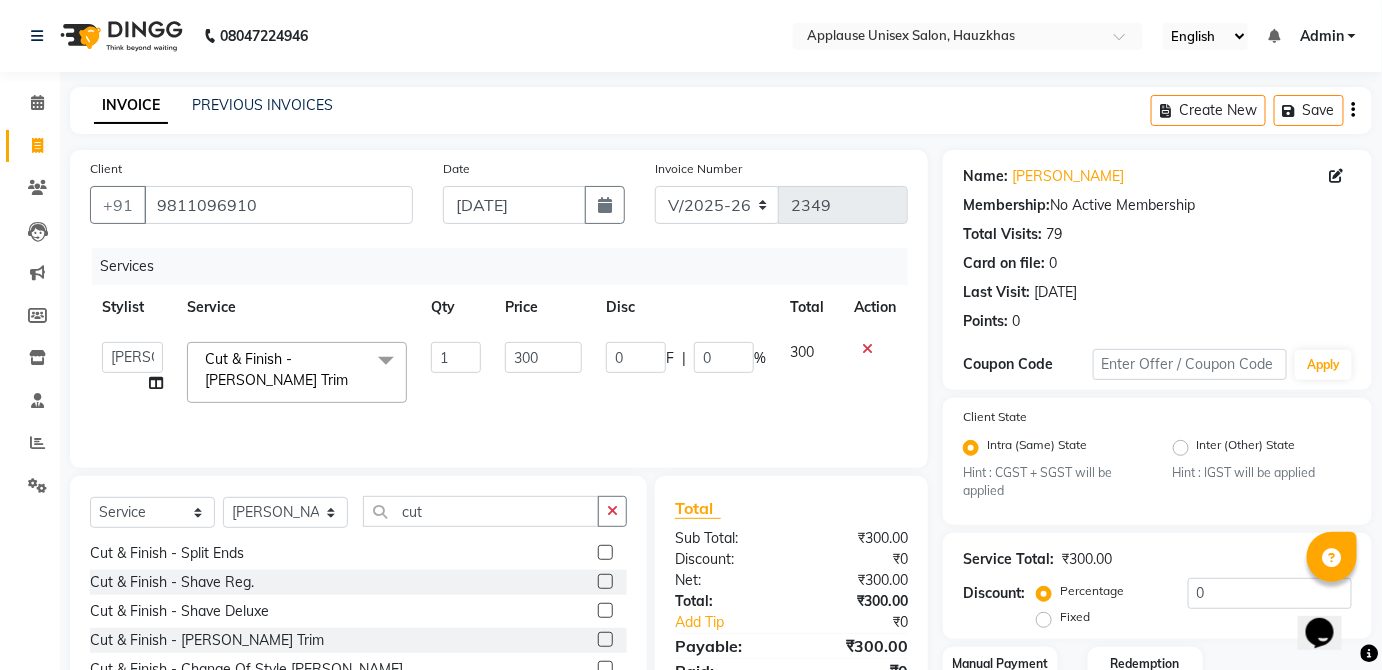 scroll, scrollTop: 140, scrollLeft: 0, axis: vertical 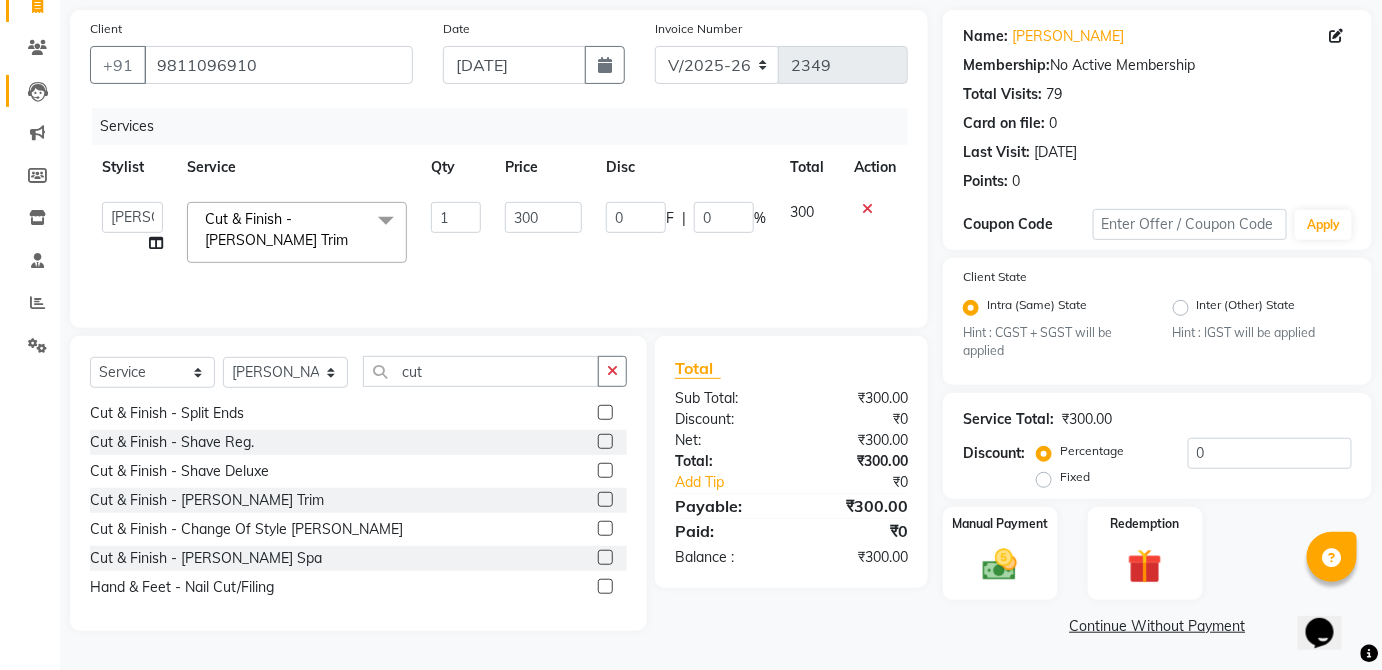 click on "Leads" 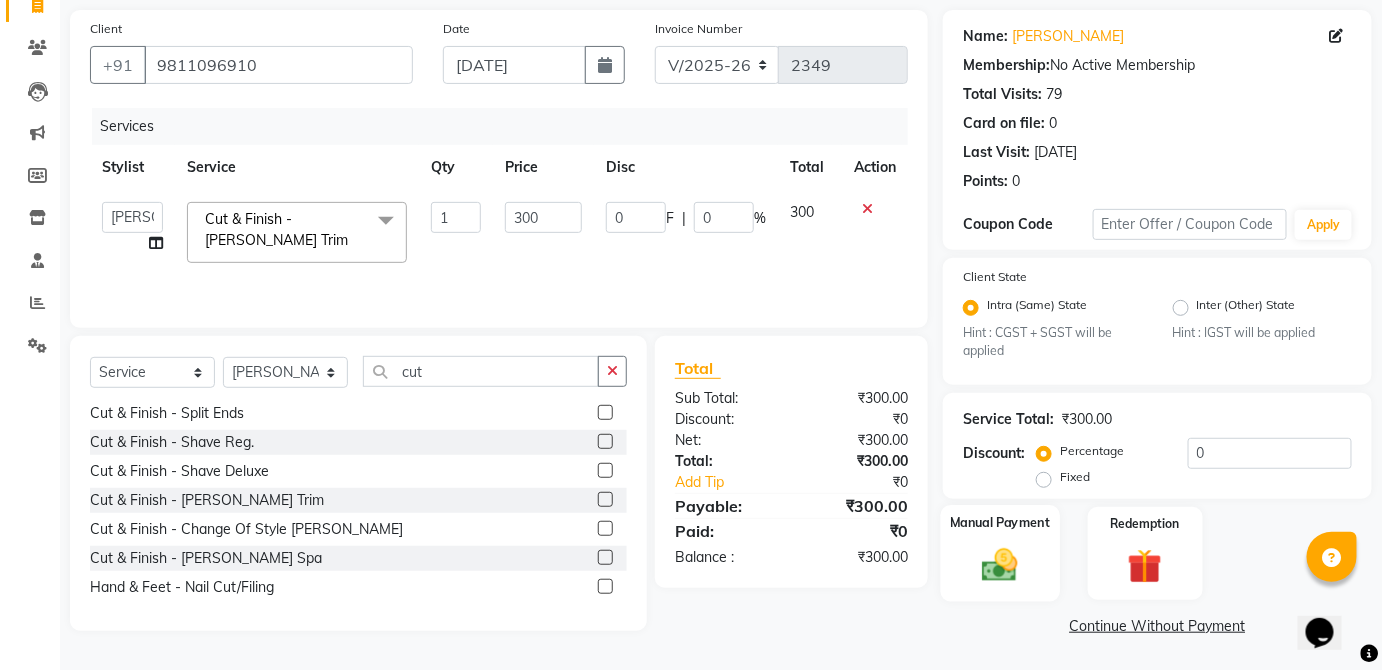 click on "Manual Payment" 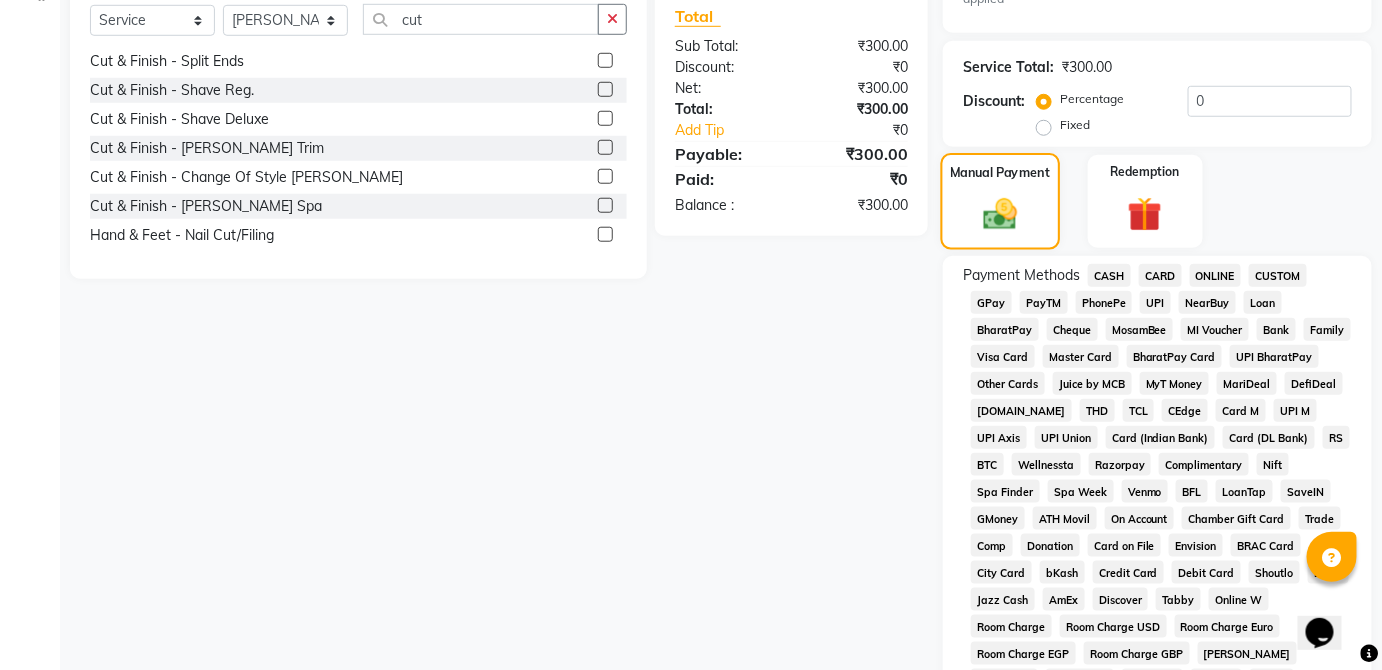 scroll, scrollTop: 472, scrollLeft: 0, axis: vertical 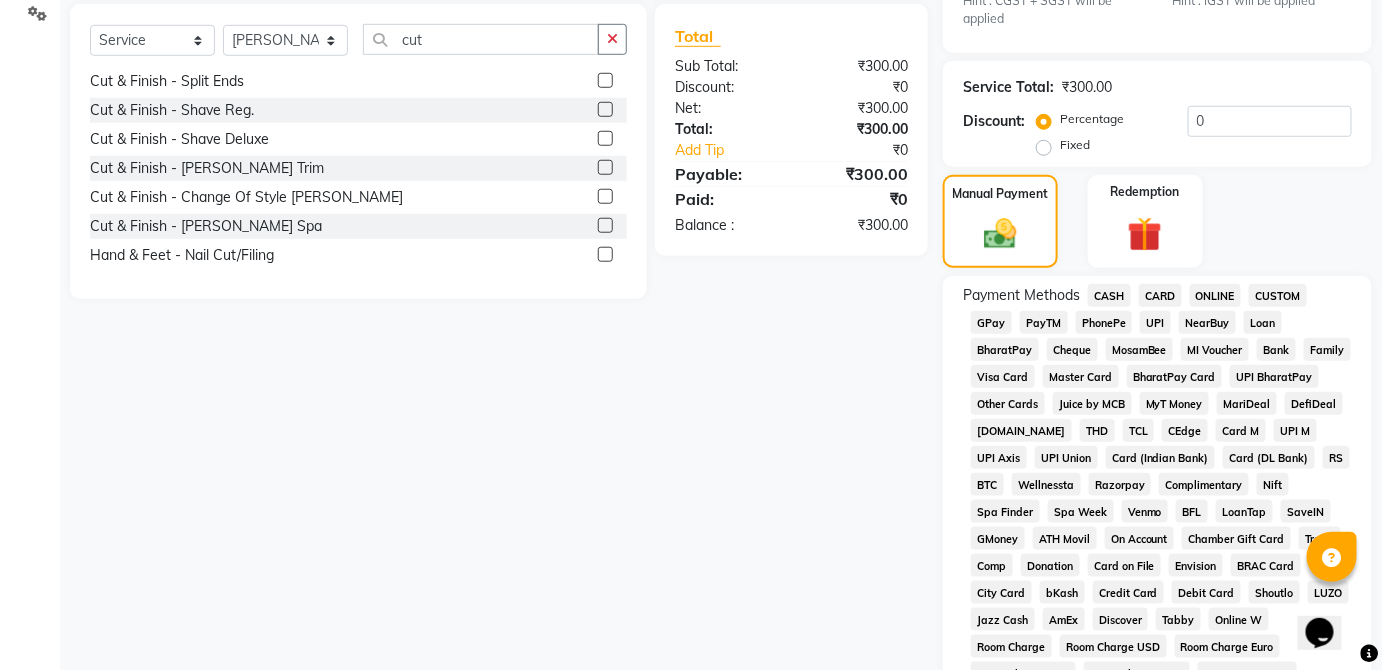 click on "UPI" 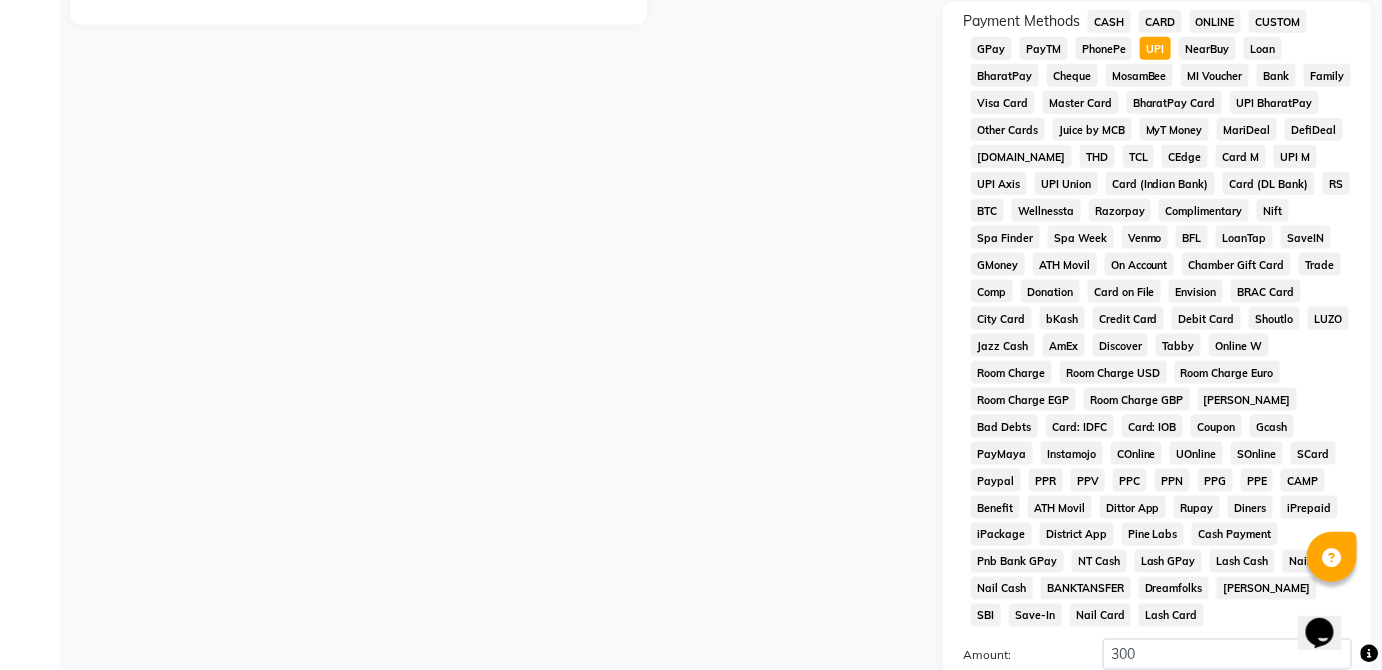 scroll, scrollTop: 943, scrollLeft: 0, axis: vertical 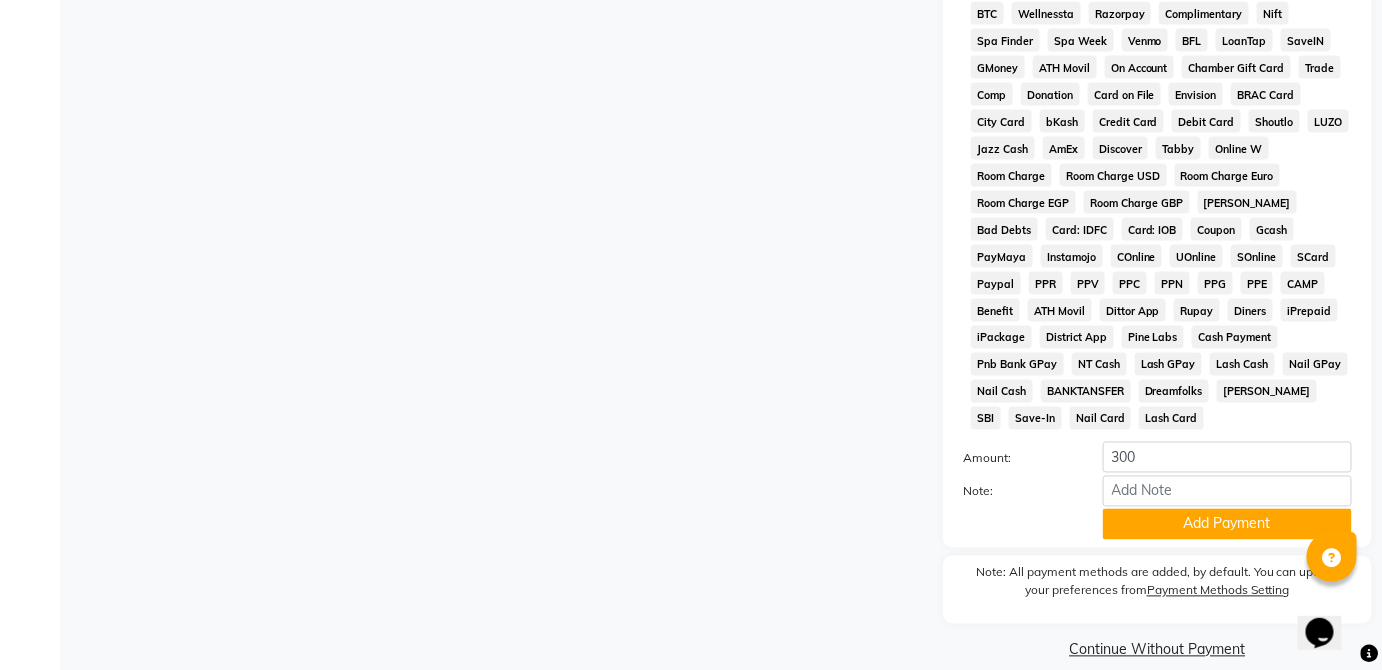 click on "Calendar  Invoice  Clients  Leads   Marketing  Members  Inventory  Staff  Reports  Settings Completed InProgress Upcoming Dropped Tentative Check-In Confirm Bookings Generate Report Segments Page Builder" 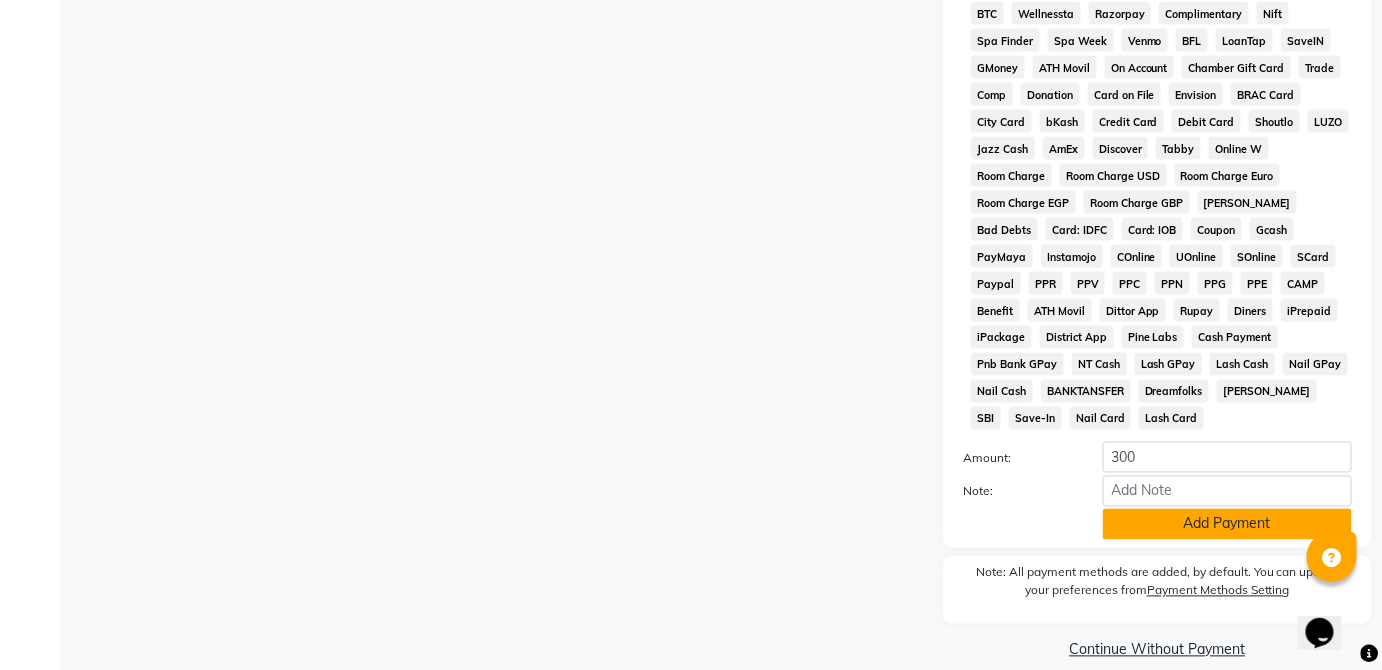 click on "Add Payment" 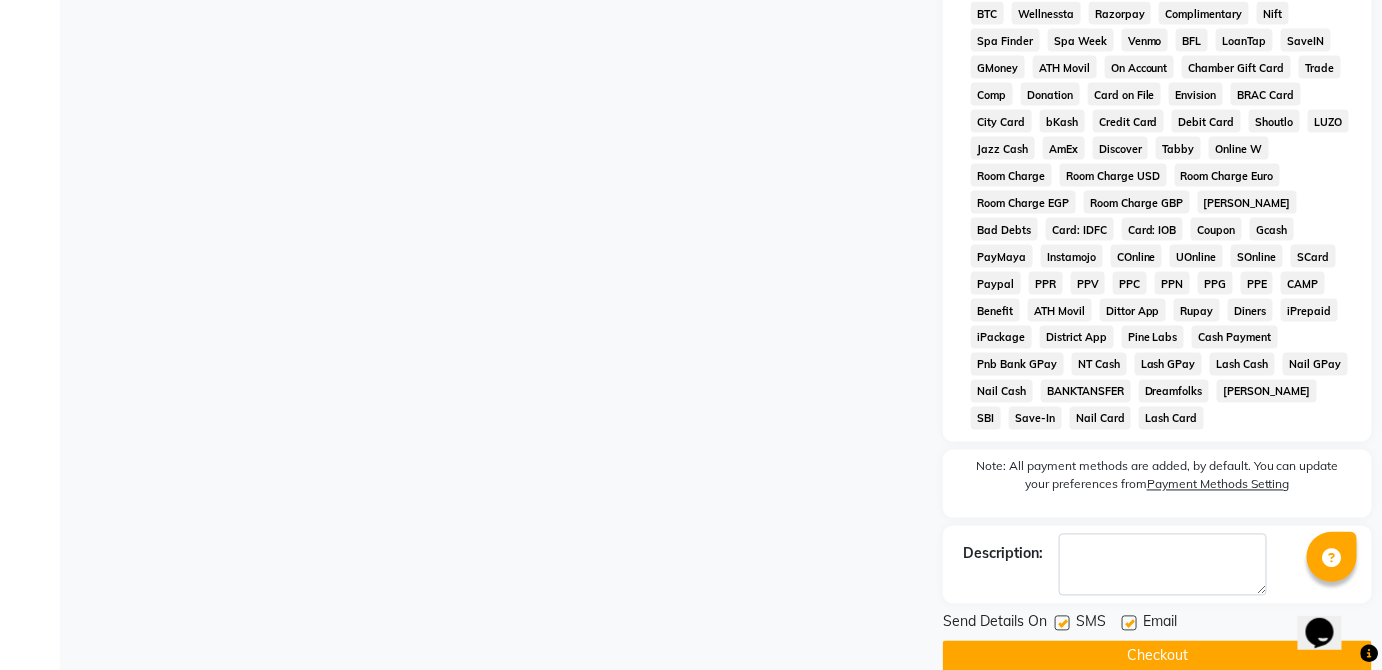 scroll, scrollTop: 949, scrollLeft: 0, axis: vertical 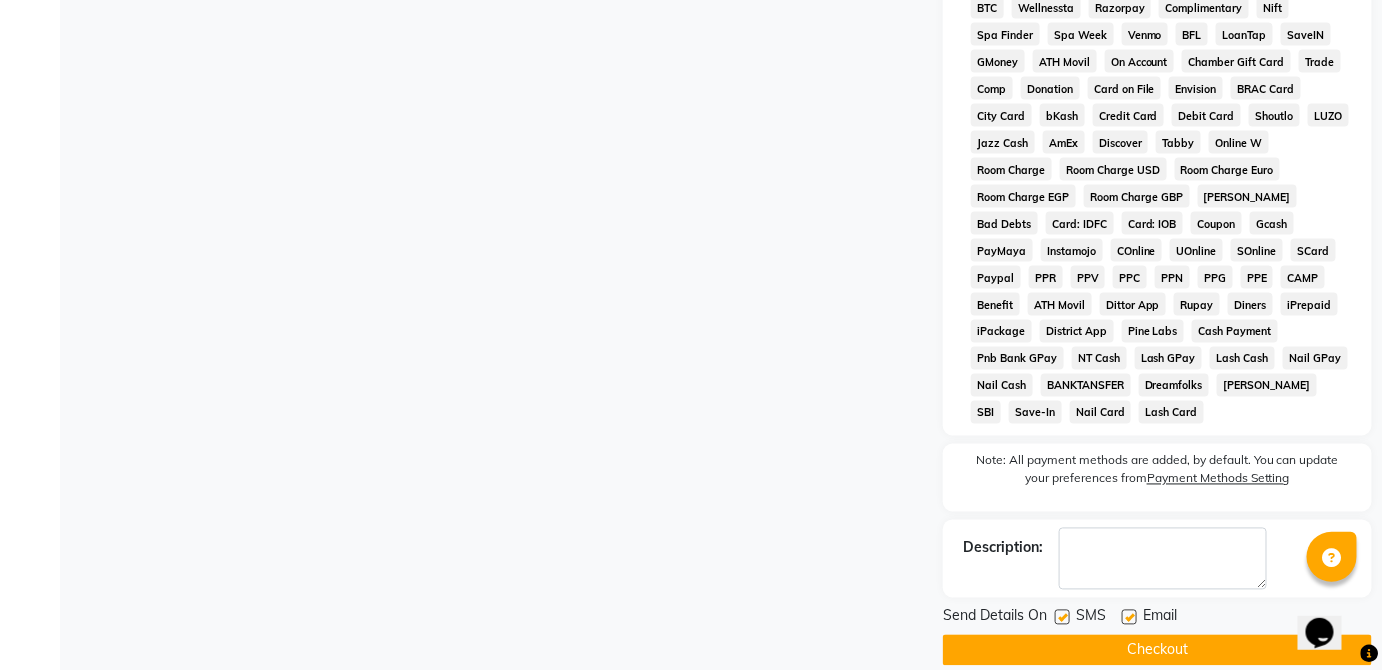 click on "Checkout" 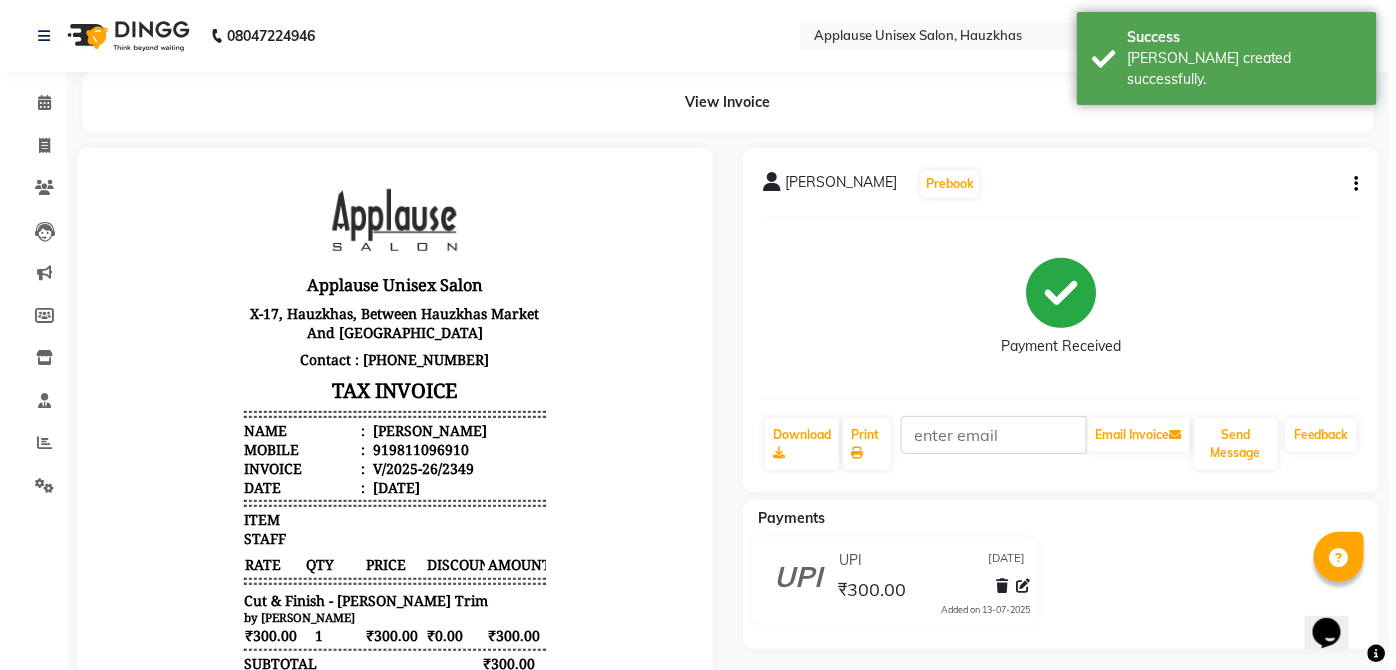 scroll, scrollTop: 0, scrollLeft: 0, axis: both 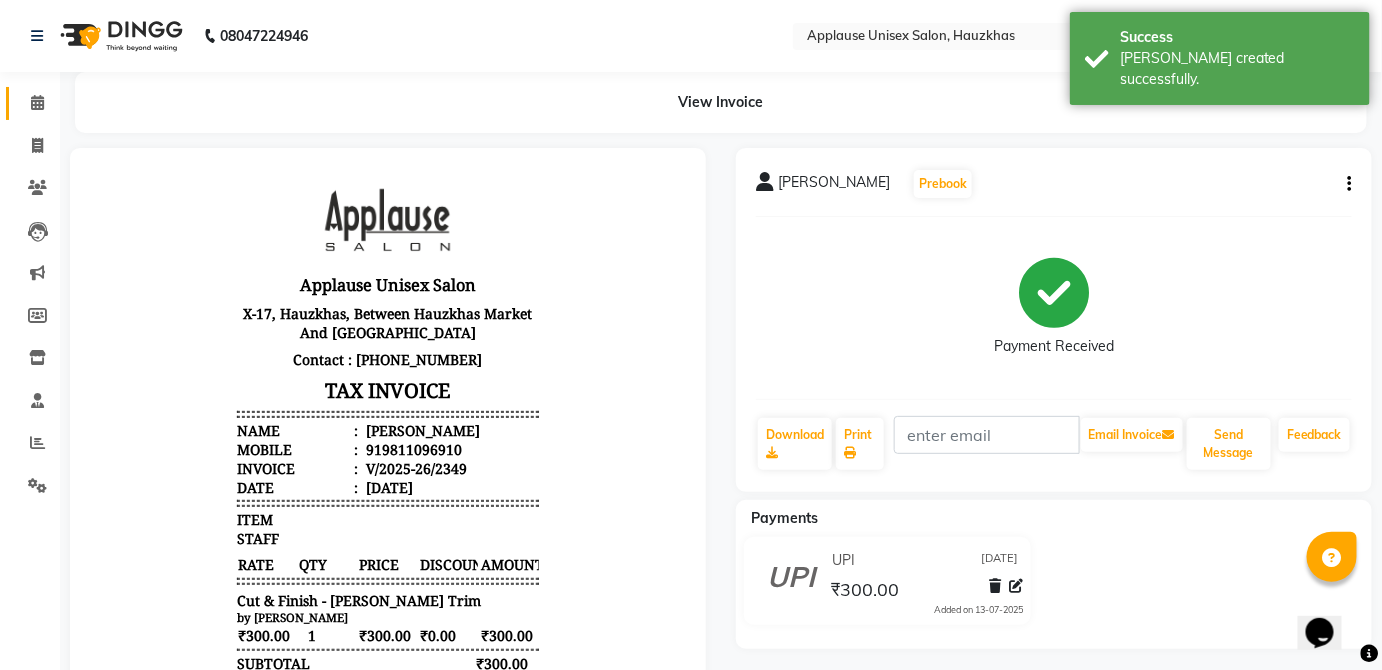 click on "Calendar" 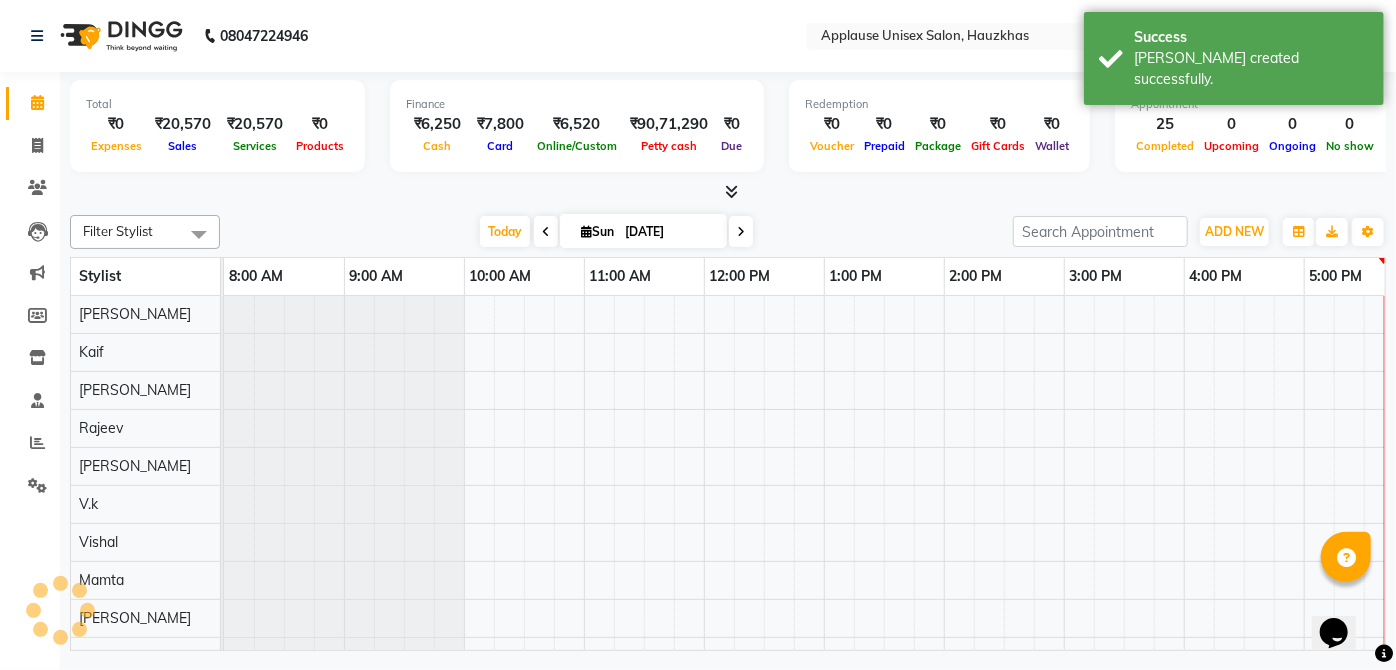 scroll, scrollTop: 0, scrollLeft: 0, axis: both 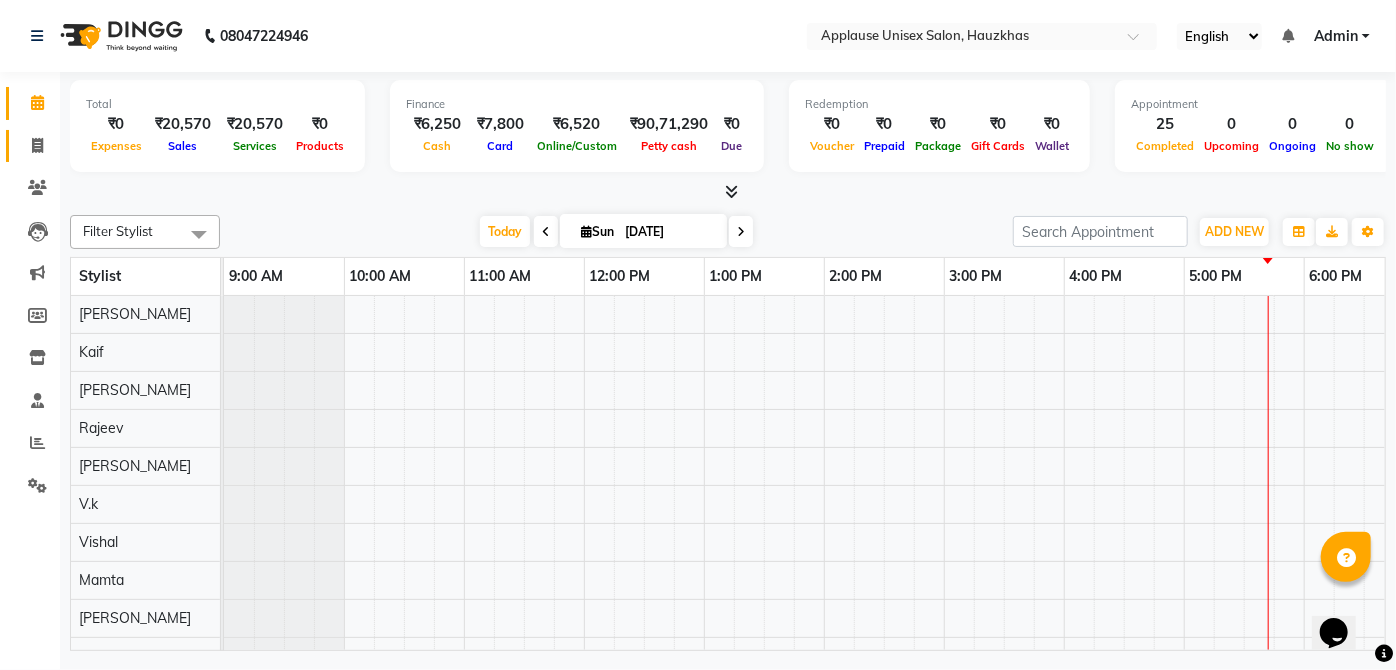 click 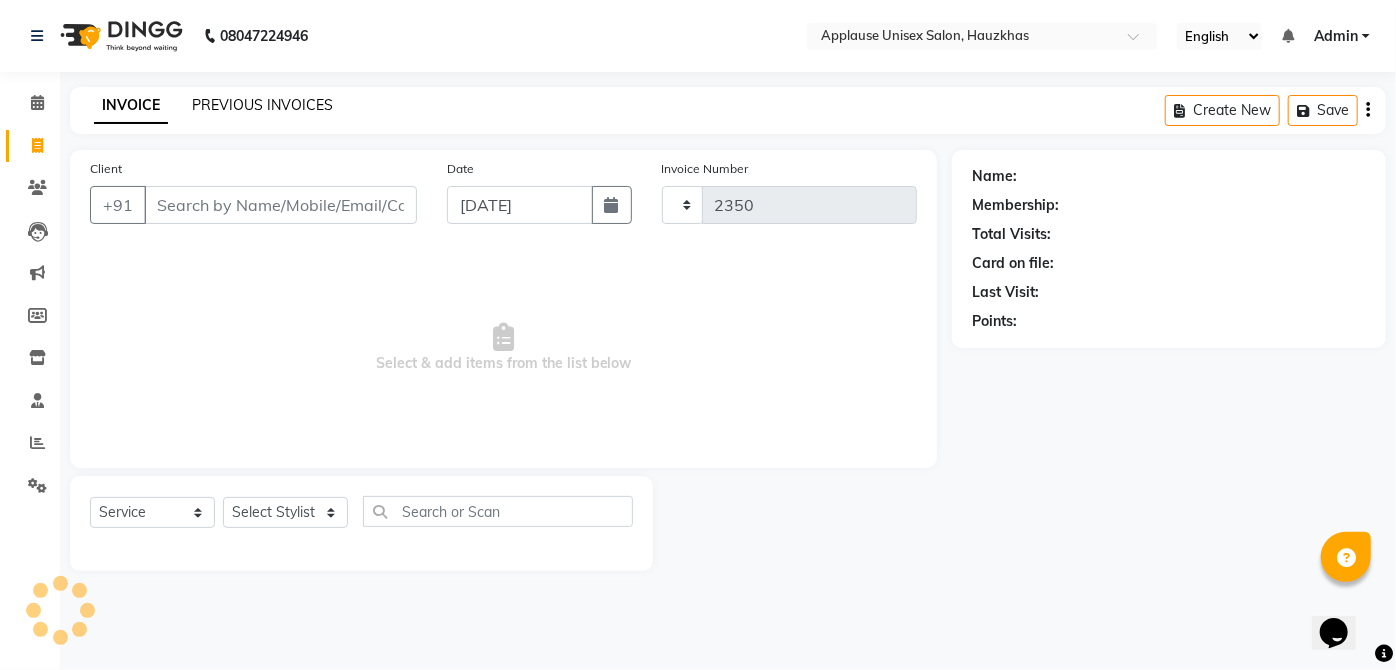 click on "PREVIOUS INVOICES" 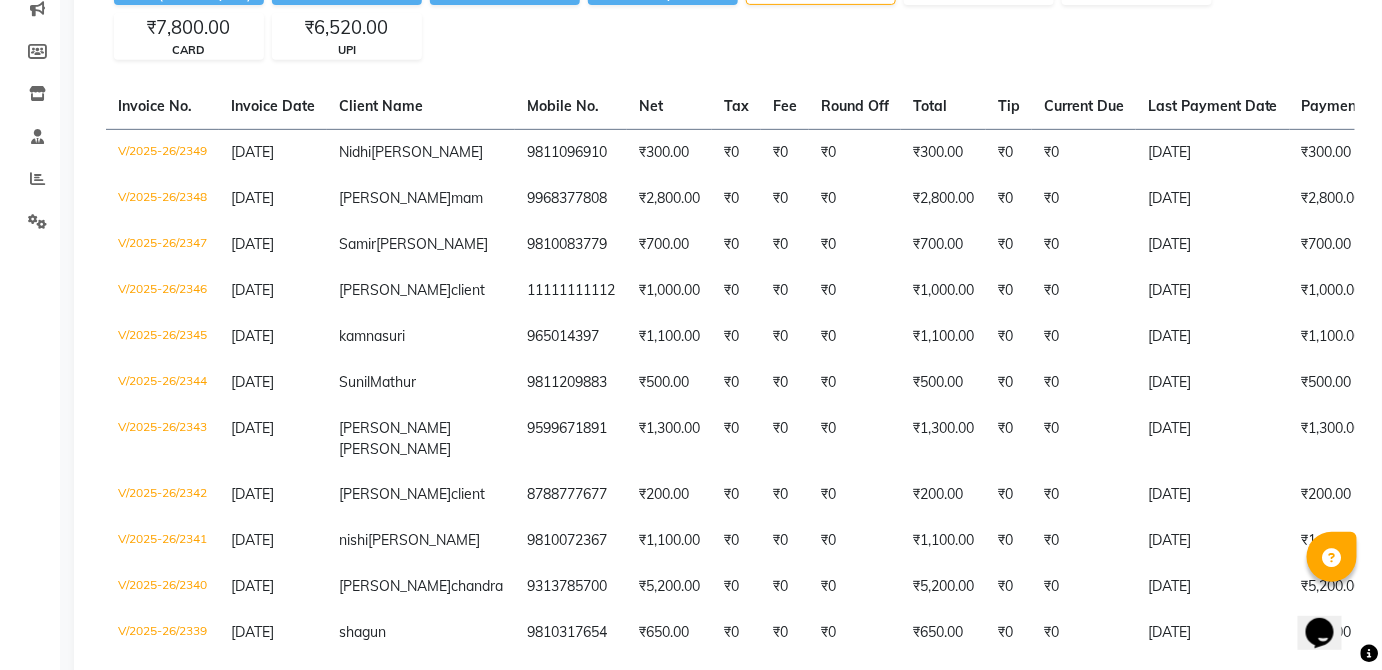 scroll, scrollTop: 265, scrollLeft: 0, axis: vertical 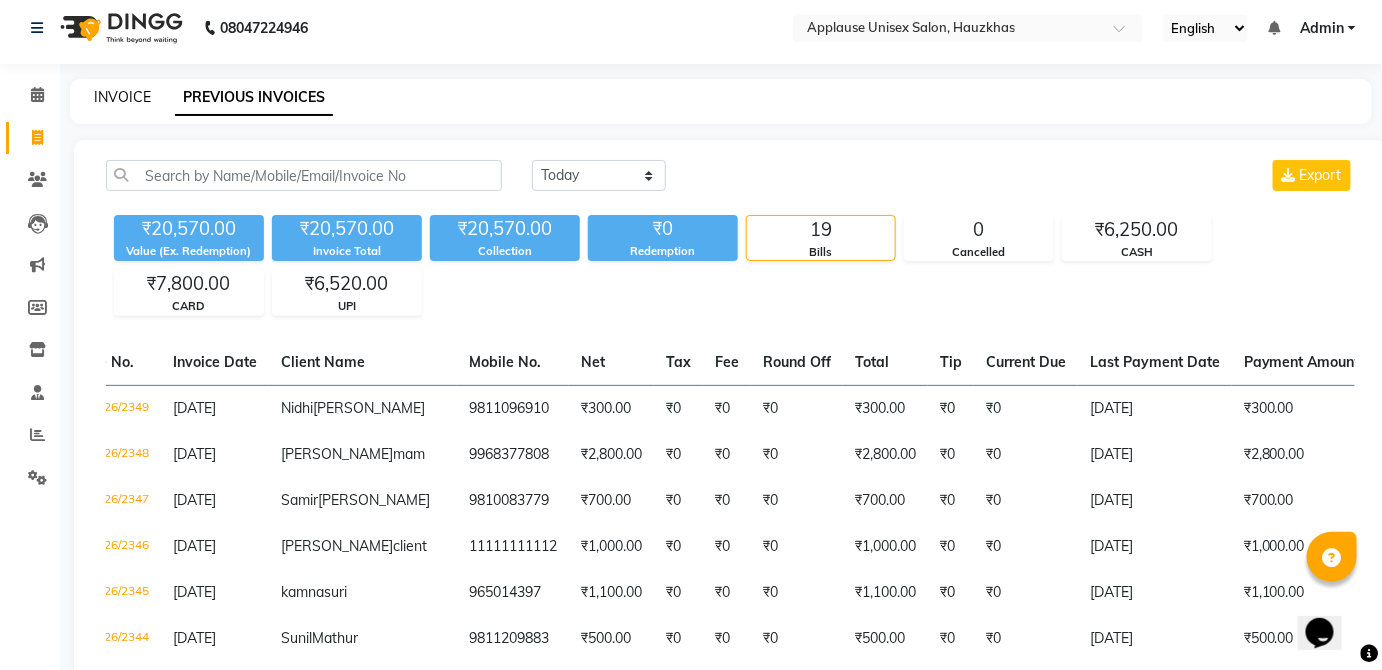 click on "INVOICE" 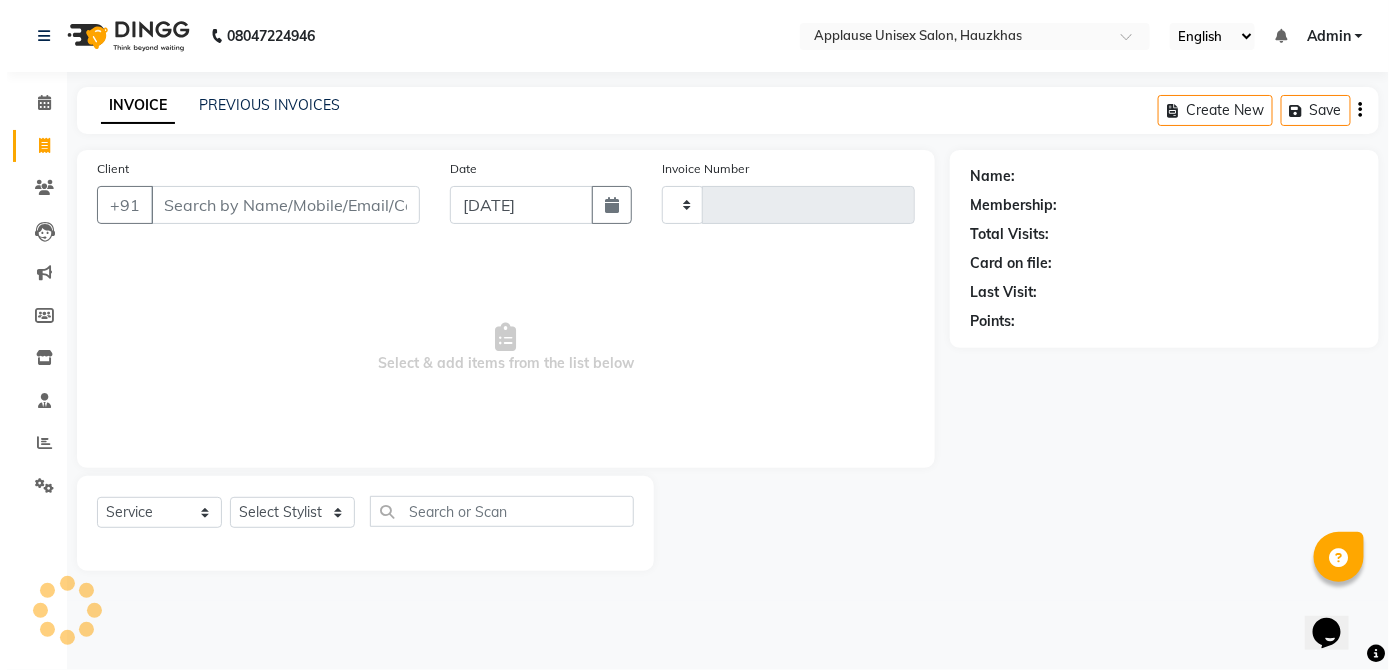 scroll, scrollTop: 0, scrollLeft: 0, axis: both 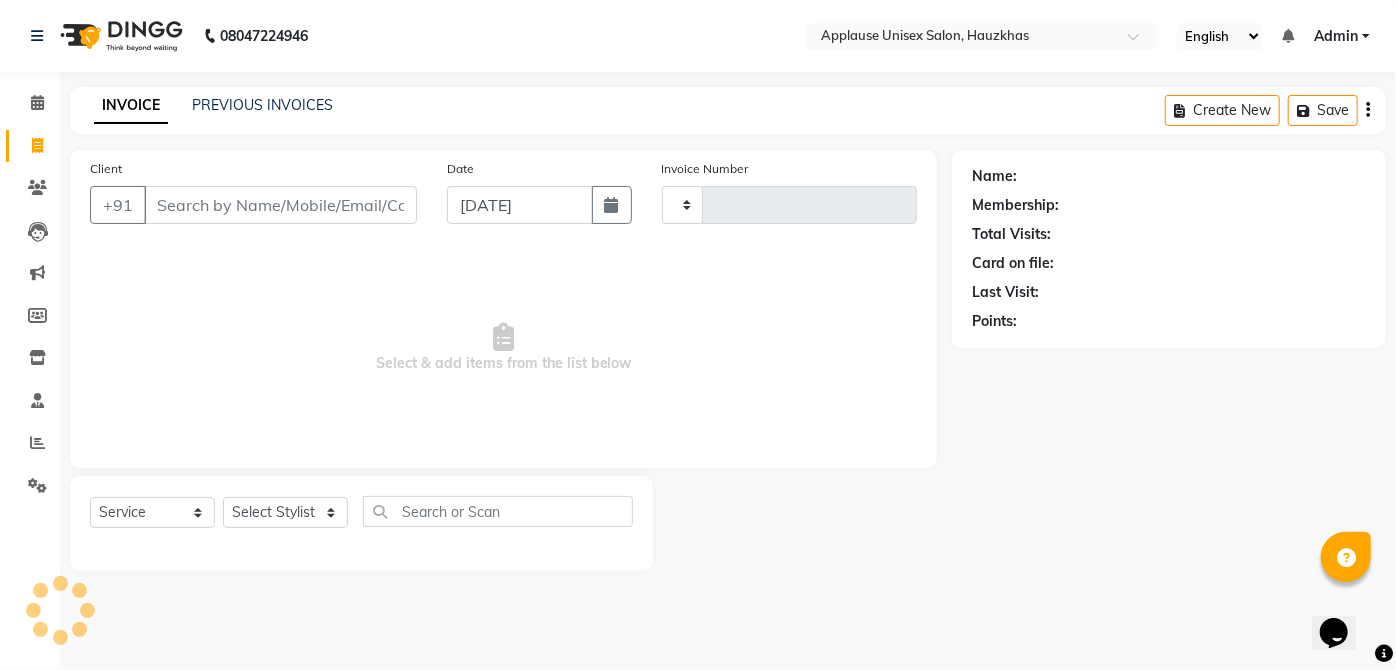 type on "2350" 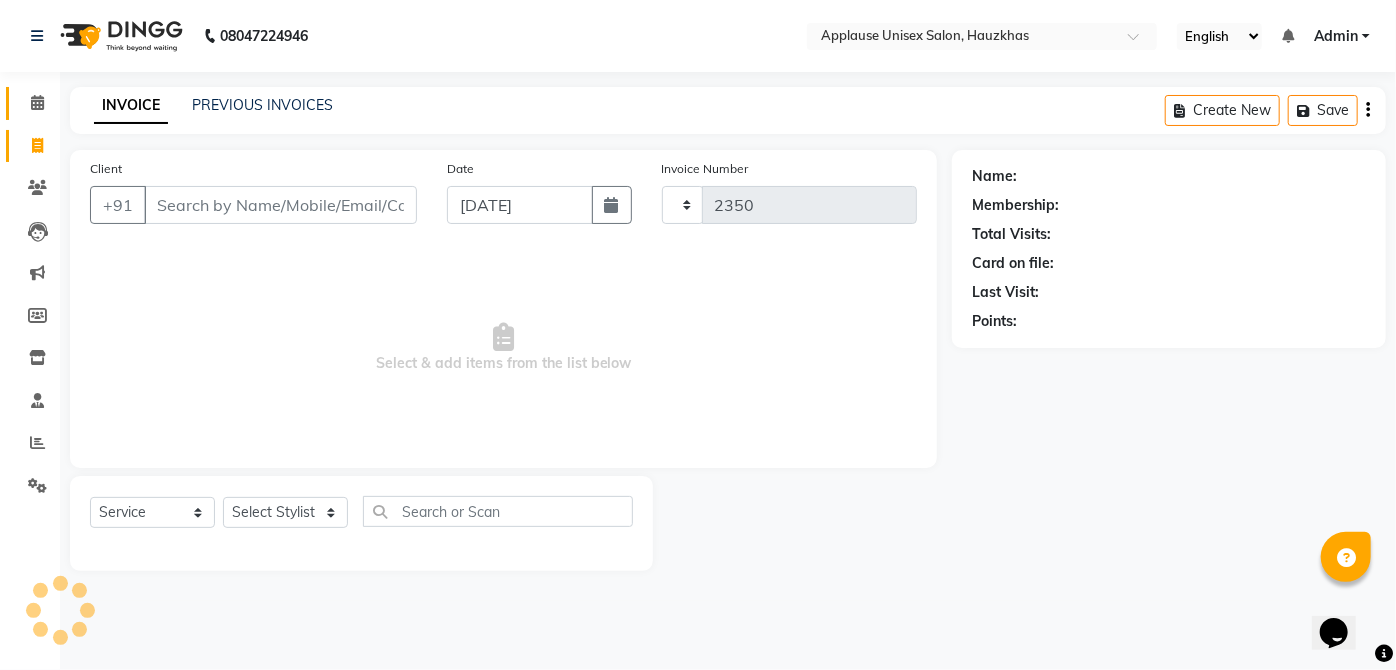 click on "Calendar" 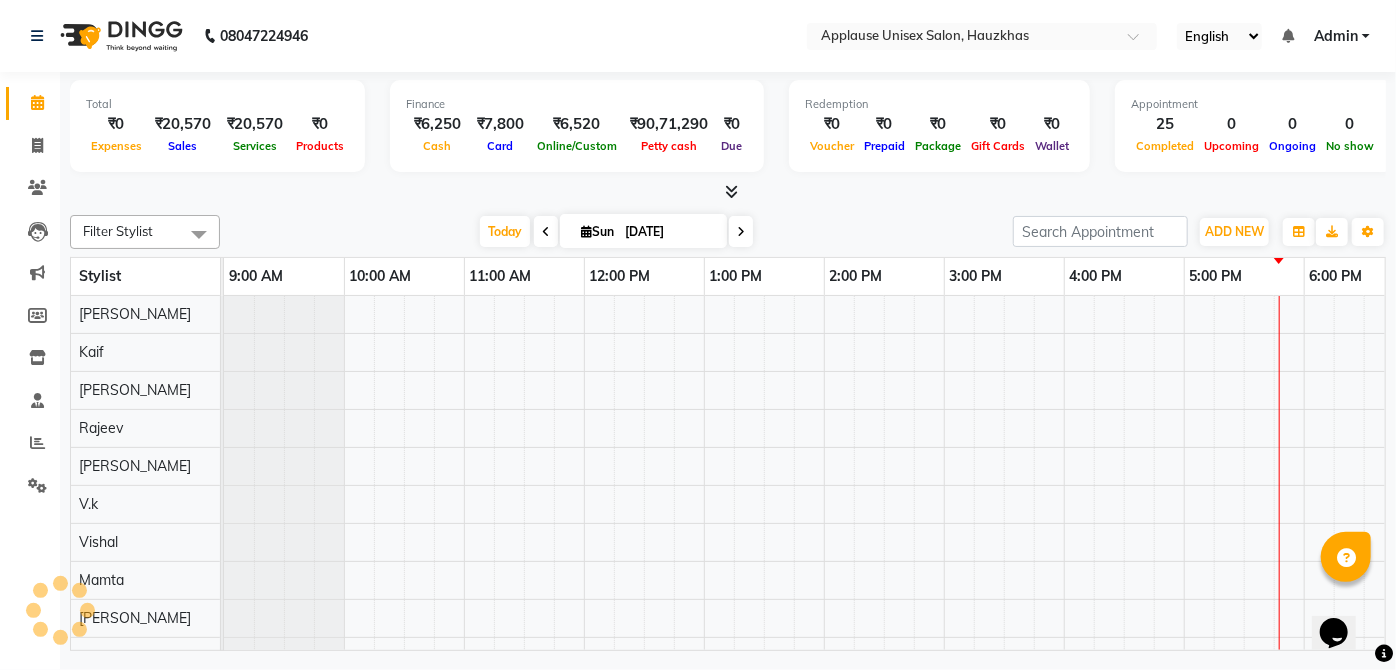 scroll, scrollTop: 0, scrollLeft: 0, axis: both 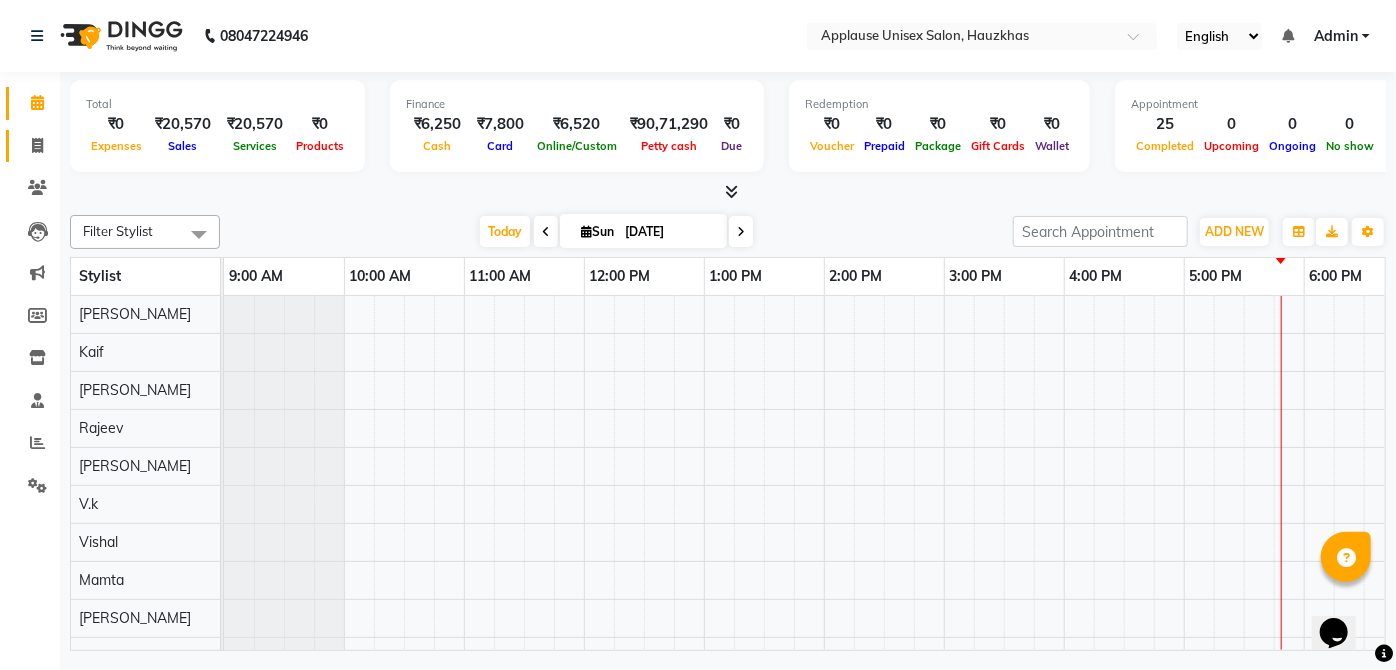 click 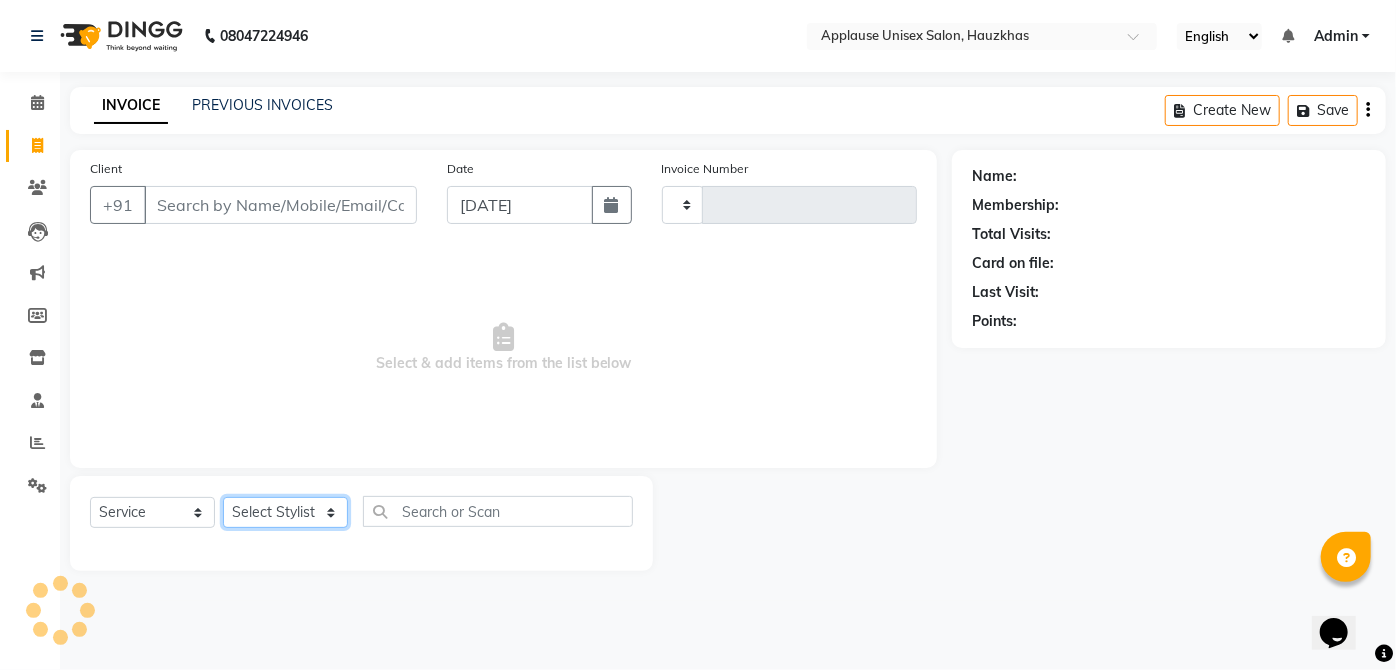click on "Select Stylist" 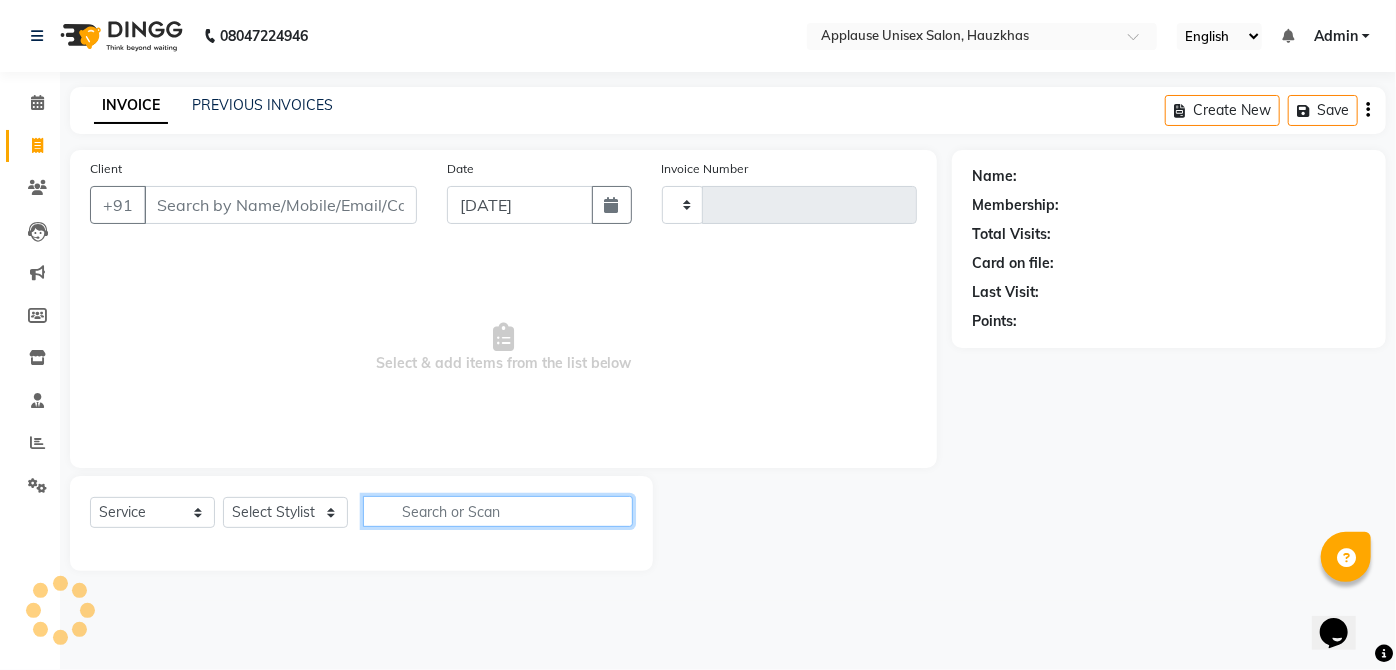 click 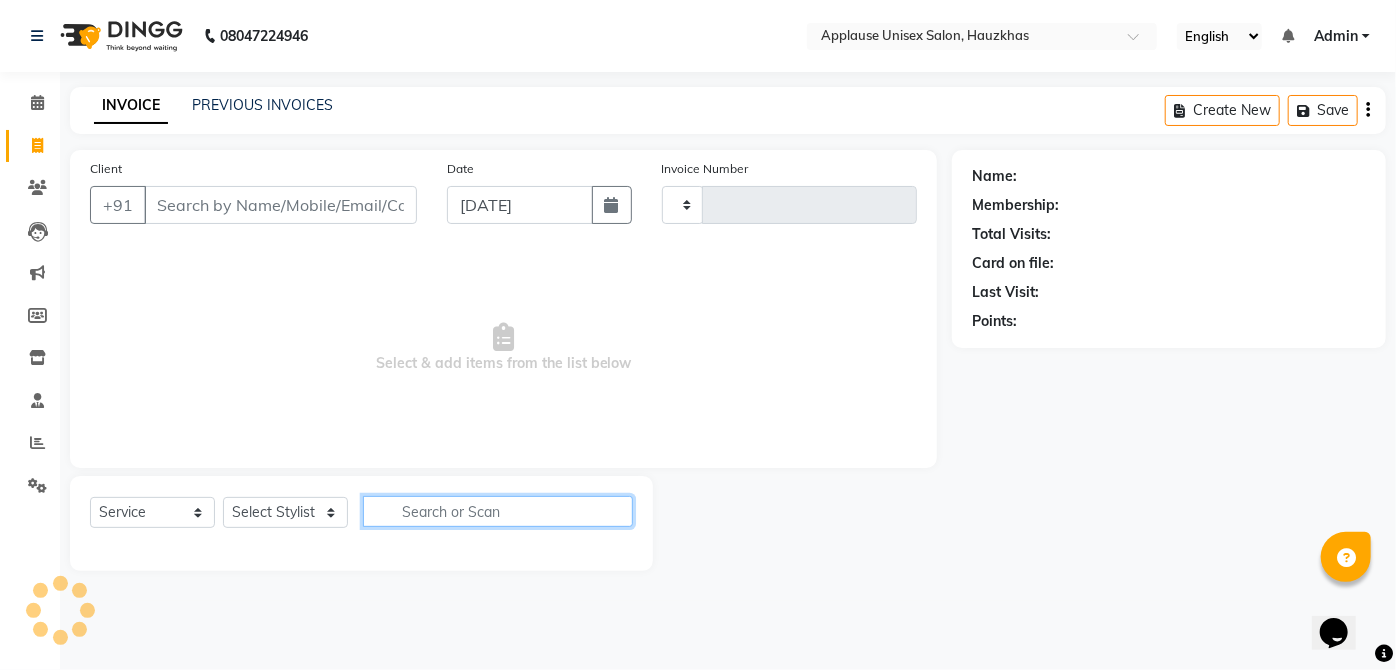 type on "2350" 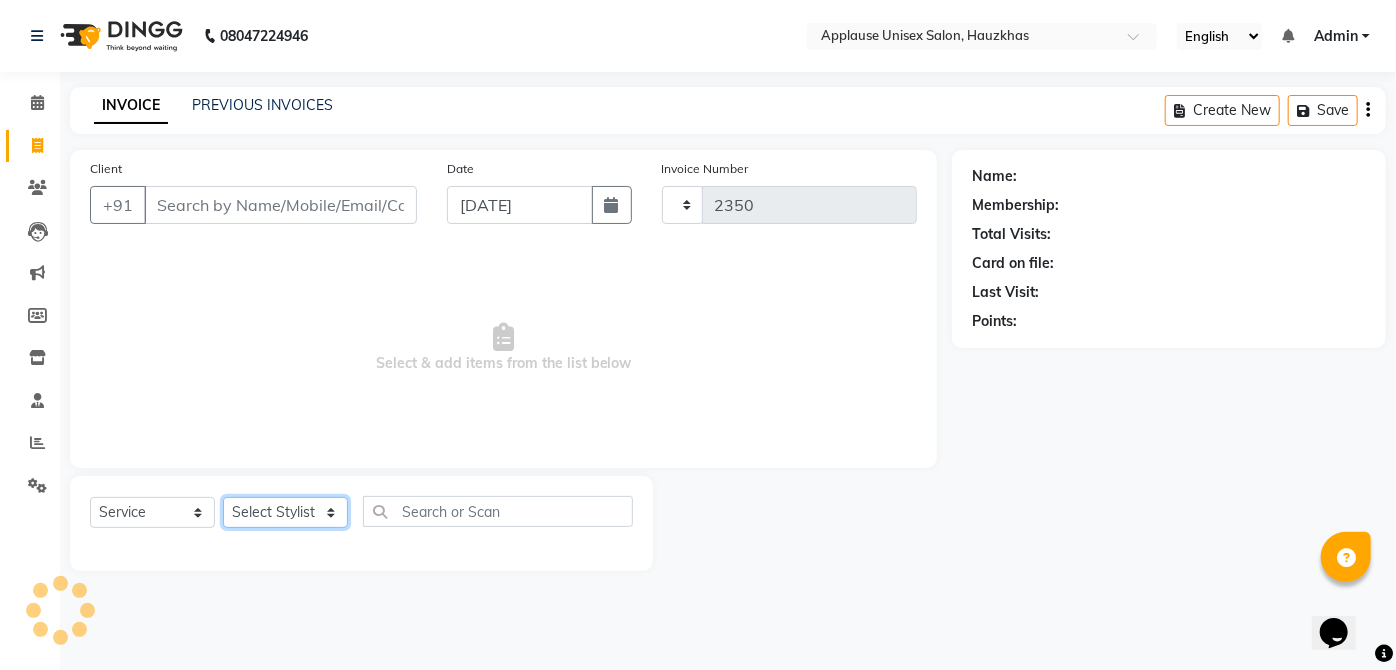 click on "Select Stylist" 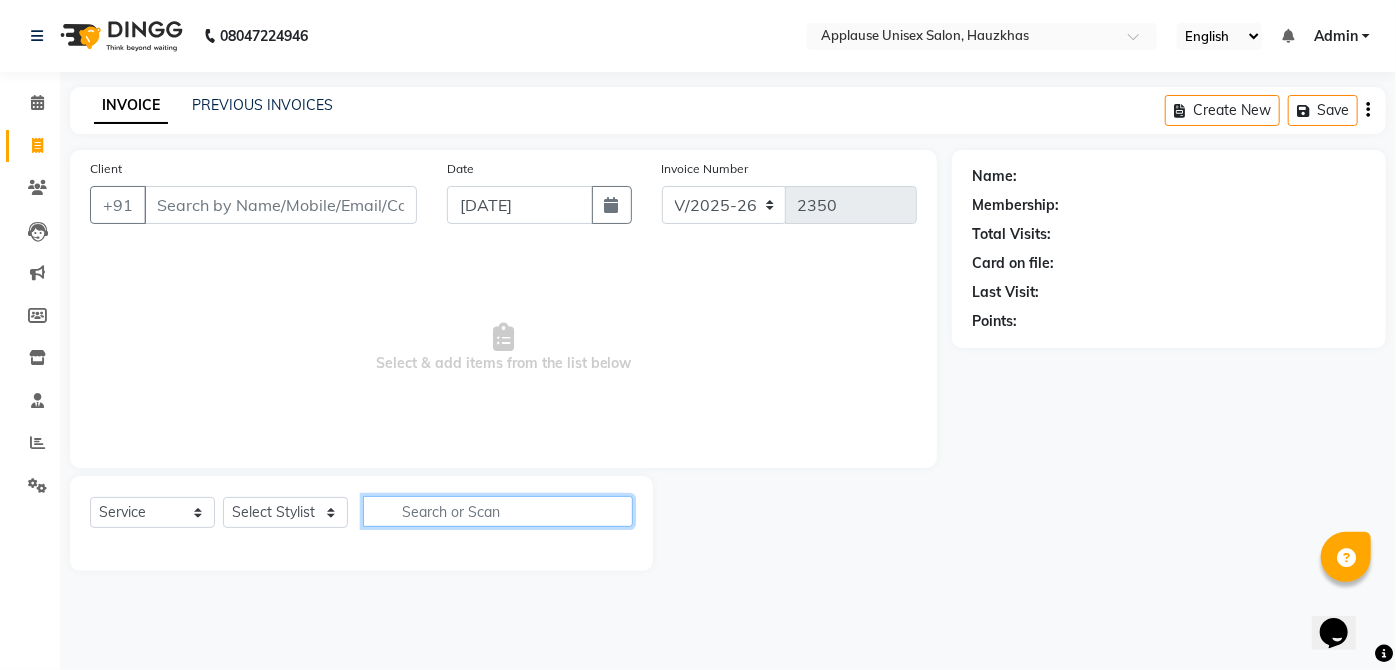 click 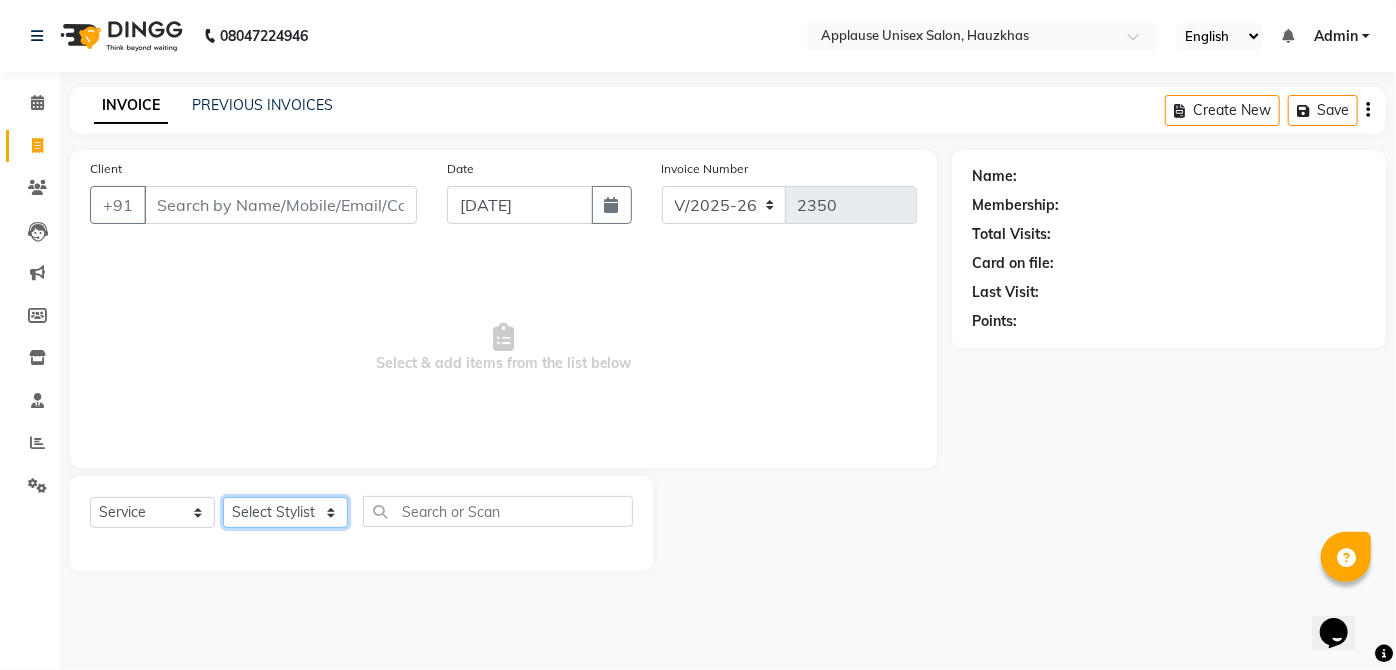 click on "Select Stylist  [PERSON_NAME] [PERSON_NAME] [PERSON_NAME] [PERSON_NAME]  Kaif [PERSON_NAME] [PERSON_NAME] Mamta Manager [PERSON_NAME] rahul  [PERSON_NAME] [PERSON_NAME] [PERSON_NAME] V.k" 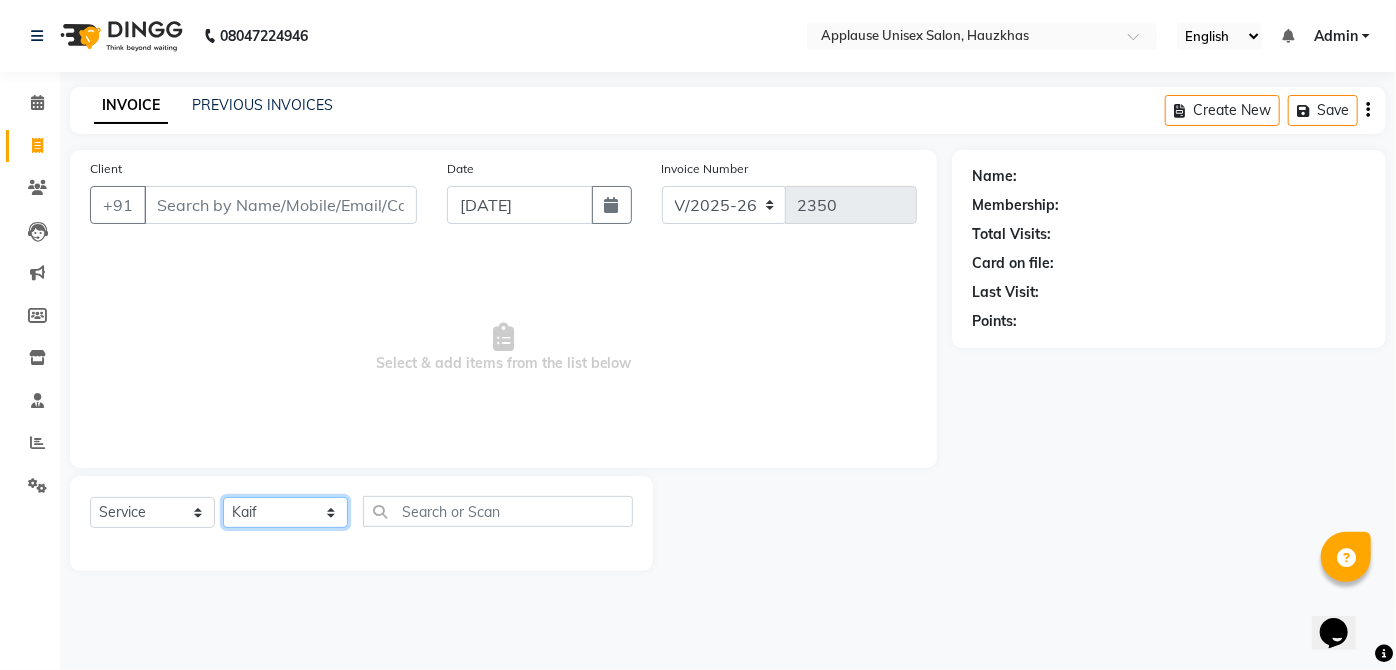 click on "Select Stylist  [PERSON_NAME] [PERSON_NAME] [PERSON_NAME] [PERSON_NAME]  Kaif [PERSON_NAME] [PERSON_NAME] Mamta Manager [PERSON_NAME] rahul  [PERSON_NAME] [PERSON_NAME] [PERSON_NAME] V.k" 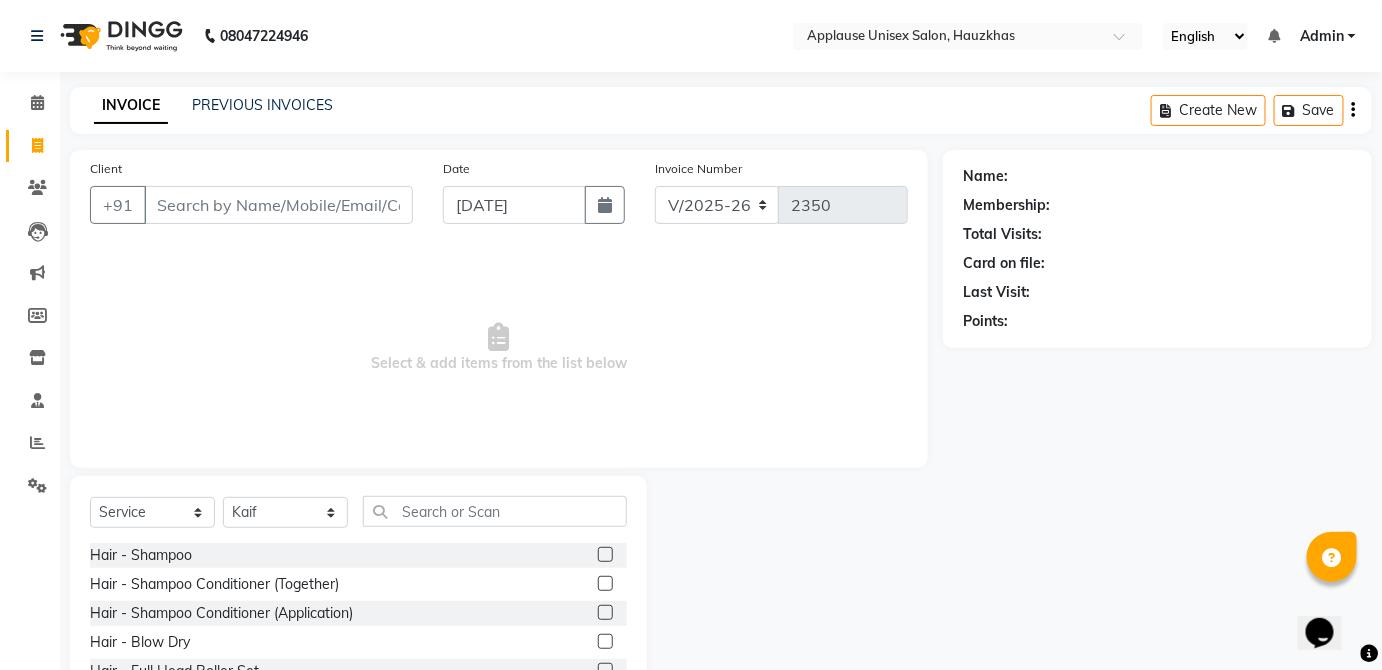 click 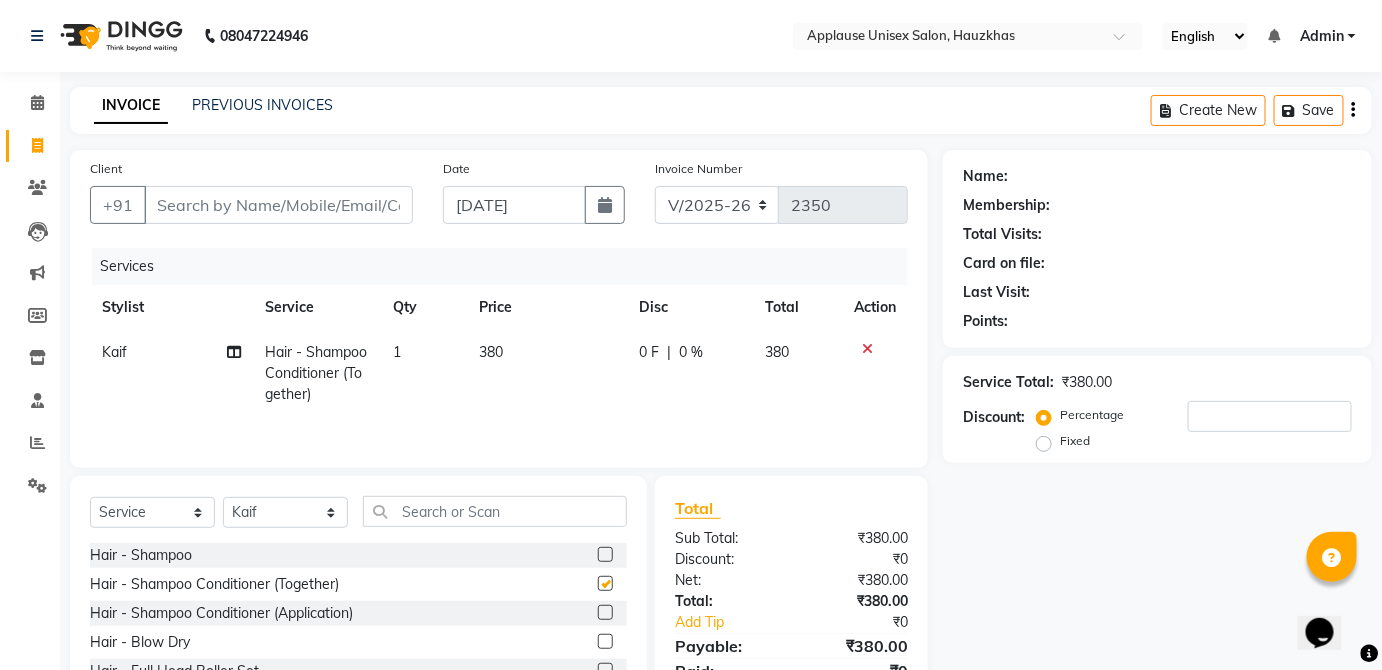 click on "380" 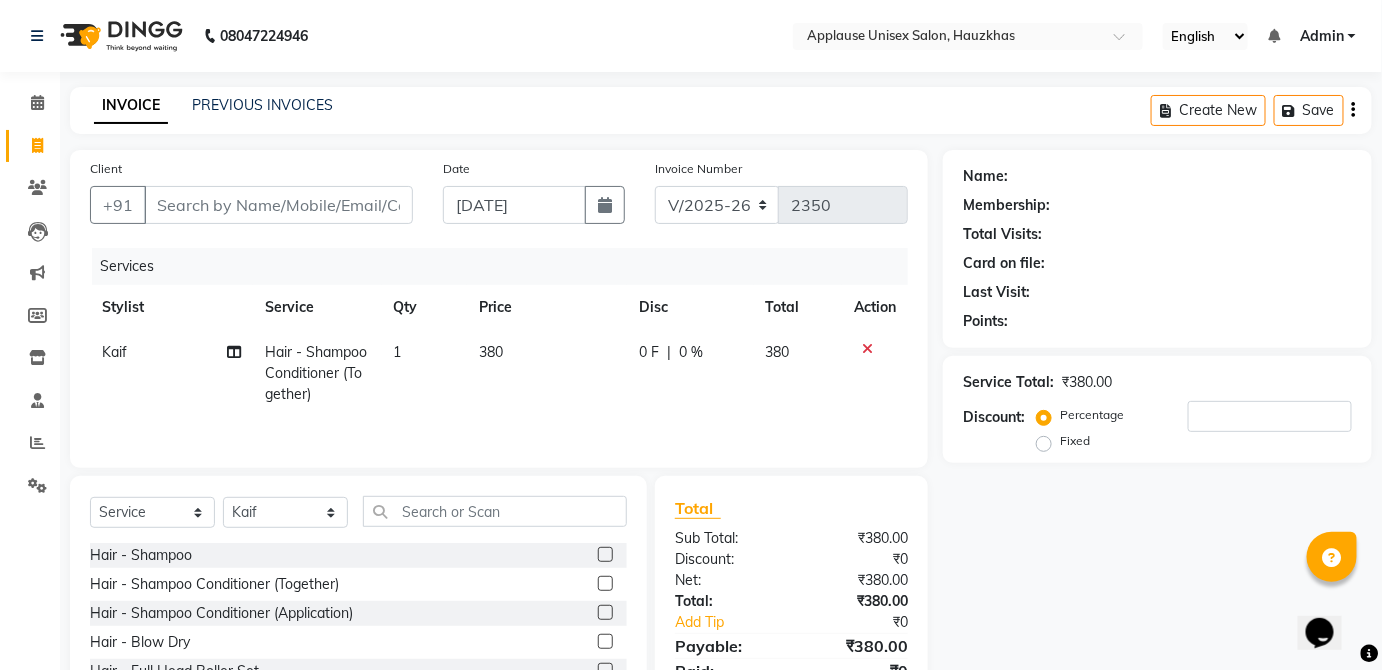 checkbox on "false" 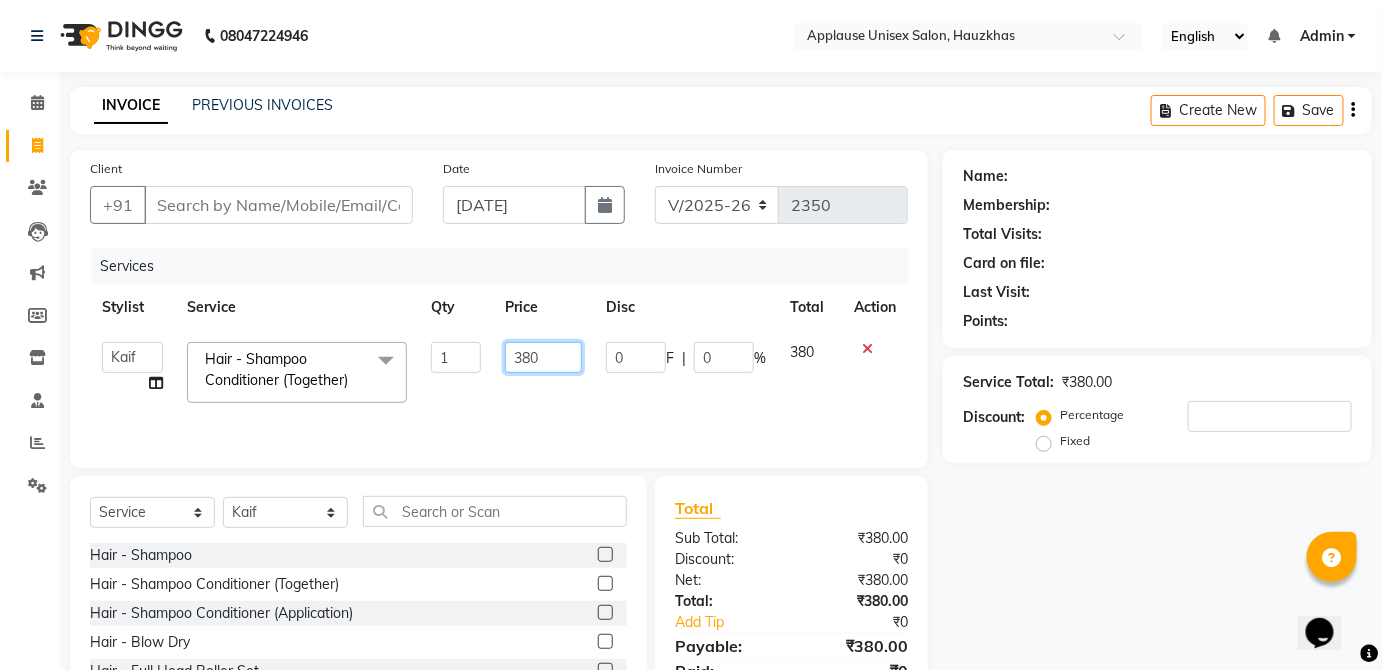 click on "380" 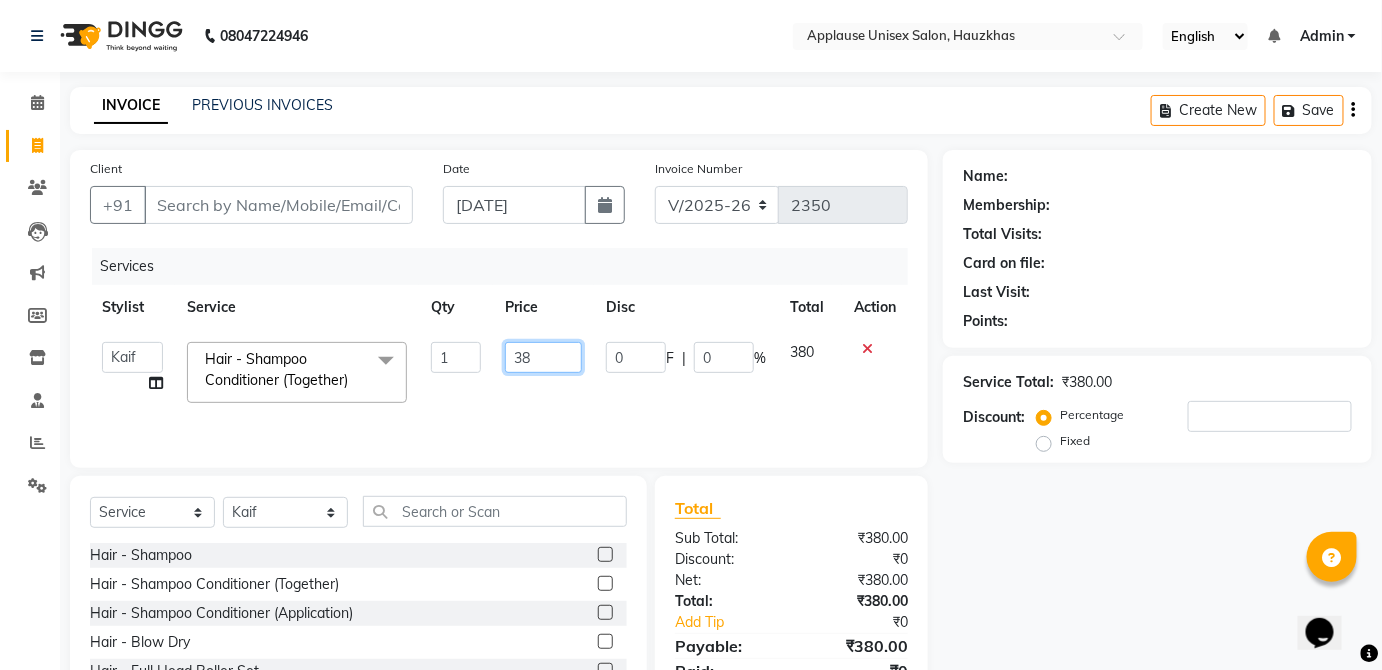 type on "3" 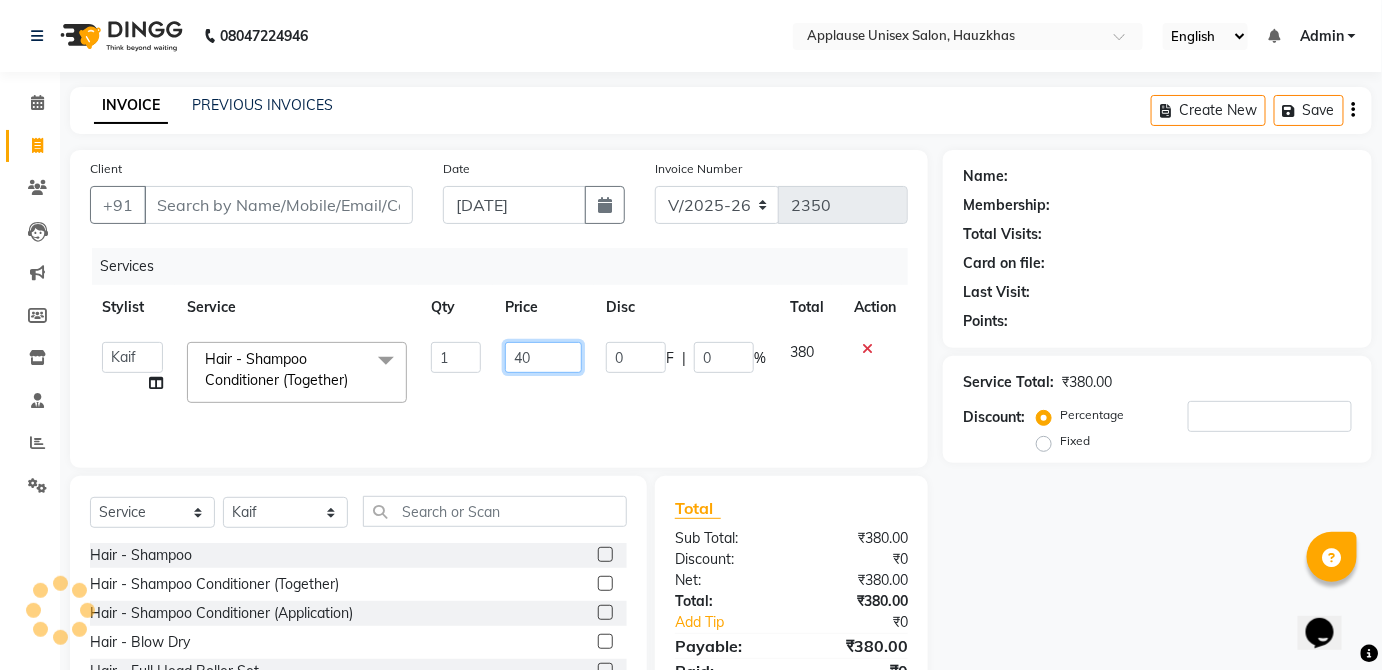 type on "400" 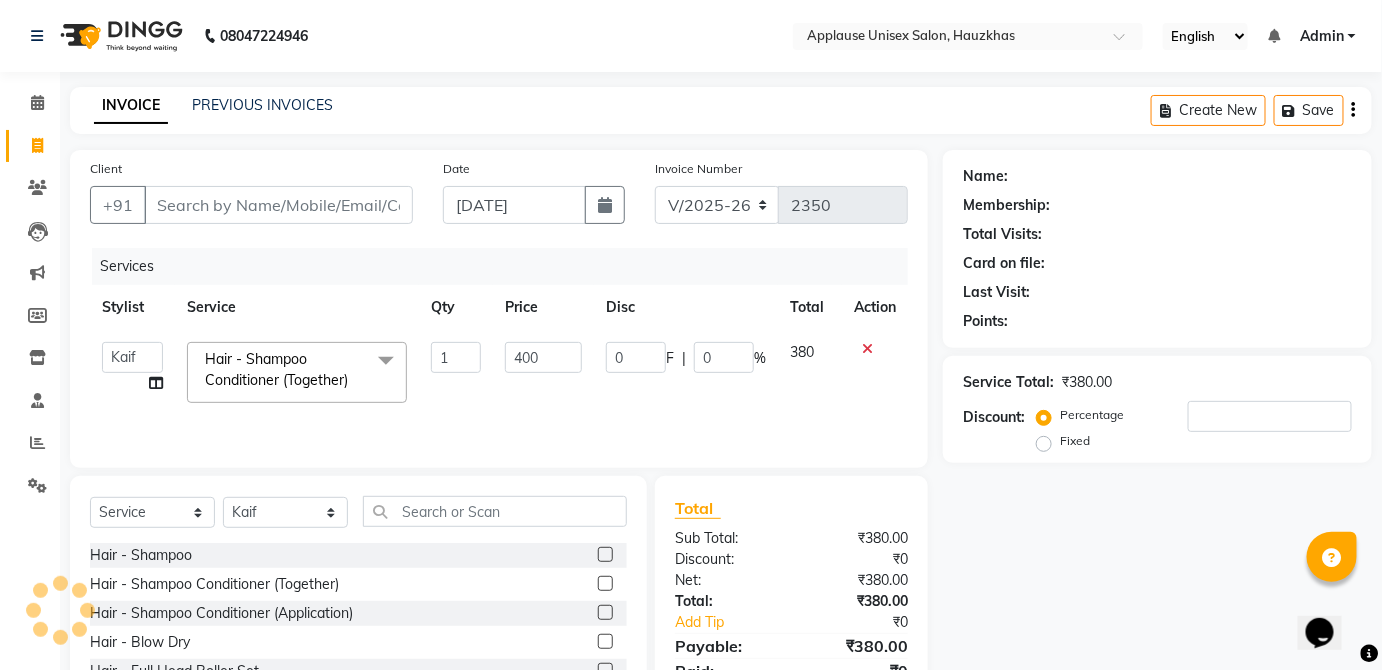 click on "380" 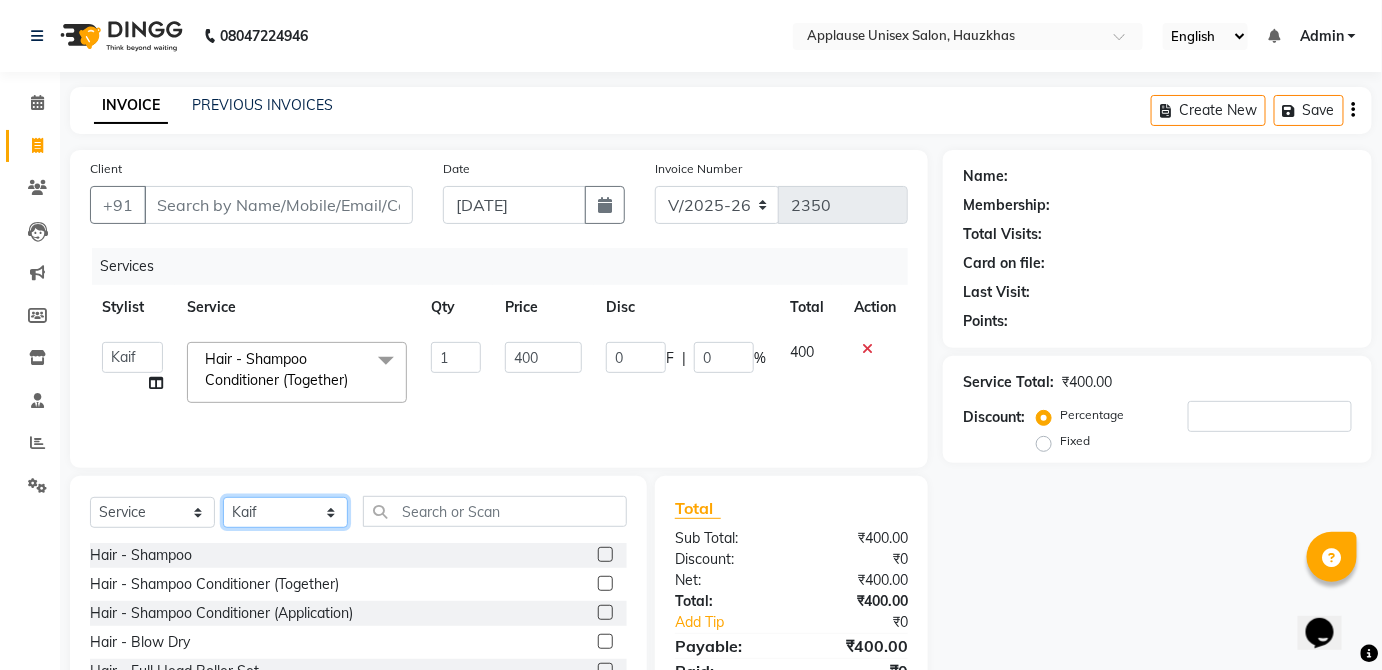 click on "Select Stylist  [PERSON_NAME] [PERSON_NAME] [PERSON_NAME] [PERSON_NAME]  Kaif [PERSON_NAME] [PERSON_NAME] Mamta Manager [PERSON_NAME] rahul  [PERSON_NAME] [PERSON_NAME] [PERSON_NAME] V.k" 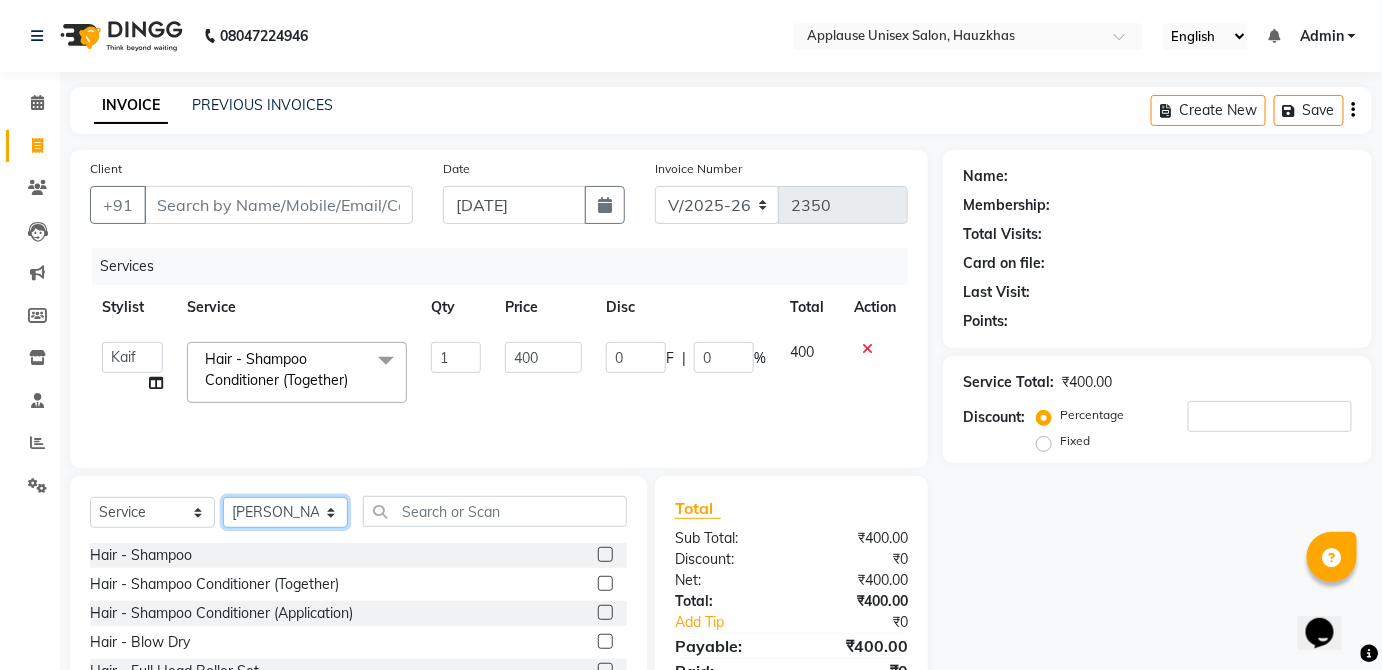 click on "Select Stylist  [PERSON_NAME] [PERSON_NAME] [PERSON_NAME] [PERSON_NAME]  Kaif [PERSON_NAME] [PERSON_NAME] Mamta Manager [PERSON_NAME] rahul  [PERSON_NAME] [PERSON_NAME] [PERSON_NAME] V.k" 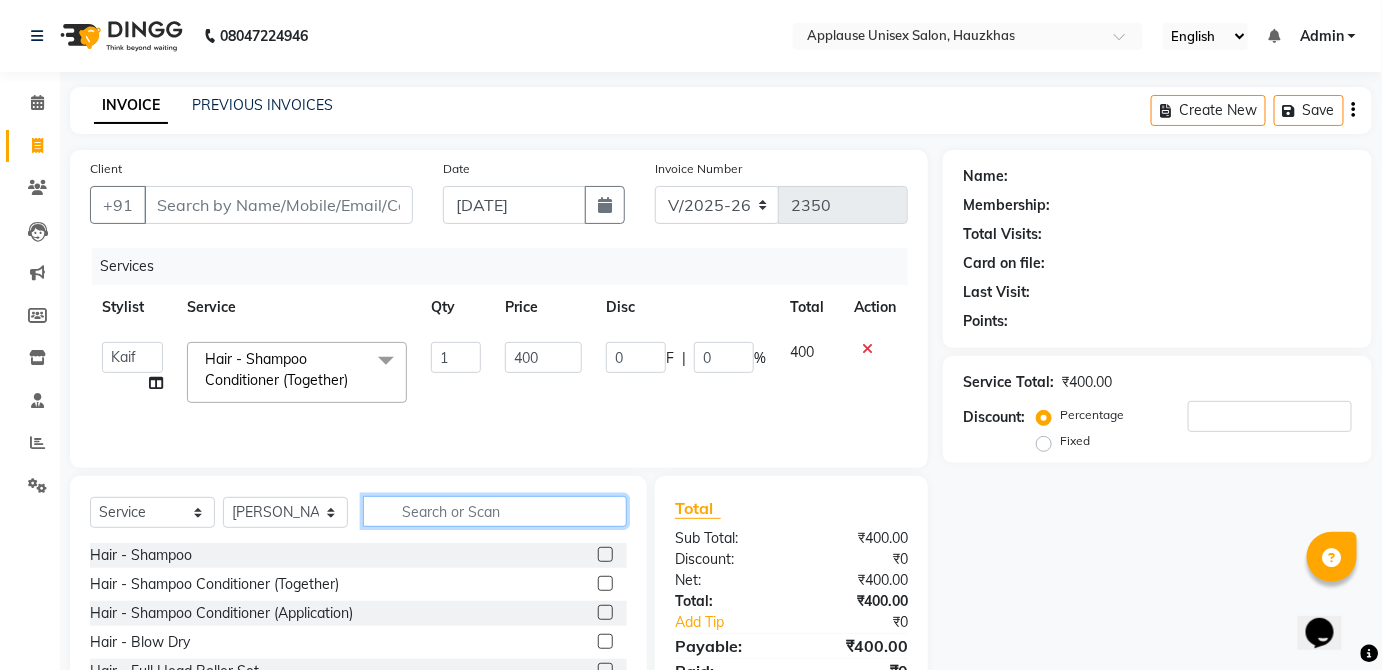 click 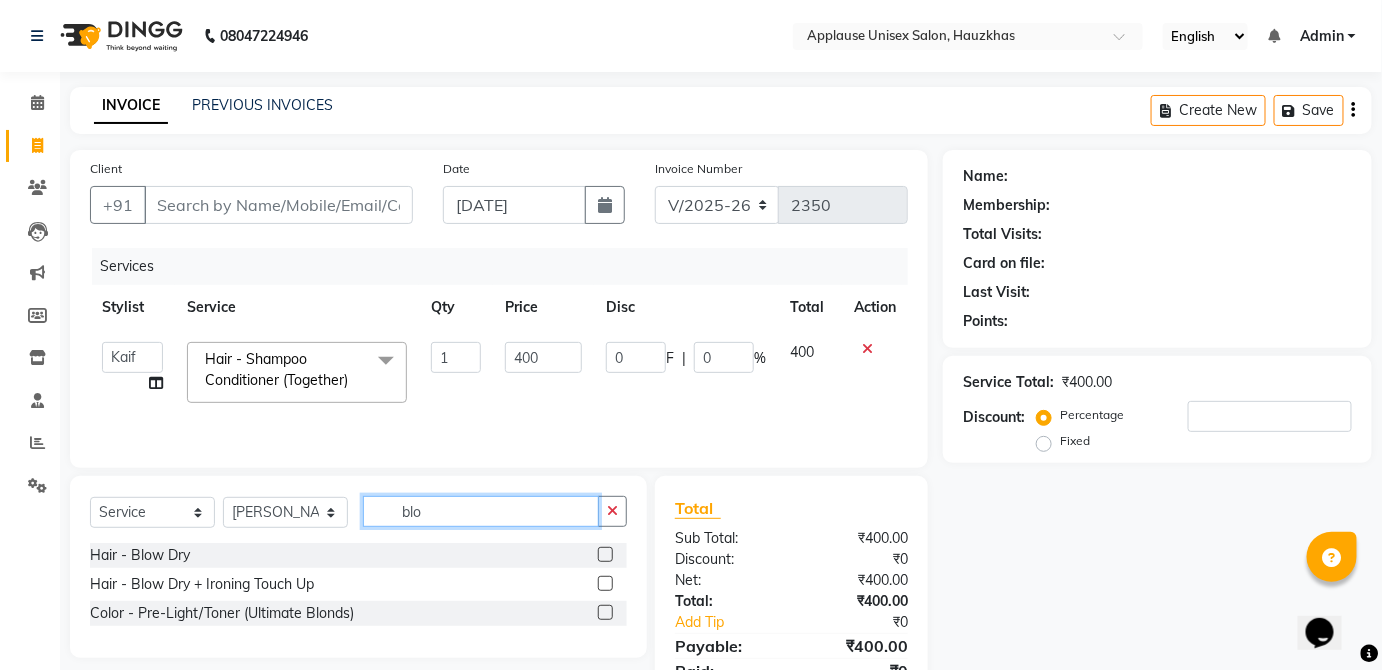 type on "blo" 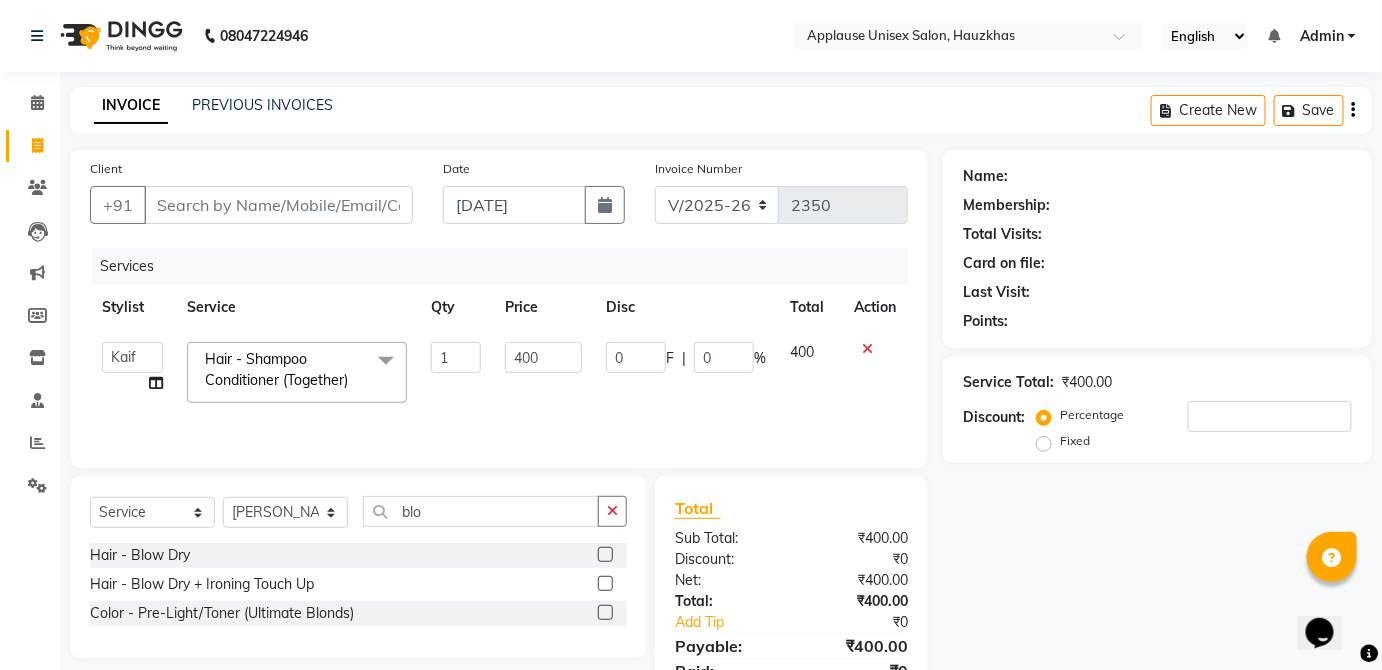 click 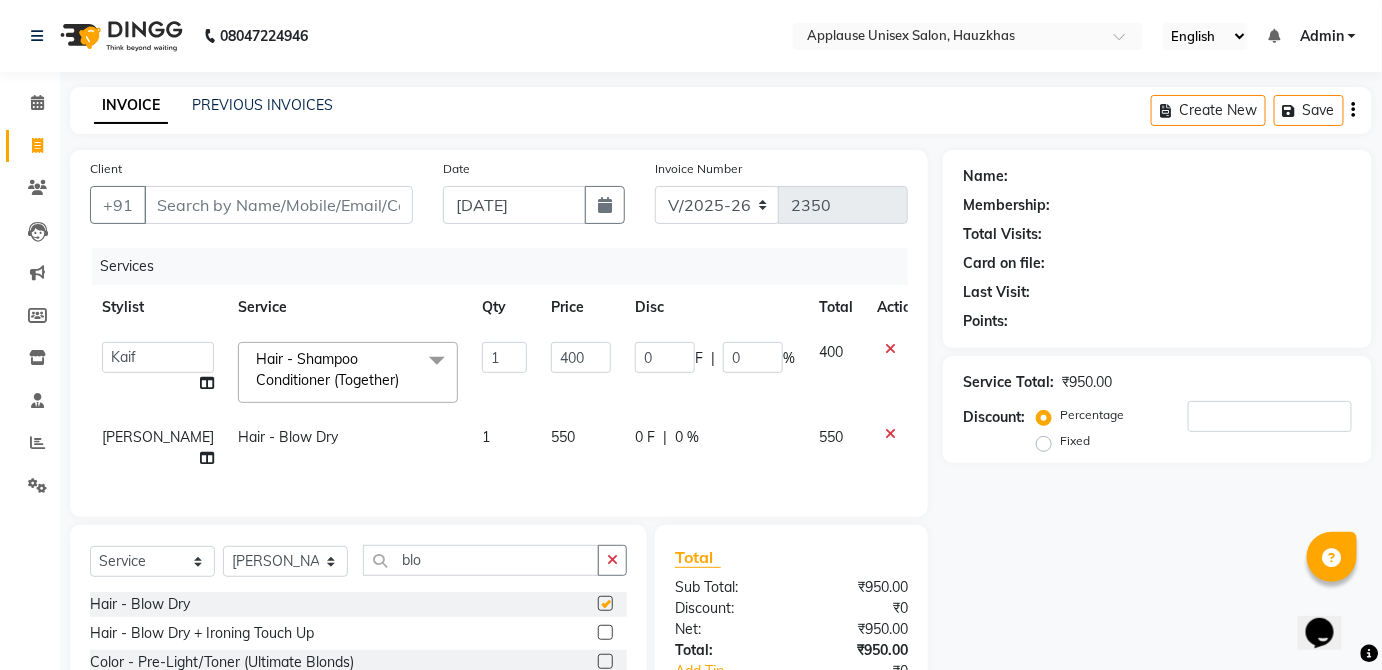 click on "0 F | 0 %" 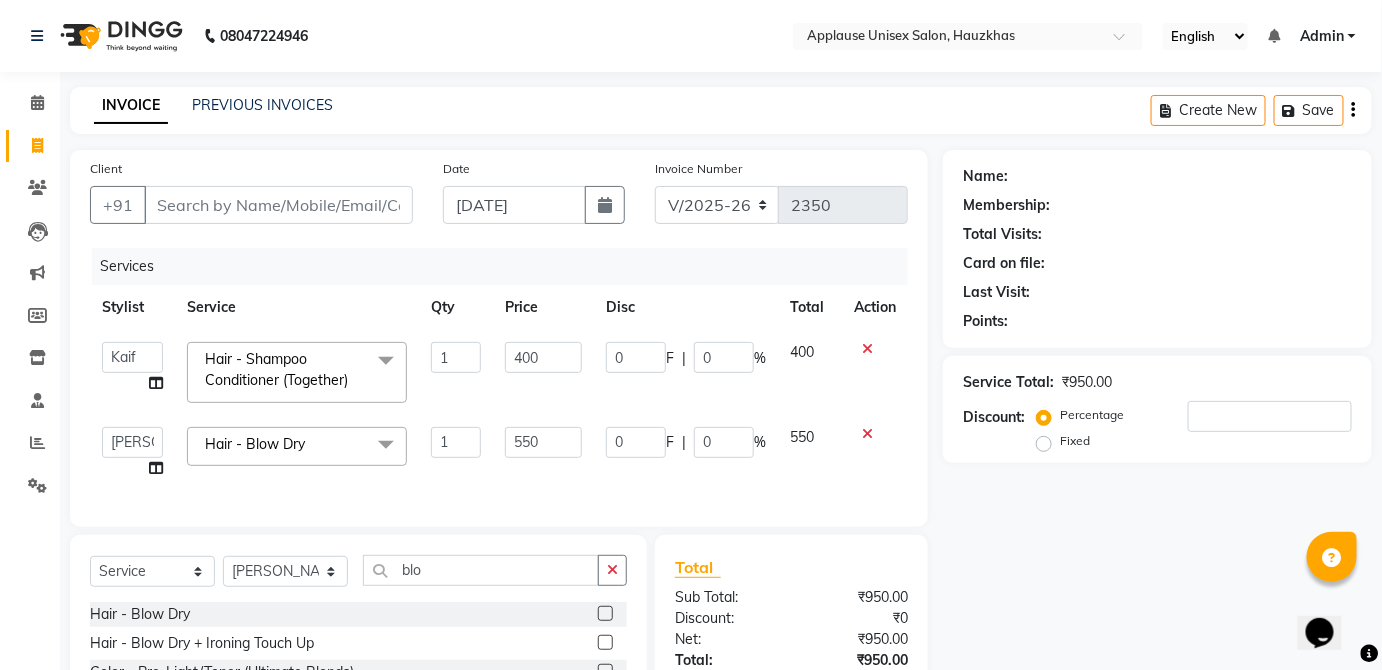 checkbox on "false" 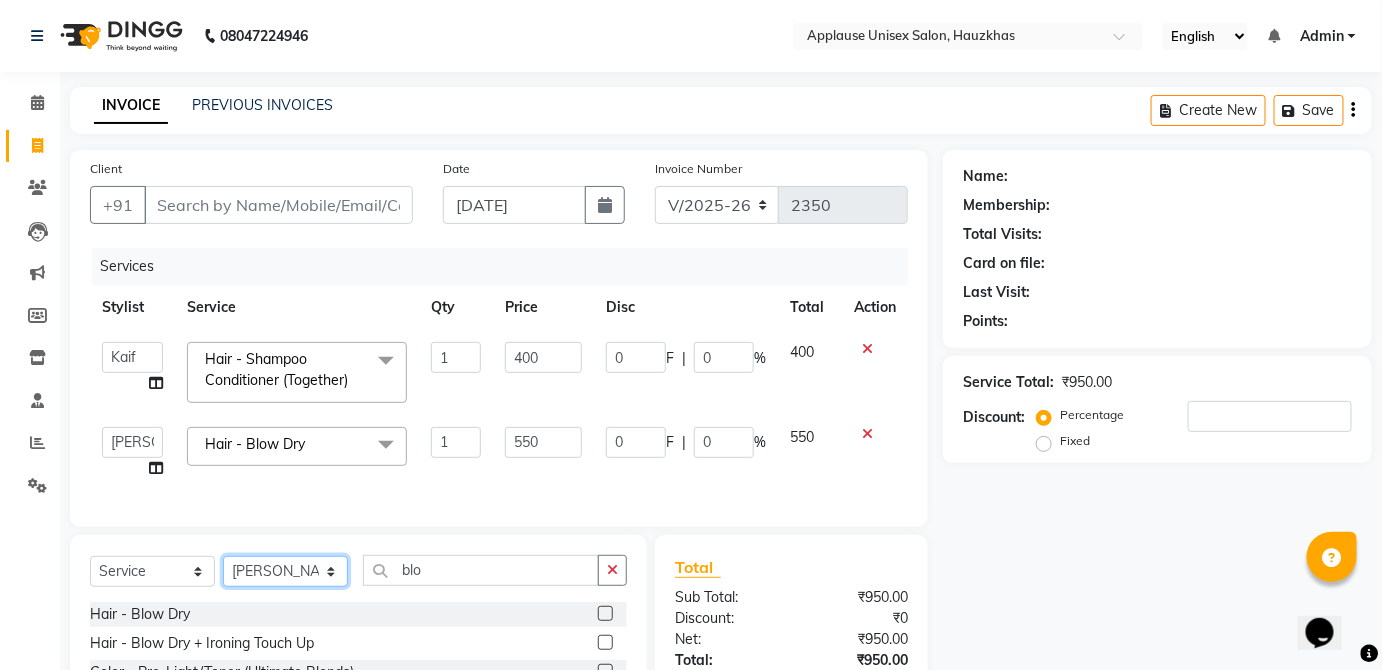 click on "Select Stylist  [PERSON_NAME] [PERSON_NAME] [PERSON_NAME] [PERSON_NAME]  Kaif [PERSON_NAME] [PERSON_NAME] Mamta Manager [PERSON_NAME] rahul  [PERSON_NAME] [PERSON_NAME] [PERSON_NAME] V.k" 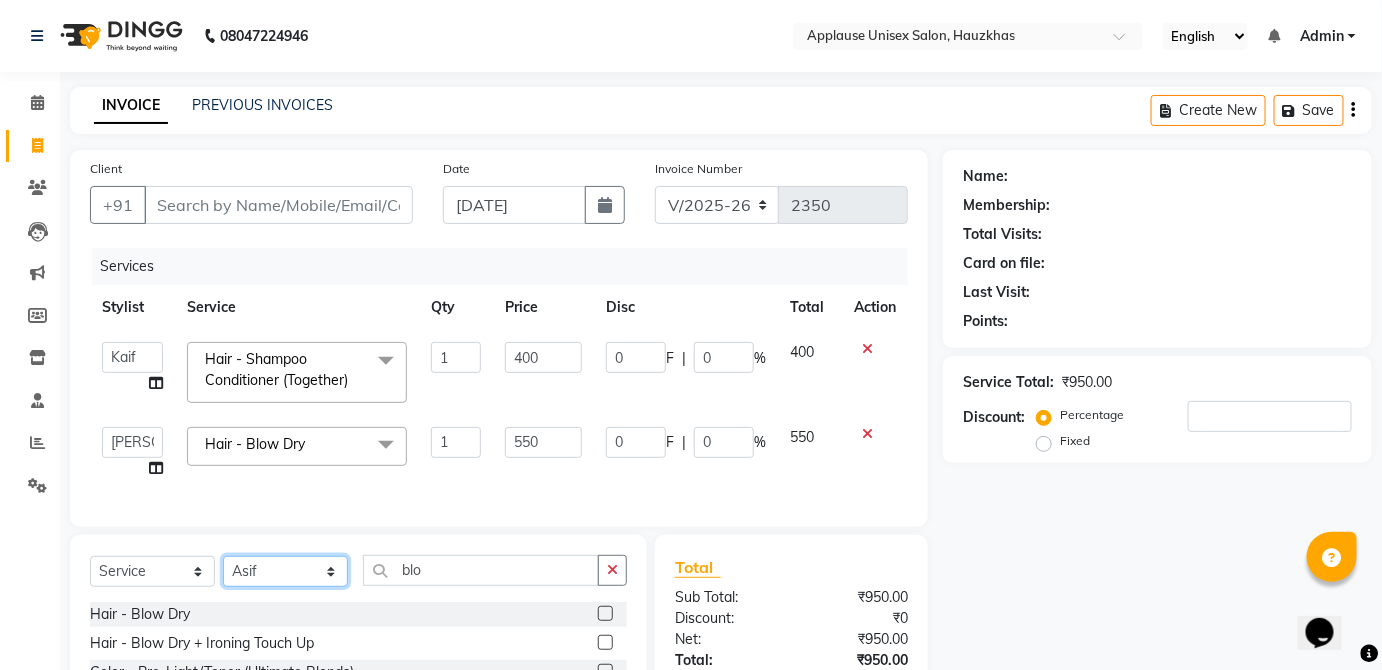 click on "Select Stylist  [PERSON_NAME] [PERSON_NAME] [PERSON_NAME] [PERSON_NAME]  Kaif [PERSON_NAME] [PERSON_NAME] Mamta Manager [PERSON_NAME] rahul  [PERSON_NAME] [PERSON_NAME] [PERSON_NAME] V.k" 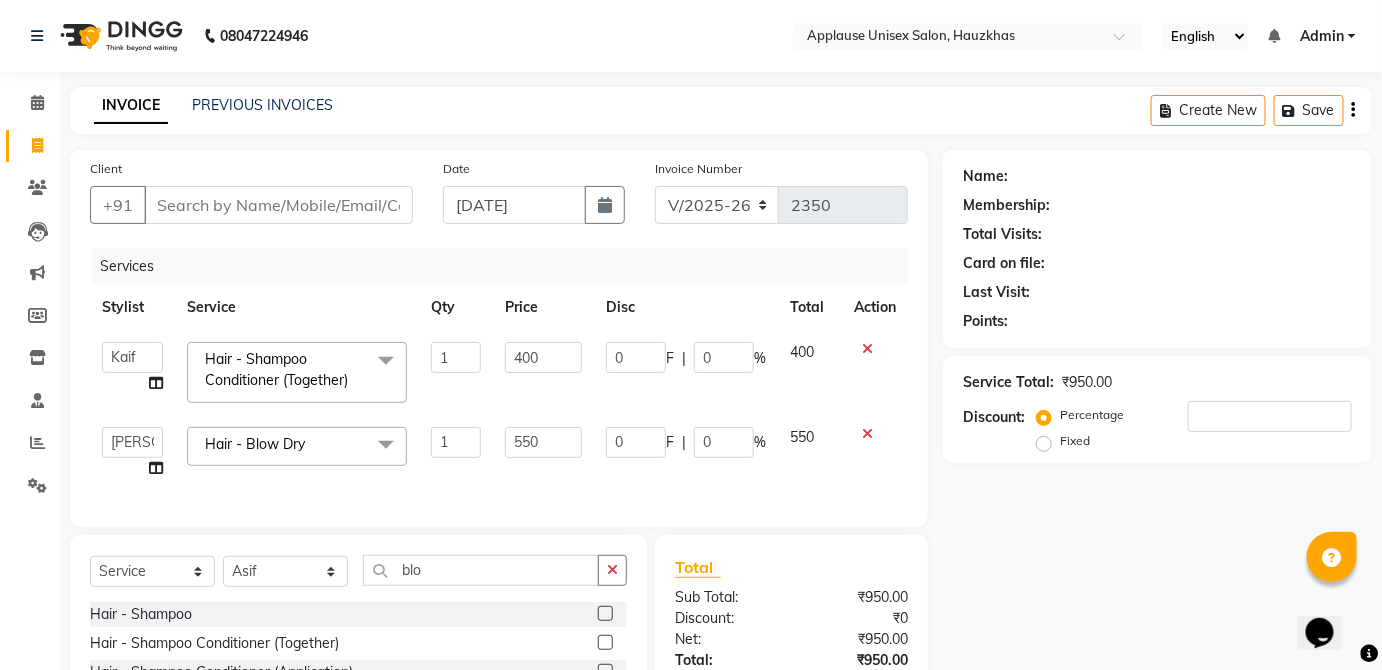 click on "Client +91 Date [DATE] Invoice Number V/2025 V/[PHONE_NUMBER] Services Stylist Service Qty Price Disc Total Action   [PERSON_NAME]   [PERSON_NAME]   [PERSON_NAME]   [PERSON_NAME]    Kaif   [PERSON_NAME]   [PERSON_NAME]   Mamta   Manager   [PERSON_NAME]   rahul    [PERSON_NAME]   [PERSON_NAME]   [PERSON_NAME]   Vishal   V.k  Hair - Shampoo Conditioner (Together)  x Hair - Shampoo Hair - Shampoo Conditioner (Together) Hair - Shampoo Conditioner (Application) Hair - Blow Dry Hair - Full Head Roller Set Hair - Ironing Hair - Smoothening Hair - Rebonding Hair - Keratin Treatment Hair - Perming Hair - Hair Do Hair - Iron Curls Hair - Blow Dry + Ironing Touch Up Hair -[MEDICAL_DATA] Olaplex Shampoo & Conditioner Flat Brush GK Hair Shampoo Majirel hair color Foot Massage shoulder massage Cut & Finish - Trim [DEMOGRAPHIC_DATA] One Length Cut & Finish - Hair Cut [DEMOGRAPHIC_DATA] Cut & Finish - Hair Cut [DEMOGRAPHIC_DATA] Cut & Finish - Change Of Style [DEMOGRAPHIC_DATA] Cut & Finish - Hair Cut Boy Cut & Finish - Hair Cut Girl Cut & Finish - Fringe Trim Cut & Finish - Split Ends 1" 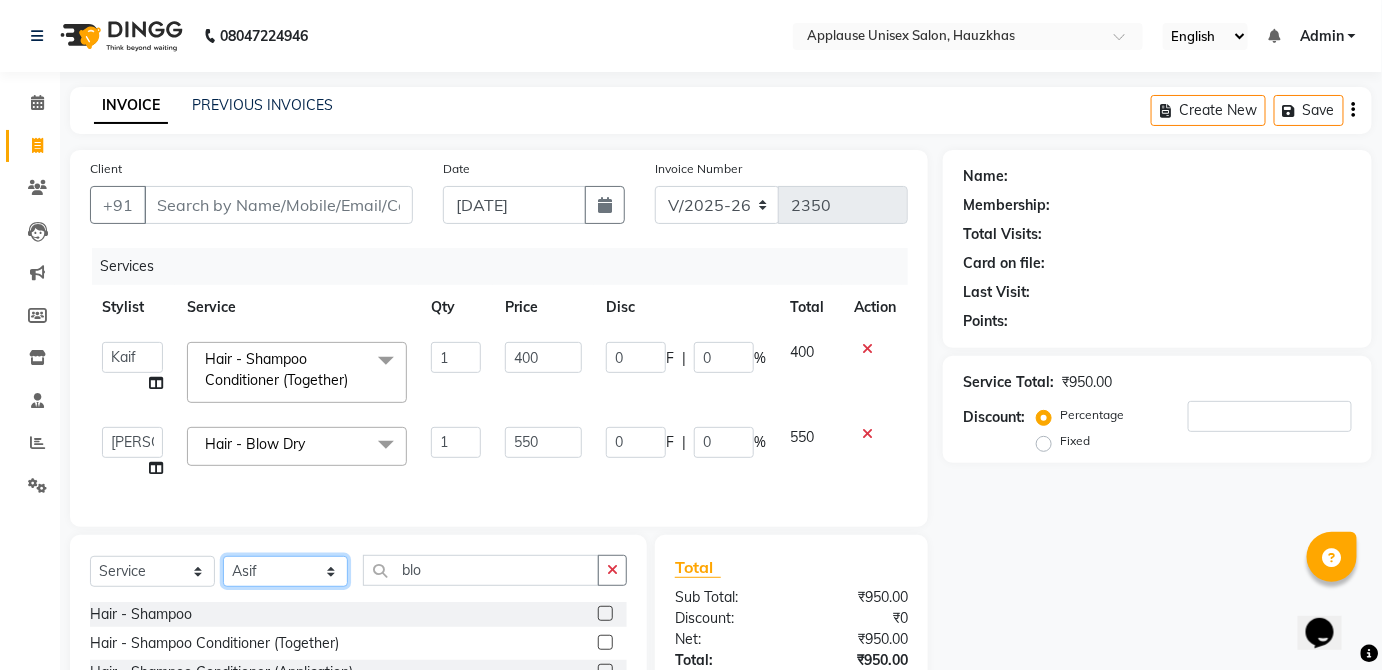 click on "Select Stylist  [PERSON_NAME] [PERSON_NAME] [PERSON_NAME] [PERSON_NAME]  Kaif [PERSON_NAME] [PERSON_NAME] Mamta Manager [PERSON_NAME] rahul  [PERSON_NAME] [PERSON_NAME] [PERSON_NAME] V.k" 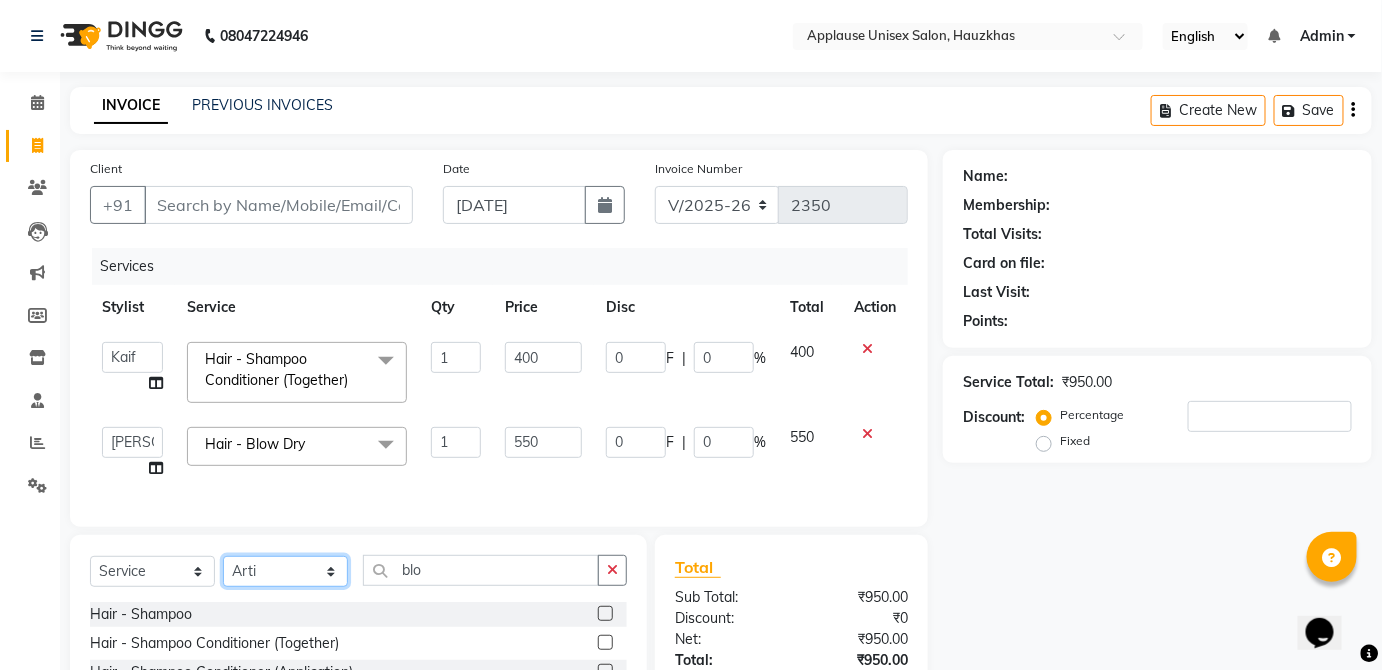click on "Select Stylist  [PERSON_NAME] [PERSON_NAME] [PERSON_NAME] [PERSON_NAME]  Kaif [PERSON_NAME] [PERSON_NAME] Mamta Manager [PERSON_NAME] rahul  [PERSON_NAME] [PERSON_NAME] [PERSON_NAME] V.k" 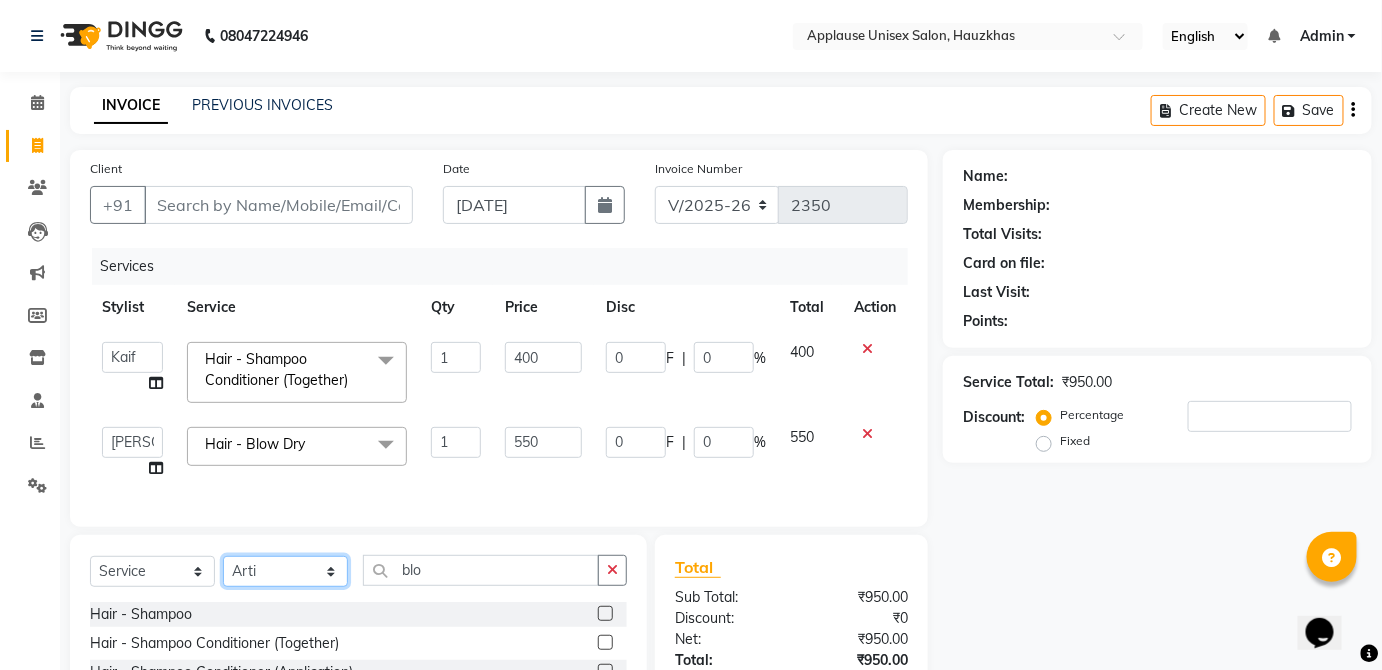click on "Select Stylist  [PERSON_NAME] [PERSON_NAME] [PERSON_NAME] [PERSON_NAME]  Kaif [PERSON_NAME] [PERSON_NAME] Mamta Manager [PERSON_NAME] rahul  [PERSON_NAME] [PERSON_NAME] [PERSON_NAME] V.k" 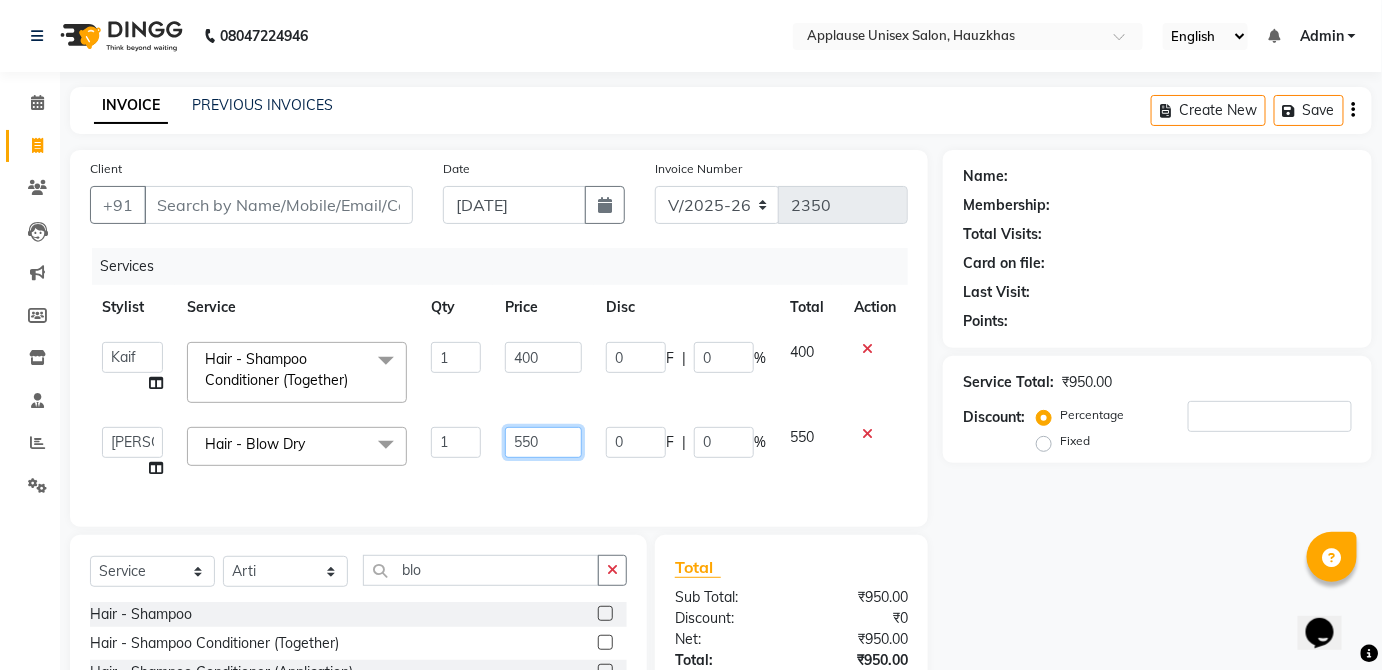 click on "550" 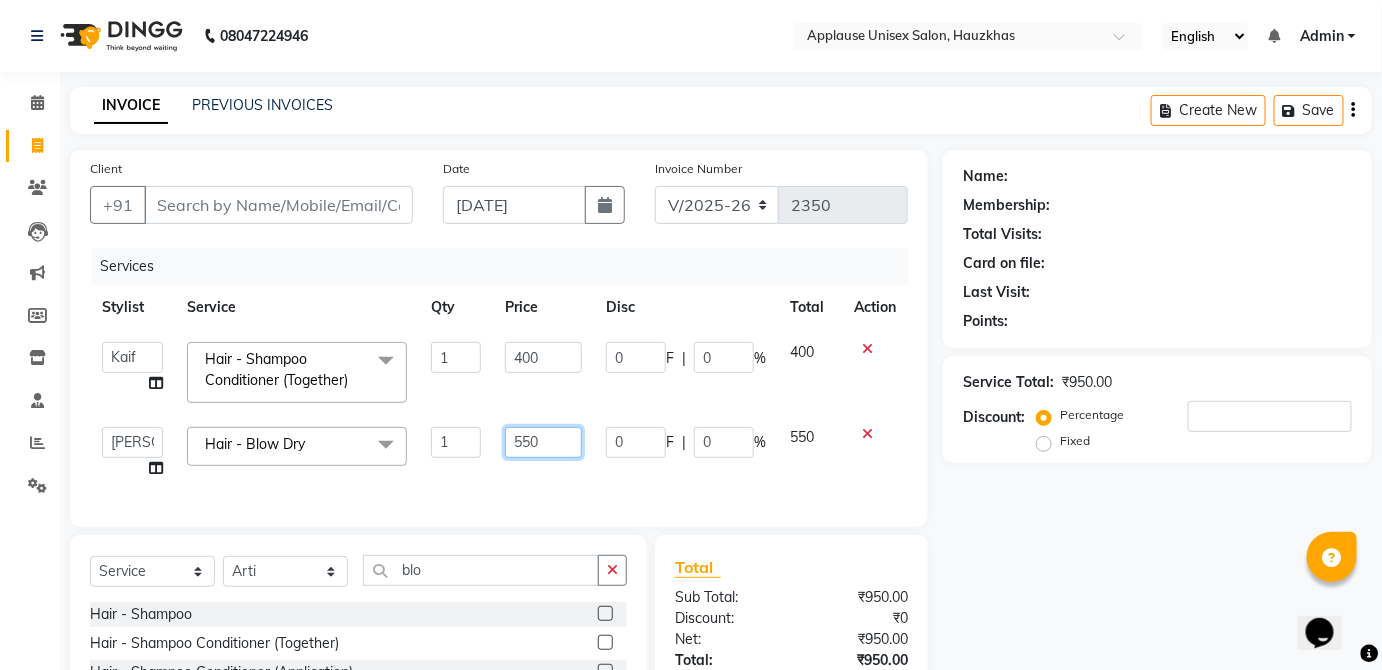 click on "550" 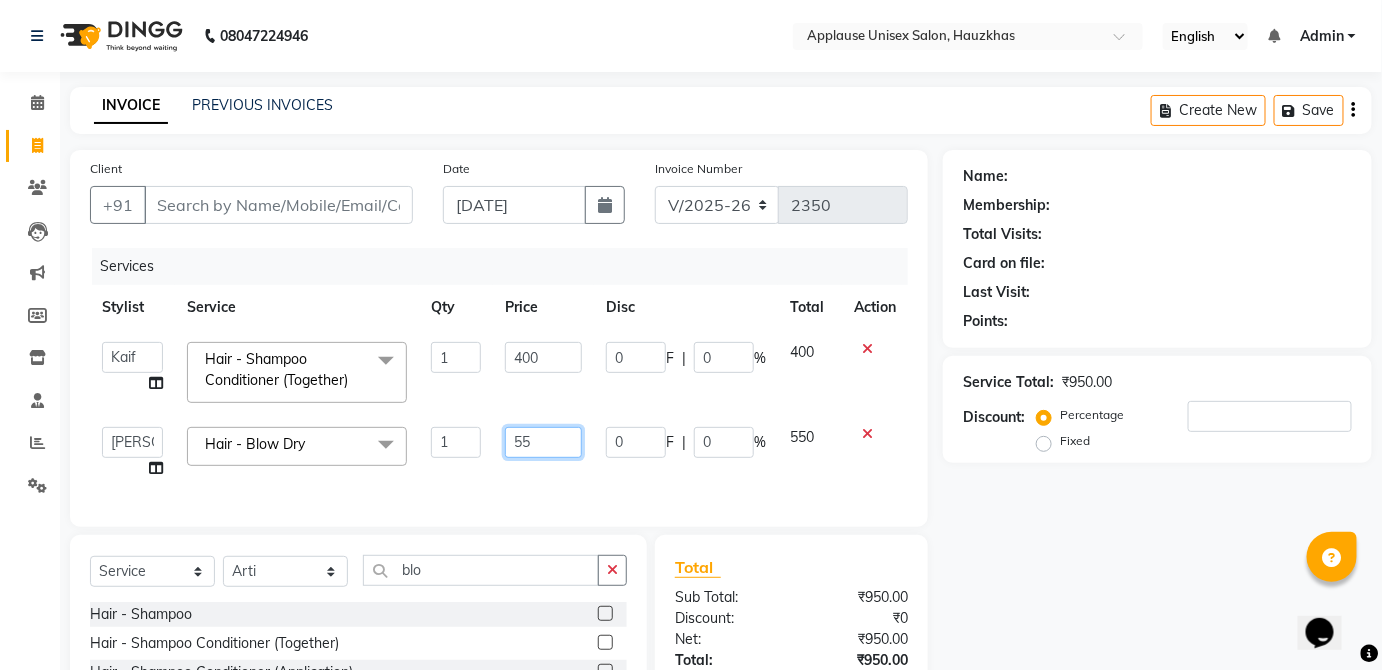 type on "5" 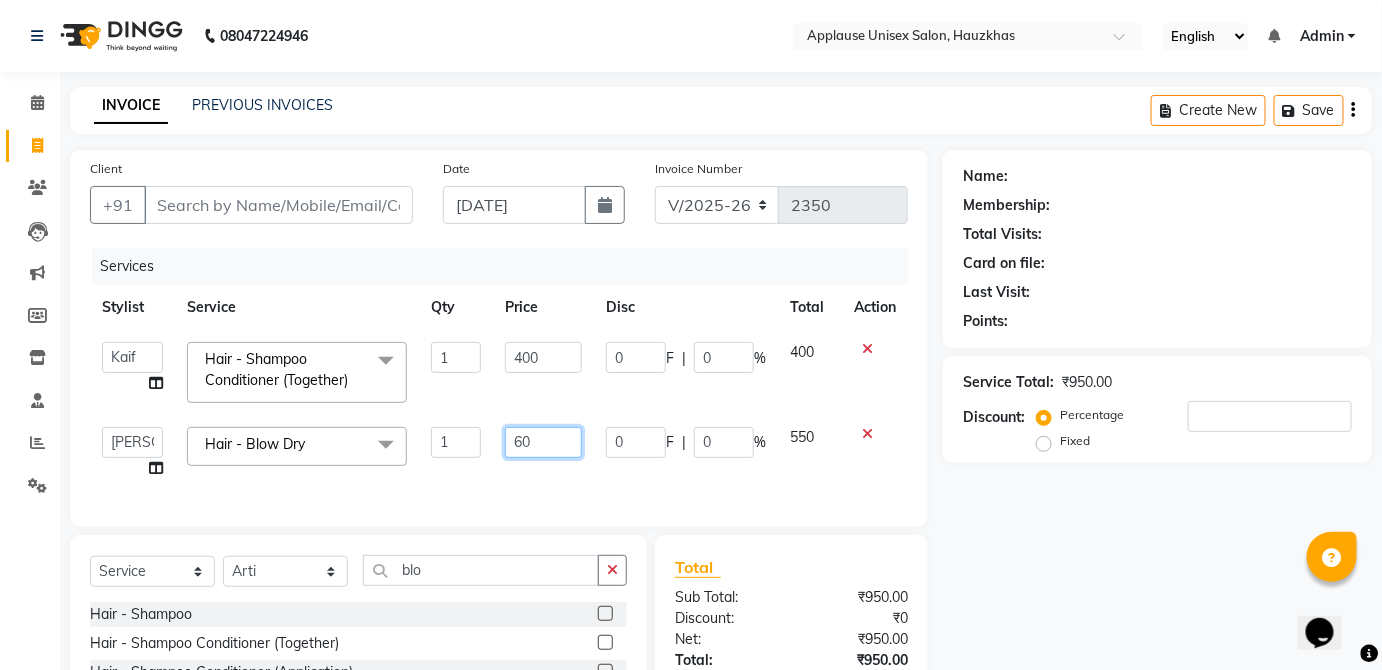 type on "600" 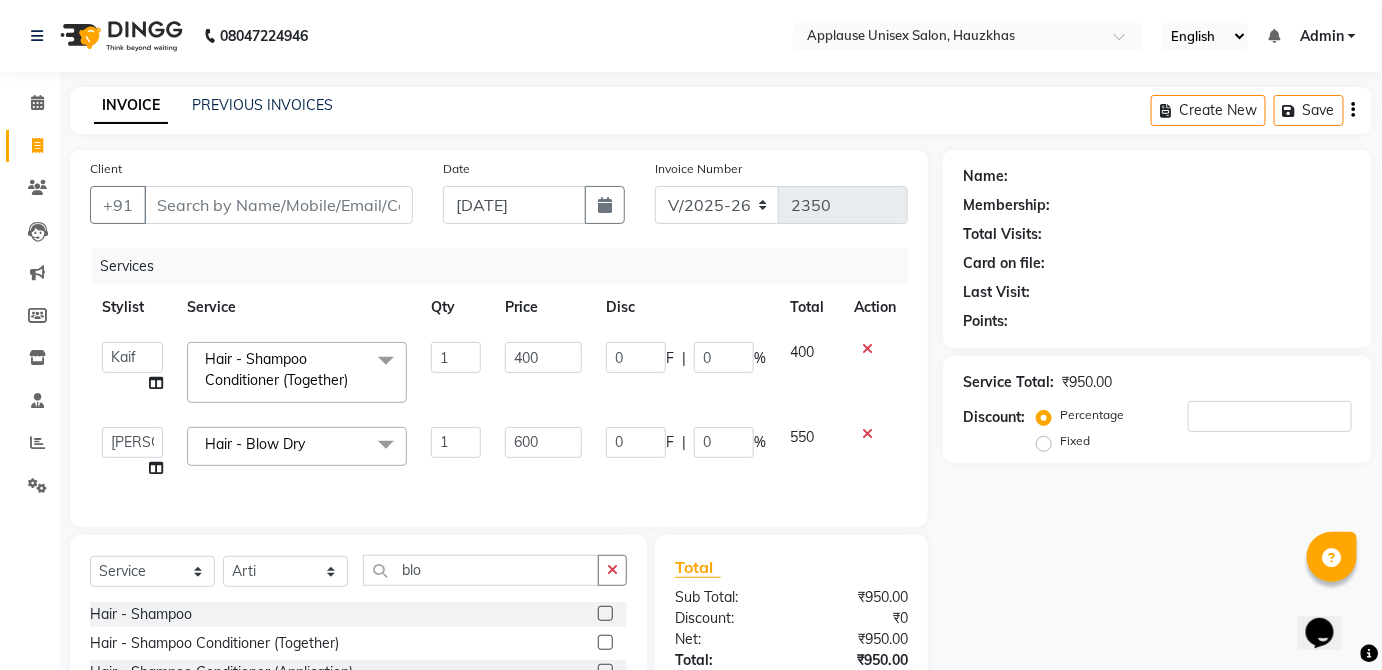 click on "550" 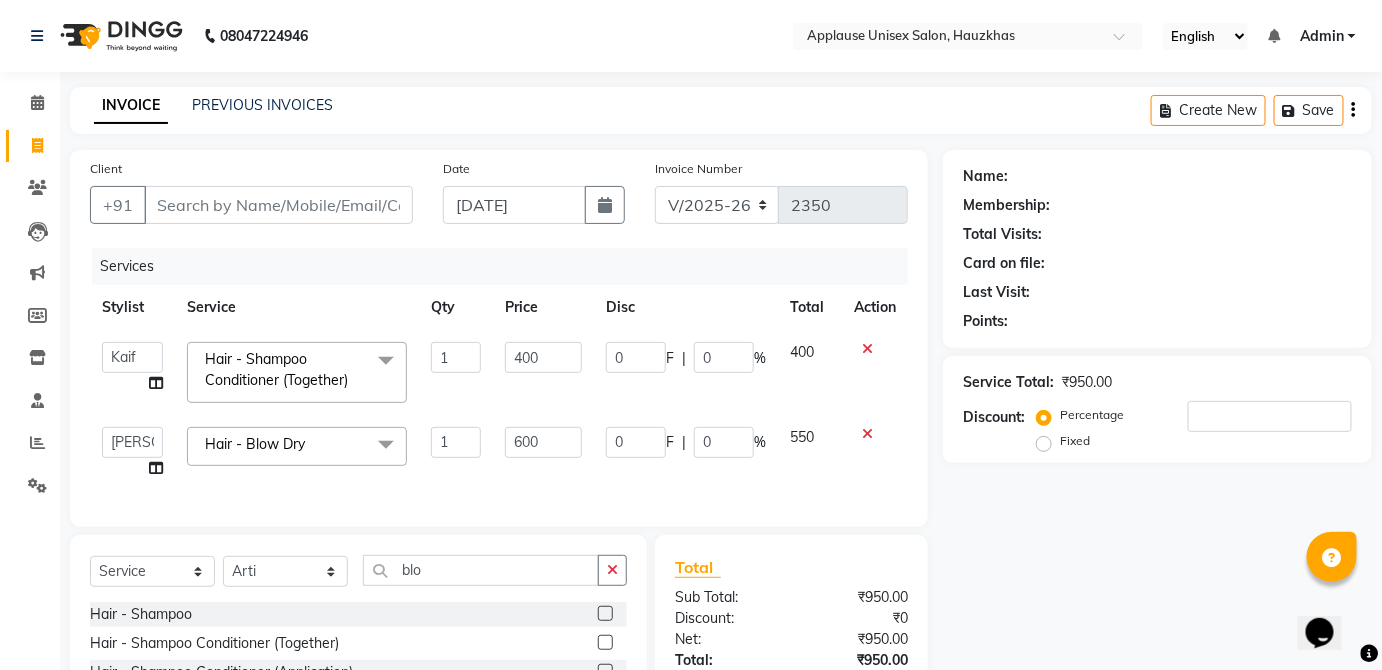 select on "32125" 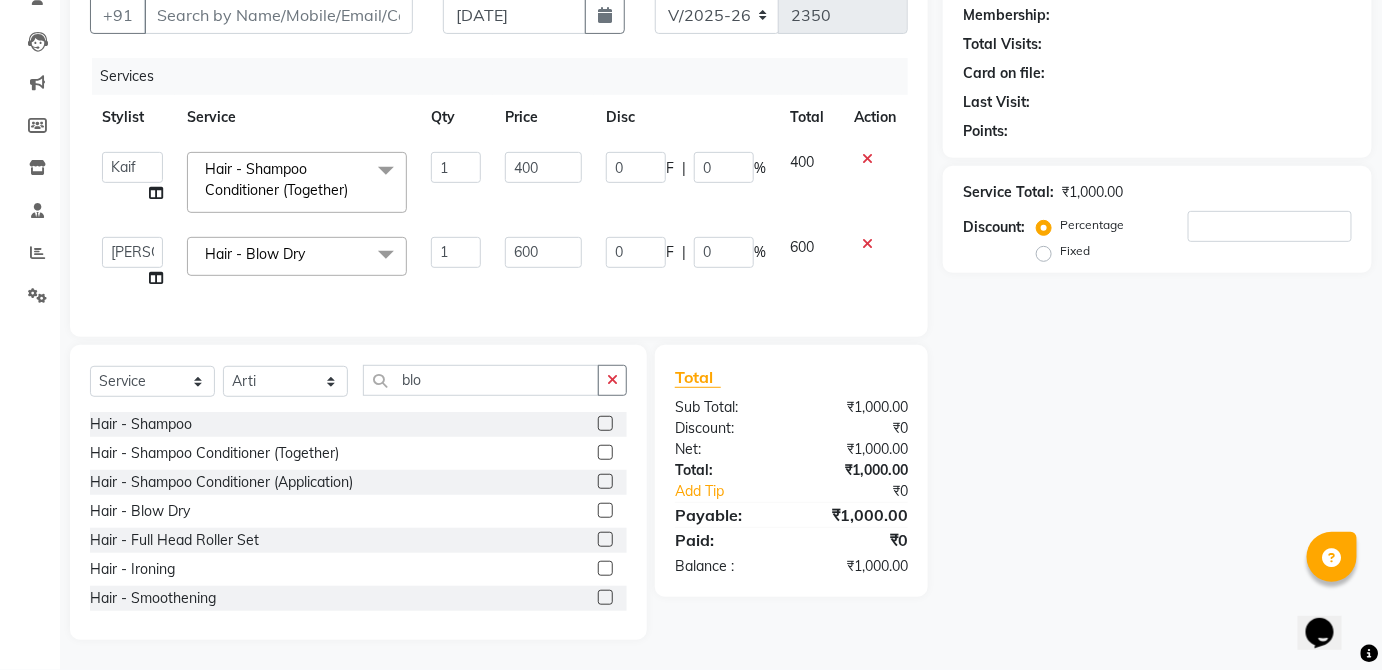 scroll, scrollTop: 202, scrollLeft: 0, axis: vertical 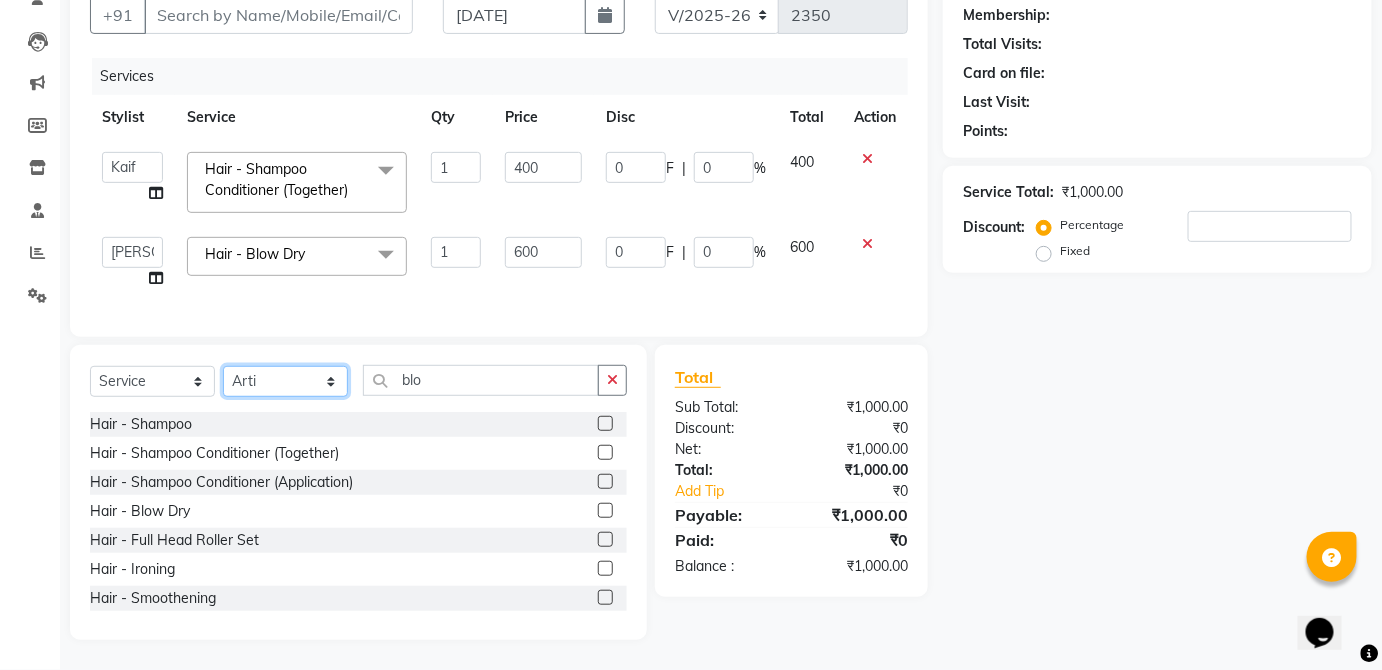 click on "Select Stylist  [PERSON_NAME] [PERSON_NAME] [PERSON_NAME] [PERSON_NAME]  Kaif [PERSON_NAME] [PERSON_NAME] Mamta Manager [PERSON_NAME] rahul  [PERSON_NAME] [PERSON_NAME] [PERSON_NAME] V.k" 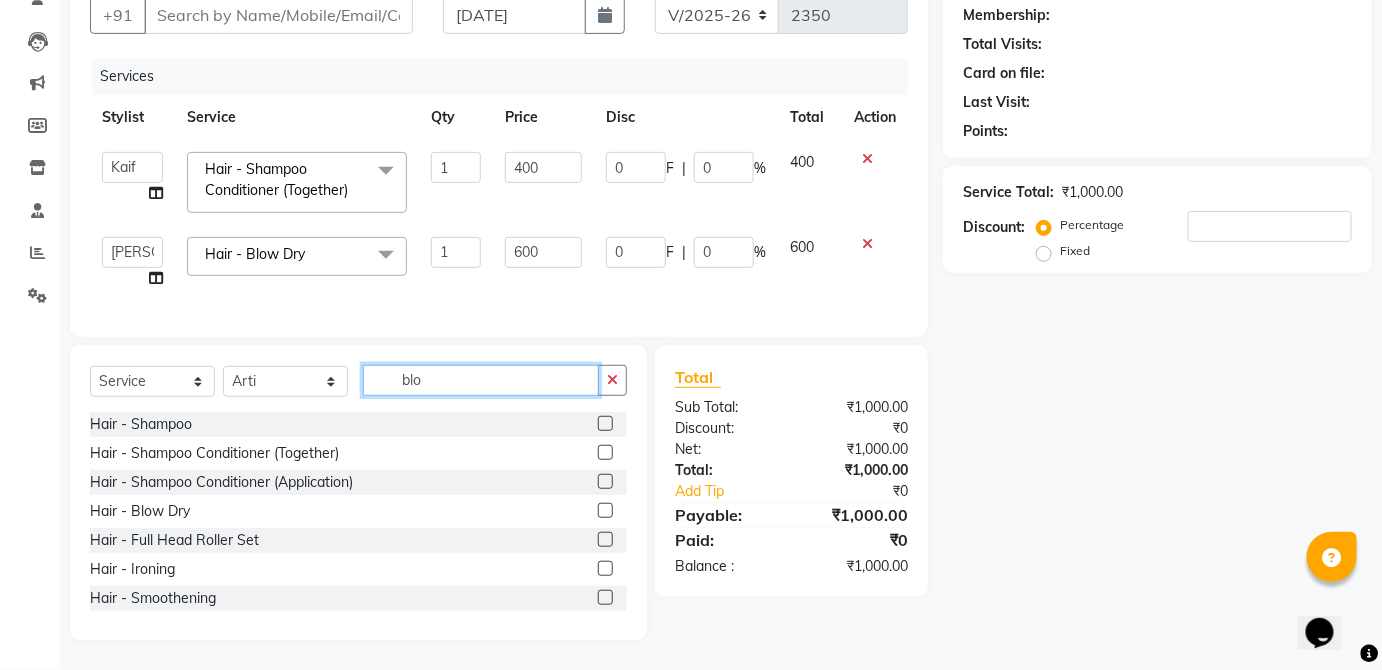 click on "blo" 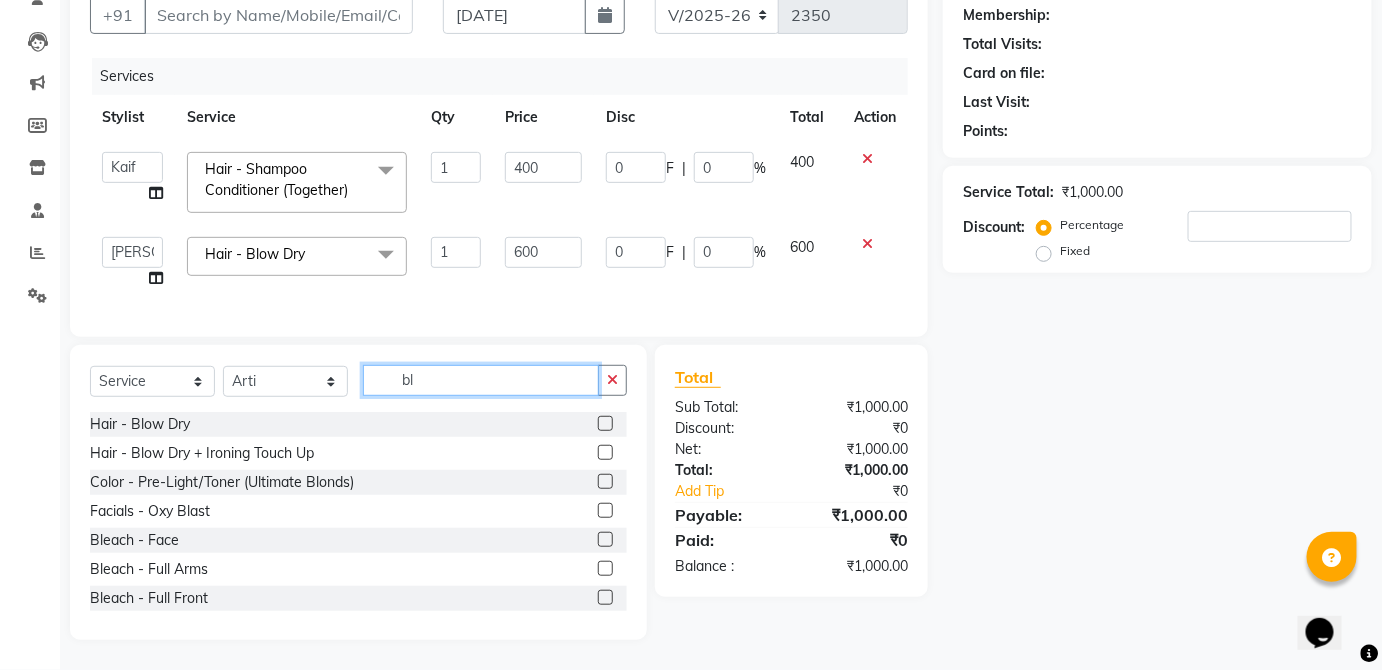 type on "b" 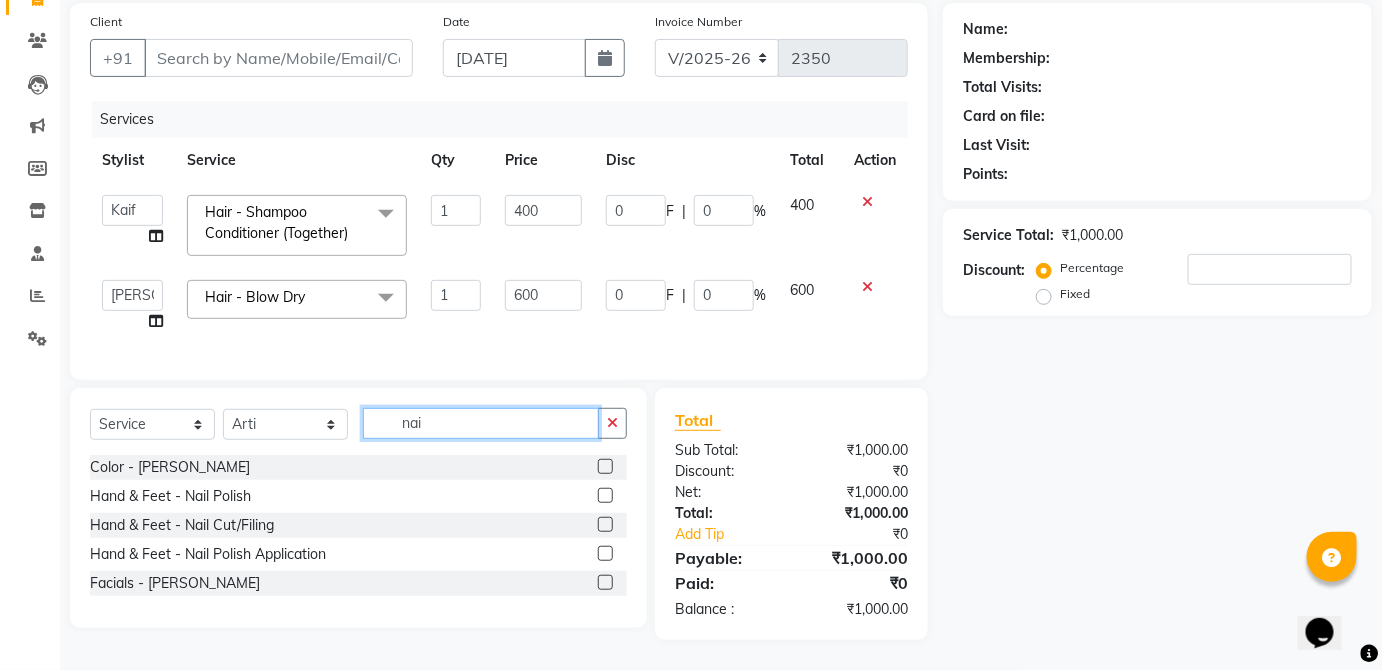 scroll, scrollTop: 158, scrollLeft: 0, axis: vertical 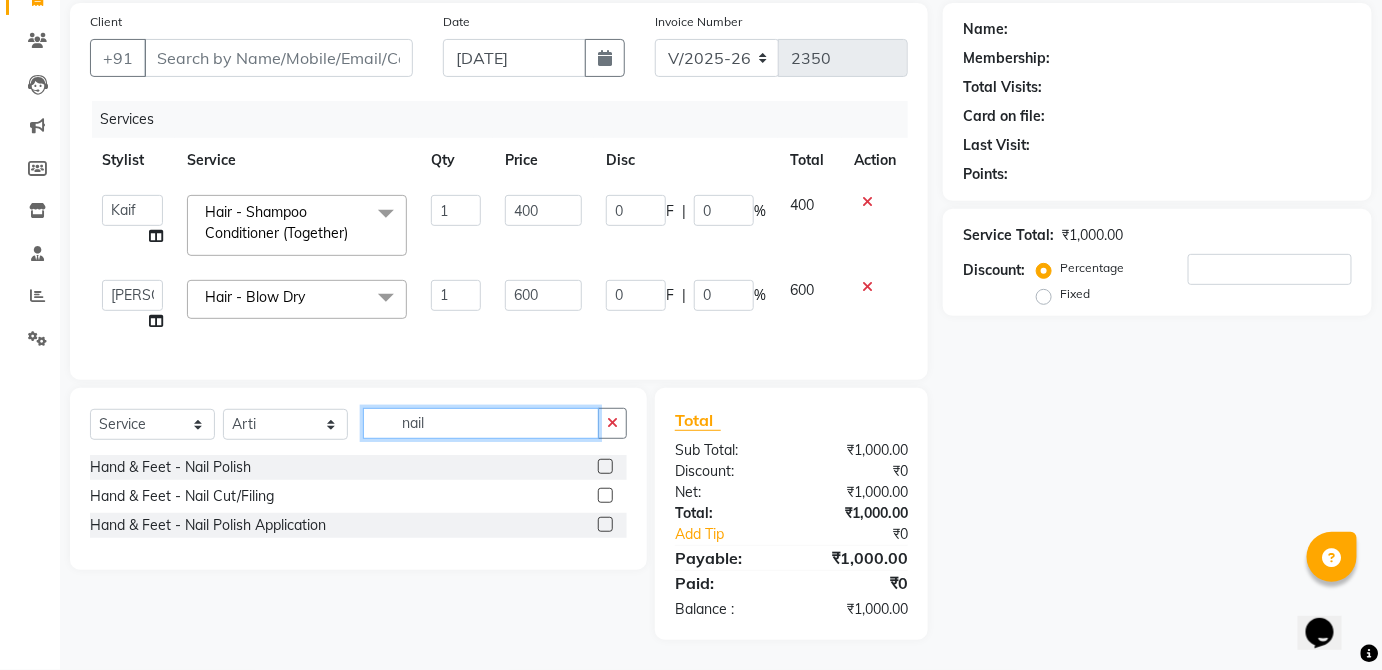type on "nail" 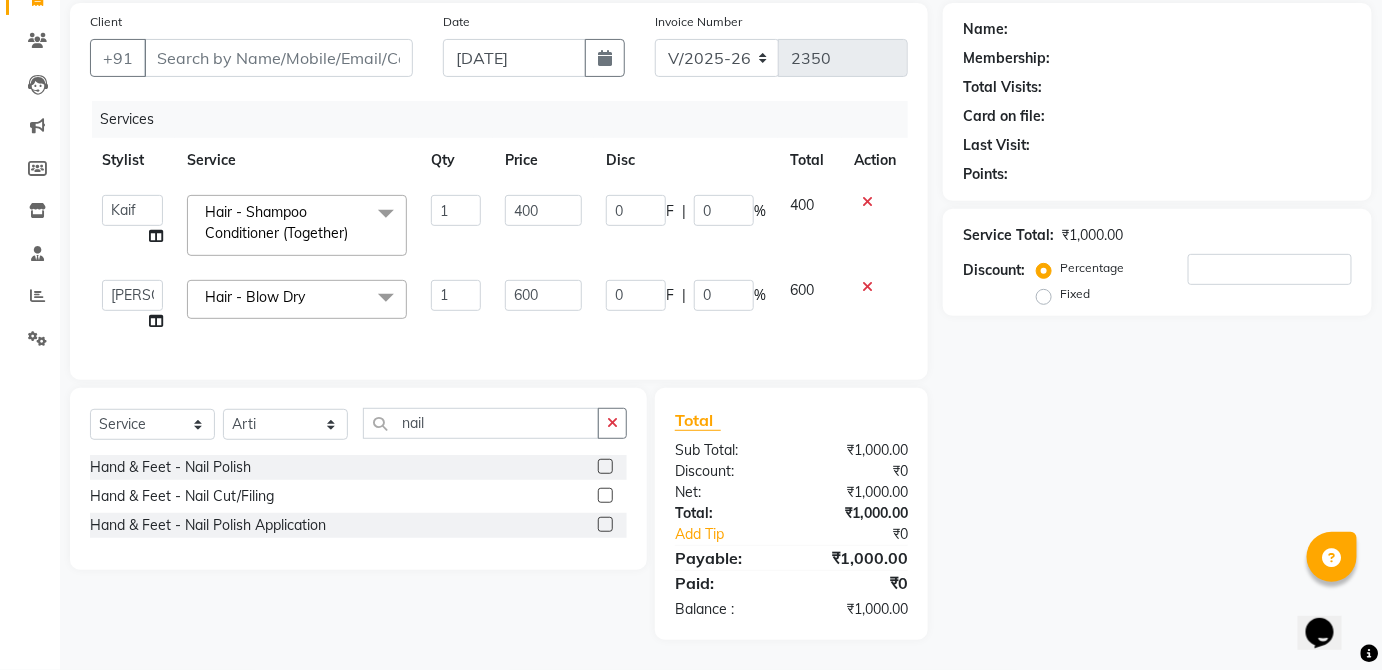 click 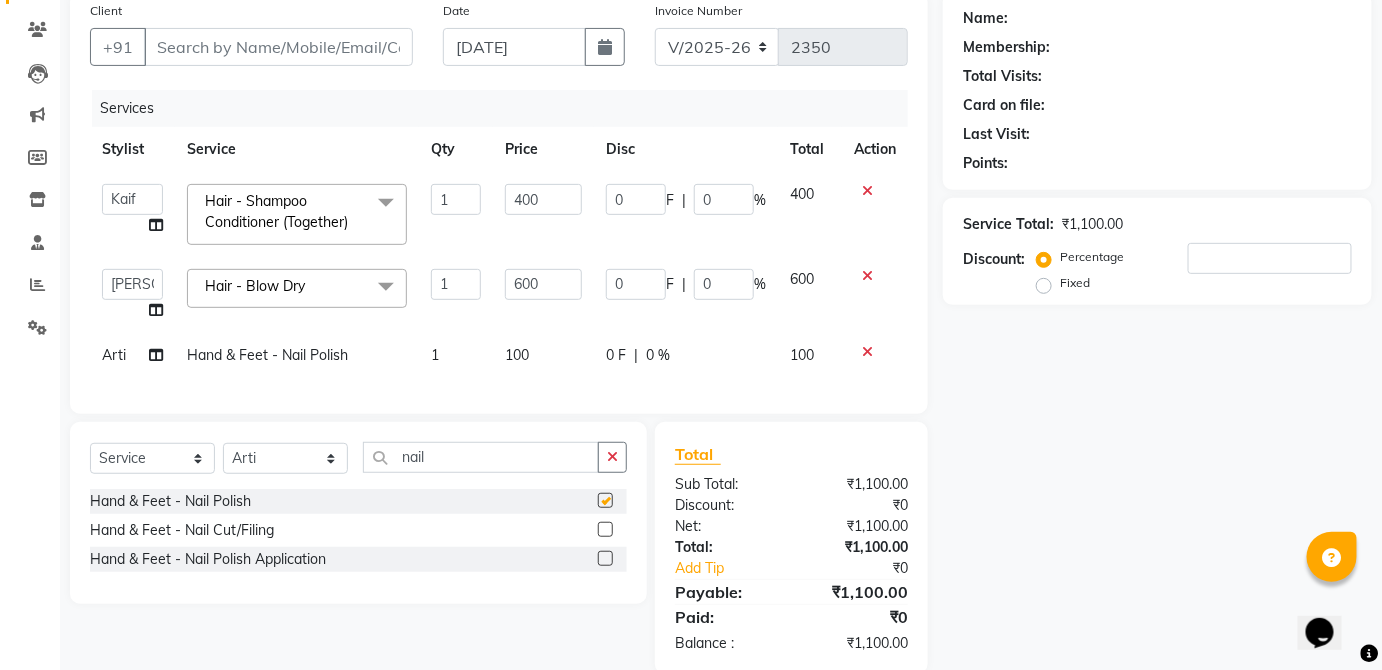 checkbox on "false" 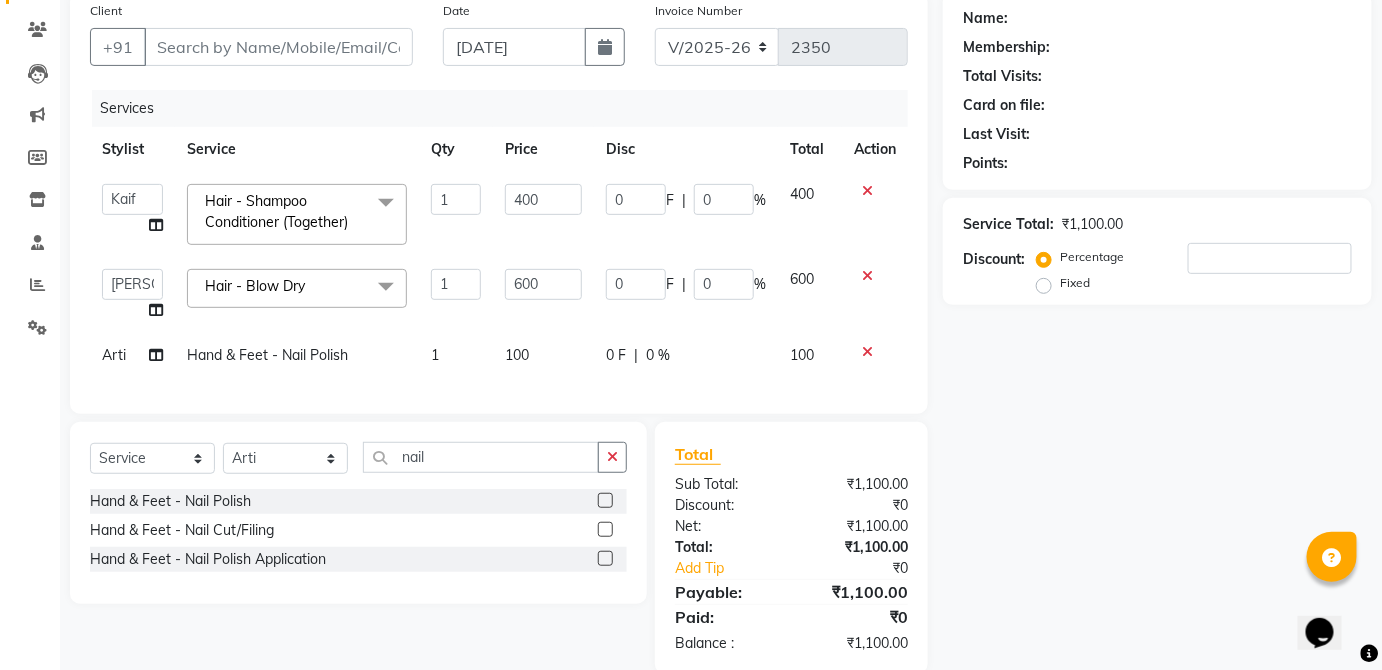 click on "100" 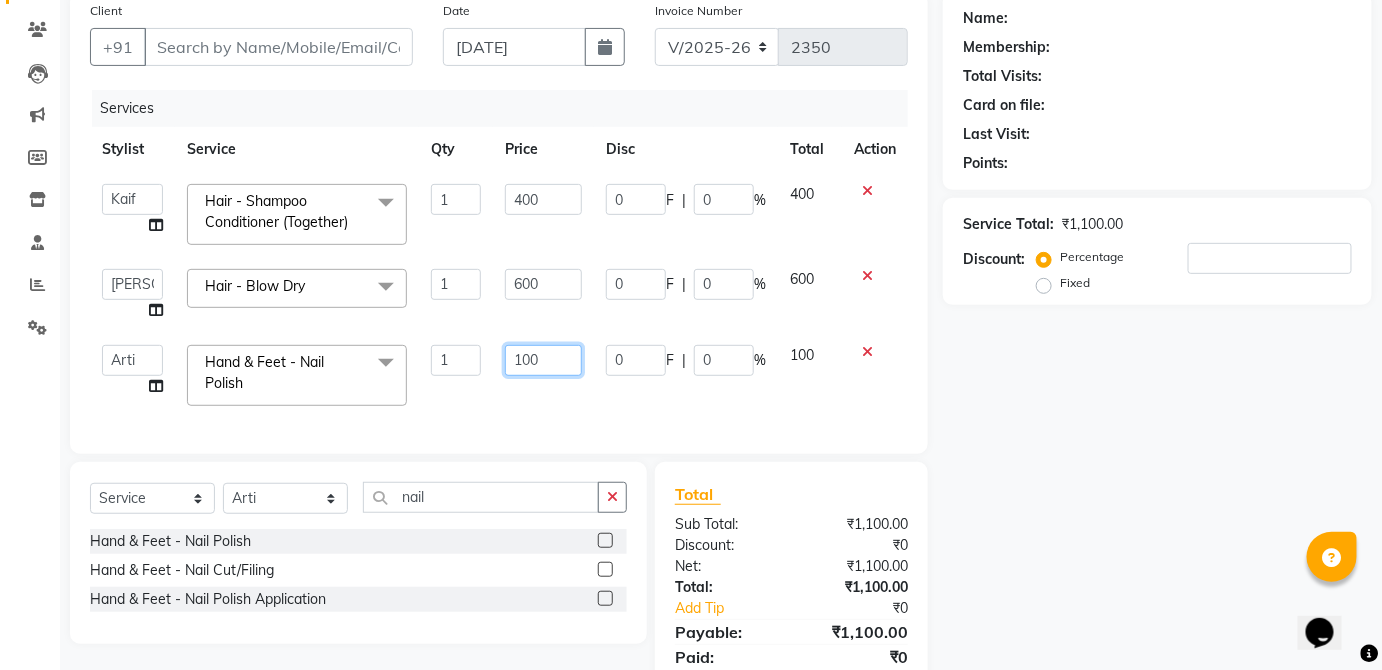 click on "100" 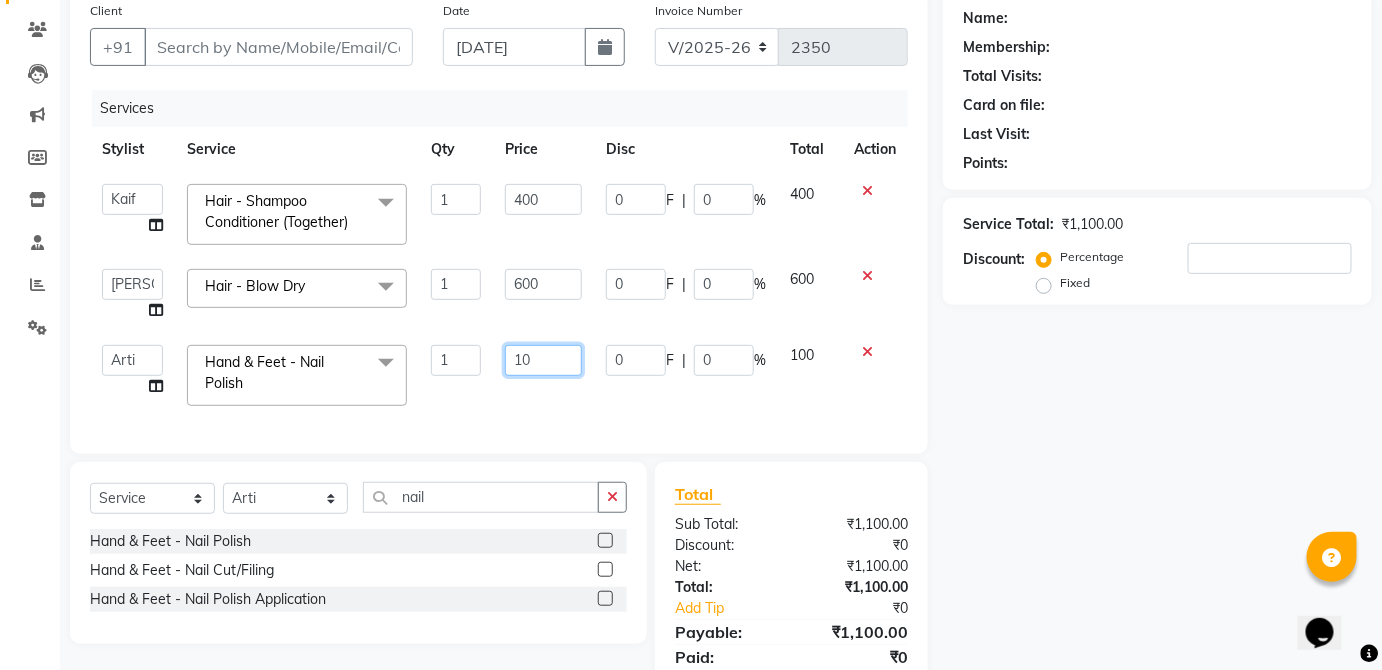 type on "1" 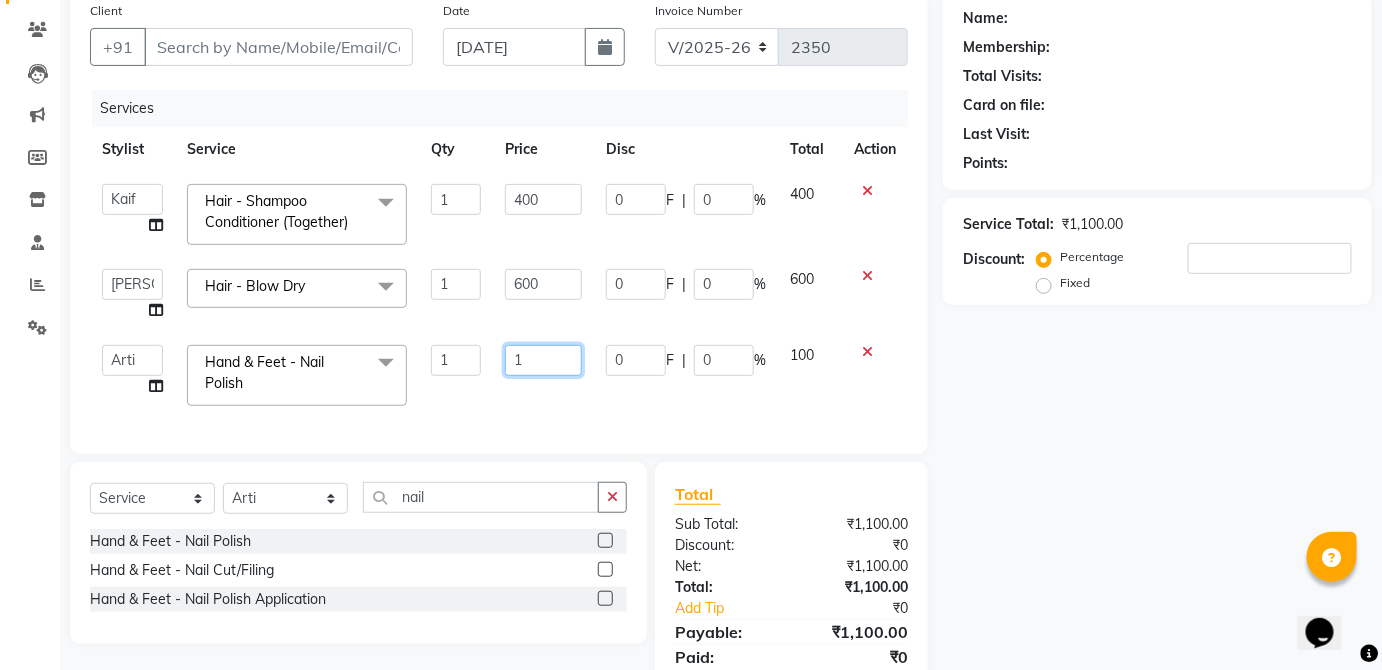 type 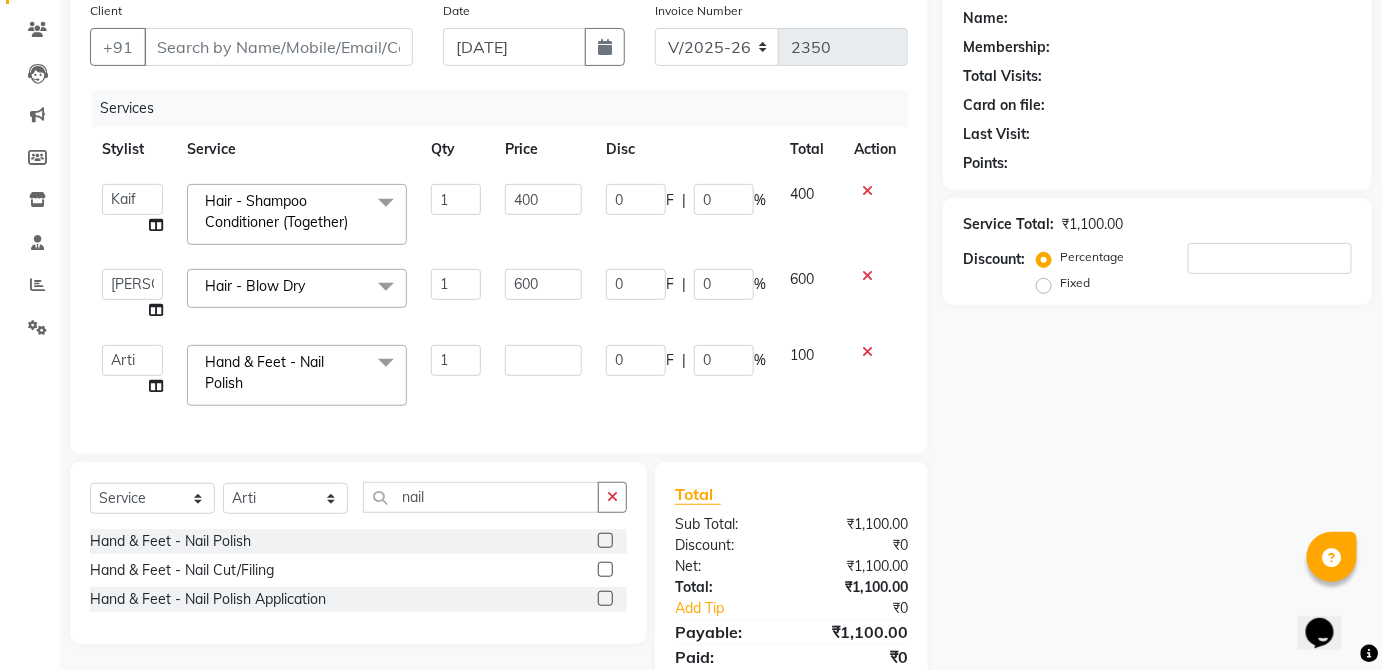 click on "100" 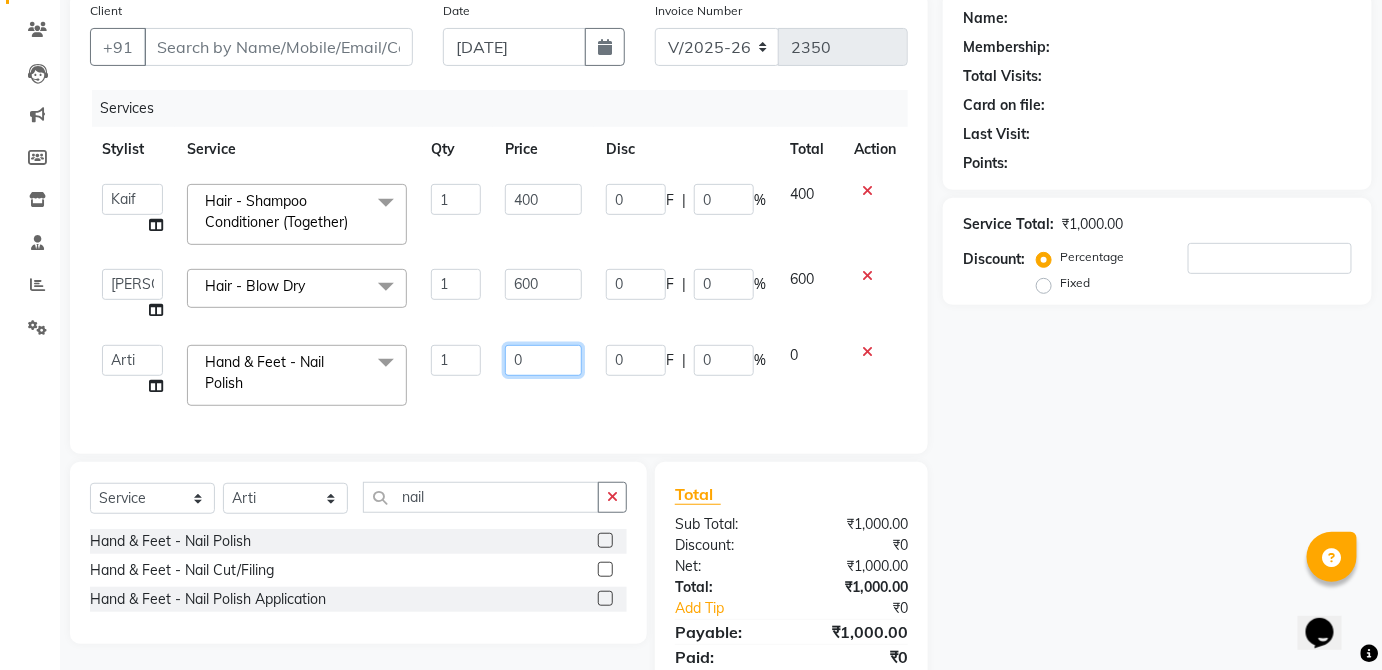 click on "0" 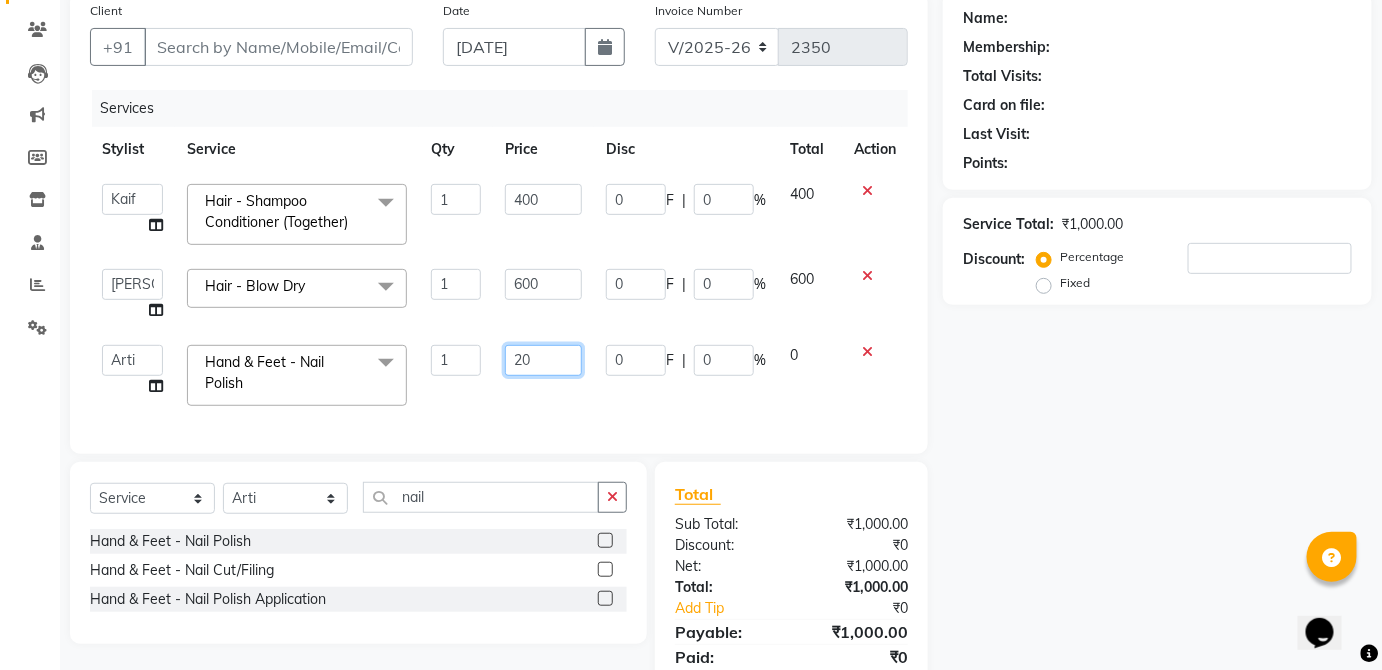 type on "200" 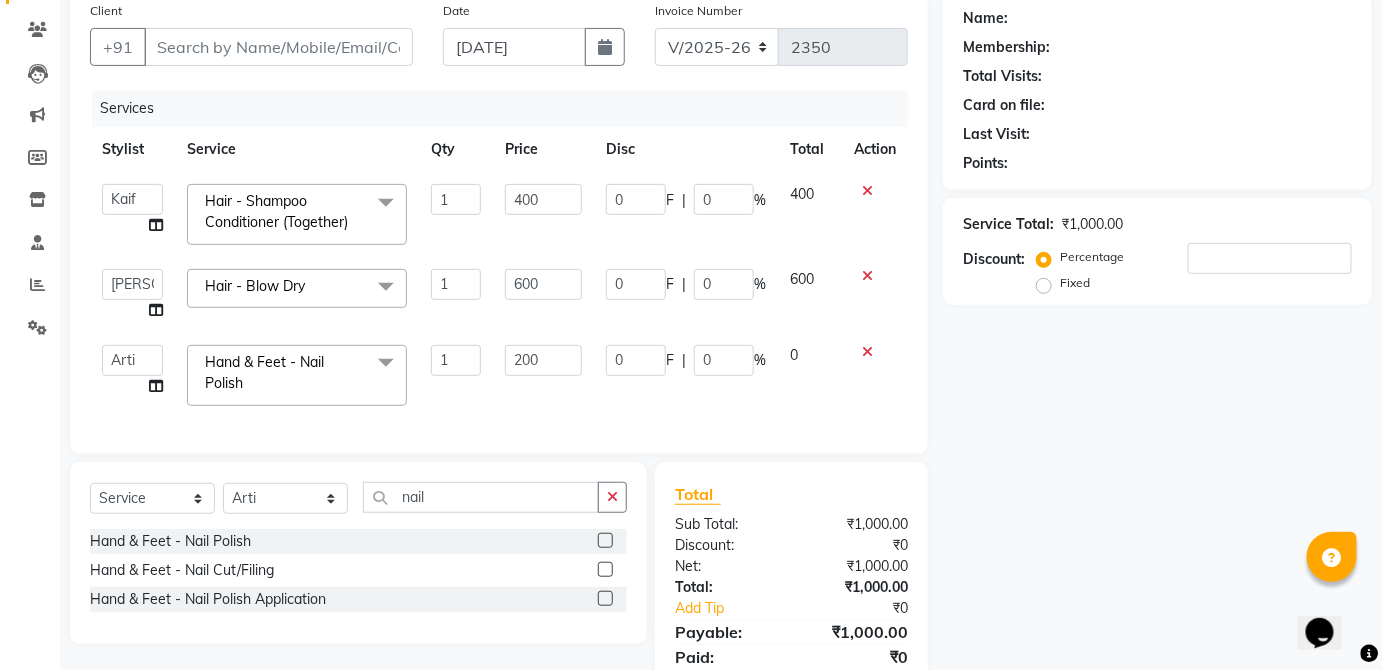 click on "0" 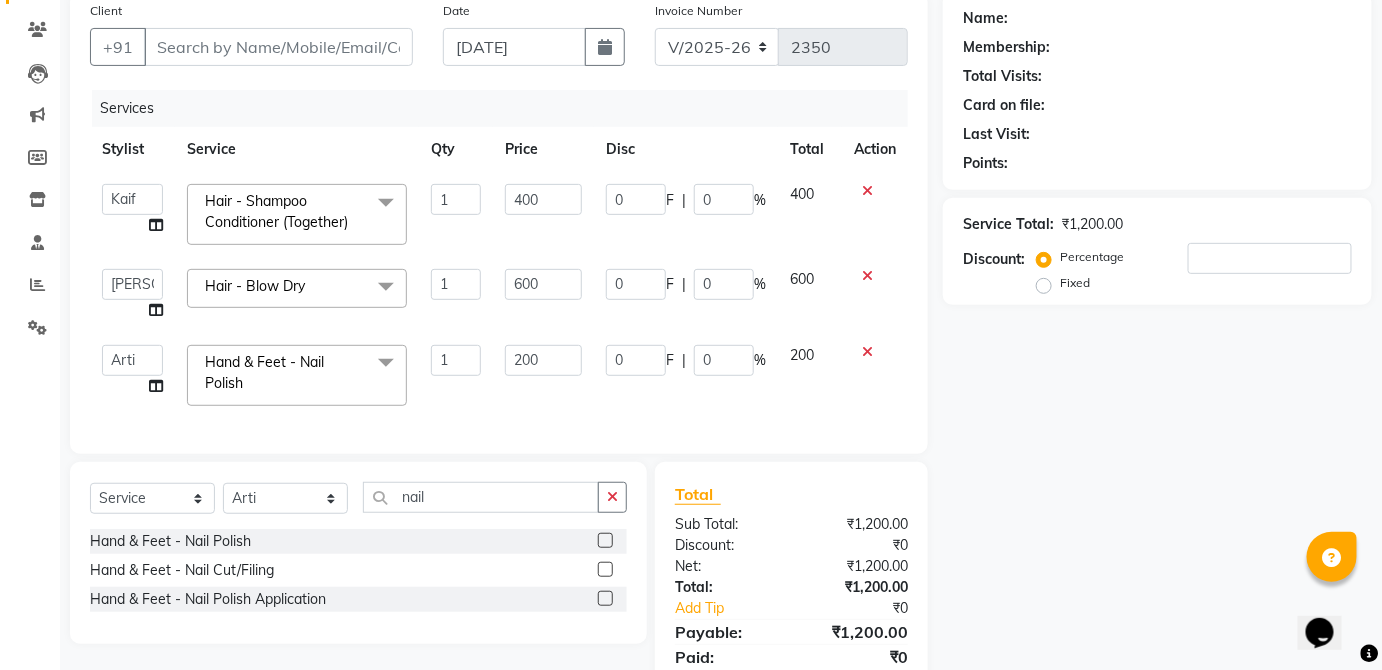 scroll, scrollTop: 242, scrollLeft: 0, axis: vertical 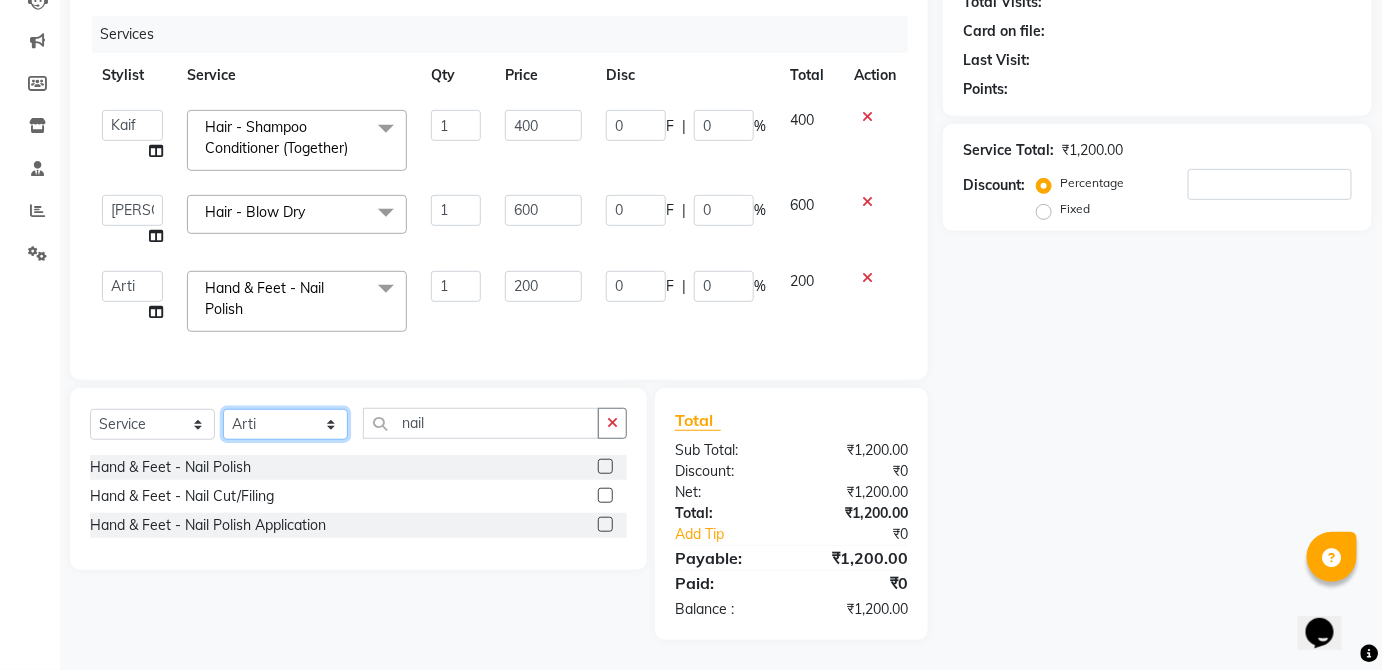 click on "Select Stylist  [PERSON_NAME] [PERSON_NAME] [PERSON_NAME] [PERSON_NAME]  Kaif [PERSON_NAME] [PERSON_NAME] Mamta Manager [PERSON_NAME] rahul  [PERSON_NAME] [PERSON_NAME] [PERSON_NAME] V.k" 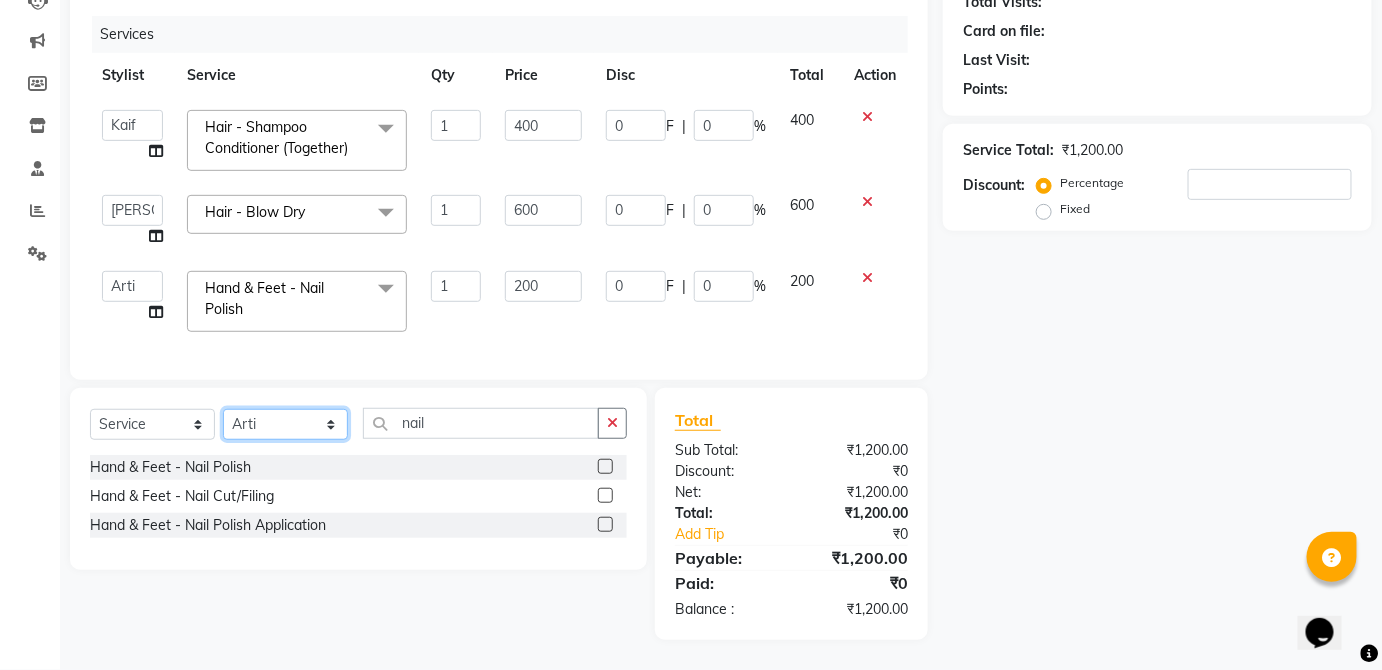select on "37821" 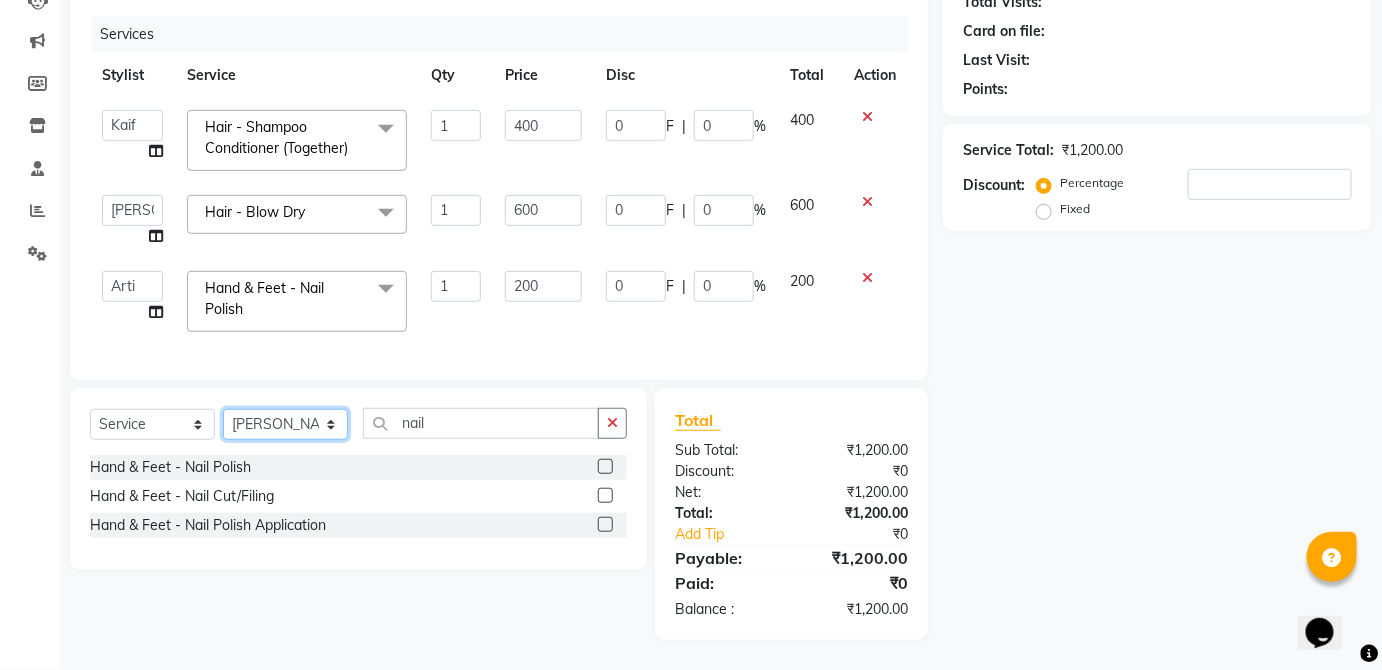 click on "Select Stylist  [PERSON_NAME] [PERSON_NAME] [PERSON_NAME] [PERSON_NAME]  Kaif [PERSON_NAME] [PERSON_NAME] Mamta Manager [PERSON_NAME] rahul  [PERSON_NAME] [PERSON_NAME] [PERSON_NAME] V.k" 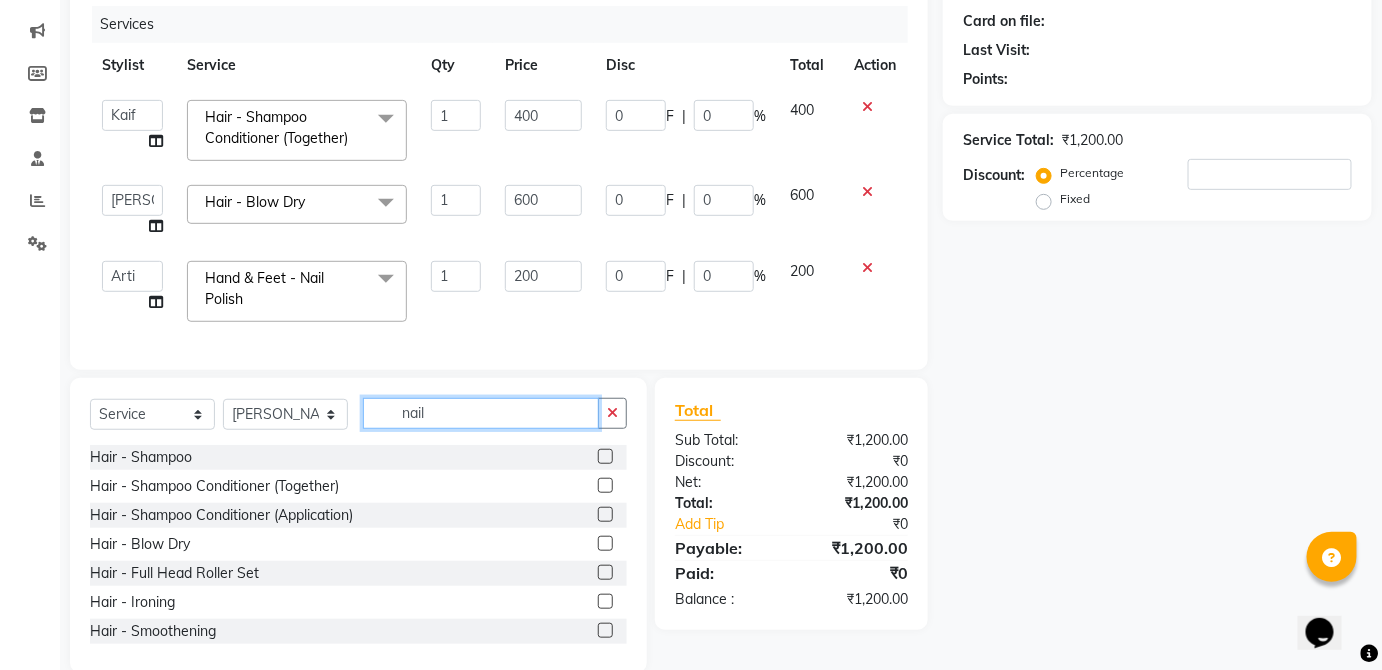 click on "nail" 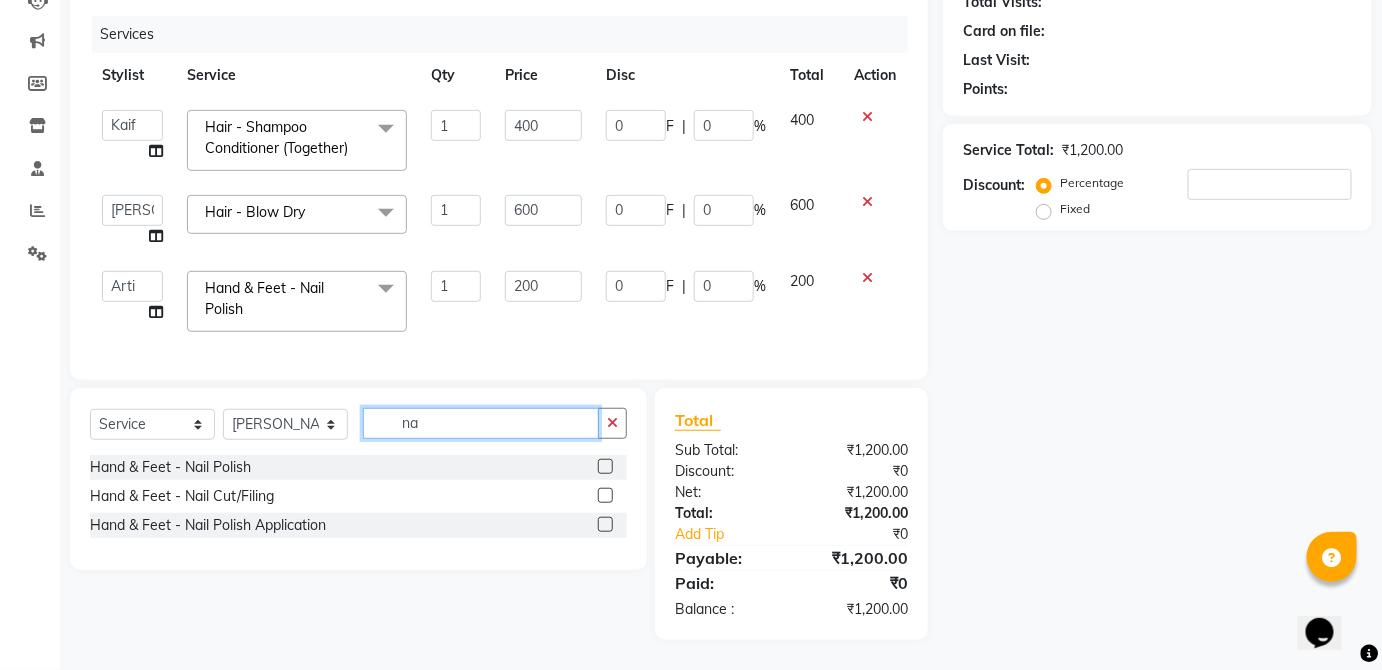 type on "n" 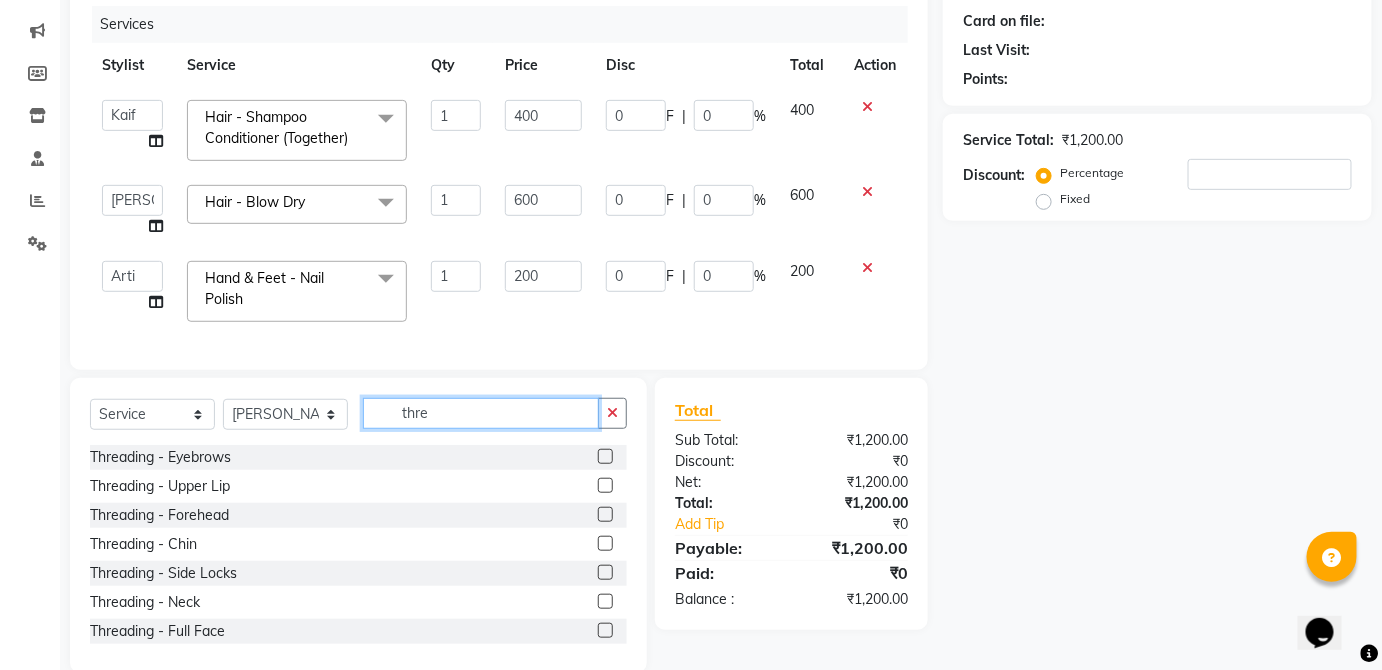 type on "thre" 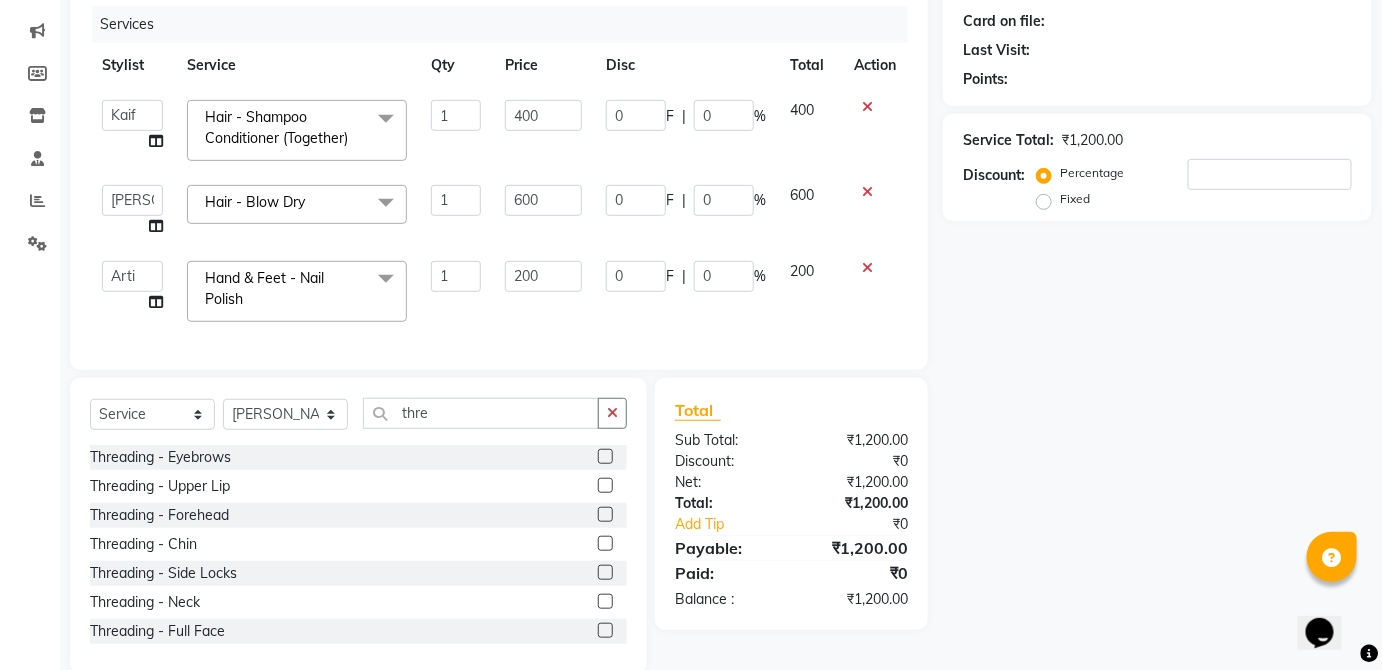 click 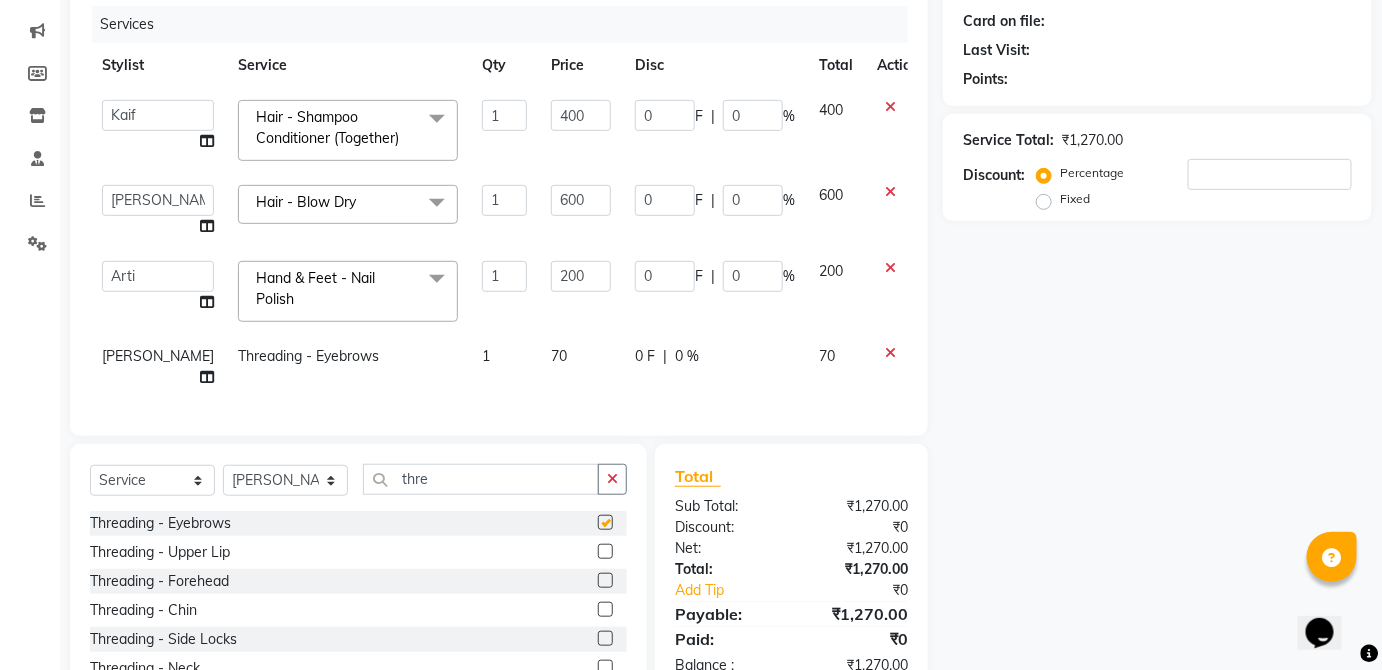 click on "0 F | 0 %" 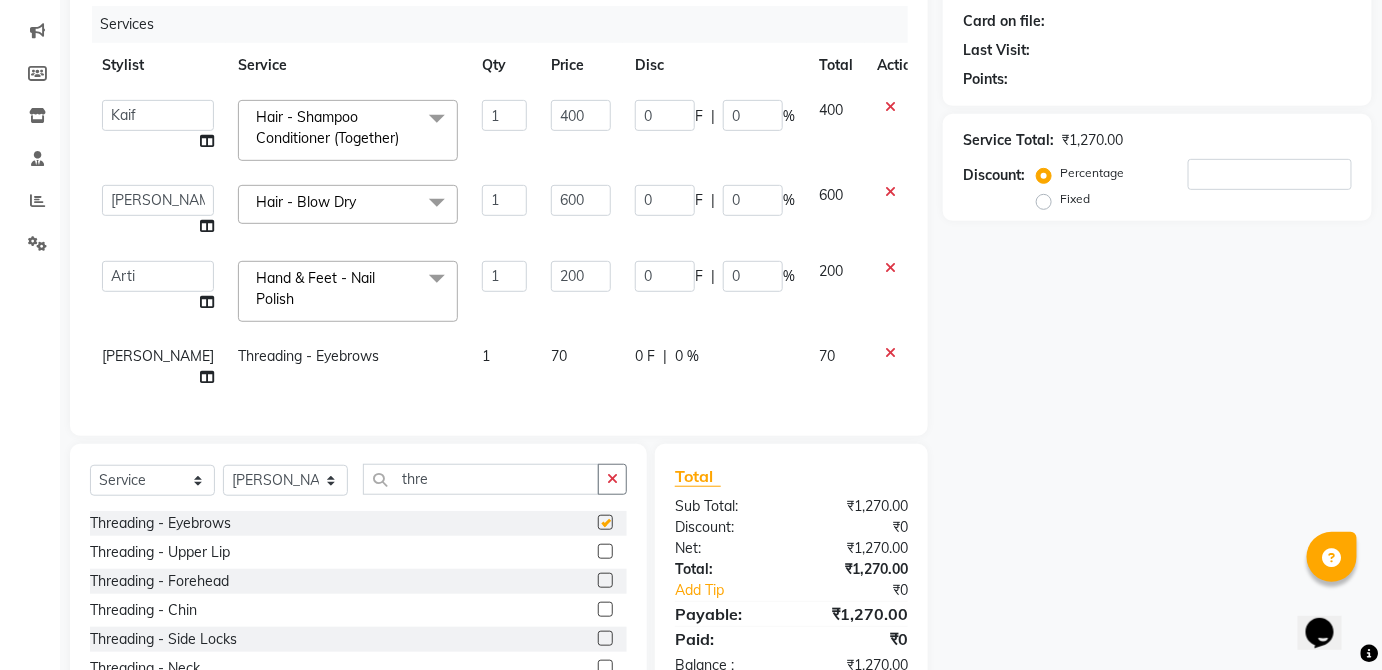 select on "37821" 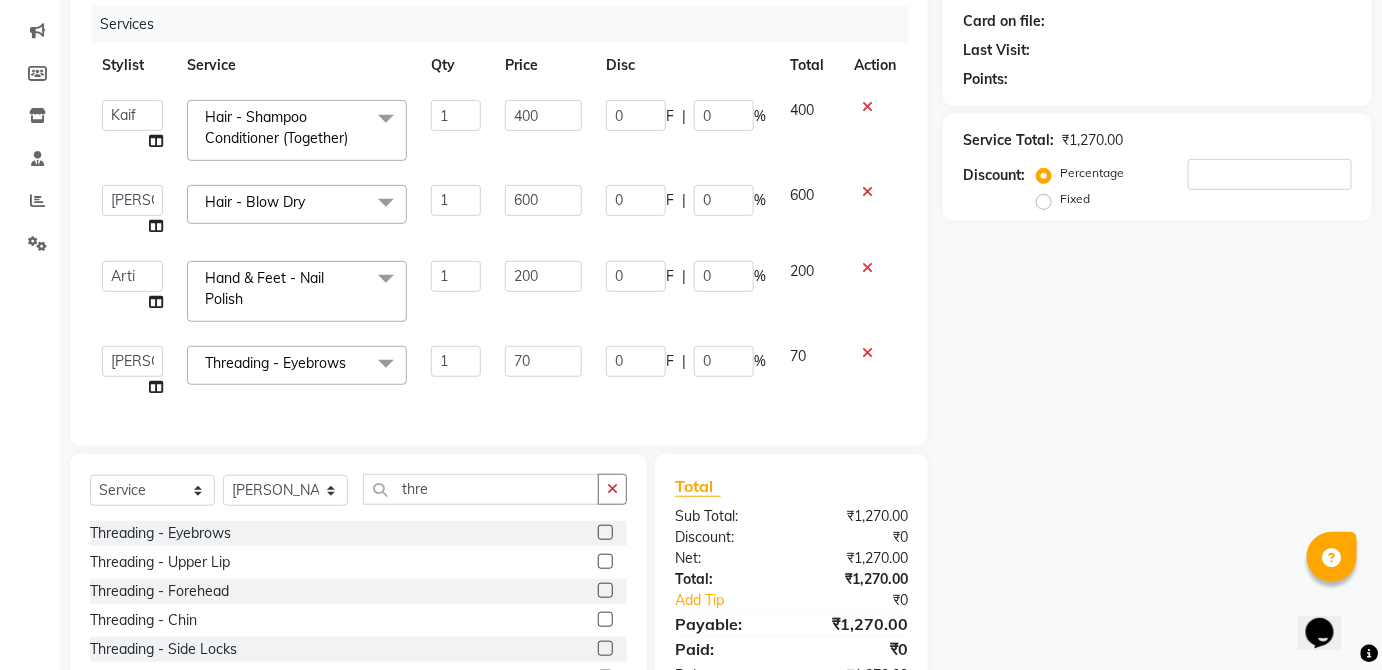 checkbox on "false" 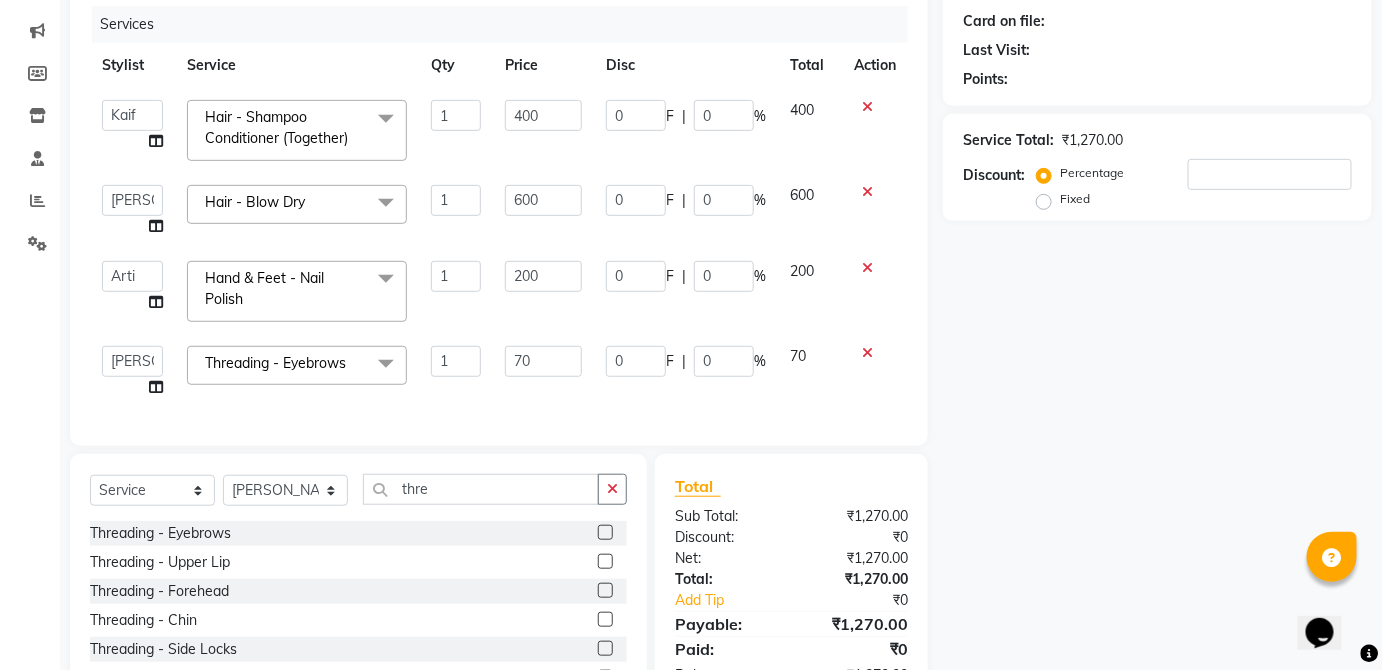 click 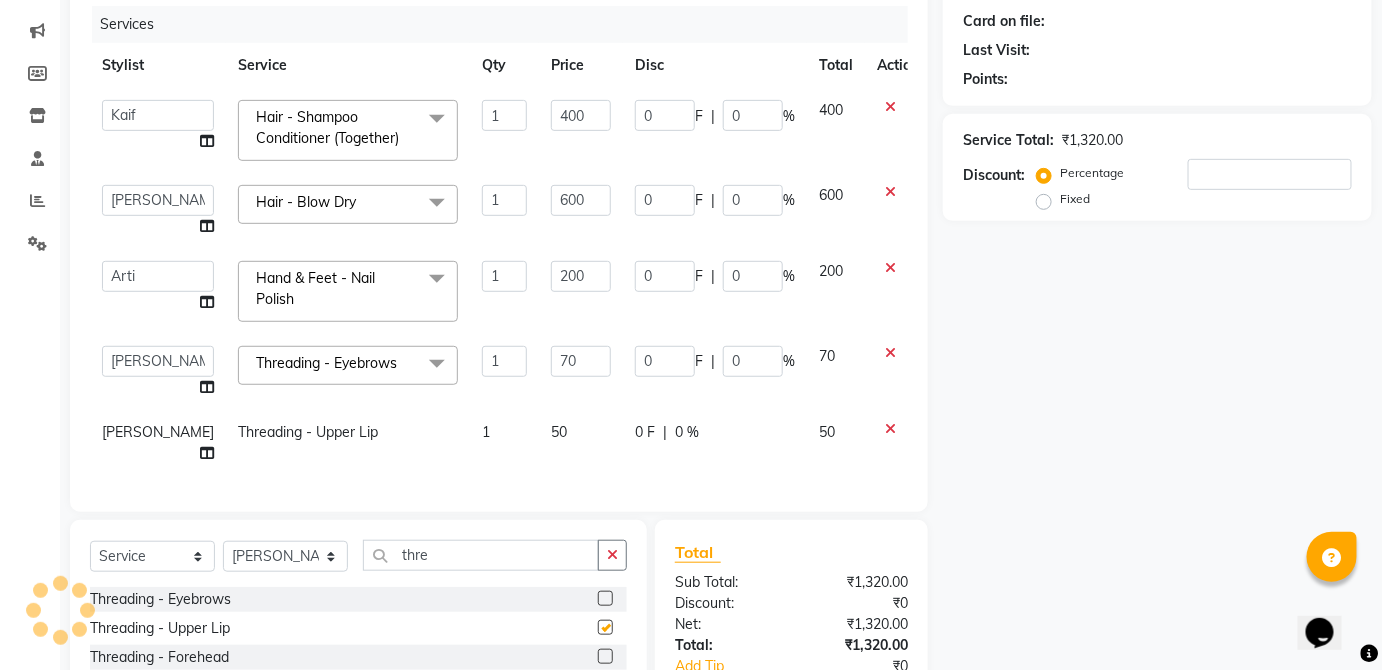 checkbox on "false" 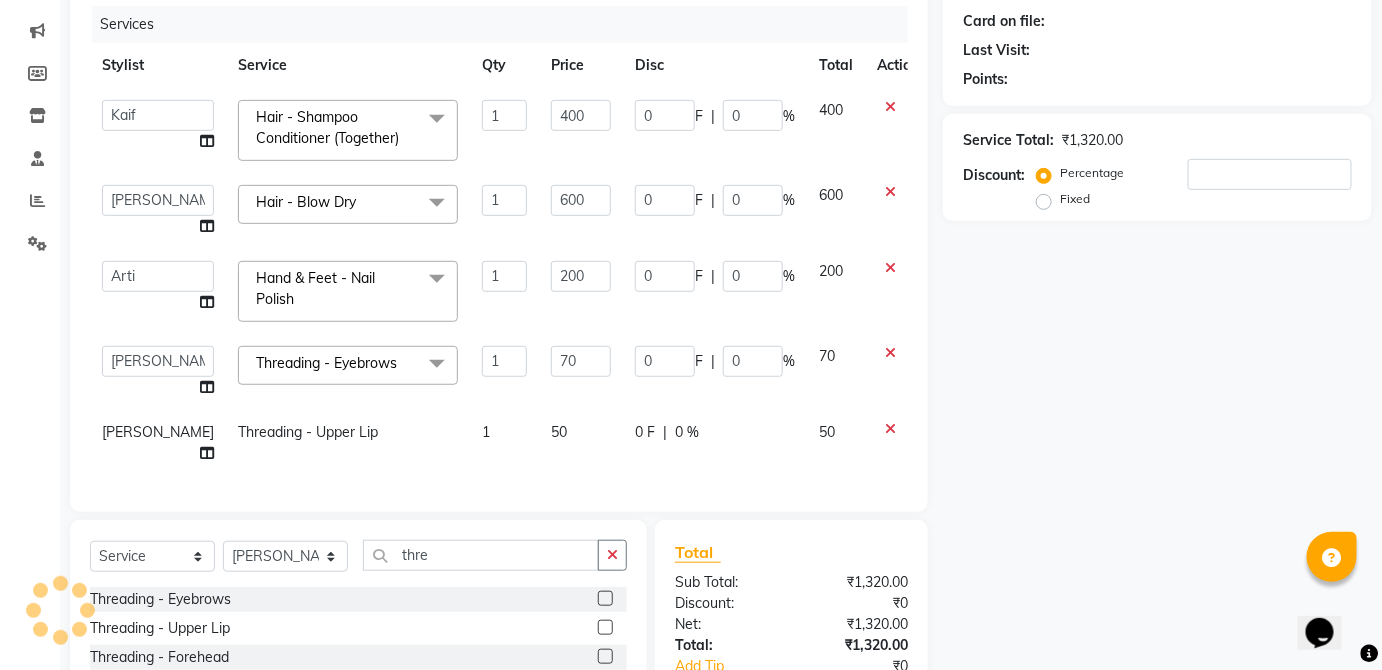 click on "50" 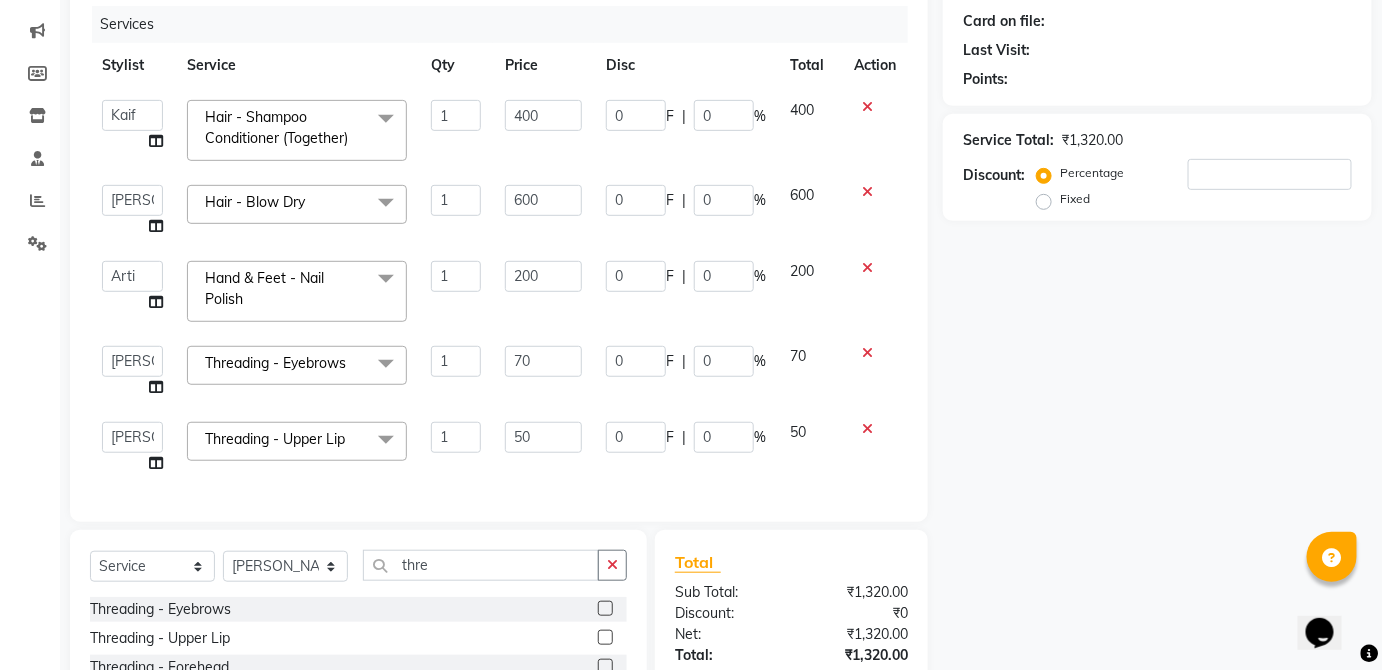 scroll, scrollTop: 8, scrollLeft: 0, axis: vertical 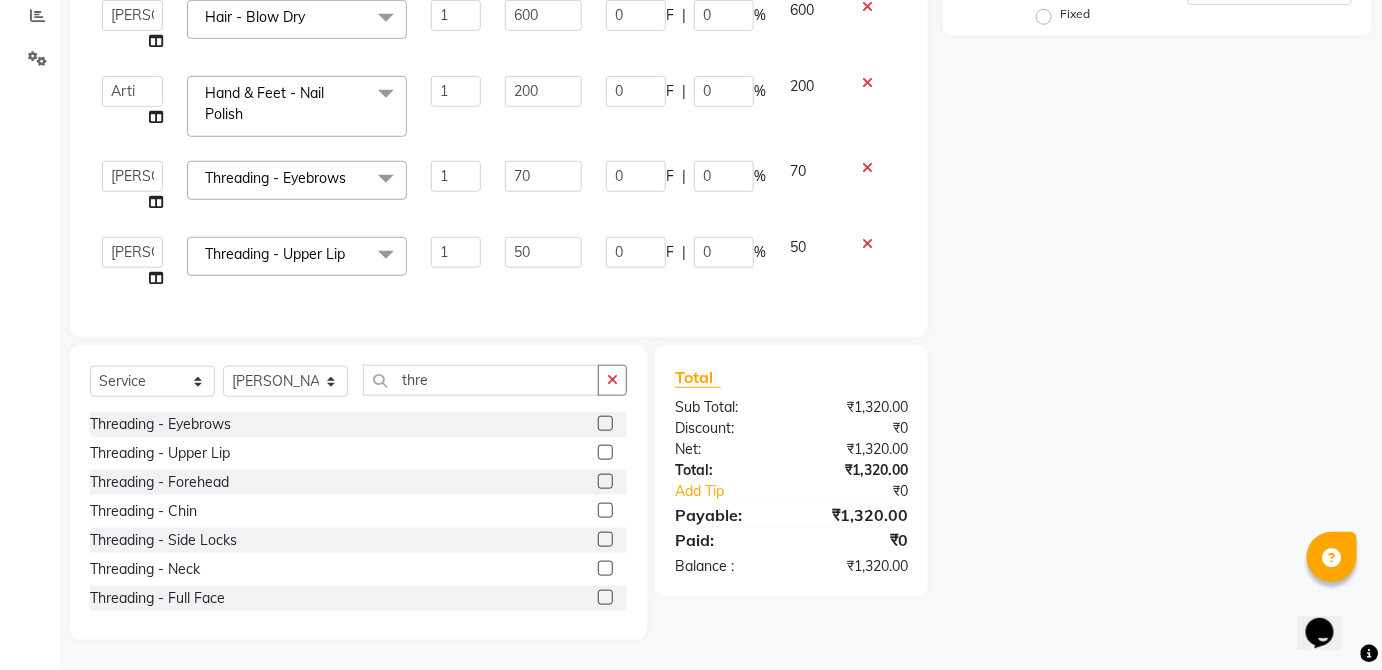 click 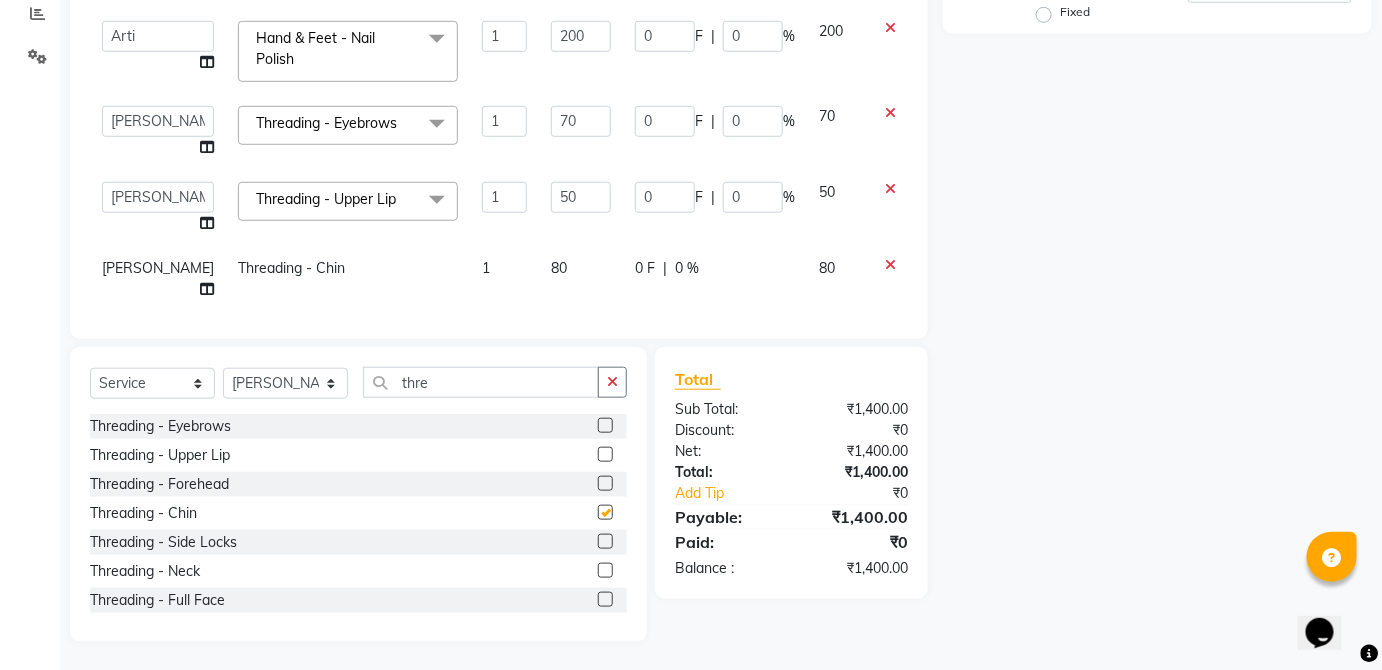 checkbox on "false" 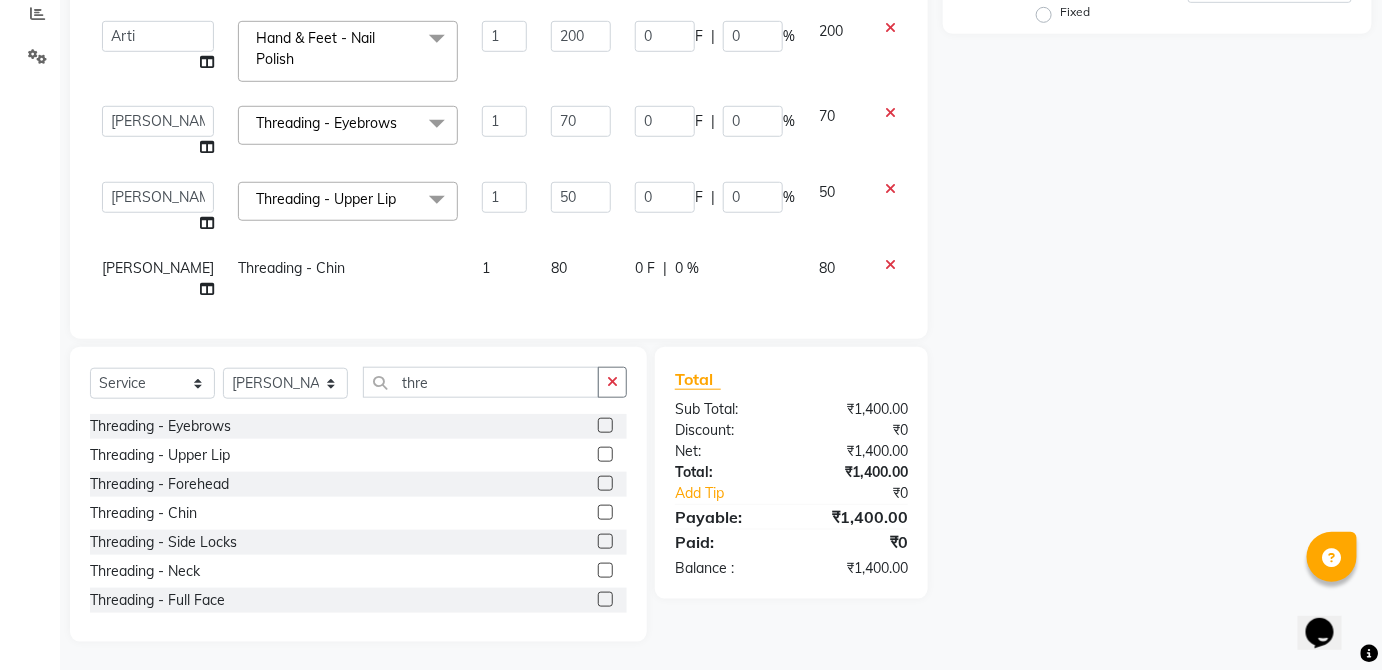 click on "80" 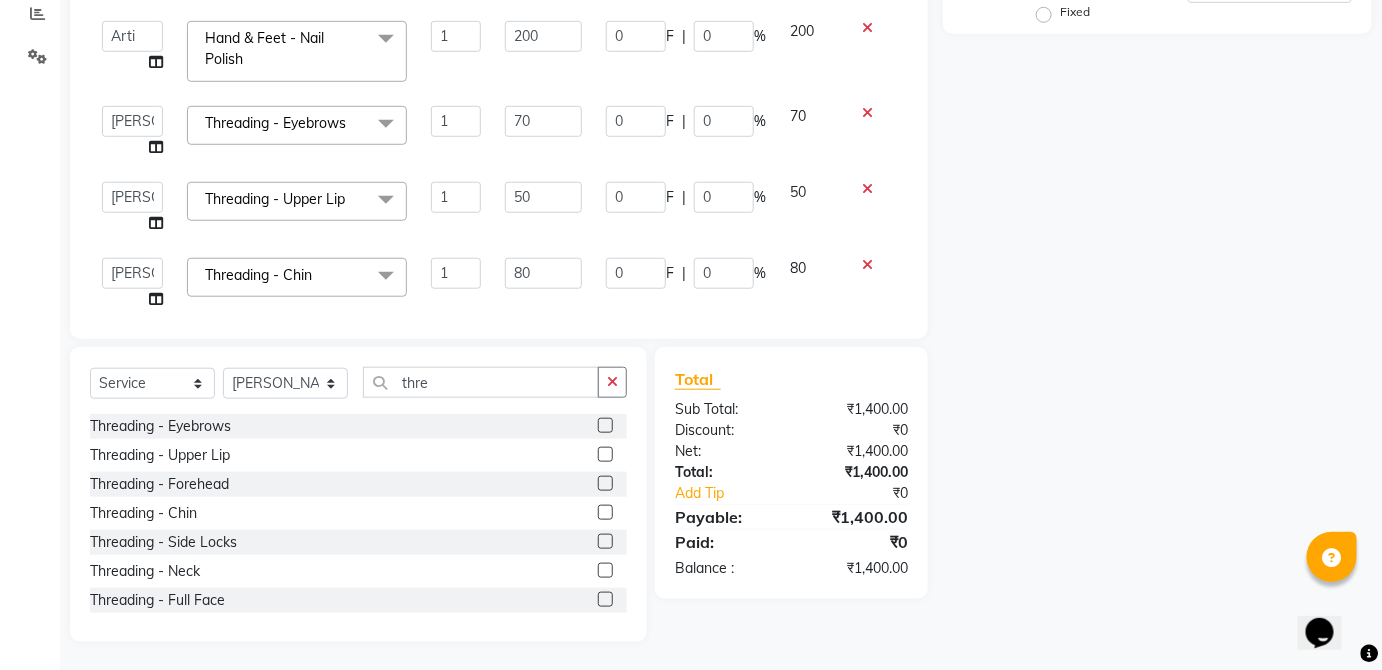 scroll, scrollTop: 83, scrollLeft: 0, axis: vertical 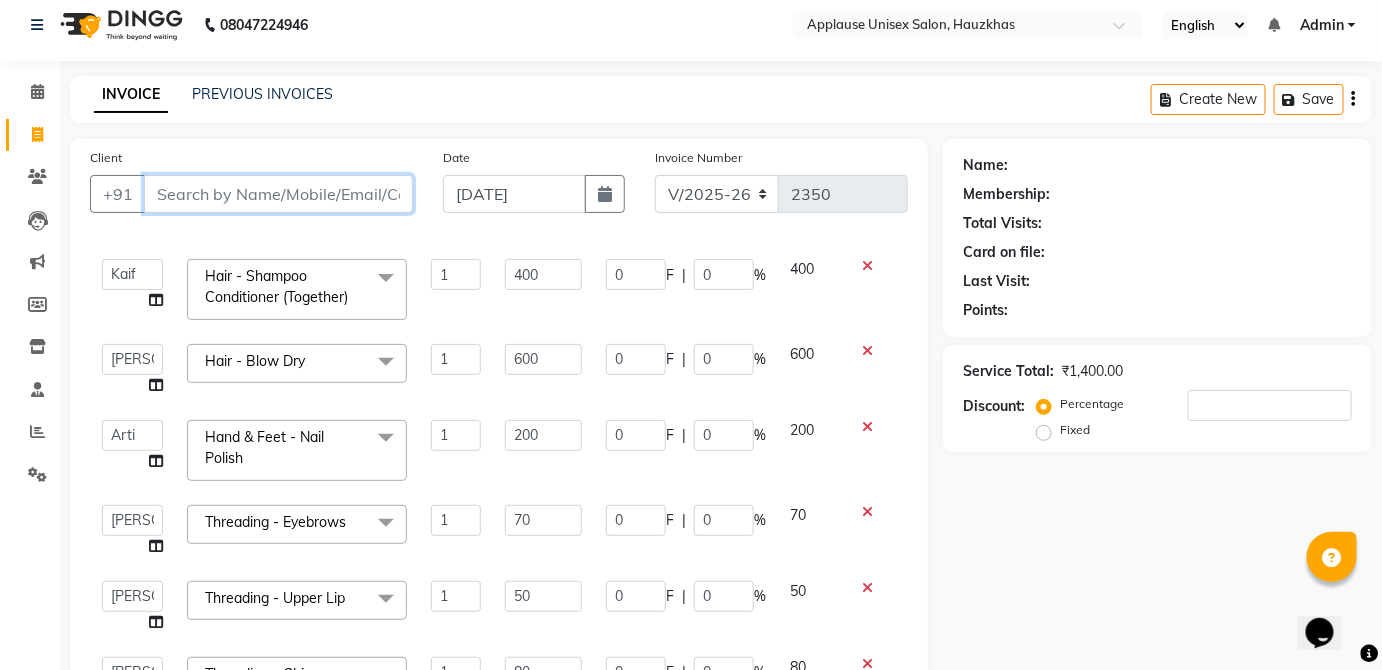 click on "Client" at bounding box center [278, 194] 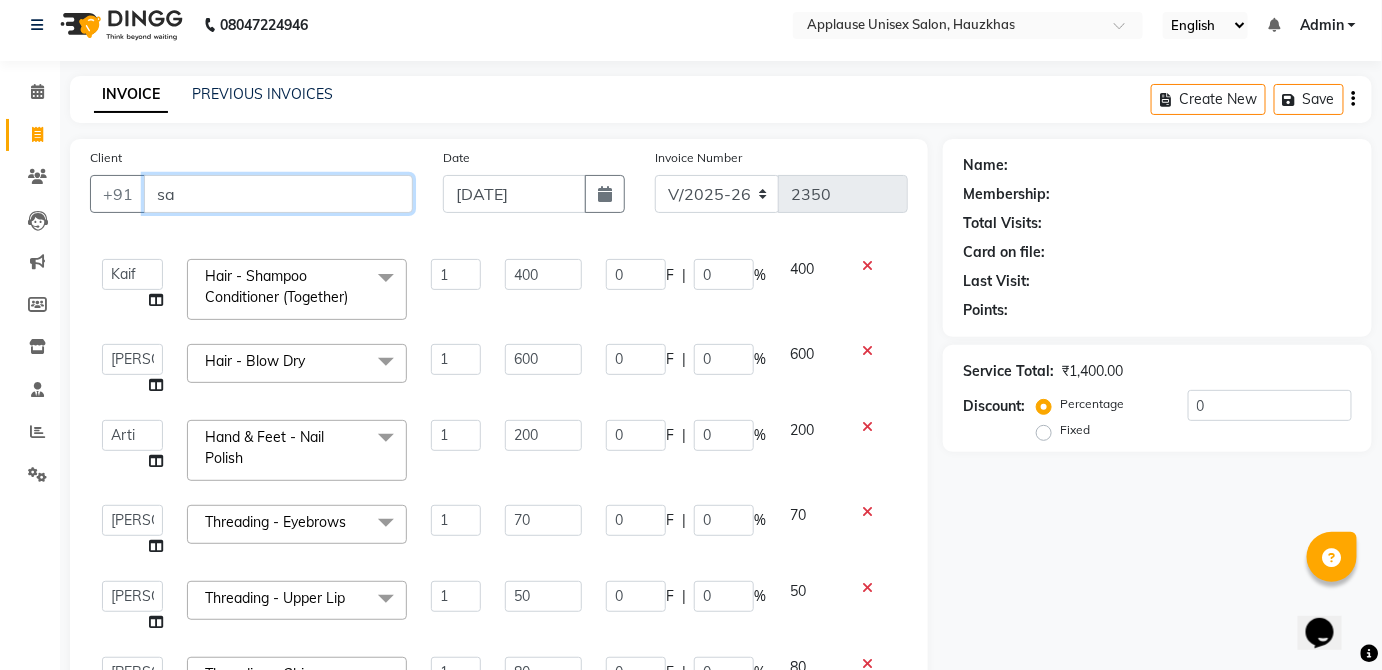 type on "s" 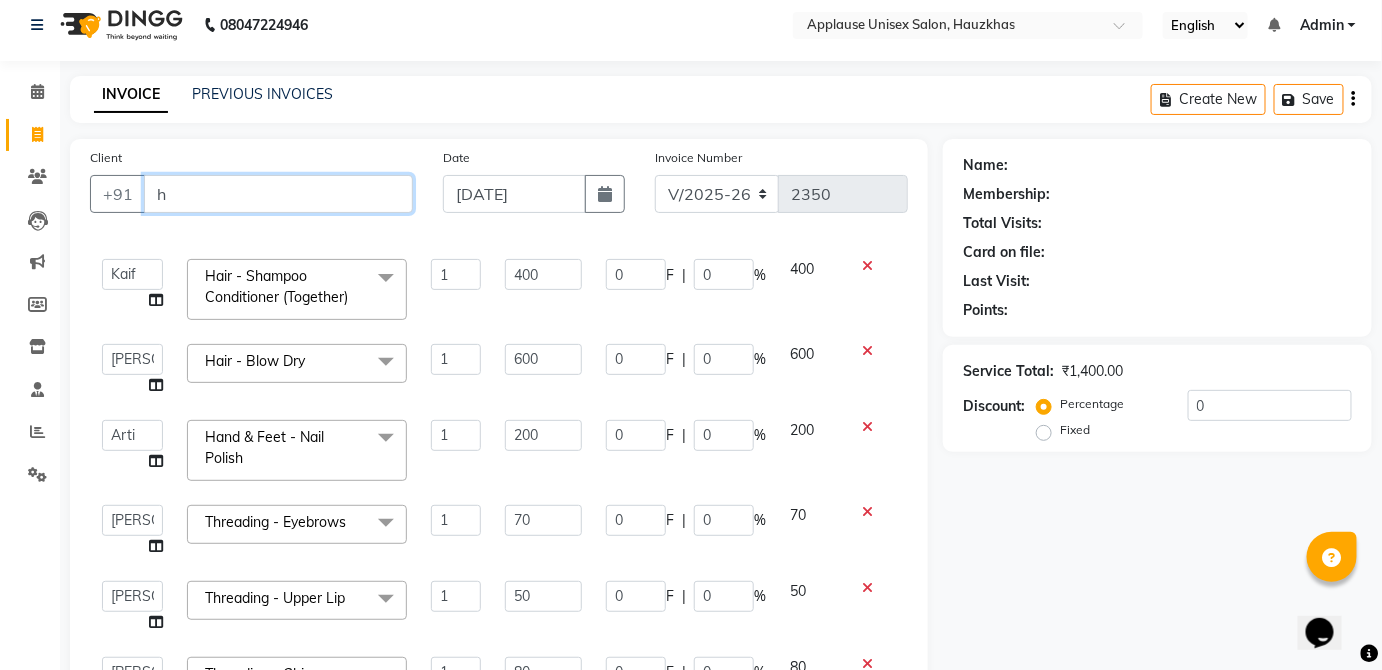 scroll, scrollTop: 0, scrollLeft: 0, axis: both 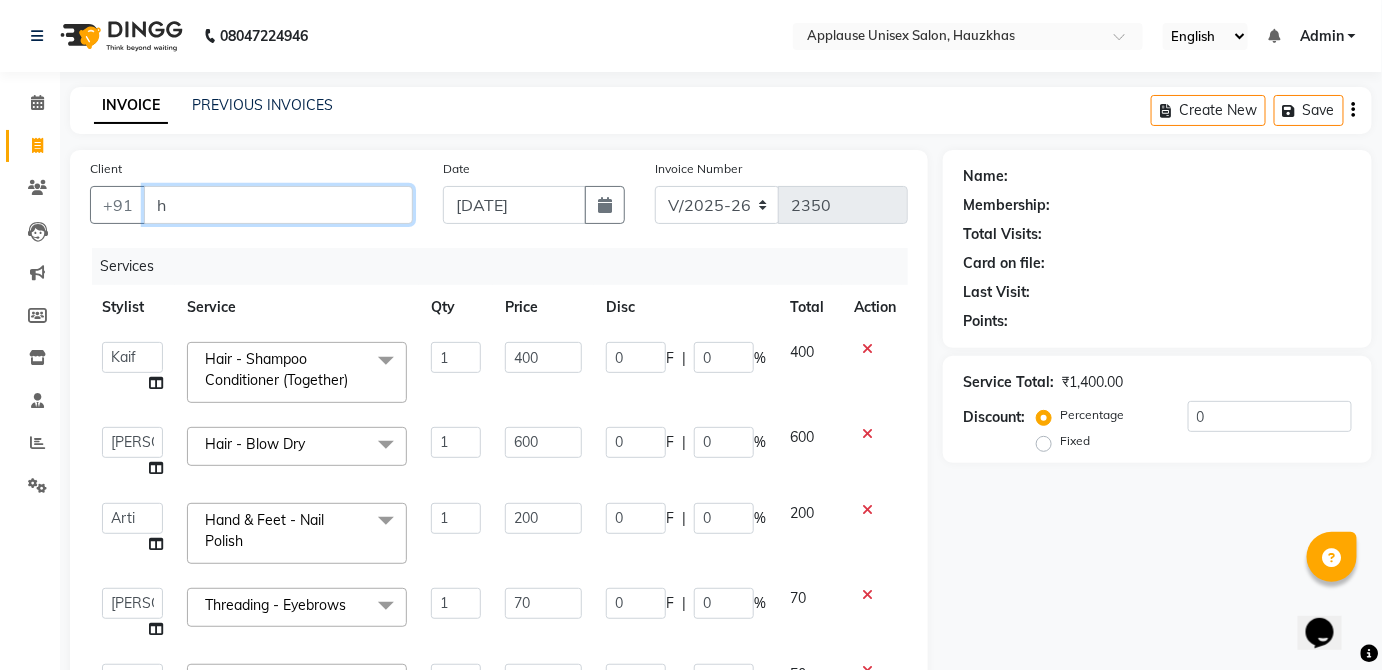 type on "h" 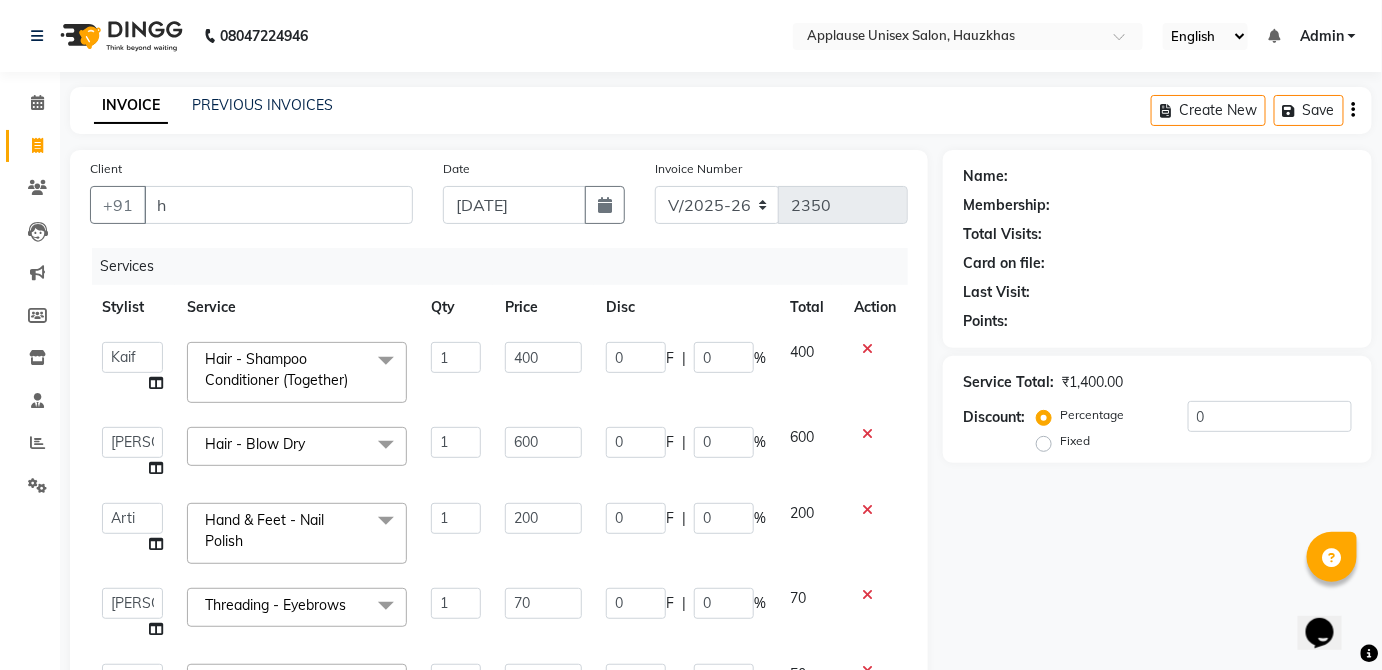 click on "08047224946 Select Location × Applause Unisex Salon, Hauzkhas English ENGLISH Español العربية मराठी हिंदी ગુજરાતી தமிழ் 中文 Notifications nothing to show Admin Manage Profile Change Password Sign out  Version:3.15.4  ☀ Applause Unisex Salon, Hauzkhas  Calendar  Invoice  Clients  Leads   Marketing  Members  Inventory  Staff  Reports  Settings Completed InProgress Upcoming Dropped Tentative Check-In Confirm Bookings Generate Report Segments Page Builder INVOICE PREVIOUS INVOICES Create New   Save  Client +91 h Date [DATE] Invoice Number V/2025 V/[PHONE_NUMBER] Services Stylist Service Qty Price Disc Total Action   [PERSON_NAME]   [PERSON_NAME]   [PERSON_NAME]   [PERSON_NAME]    Kaif   [PERSON_NAME]   [PERSON_NAME]   Mamta   Manager   [PERSON_NAME]   rahul    [PERSON_NAME]   [PERSON_NAME]   [PERSON_NAME]   Vishal   V.k  Hair - Shampoo Conditioner (Together)  x Hair - Shampoo Hair - Shampoo Conditioner (Together) Hair - Shampoo Conditioner (Application) 1" at bounding box center [691, 550] 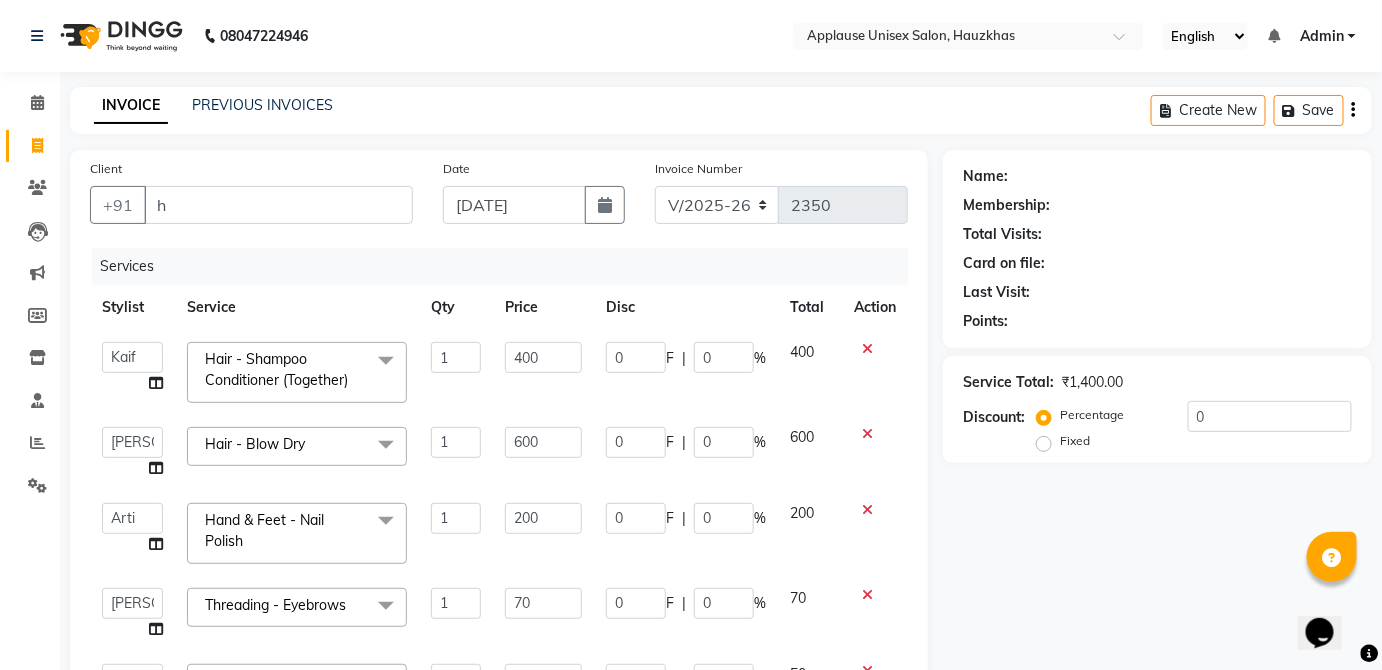 click on "INVOICE PREVIOUS INVOICES Create New   Save" 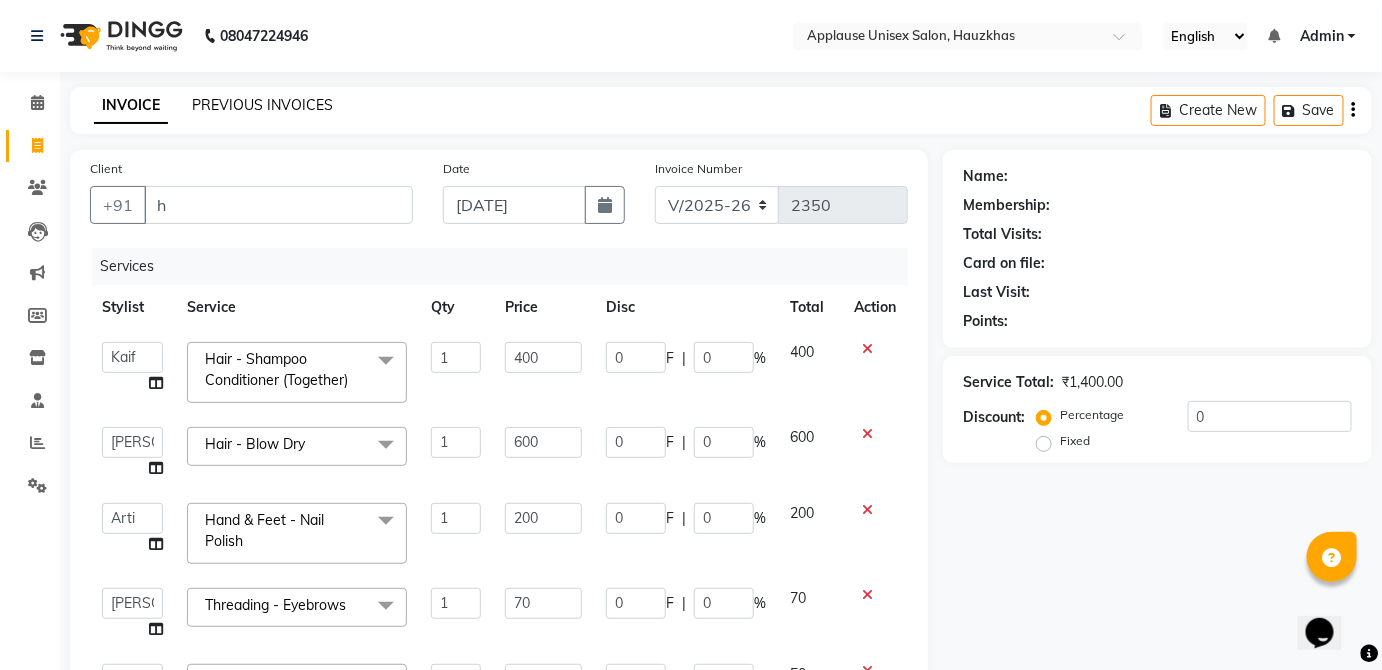 click on "PREVIOUS INVOICES" 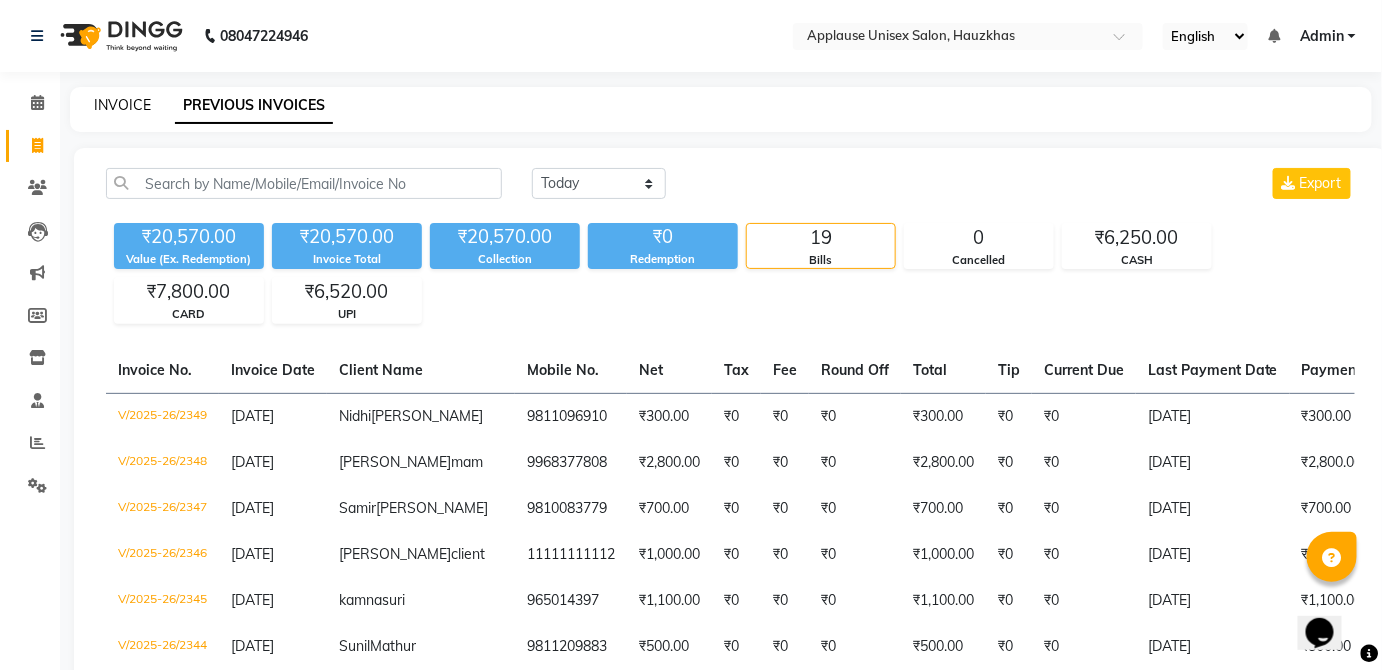 click on "INVOICE" 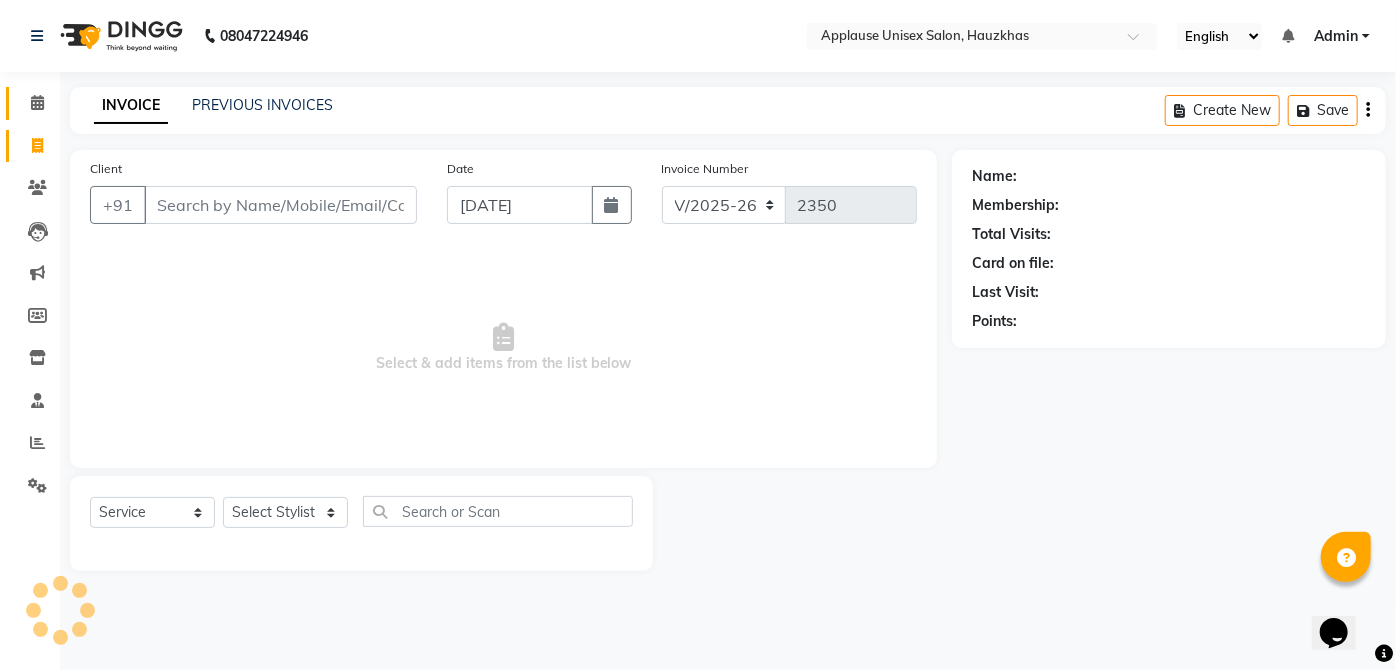 click on "Calendar" 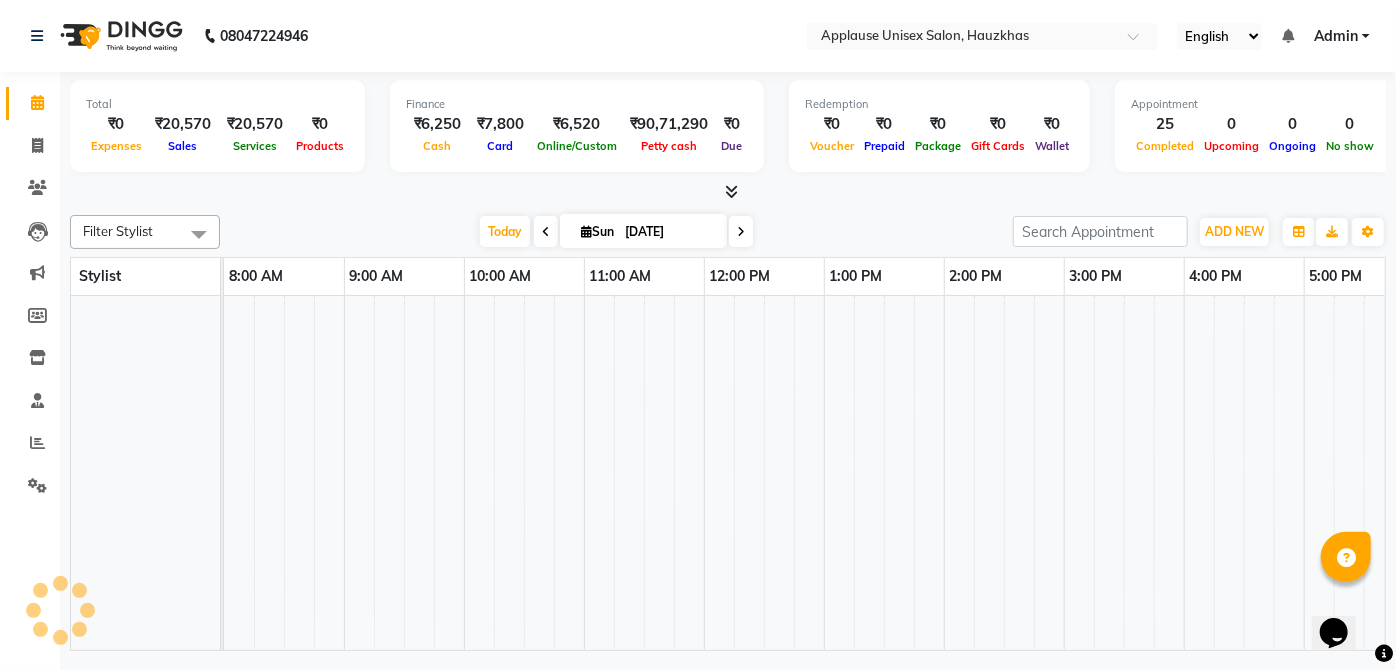 scroll, scrollTop: 0, scrollLeft: 0, axis: both 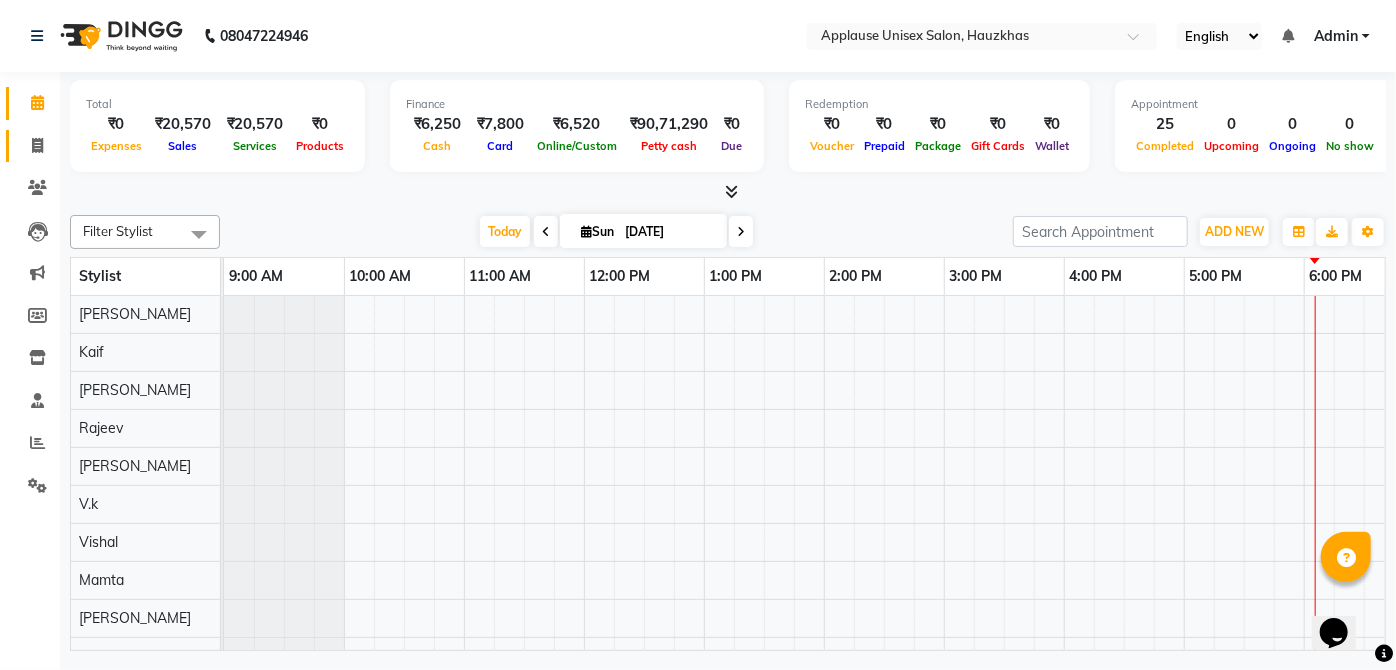 click 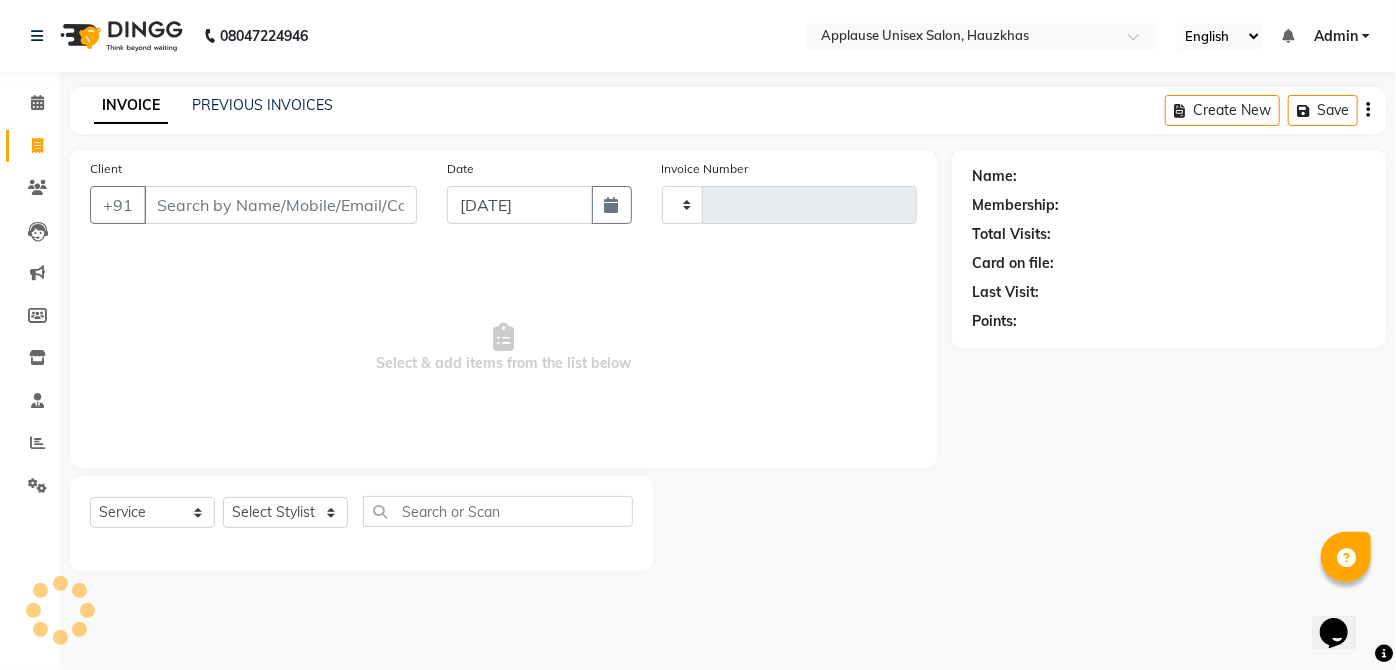 type on "2350" 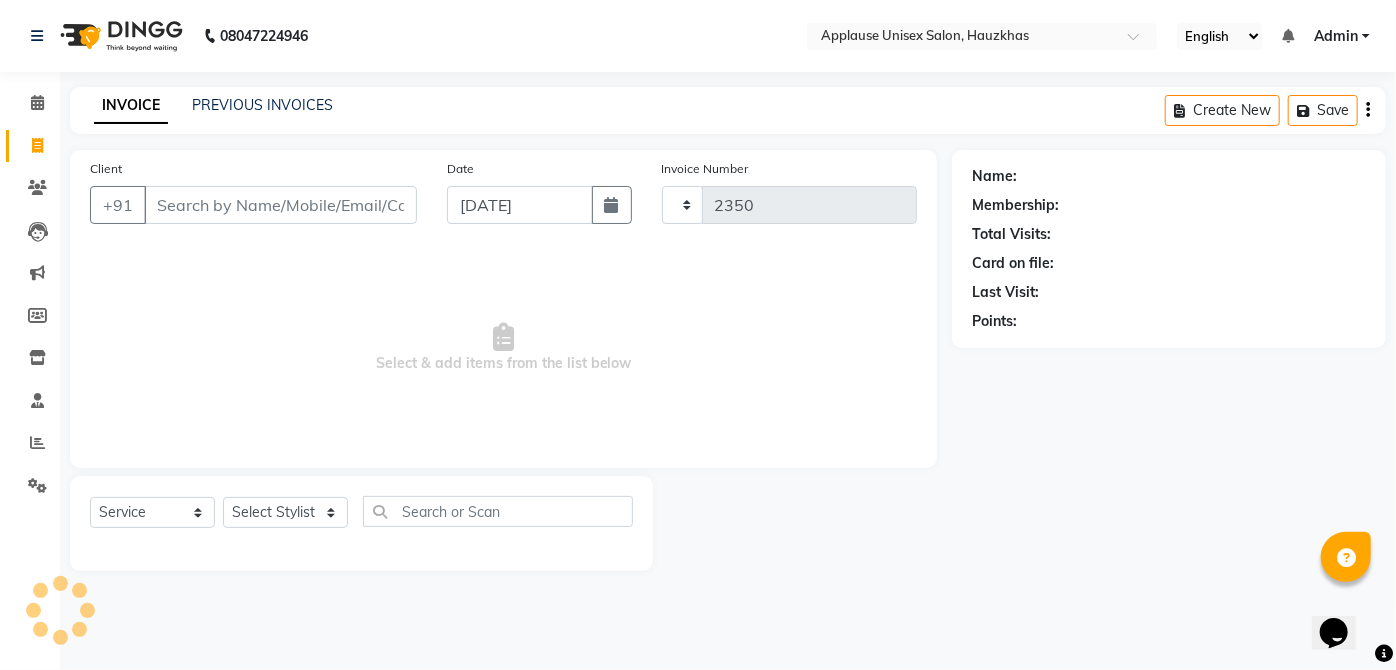 select on "5082" 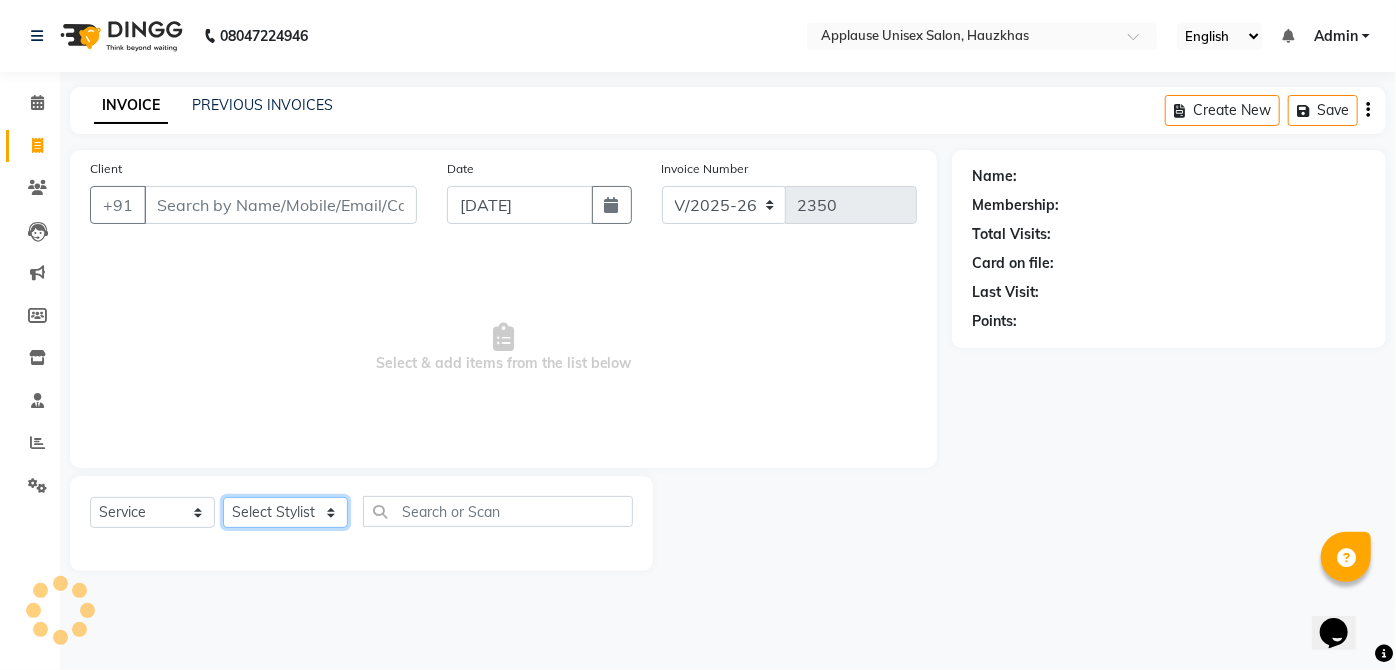 click on "Select Stylist  [PERSON_NAME] [PERSON_NAME] [PERSON_NAME] [PERSON_NAME]  Kaif [PERSON_NAME] [PERSON_NAME] Mamta Manager [PERSON_NAME] rahul  [PERSON_NAME] [PERSON_NAME] [PERSON_NAME] V.k" 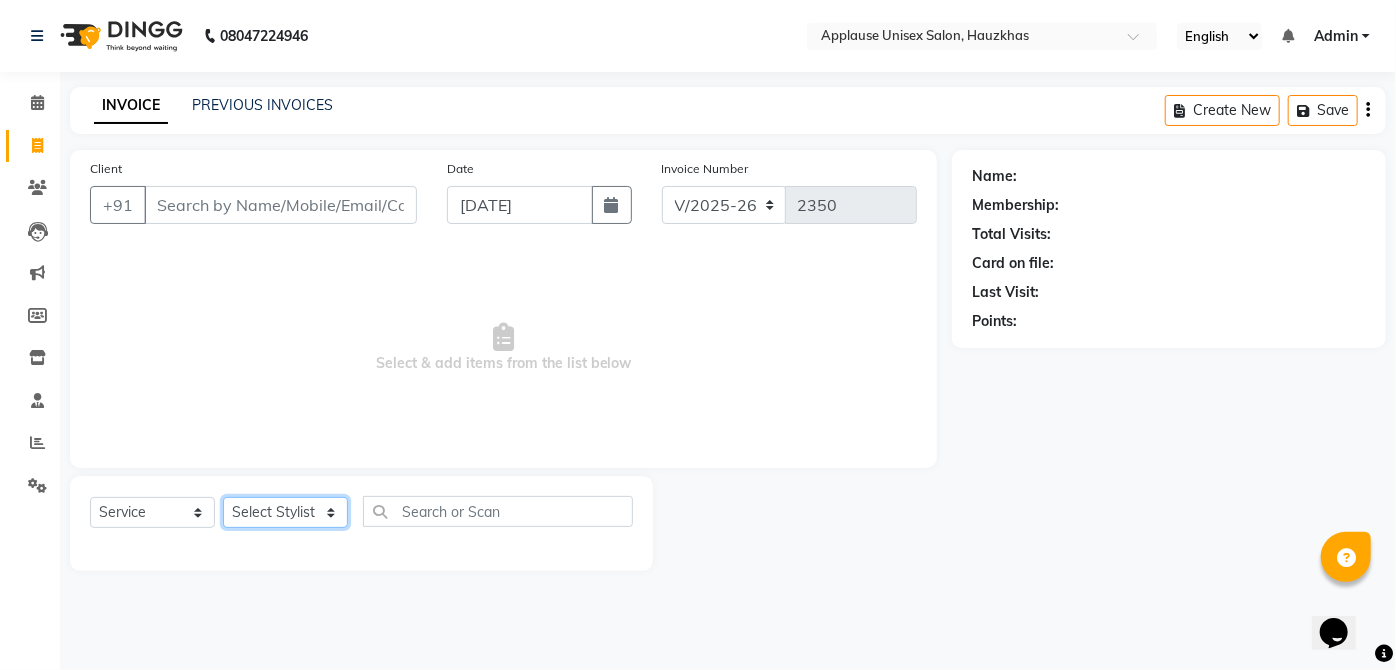 select on "32125" 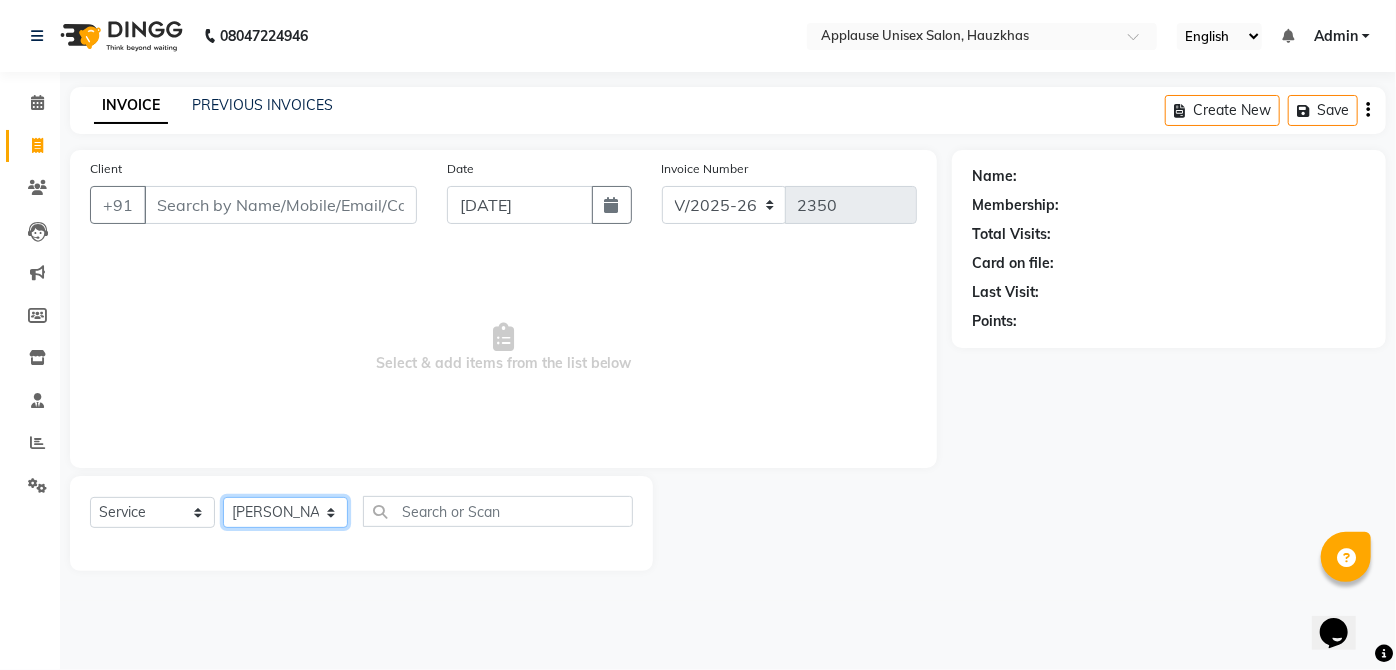 click on "Select Stylist  [PERSON_NAME] [PERSON_NAME] [PERSON_NAME] [PERSON_NAME]  Kaif [PERSON_NAME] [PERSON_NAME] Mamta Manager [PERSON_NAME] rahul  [PERSON_NAME] [PERSON_NAME] [PERSON_NAME] V.k" 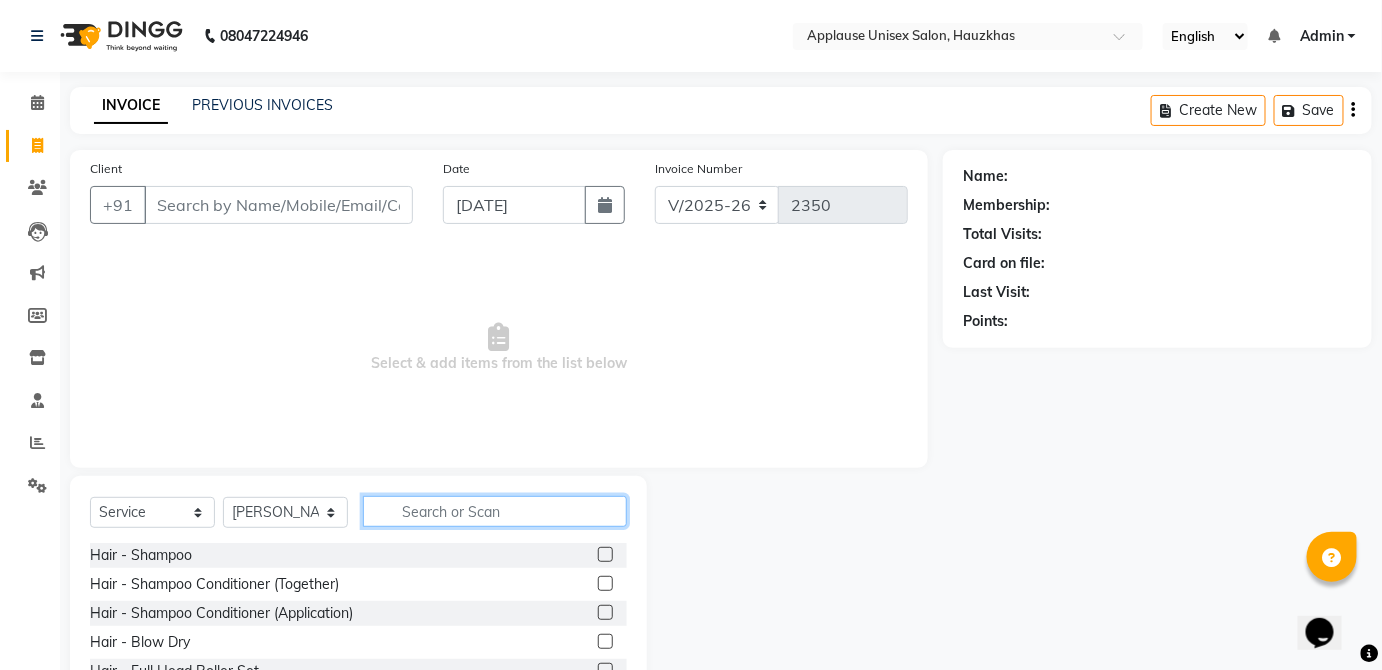 click 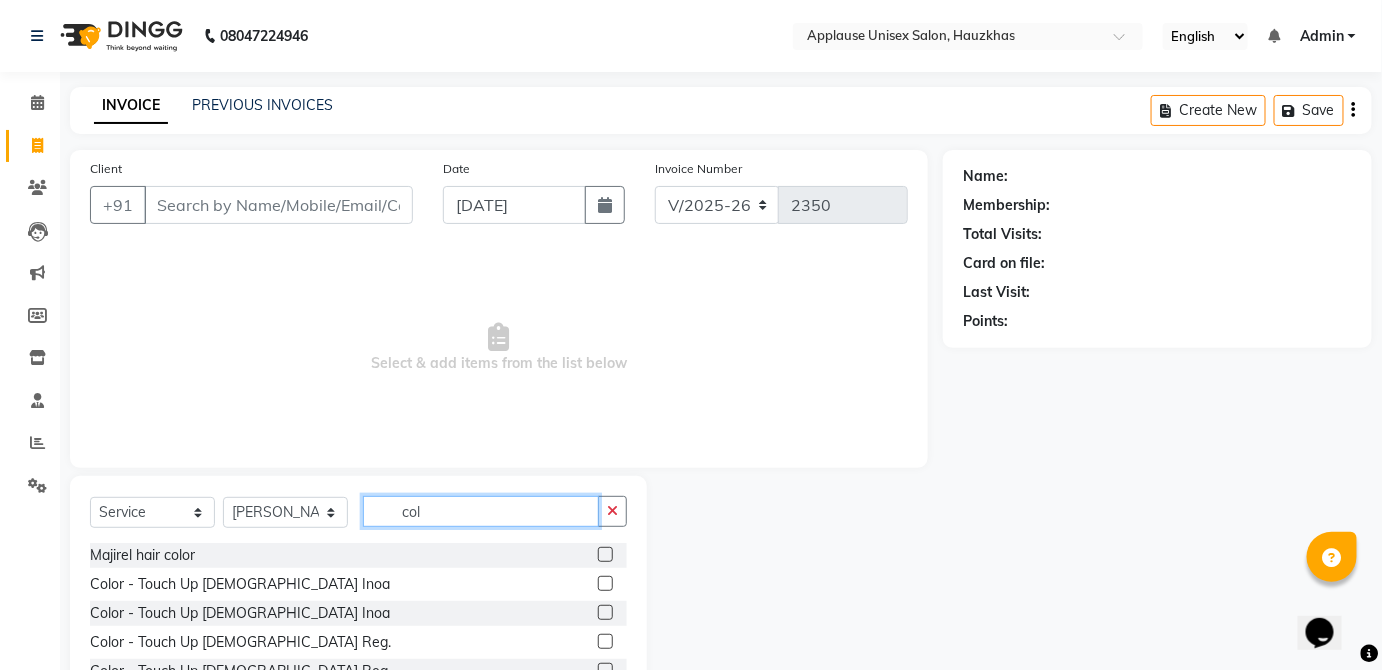 type on "col" 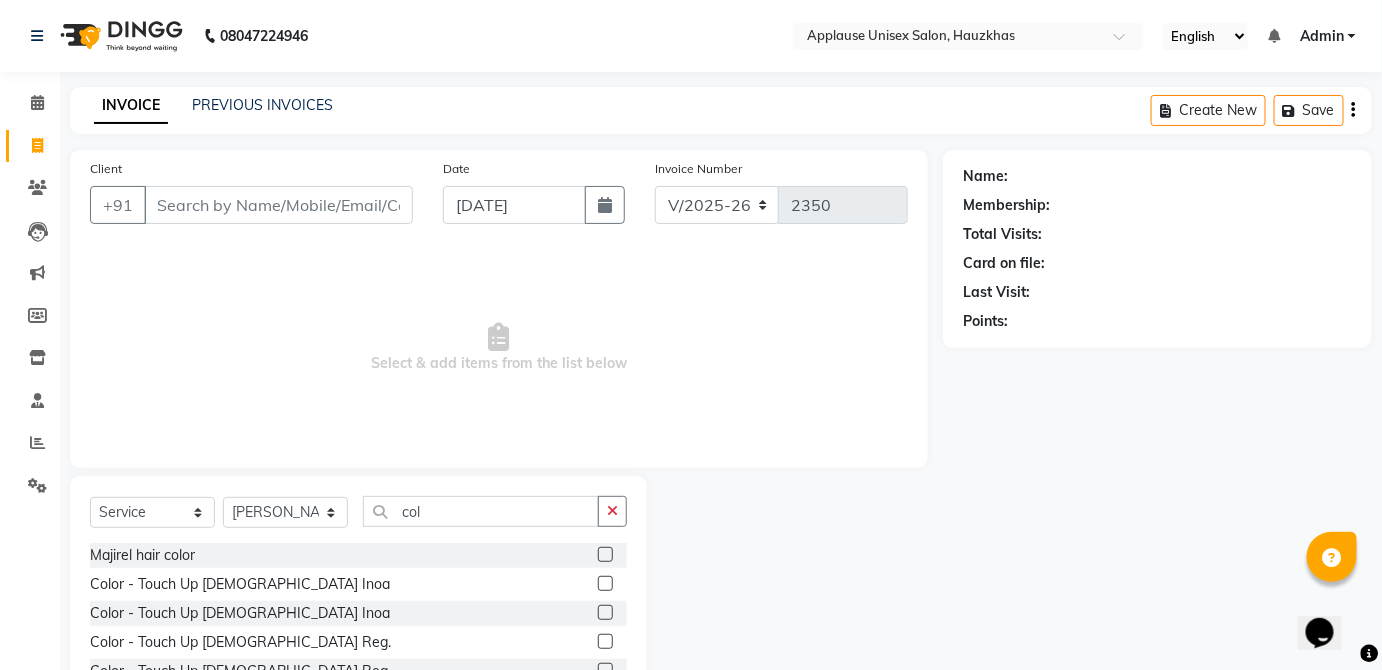 click 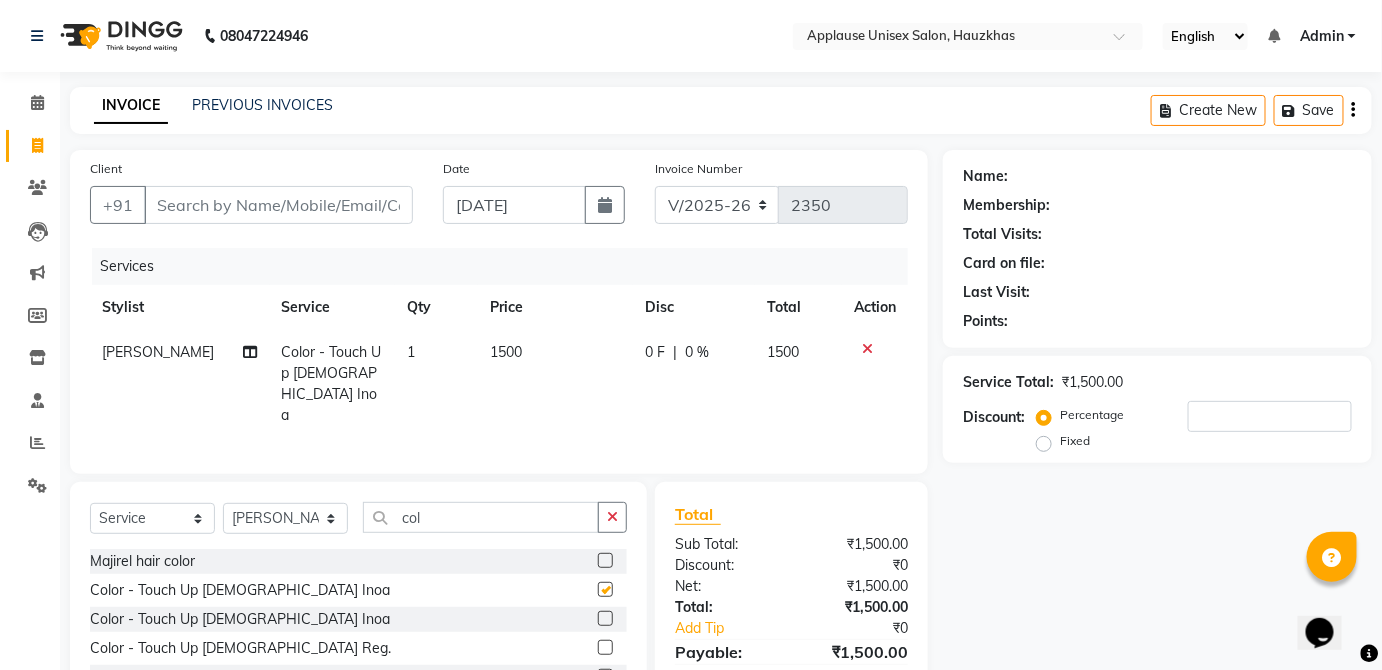 checkbox on "false" 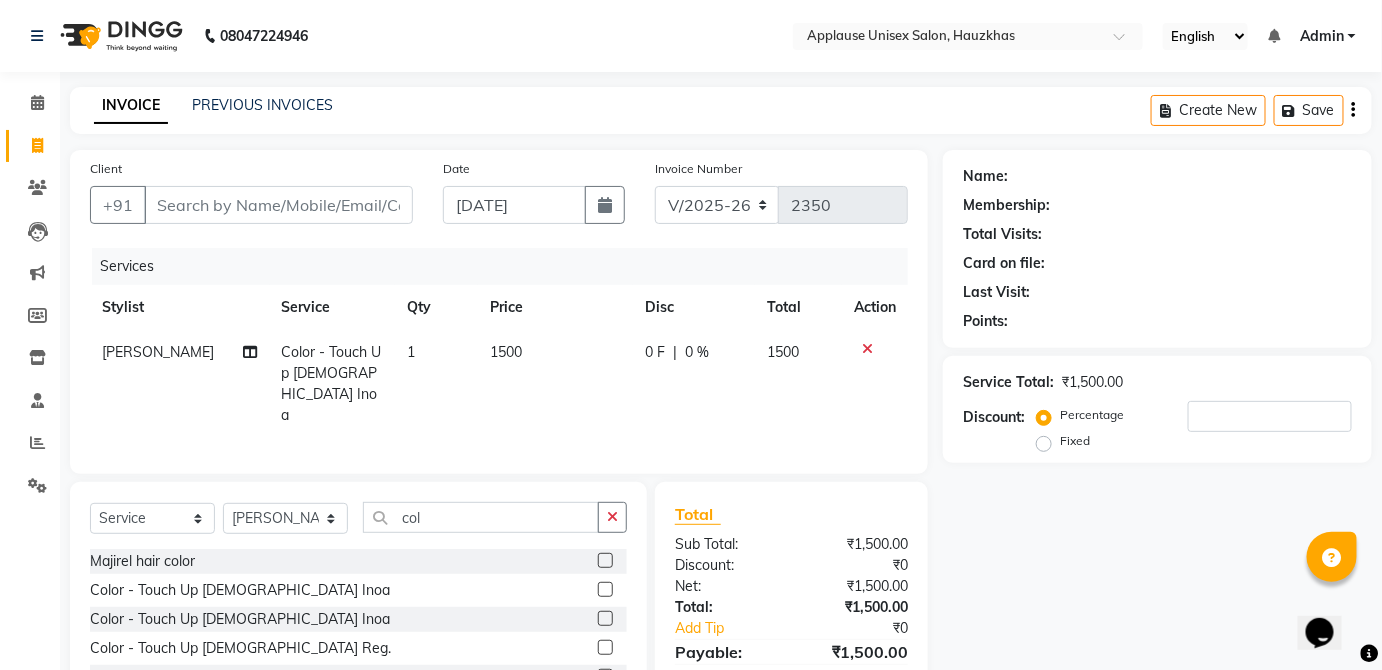 click on "1500" 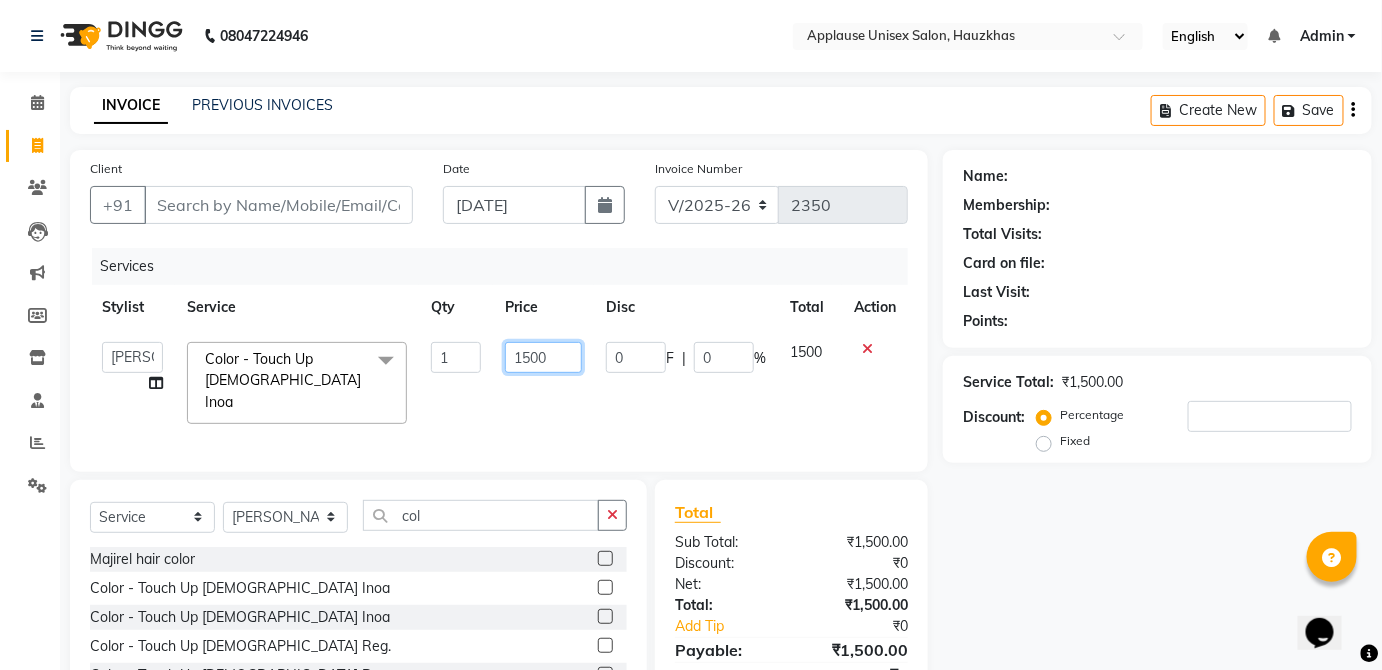 click on "1500" 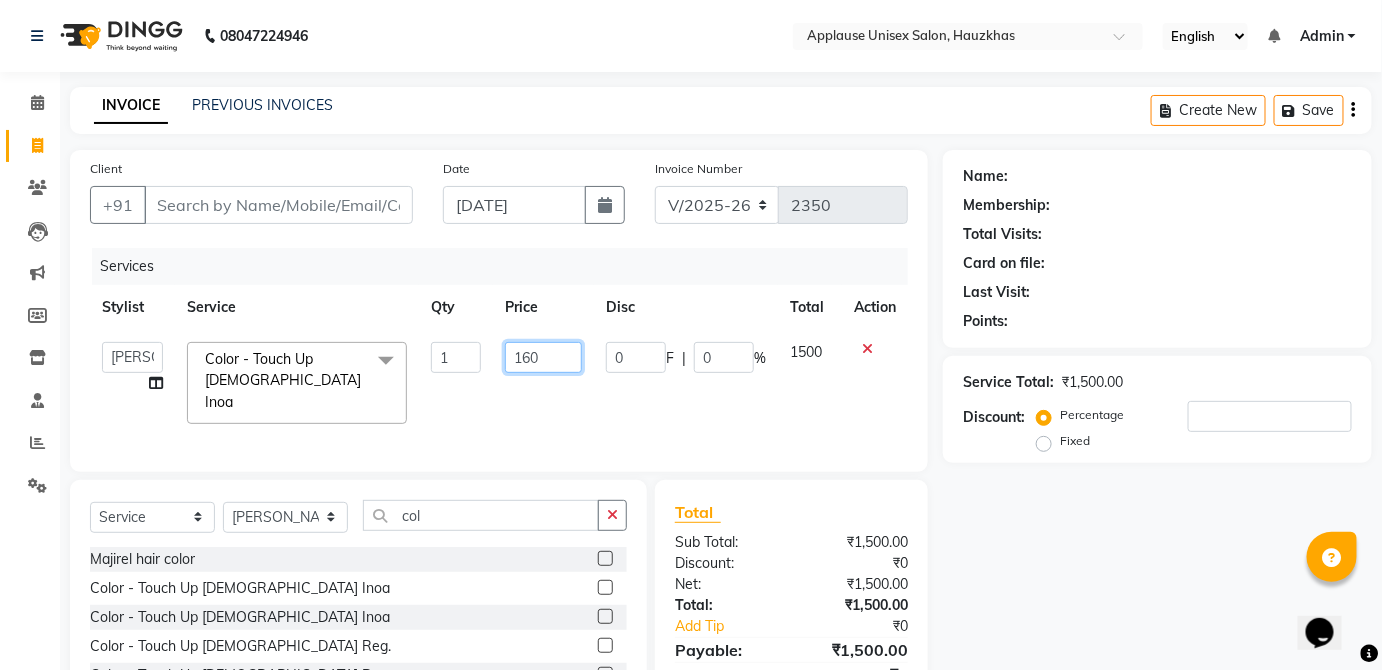 type on "1600" 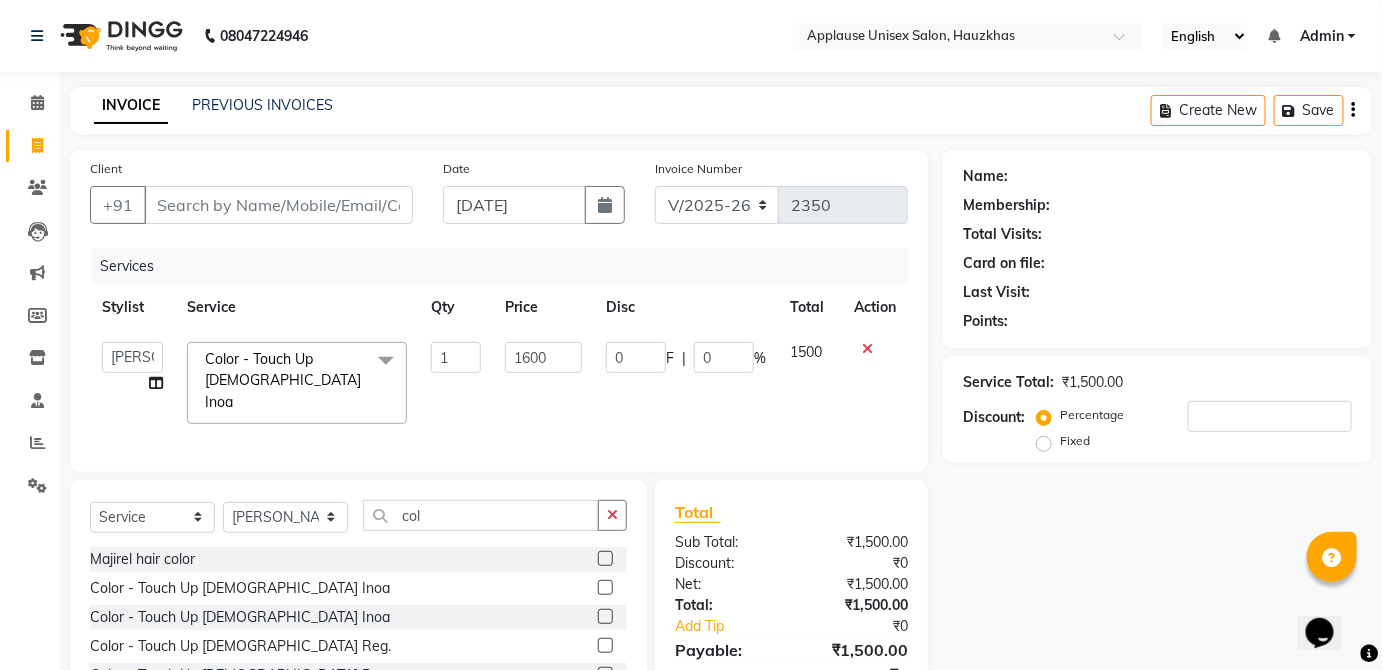 click on "1500" 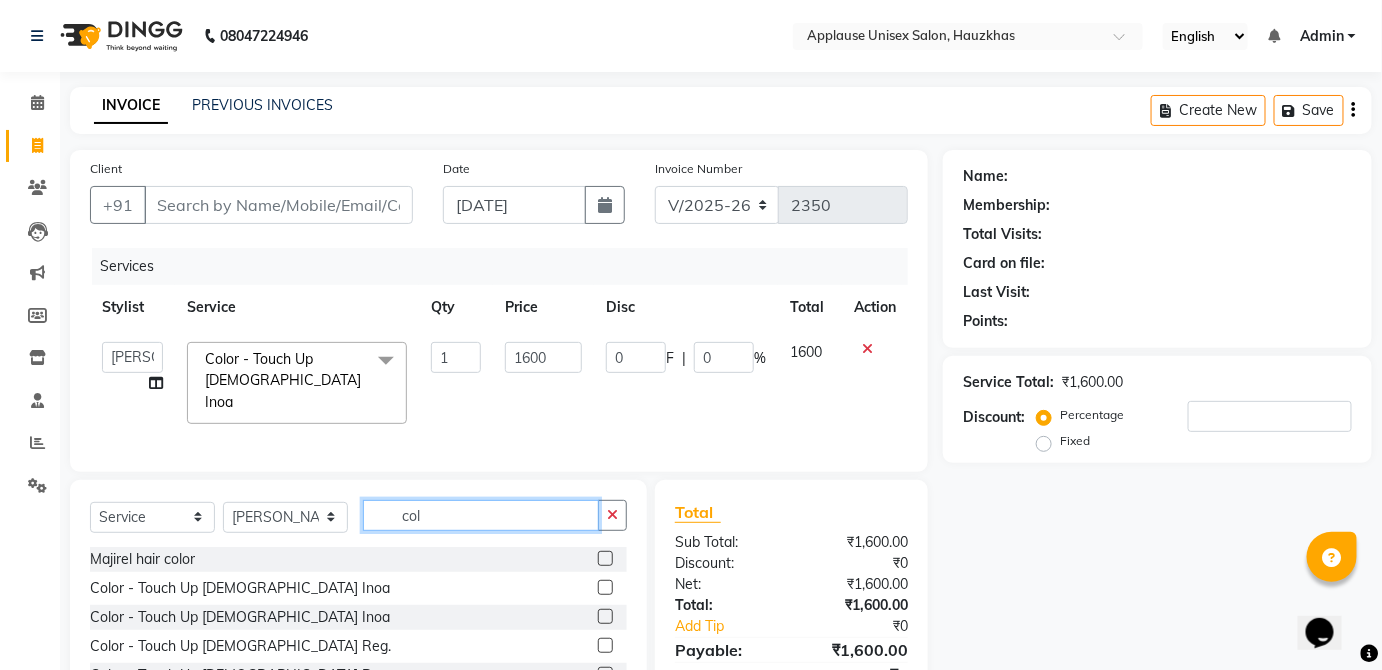 click on "col" 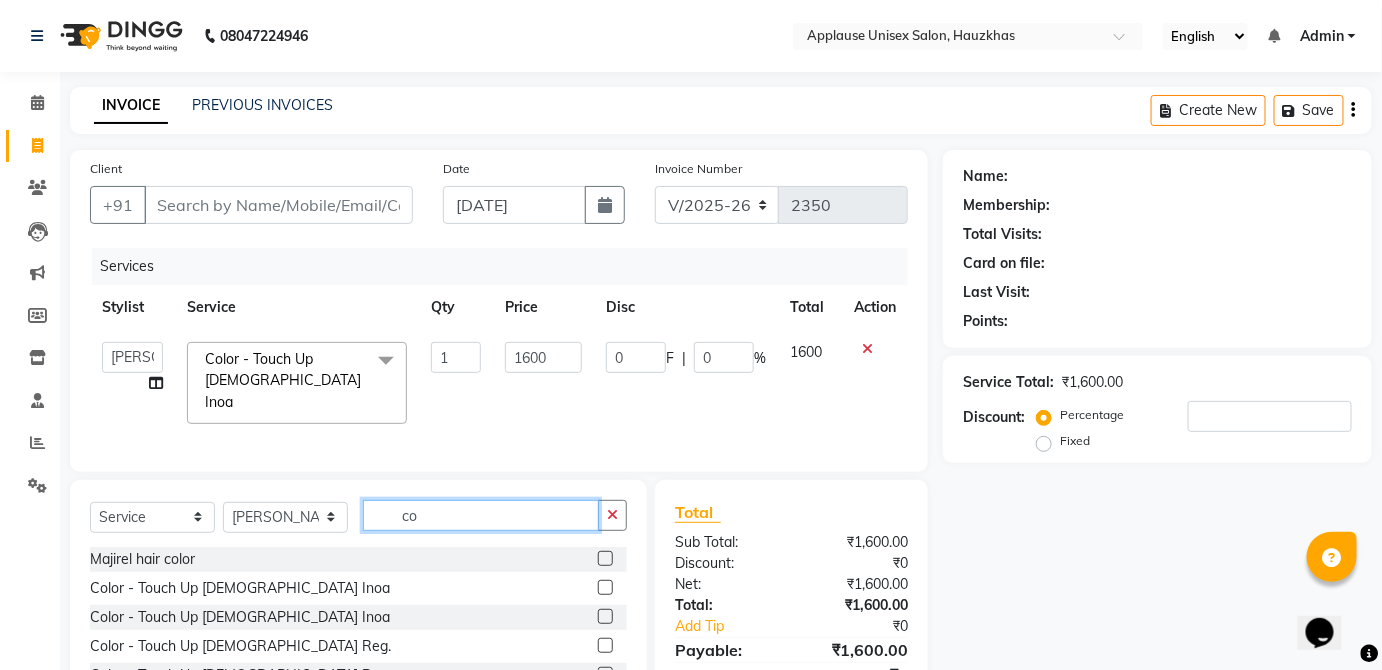 type on "c" 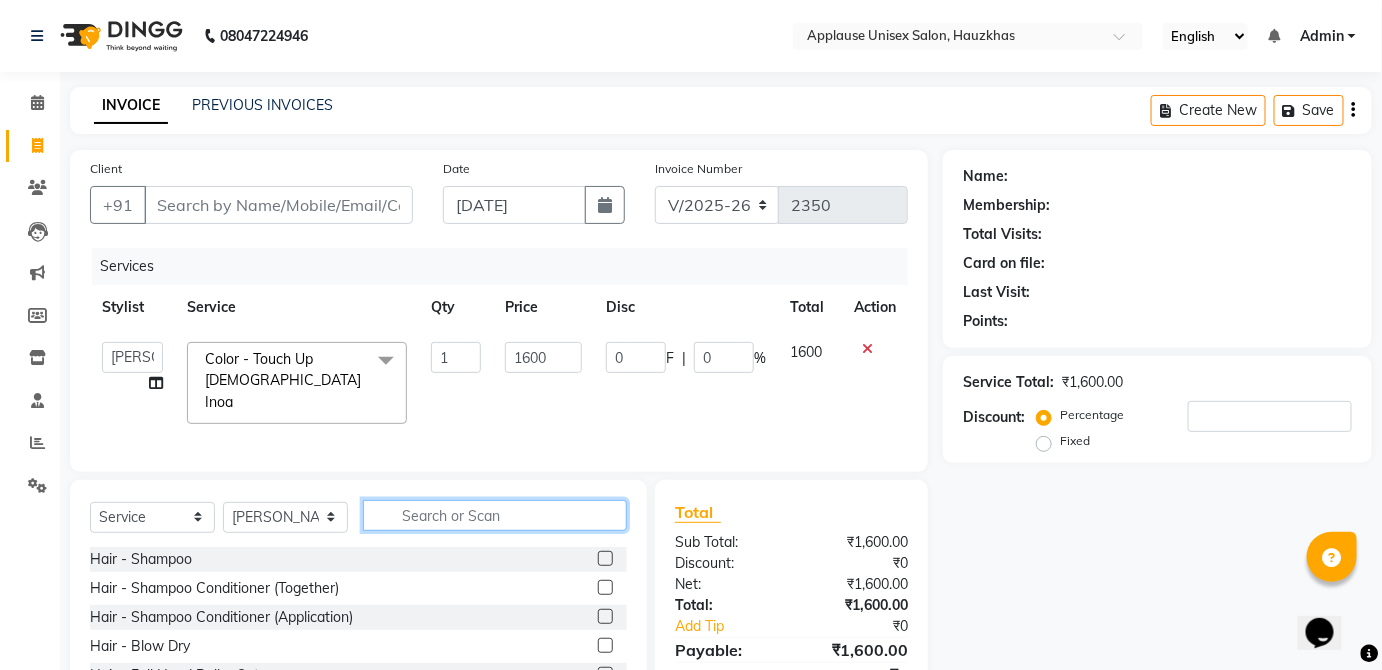 type 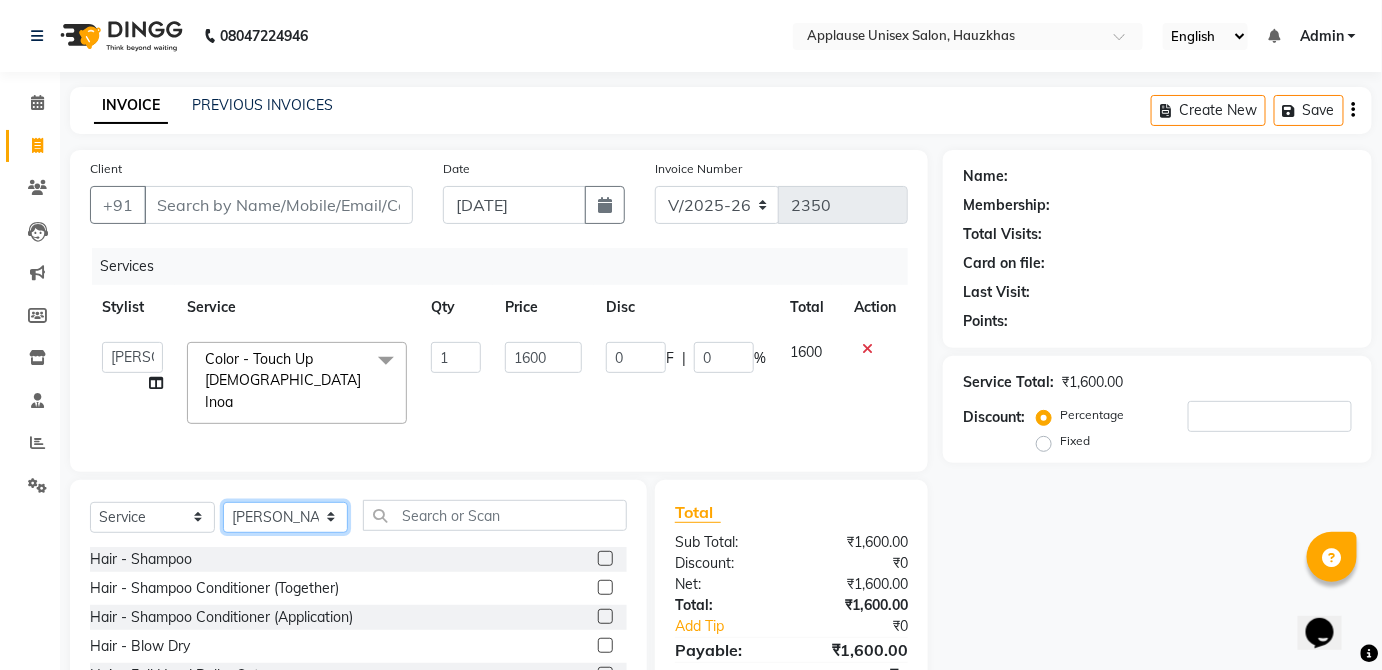 click on "Select Stylist  [PERSON_NAME] [PERSON_NAME] [PERSON_NAME] [PERSON_NAME]  Kaif [PERSON_NAME] [PERSON_NAME] Mamta Manager [PERSON_NAME] rahul  [PERSON_NAME] [PERSON_NAME] [PERSON_NAME] V.k" 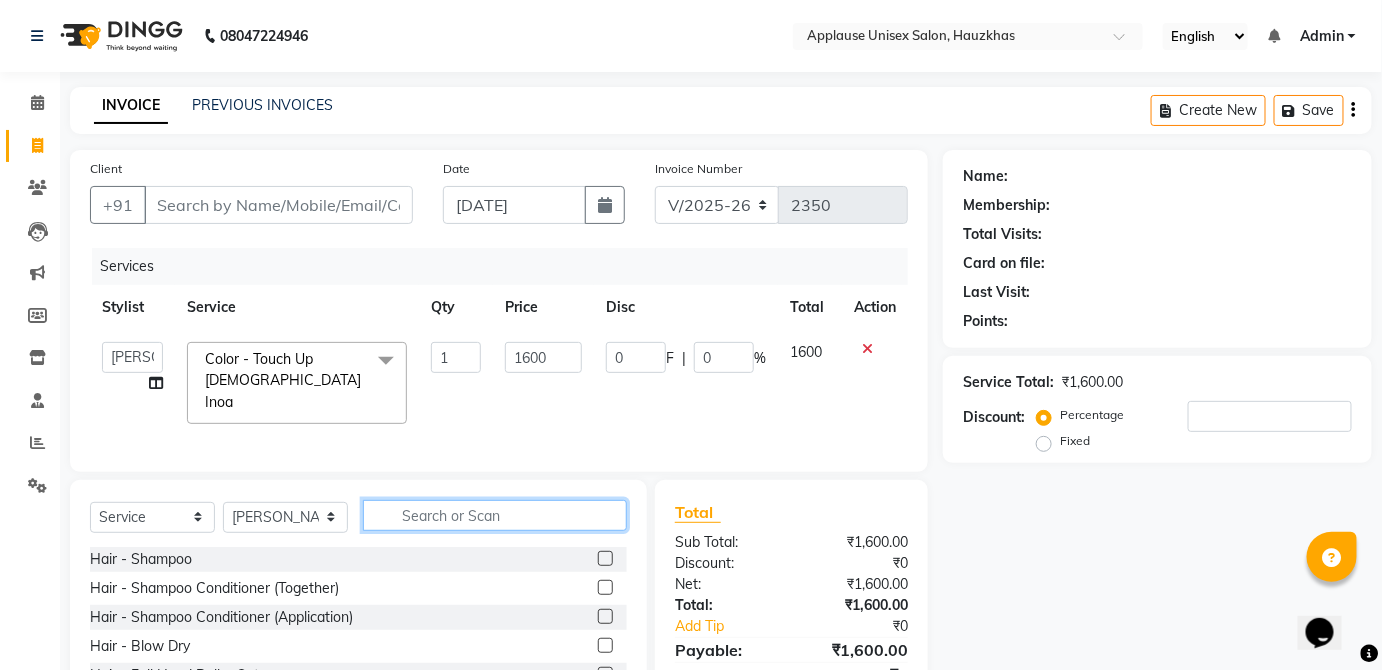 click 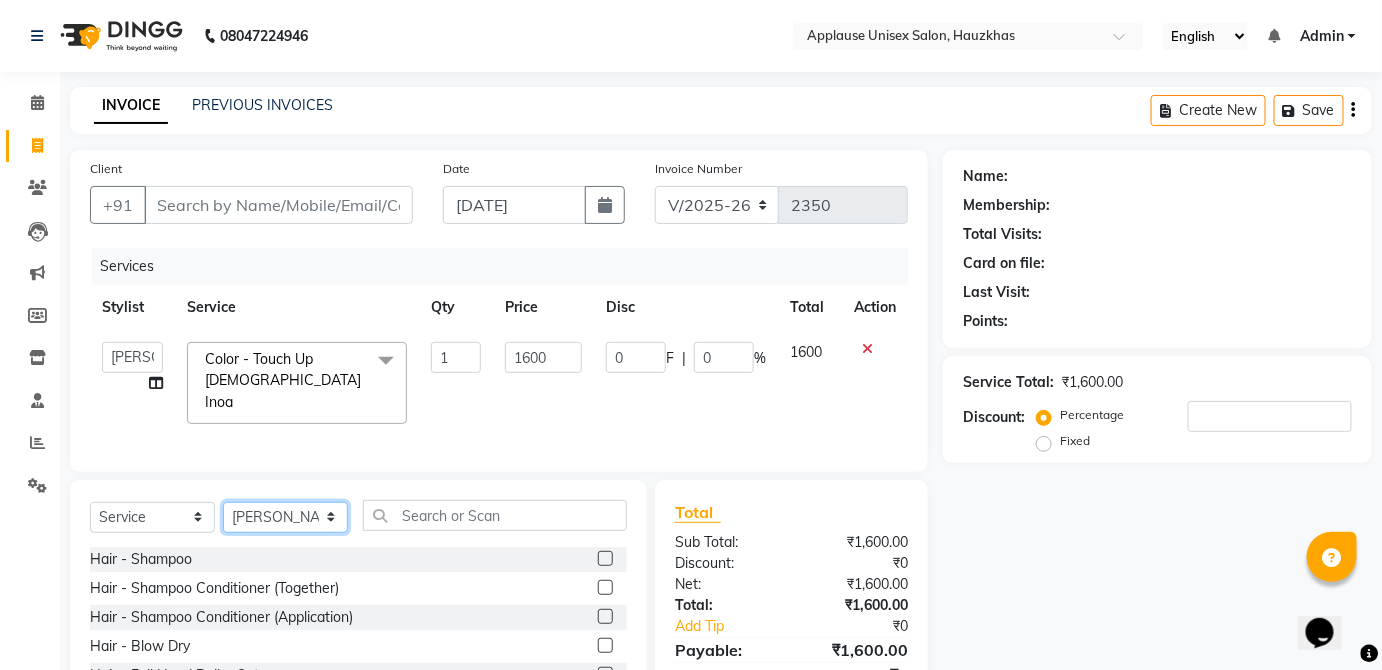 click on "Select Stylist  [PERSON_NAME] [PERSON_NAME] [PERSON_NAME] [PERSON_NAME]  Kaif [PERSON_NAME] [PERSON_NAME] Mamta Manager [PERSON_NAME] rahul  [PERSON_NAME] [PERSON_NAME] [PERSON_NAME] V.k" 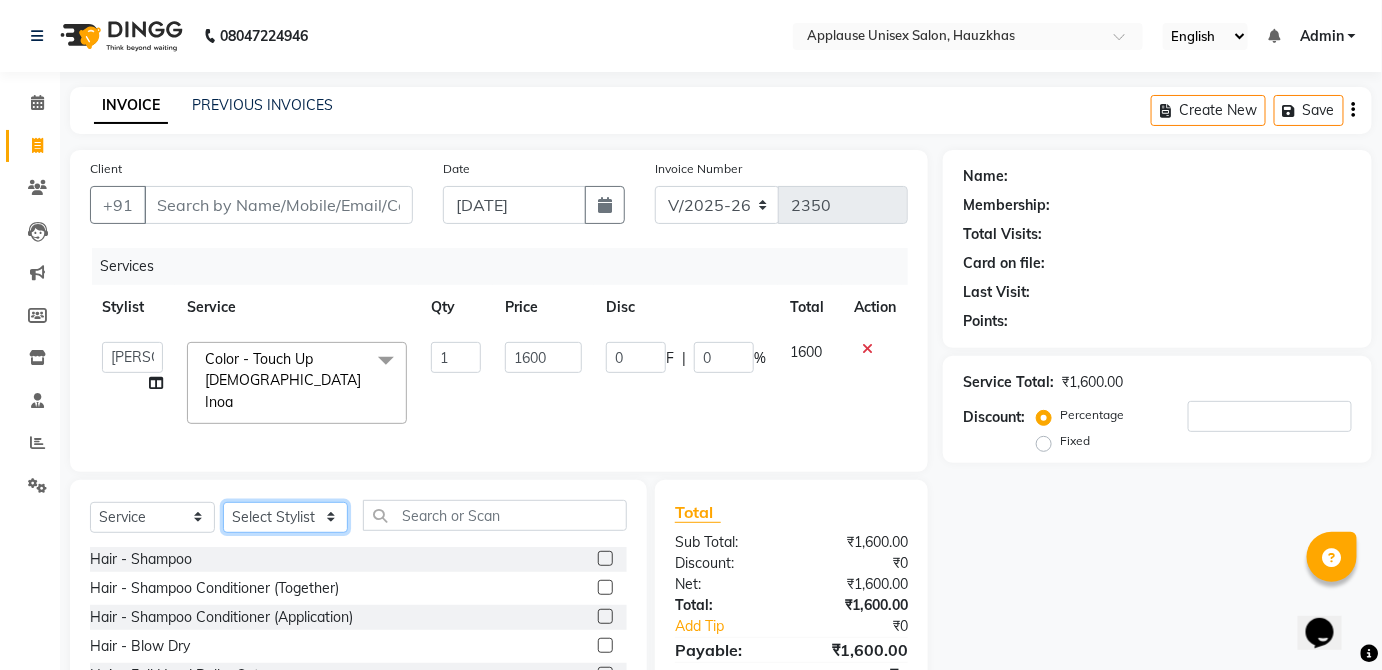 click on "Select Stylist  [PERSON_NAME] [PERSON_NAME] [PERSON_NAME] [PERSON_NAME]  Kaif [PERSON_NAME] [PERSON_NAME] Mamta Manager [PERSON_NAME] rahul  [PERSON_NAME] [PERSON_NAME] [PERSON_NAME] V.k" 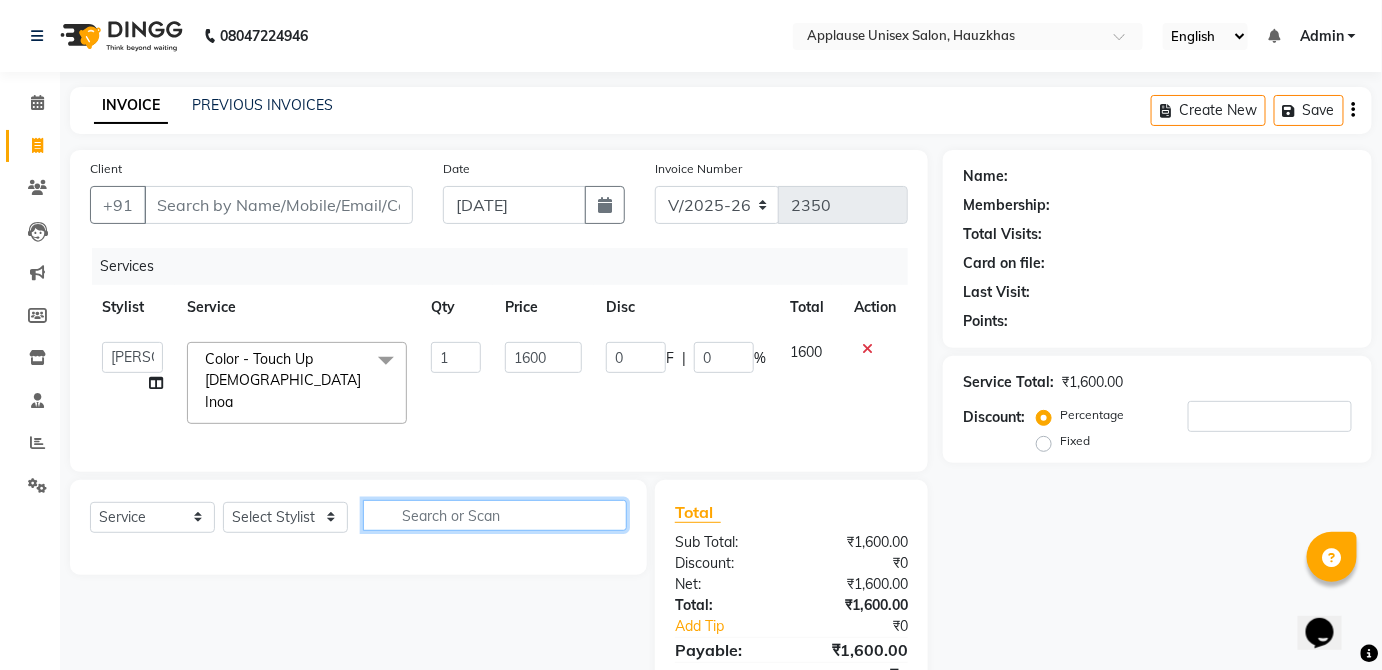 click 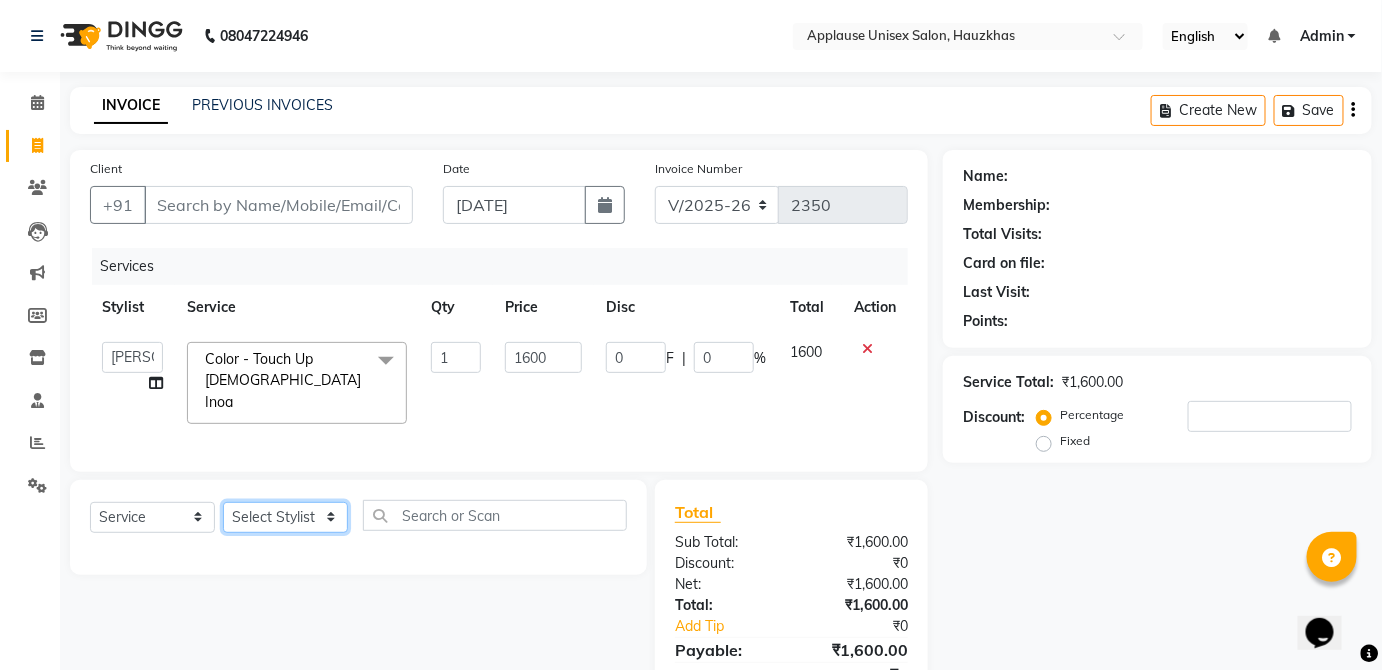 click on "Select Stylist  [PERSON_NAME] [PERSON_NAME] [PERSON_NAME] [PERSON_NAME]  Kaif [PERSON_NAME] [PERSON_NAME] Mamta Manager [PERSON_NAME] rahul  [PERSON_NAME] [PERSON_NAME] [PERSON_NAME] V.k" 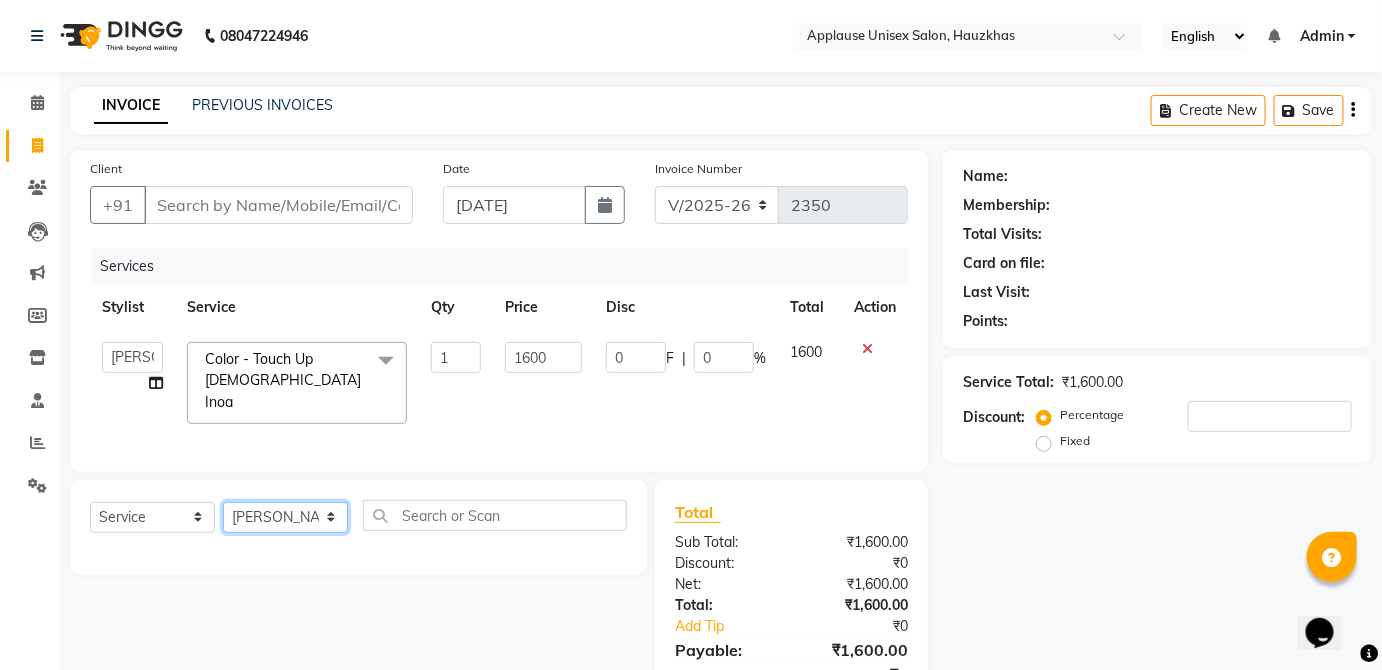 click on "Select Stylist  [PERSON_NAME] [PERSON_NAME] [PERSON_NAME] [PERSON_NAME]  Kaif [PERSON_NAME] [PERSON_NAME] Mamta Manager [PERSON_NAME] rahul  [PERSON_NAME] [PERSON_NAME] [PERSON_NAME] V.k" 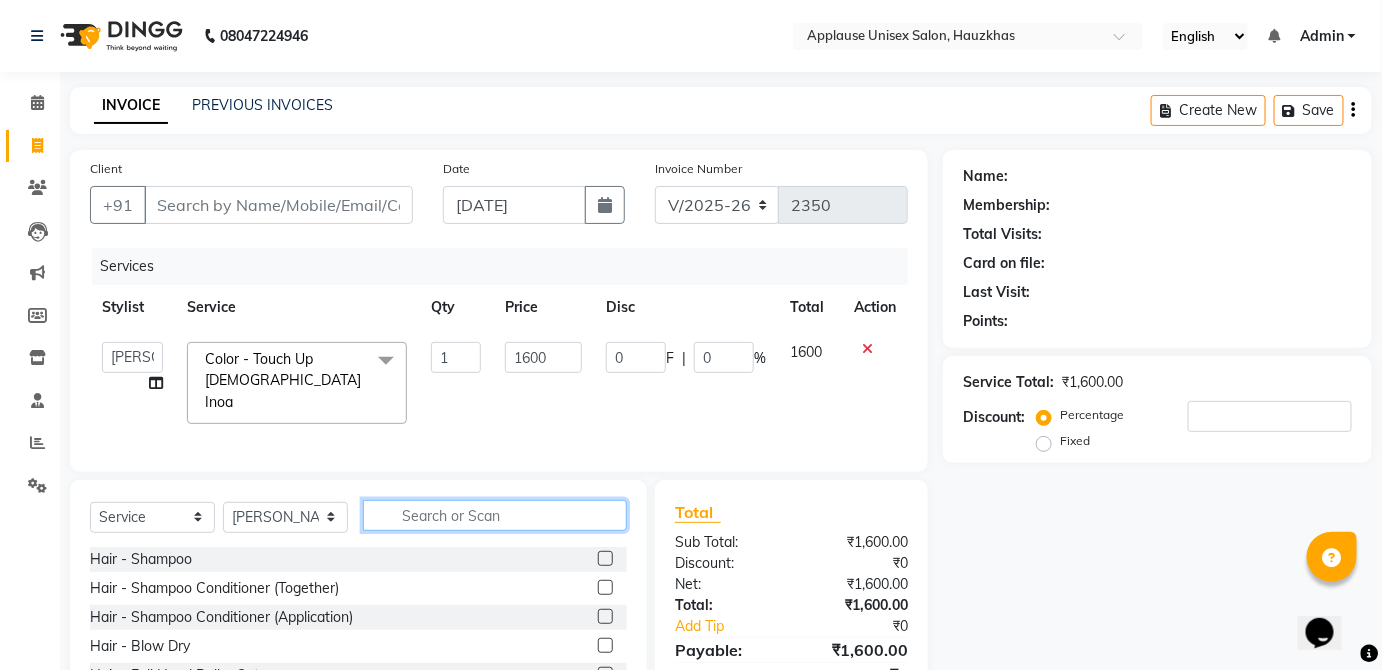 click 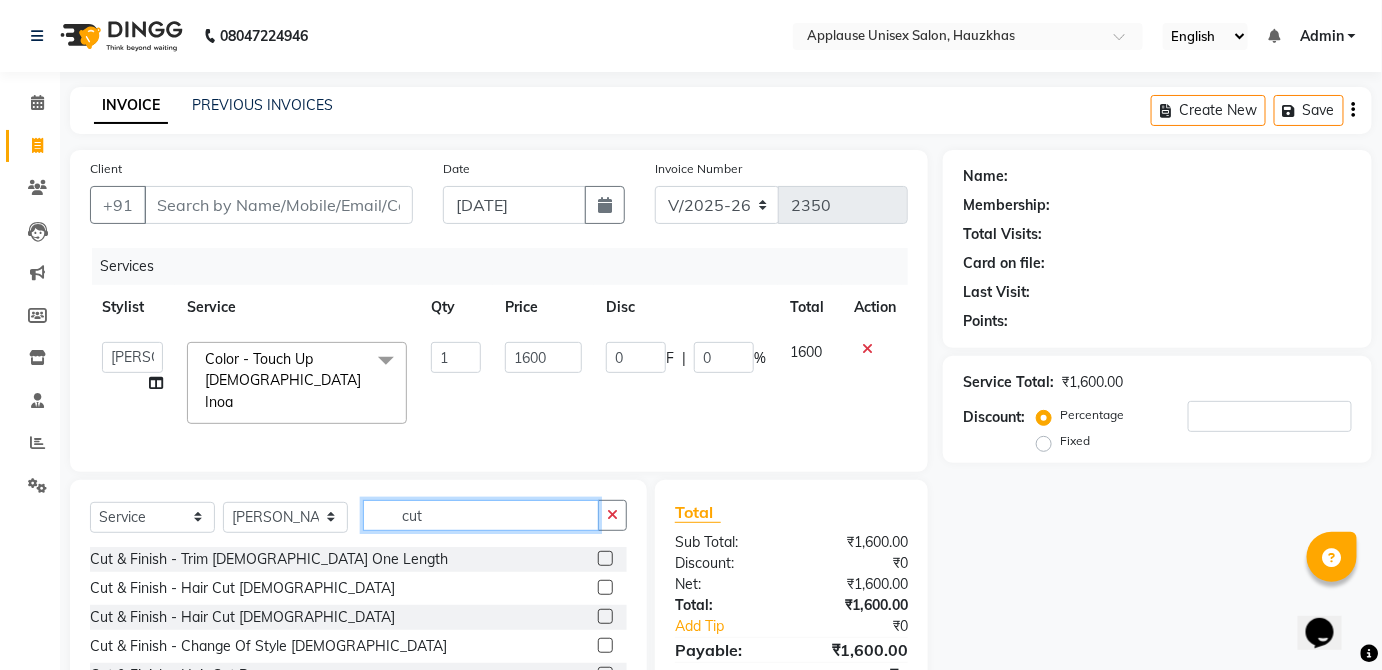 scroll, scrollTop: 0, scrollLeft: 15, axis: horizontal 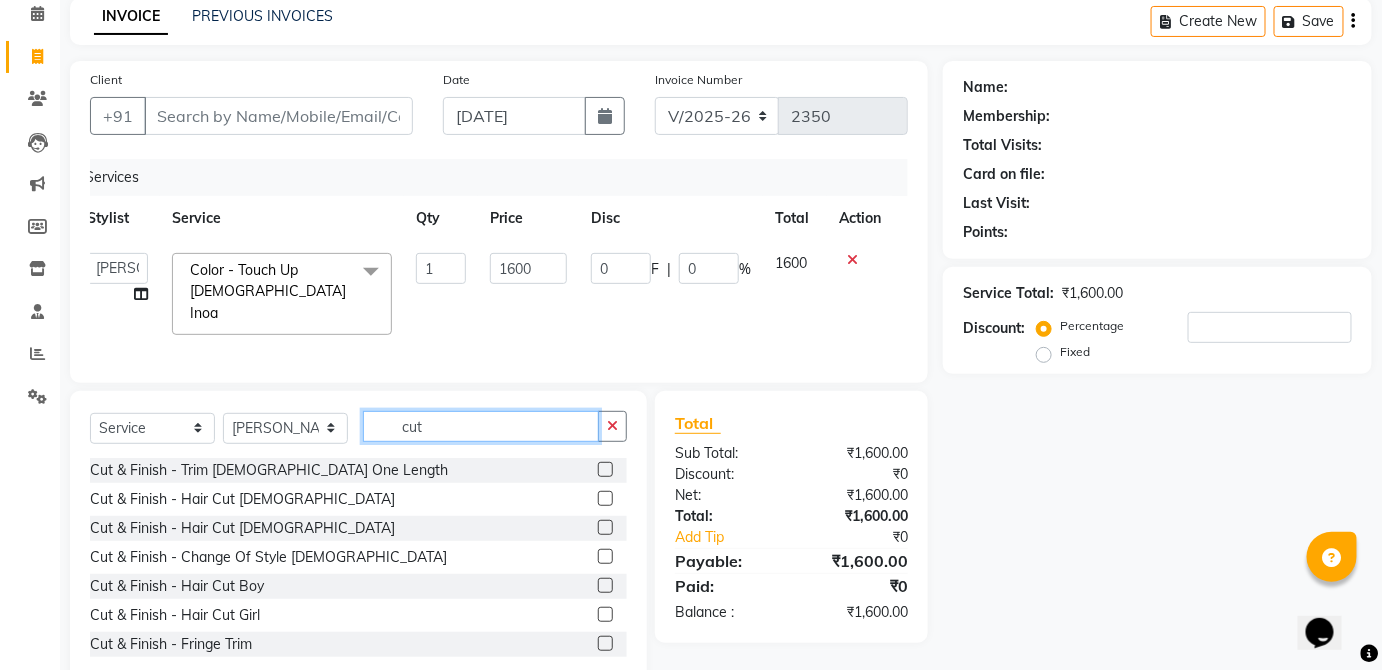 type on "cut" 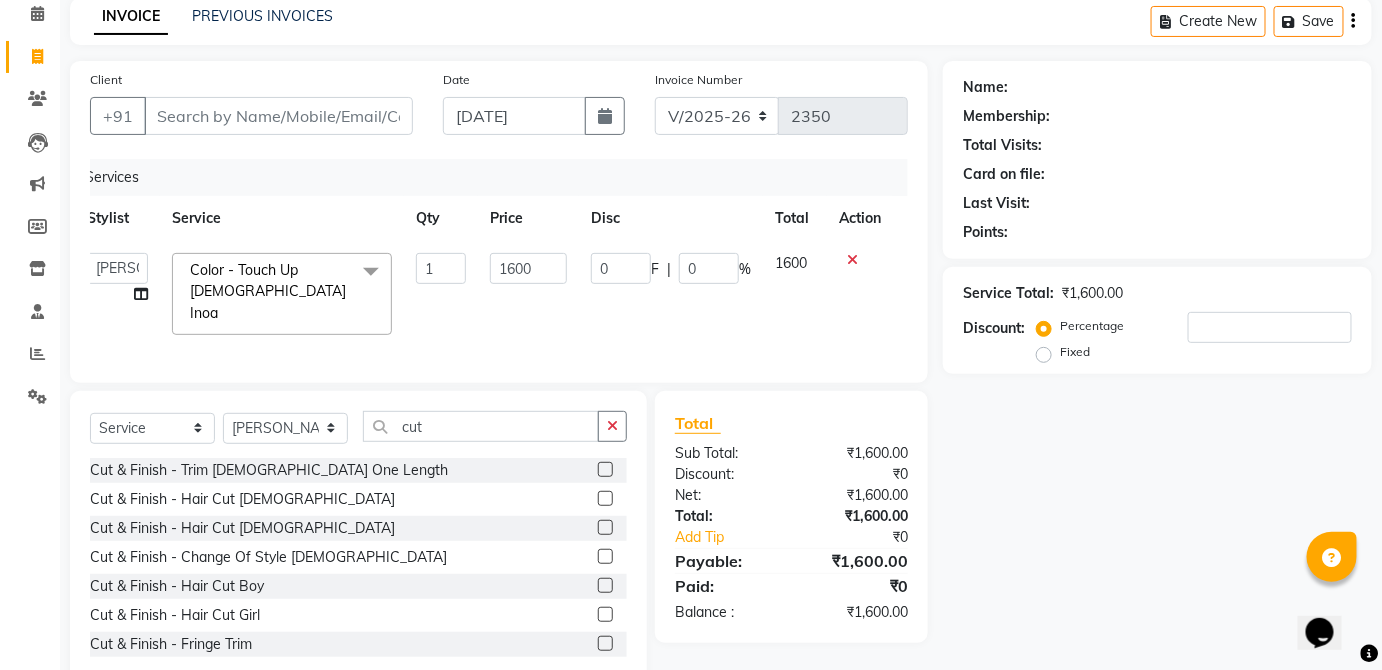 click 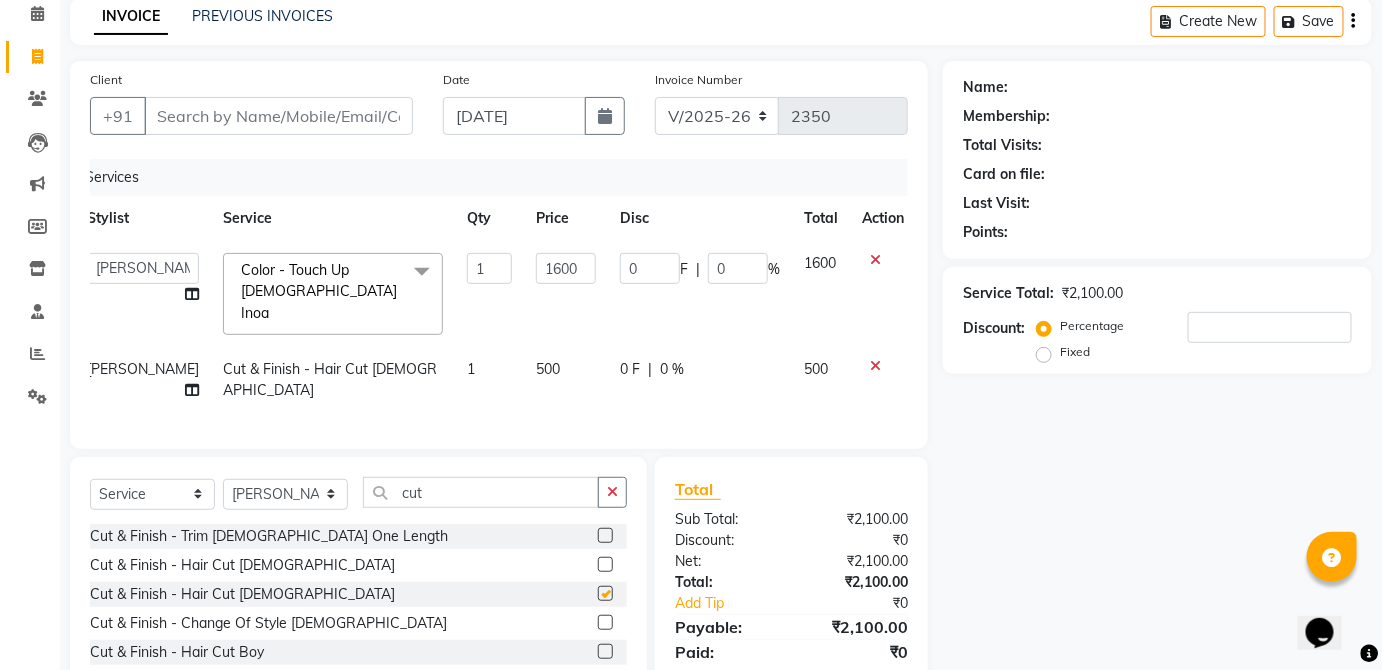 click on "0 F | 0 %" 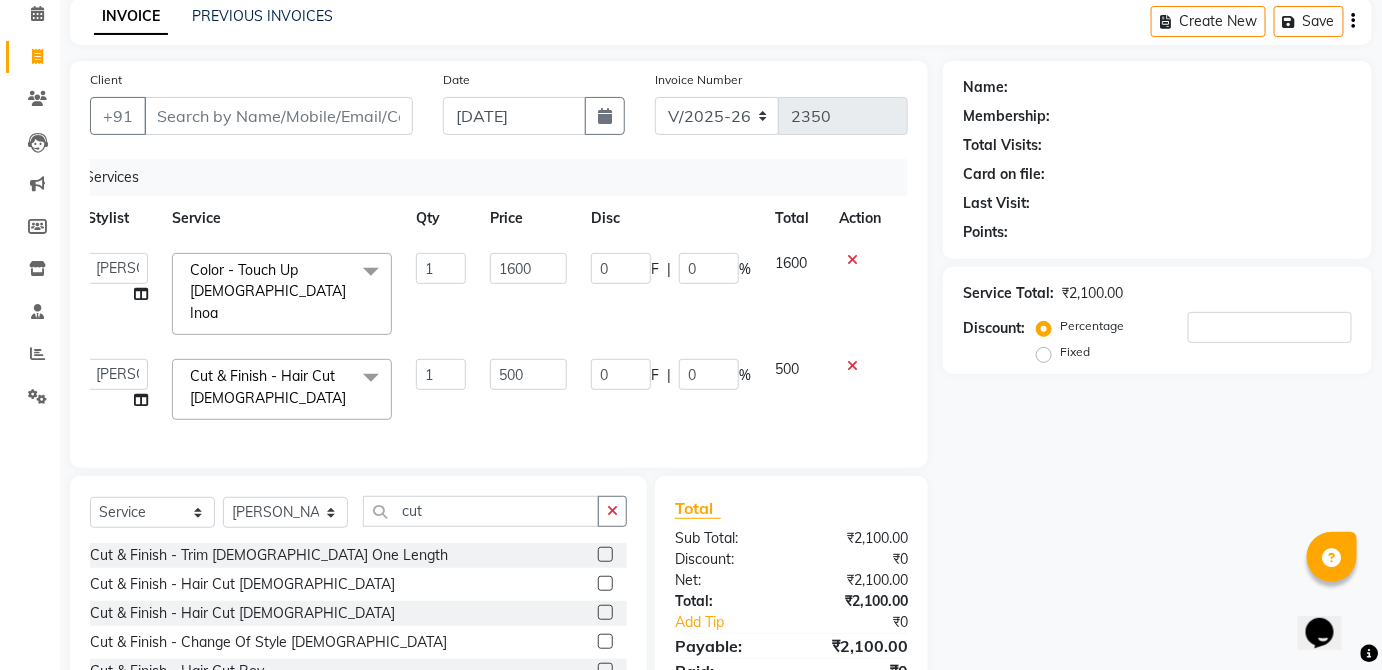 checkbox on "false" 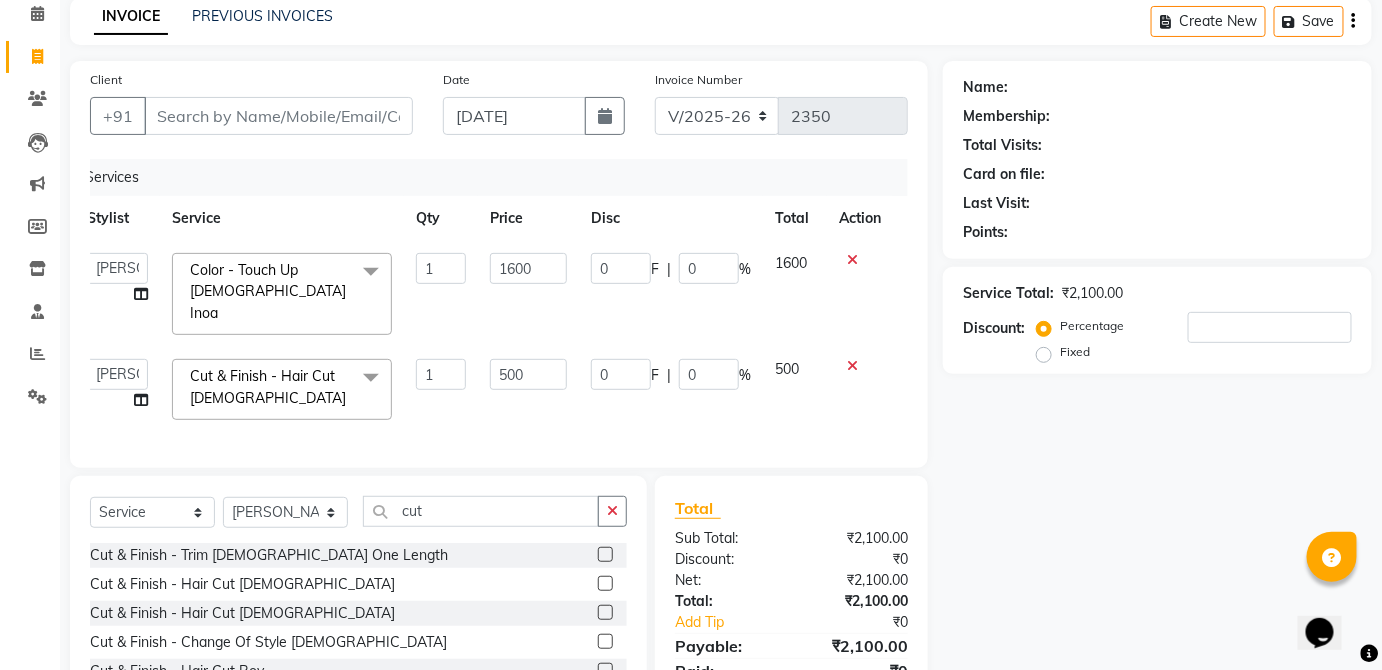 scroll, scrollTop: 210, scrollLeft: 0, axis: vertical 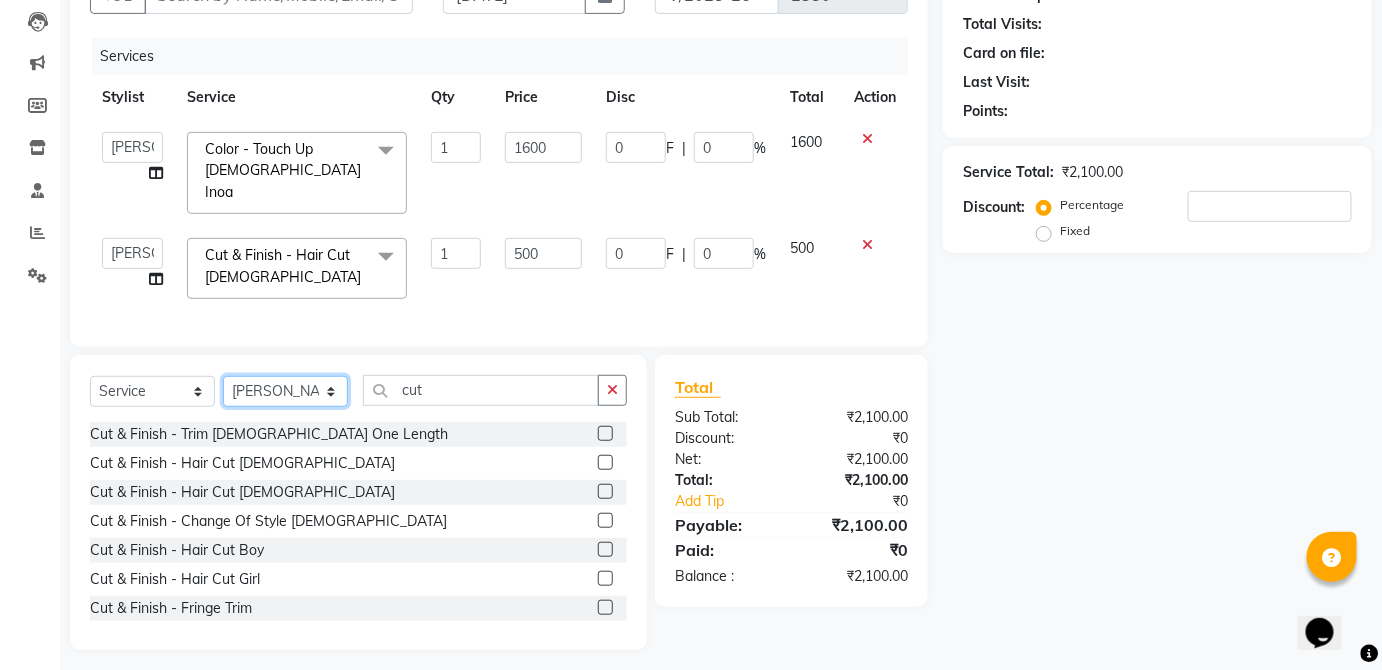 click on "Select Stylist  [PERSON_NAME] [PERSON_NAME] [PERSON_NAME] [PERSON_NAME]  Kaif [PERSON_NAME] [PERSON_NAME] Mamta Manager [PERSON_NAME] rahul  [PERSON_NAME] [PERSON_NAME] [PERSON_NAME] V.k" 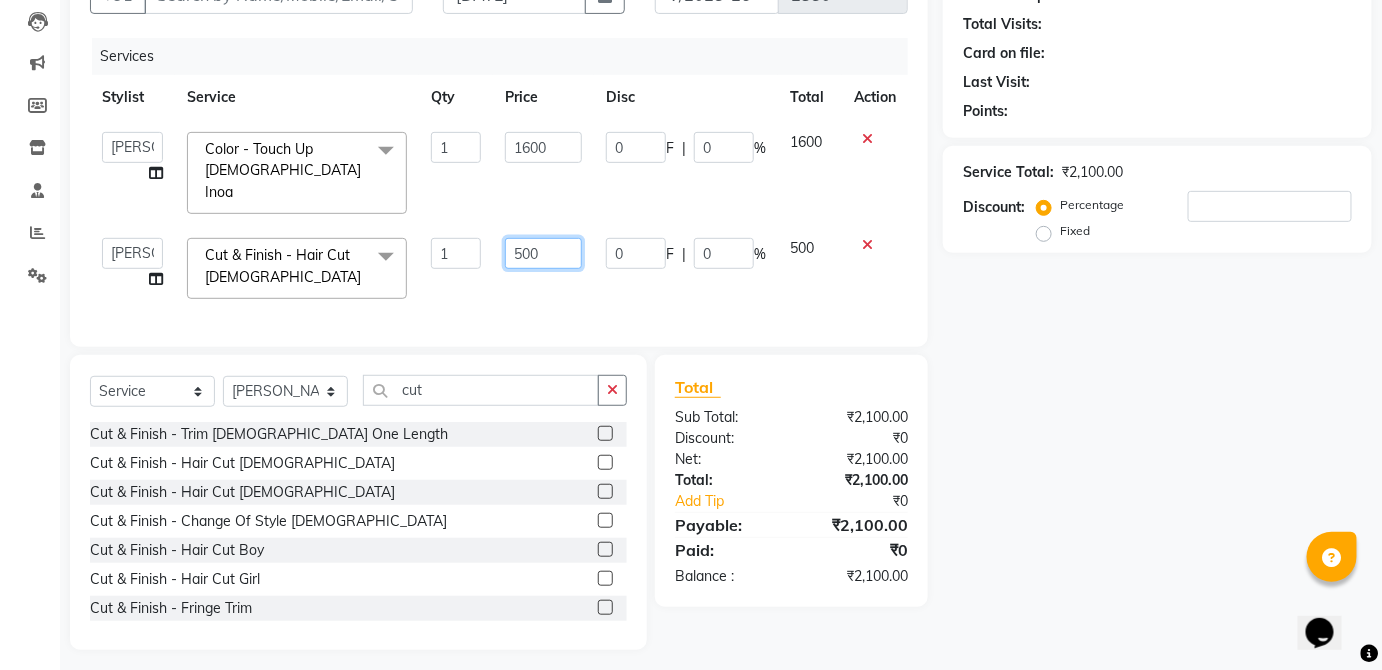 click on "500" 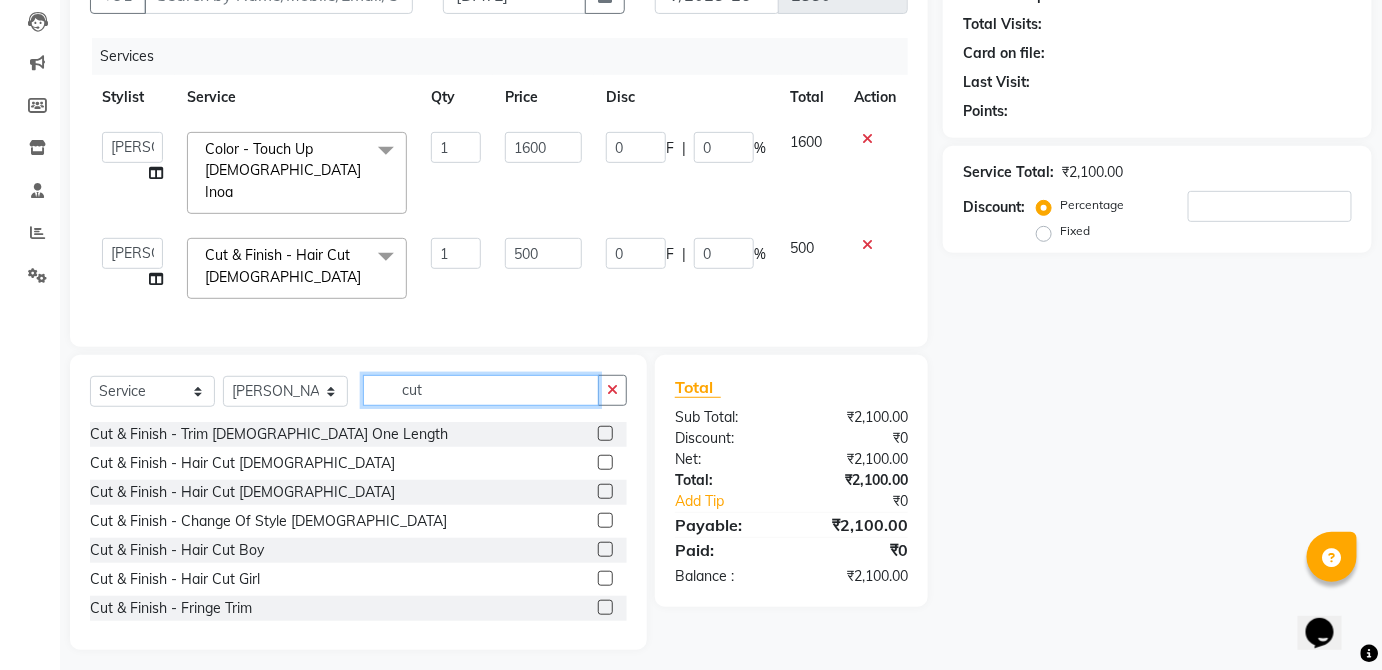 click on "cut" 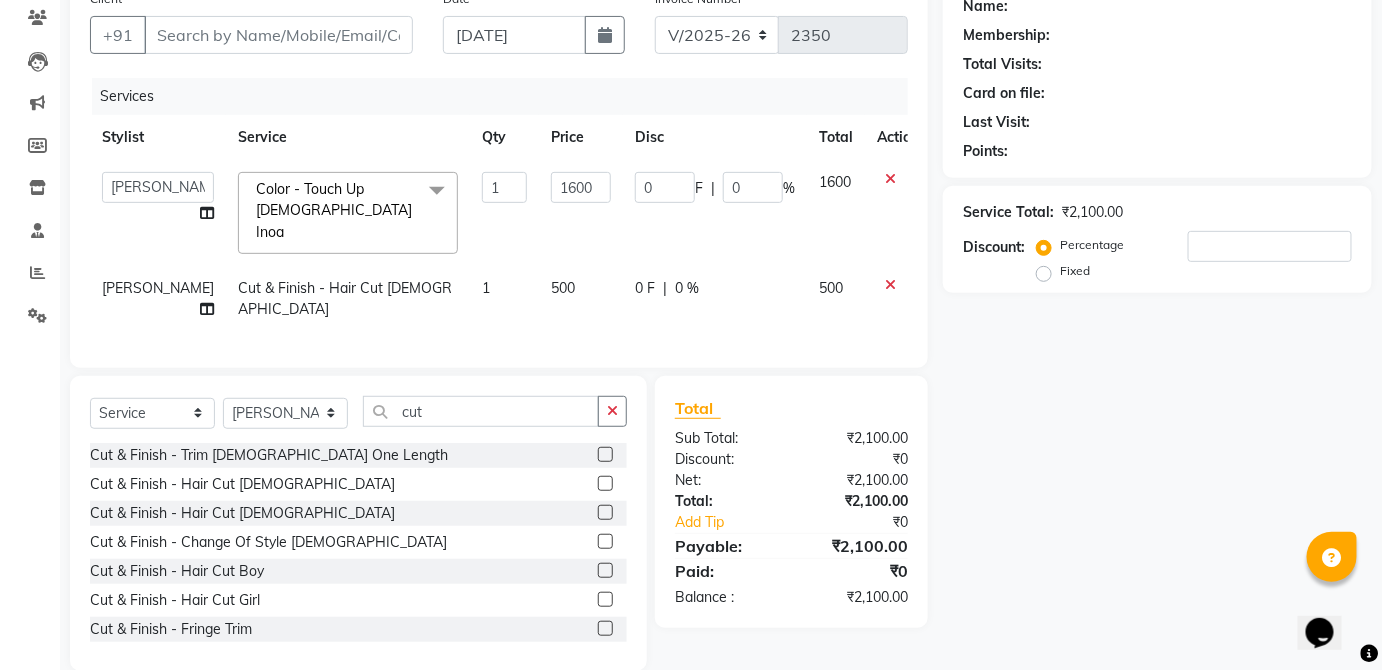 click on "500" 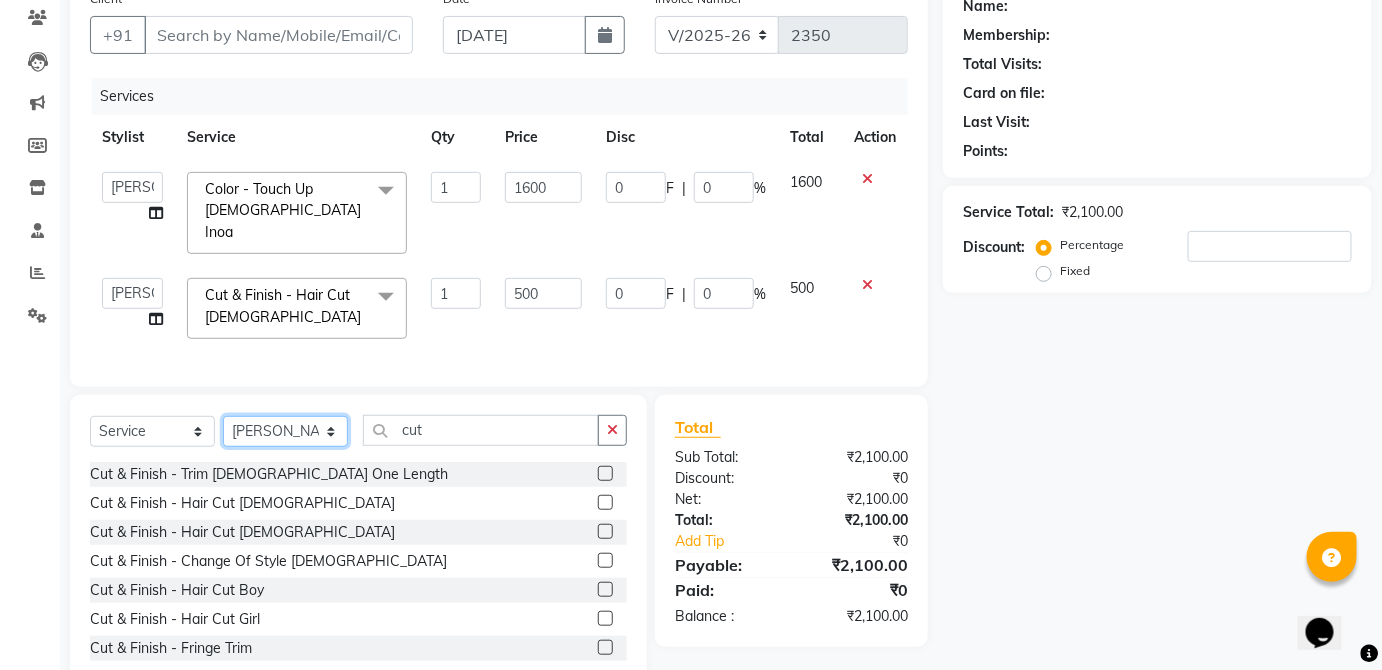 click on "Select Stylist  [PERSON_NAME] [PERSON_NAME] [PERSON_NAME] [PERSON_NAME]  Kaif [PERSON_NAME] [PERSON_NAME] Mamta Manager [PERSON_NAME] rahul  [PERSON_NAME] [PERSON_NAME] [PERSON_NAME] V.k" 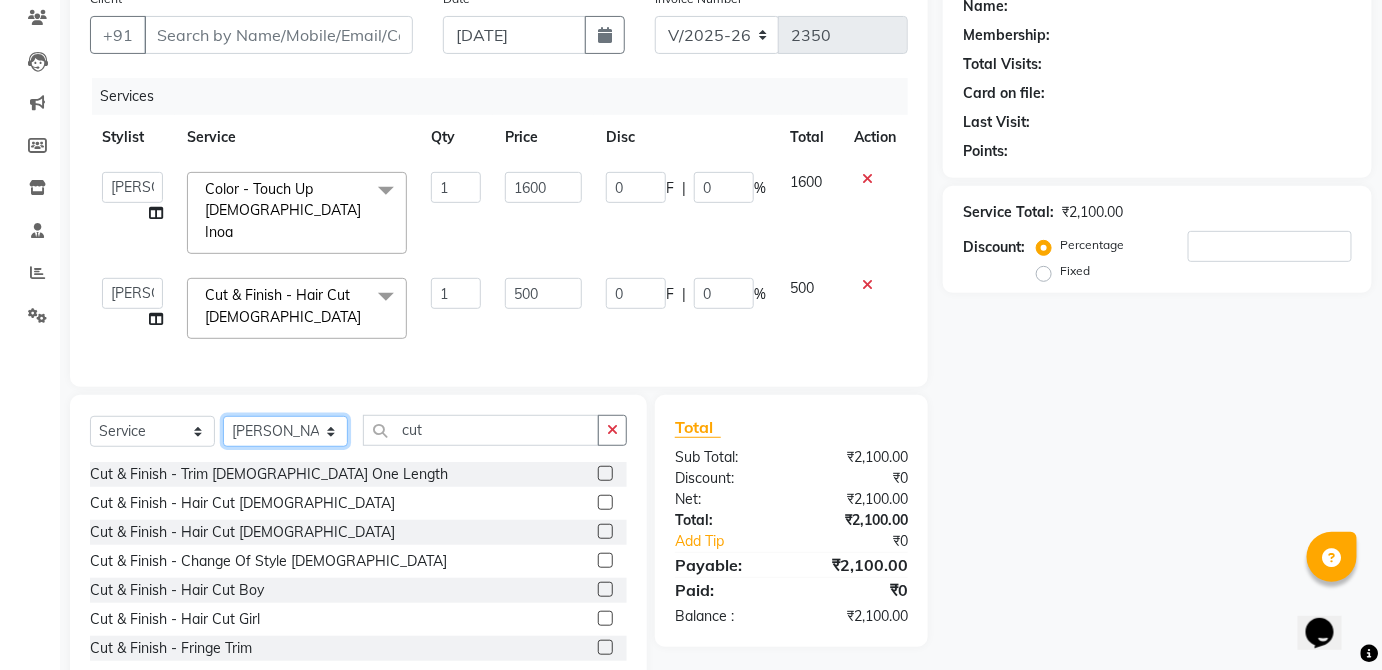 select on "84502" 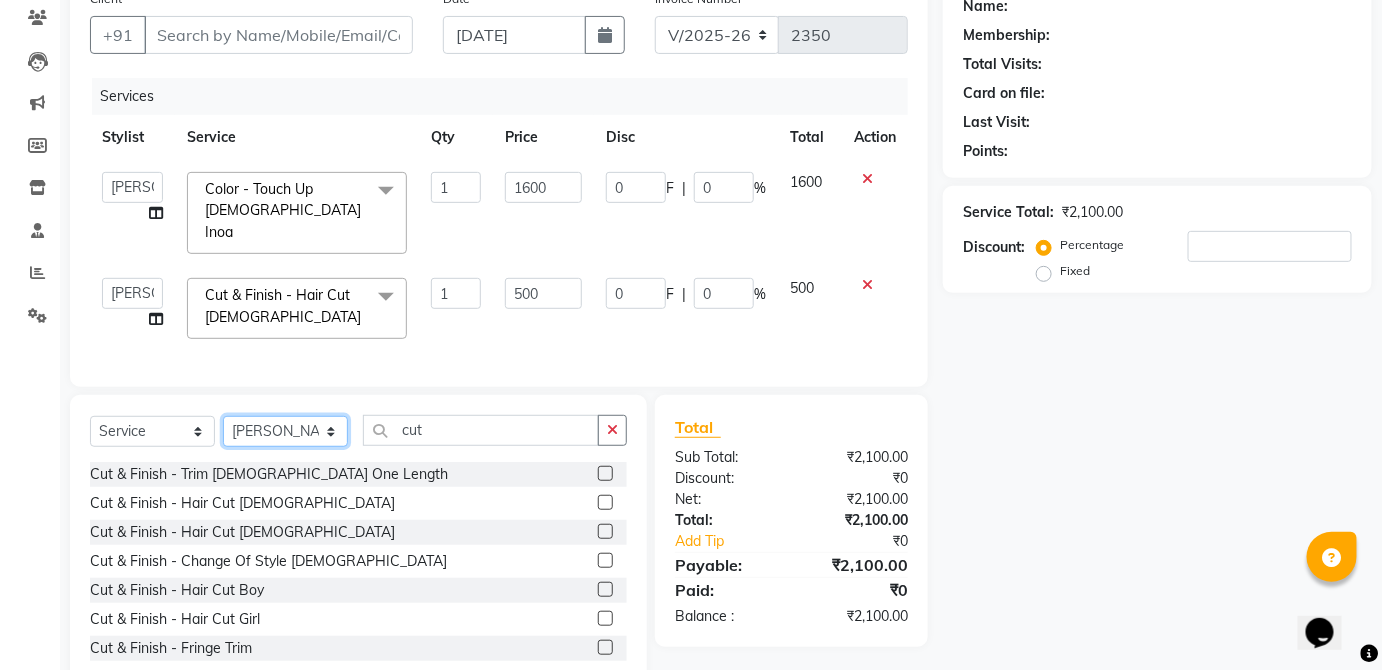 click on "Select Stylist  [PERSON_NAME] [PERSON_NAME] [PERSON_NAME] [PERSON_NAME]  Kaif [PERSON_NAME] [PERSON_NAME] Mamta Manager [PERSON_NAME] rahul  [PERSON_NAME] [PERSON_NAME] [PERSON_NAME] V.k" 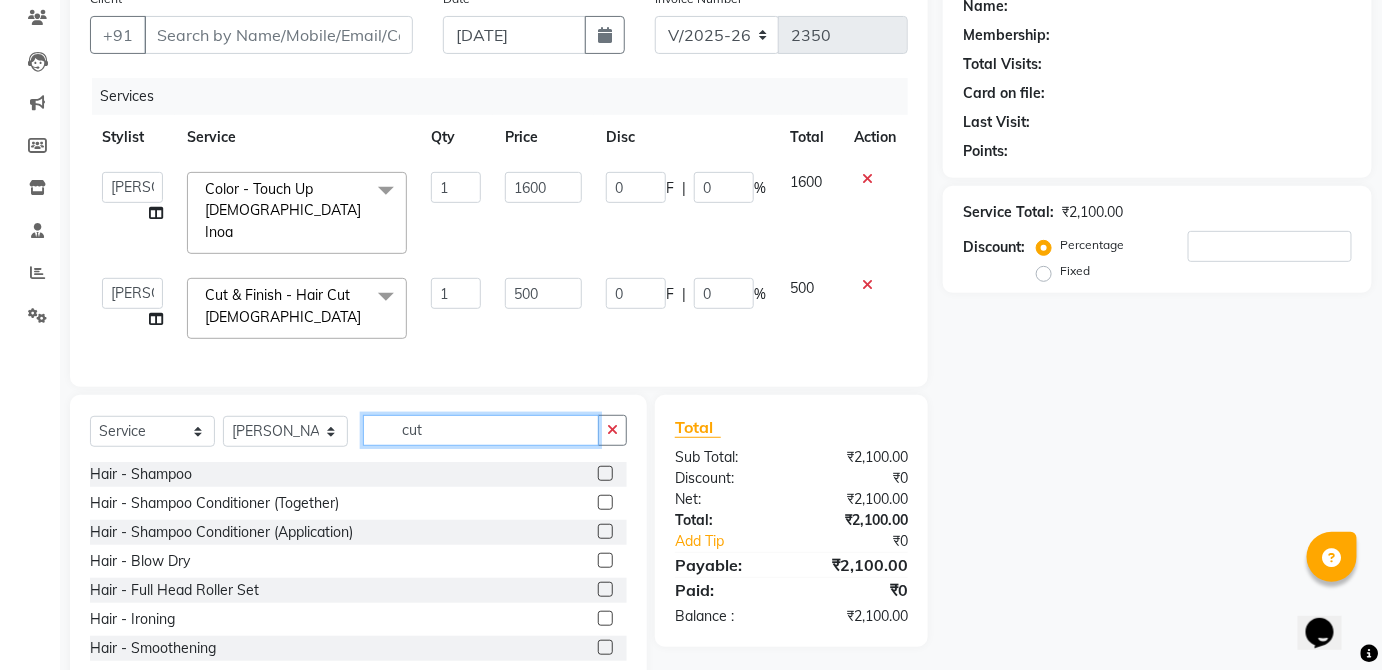 click on "cut" 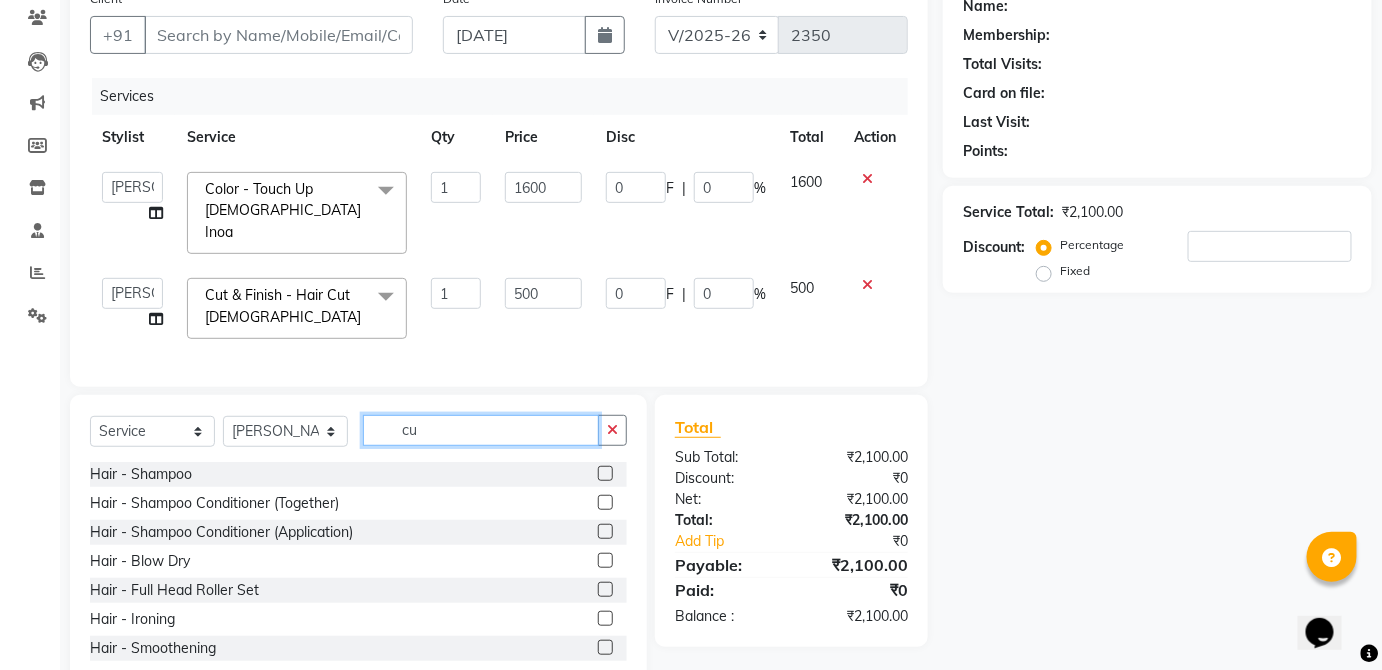 type on "c" 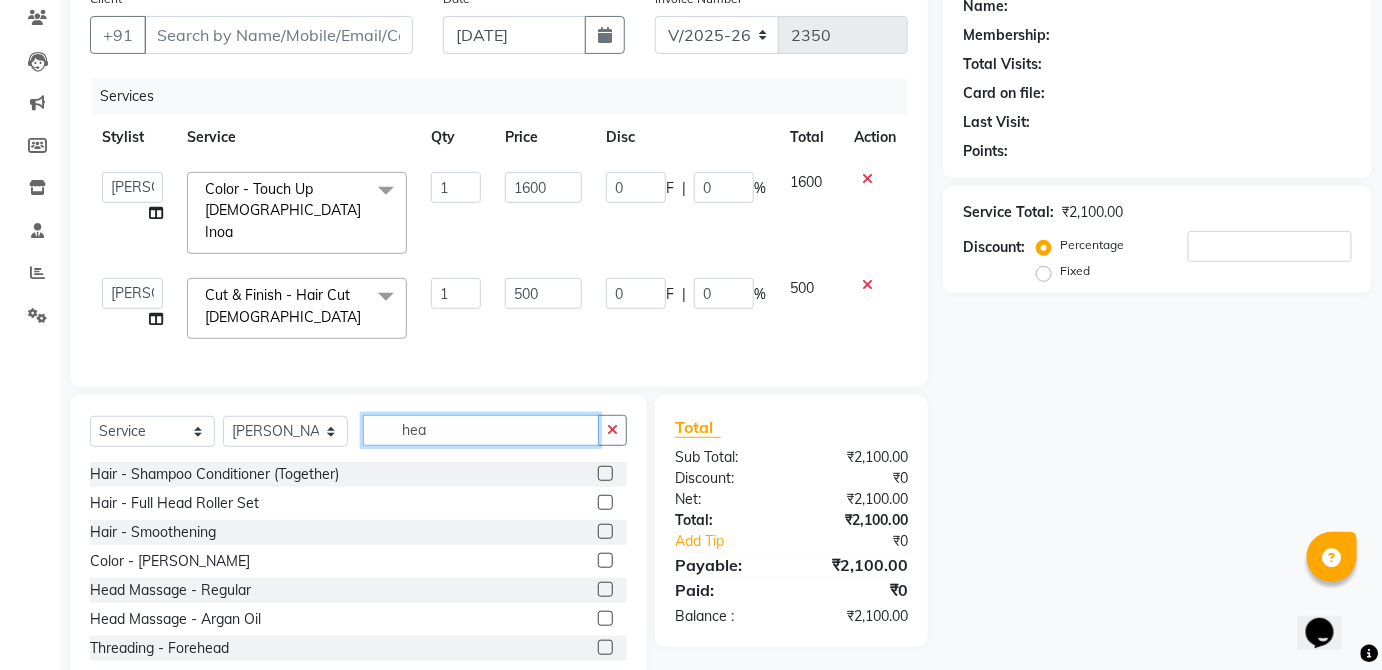 scroll, scrollTop: 166, scrollLeft: 0, axis: vertical 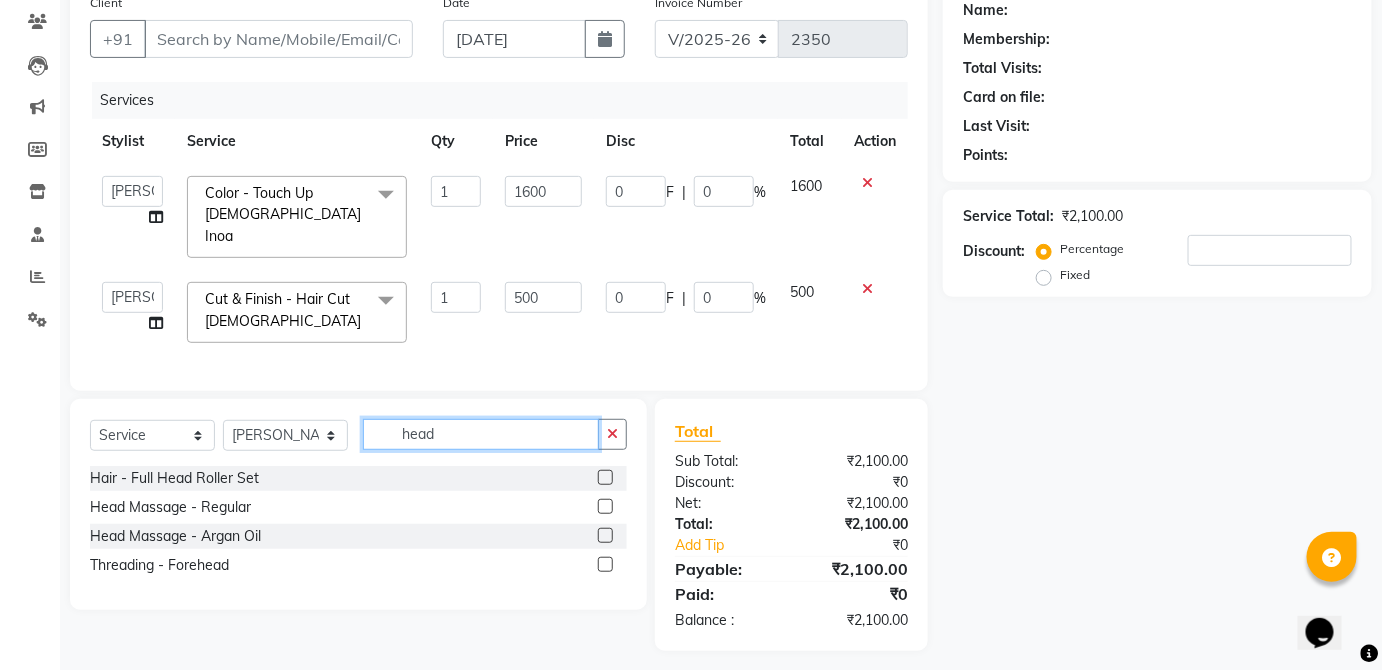 type on "head" 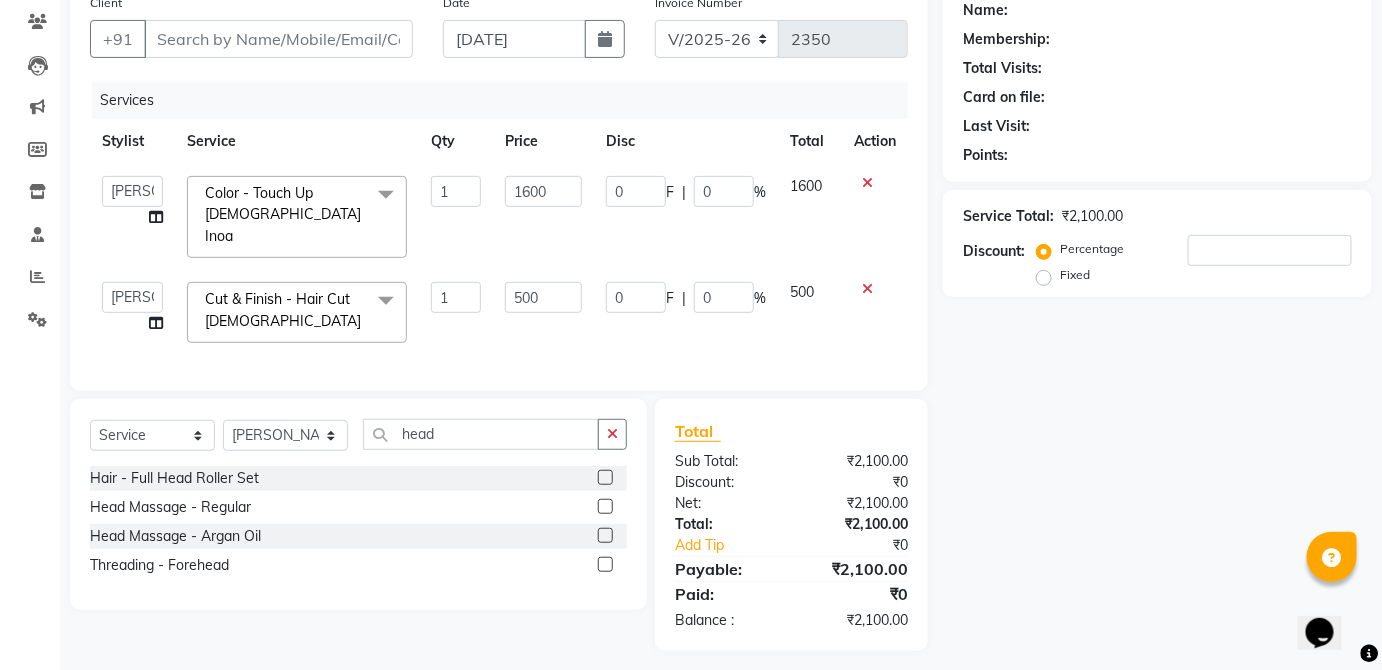click 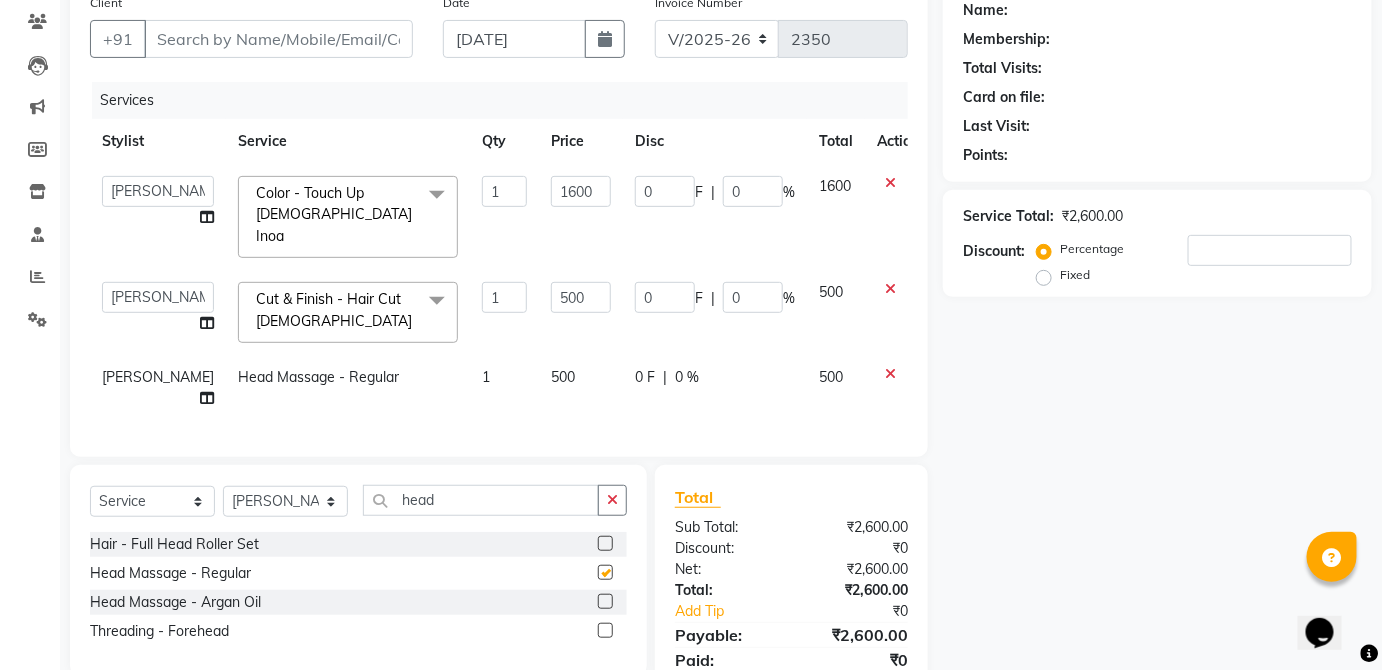 click on "0 F | 0 %" 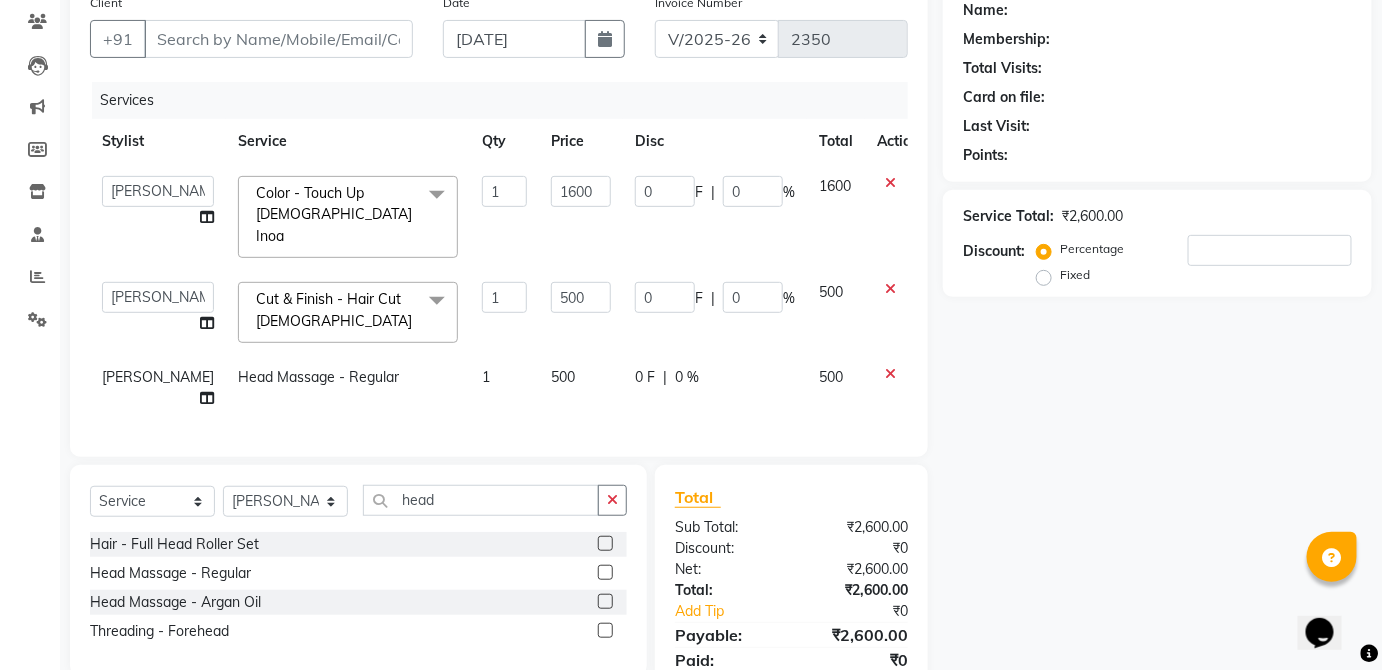 checkbox on "false" 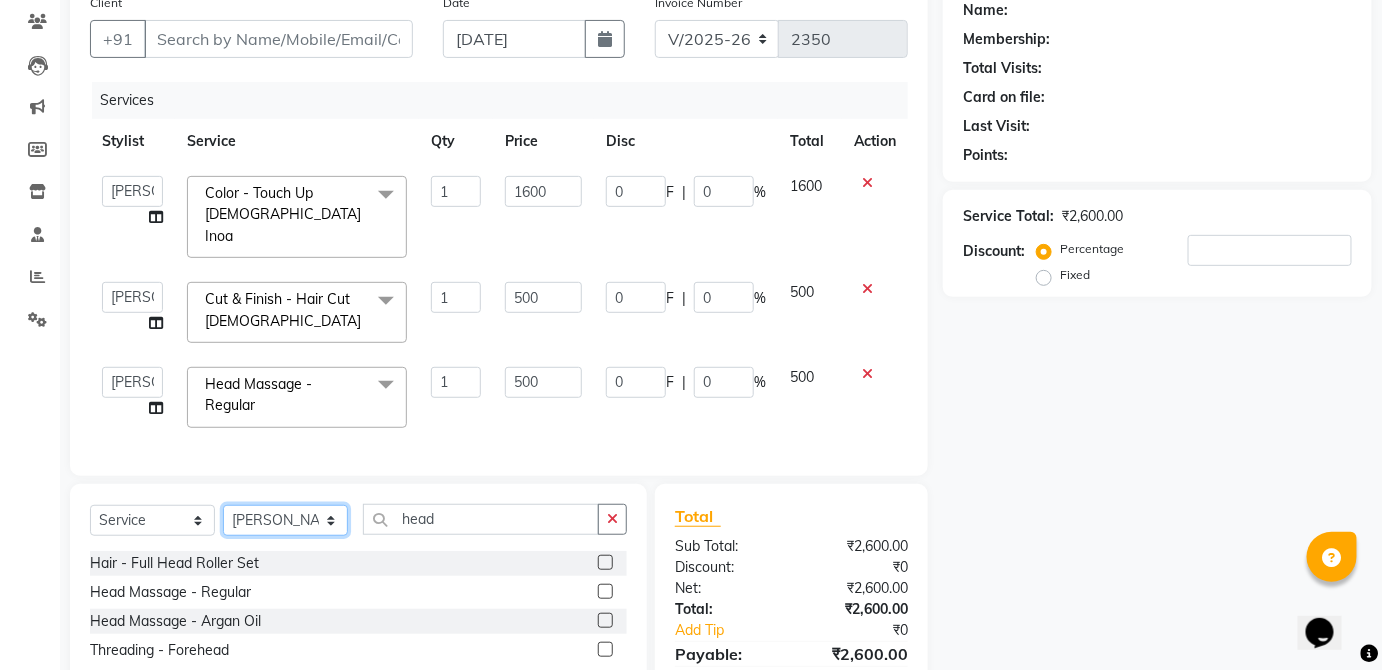 click on "Select Stylist  [PERSON_NAME] [PERSON_NAME] [PERSON_NAME] [PERSON_NAME]  Kaif [PERSON_NAME] [PERSON_NAME] Mamta Manager [PERSON_NAME] rahul  [PERSON_NAME] [PERSON_NAME] [PERSON_NAME] V.k" 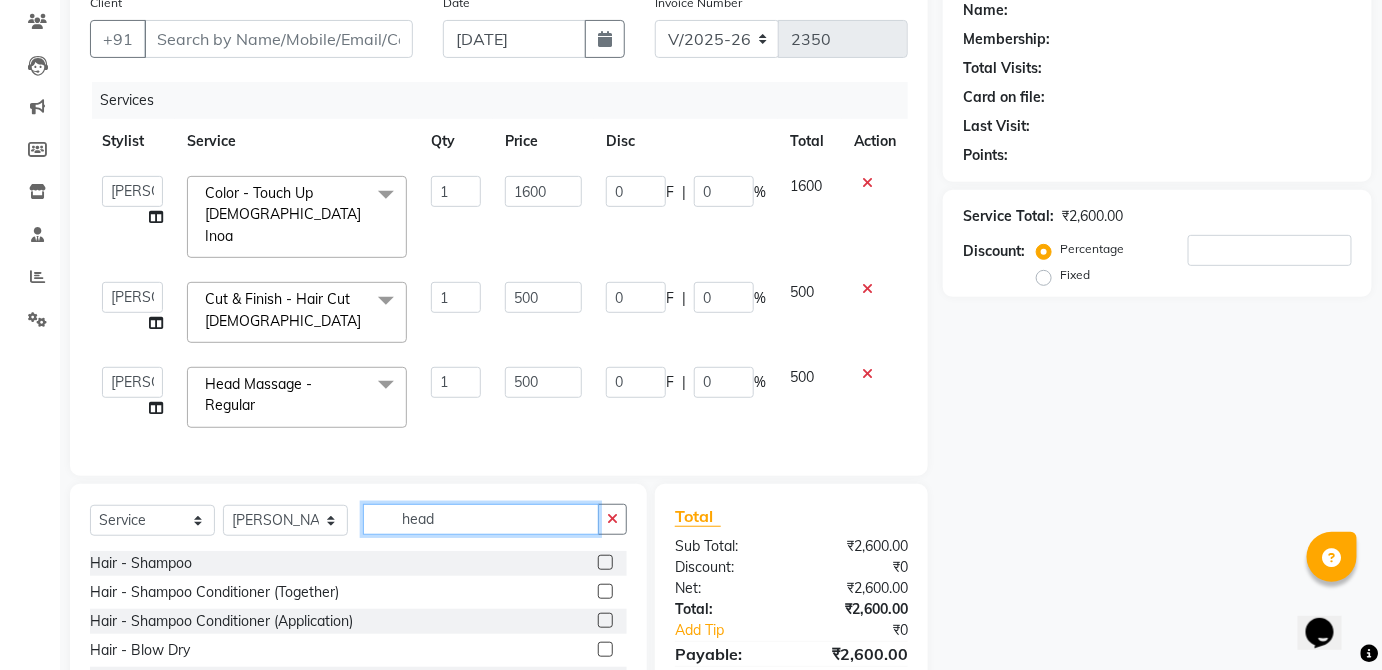 click on "head" 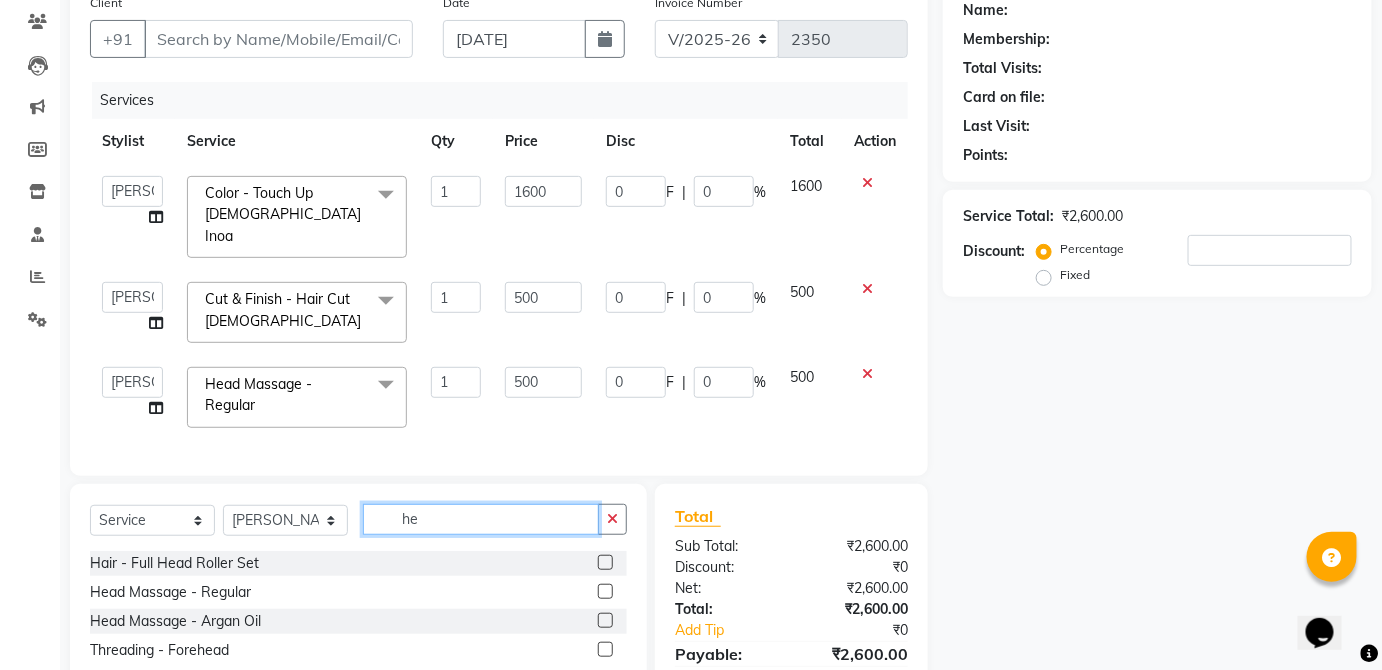 type on "h" 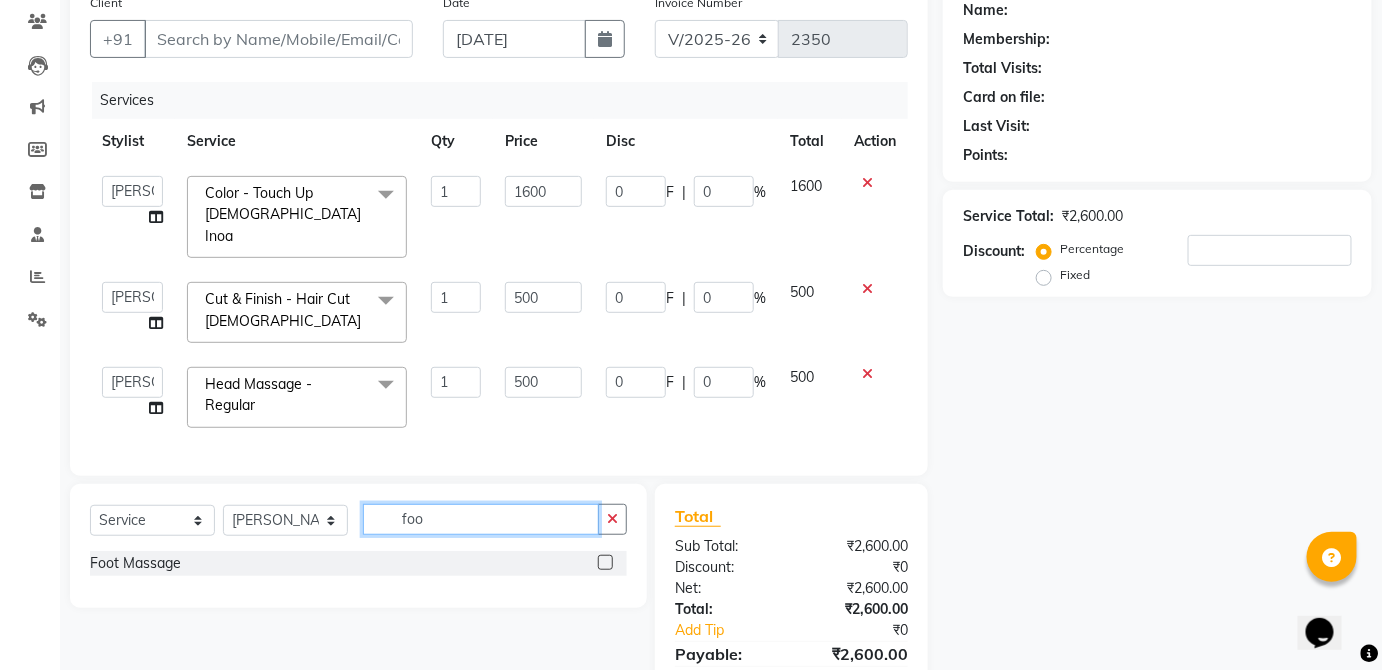 type on "foo" 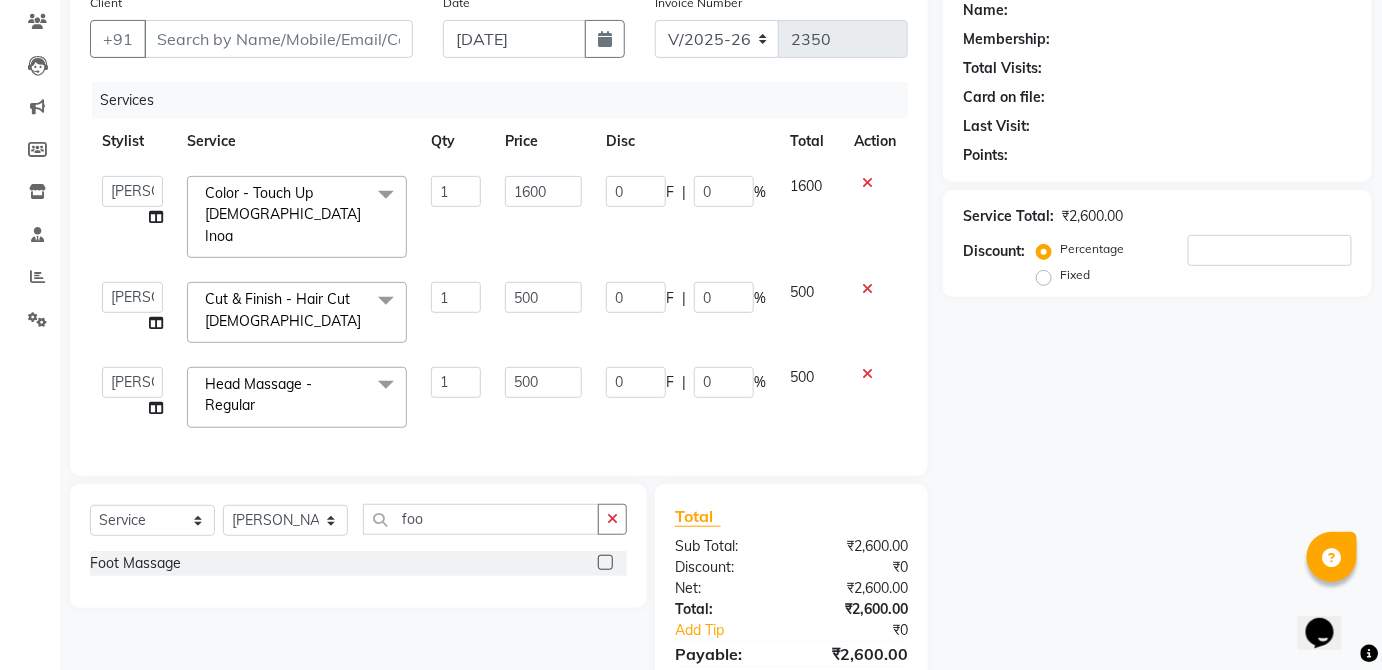 click 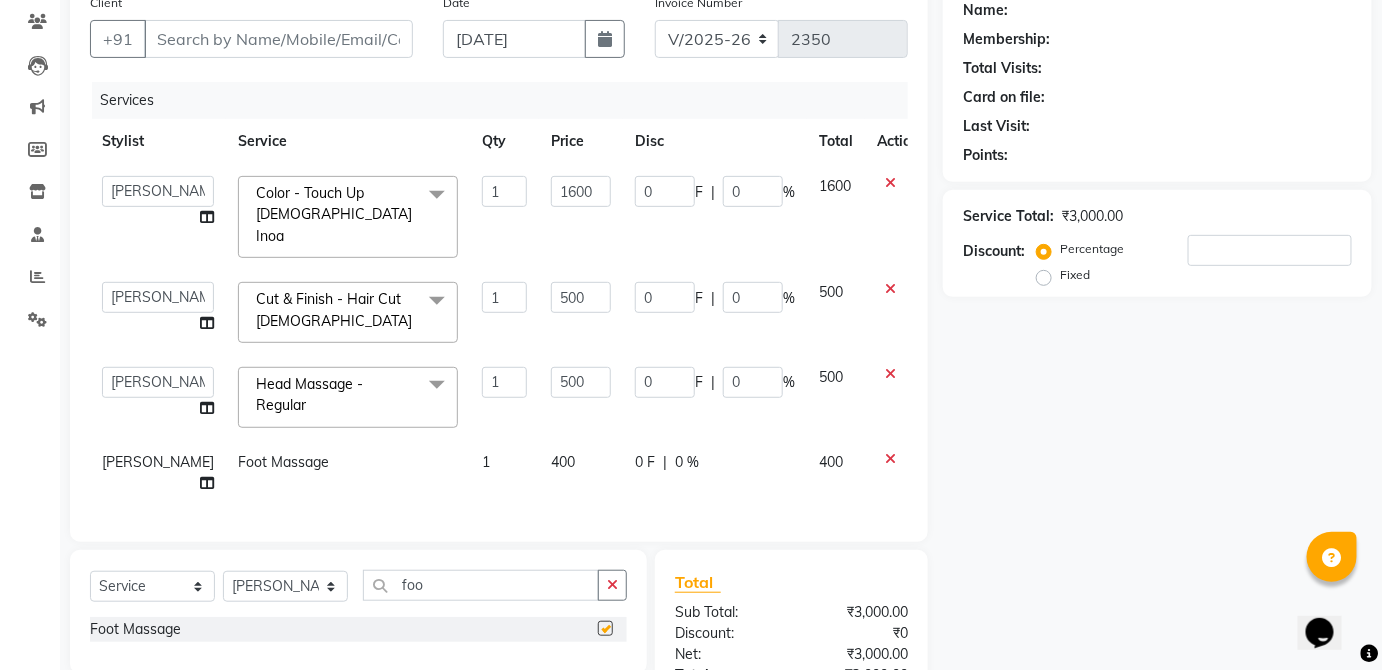 click on "0 F | 0 %" 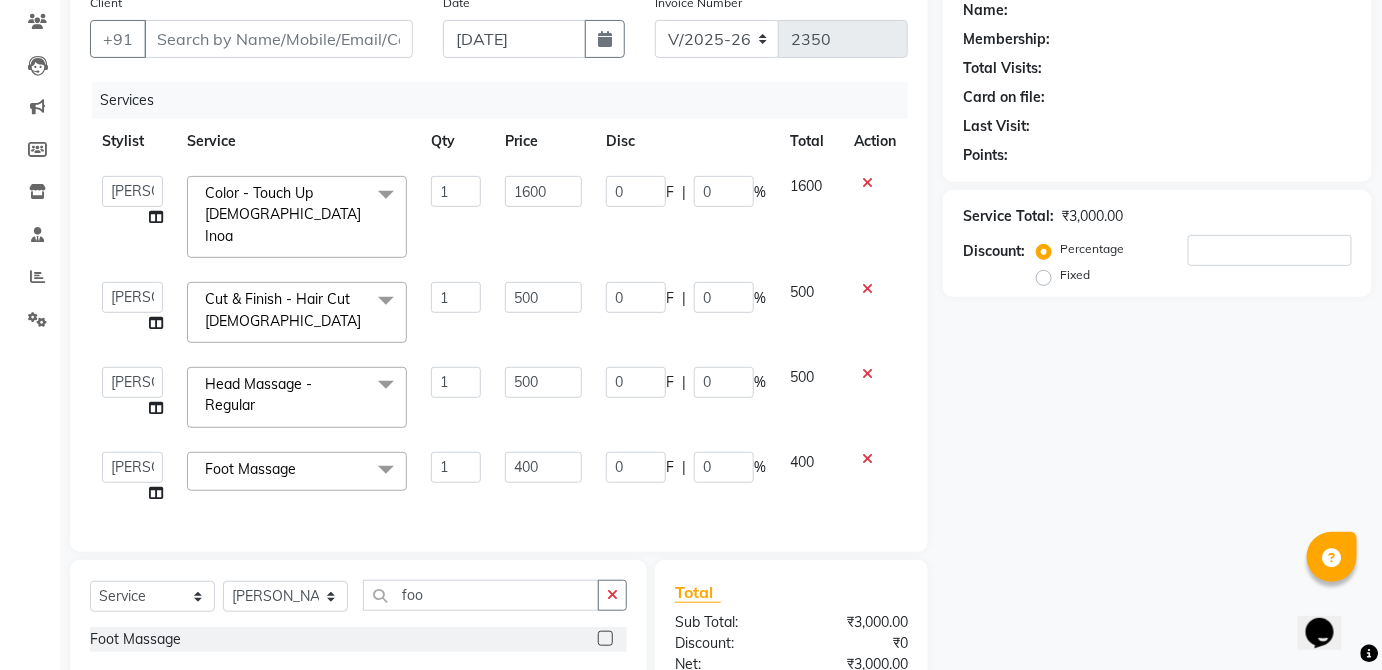 checkbox on "false" 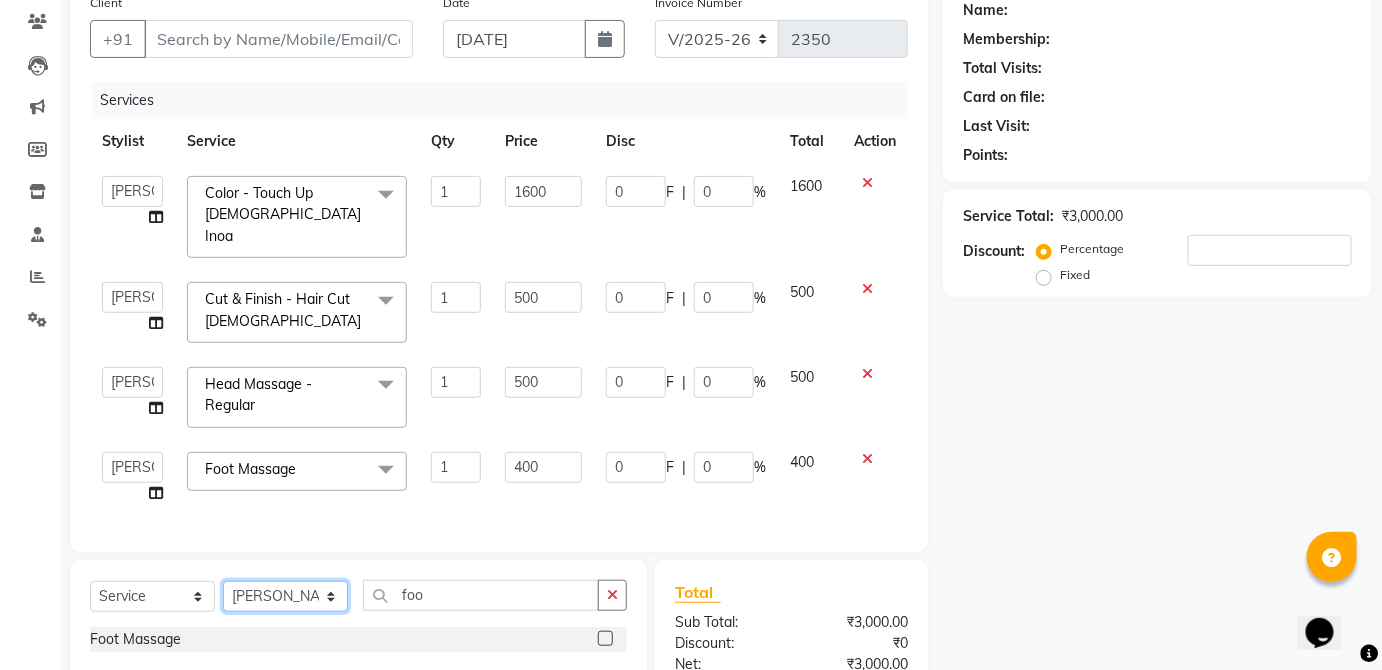 click on "Select Stylist  [PERSON_NAME] [PERSON_NAME] [PERSON_NAME] [PERSON_NAME]  Kaif [PERSON_NAME] [PERSON_NAME] Mamta Manager [PERSON_NAME] rahul  [PERSON_NAME] [PERSON_NAME] [PERSON_NAME] V.k" 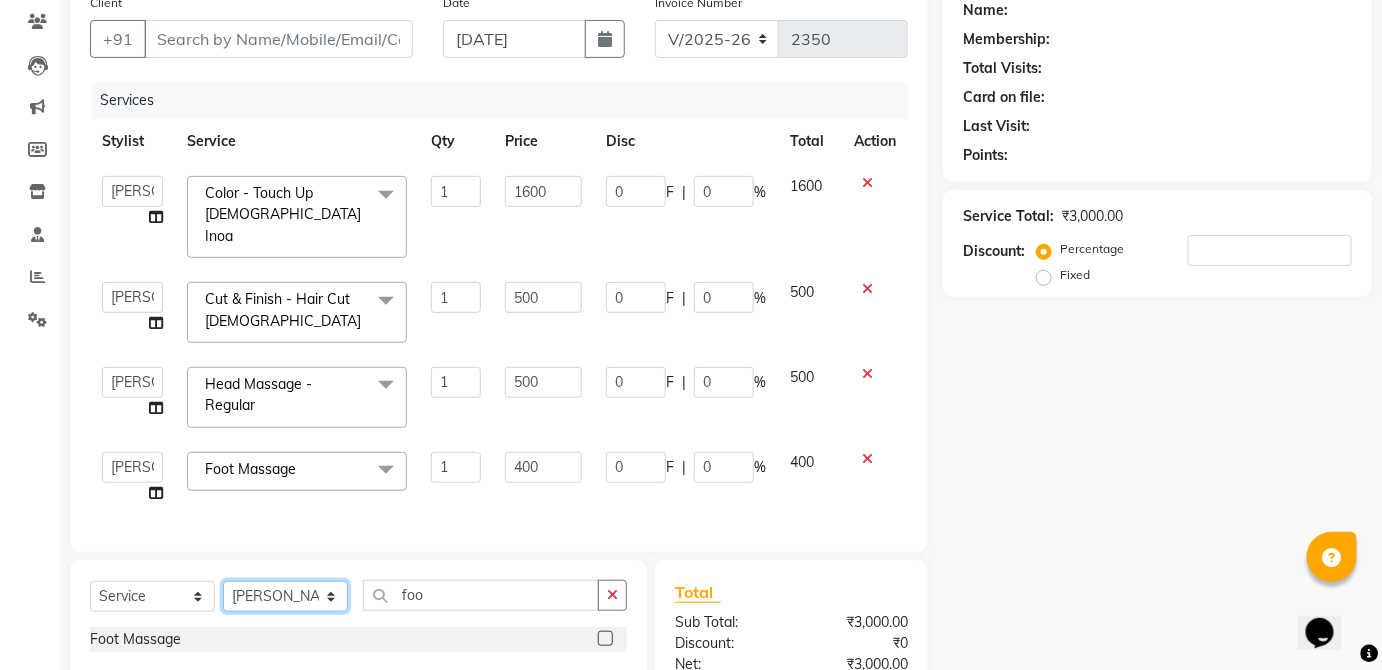 select on "66558" 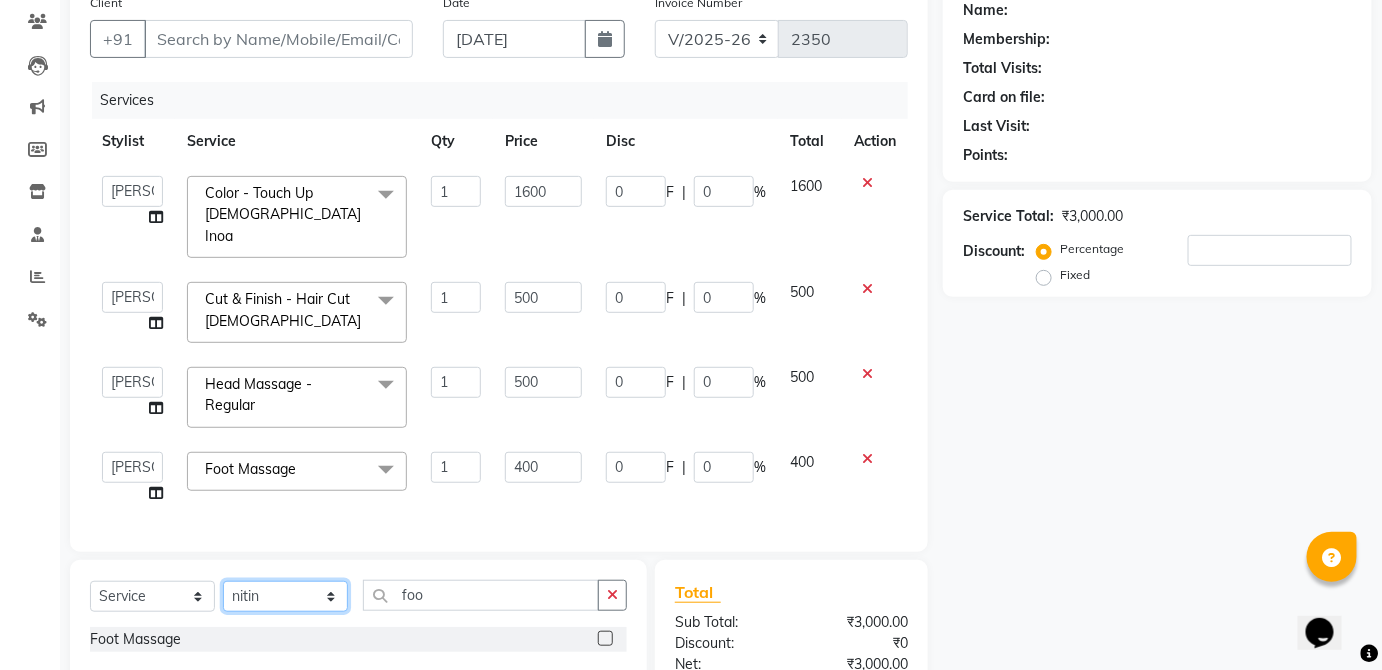 click on "Select Stylist  [PERSON_NAME] [PERSON_NAME] [PERSON_NAME] [PERSON_NAME]  Kaif [PERSON_NAME] [PERSON_NAME] Mamta Manager [PERSON_NAME] rahul  [PERSON_NAME] [PERSON_NAME] [PERSON_NAME] V.k" 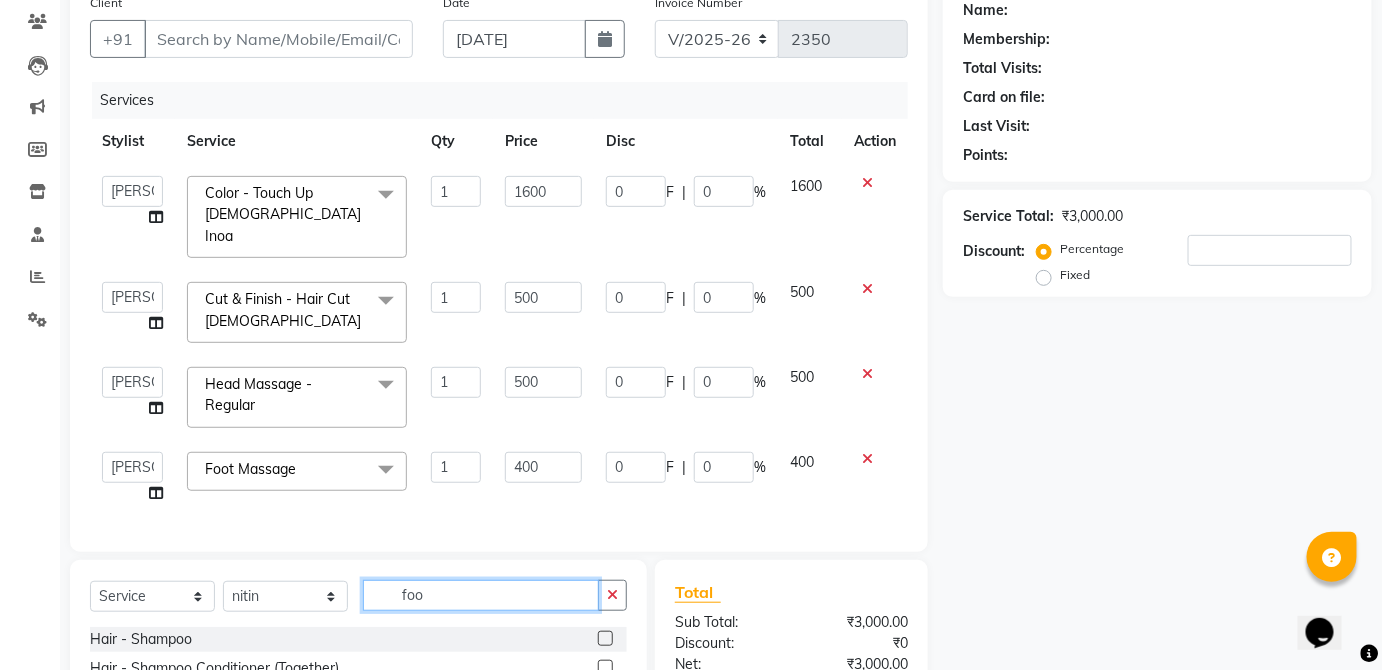 click on "foo" 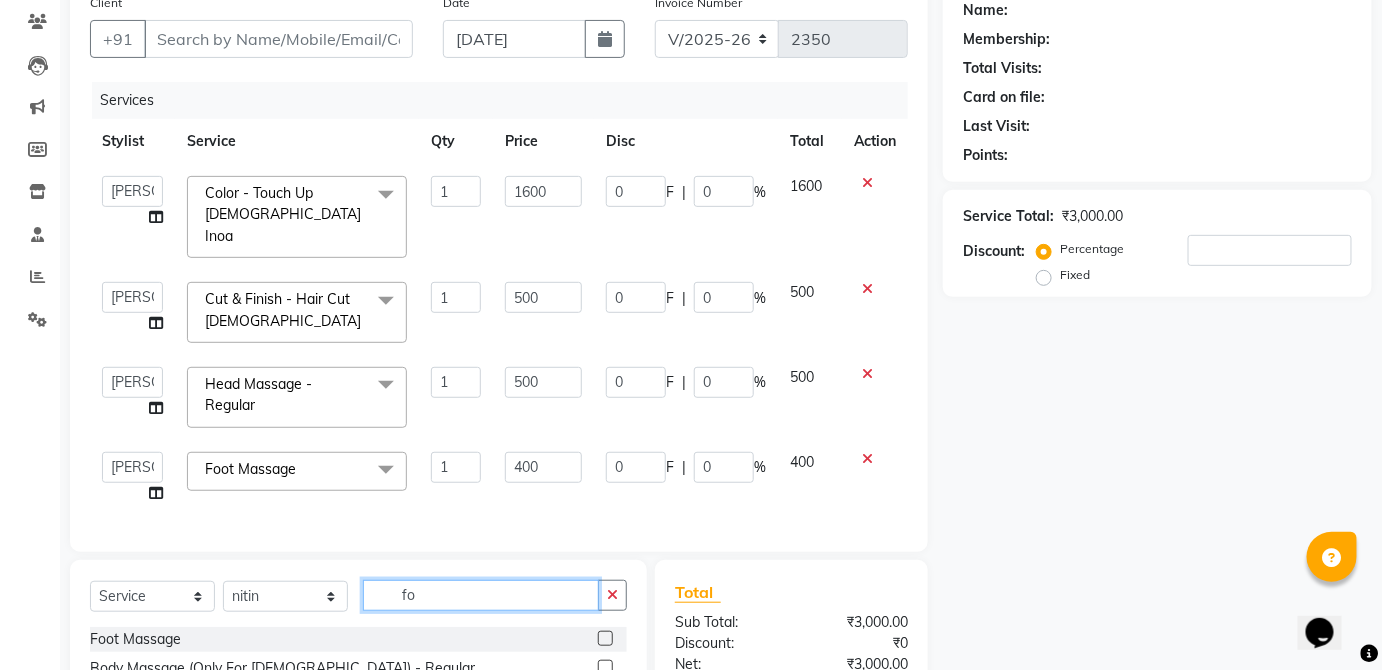 type on "foo" 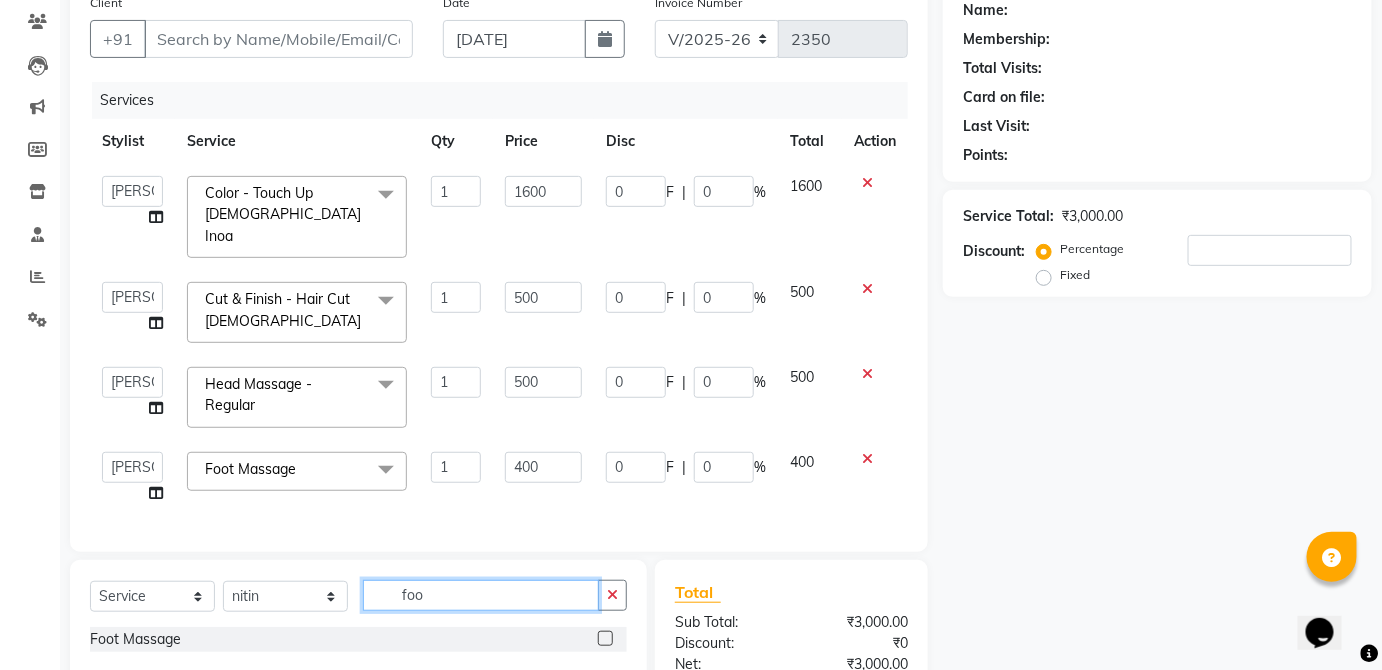 scroll, scrollTop: 327, scrollLeft: 0, axis: vertical 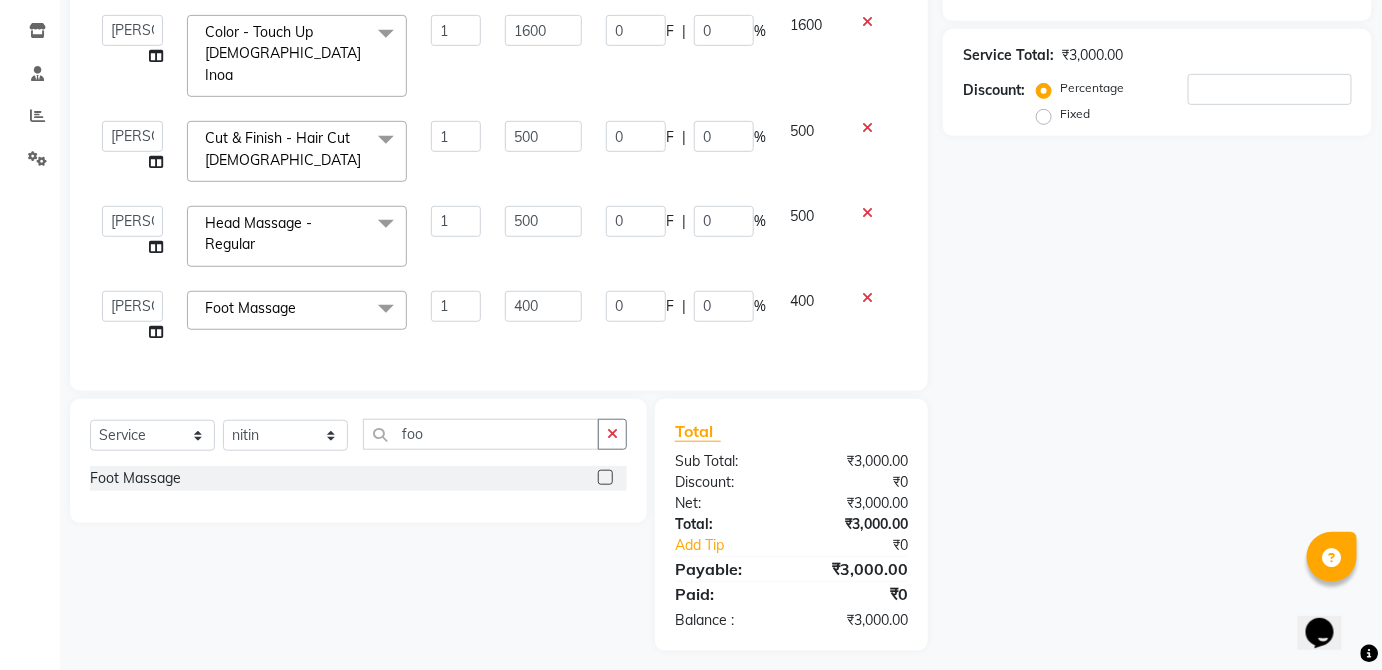 click 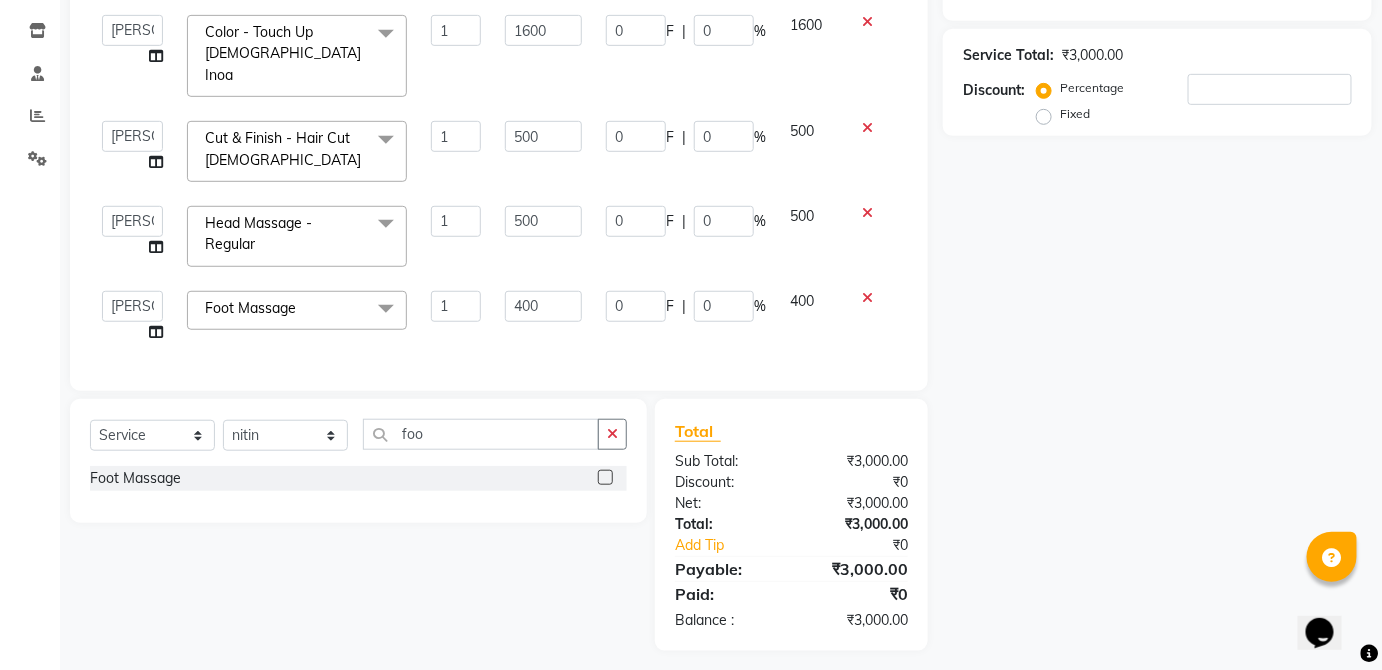 click at bounding box center [604, 478] 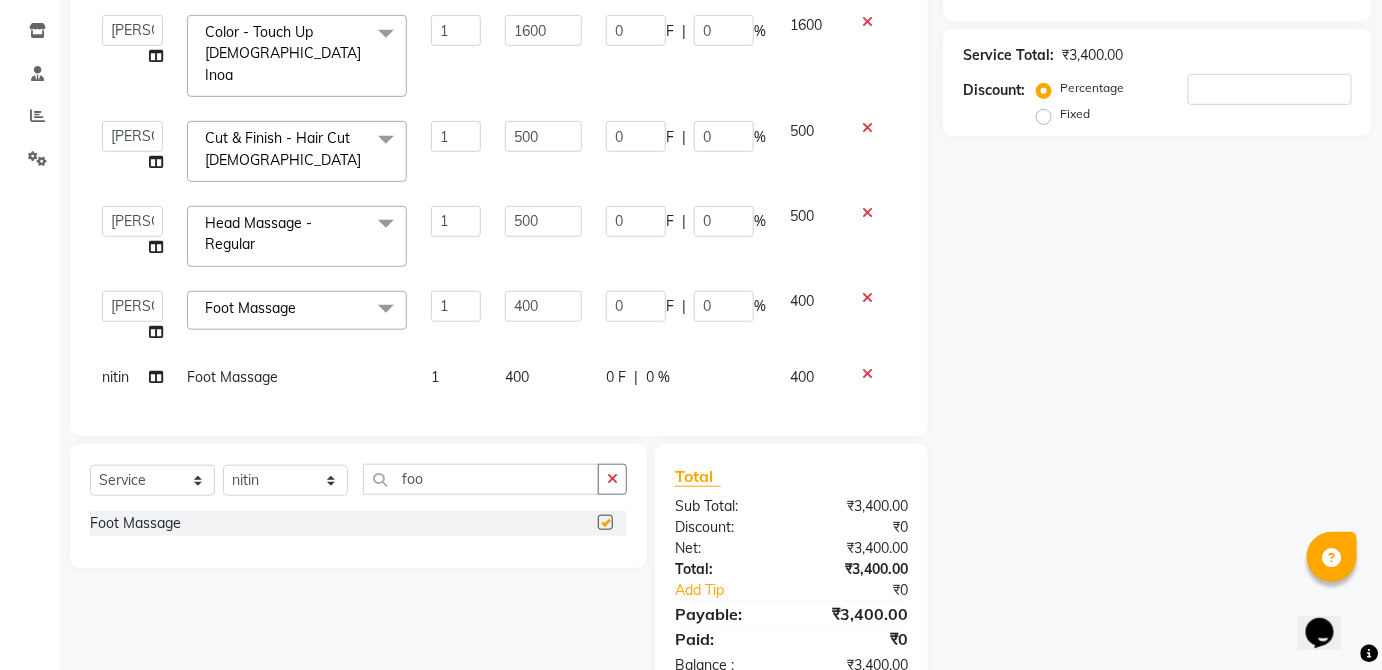 click on "0 F | 0 %" 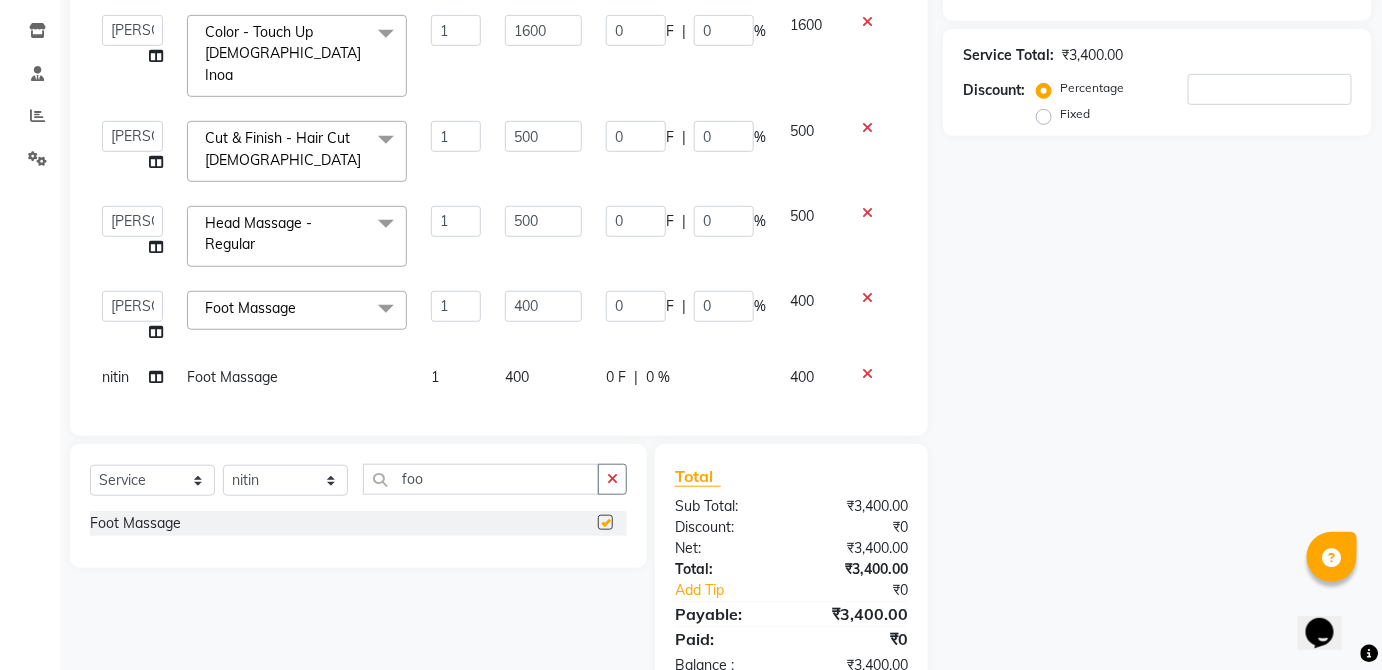 select on "66558" 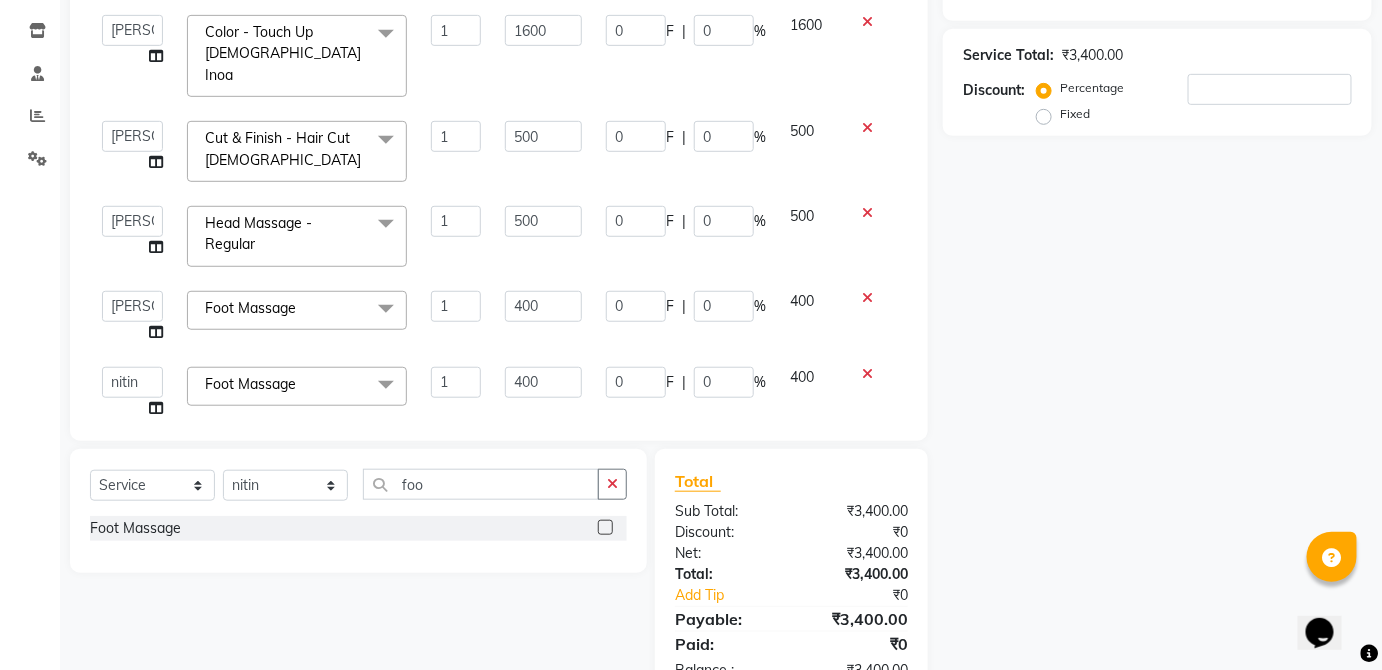 scroll, scrollTop: 386, scrollLeft: 0, axis: vertical 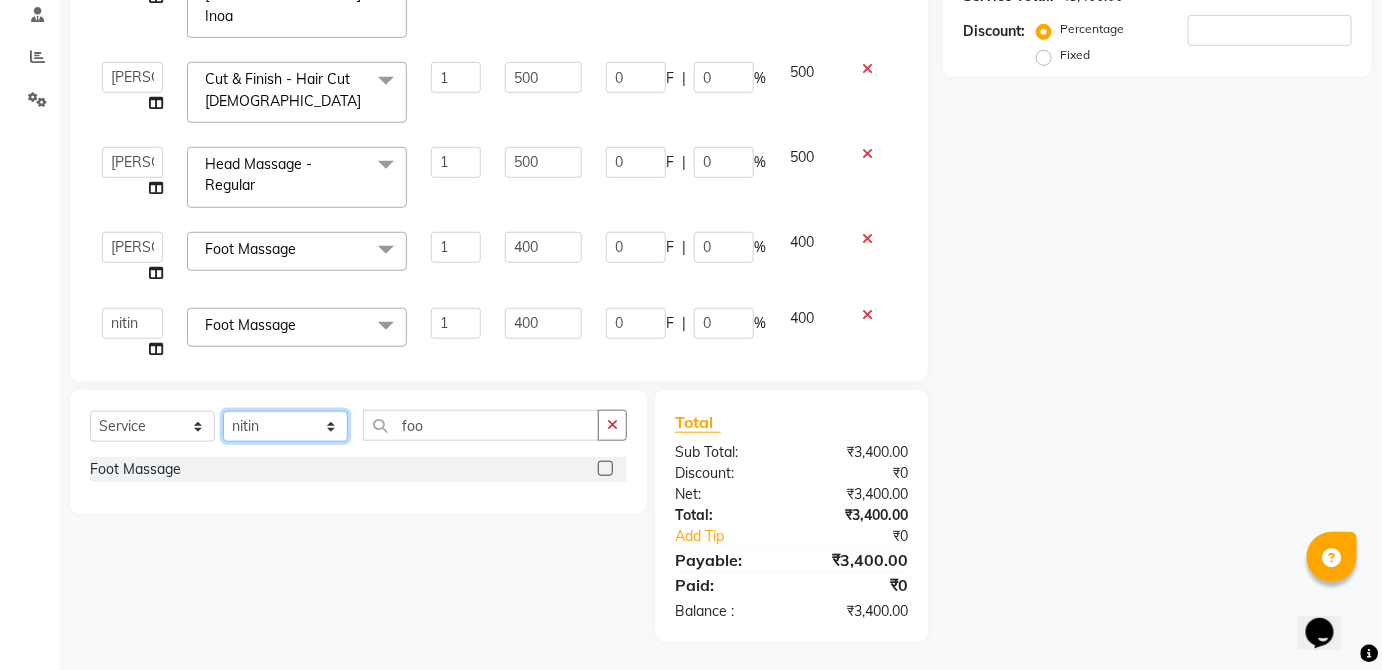 click on "Select Stylist  [PERSON_NAME] [PERSON_NAME] [PERSON_NAME] [PERSON_NAME]  Kaif [PERSON_NAME] [PERSON_NAME] Mamta Manager [PERSON_NAME] rahul  [PERSON_NAME] [PERSON_NAME] [PERSON_NAME] V.k" 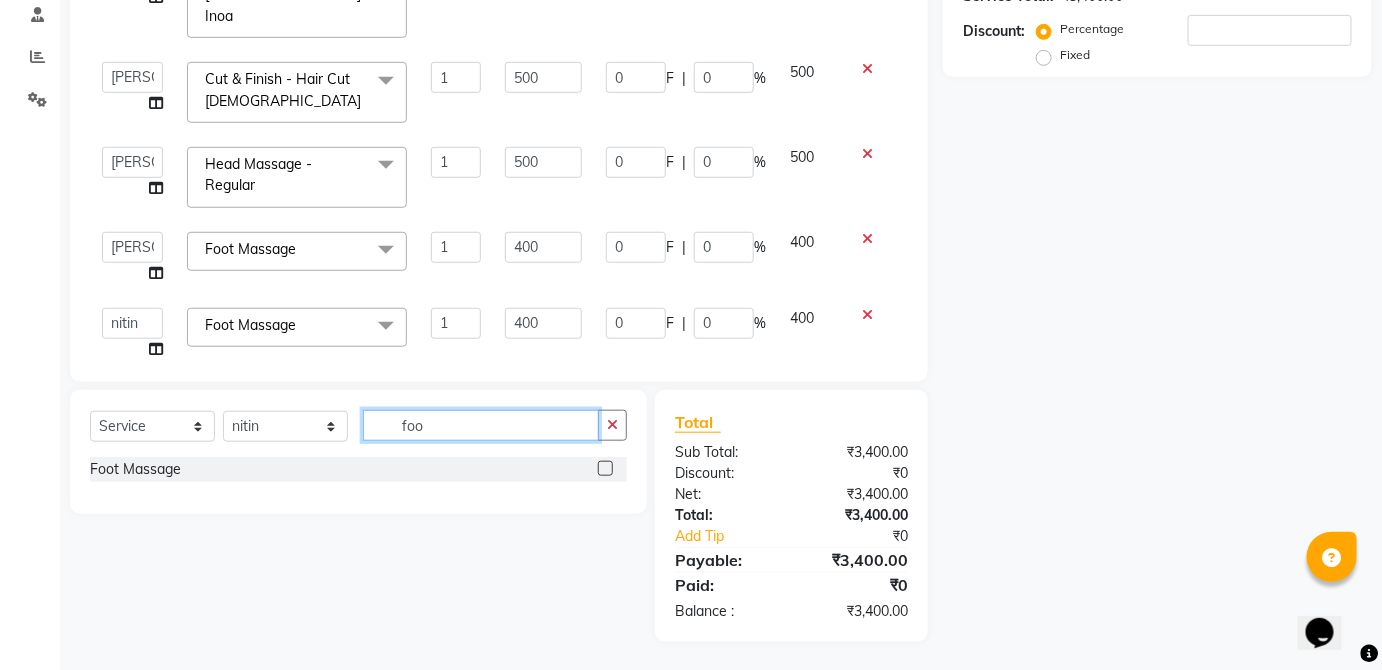 click on "foo" 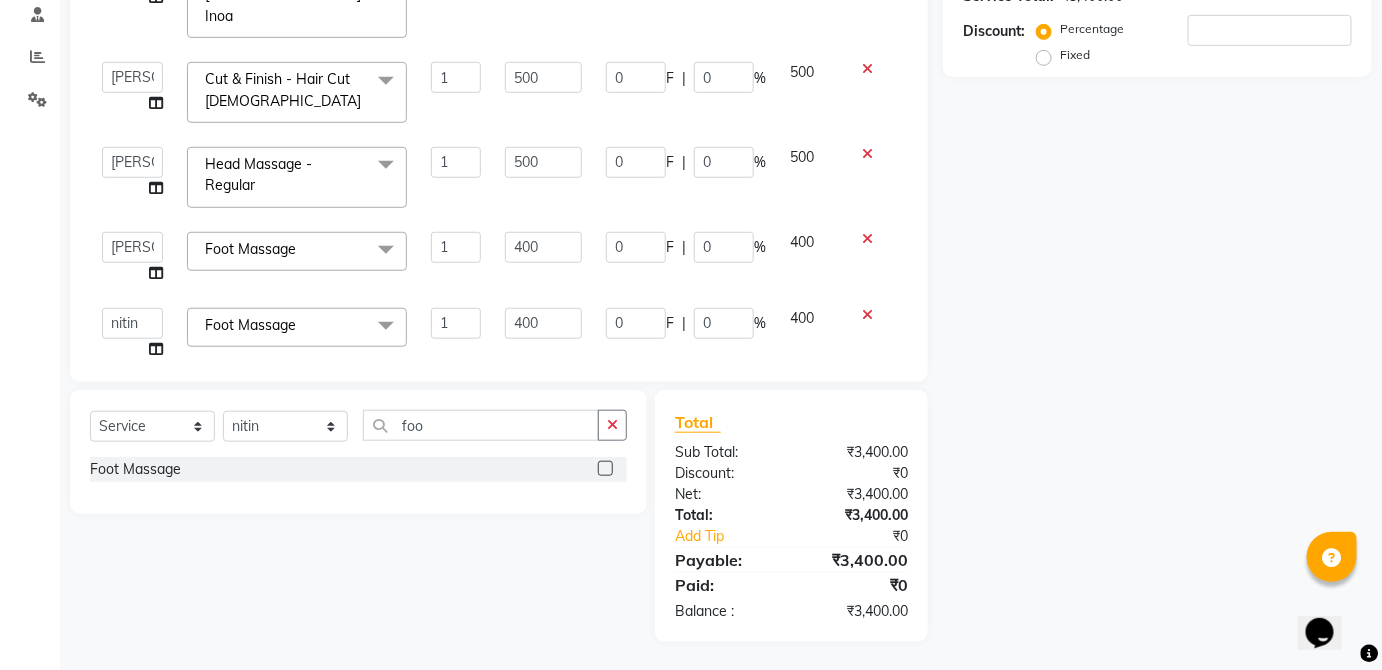 click 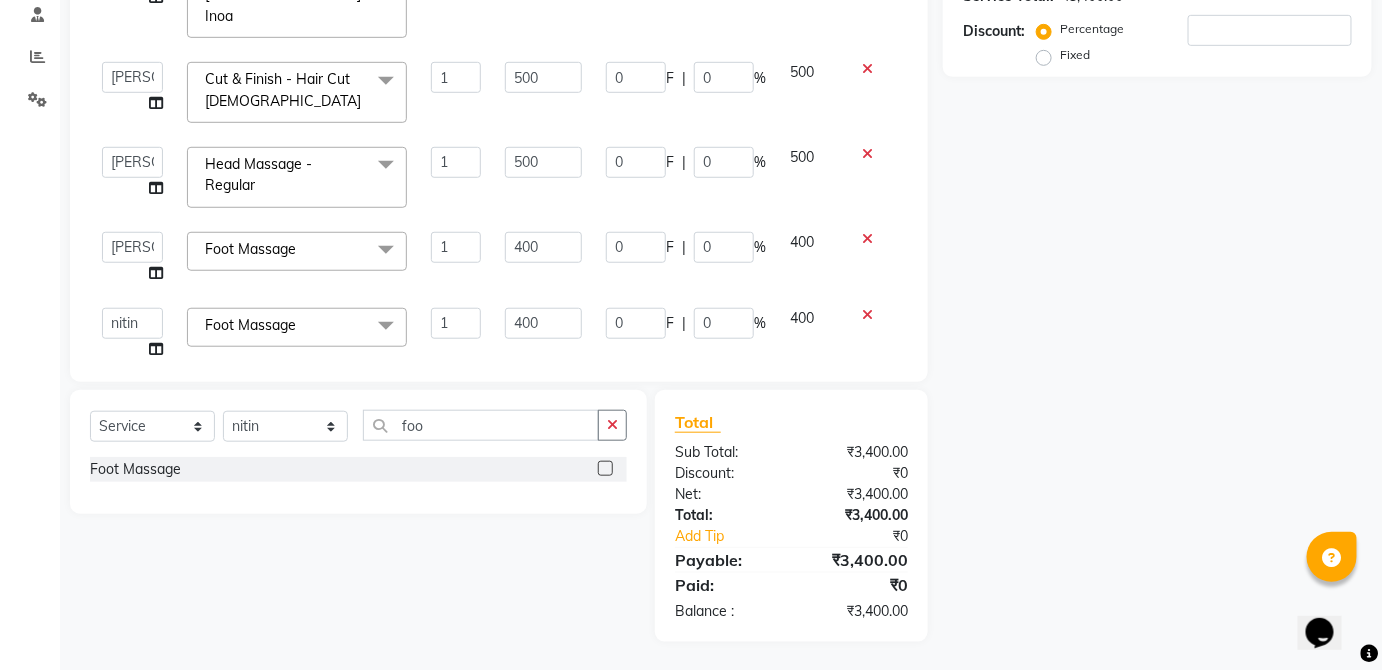 click at bounding box center [604, 469] 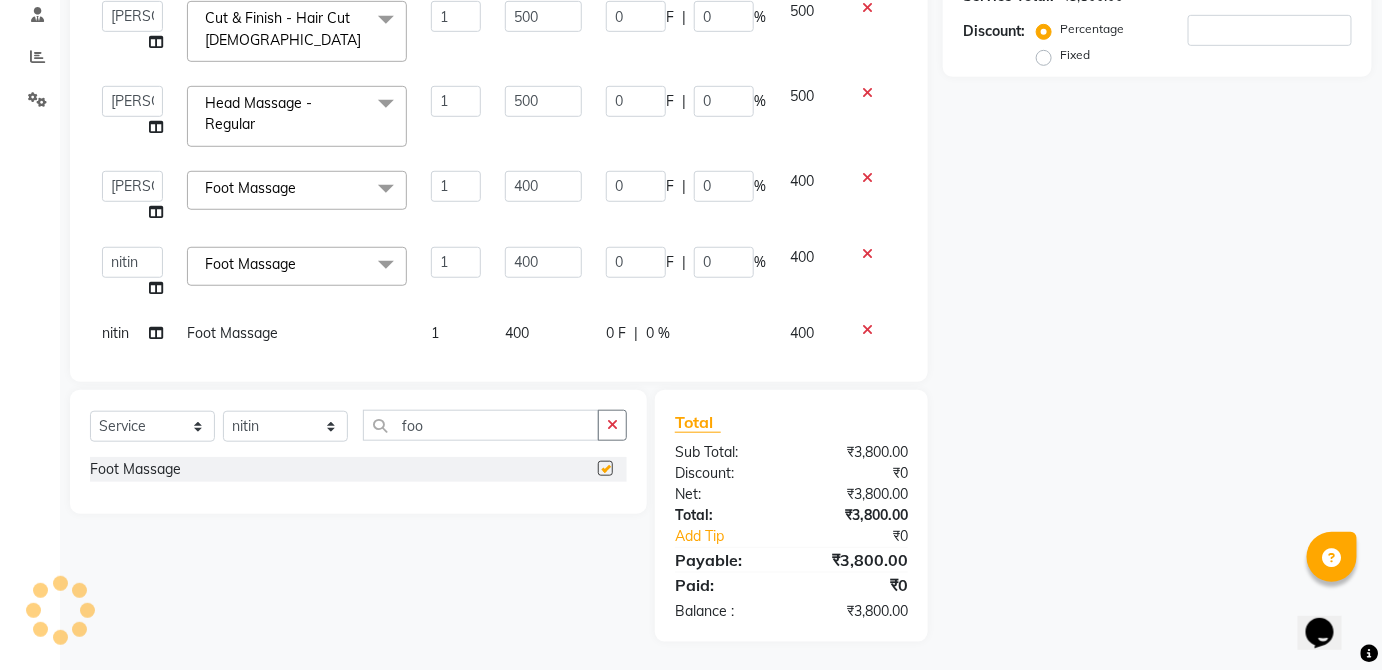 checkbox on "false" 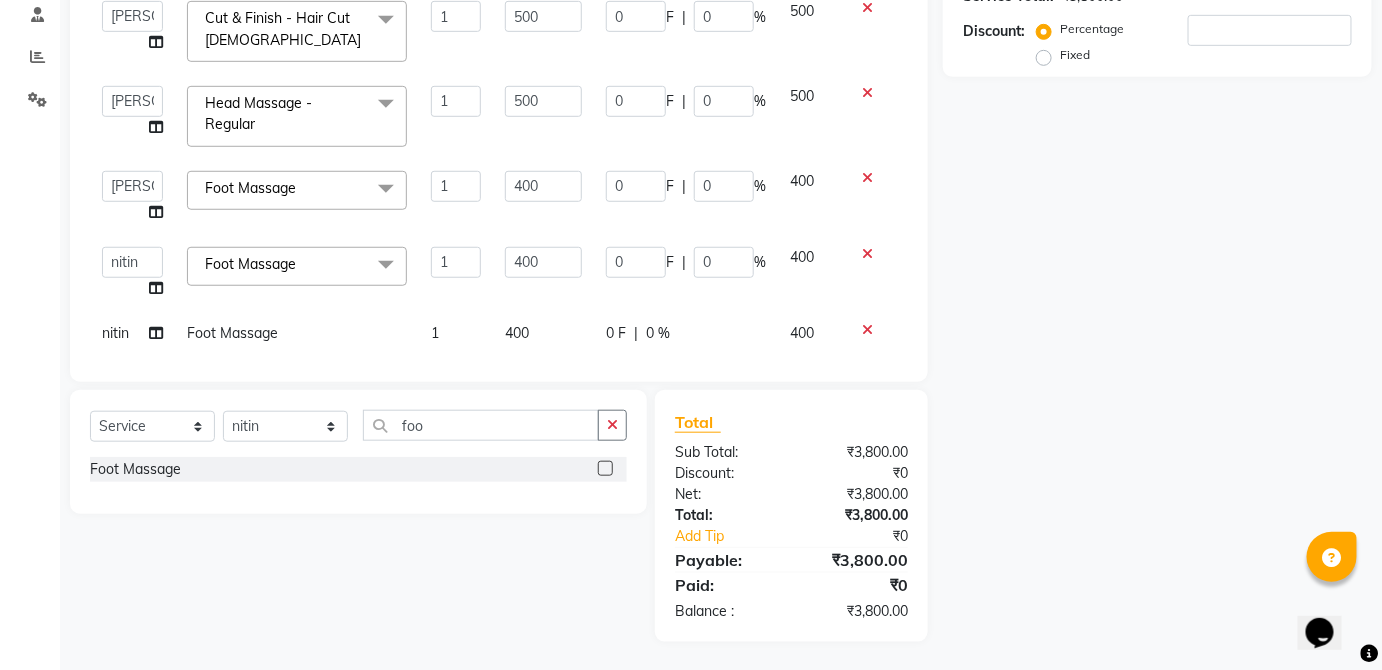 click on "0 F | 0 %" 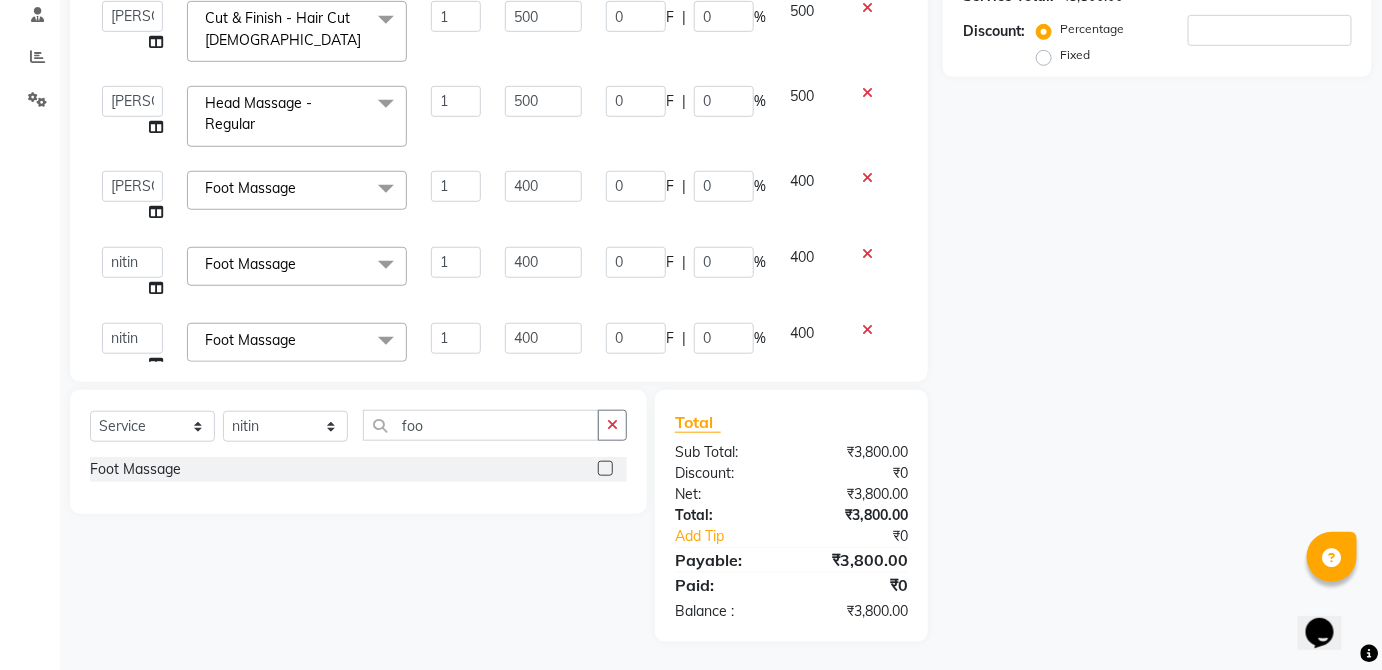 scroll, scrollTop: 92, scrollLeft: 0, axis: vertical 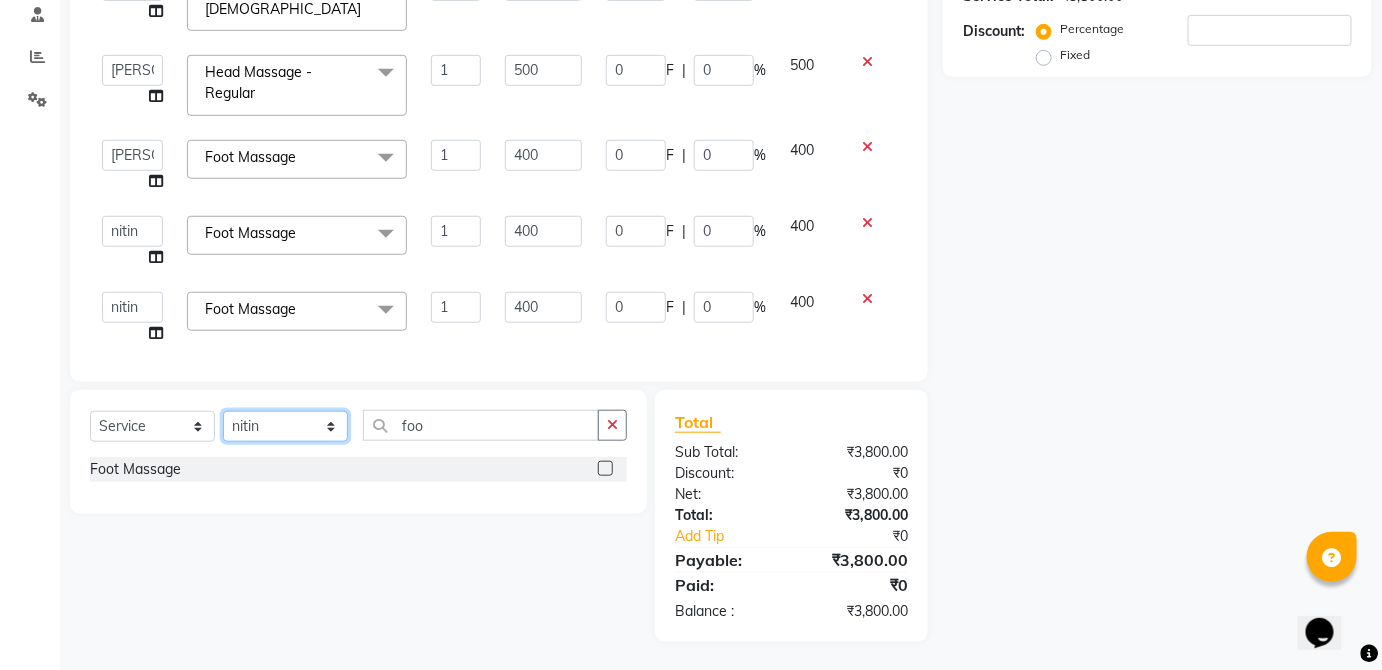 click on "Select Stylist  [PERSON_NAME] [PERSON_NAME] [PERSON_NAME] [PERSON_NAME]  Kaif [PERSON_NAME] [PERSON_NAME] Mamta Manager [PERSON_NAME] rahul  [PERSON_NAME] [PERSON_NAME] [PERSON_NAME] V.k" 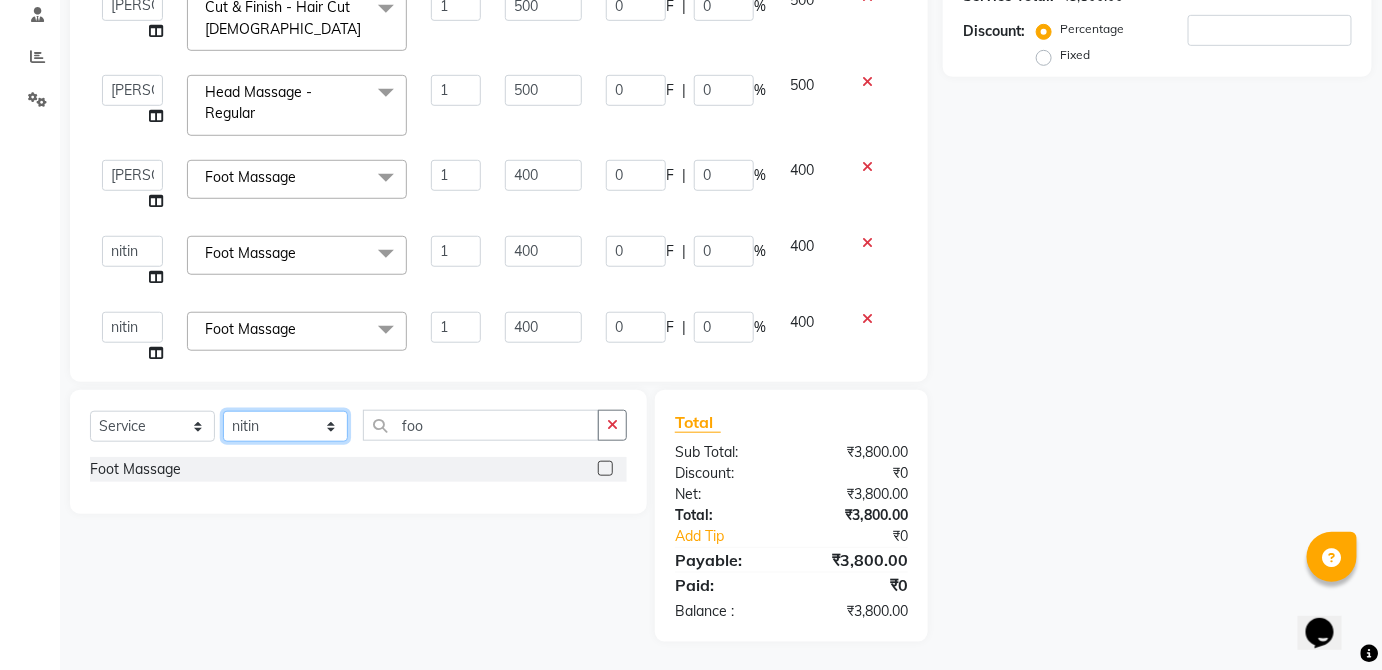 scroll, scrollTop: 92, scrollLeft: 0, axis: vertical 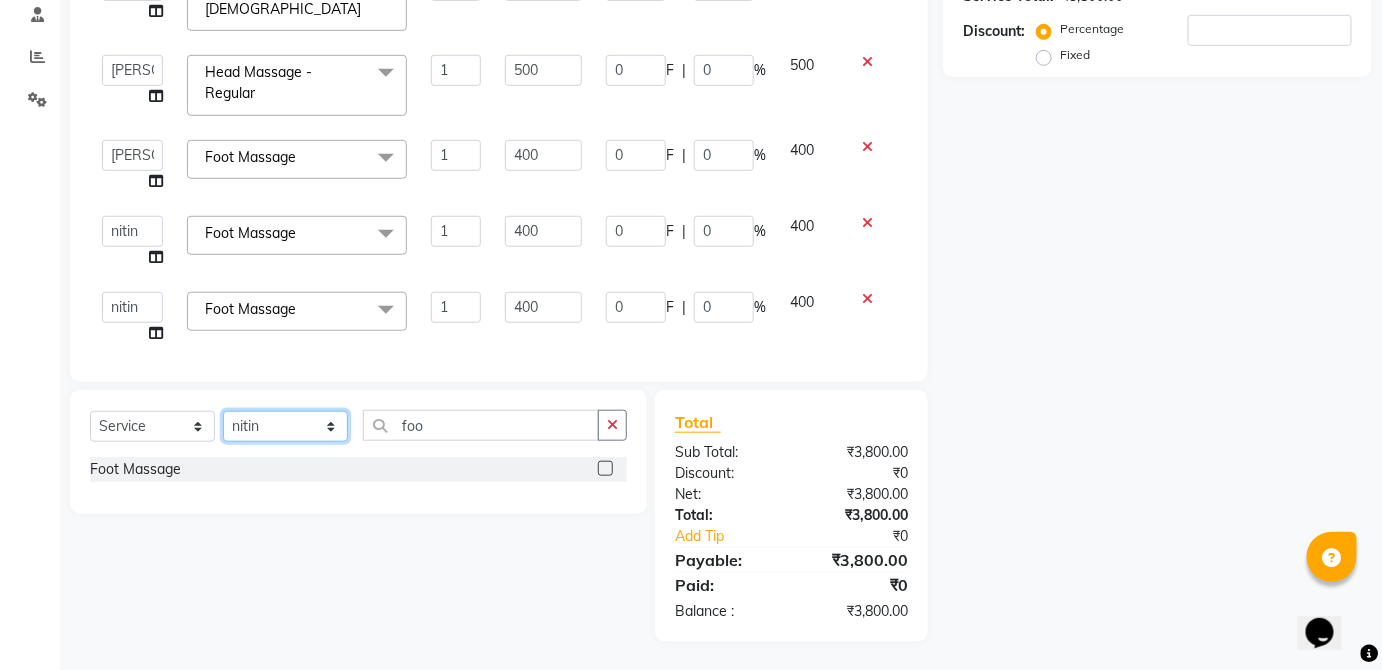 click on "Select Stylist  [PERSON_NAME] [PERSON_NAME] [PERSON_NAME] [PERSON_NAME]  Kaif [PERSON_NAME] [PERSON_NAME] Mamta Manager [PERSON_NAME] rahul  [PERSON_NAME] [PERSON_NAME] [PERSON_NAME] V.k" 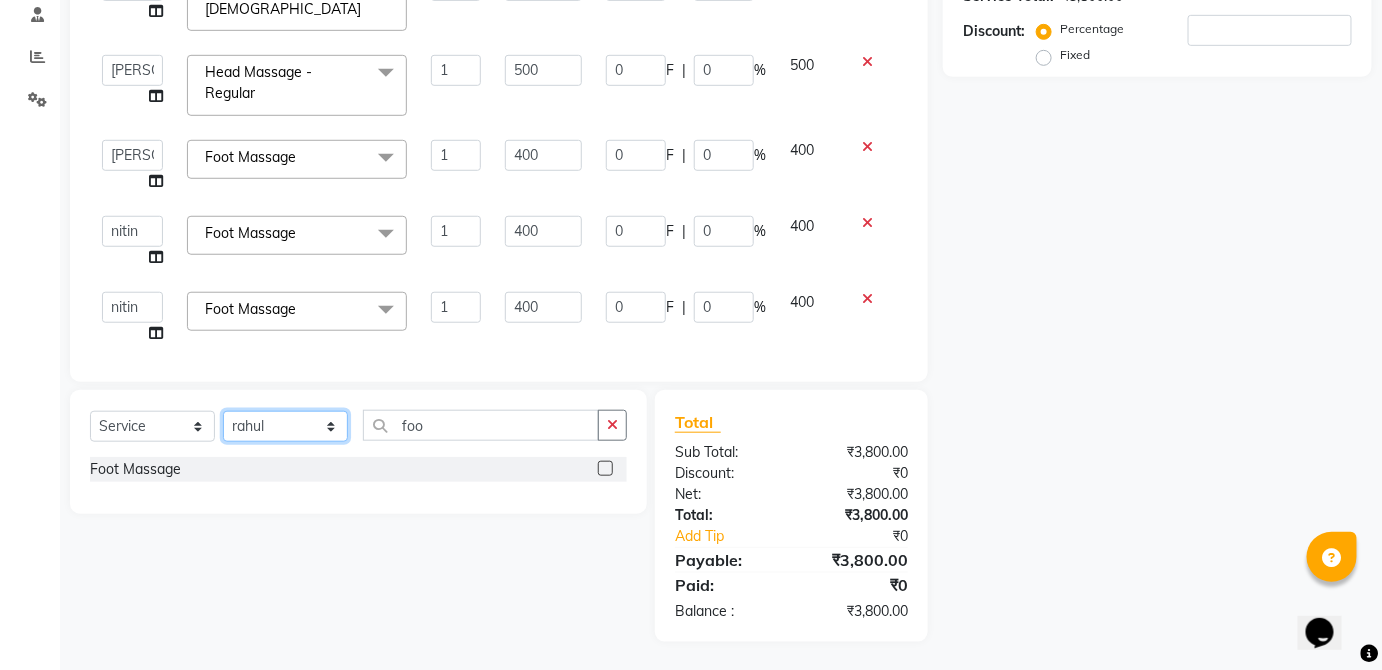 click on "Select Stylist  [PERSON_NAME] [PERSON_NAME] [PERSON_NAME] [PERSON_NAME]  Kaif [PERSON_NAME] [PERSON_NAME] Mamta Manager [PERSON_NAME] rahul  [PERSON_NAME] [PERSON_NAME] [PERSON_NAME] V.k" 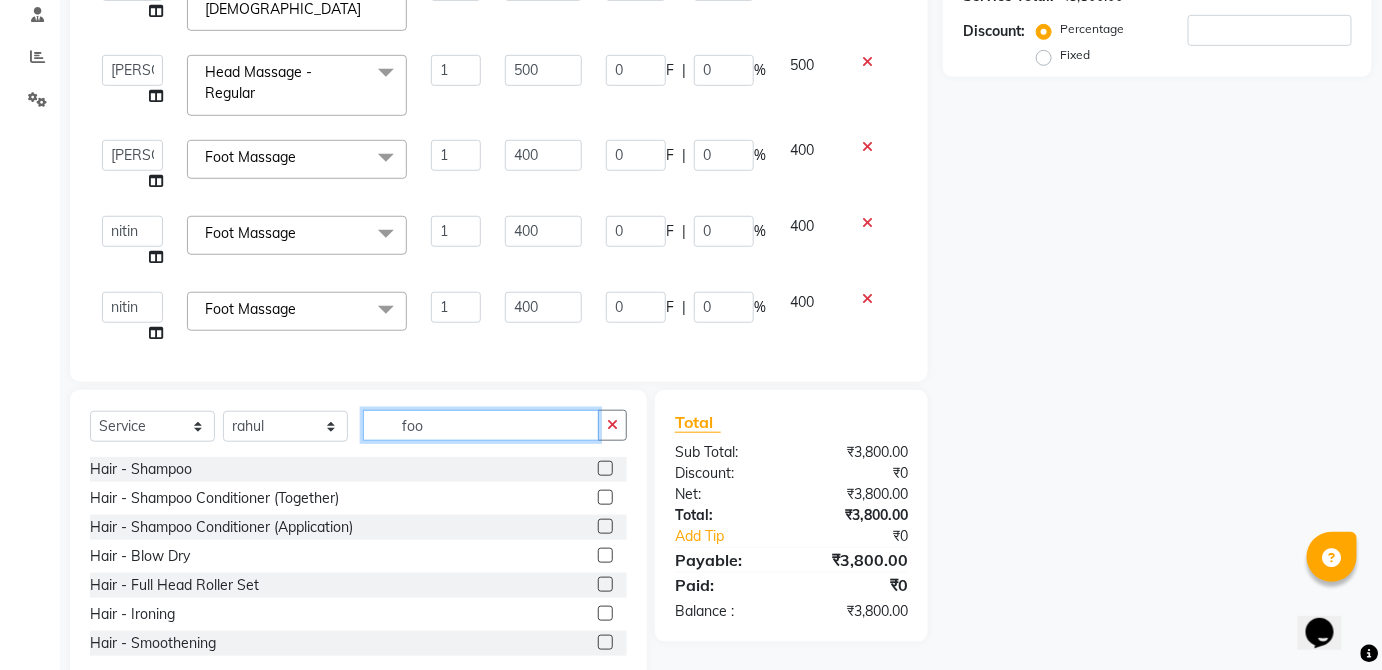 click on "foo" 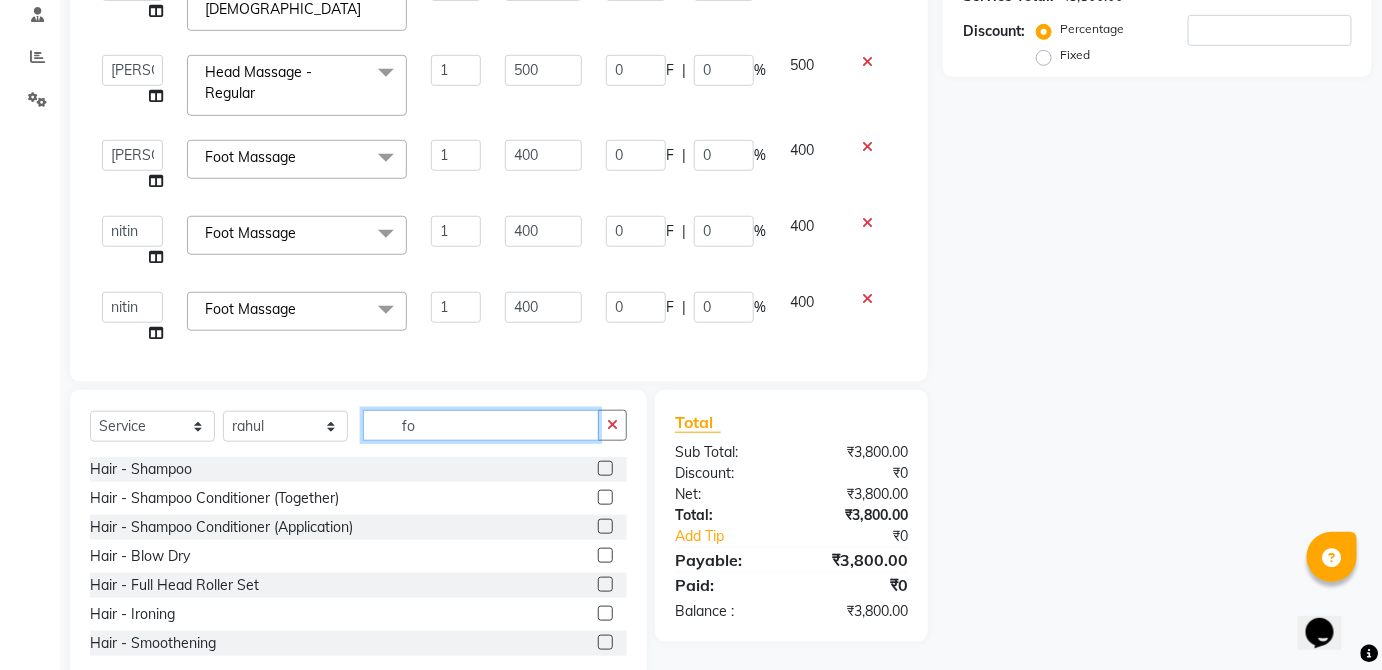 type on "f" 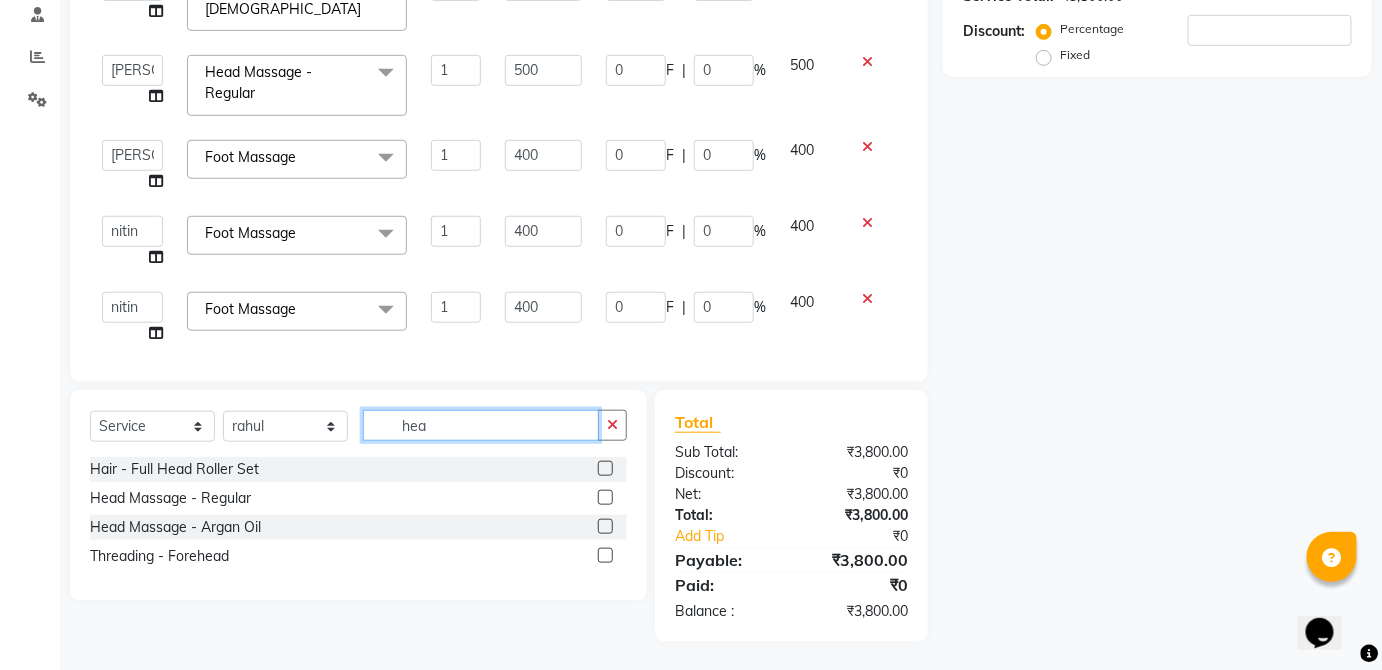 type on "hea" 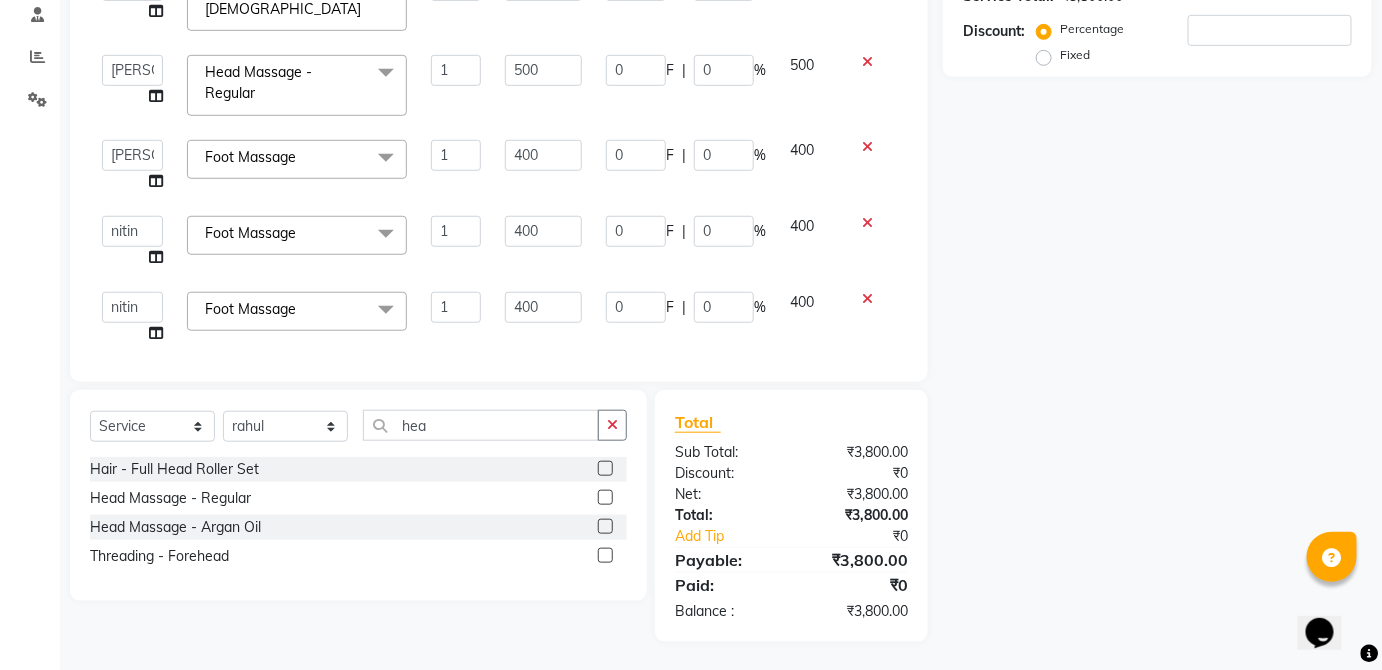 click 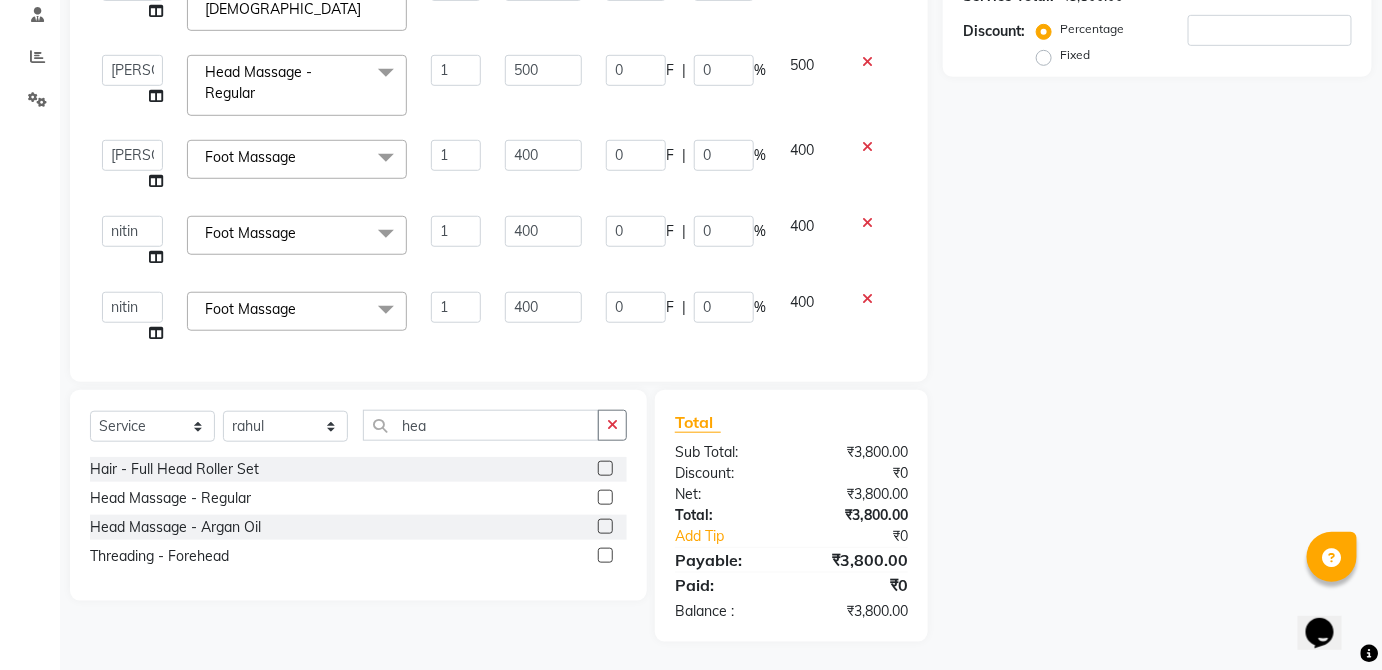 click at bounding box center (604, 498) 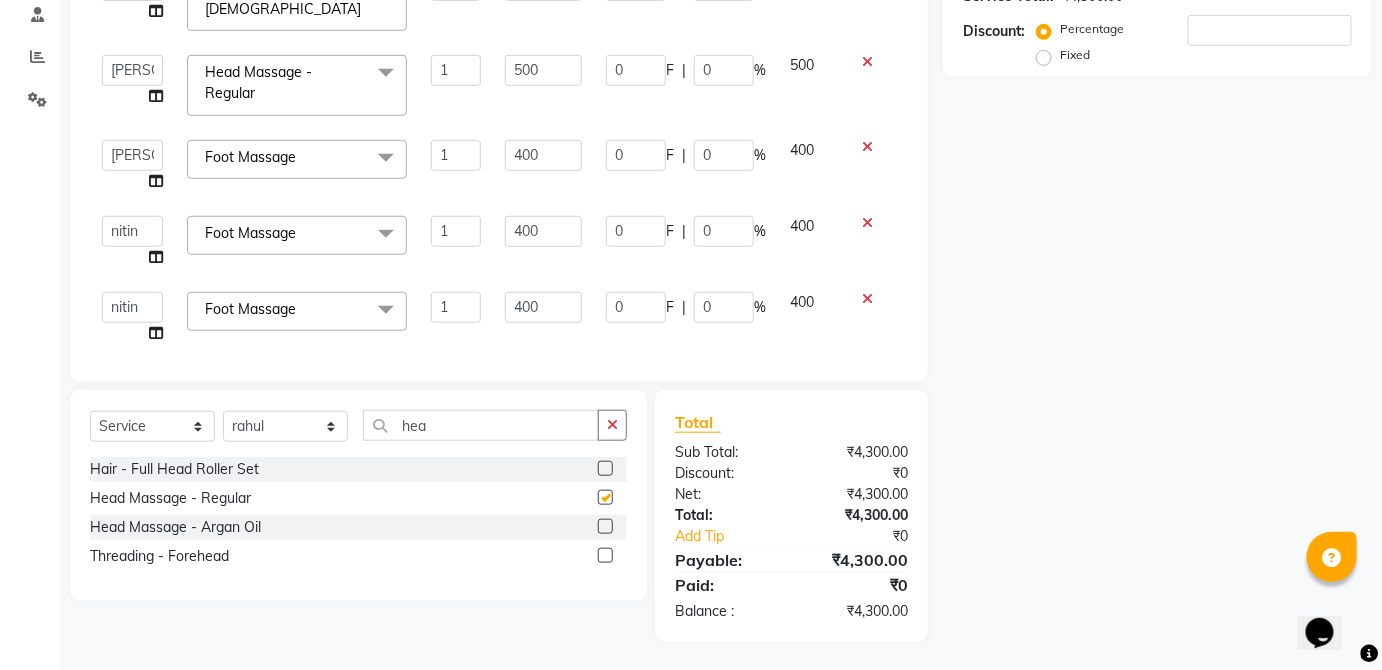 checkbox on "false" 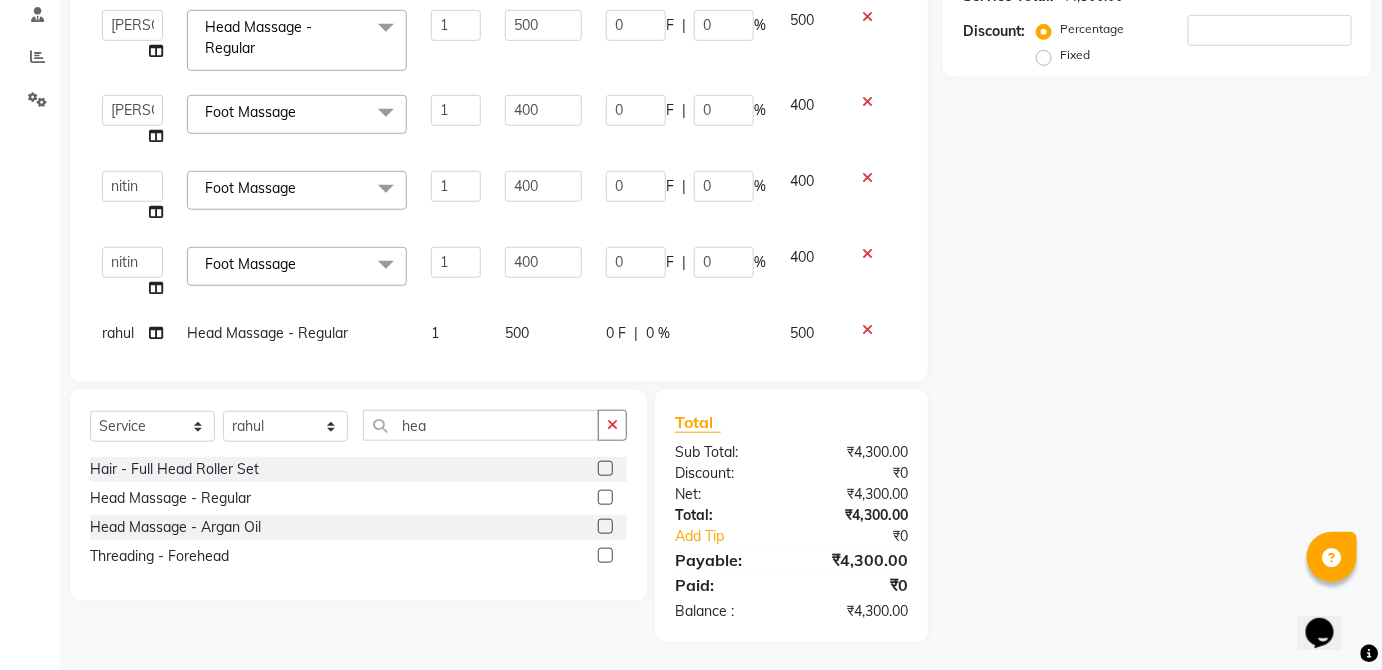 click on "500" 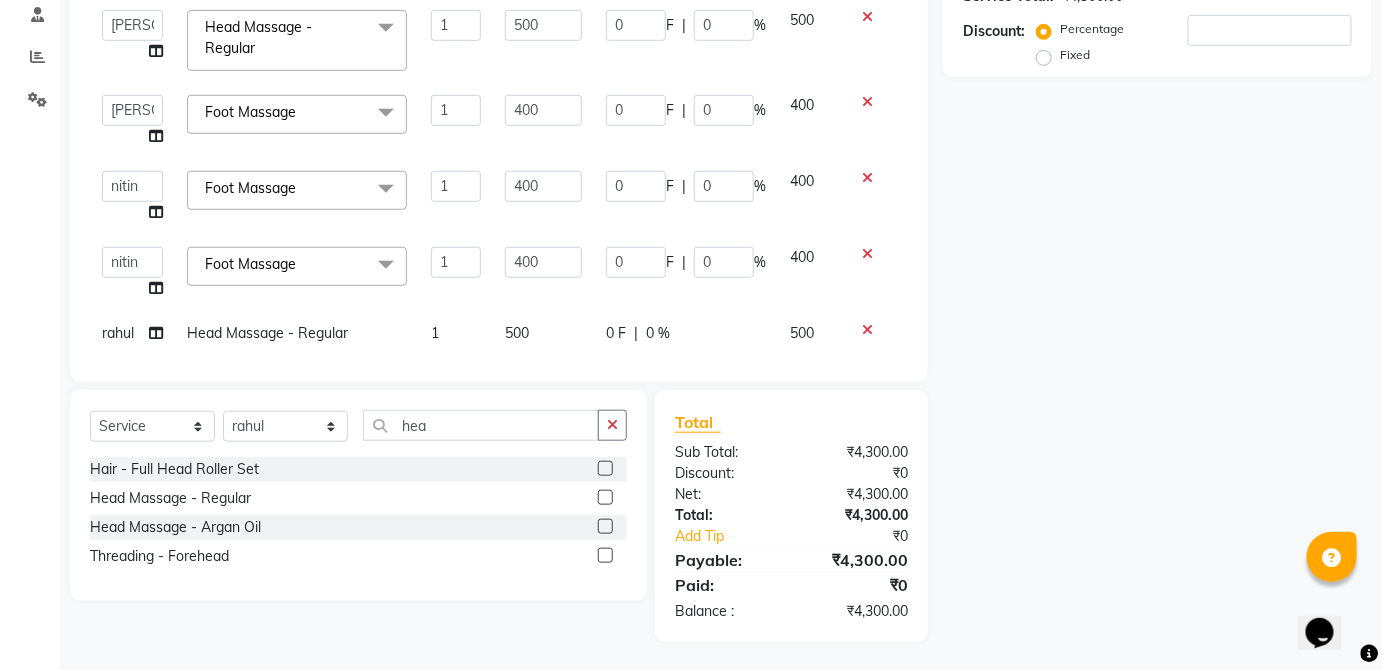select on "63906" 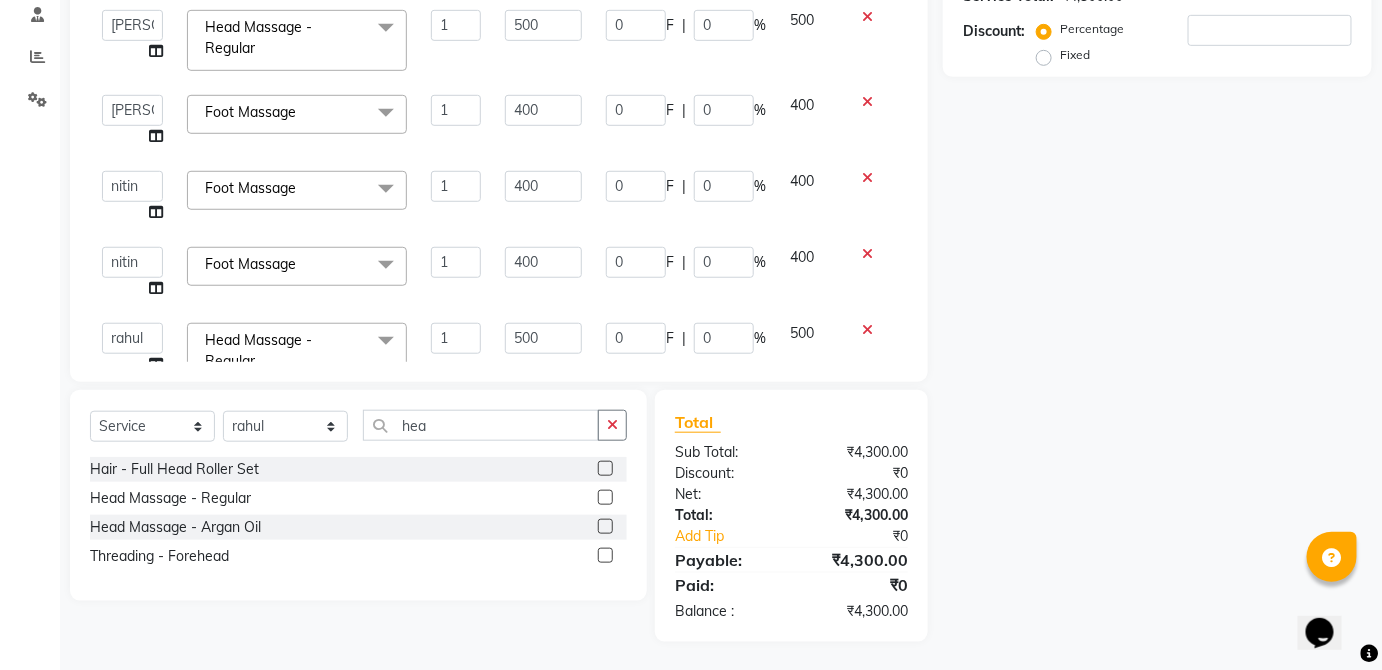 scroll, scrollTop: 176, scrollLeft: 0, axis: vertical 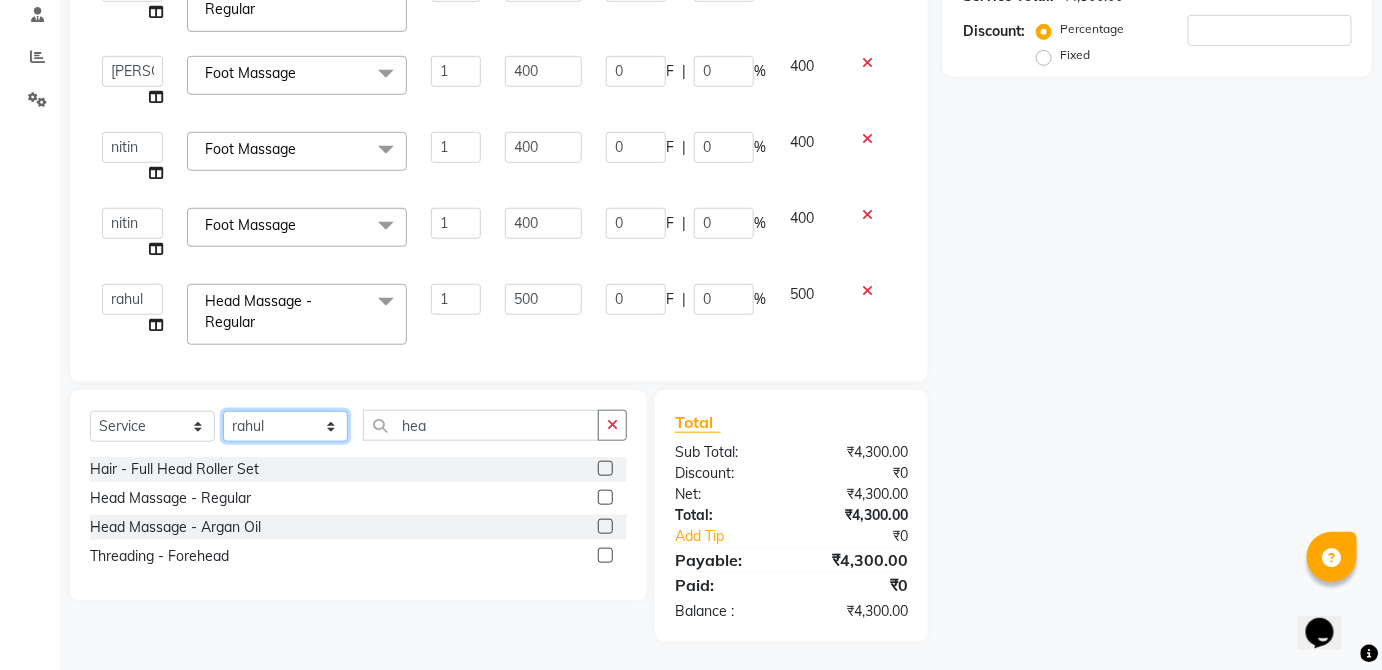 click on "Select Stylist  [PERSON_NAME] [PERSON_NAME] [PERSON_NAME] [PERSON_NAME]  Kaif [PERSON_NAME] [PERSON_NAME] Mamta Manager [PERSON_NAME] rahul  [PERSON_NAME] [PERSON_NAME] [PERSON_NAME] V.k" 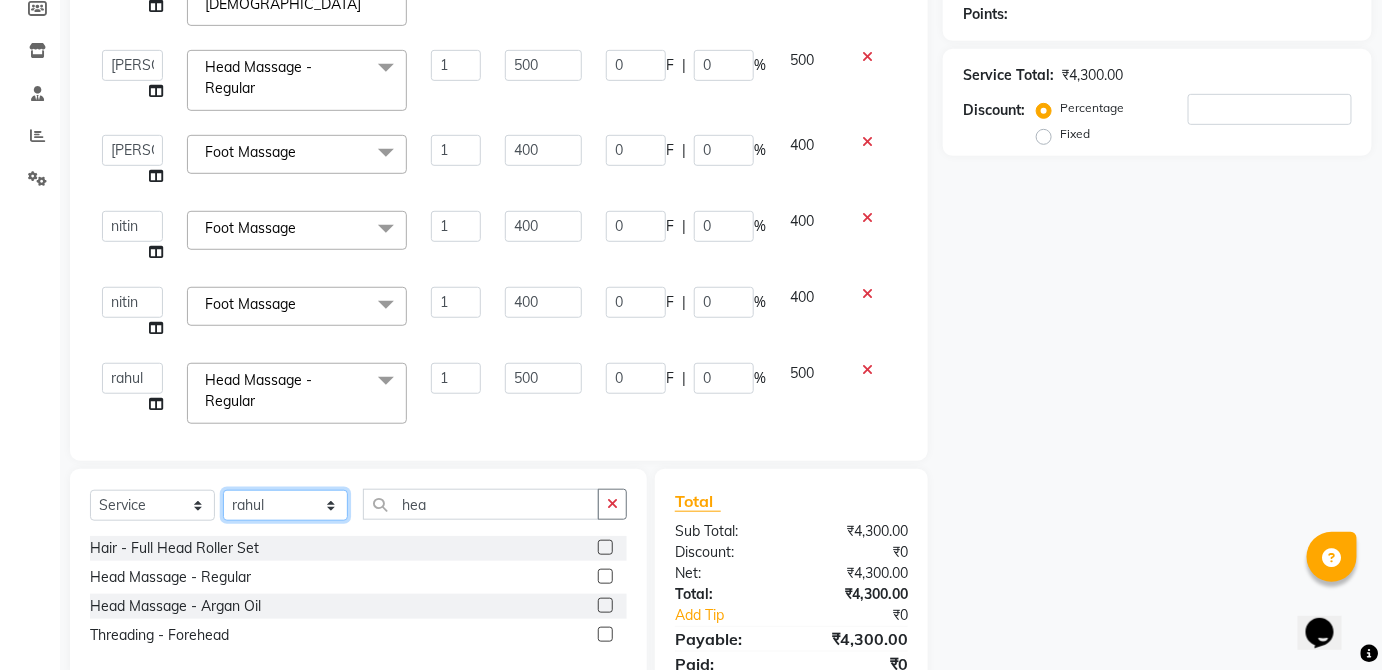 scroll, scrollTop: 280, scrollLeft: 0, axis: vertical 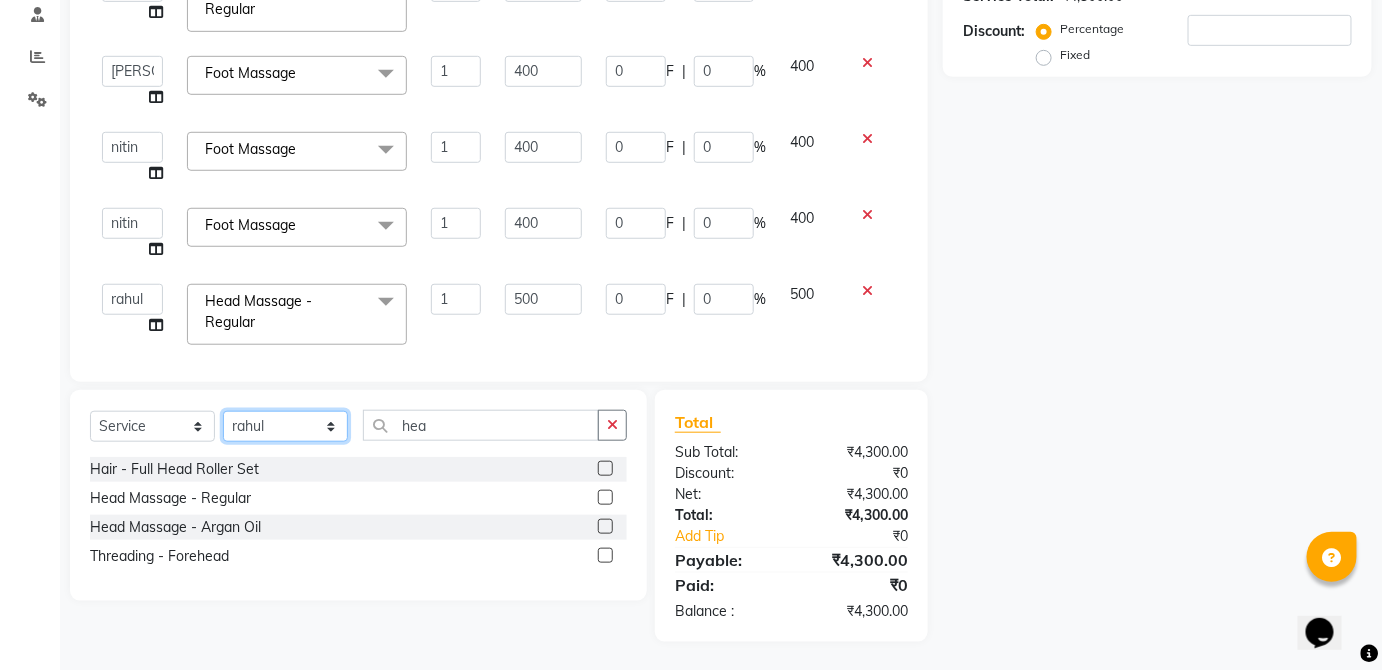 click on "Select Stylist  [PERSON_NAME] [PERSON_NAME] [PERSON_NAME] [PERSON_NAME]  Kaif [PERSON_NAME] [PERSON_NAME] Mamta Manager [PERSON_NAME] rahul  [PERSON_NAME] [PERSON_NAME] [PERSON_NAME] V.k" 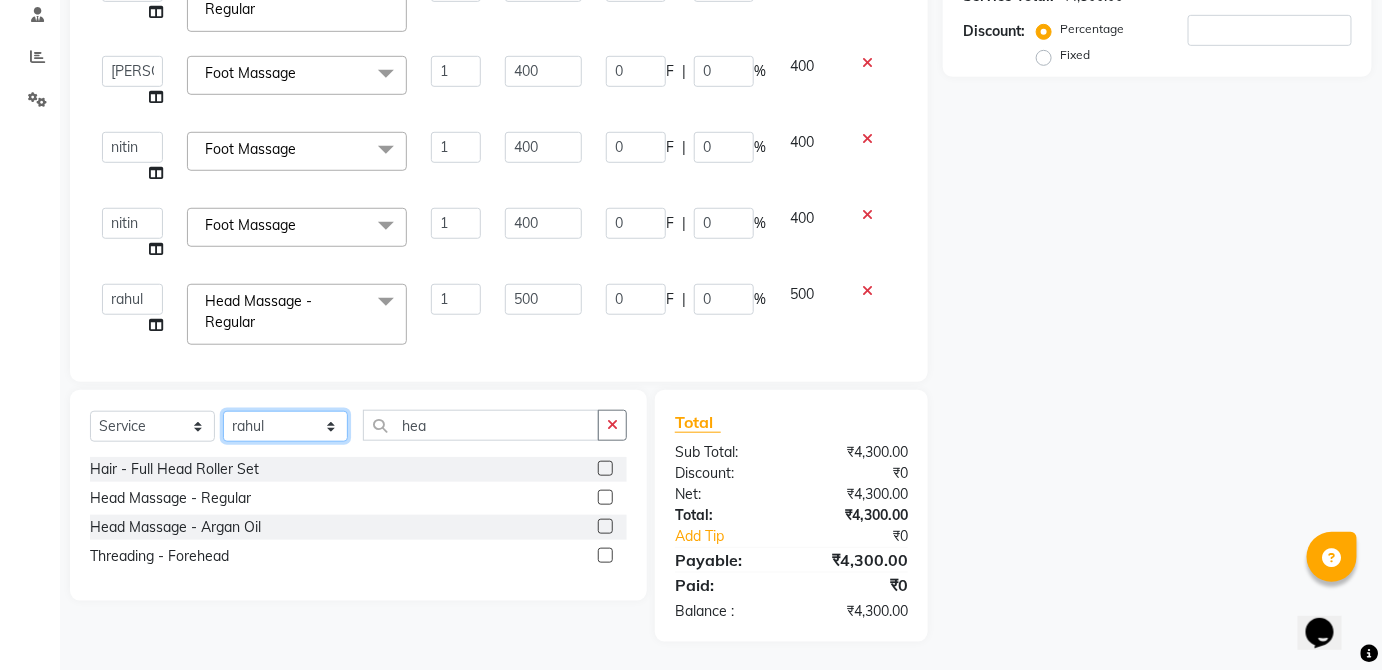select on "32134" 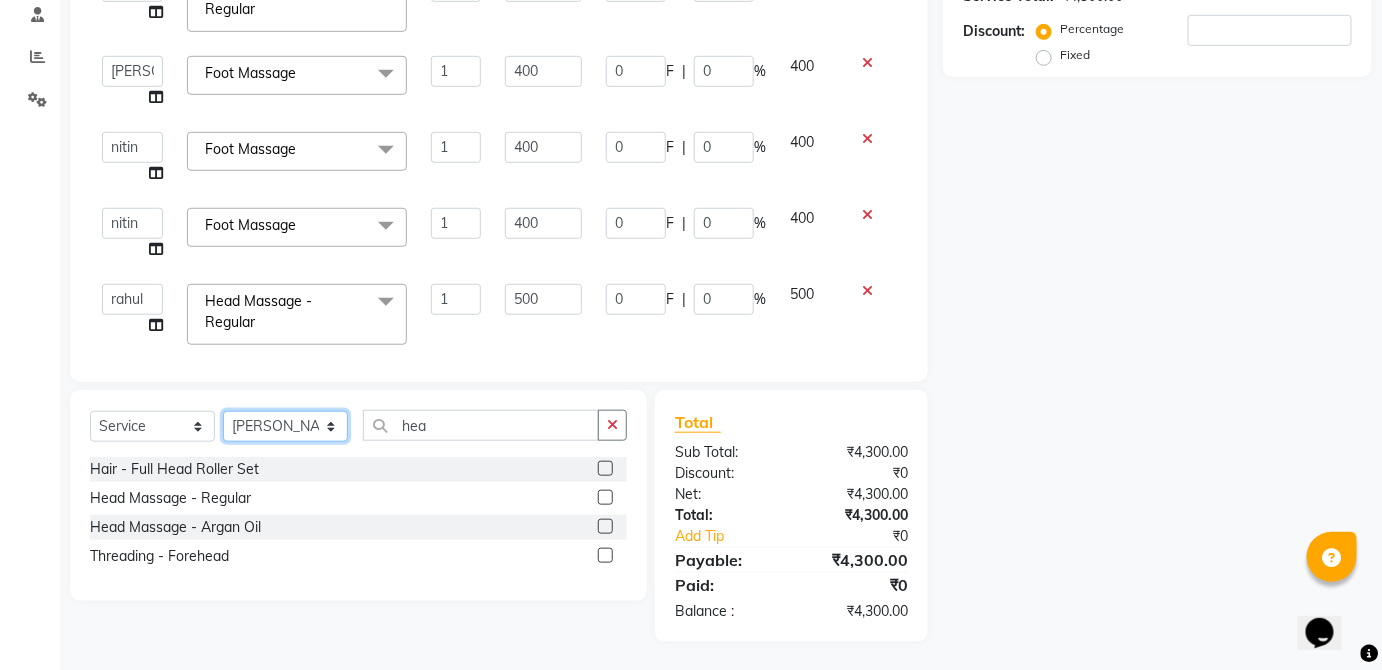 click on "Select Stylist  [PERSON_NAME] [PERSON_NAME] [PERSON_NAME] [PERSON_NAME]  Kaif [PERSON_NAME] [PERSON_NAME] Mamta Manager [PERSON_NAME] rahul  [PERSON_NAME] [PERSON_NAME] [PERSON_NAME] V.k" 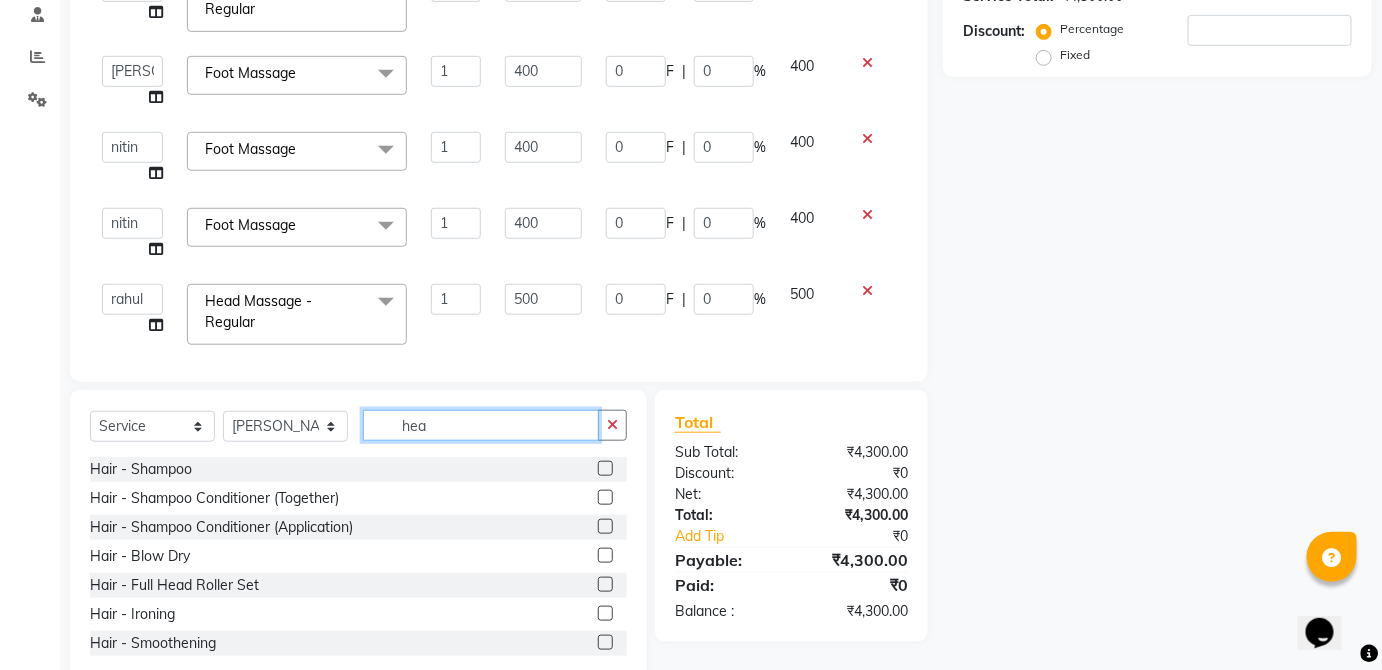 click on "hea" 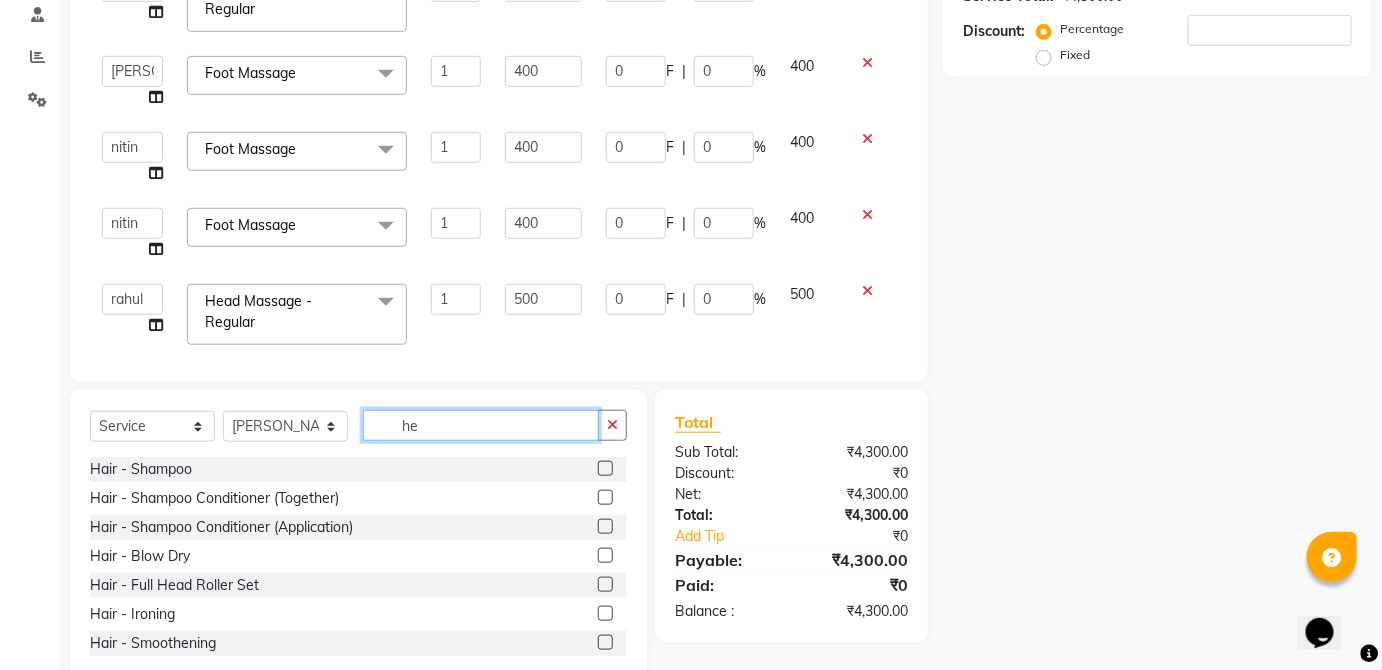 type on "h" 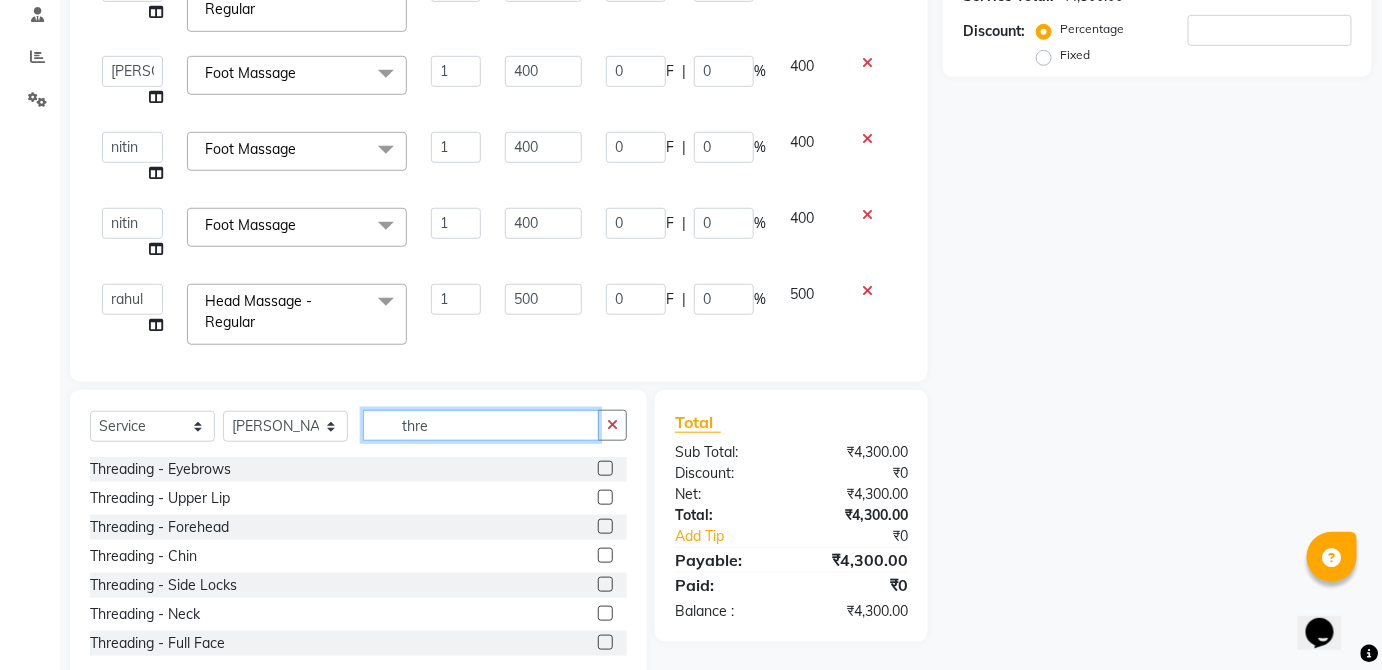 type on "thre" 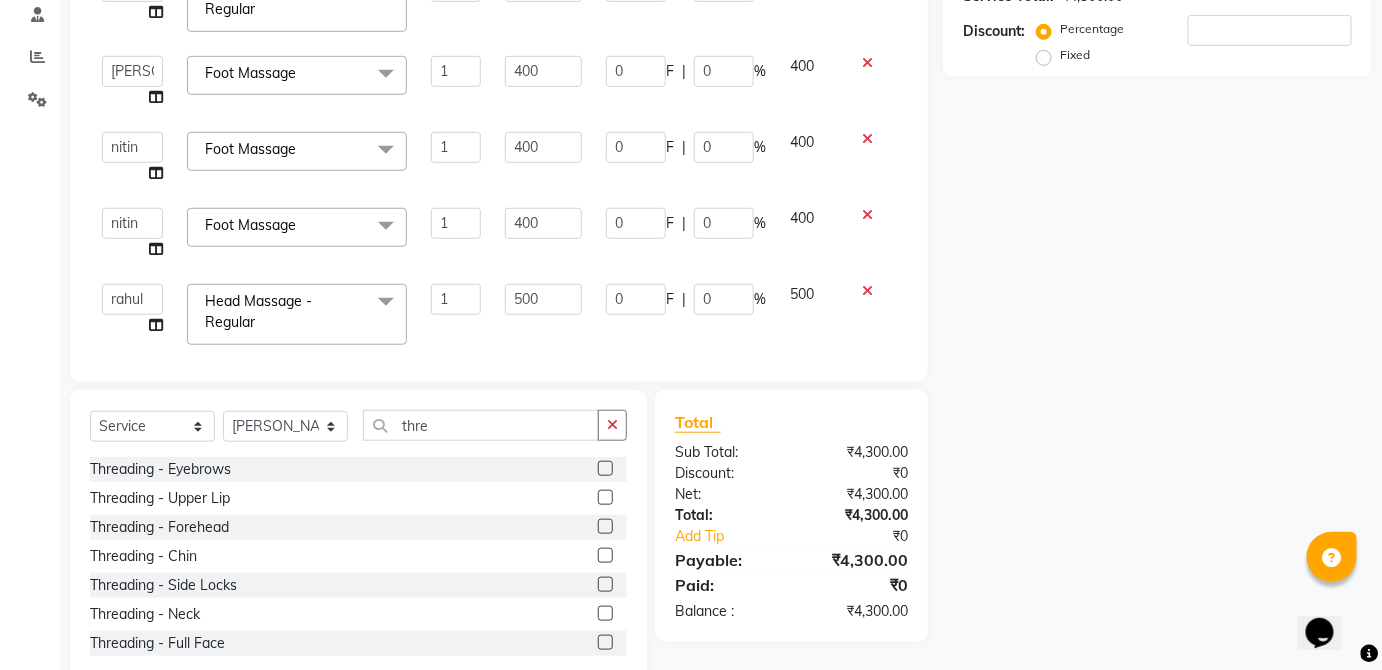 click 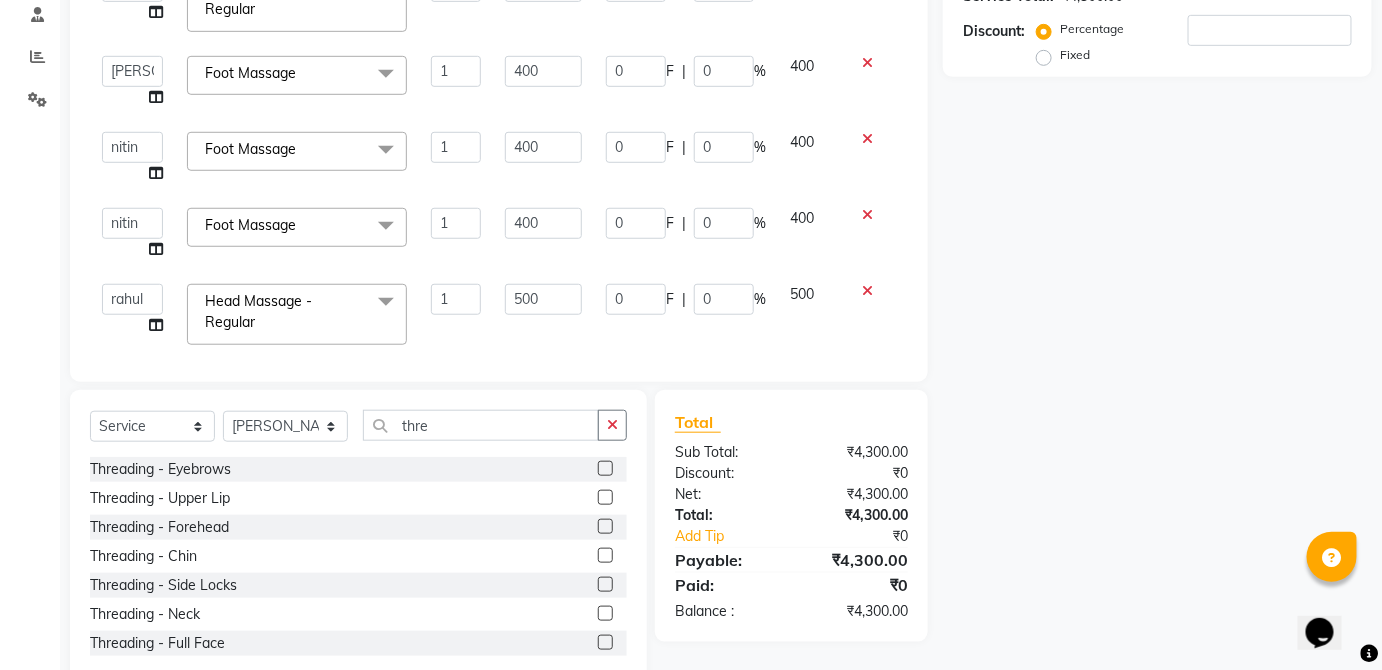 click at bounding box center (604, 469) 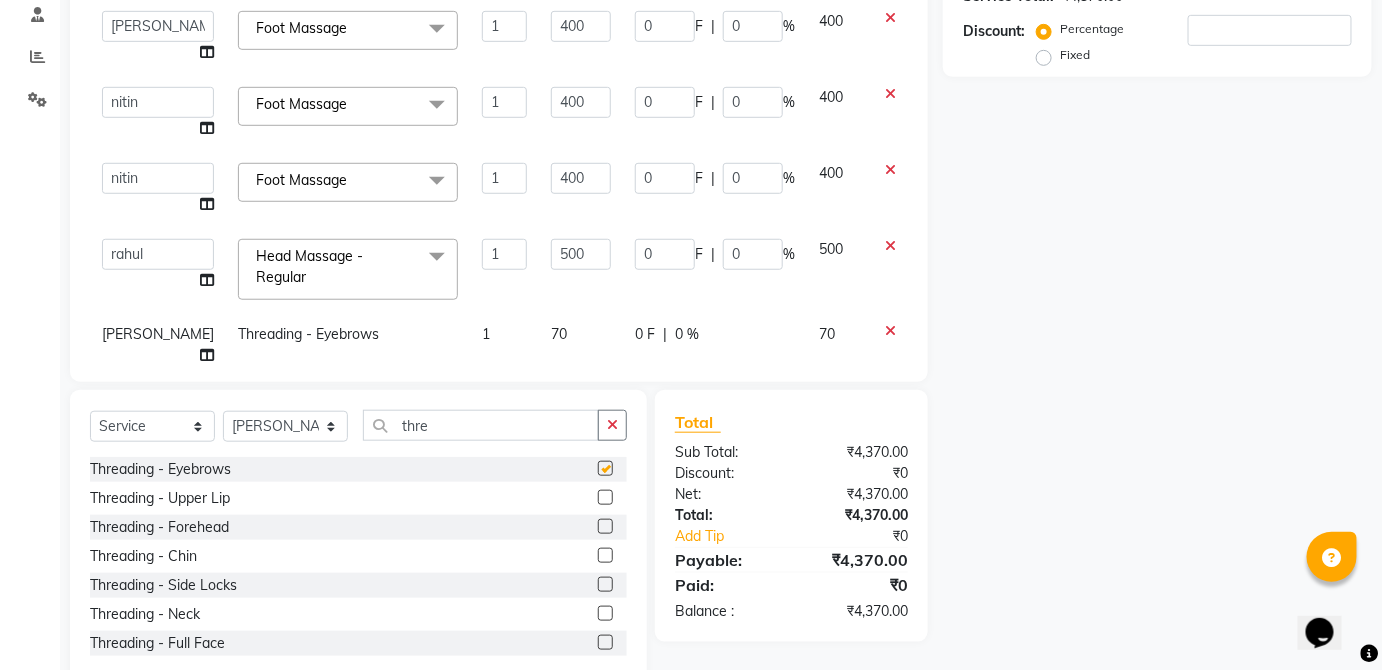 checkbox on "false" 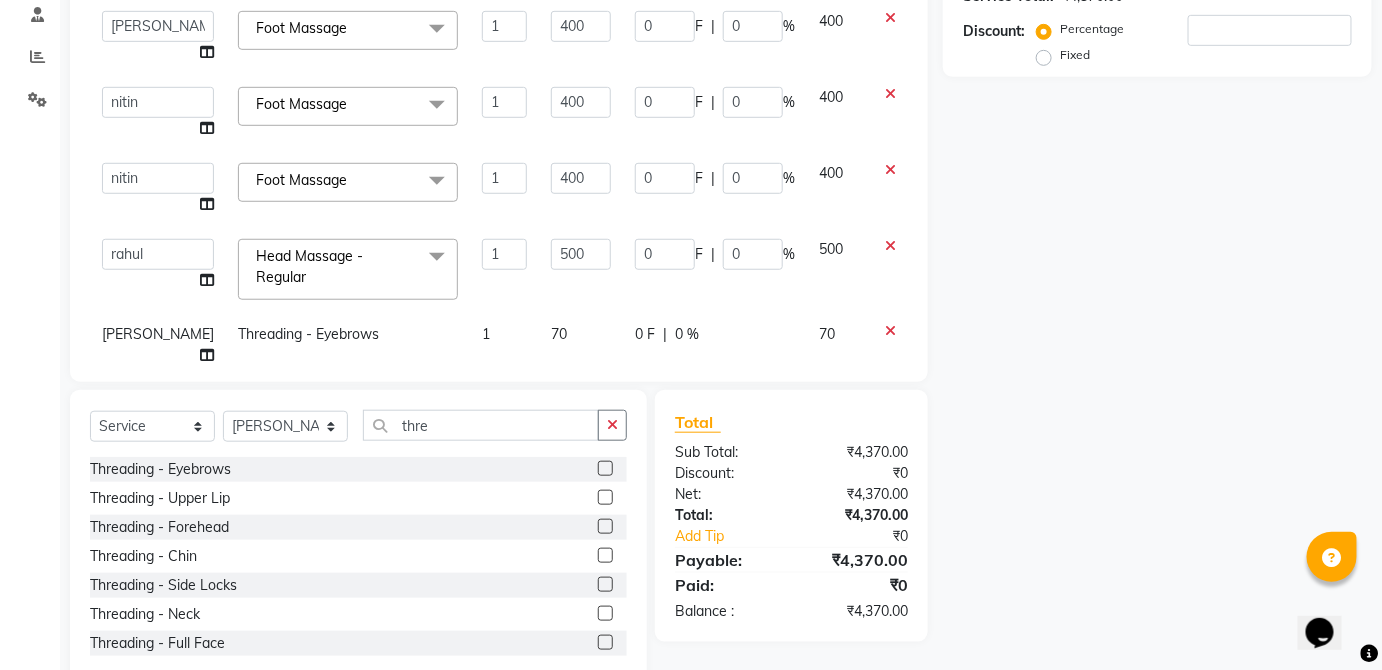 click on "0 F | 0 %" 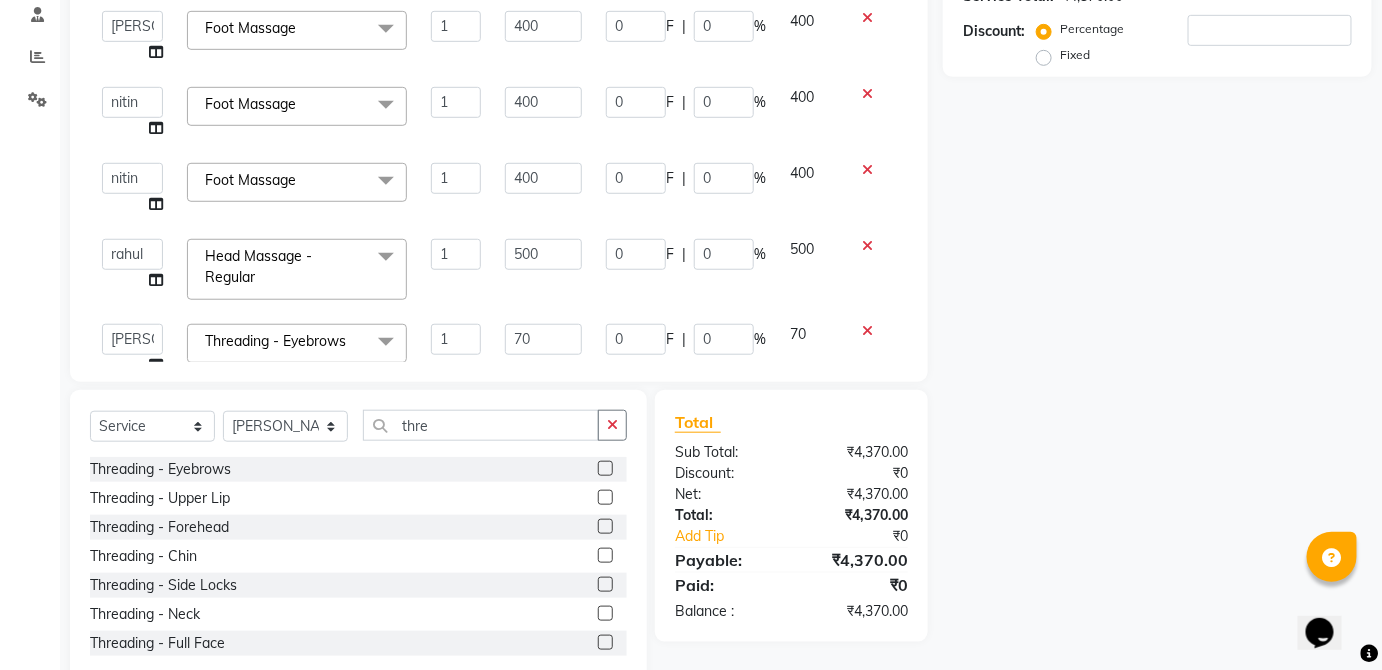 scroll, scrollTop: 252, scrollLeft: 0, axis: vertical 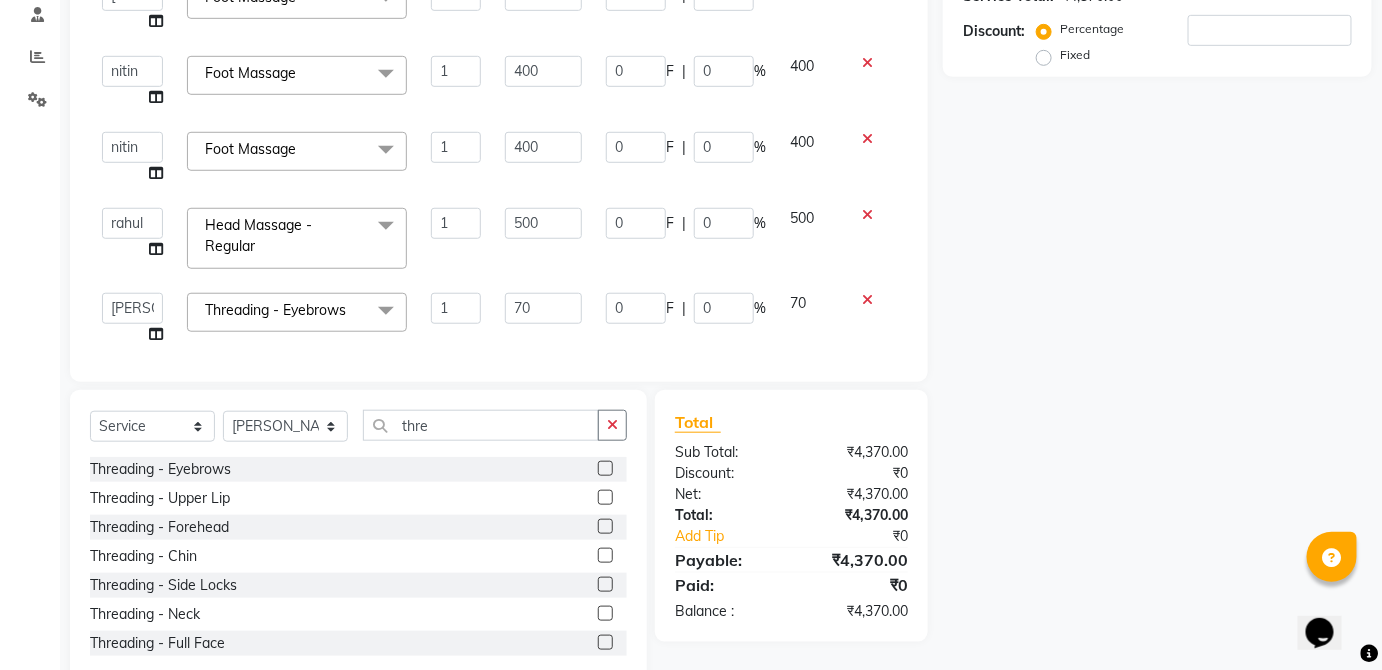 click 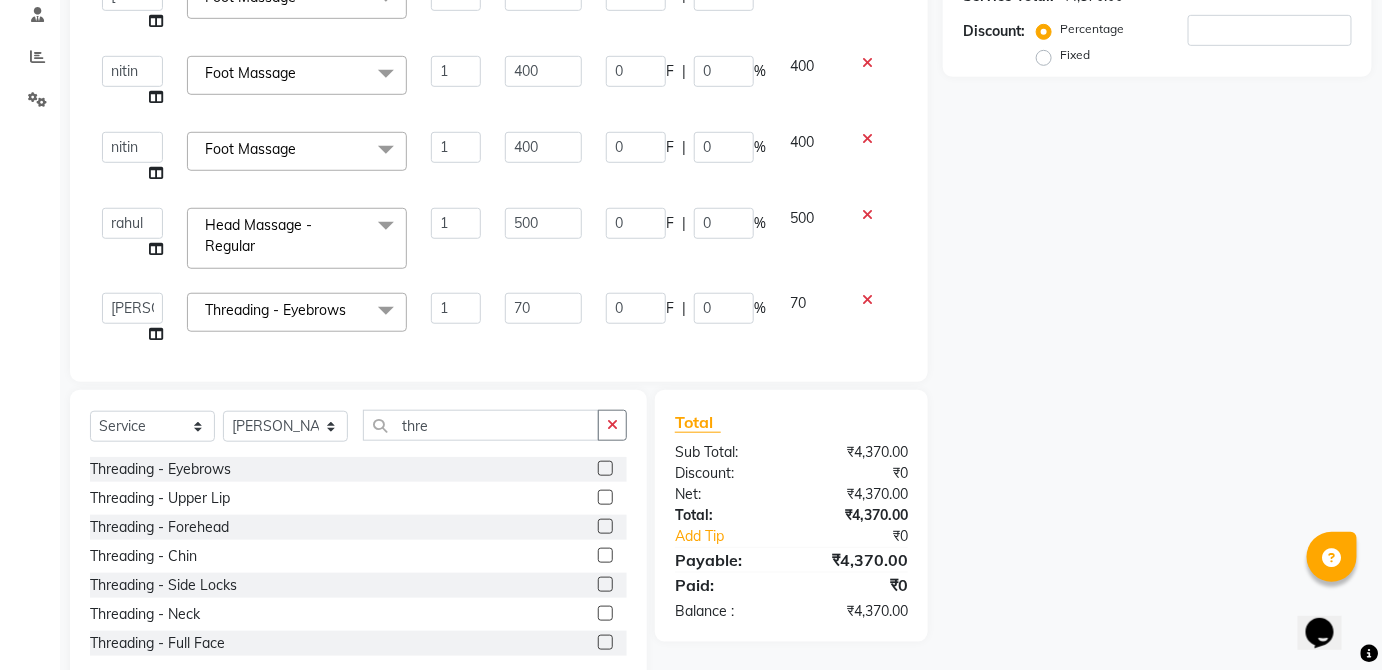 click at bounding box center [604, 498] 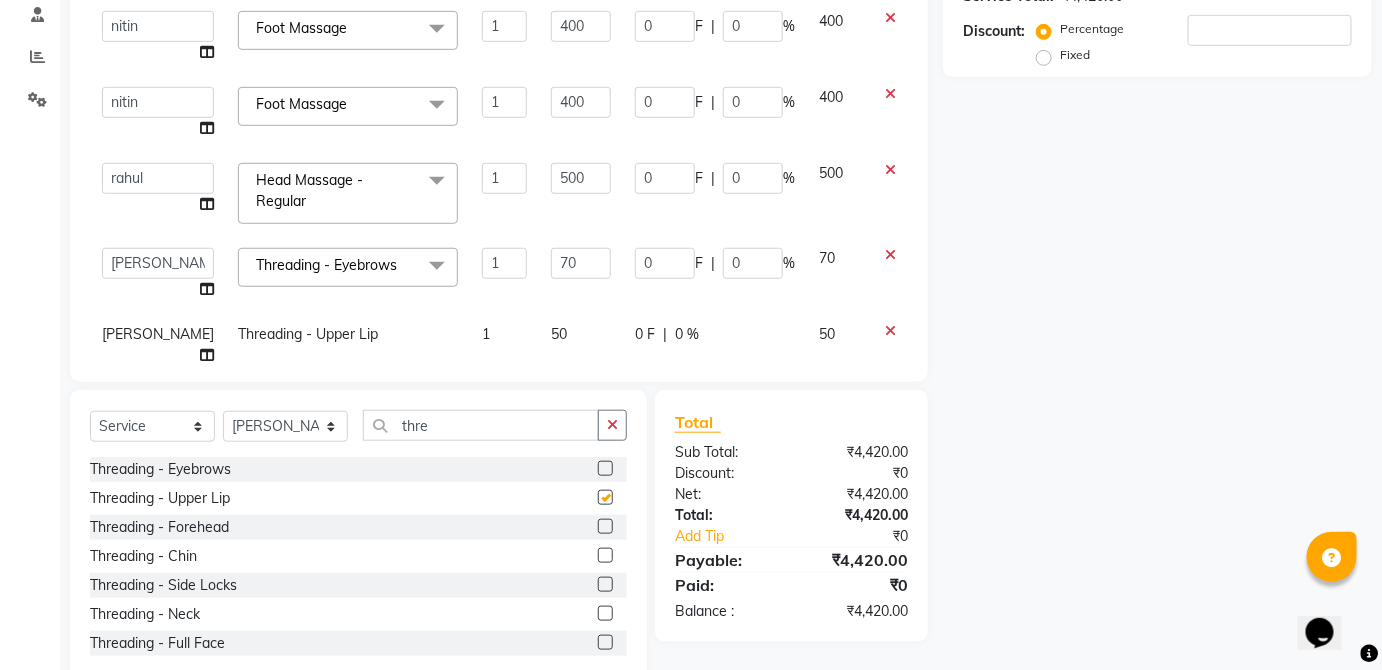 checkbox on "false" 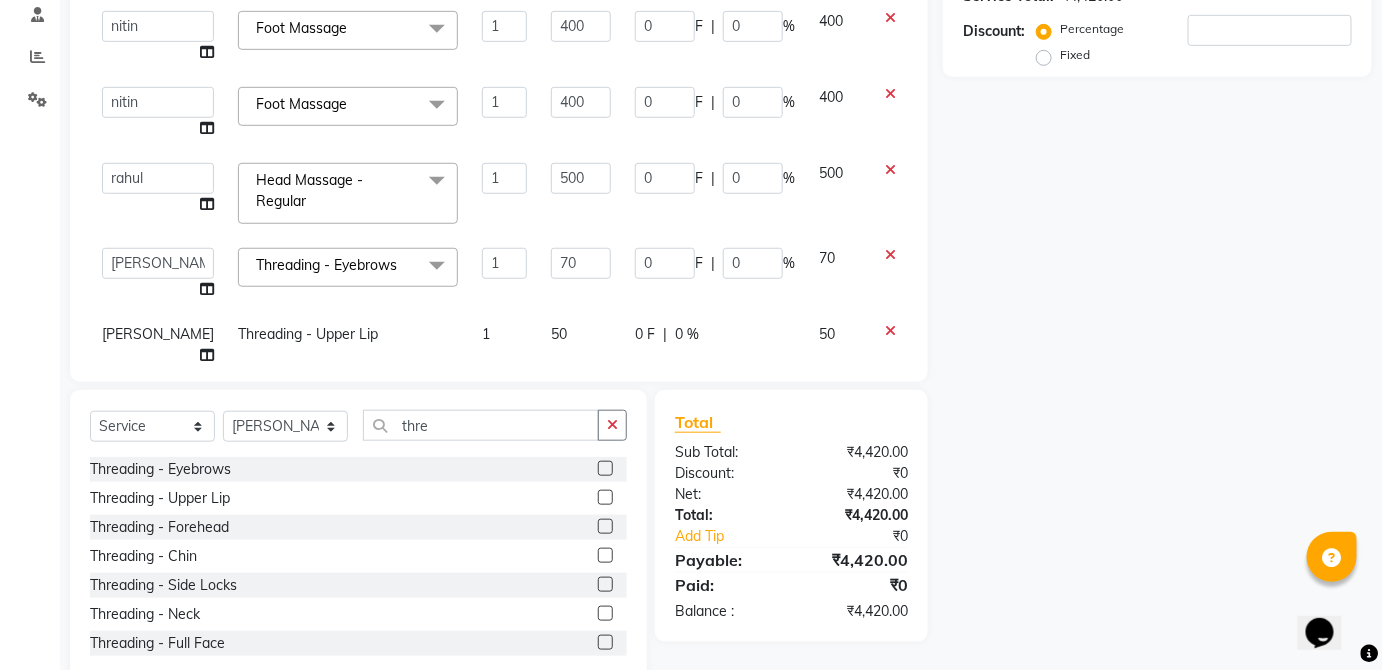 click on "50" 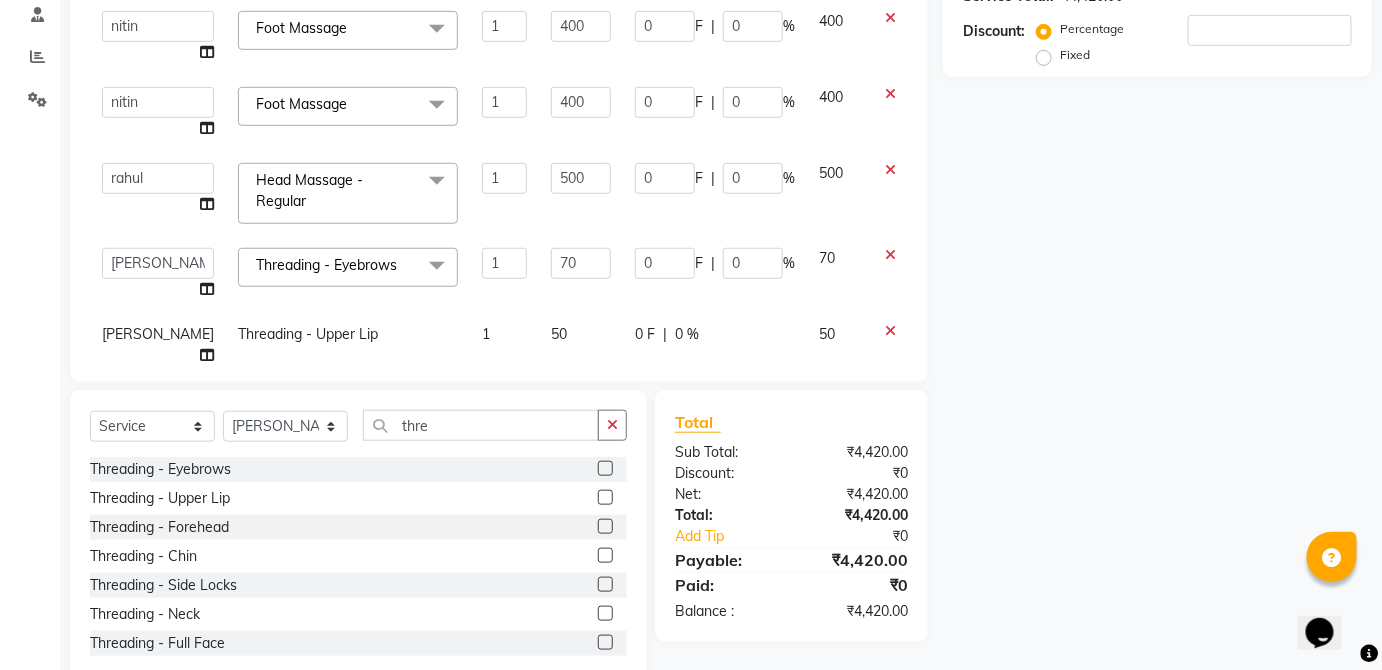 select on "32134" 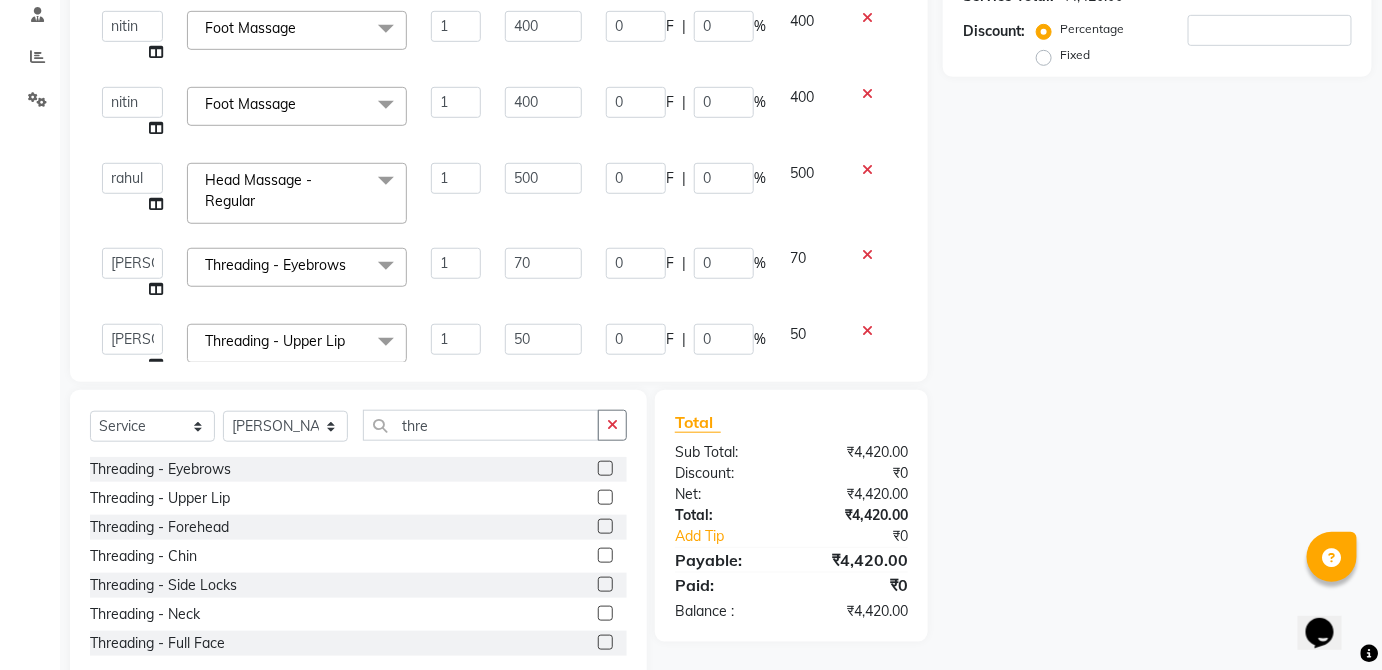 scroll, scrollTop: 328, scrollLeft: 0, axis: vertical 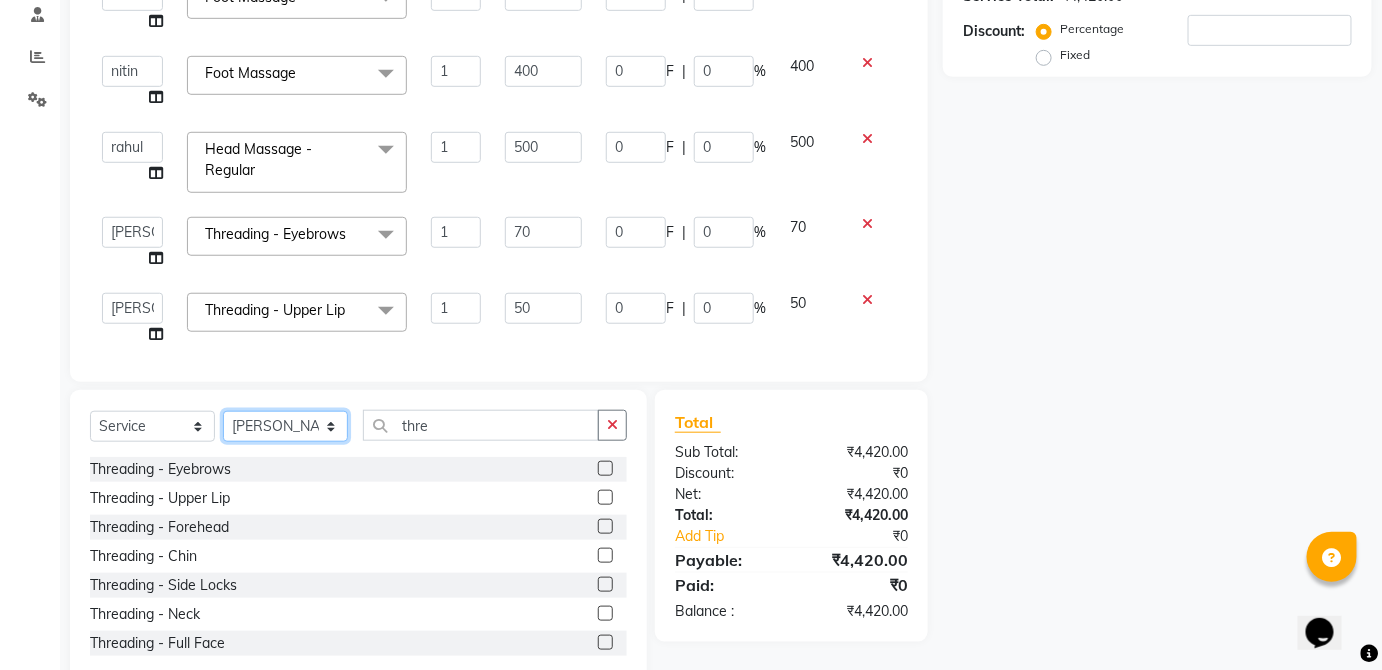 click on "Select Stylist  [PERSON_NAME] [PERSON_NAME] [PERSON_NAME] [PERSON_NAME]  Kaif [PERSON_NAME] [PERSON_NAME] Mamta Manager [PERSON_NAME] rahul  [PERSON_NAME] [PERSON_NAME] [PERSON_NAME] V.k" 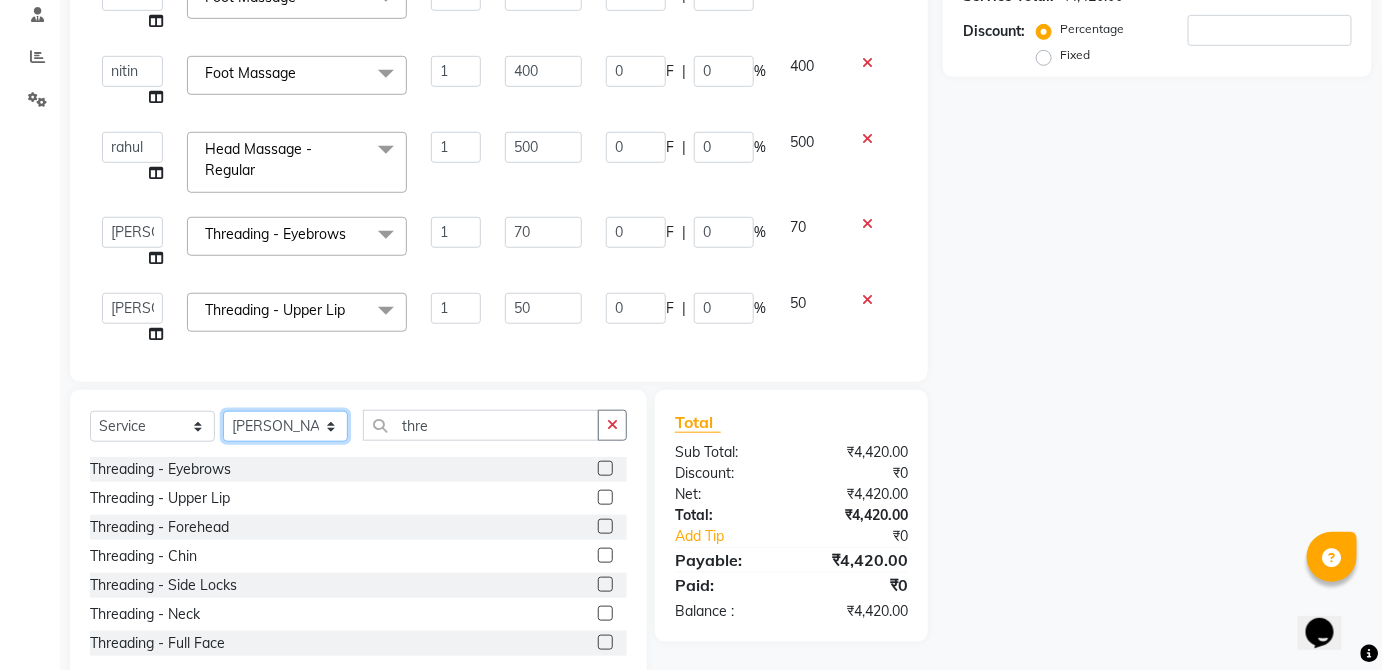 select on "38123" 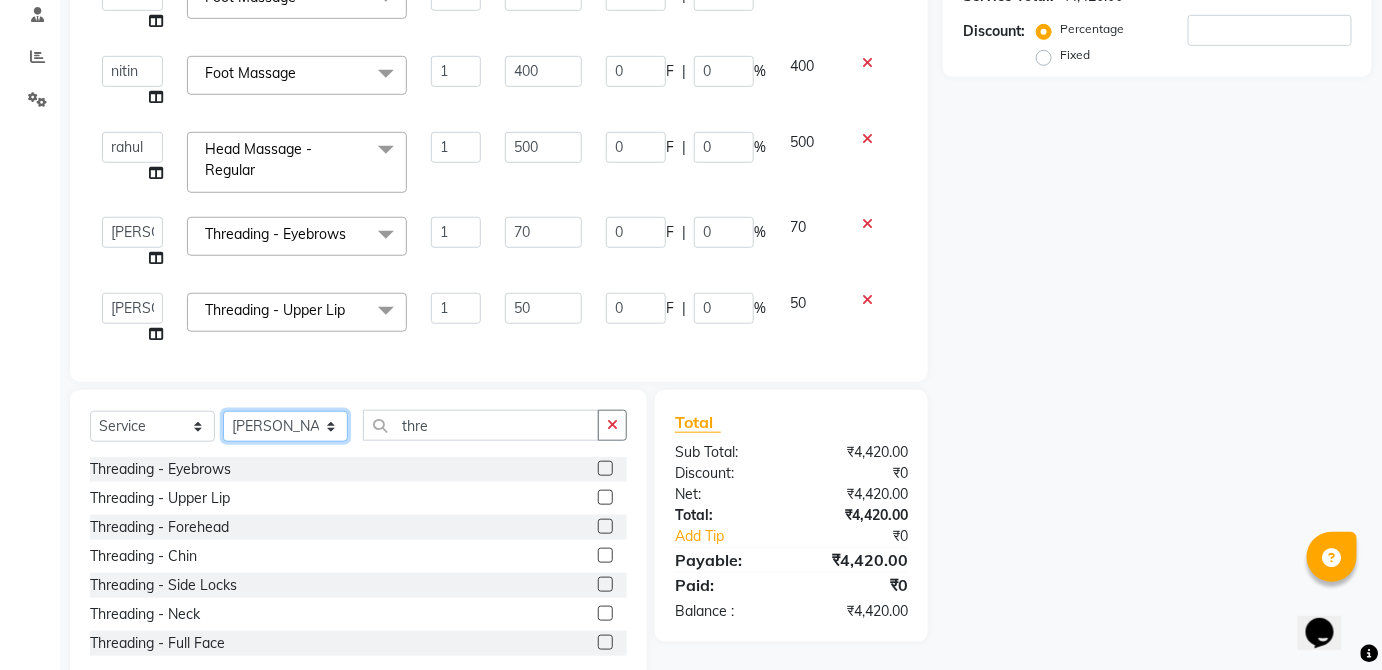 click on "Select Stylist  [PERSON_NAME] [PERSON_NAME] [PERSON_NAME] [PERSON_NAME]  Kaif [PERSON_NAME] [PERSON_NAME] Mamta Manager [PERSON_NAME] rahul  [PERSON_NAME] [PERSON_NAME] [PERSON_NAME] V.k" 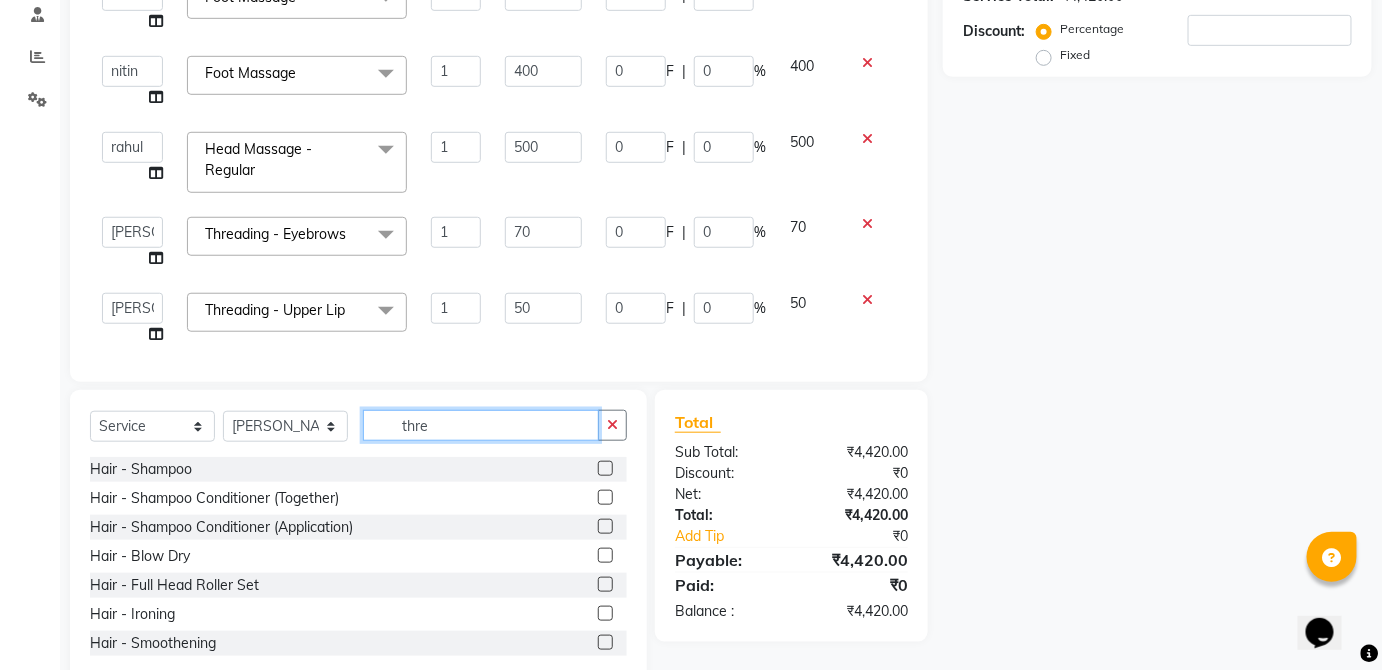 click on "thre" 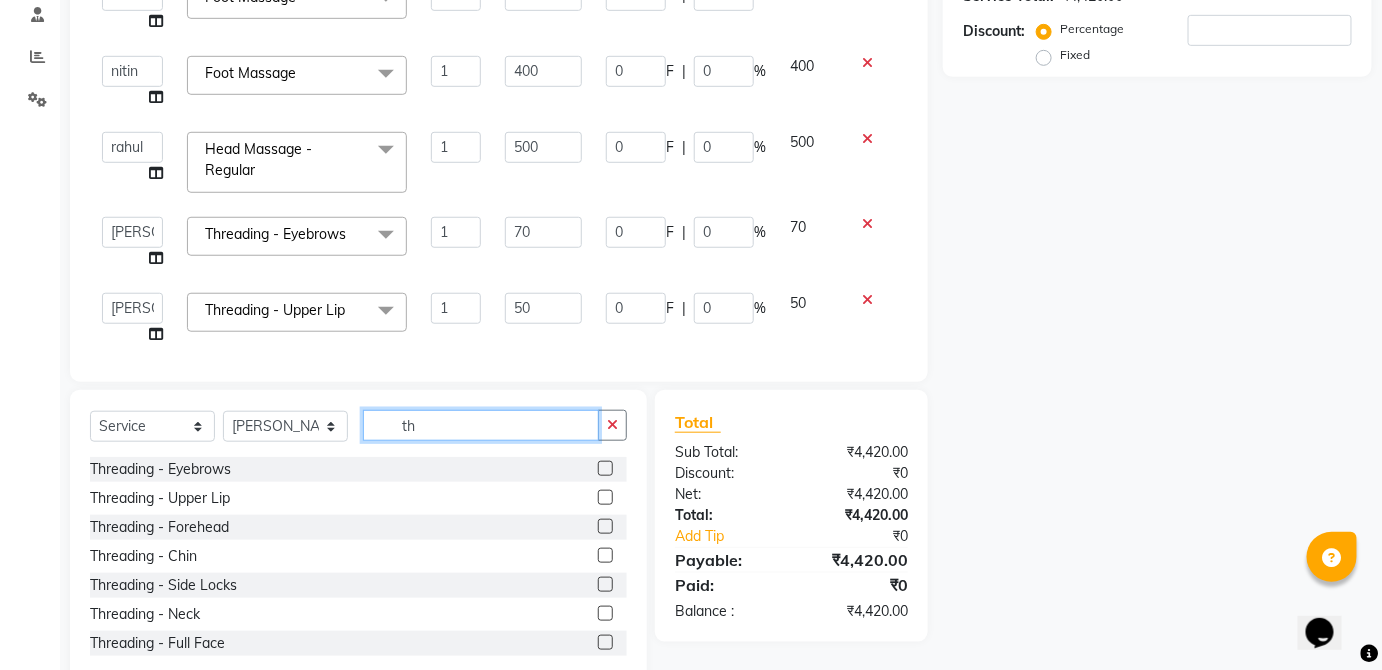 type on "t" 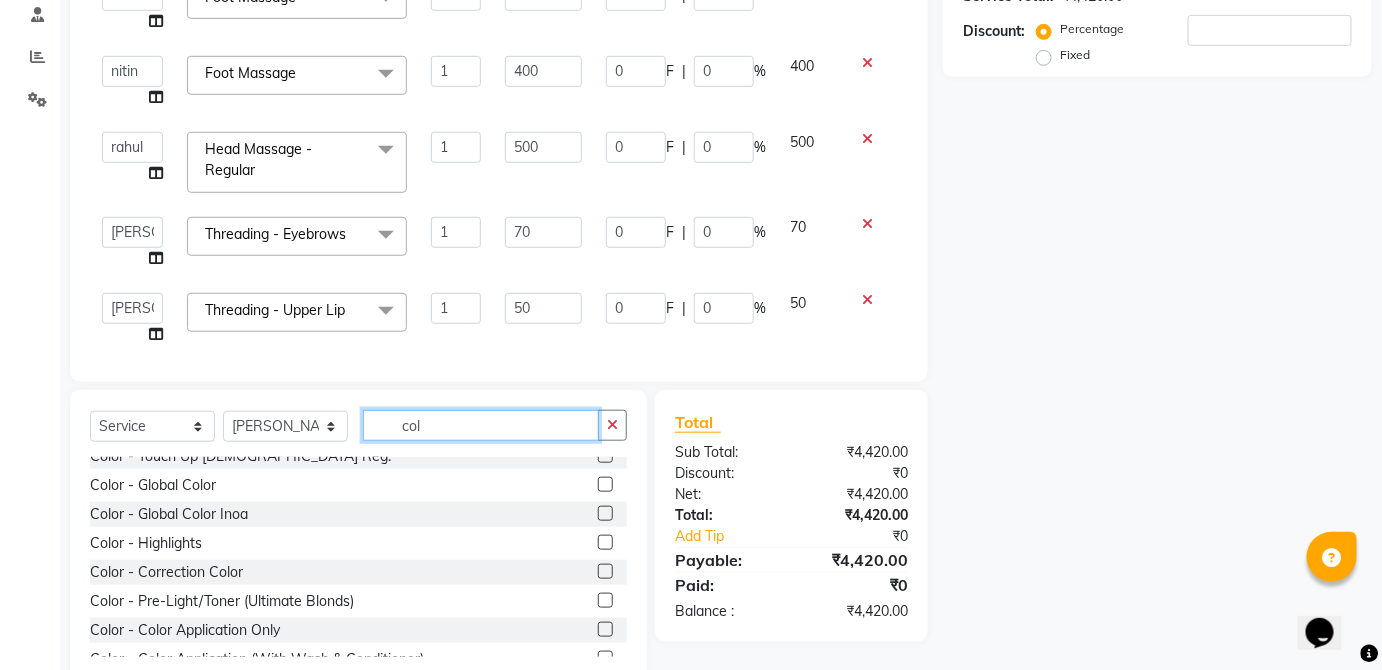 scroll, scrollTop: 139, scrollLeft: 0, axis: vertical 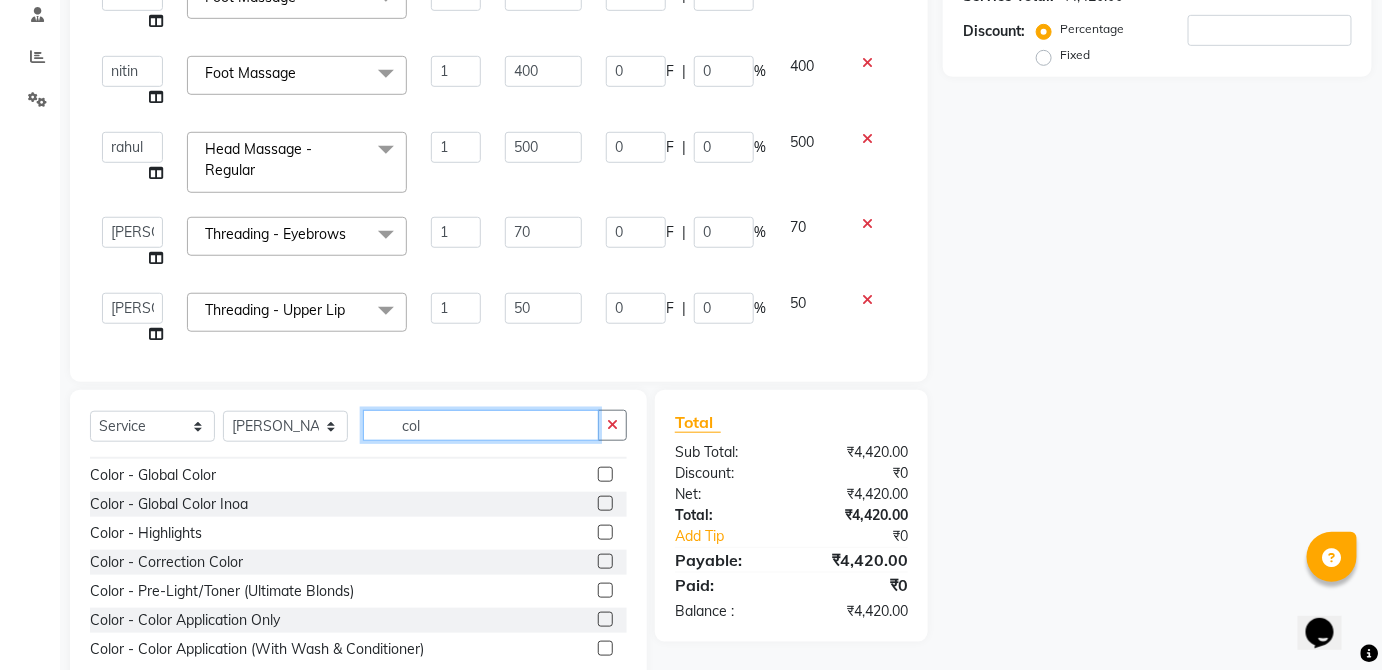 type on "col" 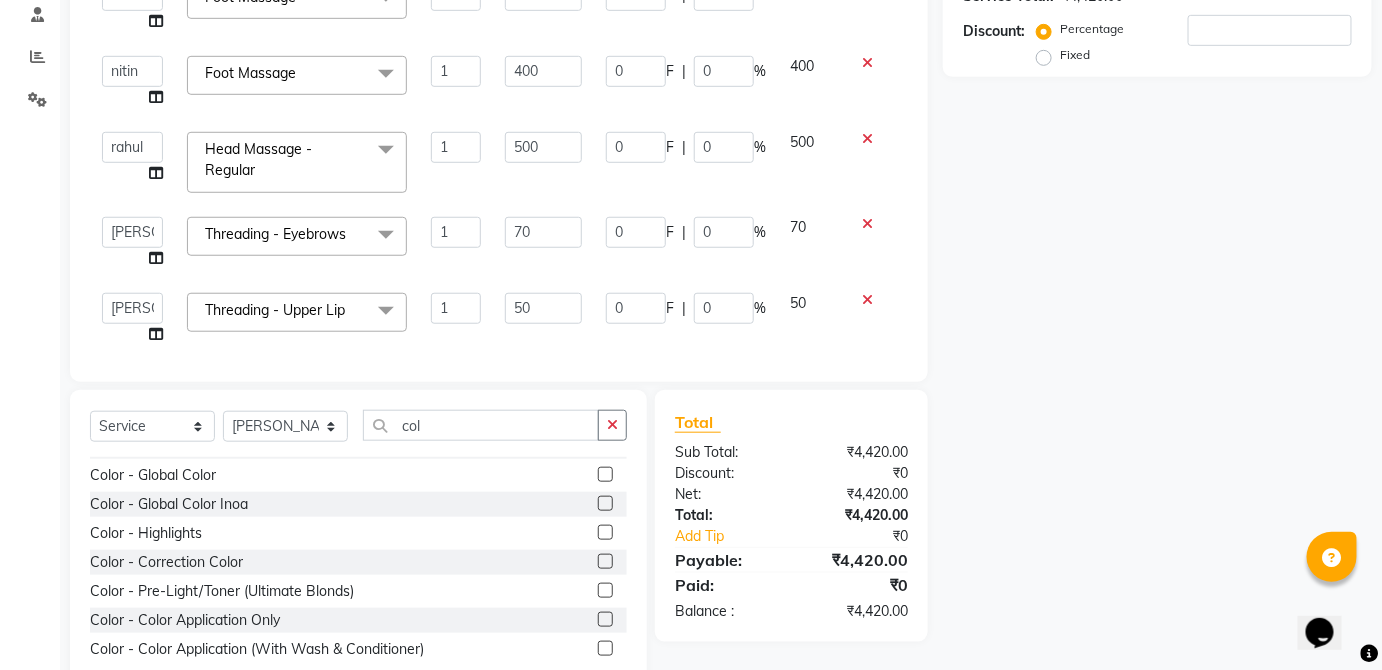 click 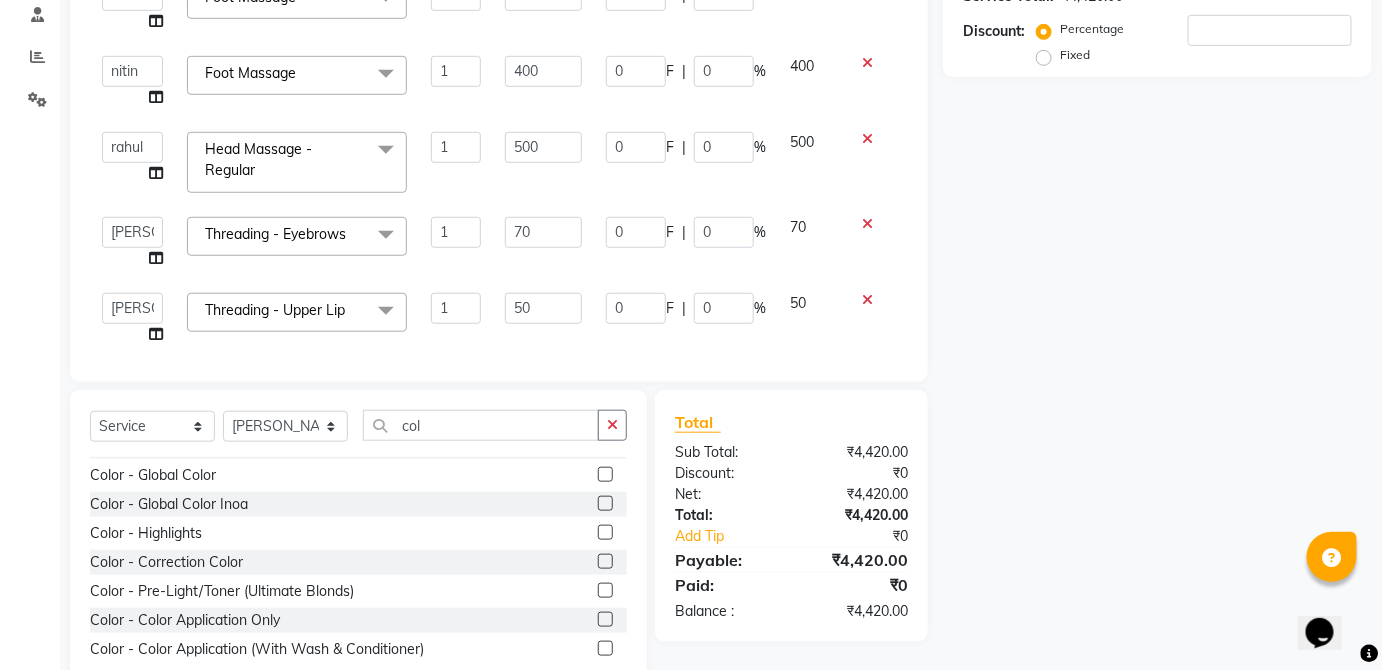 click at bounding box center [604, 504] 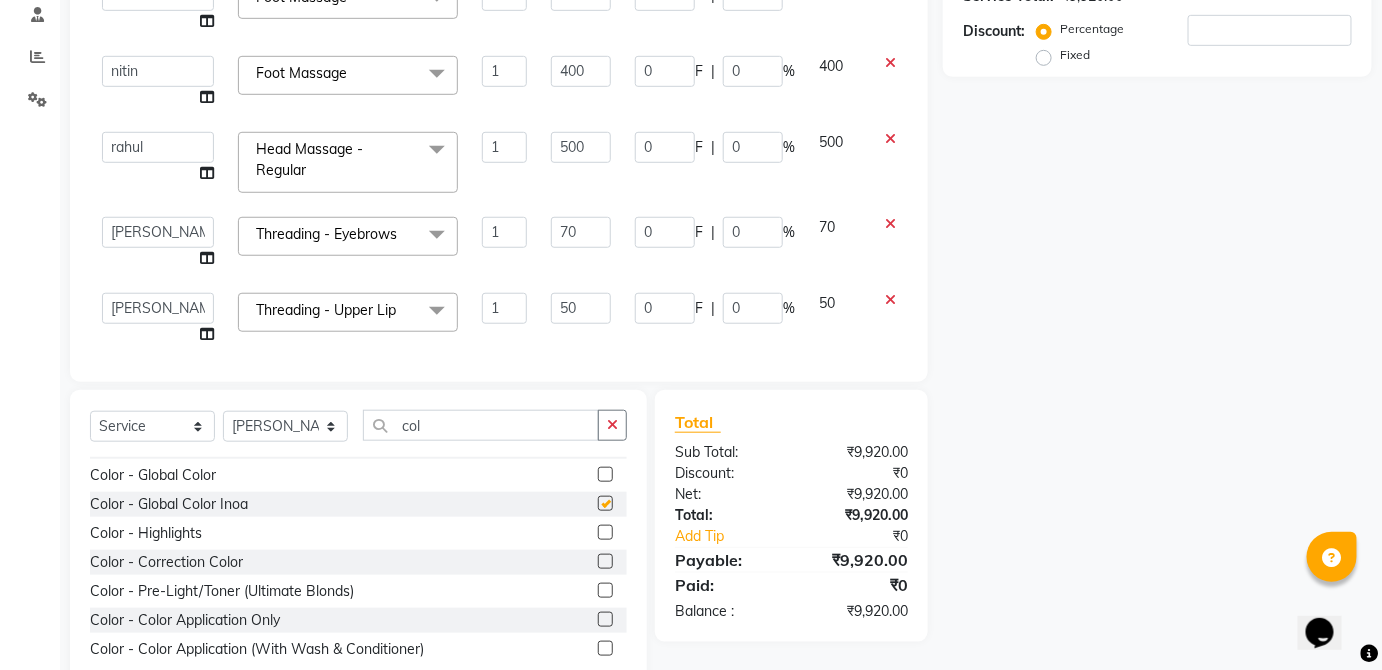 checkbox on "false" 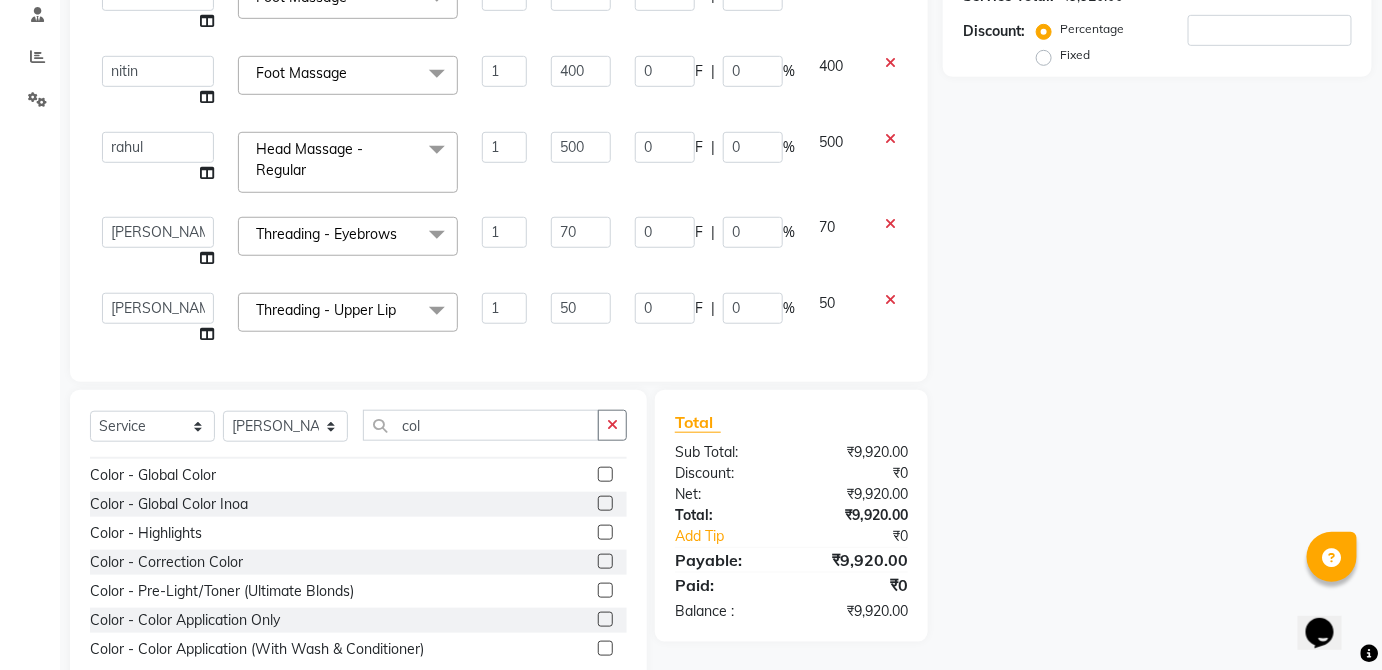 scroll, scrollTop: 394, scrollLeft: 0, axis: vertical 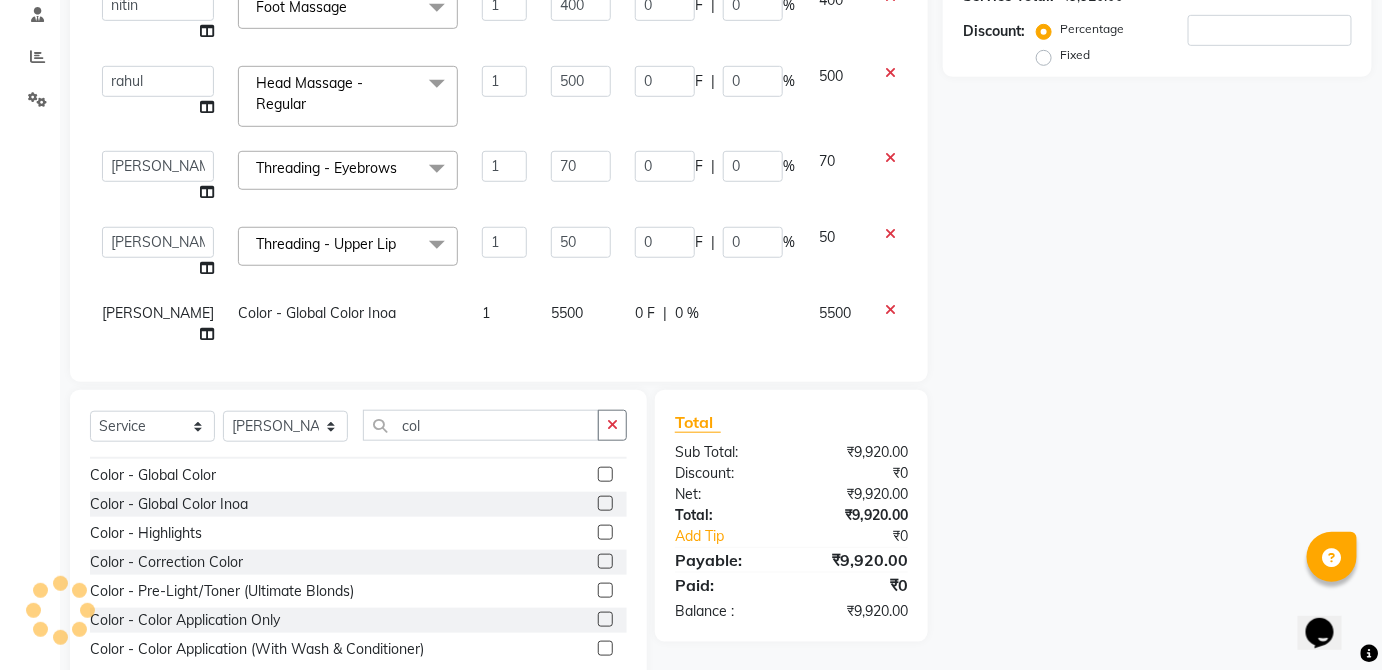 click on "5500" 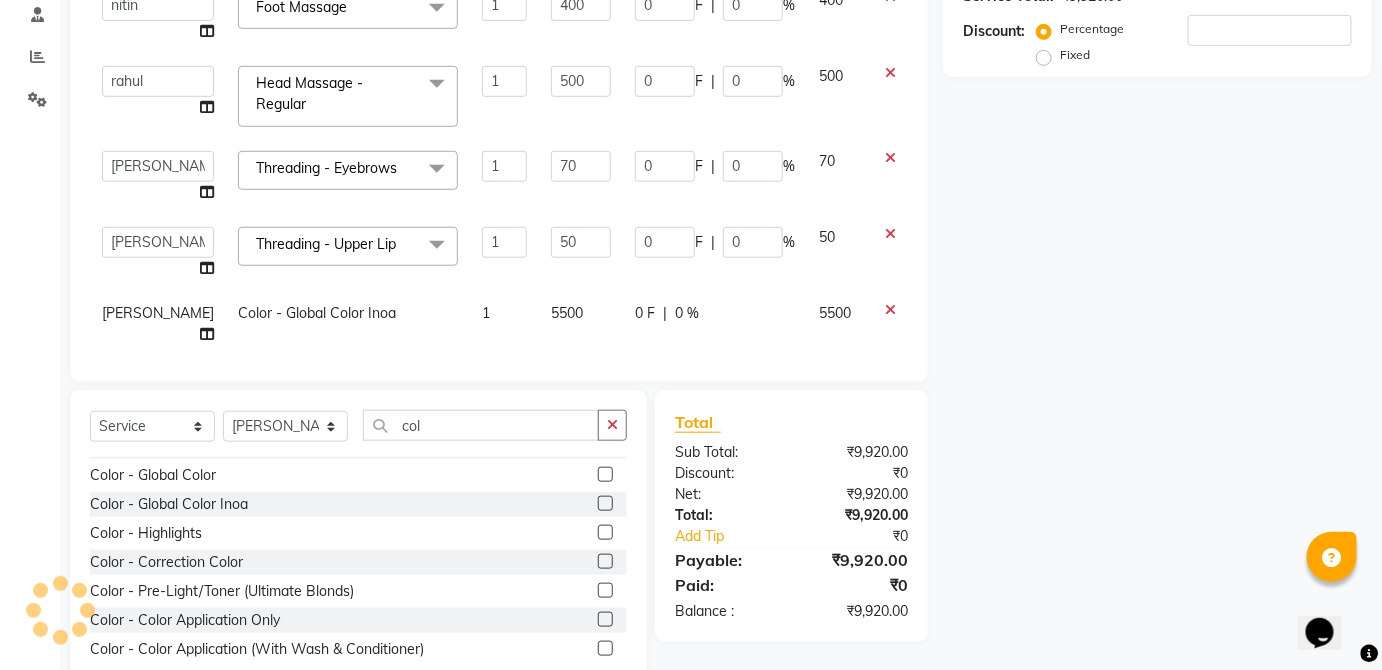 select on "38123" 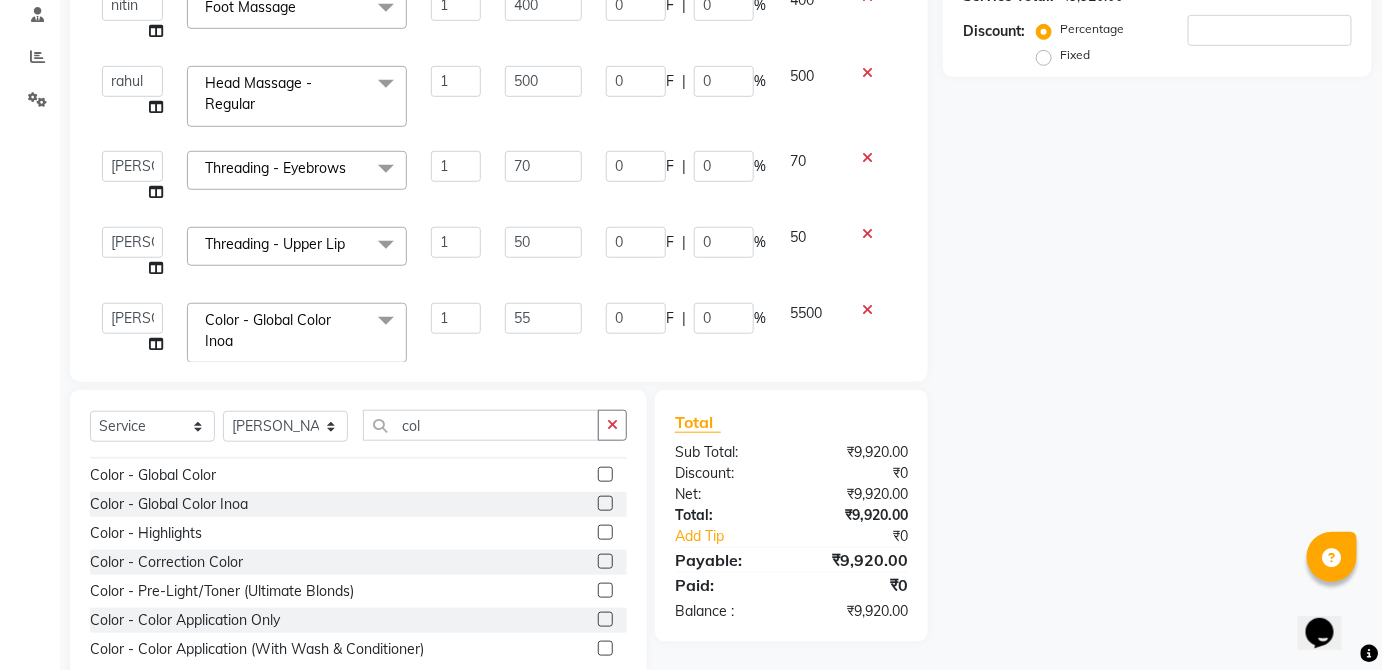 type on "5" 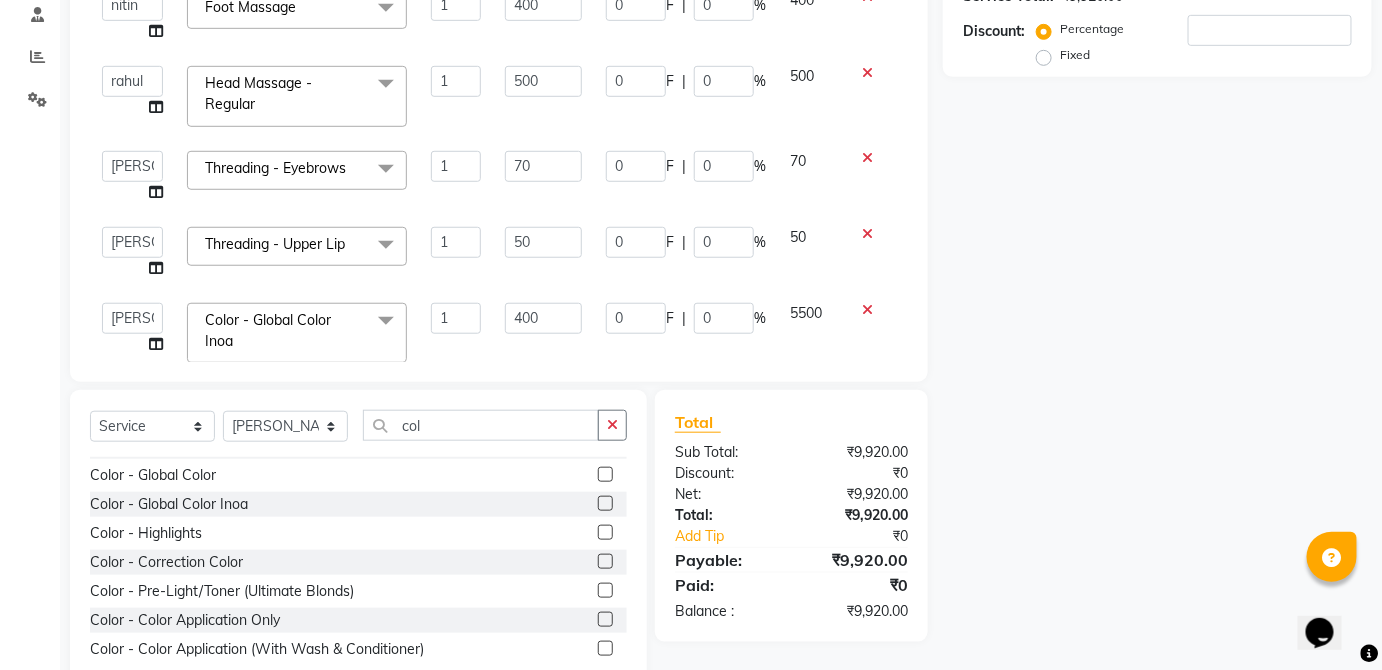 type on "4000" 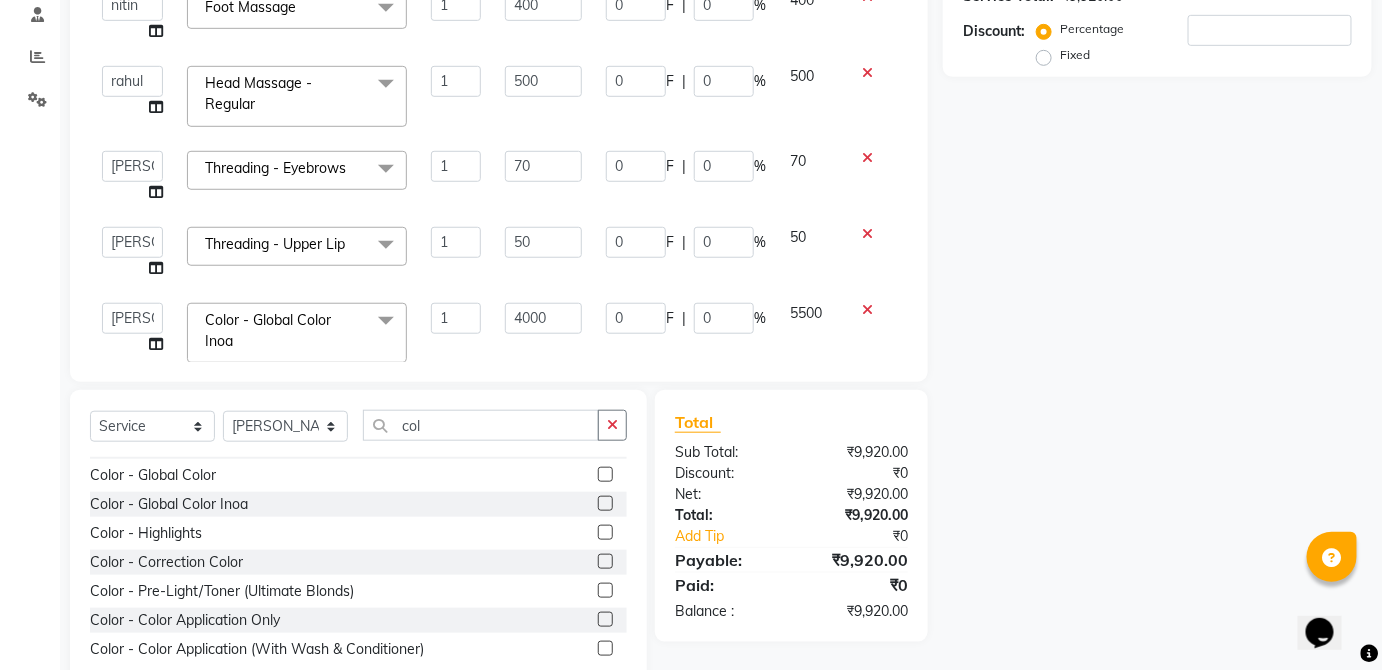 click on "5500" 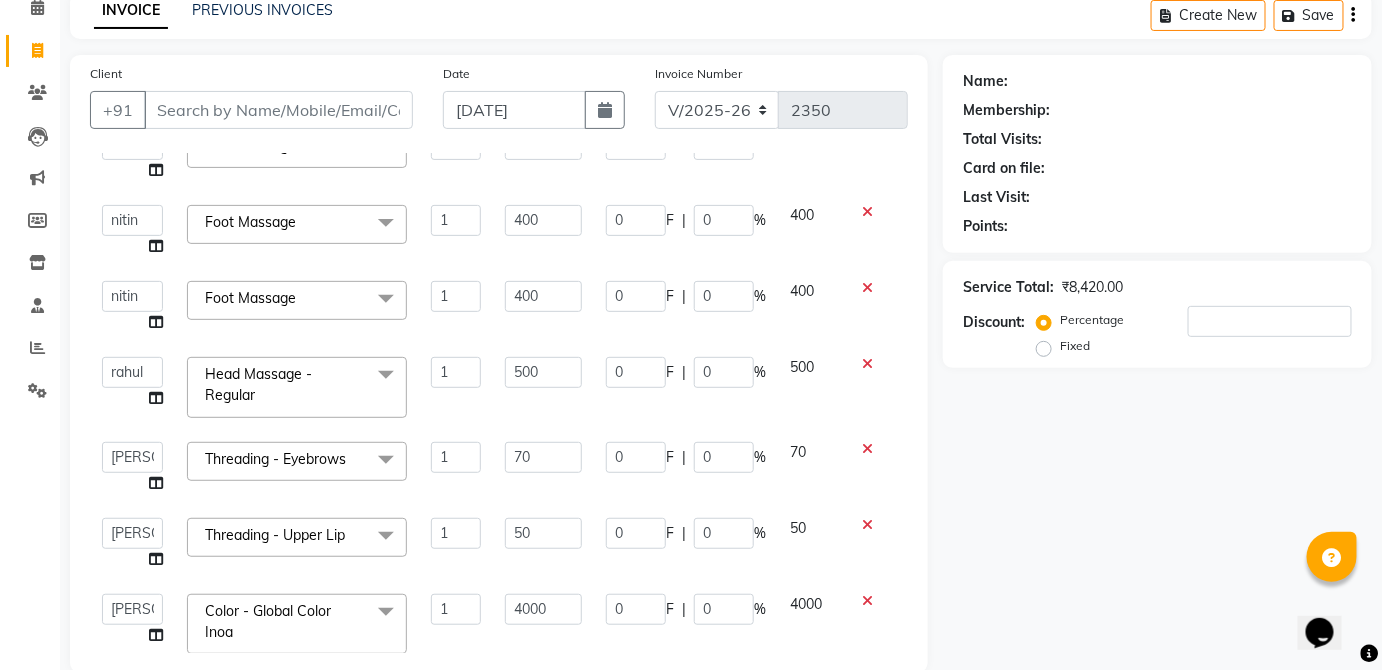 scroll, scrollTop: 0, scrollLeft: 0, axis: both 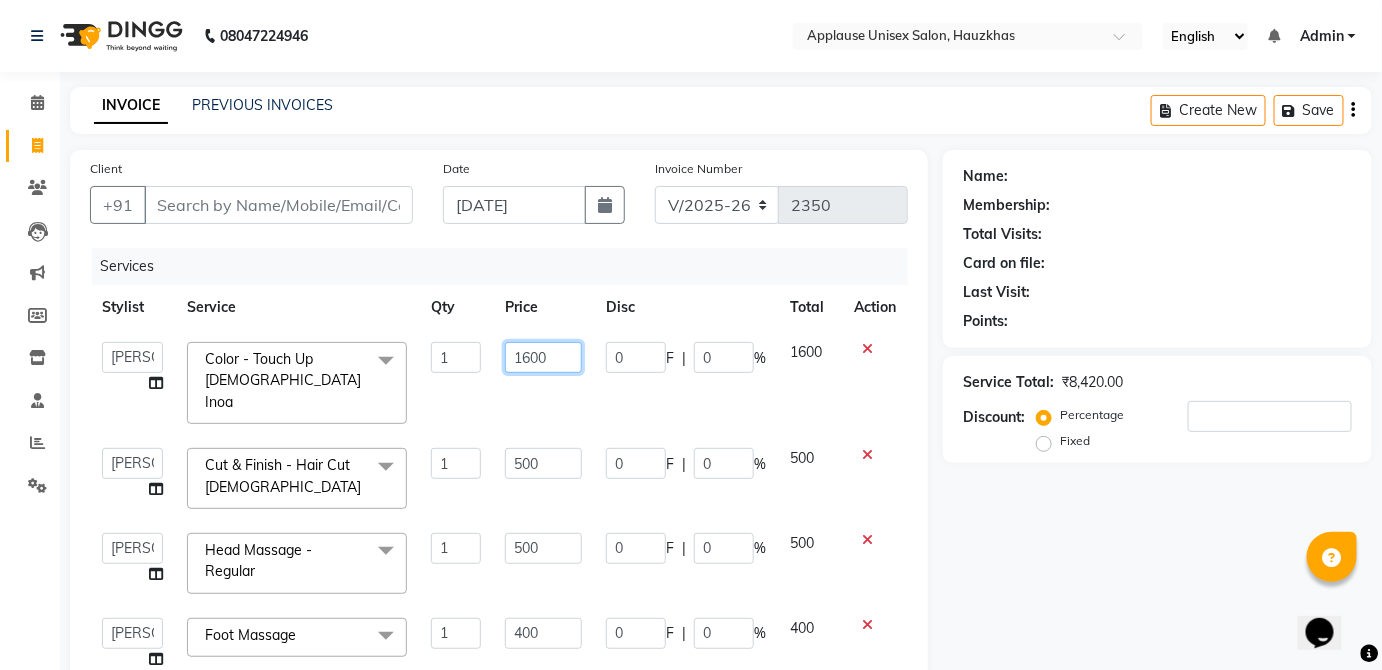 click on "1600" 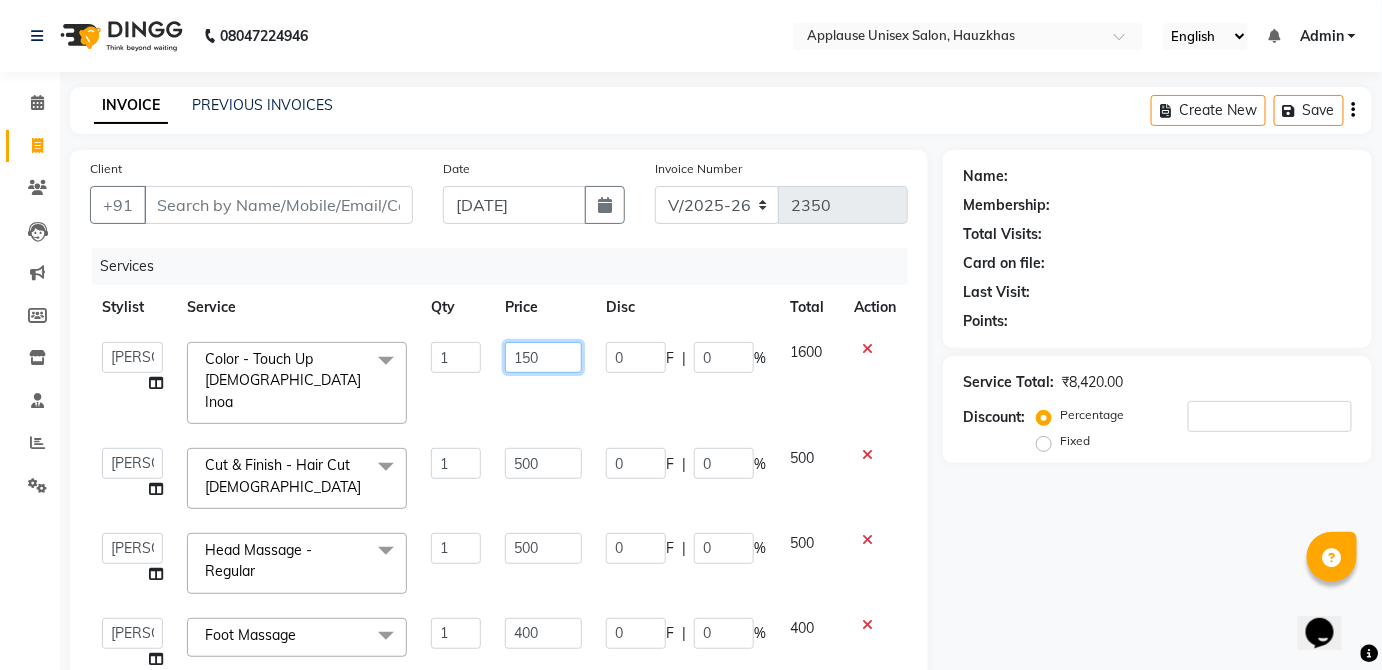 type on "1500" 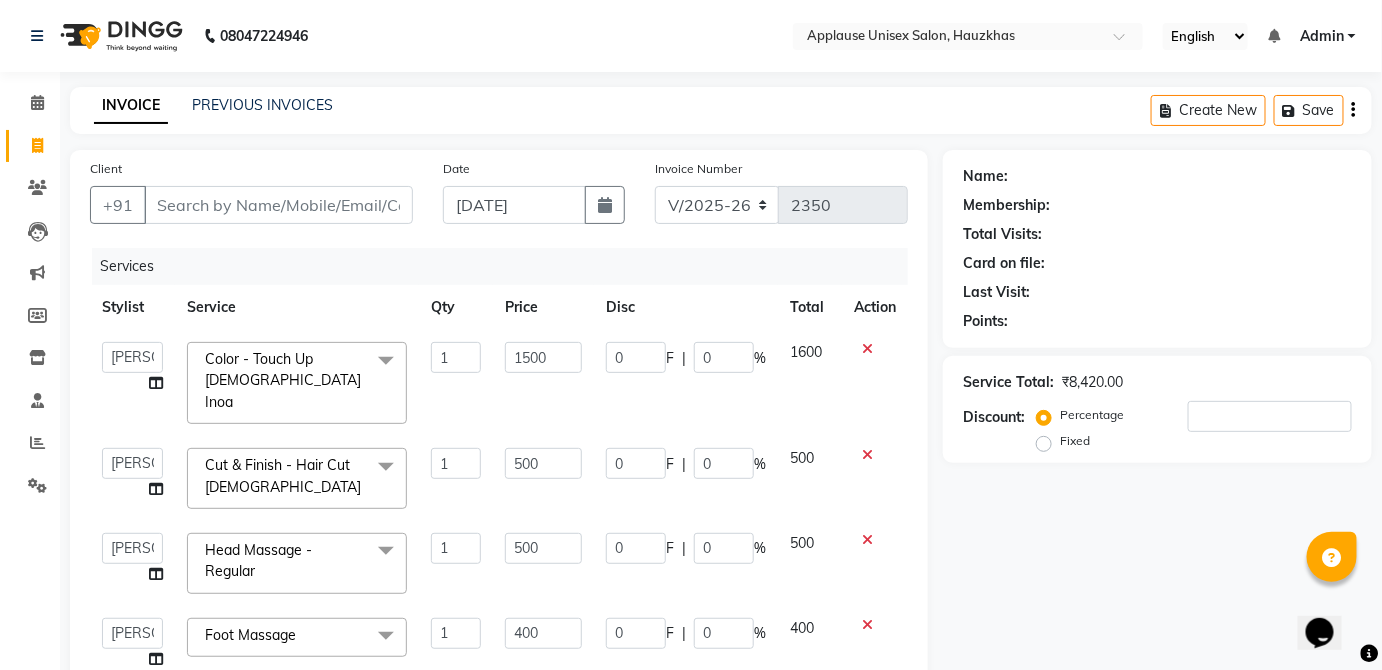click on "1600" 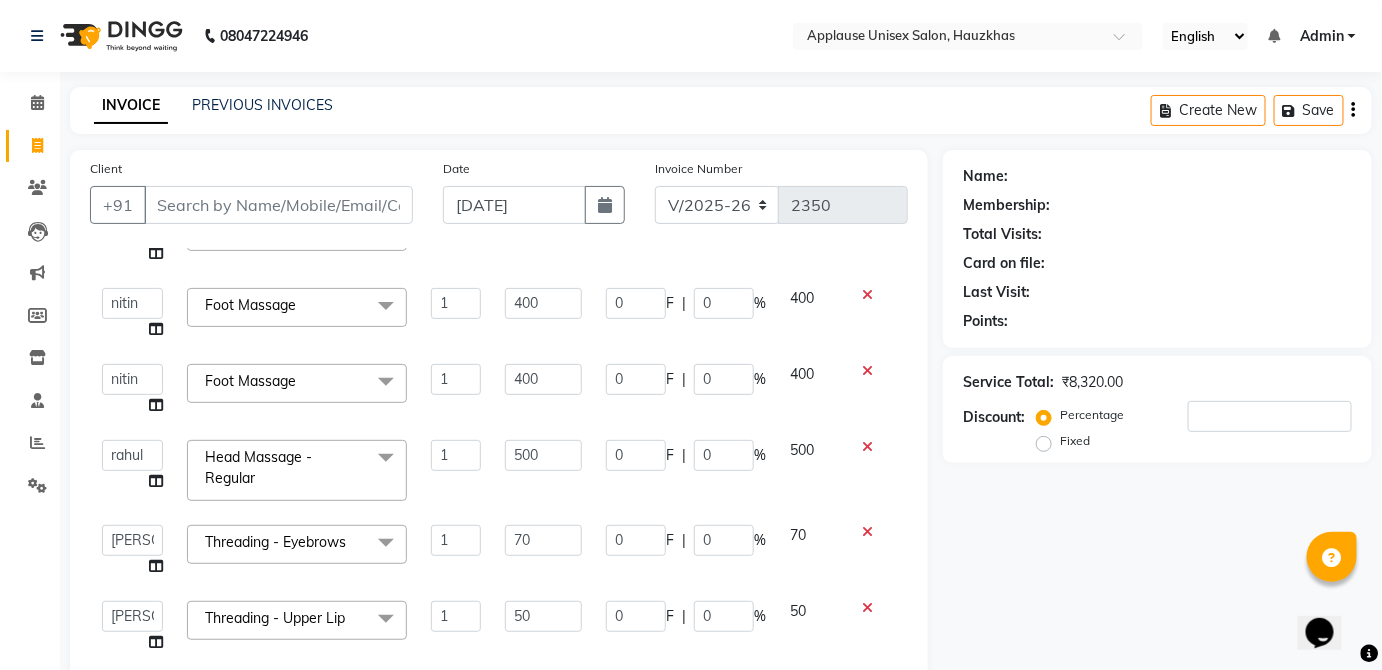 scroll, scrollTop: 412, scrollLeft: 0, axis: vertical 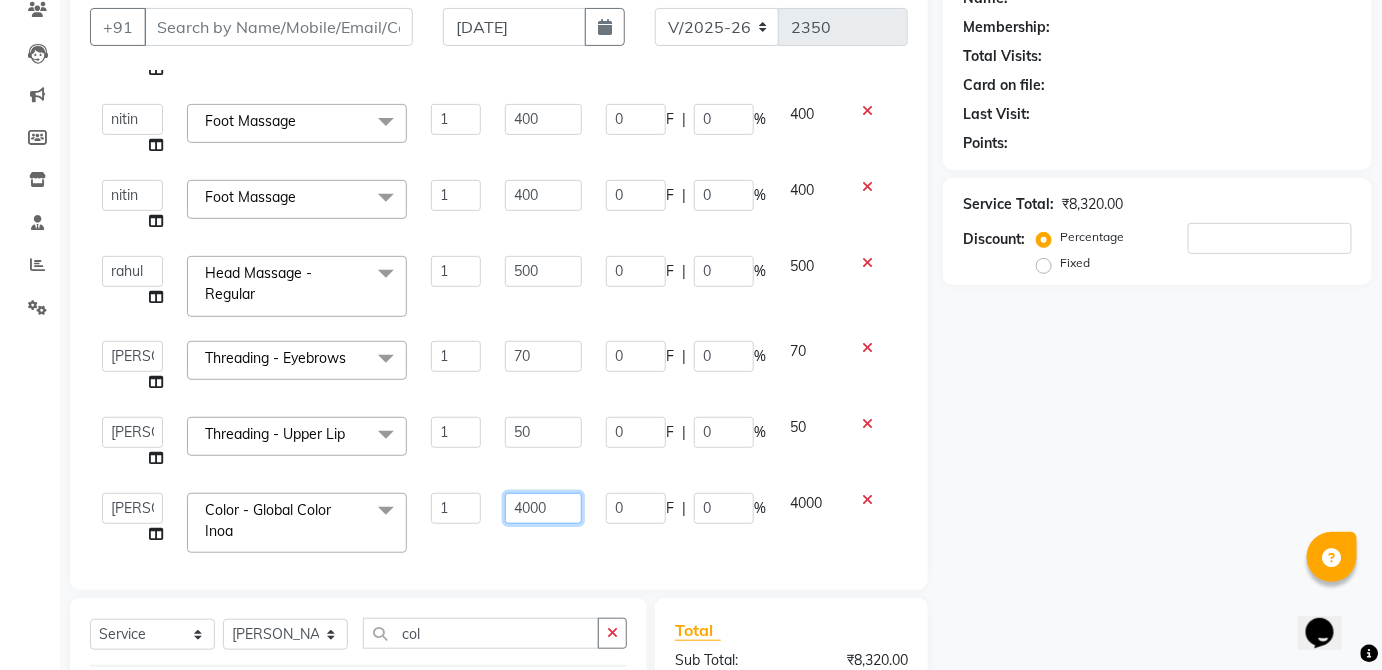 click on "4000" 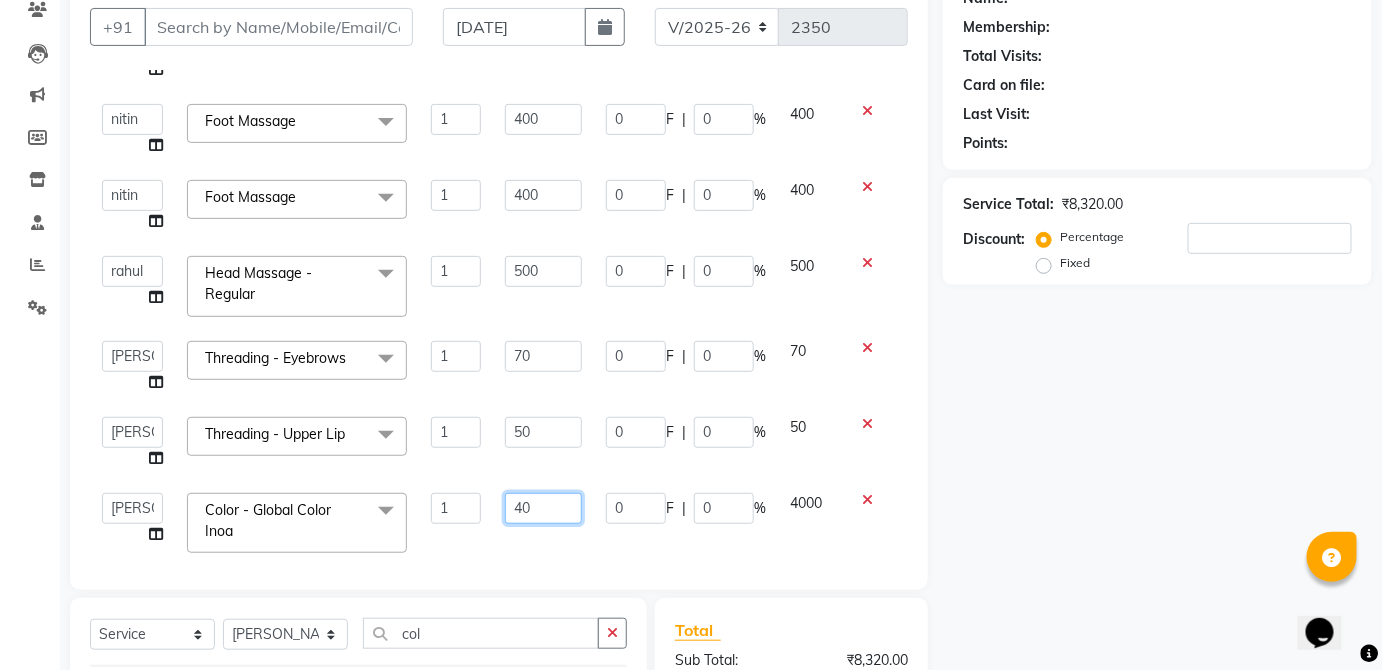 type on "4" 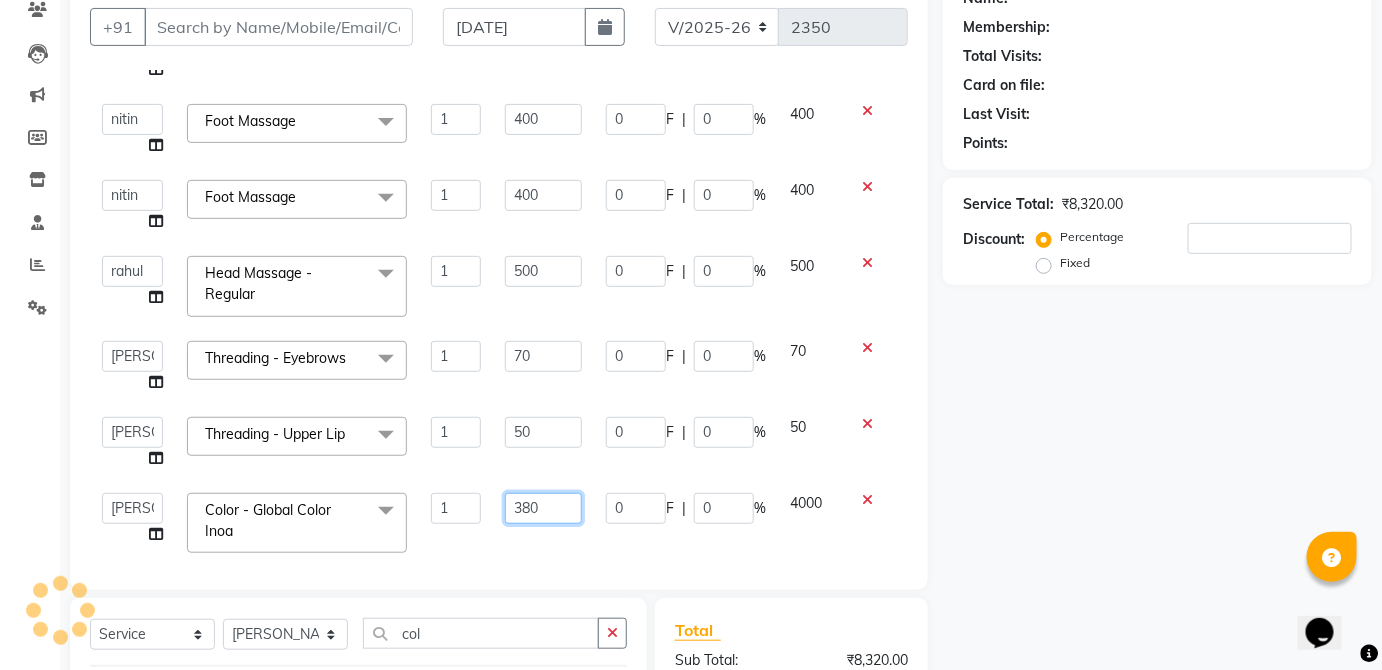 type on "3800" 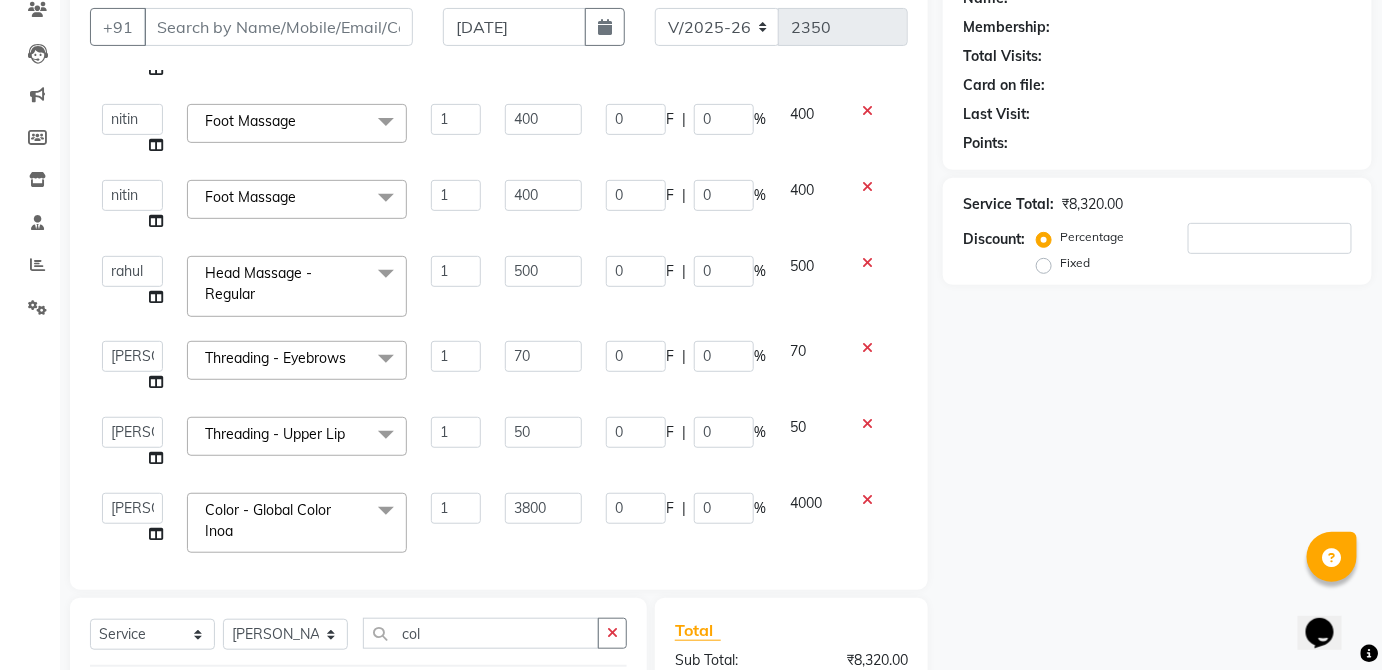 click on "4000" 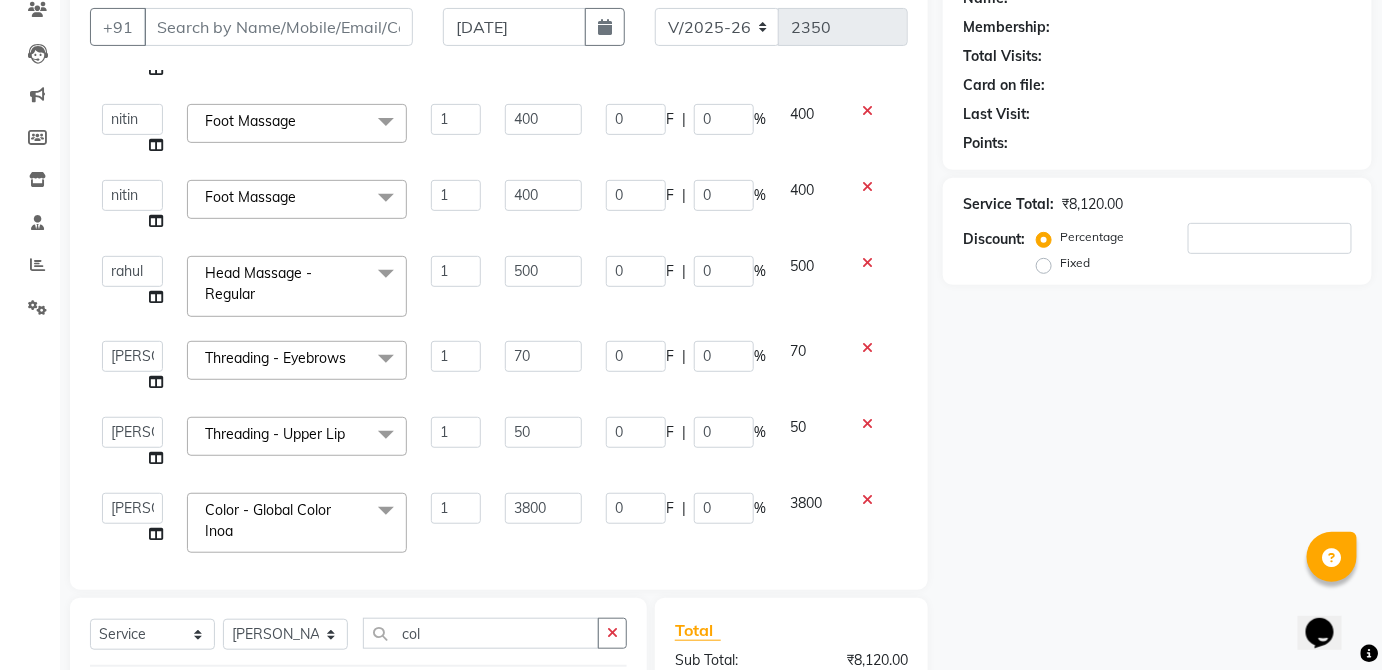 scroll, scrollTop: 412, scrollLeft: 0, axis: vertical 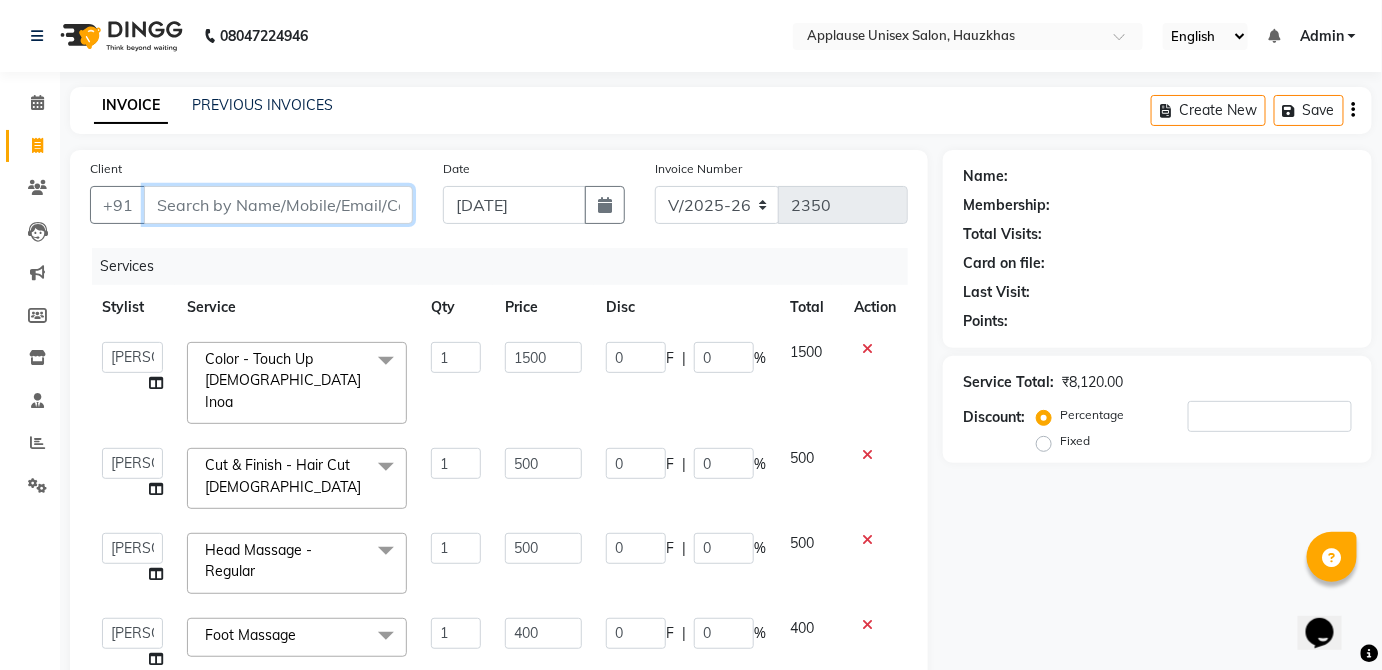click on "Client" at bounding box center [278, 205] 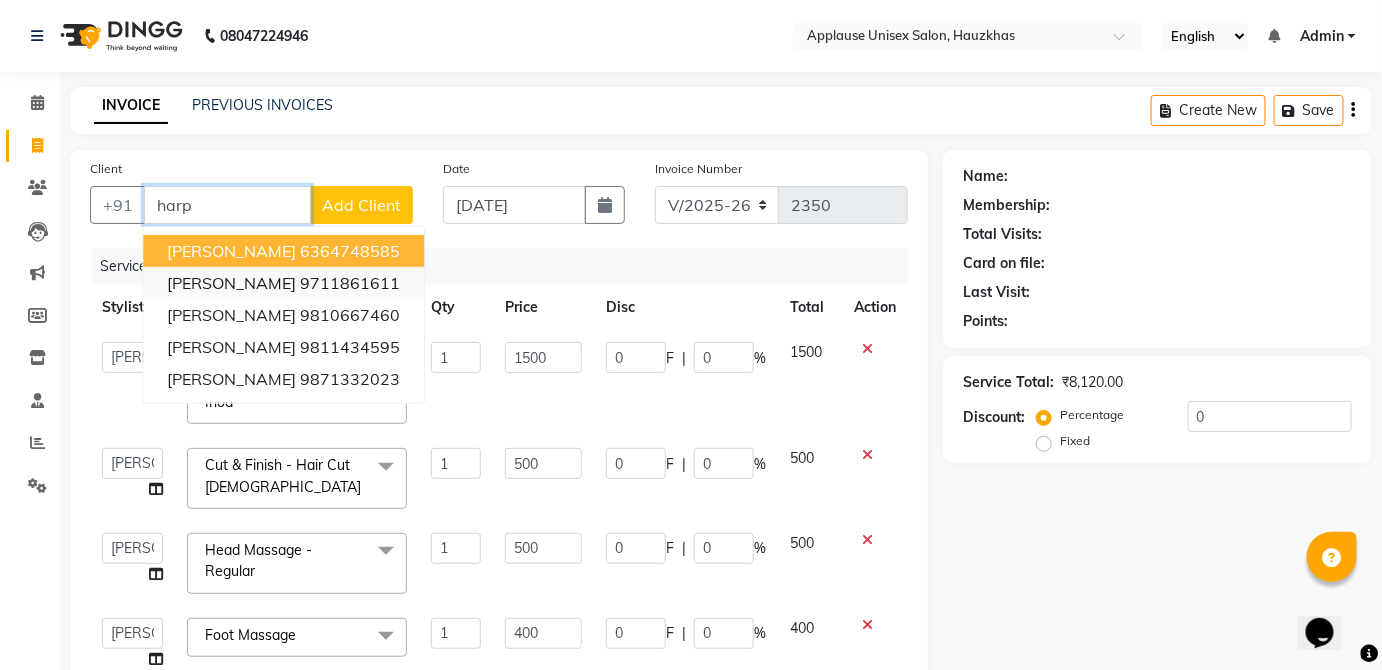 click on "9711861611" at bounding box center [350, 283] 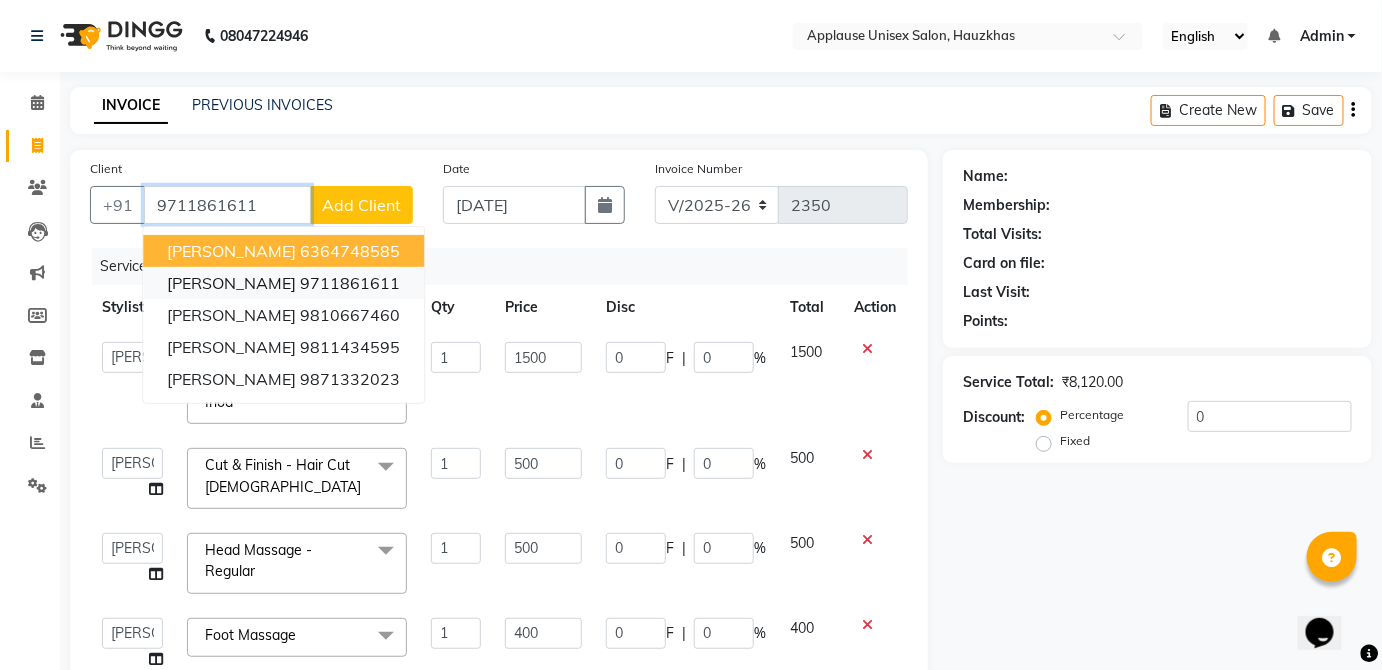 type on "9711861611" 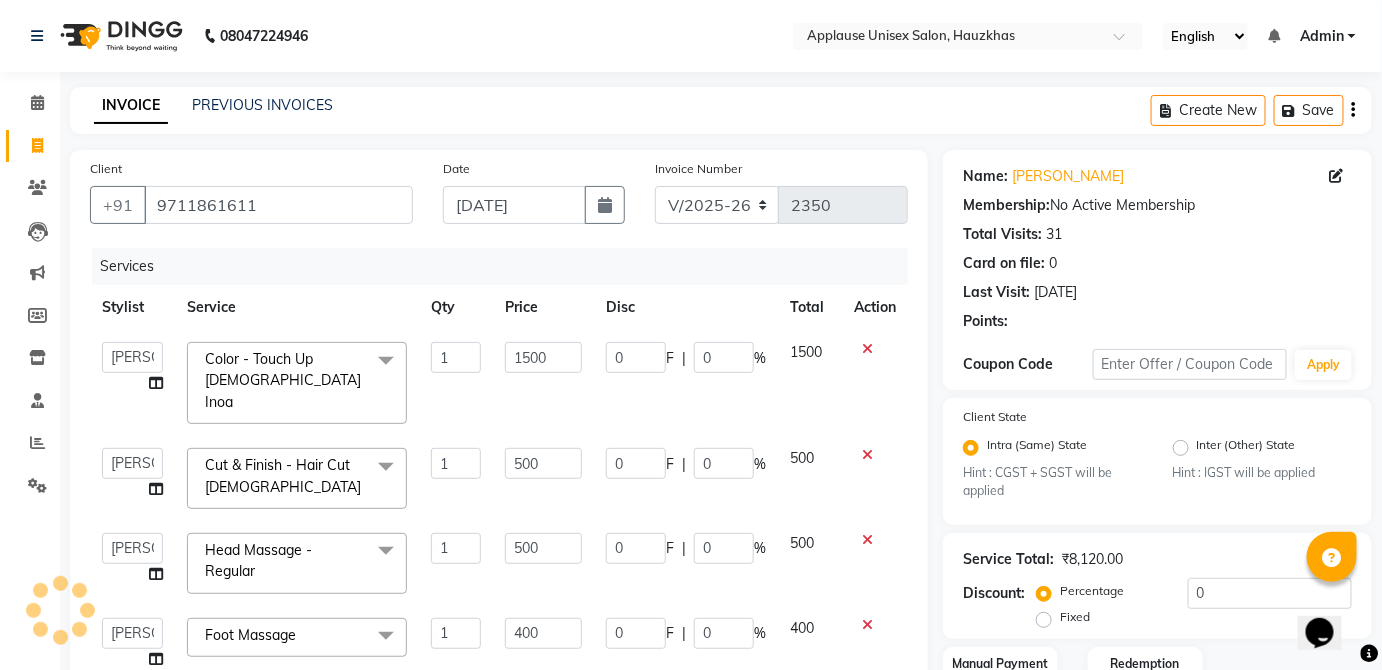 click on "Calendar" 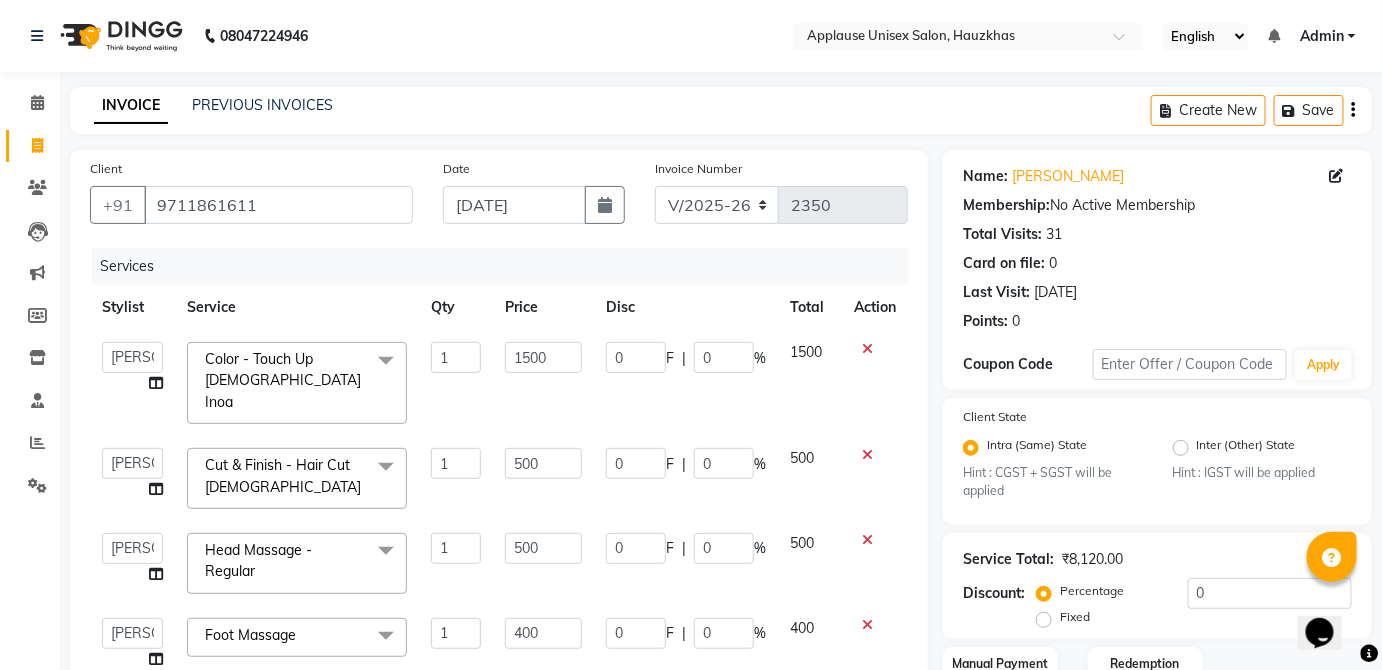 click on "INVOICE PREVIOUS INVOICES Create New   Save" 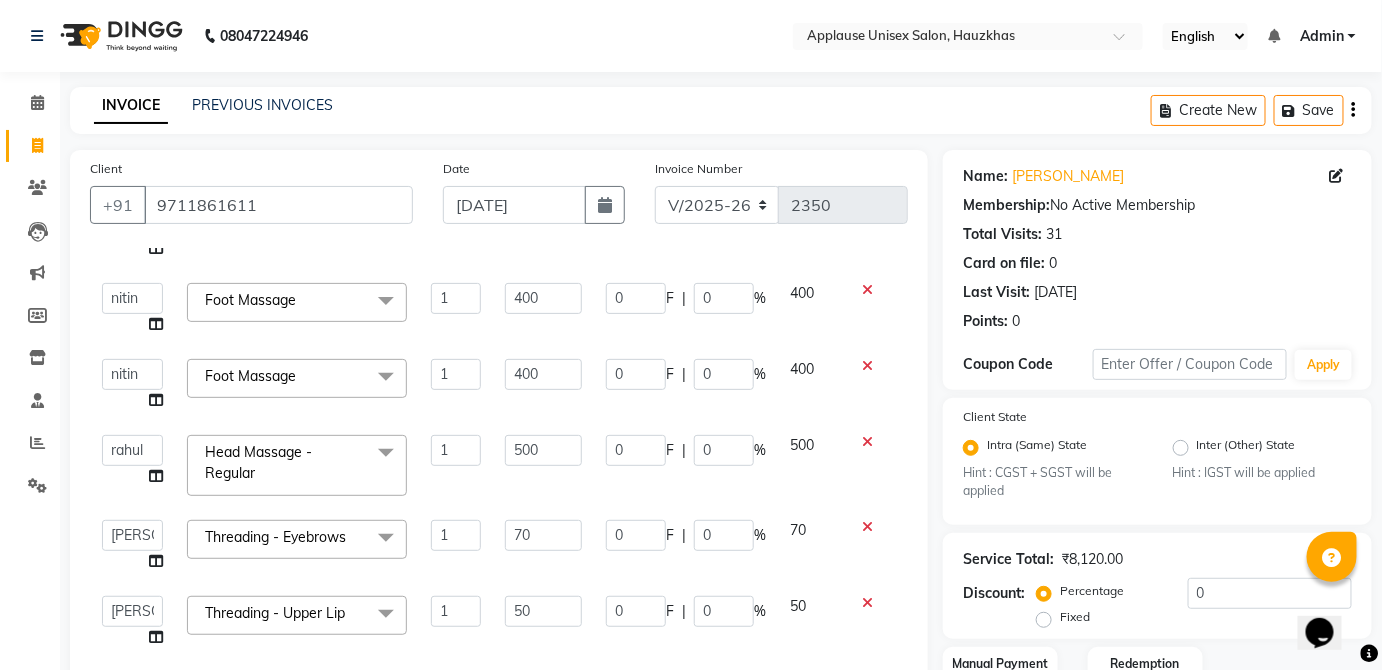 scroll, scrollTop: 412, scrollLeft: 0, axis: vertical 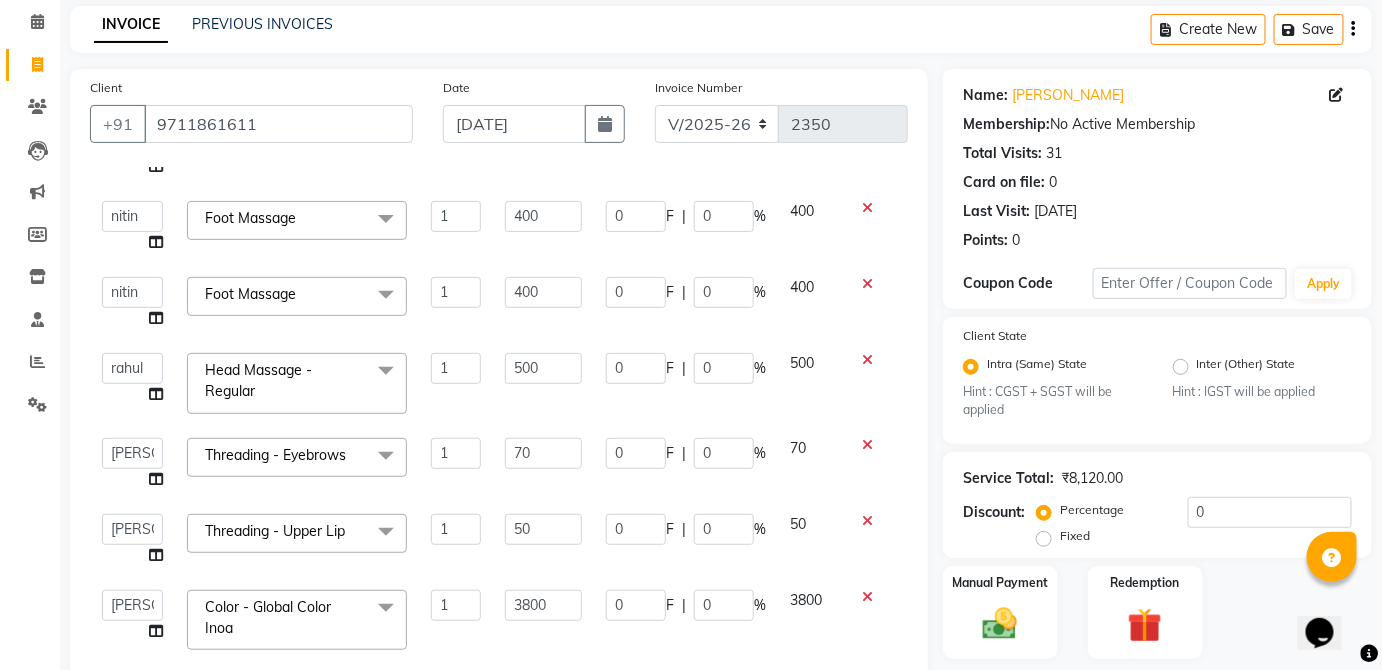 click on "INVOICE" 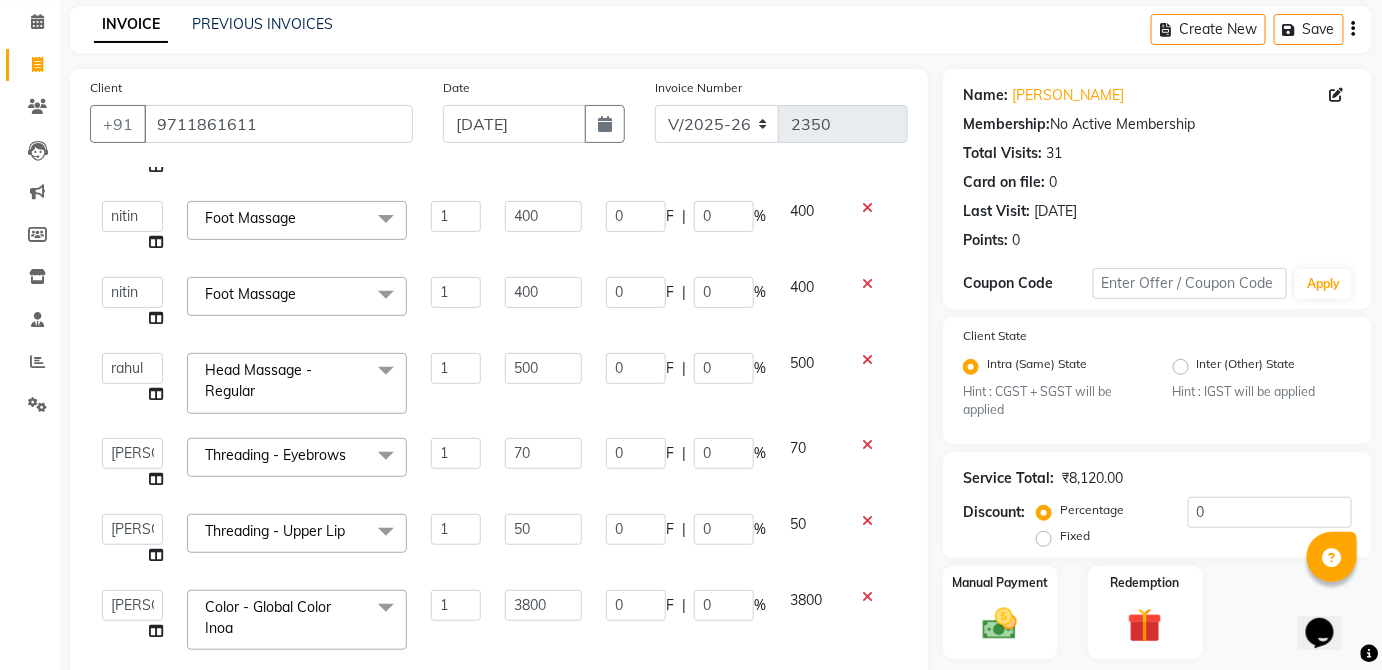 click on "INVOICE" 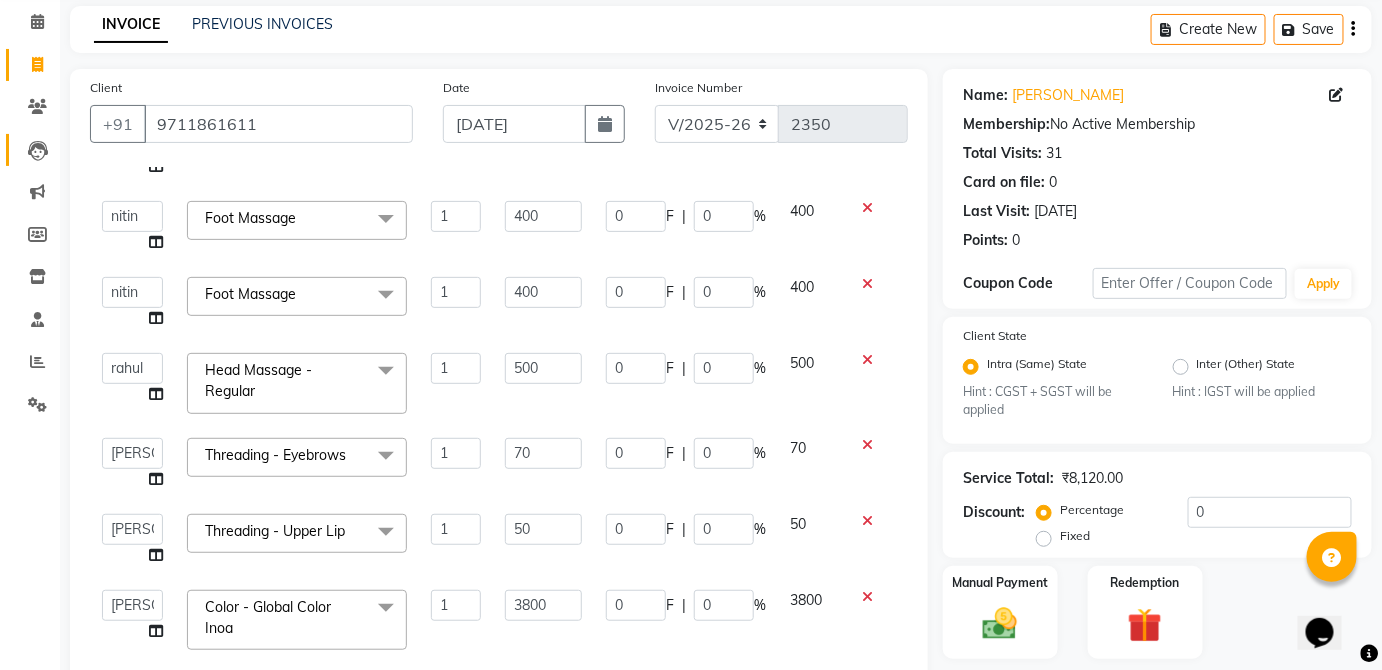 drag, startPoint x: 94, startPoint y: 39, endPoint x: 45, endPoint y: 152, distance: 123.16656 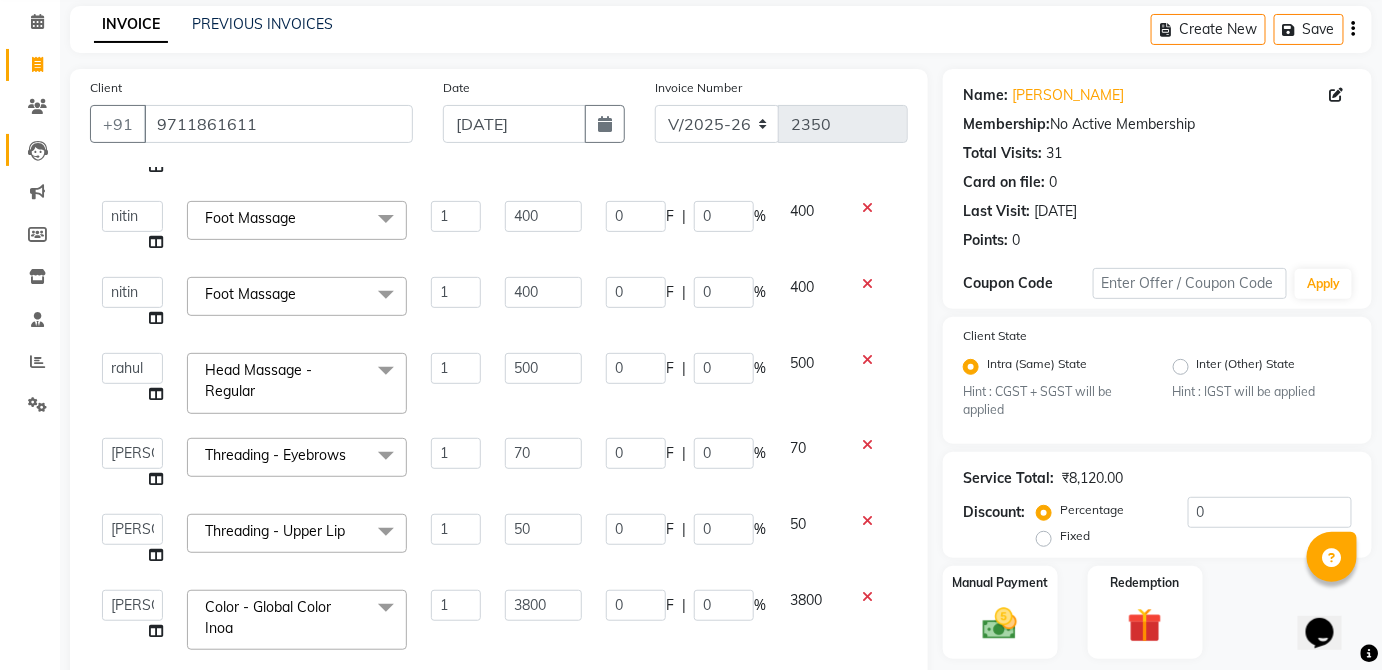 click 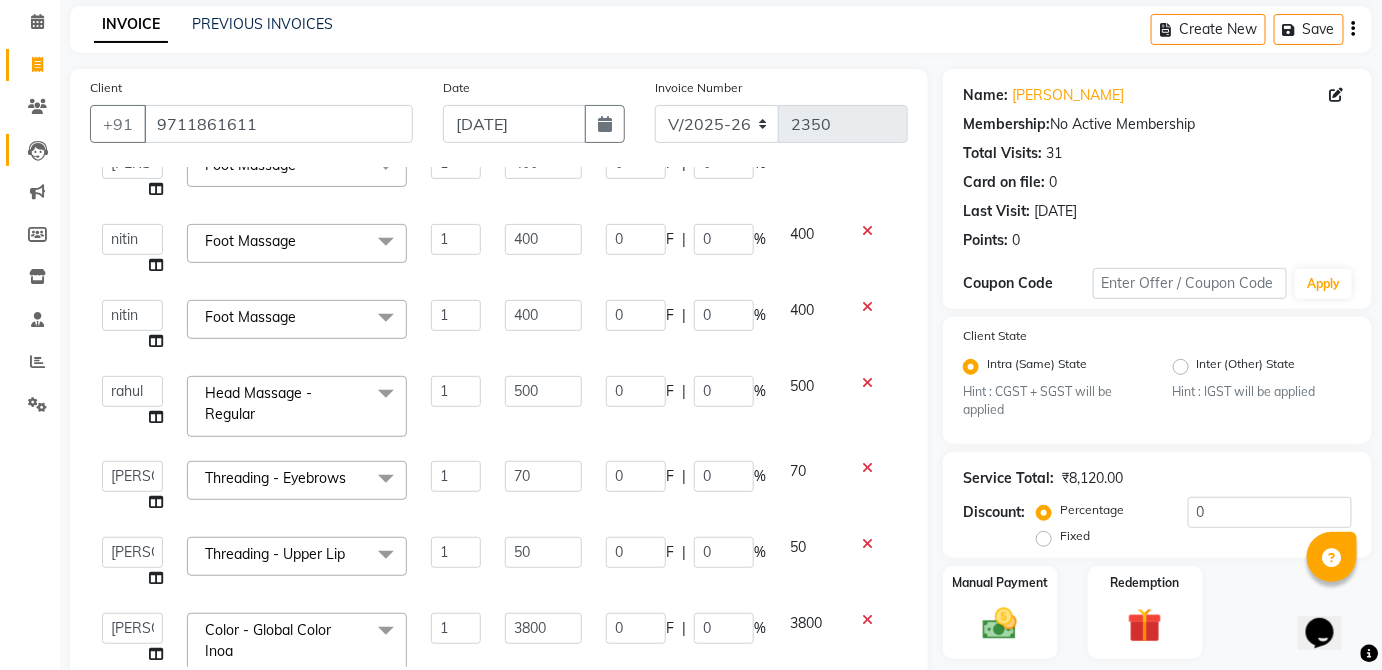 scroll, scrollTop: 412, scrollLeft: 0, axis: vertical 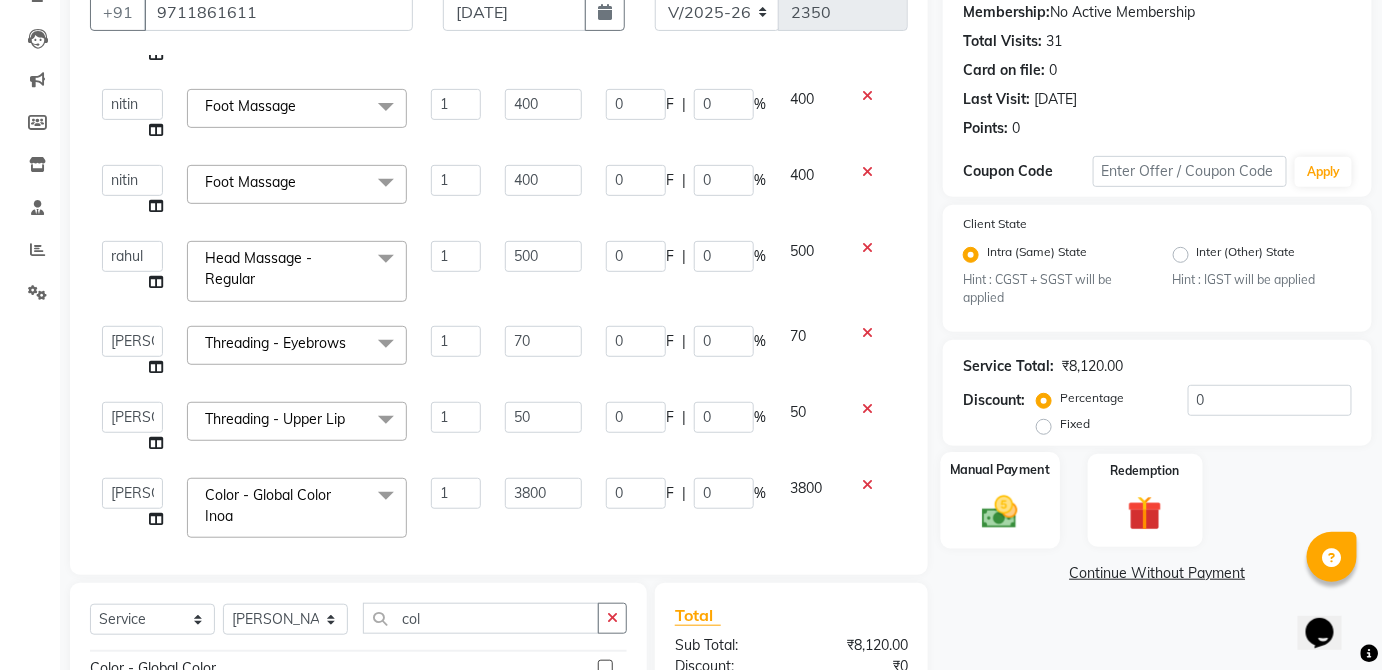 click on "Manual Payment" 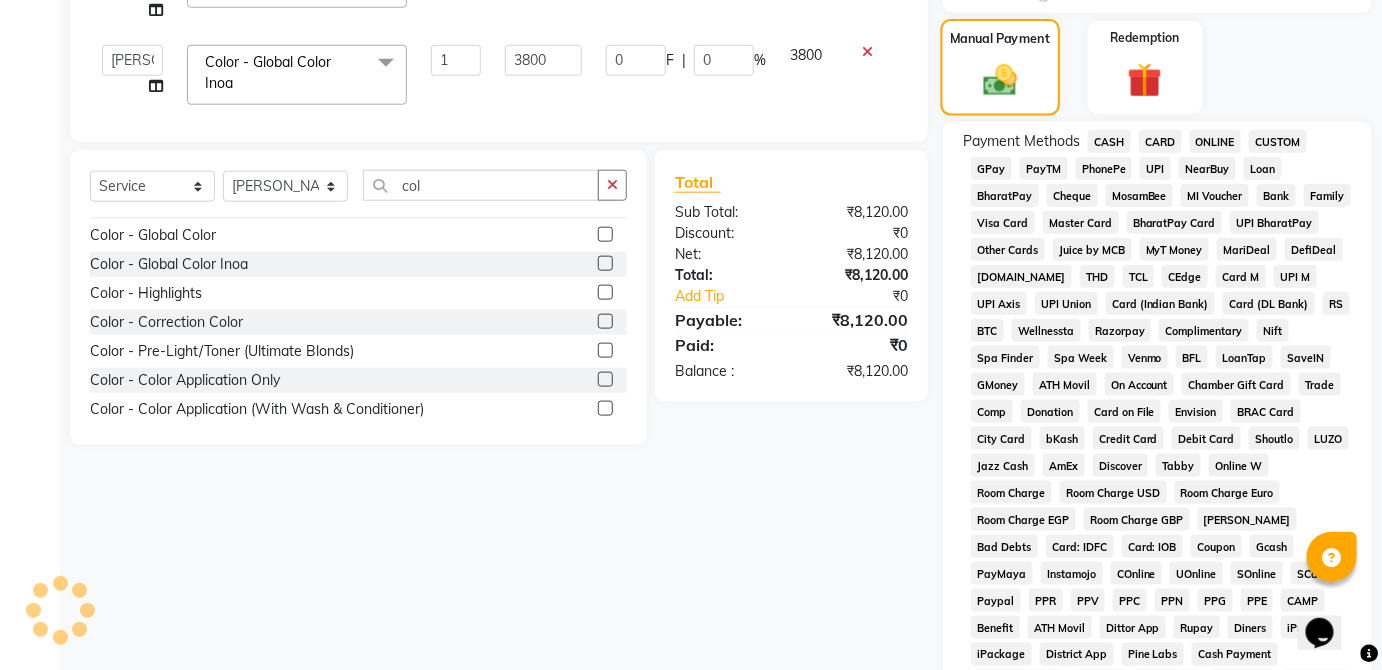 scroll, scrollTop: 624, scrollLeft: 0, axis: vertical 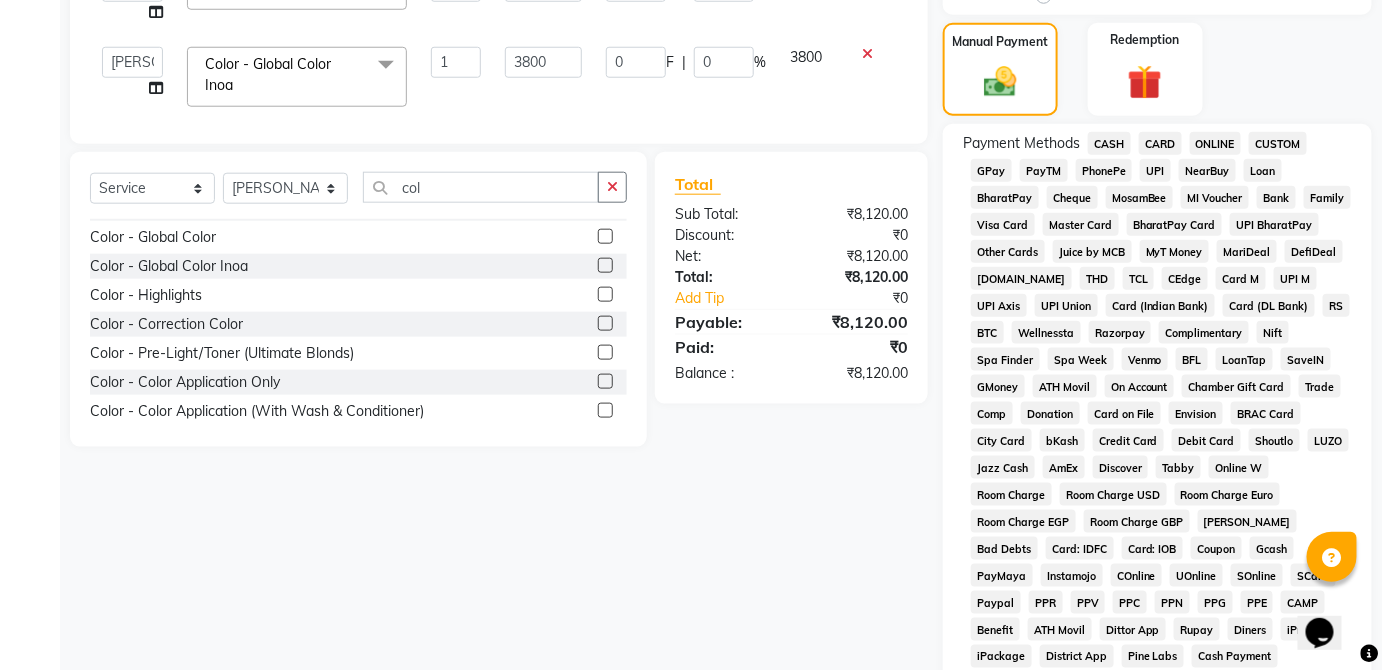 click on "NearBuy" 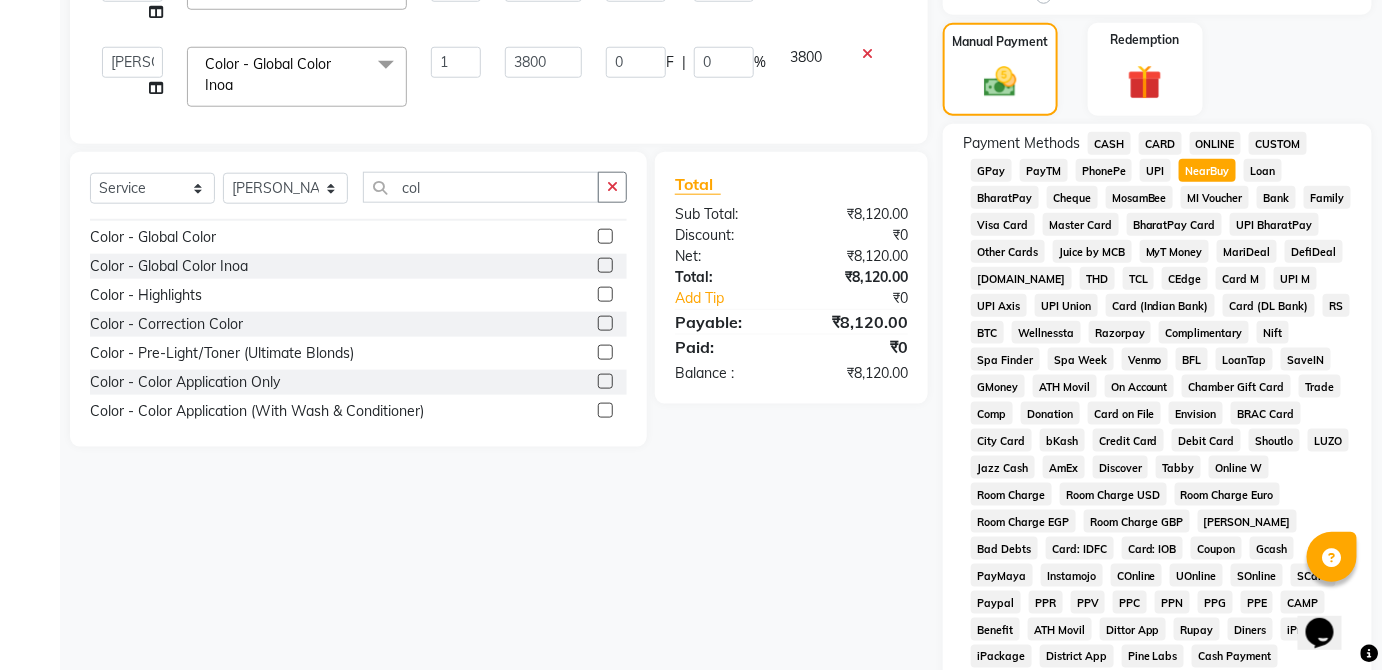 click on "UPI" 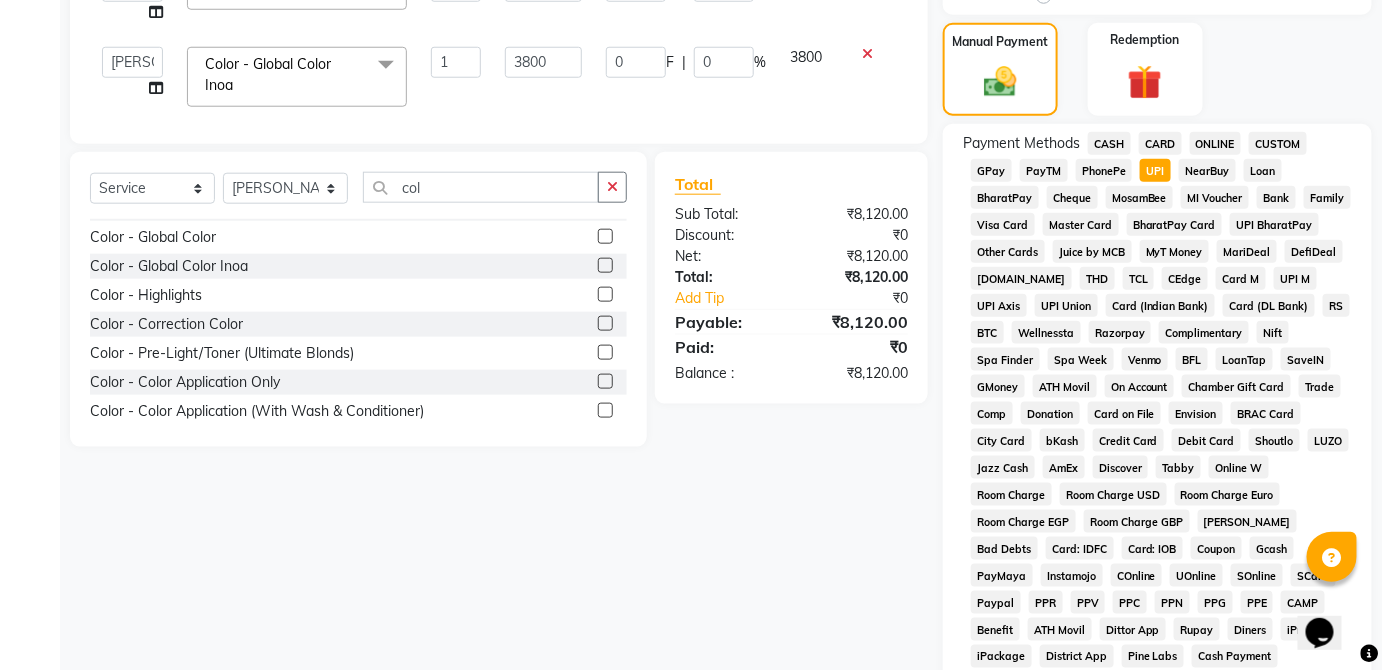 scroll, scrollTop: 943, scrollLeft: 0, axis: vertical 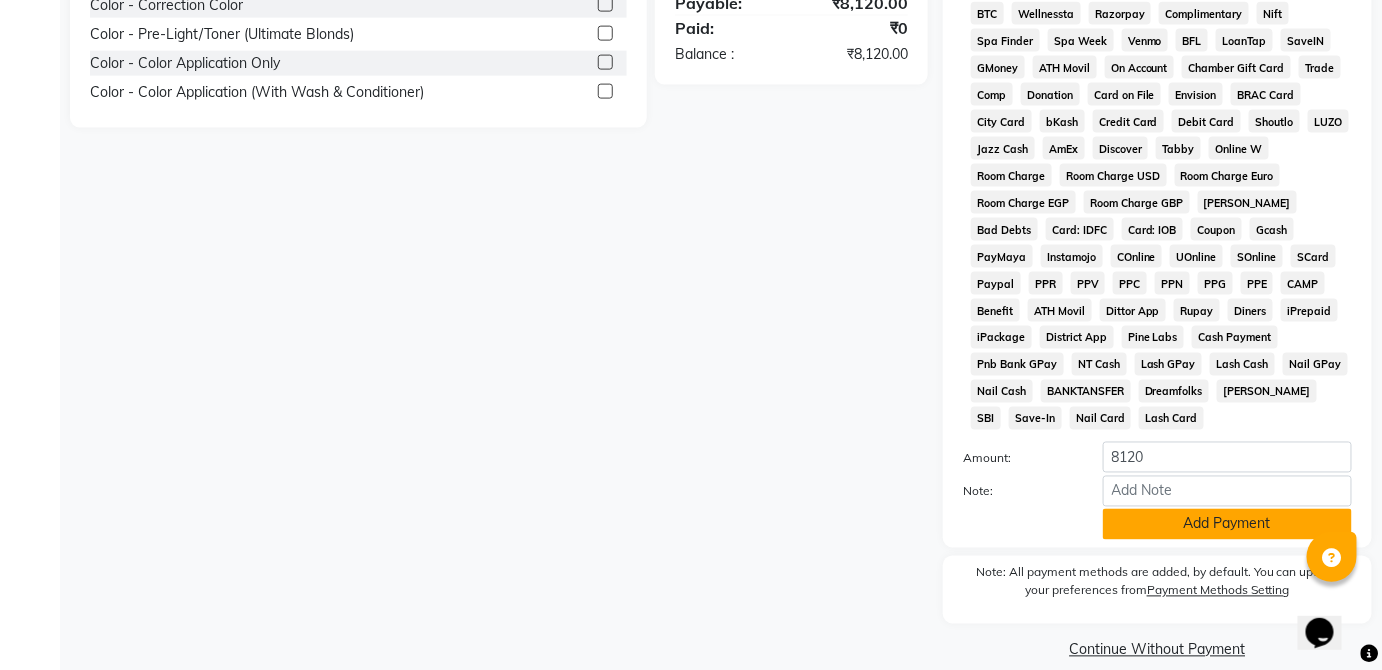 click on "Add Payment" 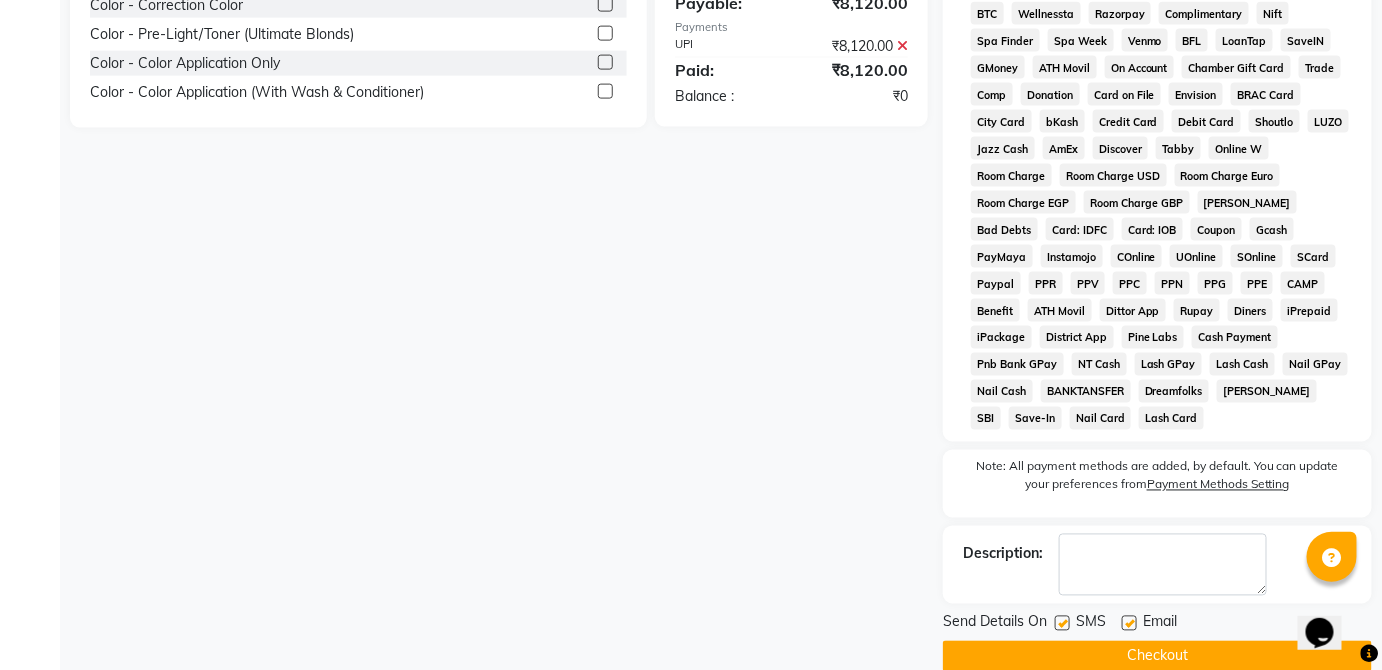 click on "Checkout" 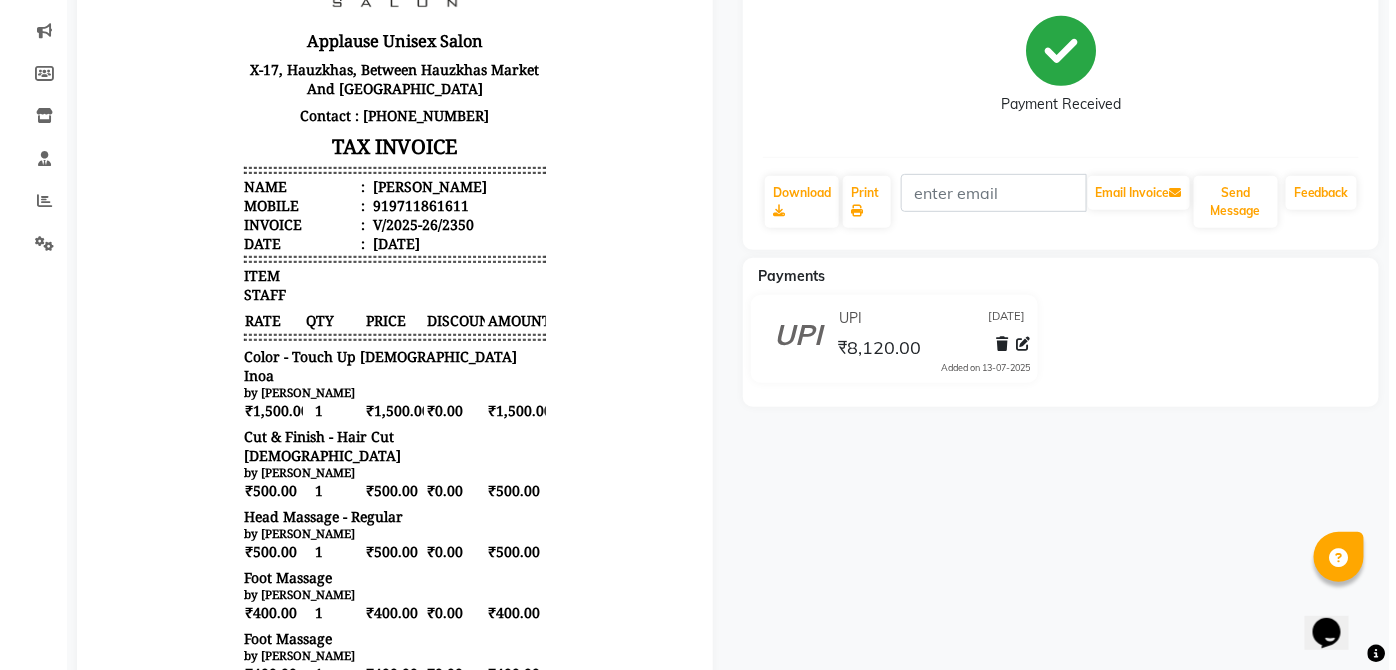 scroll, scrollTop: 0, scrollLeft: 0, axis: both 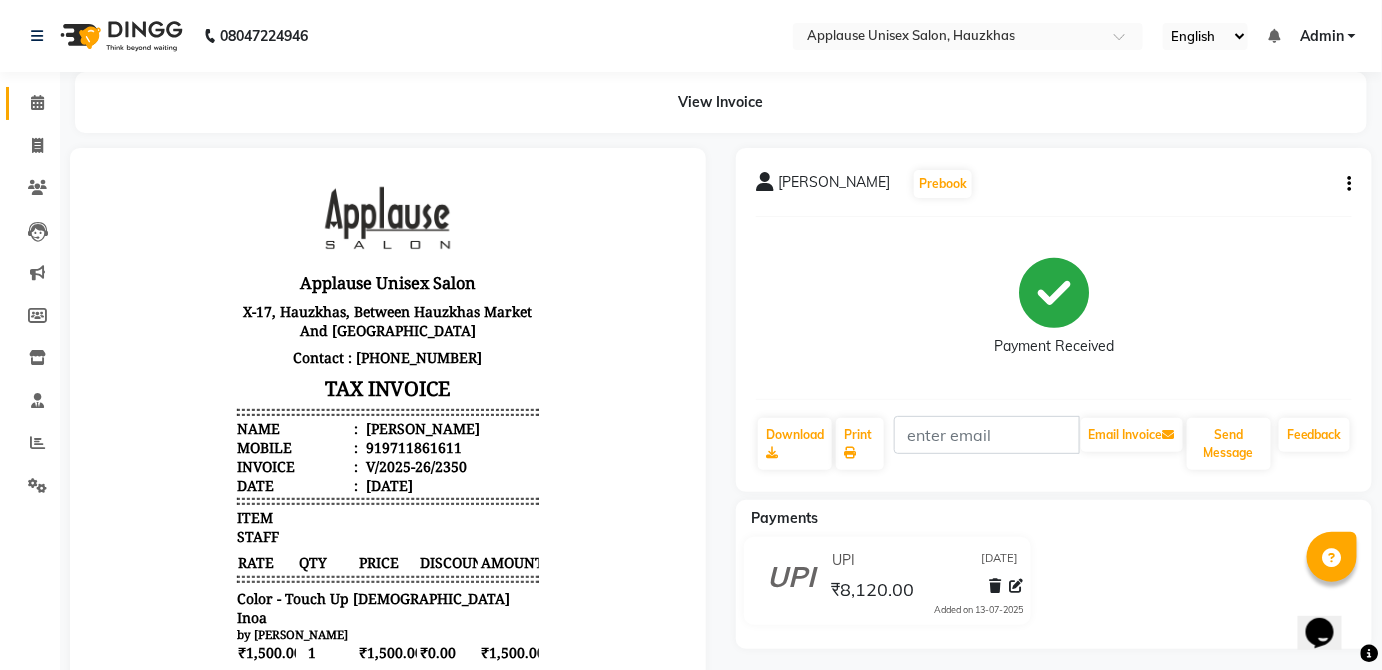 click 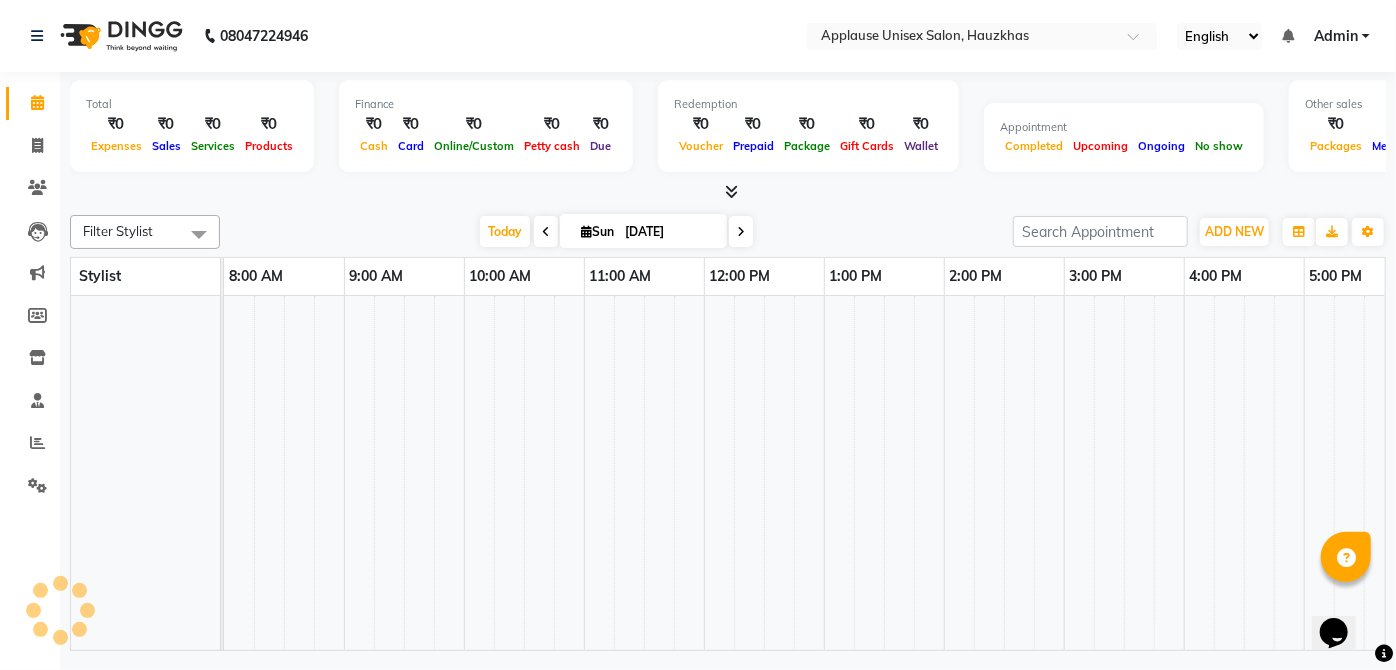 scroll, scrollTop: 0, scrollLeft: 0, axis: both 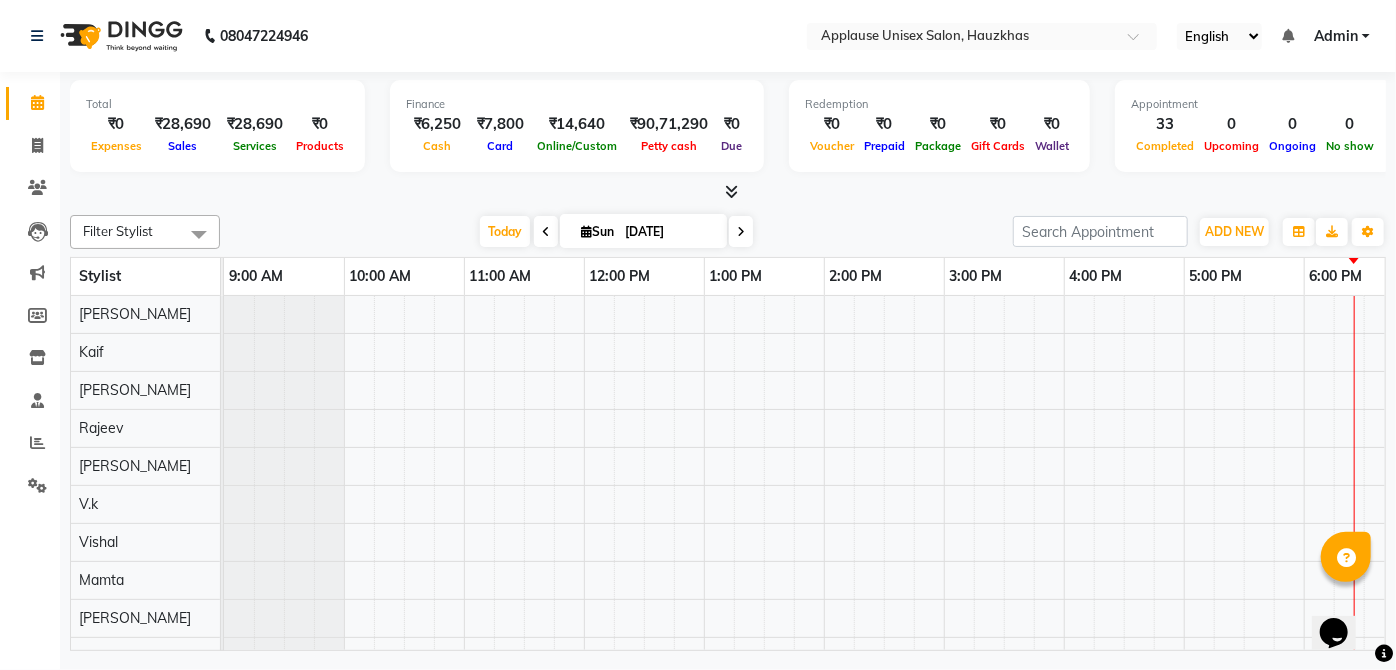 click on "Calendar" 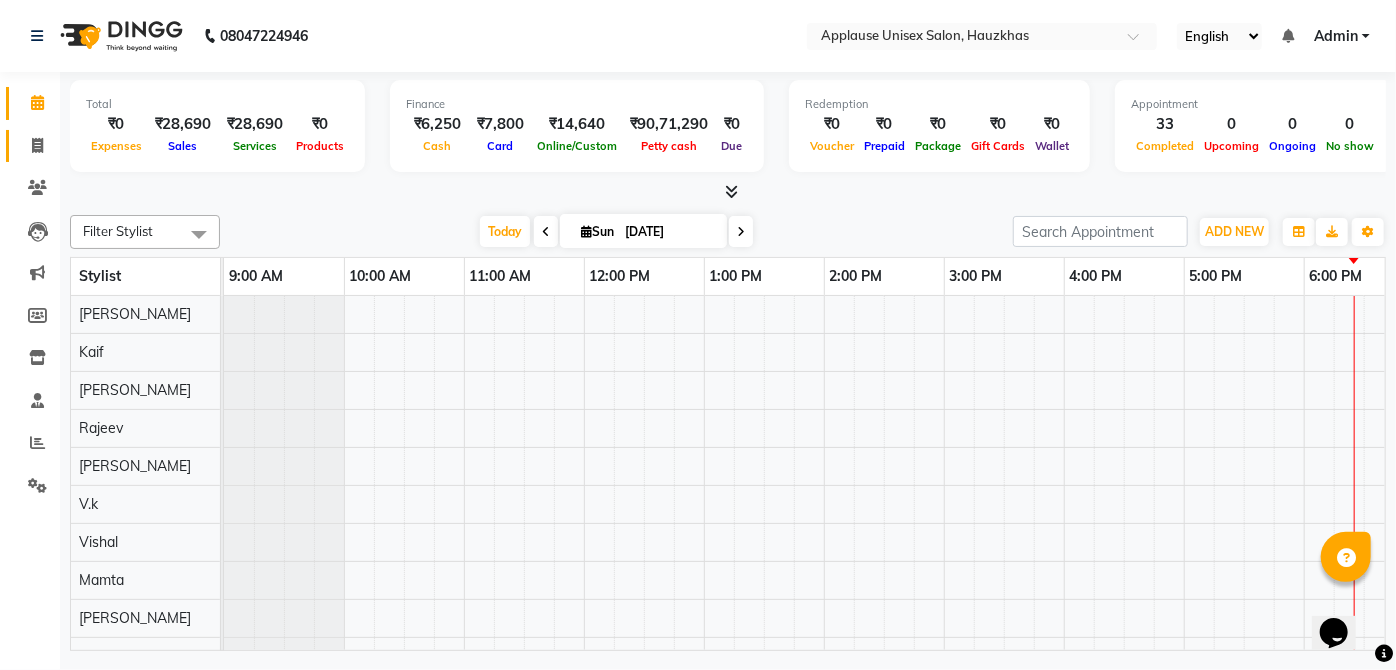 click on "Invoice" 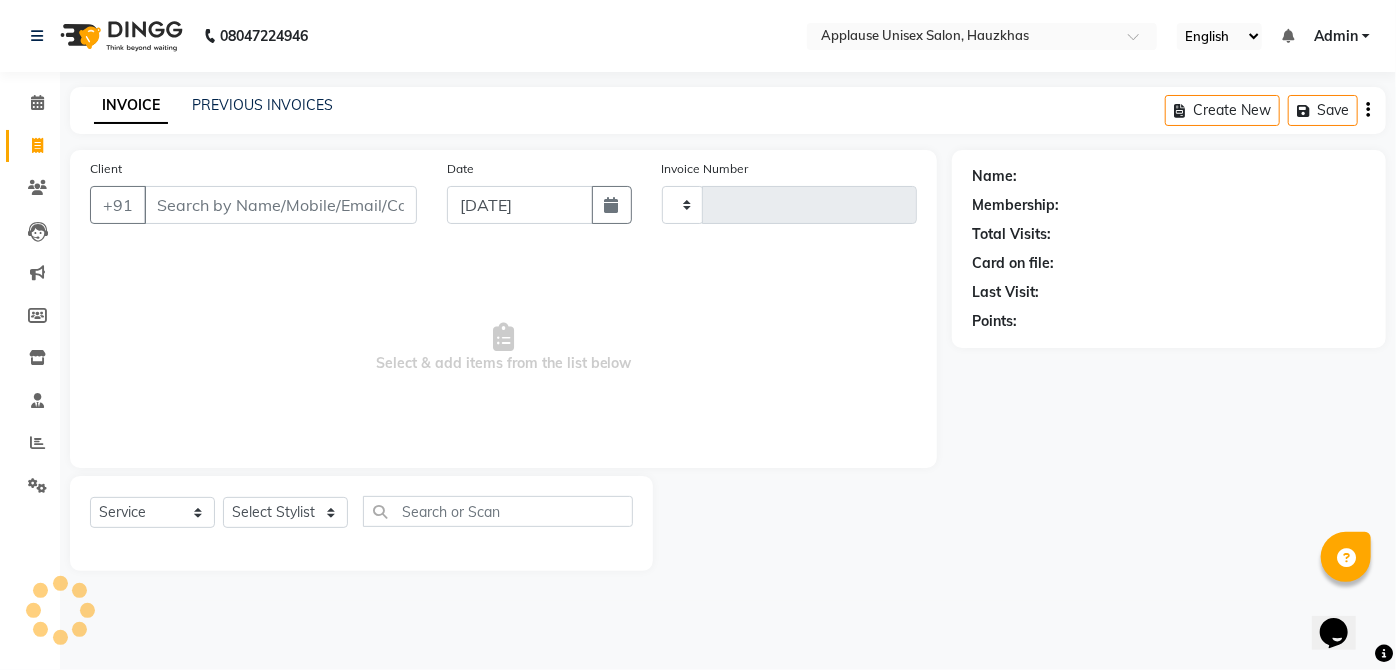 type on "2351" 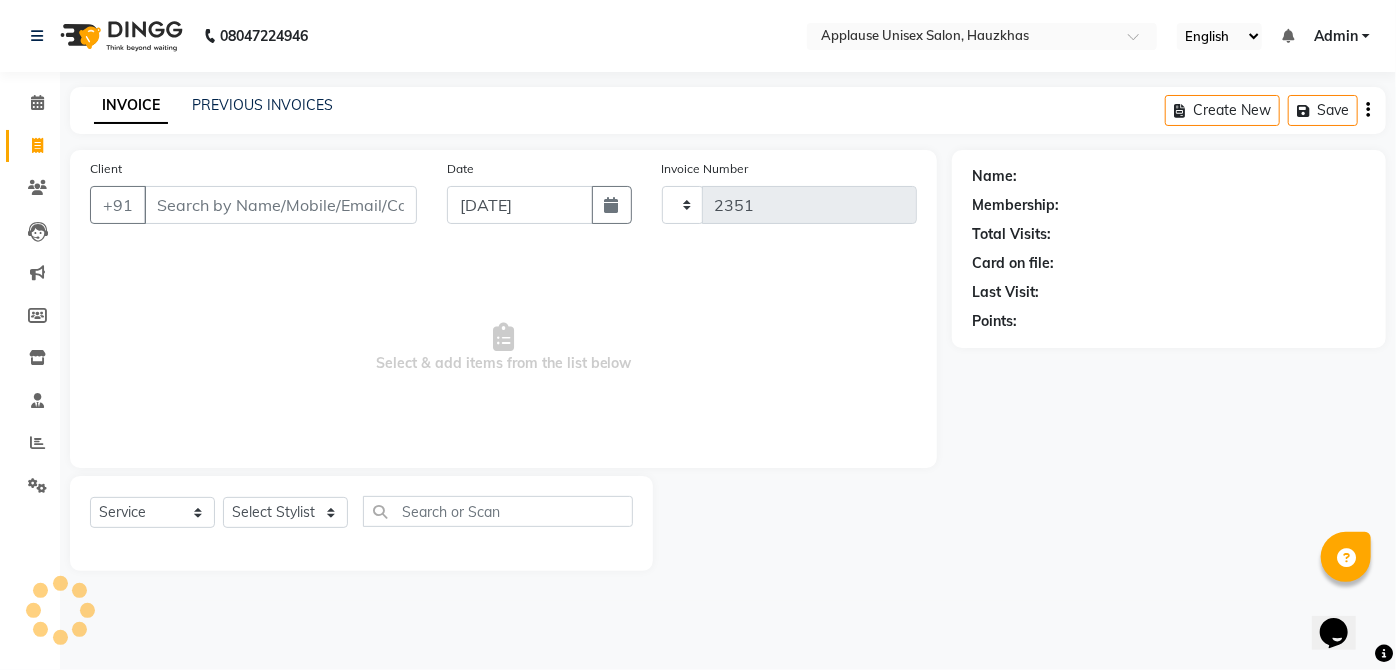 select on "5082" 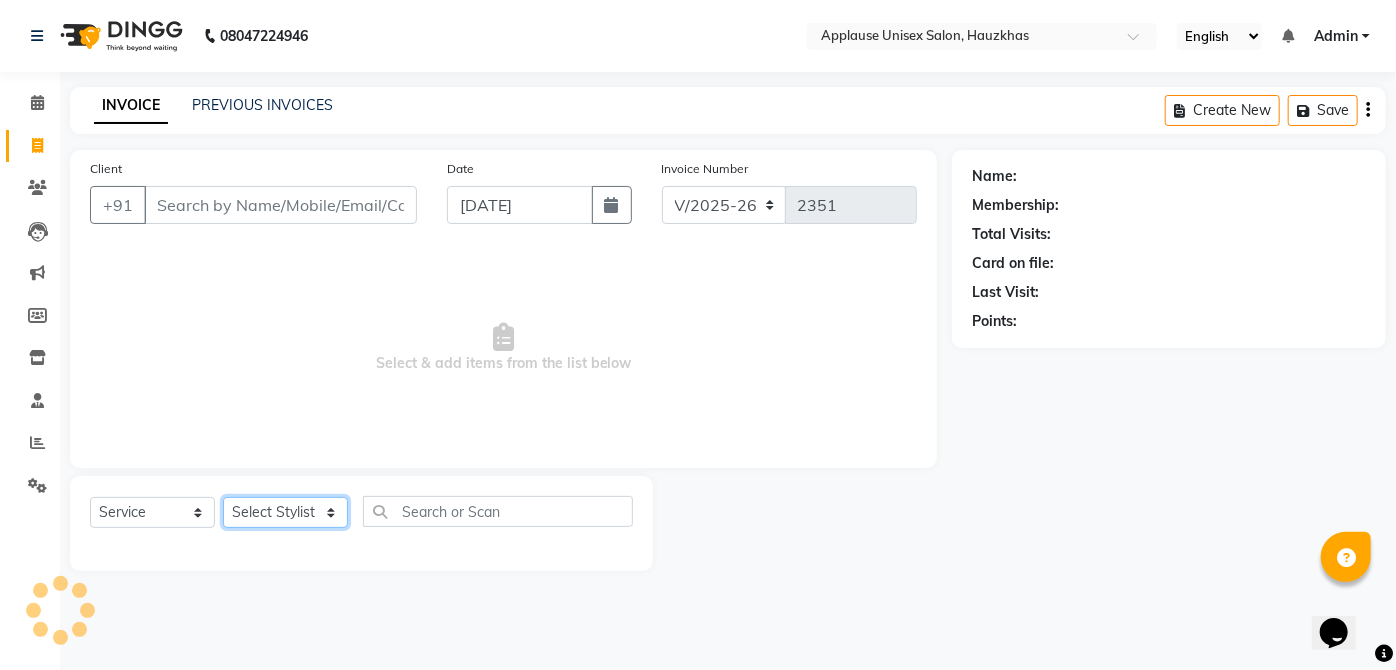click on "Select Stylist" 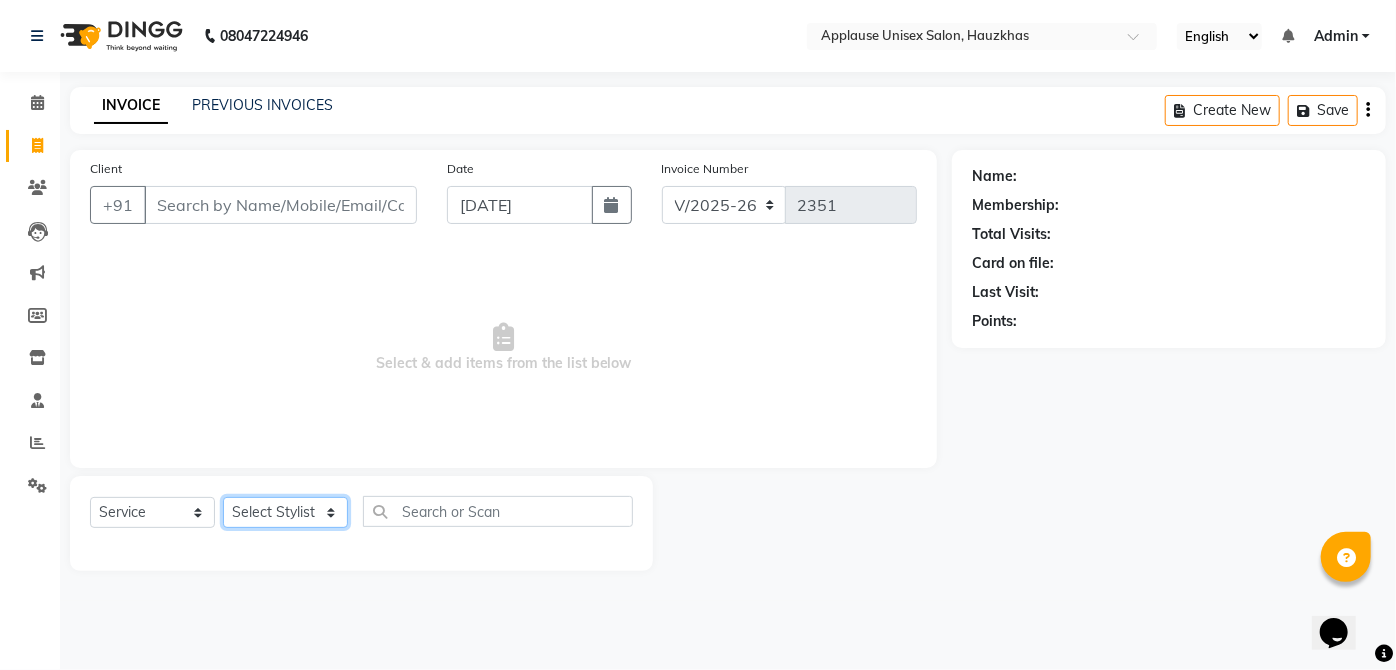 select on "32127" 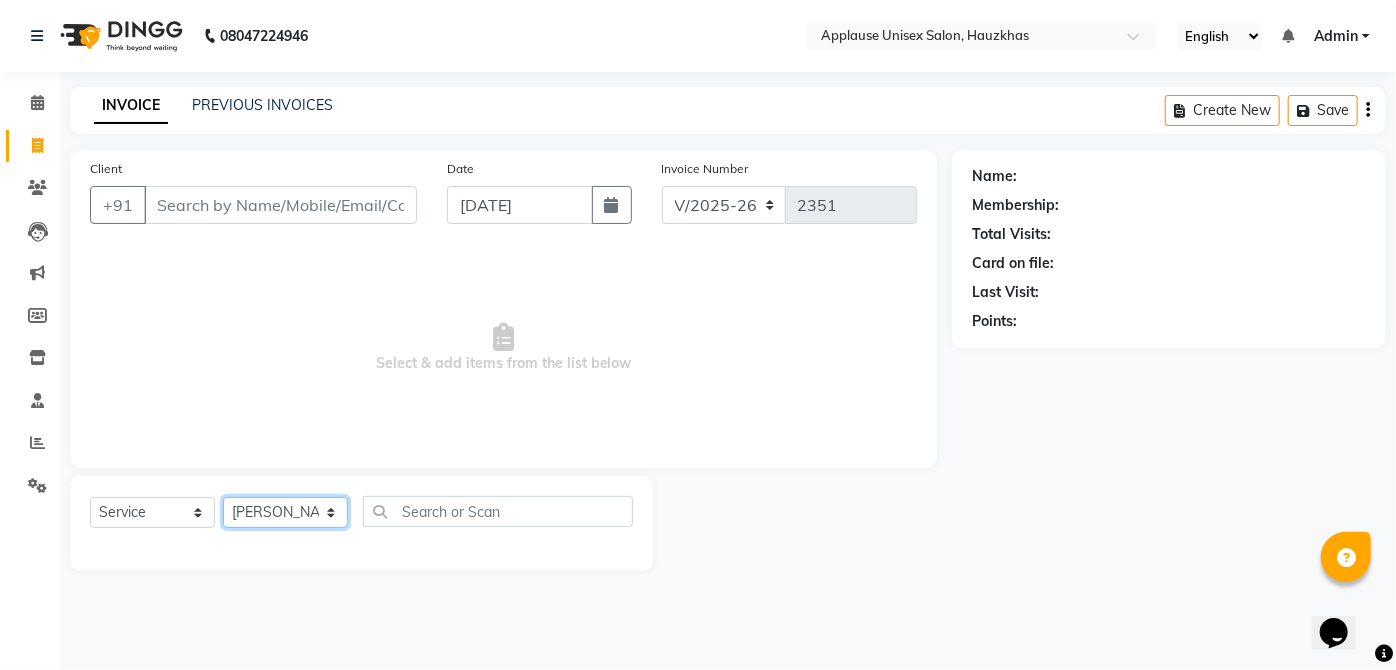 click on "Select Stylist  [PERSON_NAME] [PERSON_NAME] [PERSON_NAME] [PERSON_NAME]  Kaif [PERSON_NAME] [PERSON_NAME] Mamta Manager [PERSON_NAME] rahul  [PERSON_NAME] [PERSON_NAME] [PERSON_NAME] V.k" 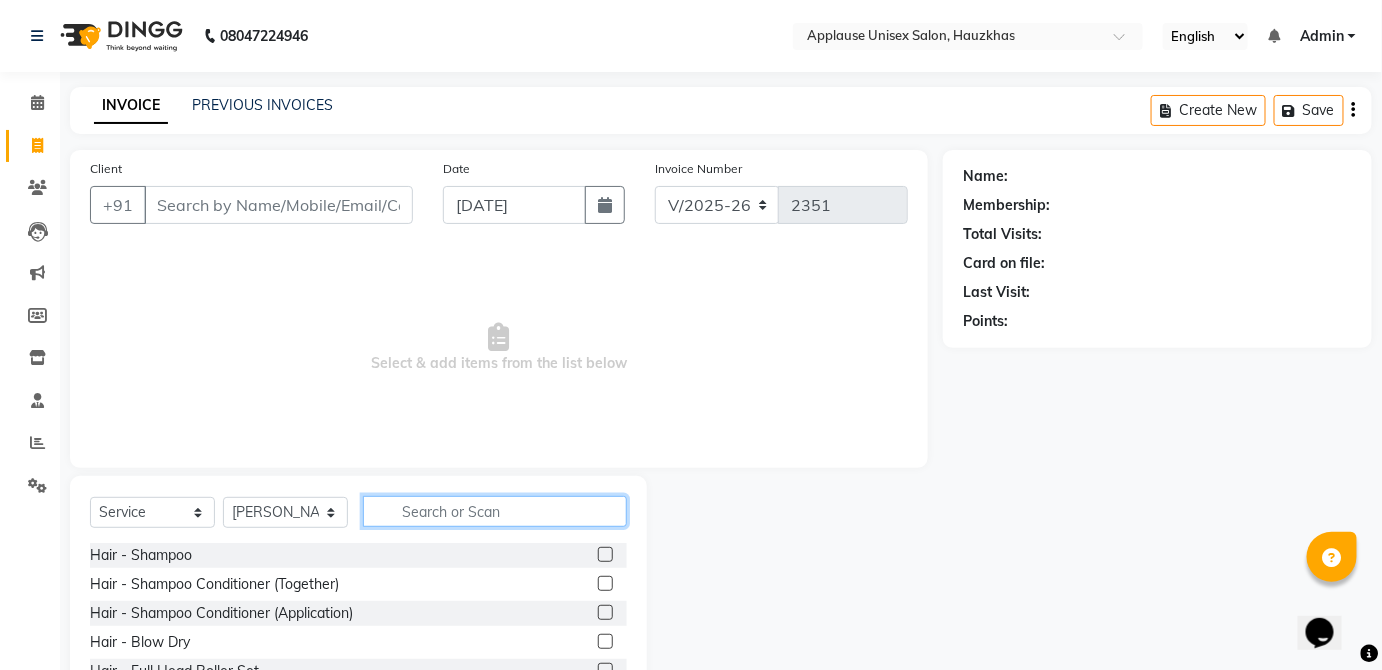 click 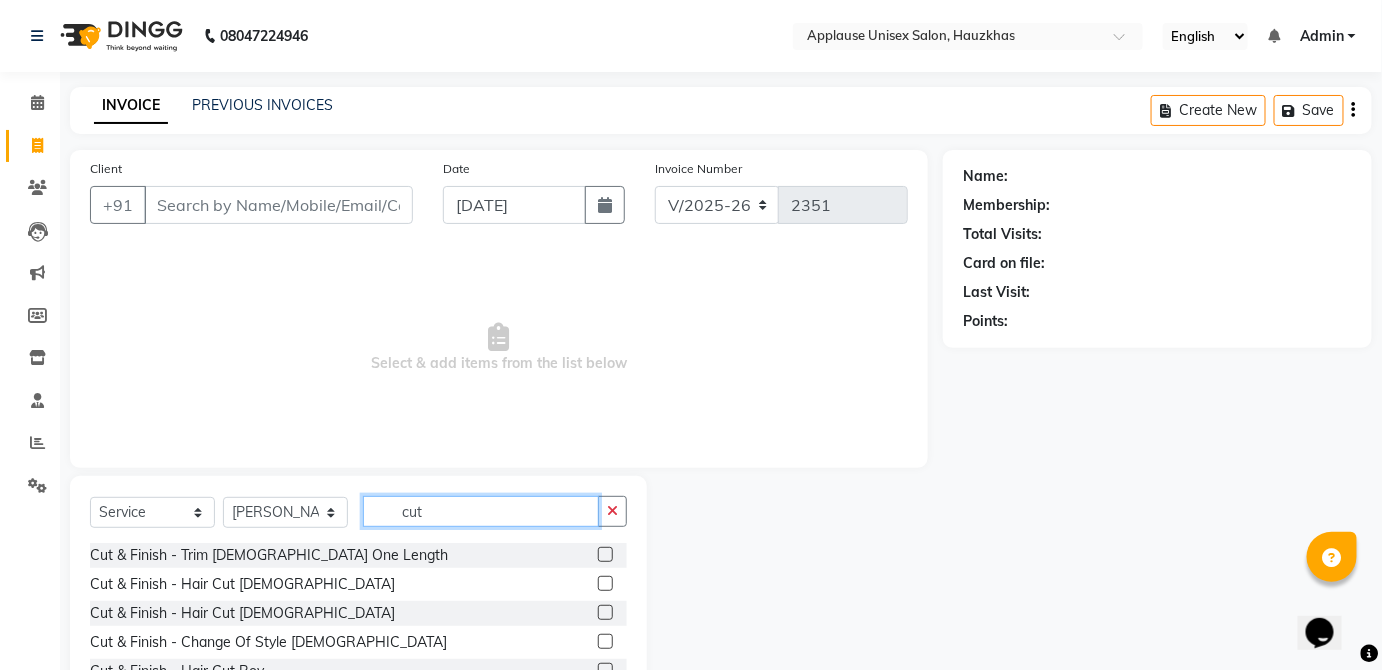 type on "cut" 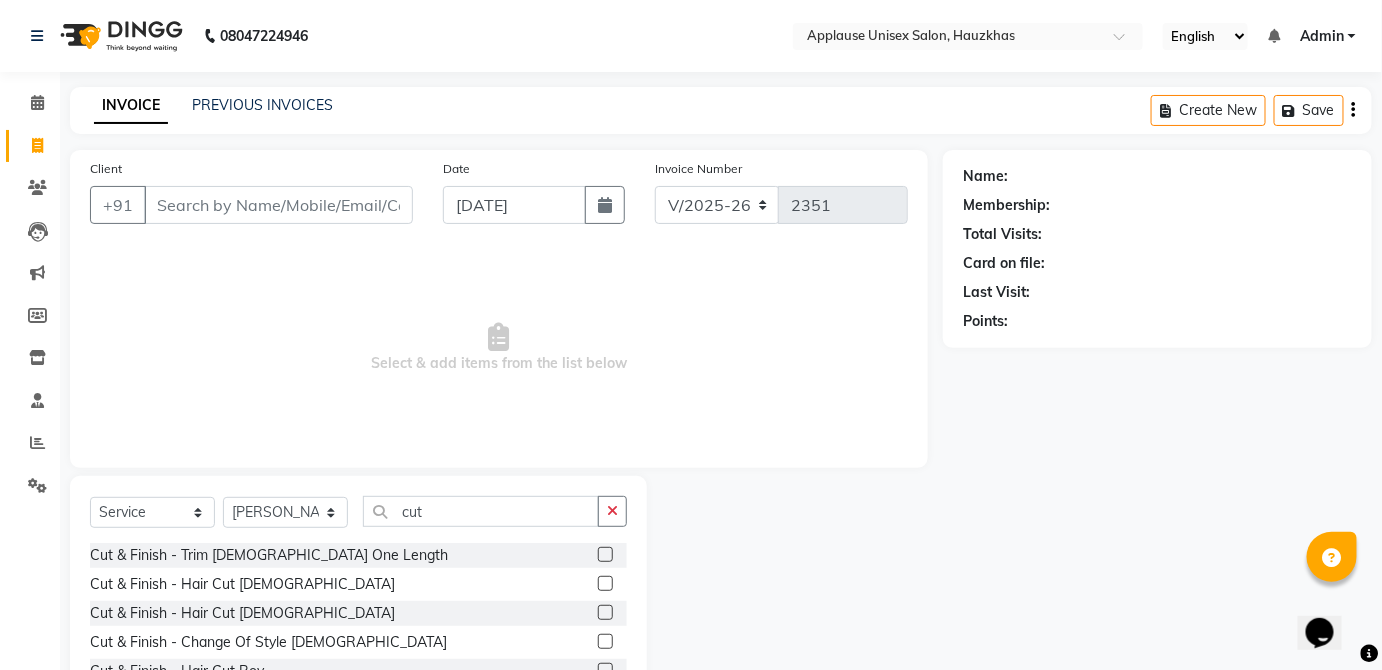 click 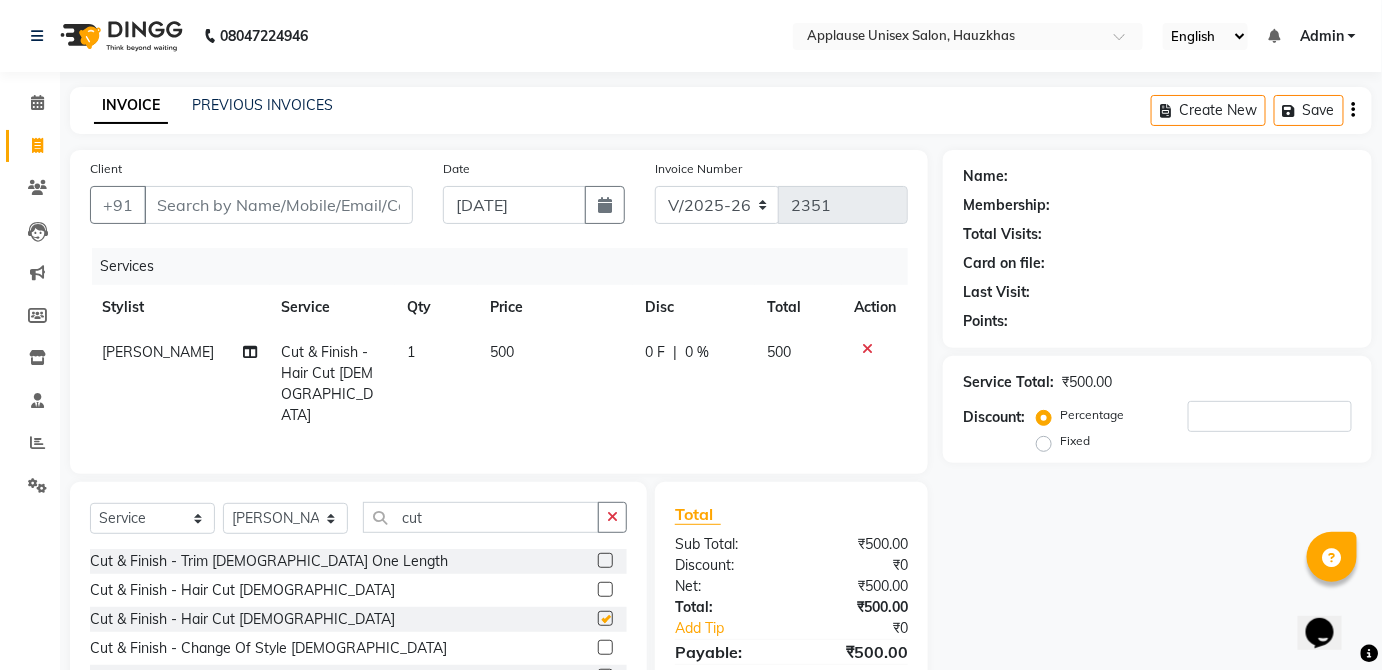 click on "500" 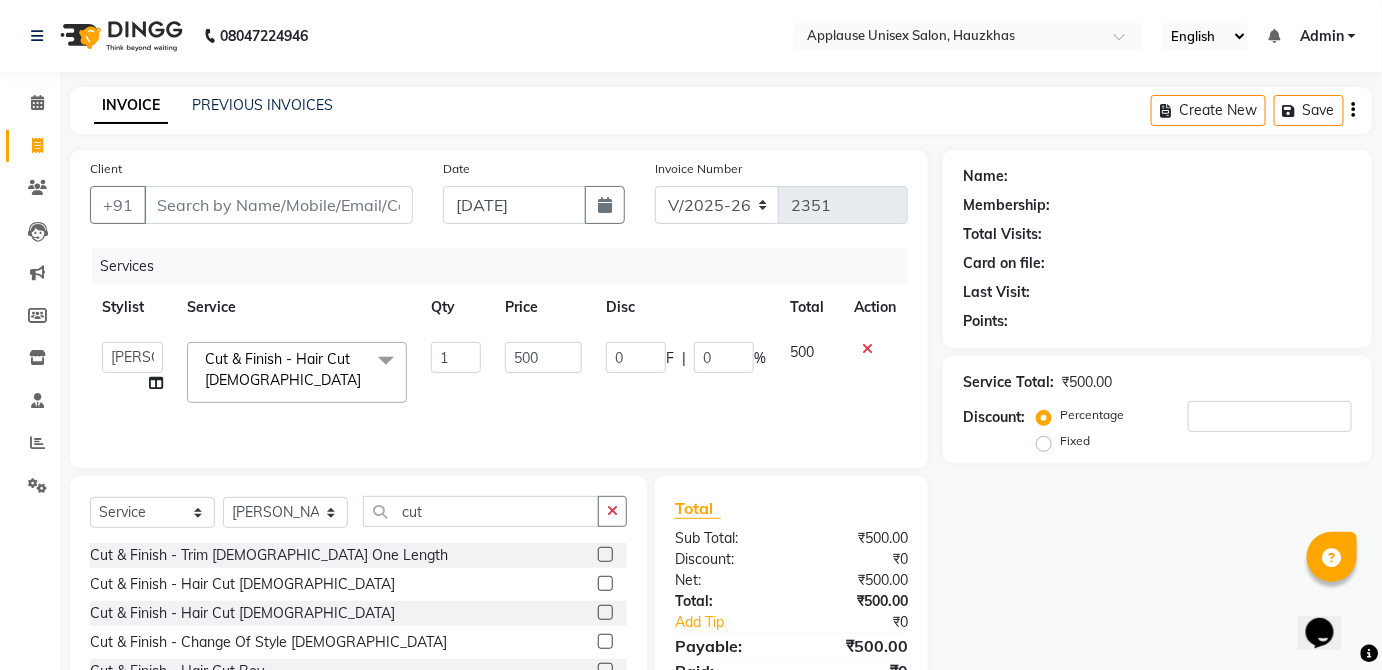 checkbox on "false" 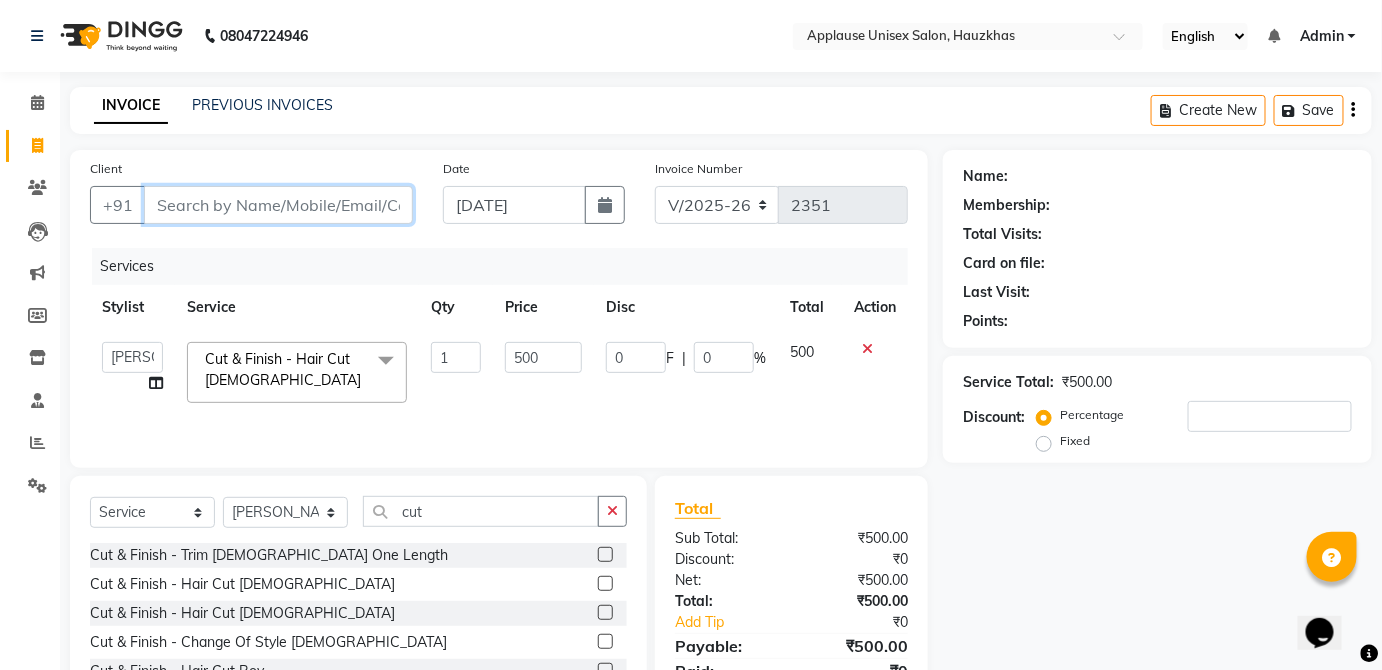 click on "Client" at bounding box center (278, 205) 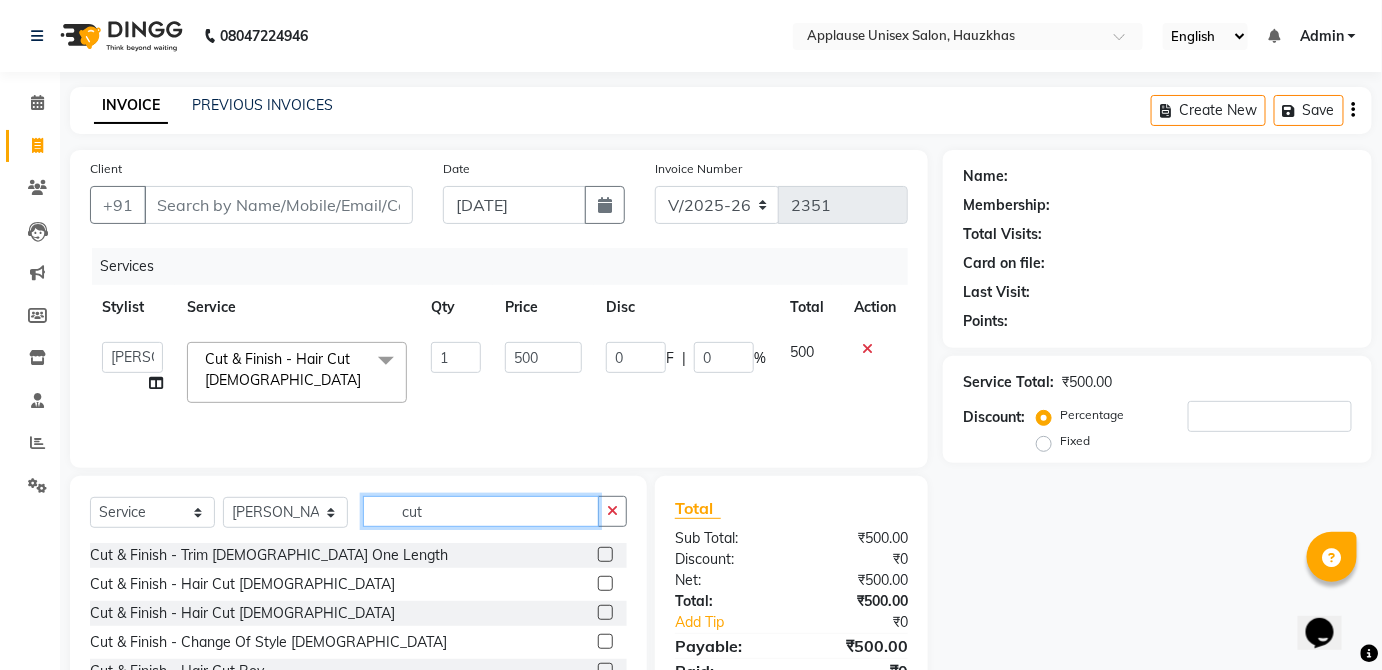 click on "cut" 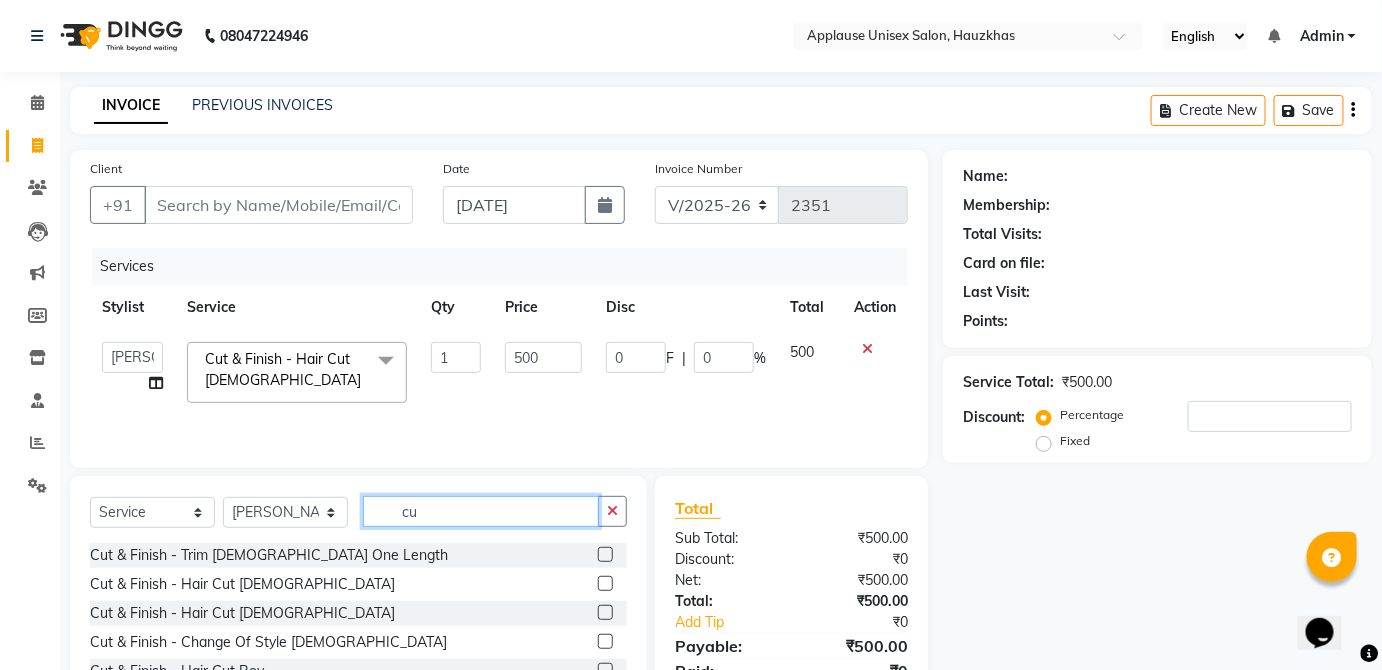 type on "c" 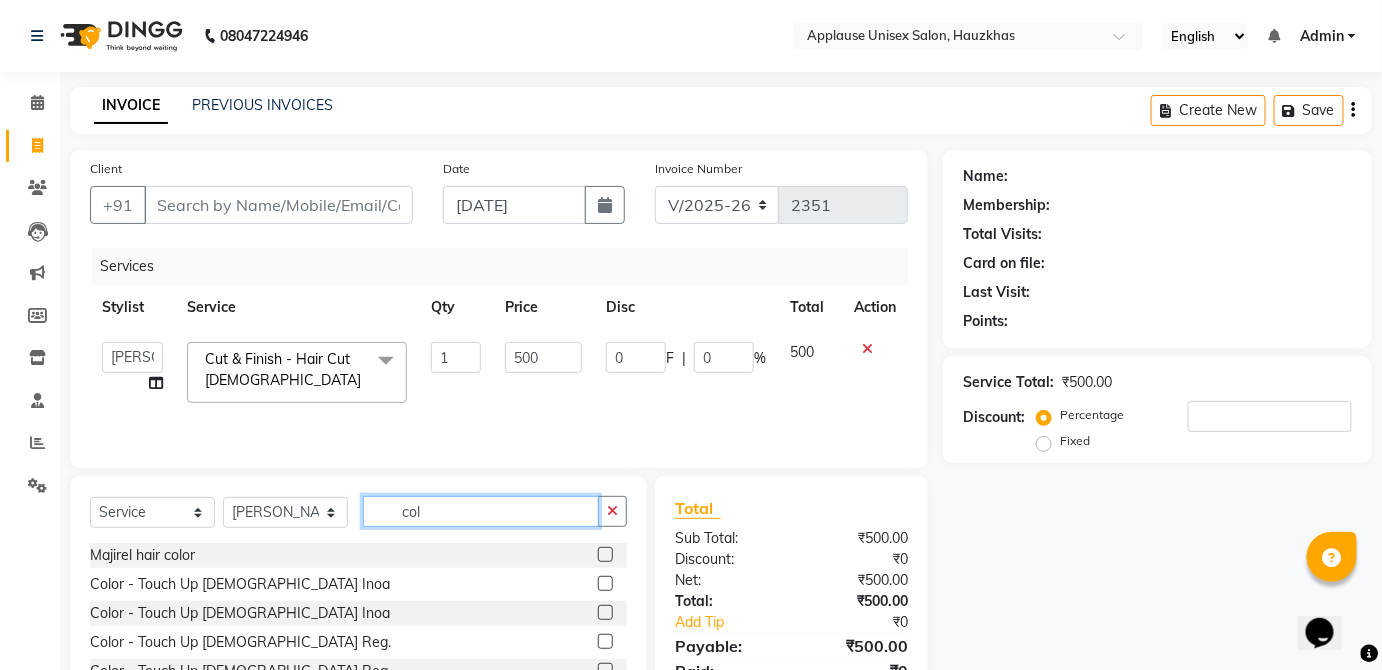 scroll, scrollTop: 130, scrollLeft: 0, axis: vertical 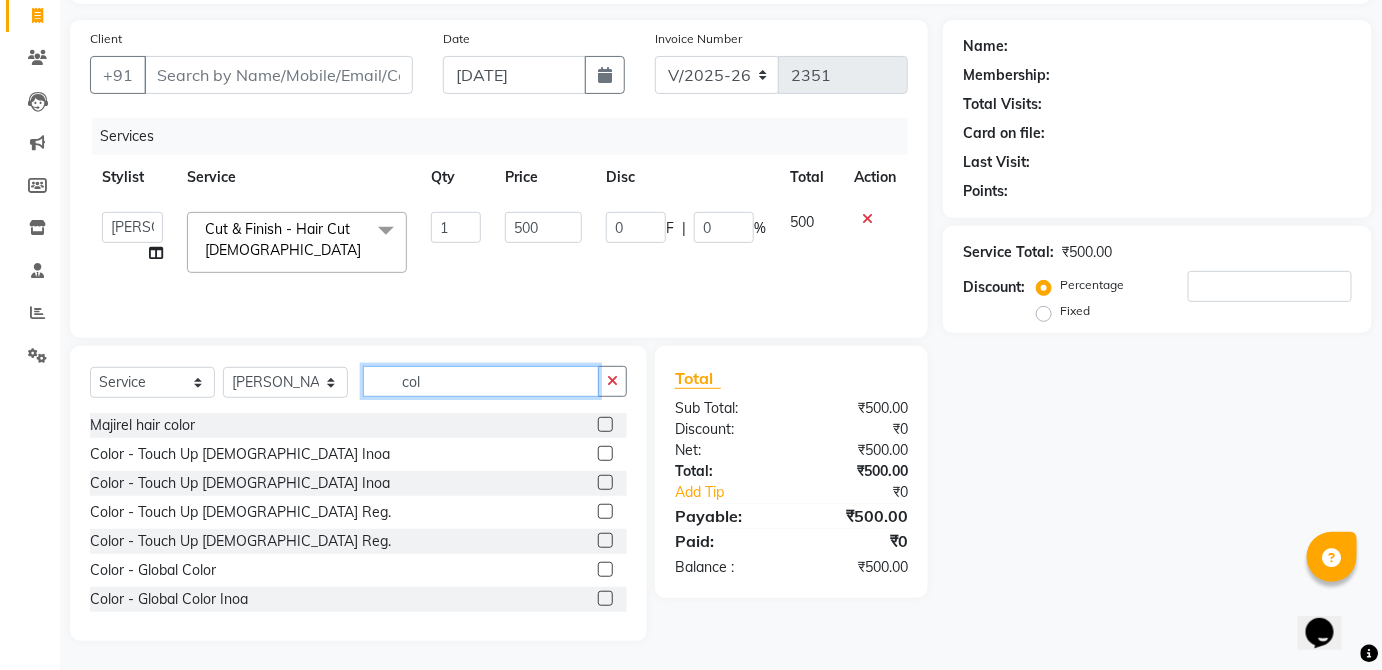 type on "col" 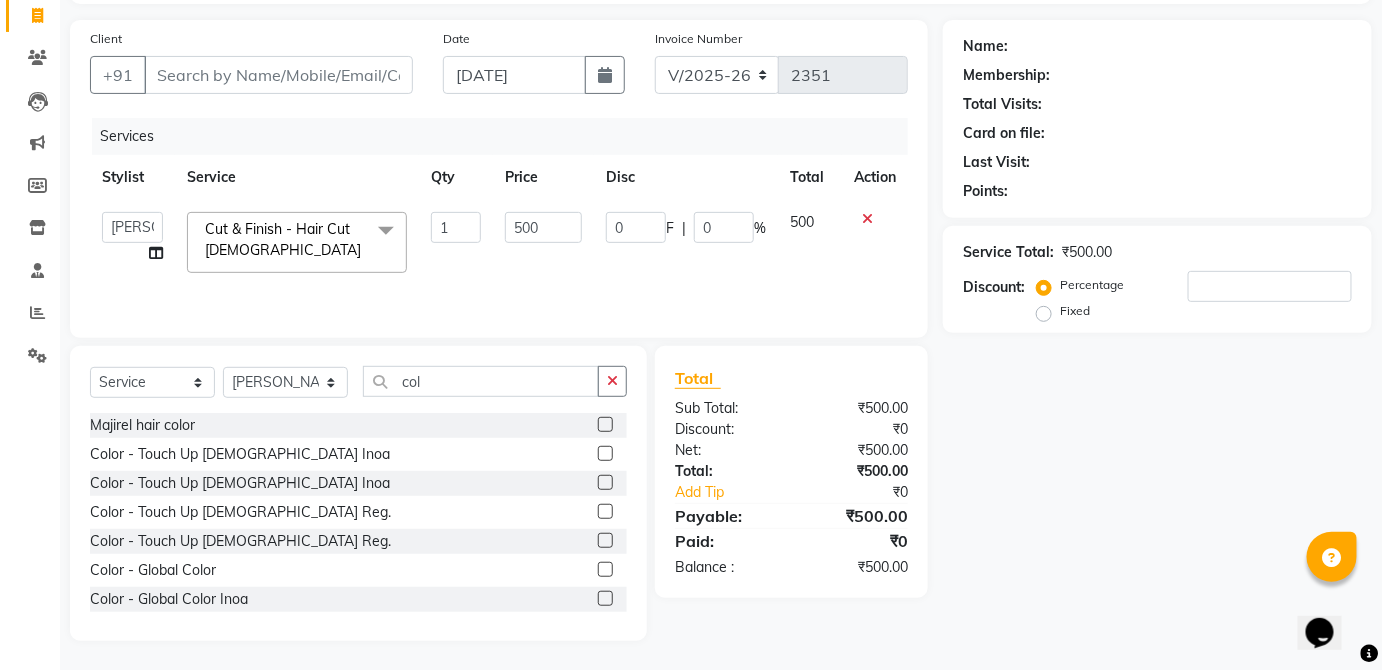 click 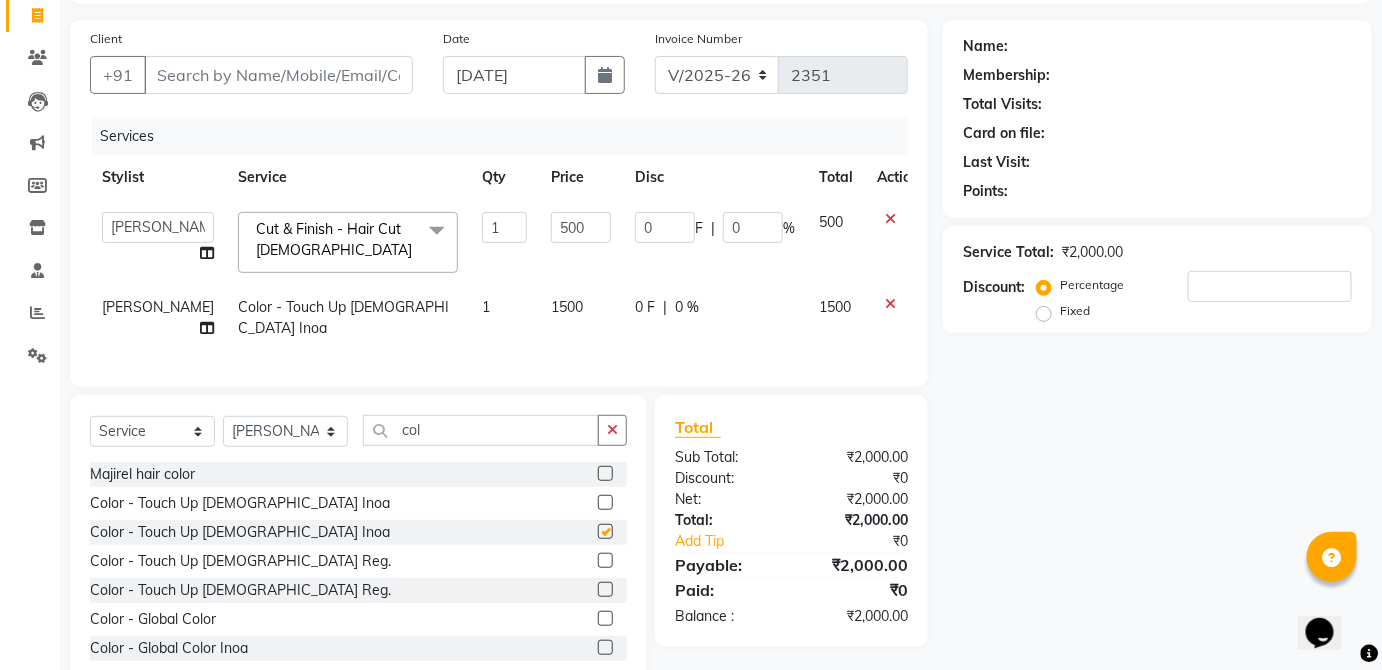click on "0 F | 0 %" 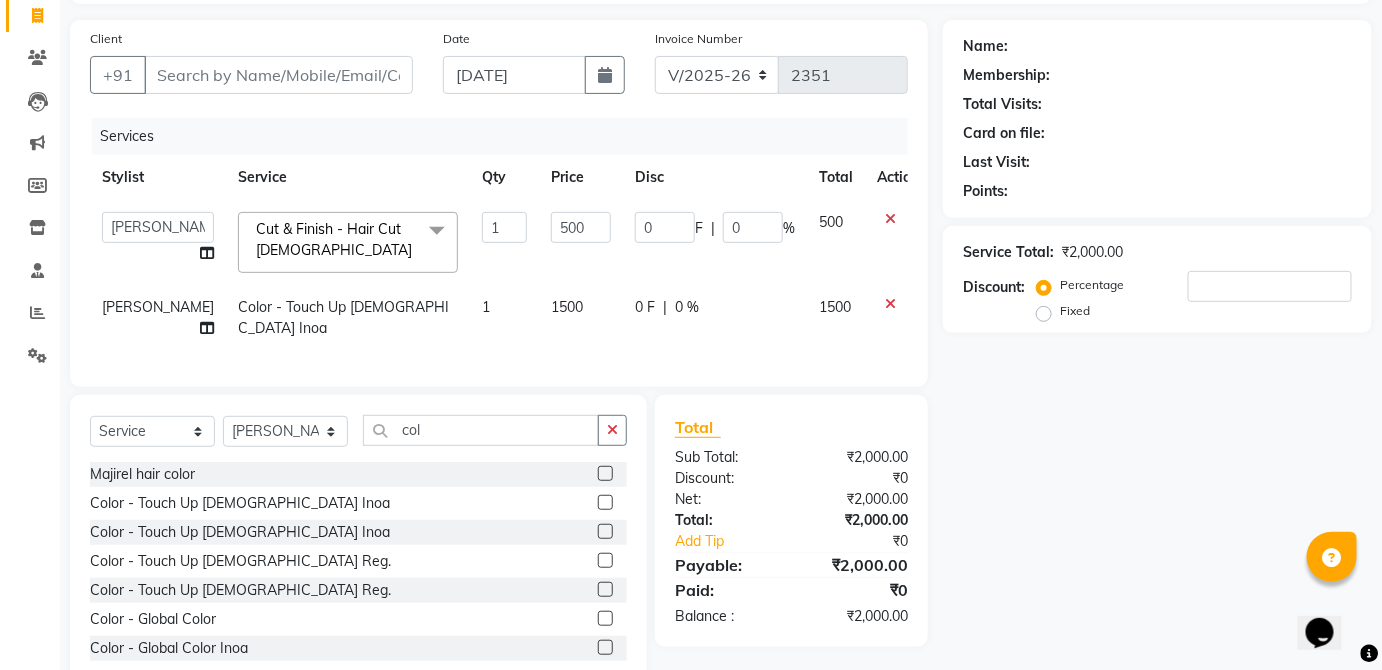 checkbox on "false" 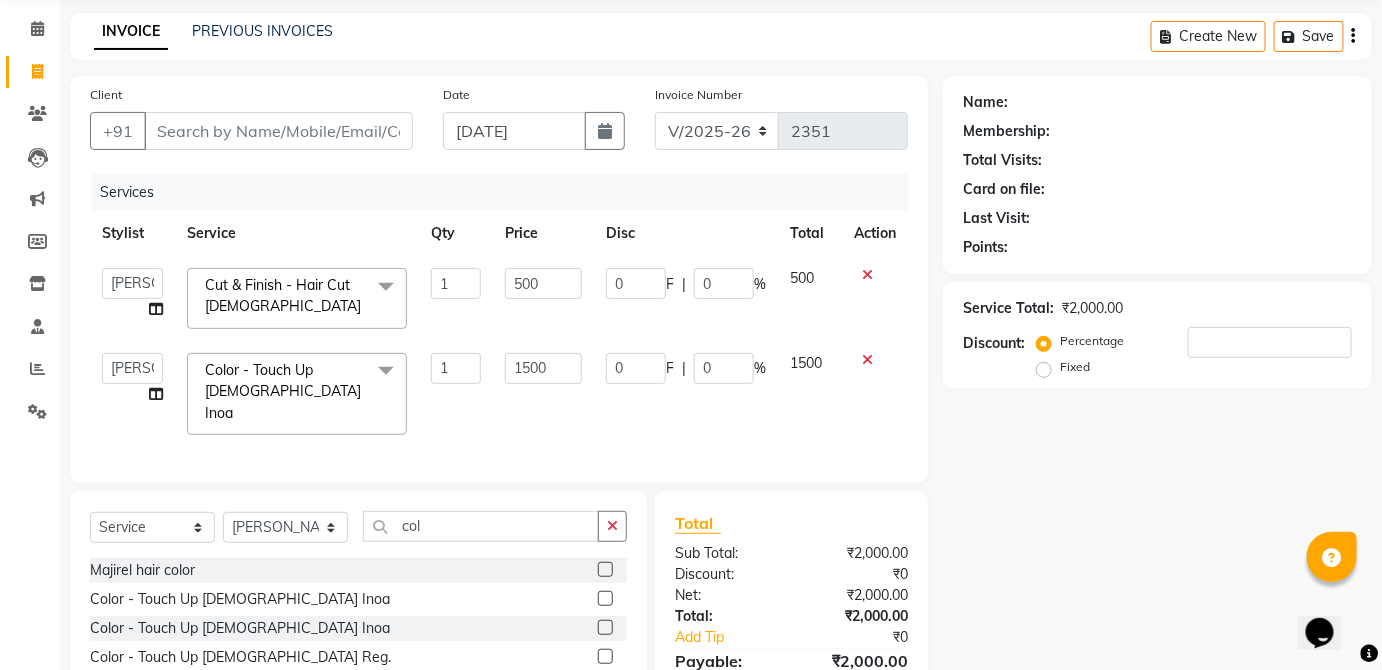 scroll, scrollTop: 57, scrollLeft: 0, axis: vertical 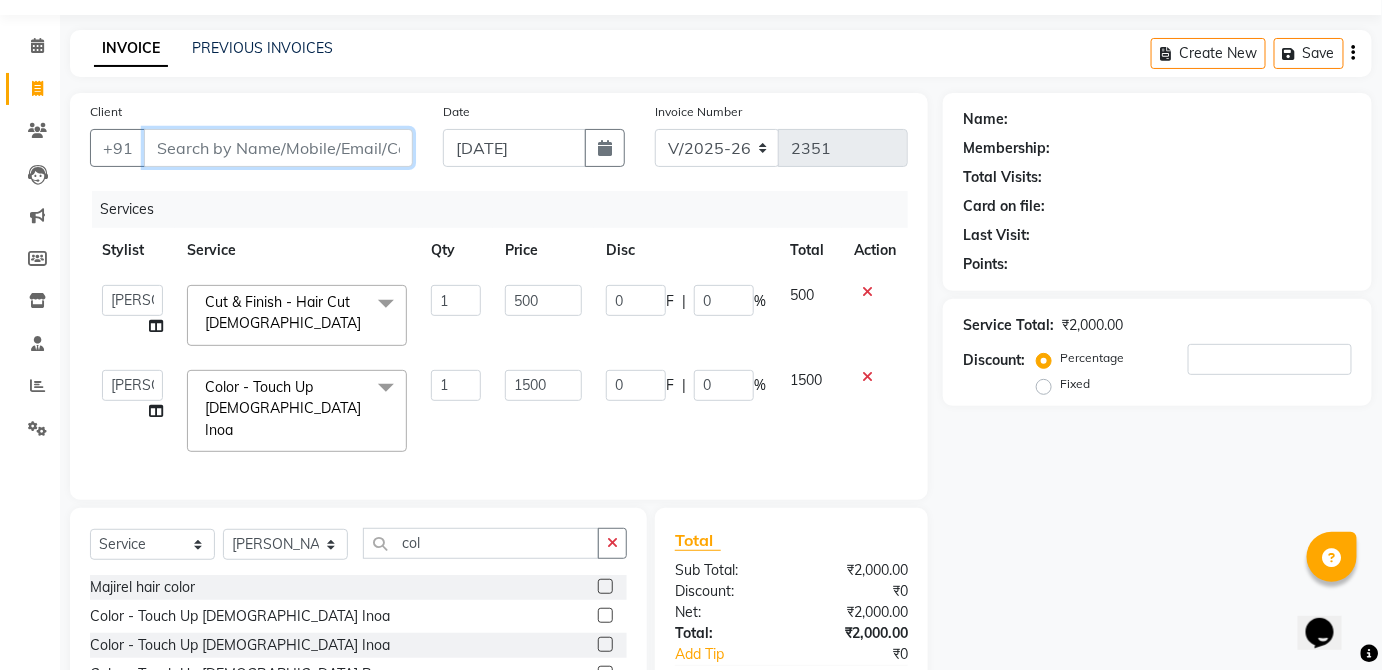 click on "Client" at bounding box center (278, 148) 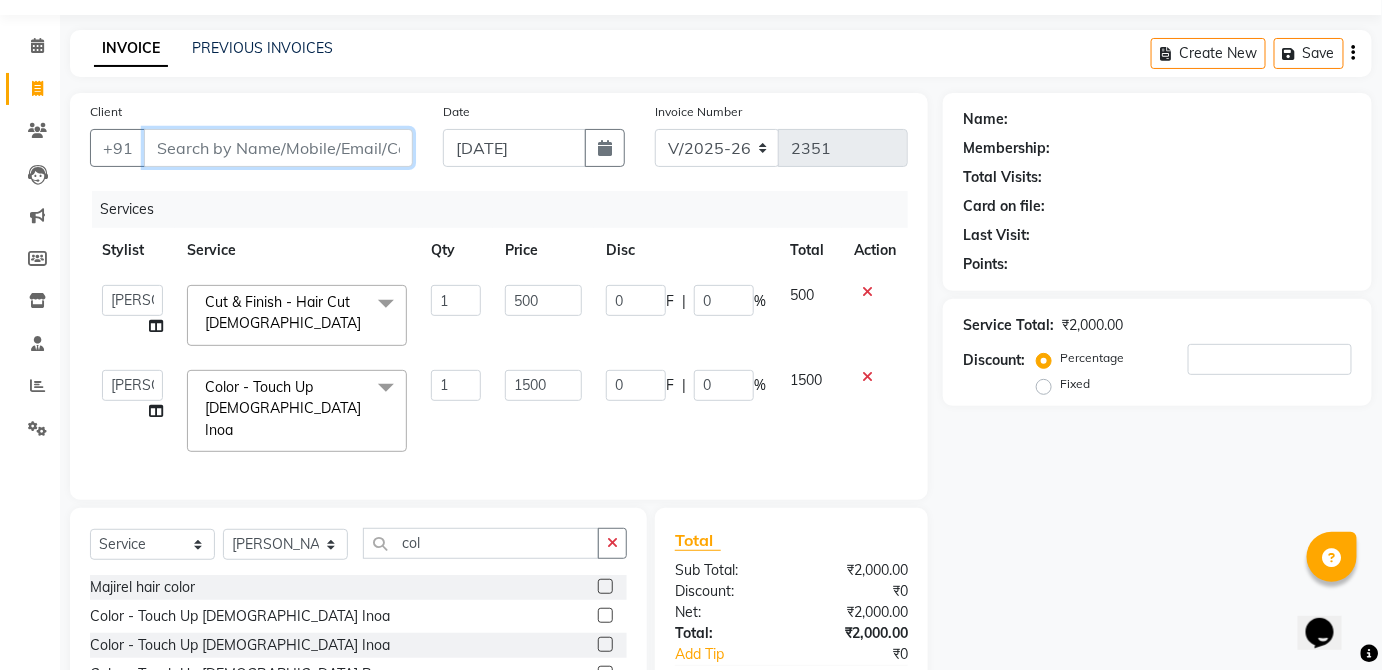 type on "s" 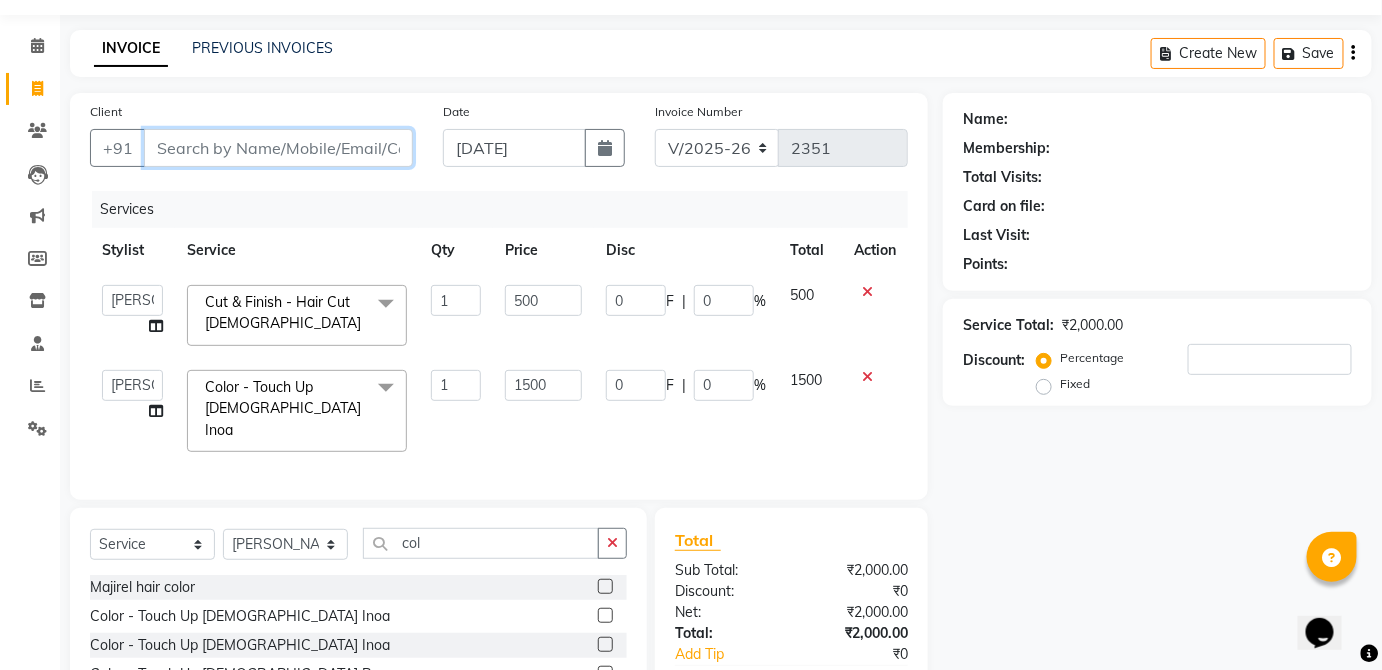type on "0" 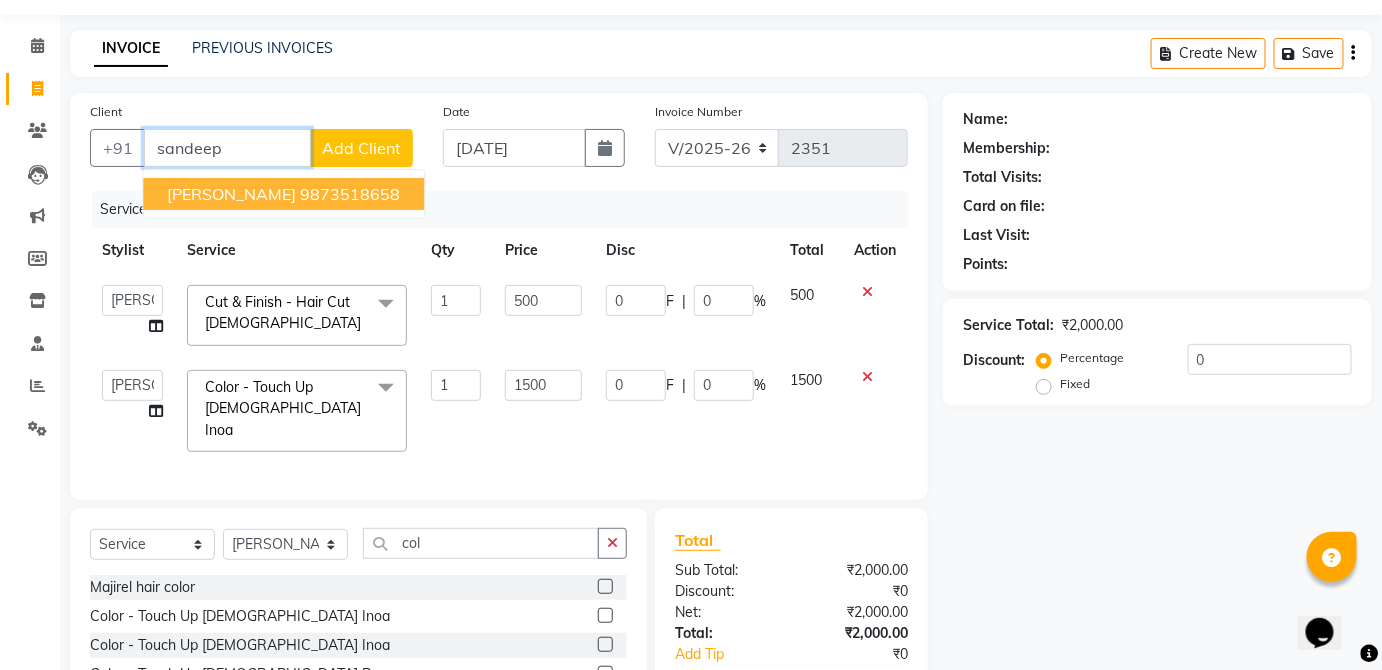 click on "sandeep sir  9873518658" at bounding box center [283, 194] 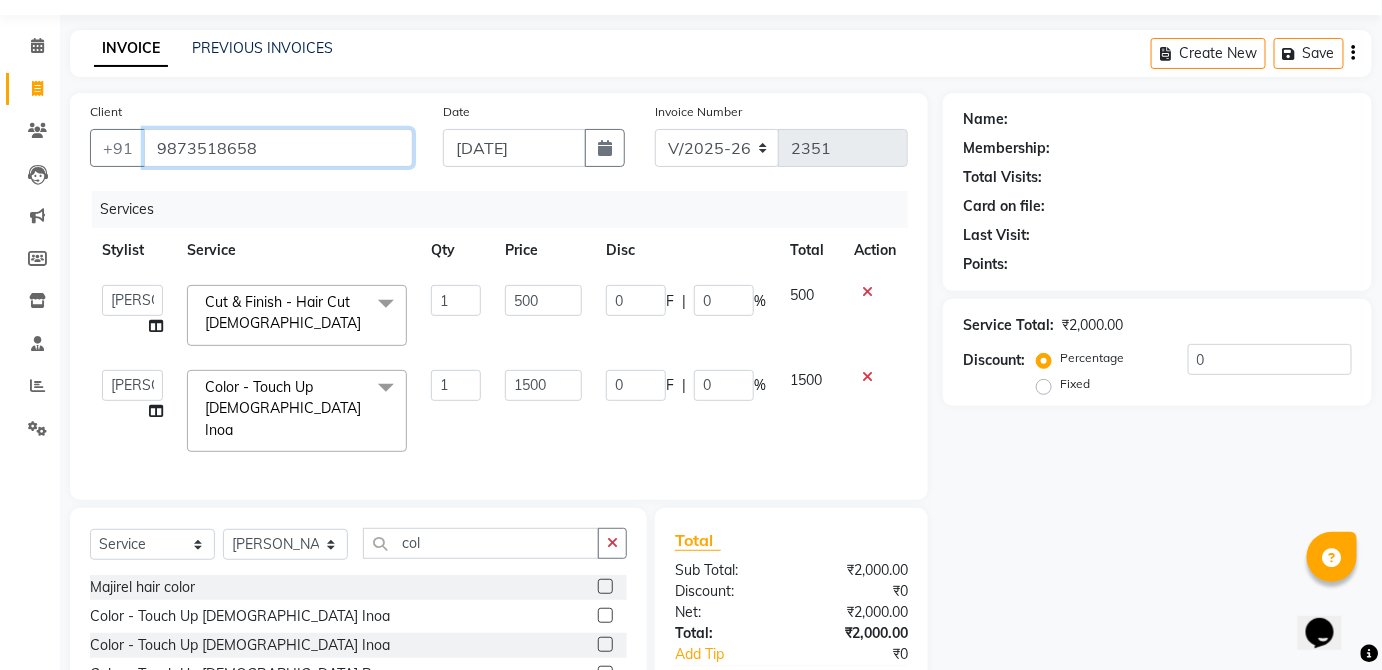 type on "9873518658" 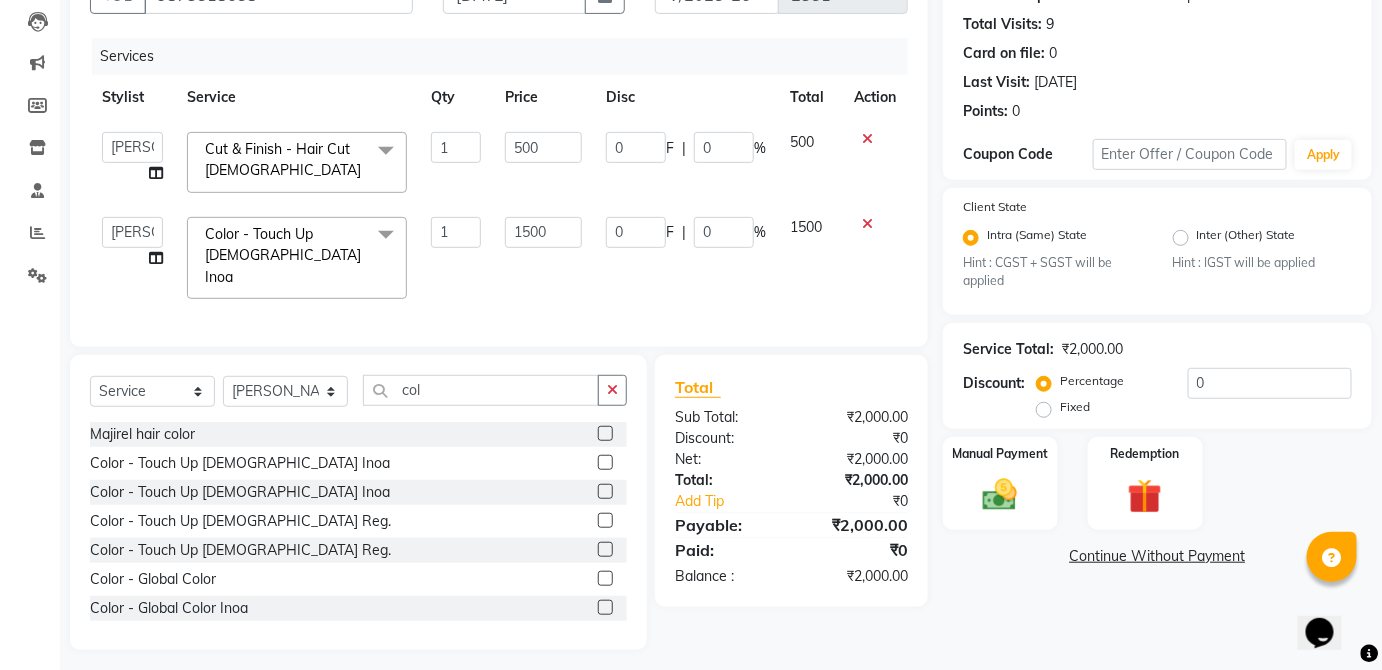 click 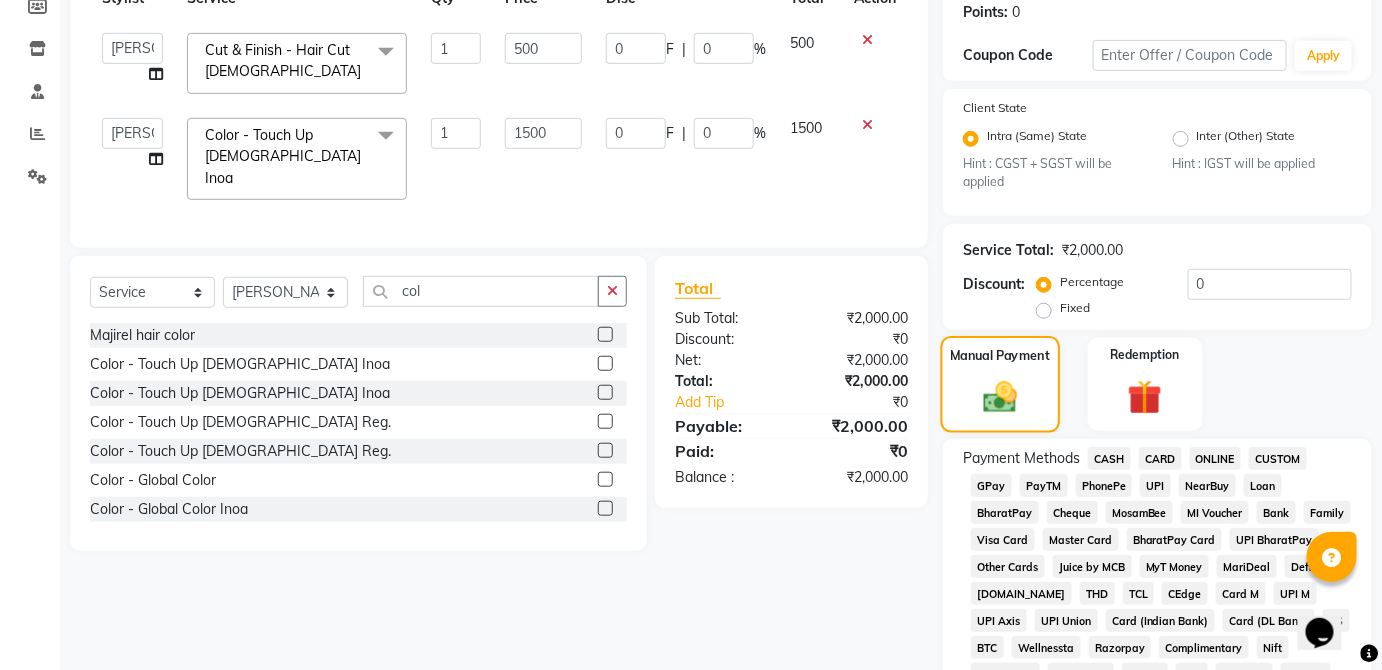scroll, scrollTop: 312, scrollLeft: 0, axis: vertical 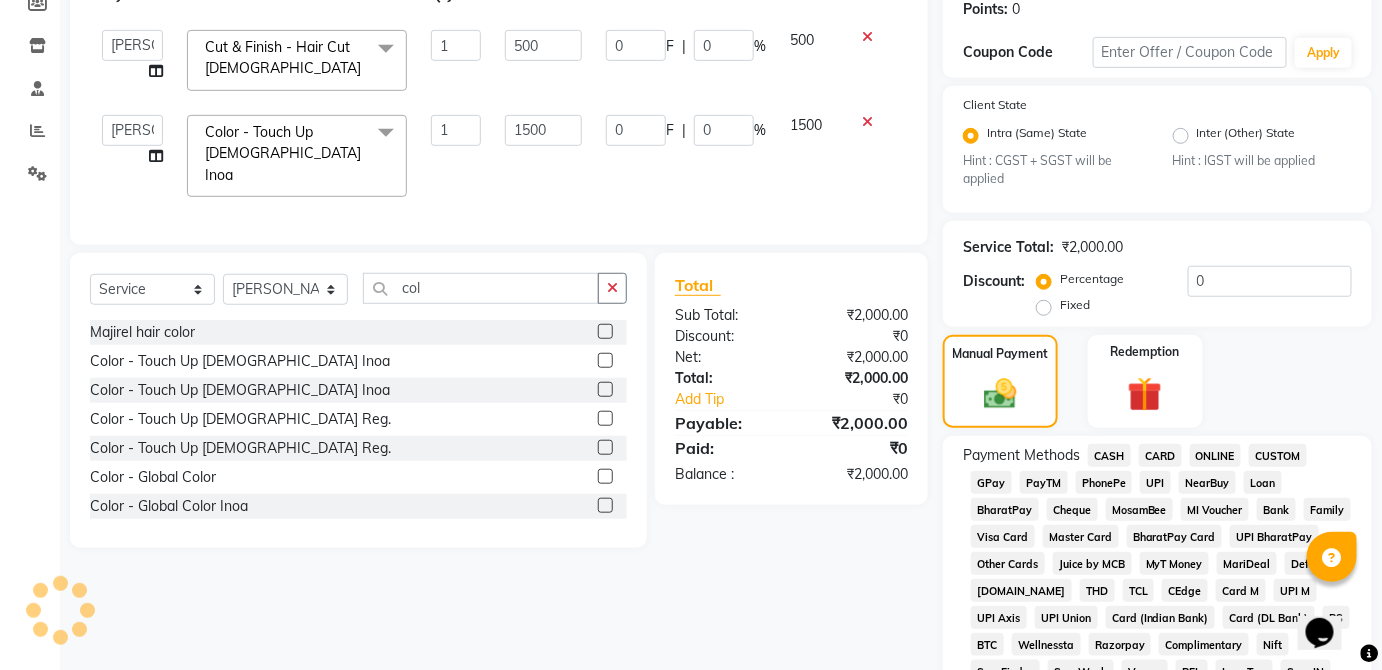 click on "UPI" 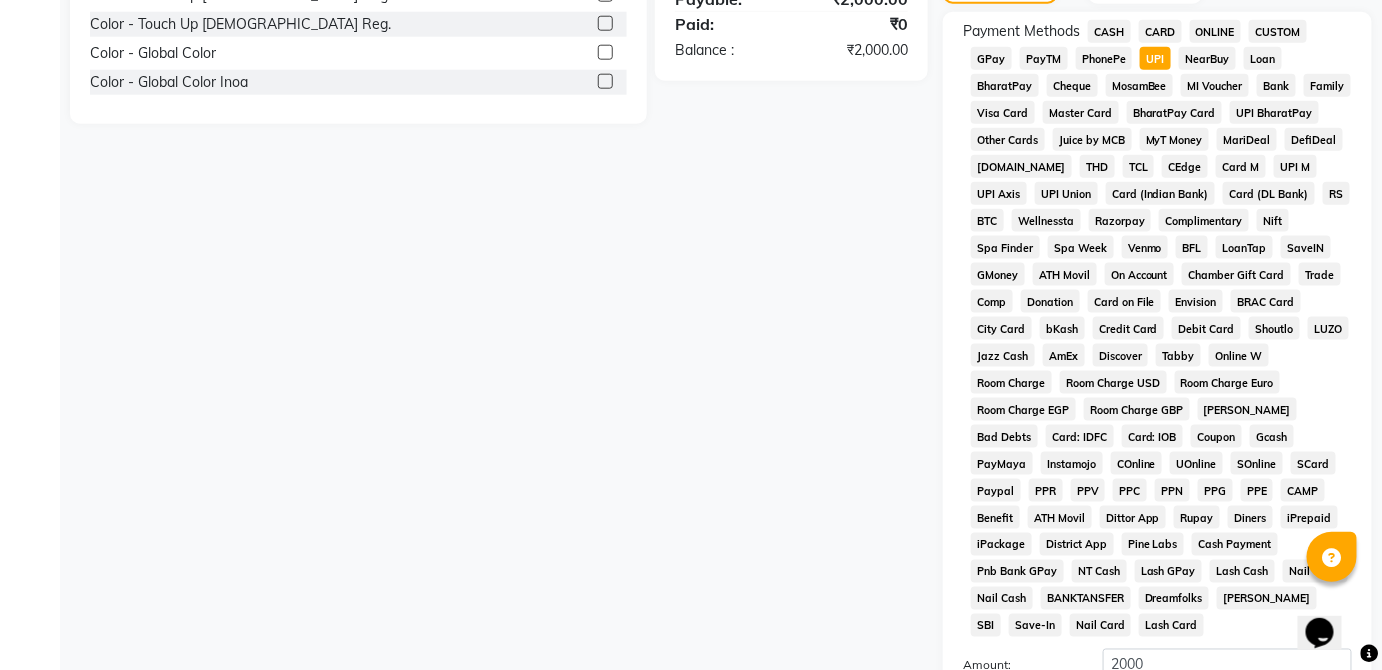 scroll, scrollTop: 943, scrollLeft: 0, axis: vertical 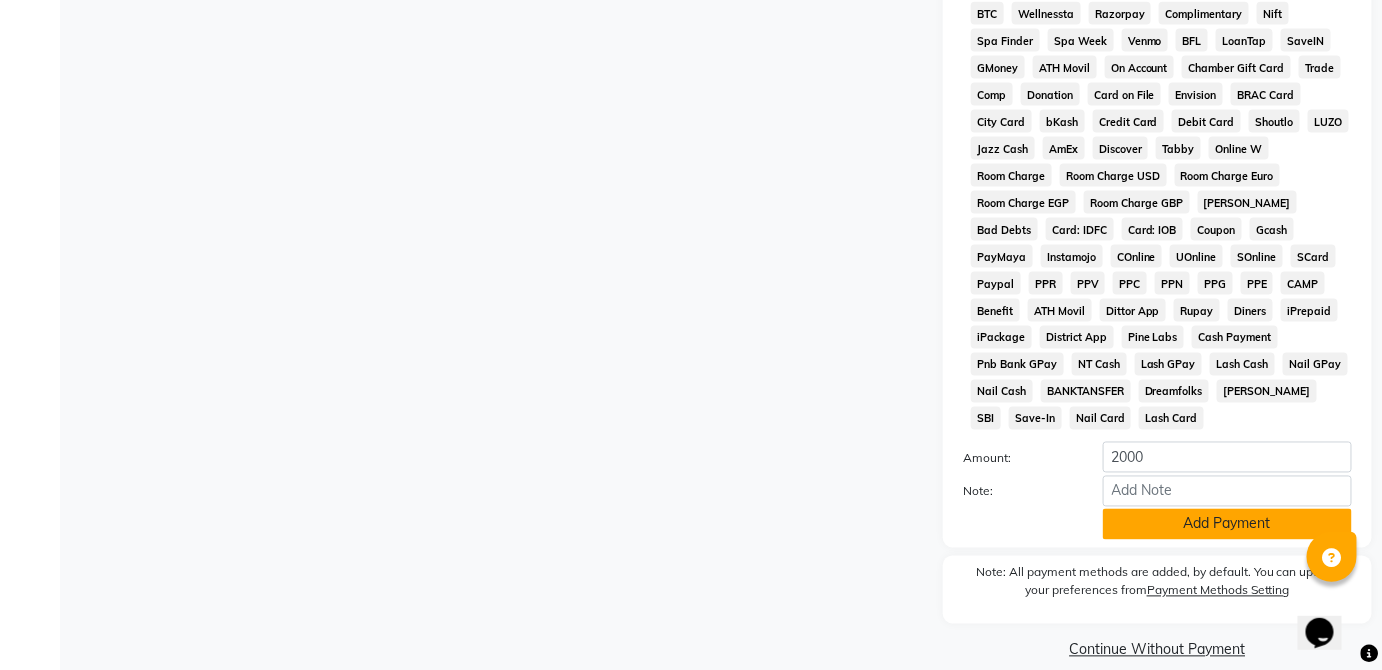 click on "Add Payment" 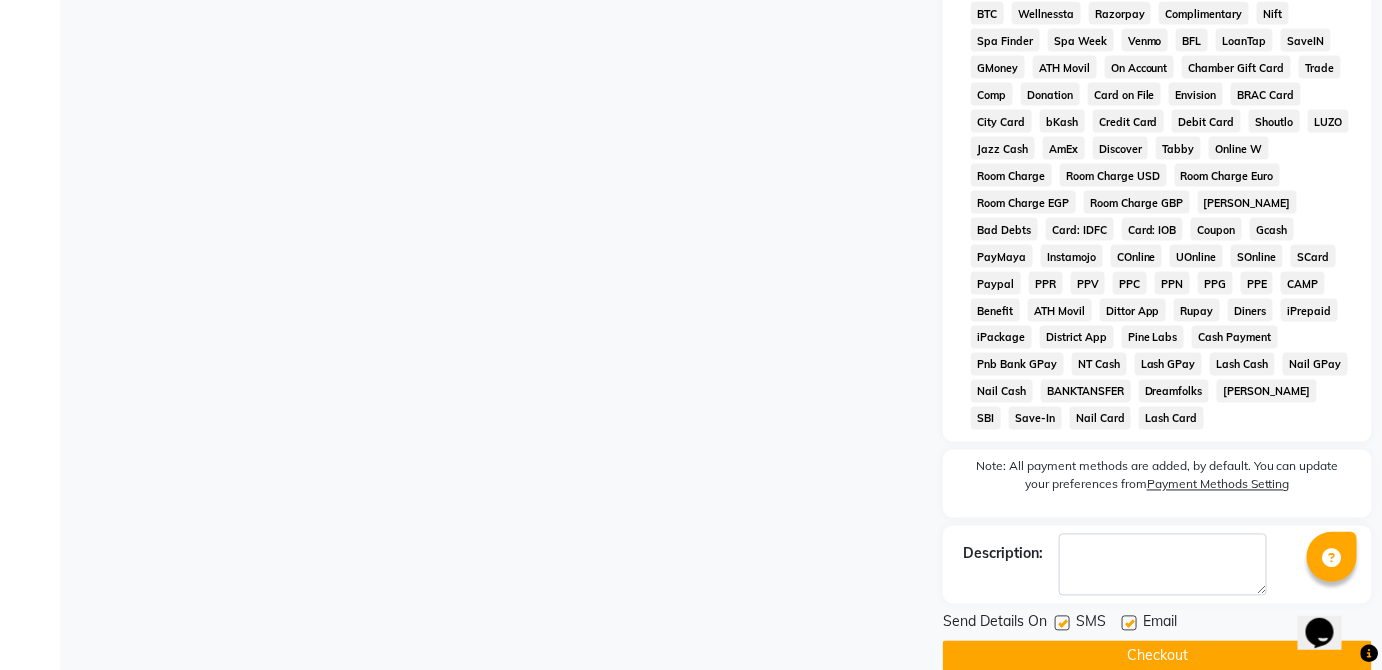 click on "Checkout" 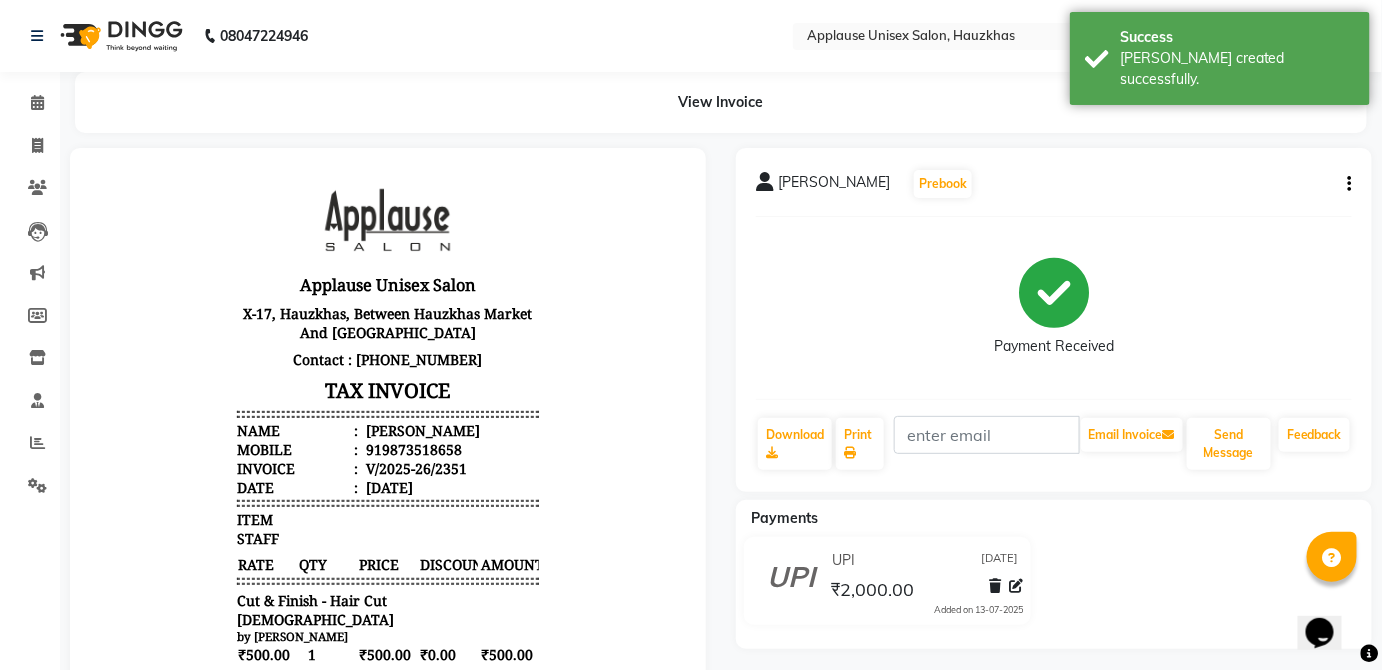 scroll, scrollTop: 0, scrollLeft: 0, axis: both 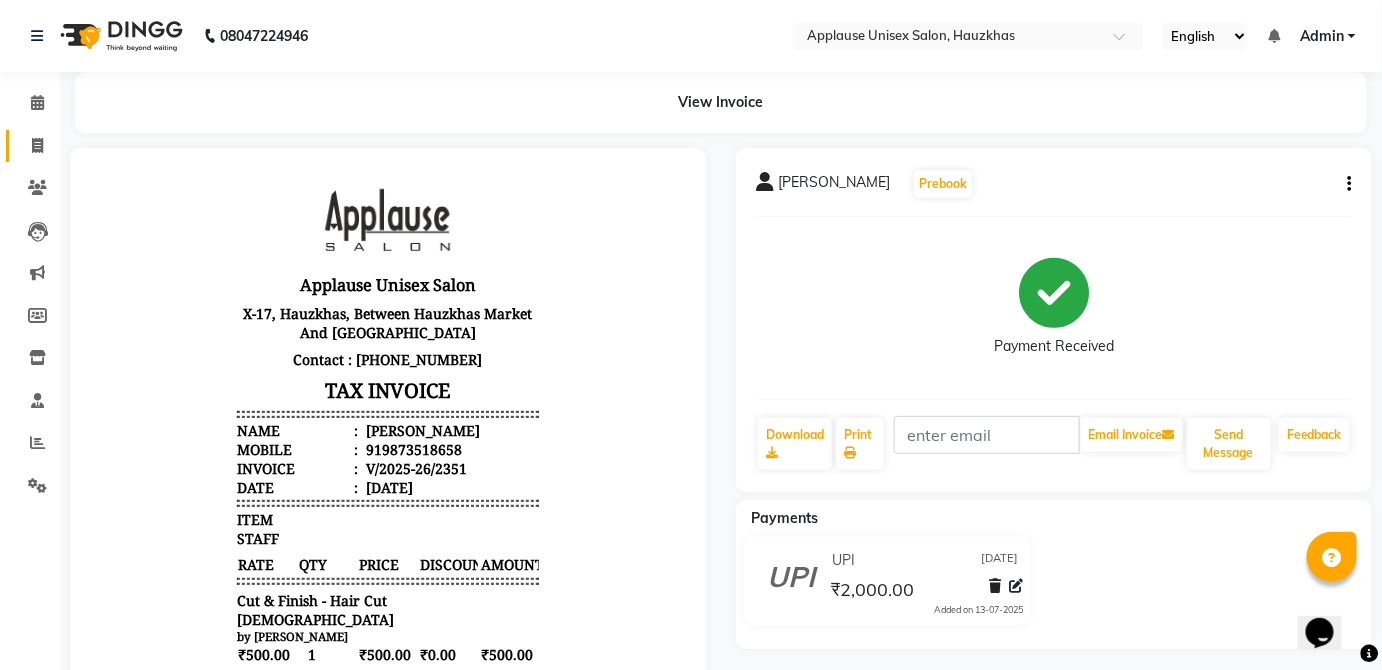 click on "Invoice" 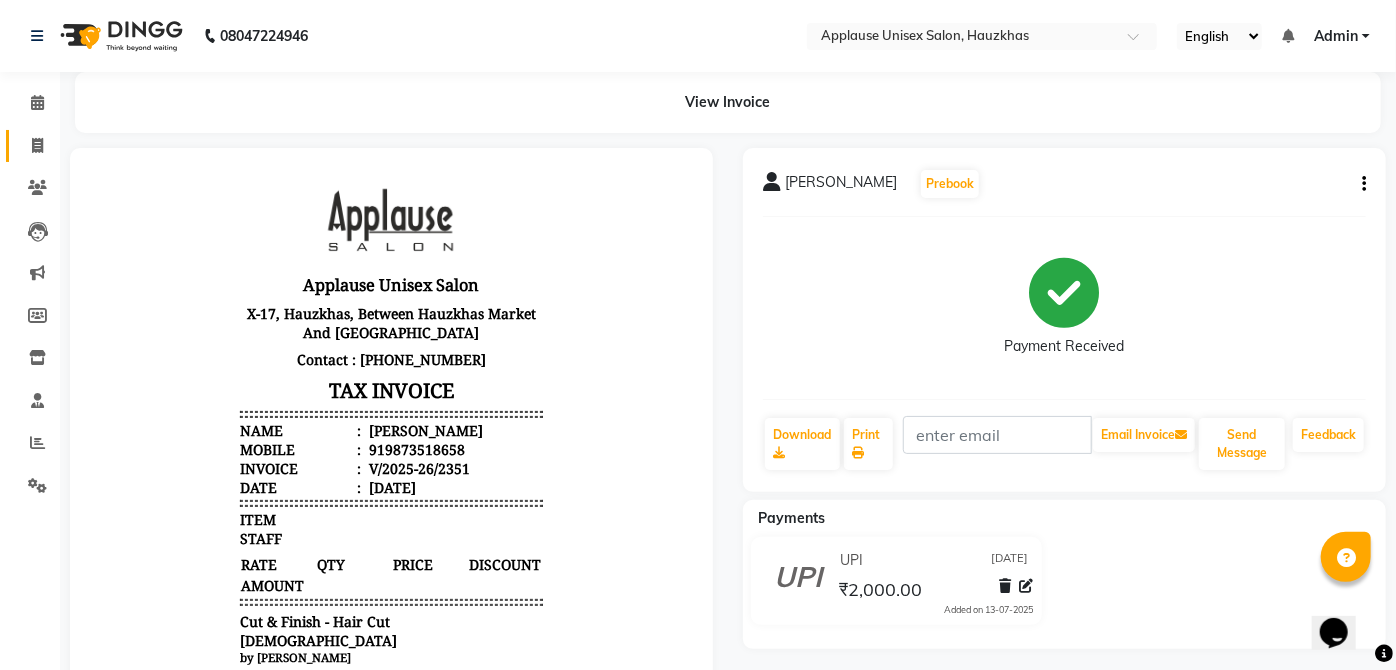 select on "service" 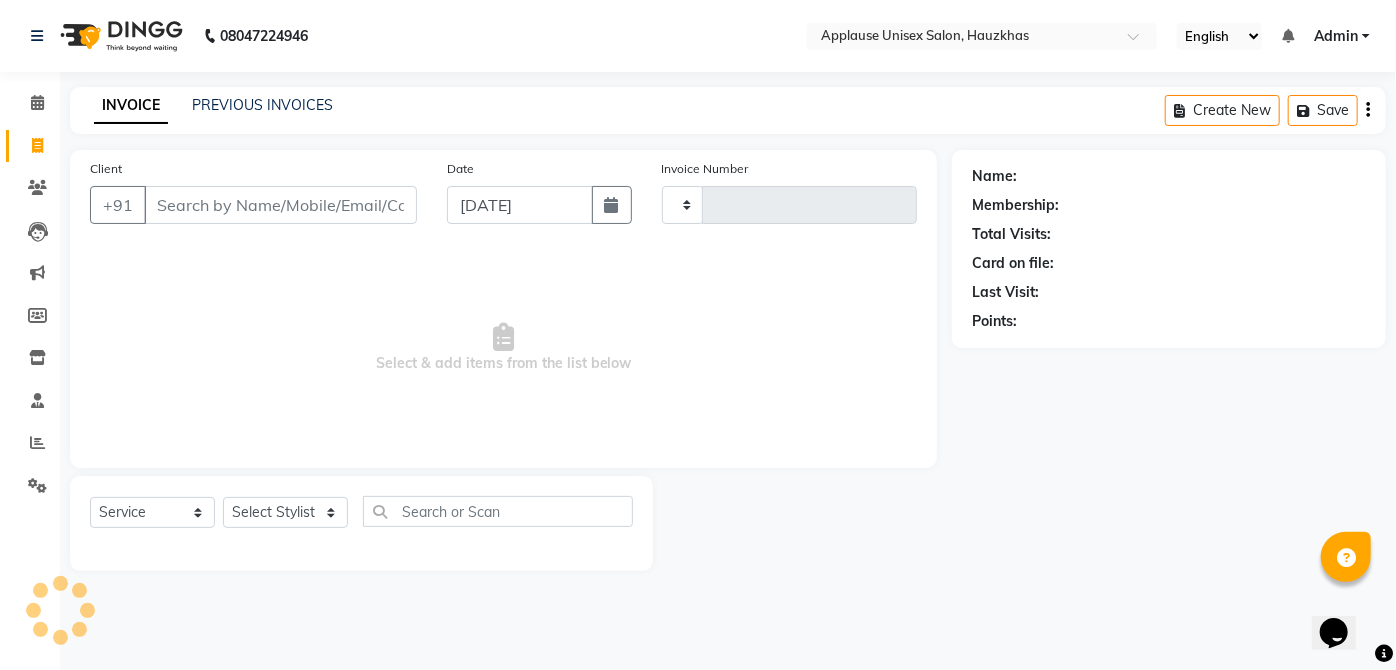 type on "2352" 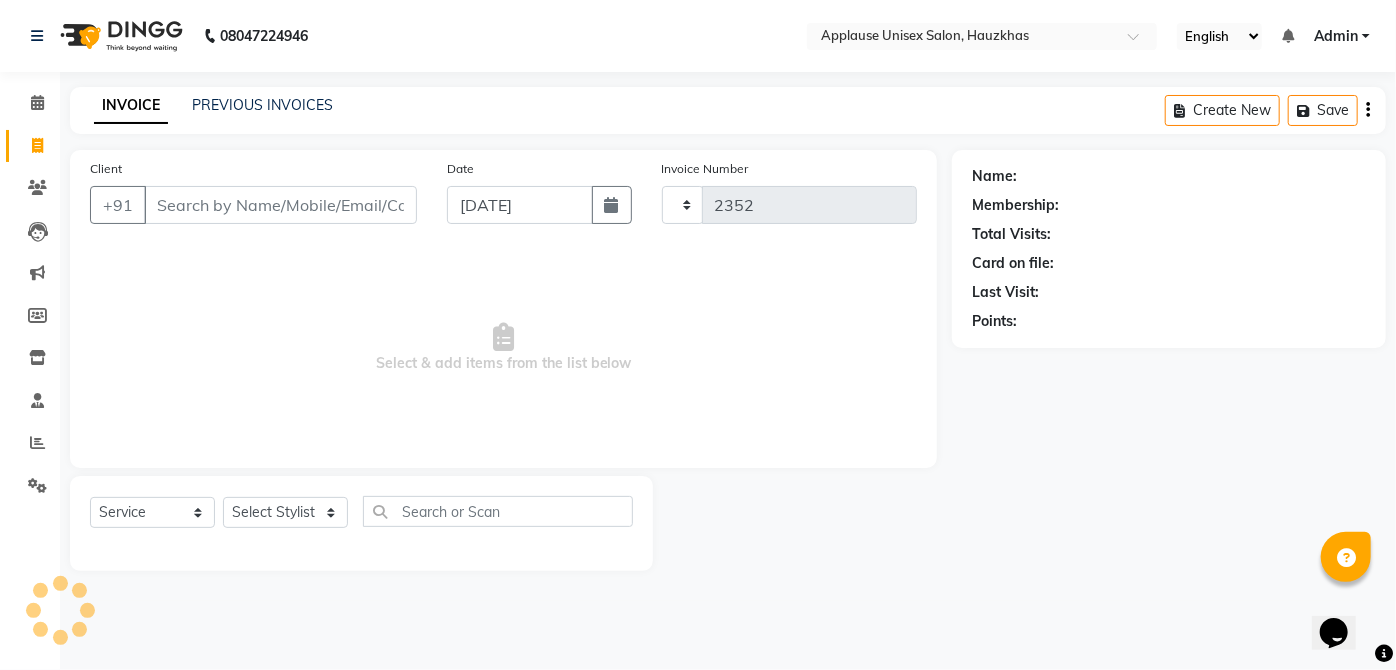 select on "5082" 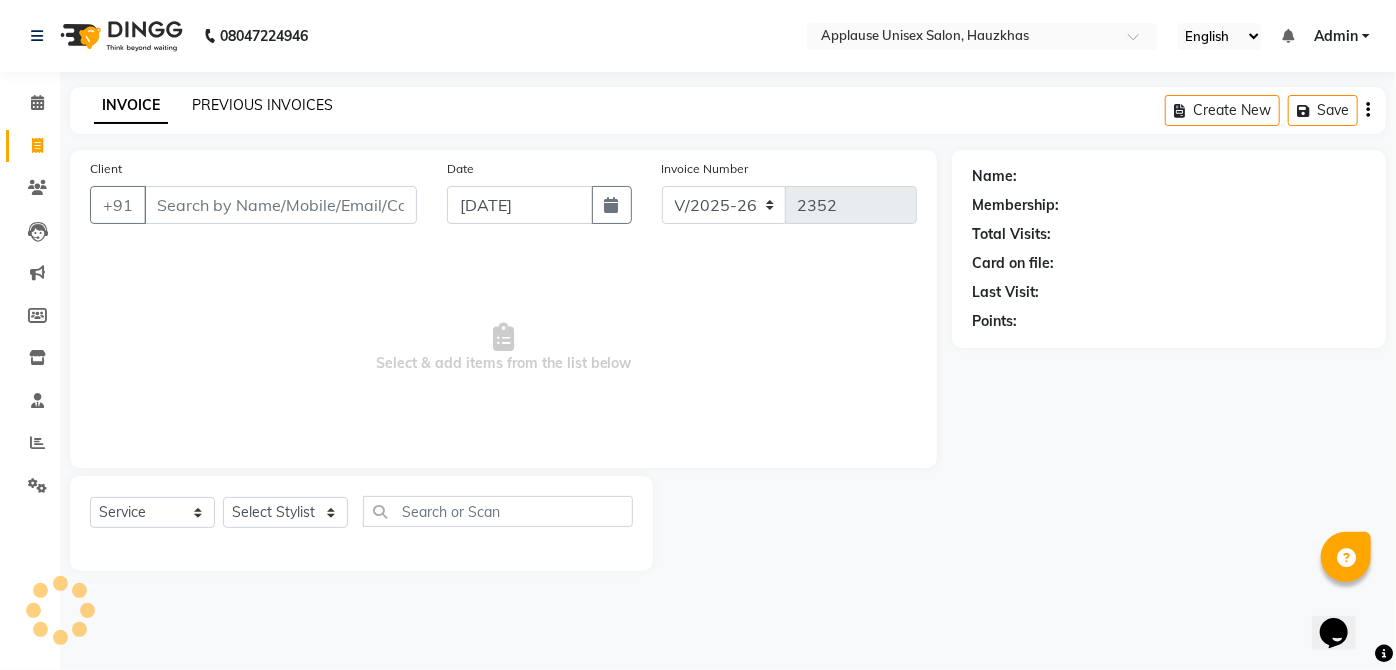 click on "PREVIOUS INVOICES" 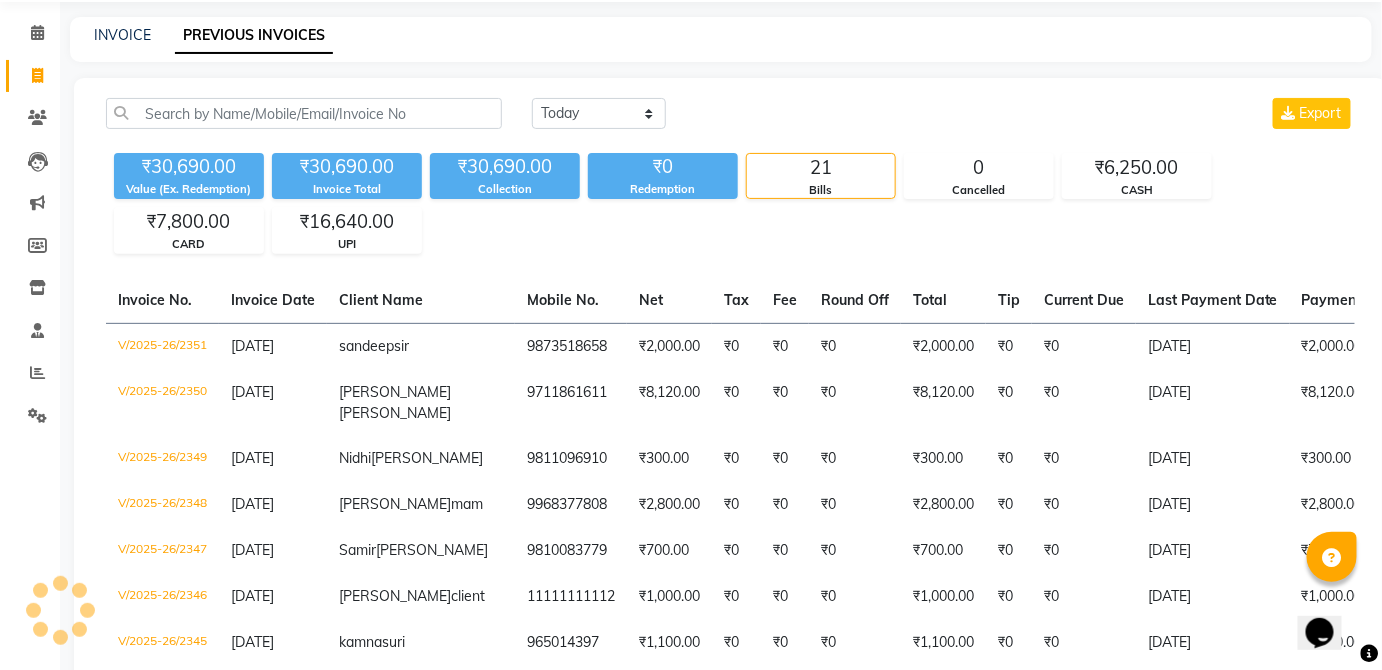 scroll, scrollTop: 93, scrollLeft: 0, axis: vertical 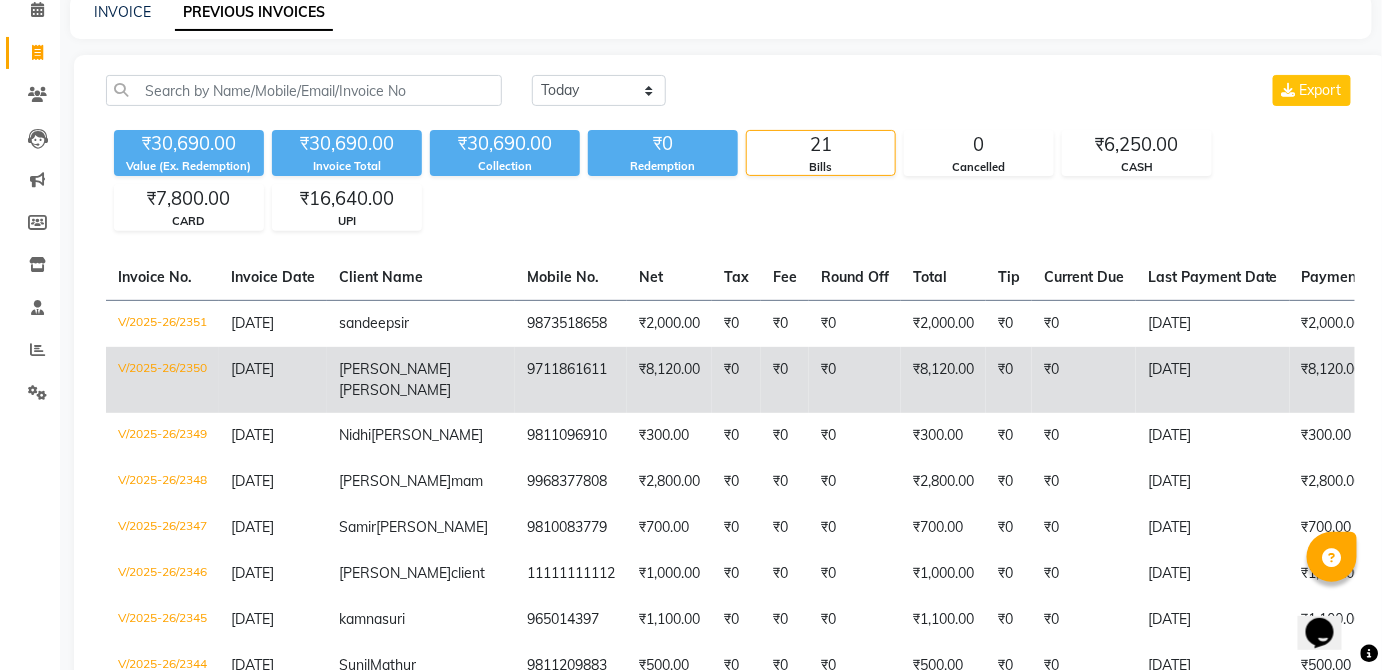 click on "₹0" 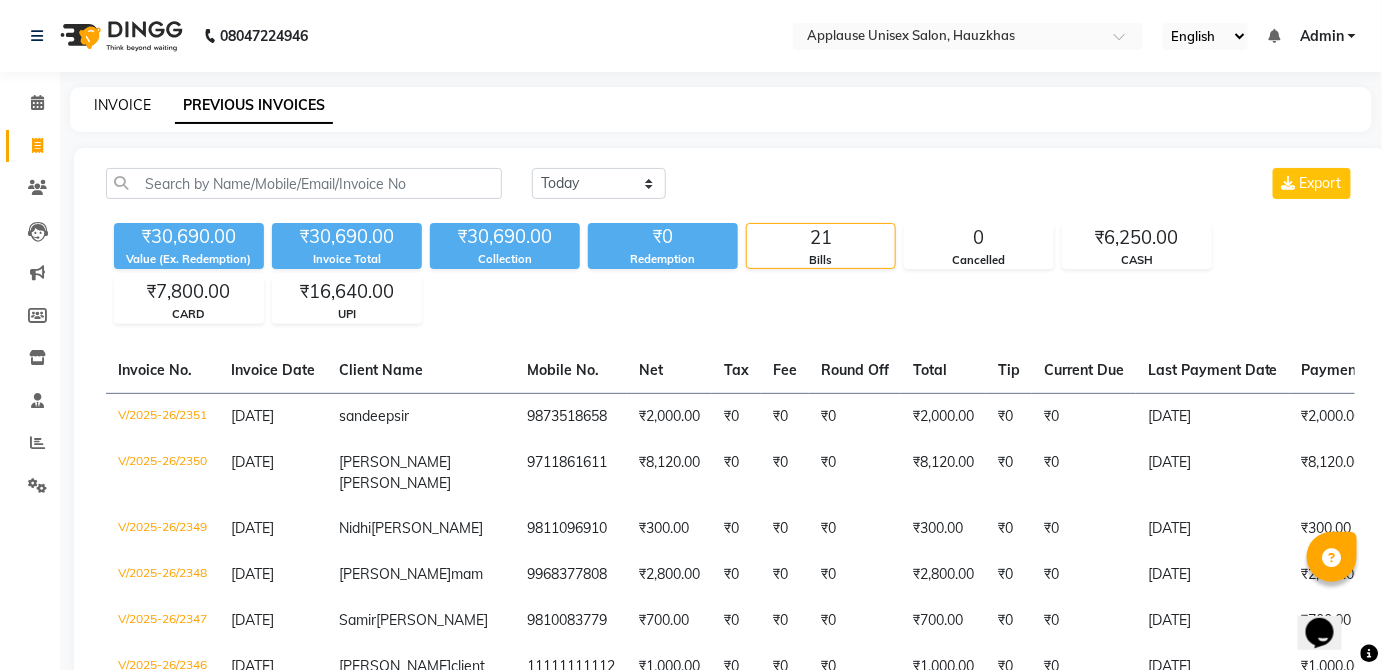 click on "INVOICE" 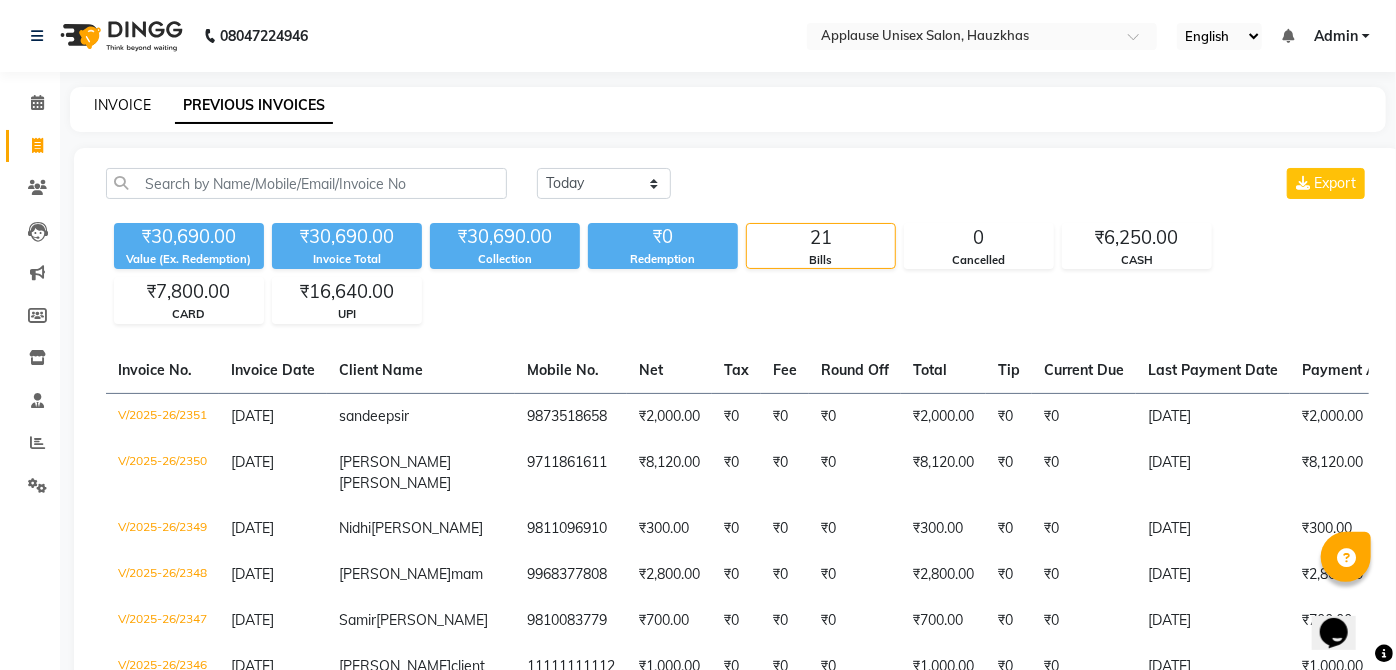 select on "5082" 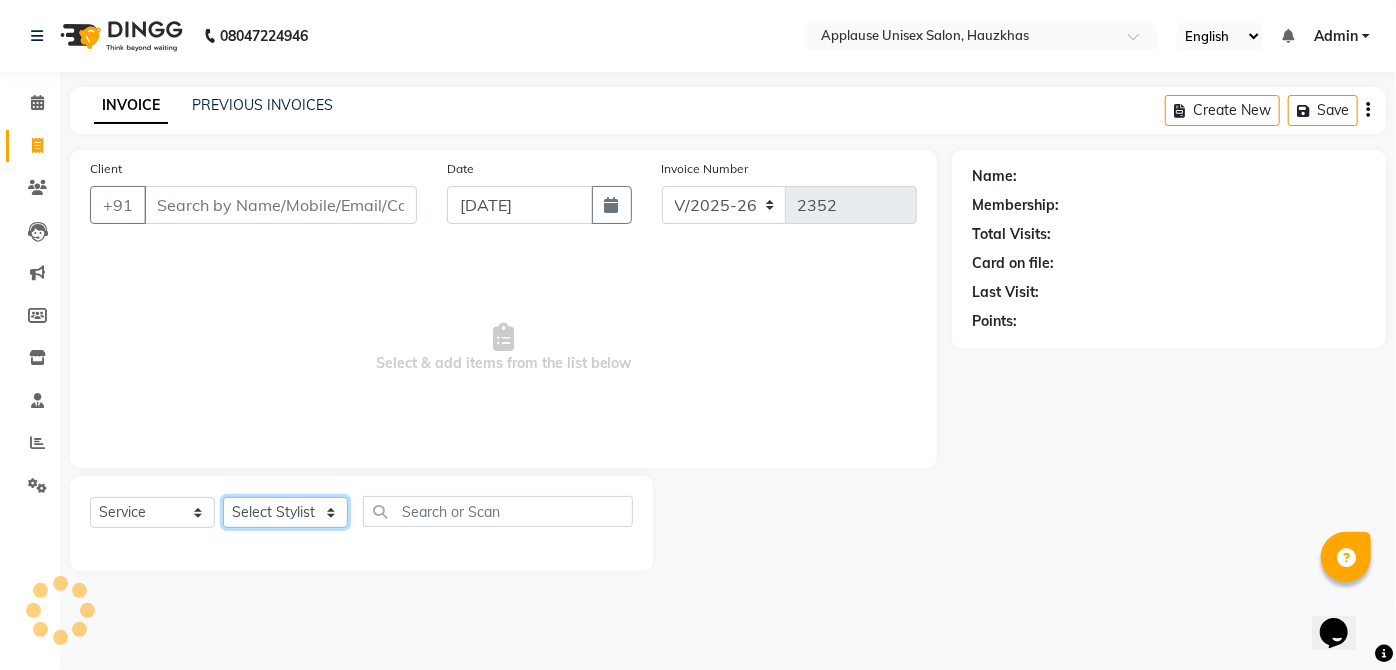 click on "Select Stylist" 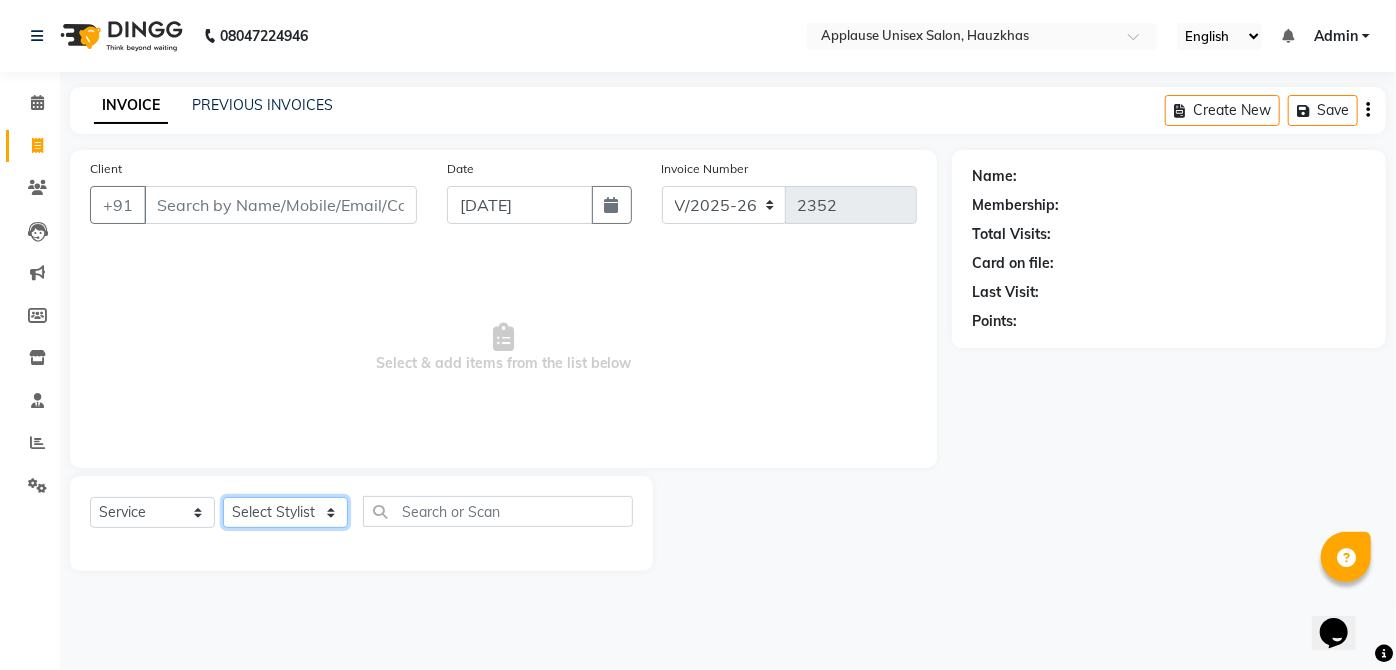 select on "32134" 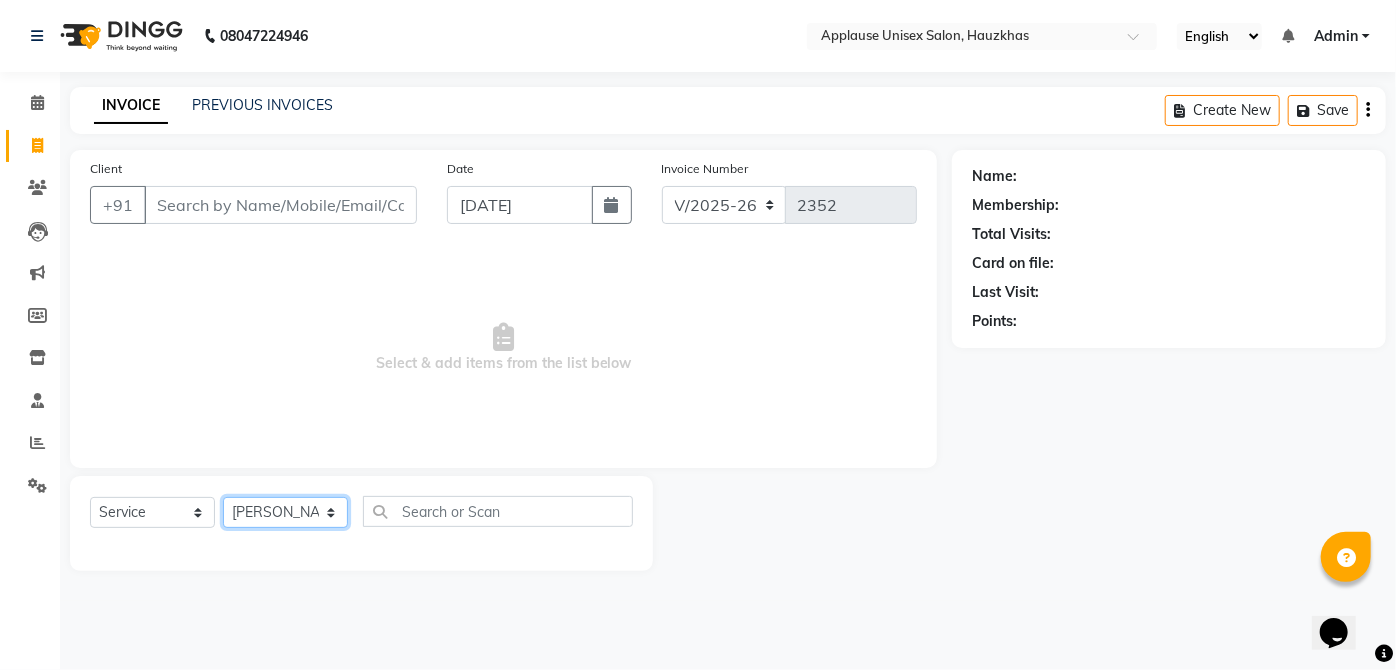 click on "Select Stylist  [PERSON_NAME] [PERSON_NAME] [PERSON_NAME] [PERSON_NAME]  Kaif [PERSON_NAME] [PERSON_NAME] Mamta Manager [PERSON_NAME] rahul  [PERSON_NAME] [PERSON_NAME] [PERSON_NAME] V.k" 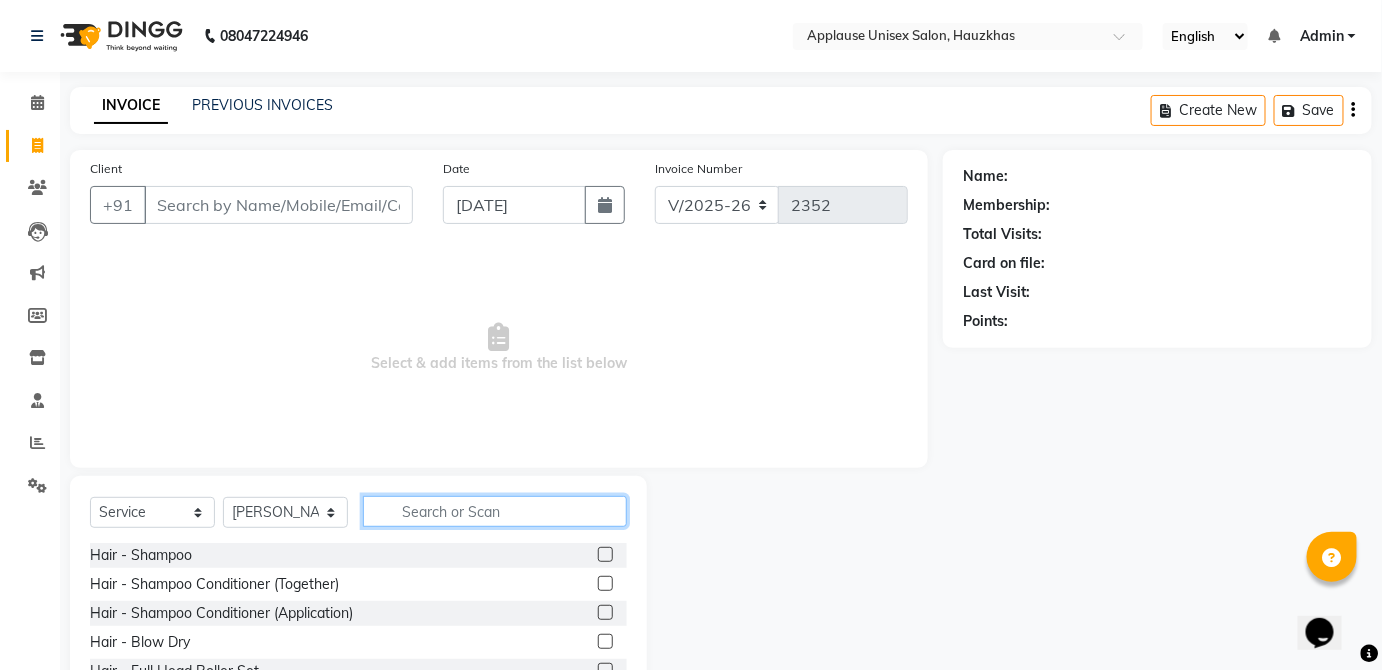 click 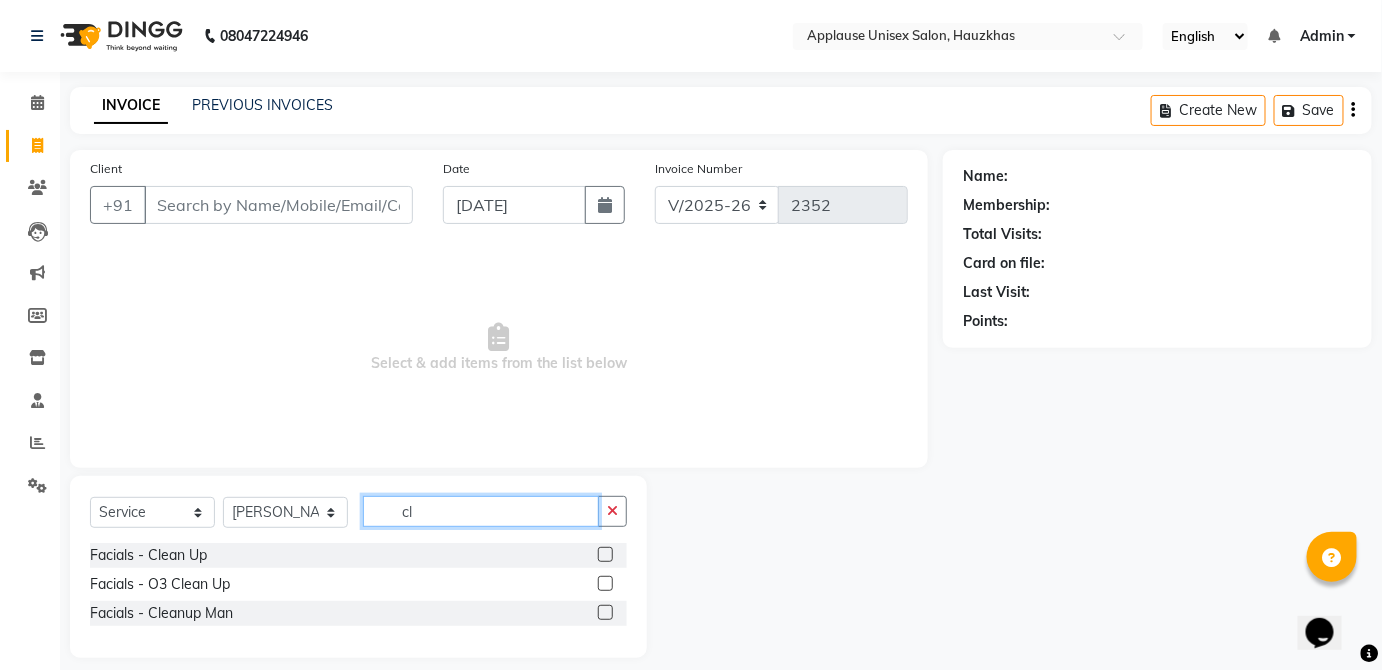 type on "cl" 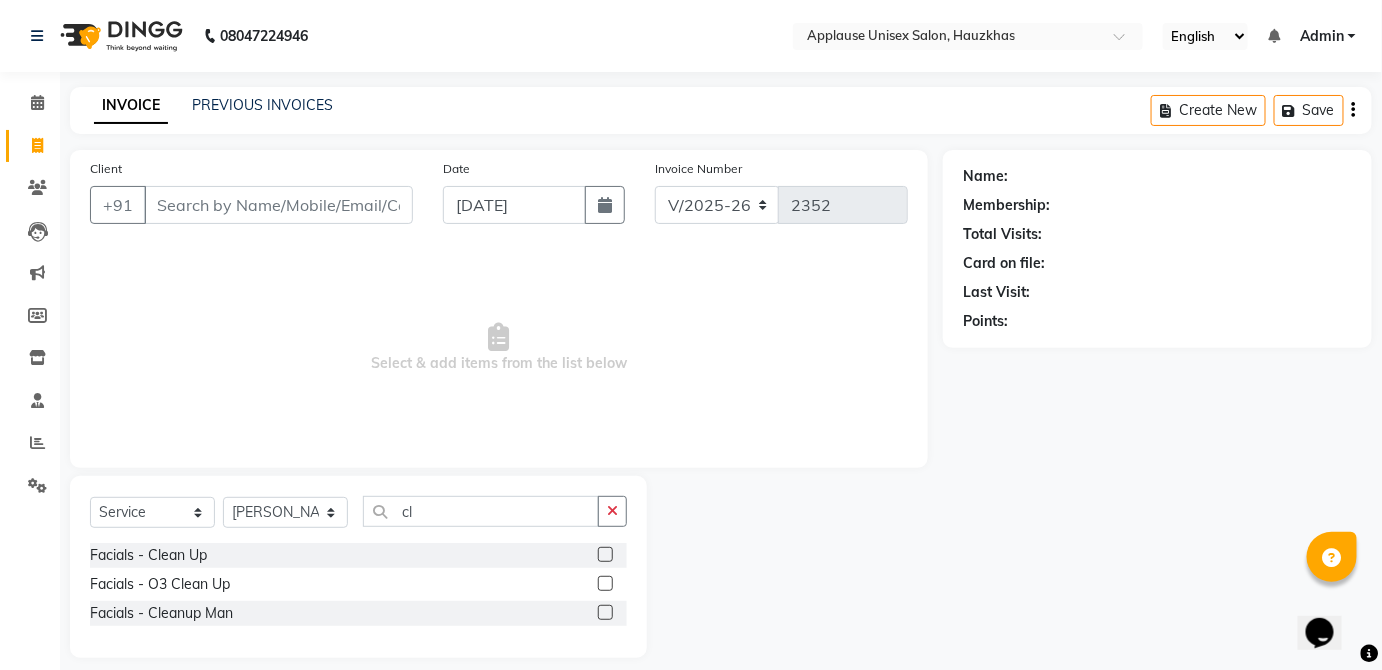 click 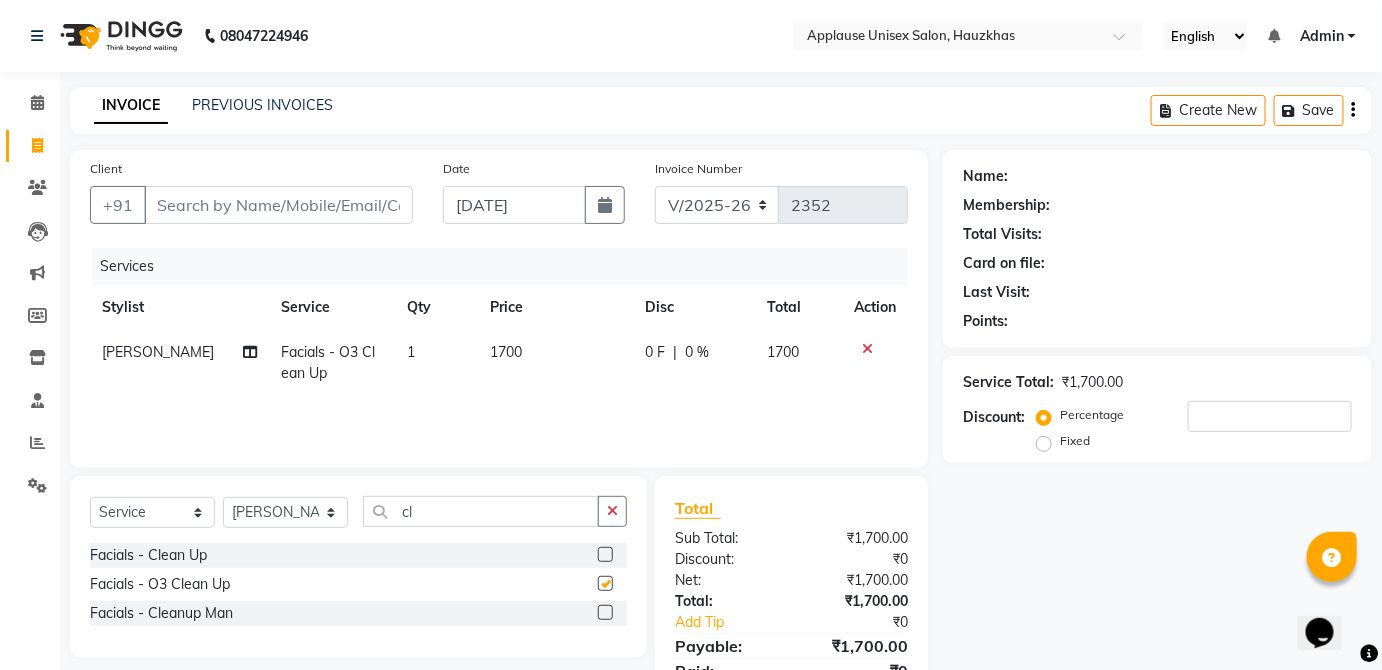 click on "1700" 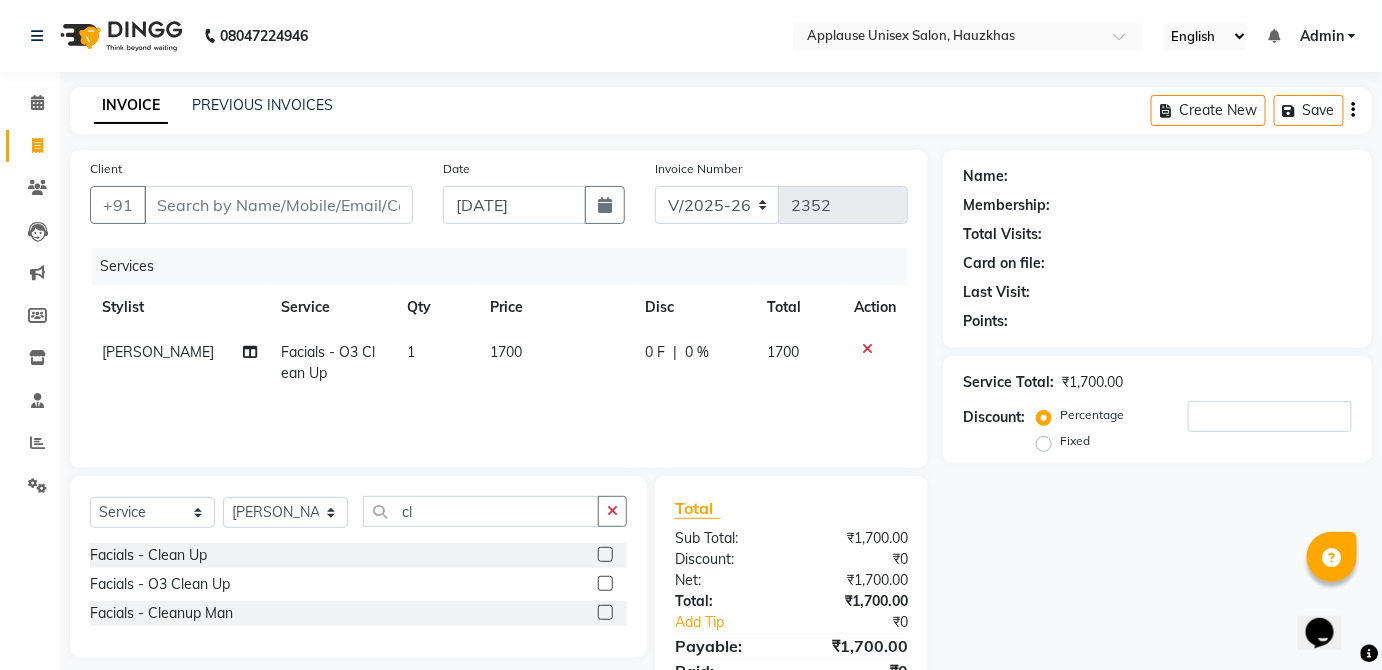 select on "32134" 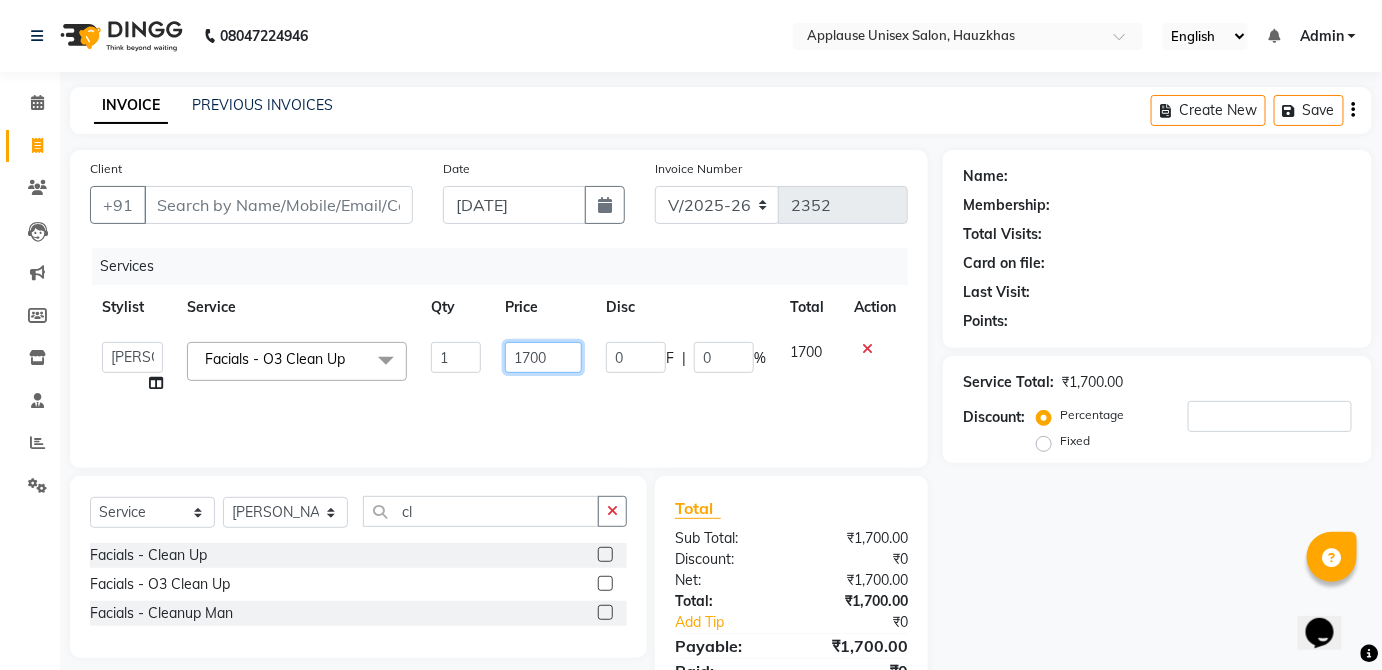click on "1700" 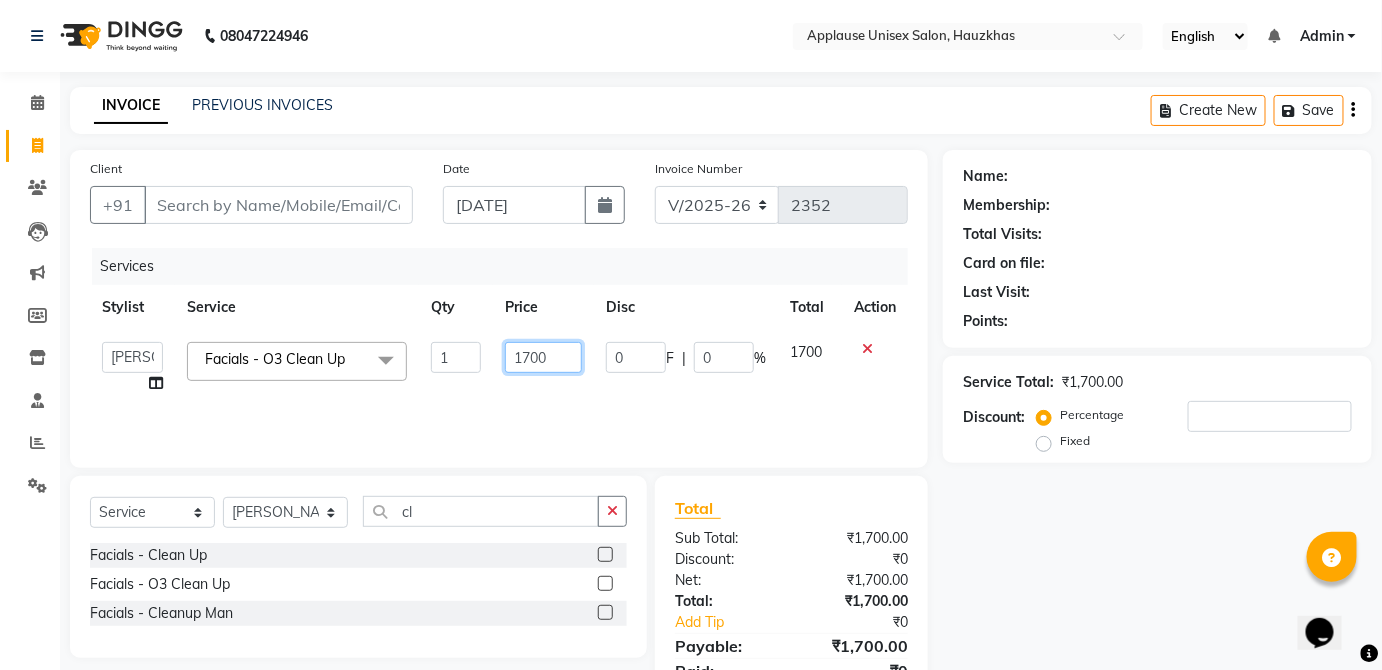 click on "1700" 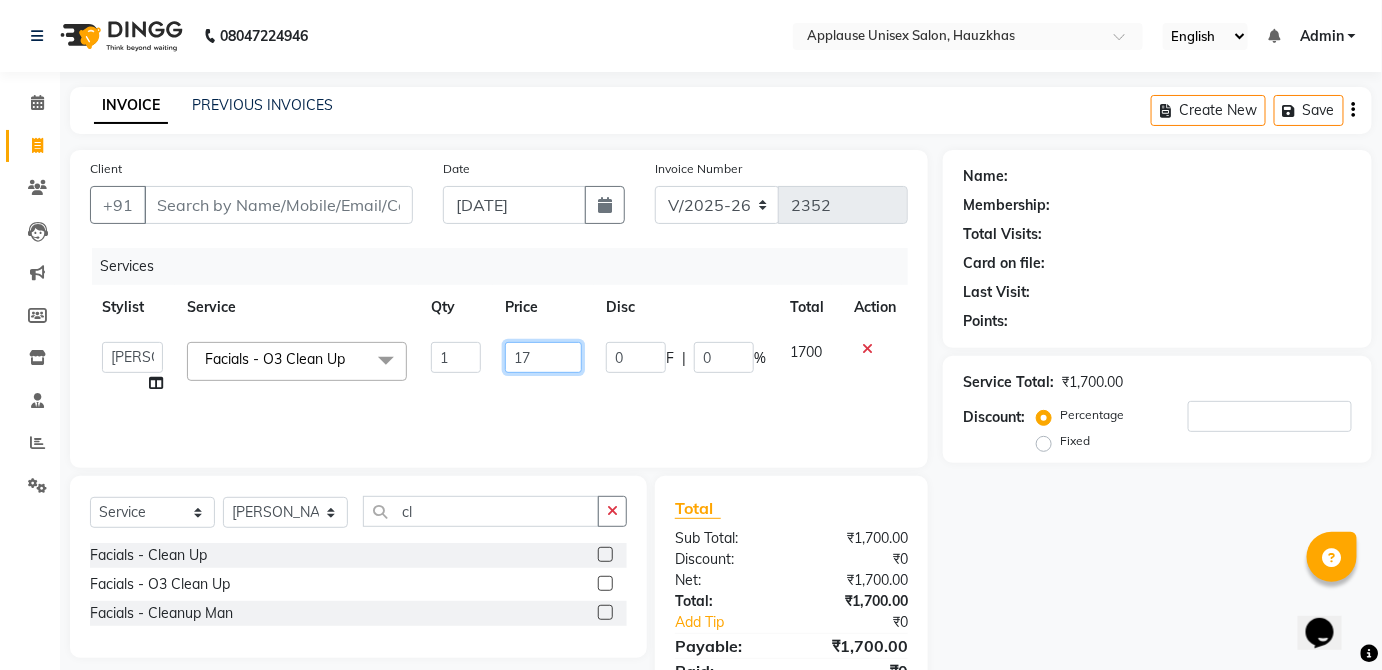 type on "1" 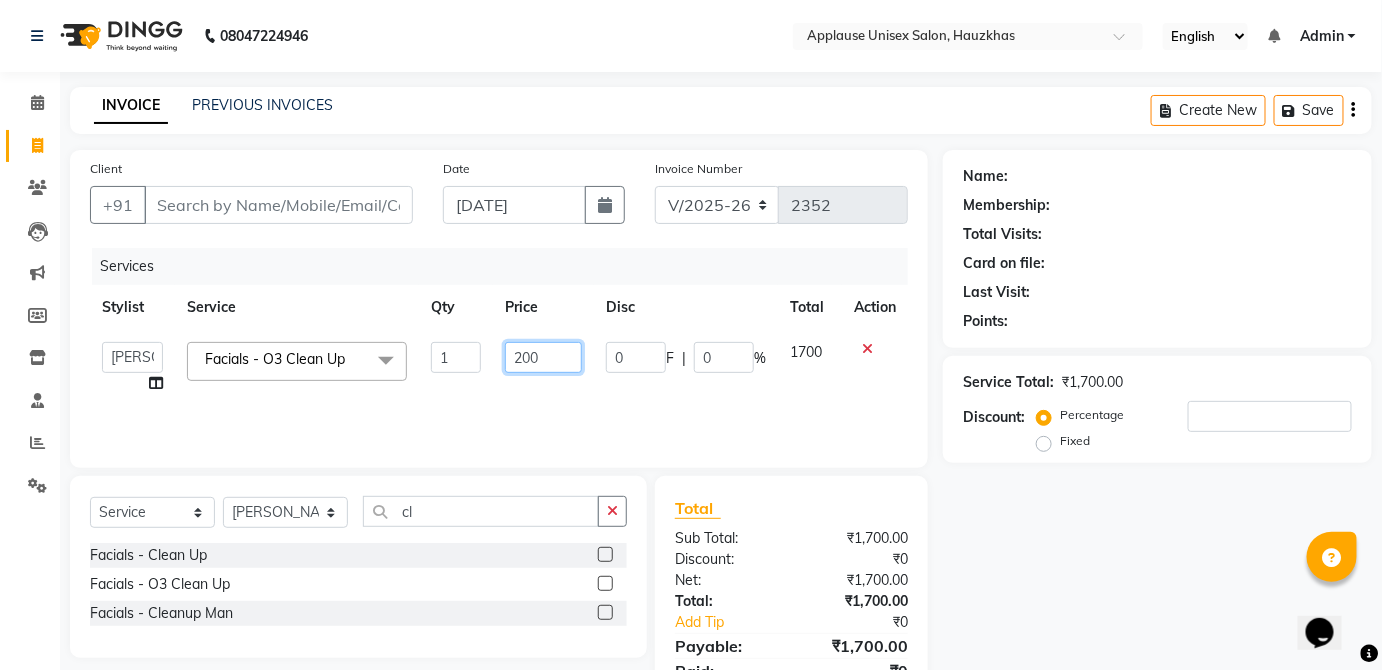 type on "2000" 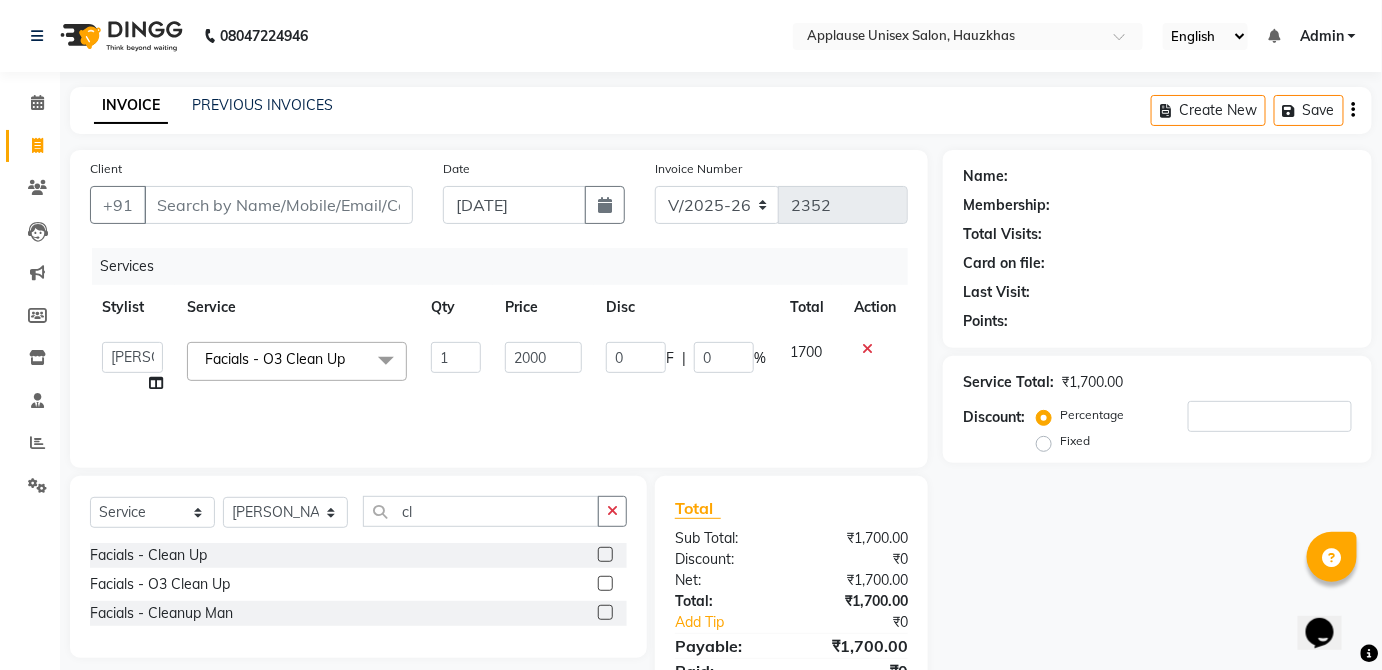 click on "1700" 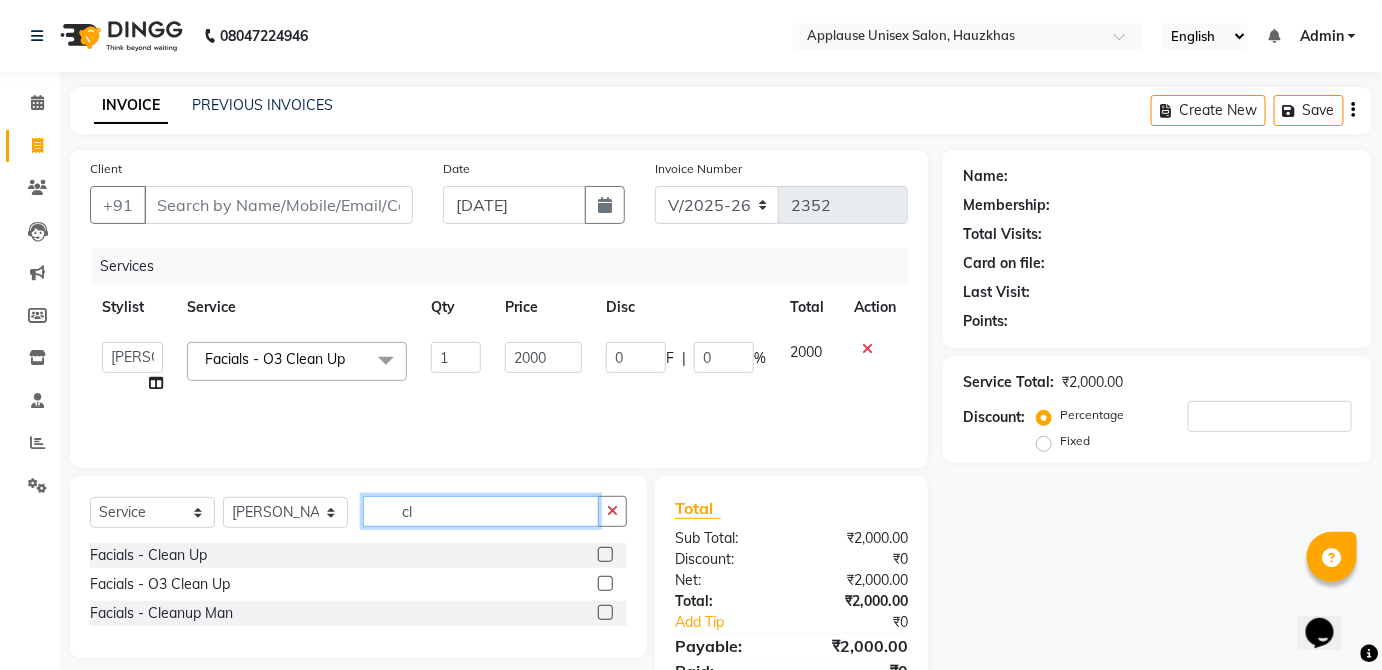 click on "cl" 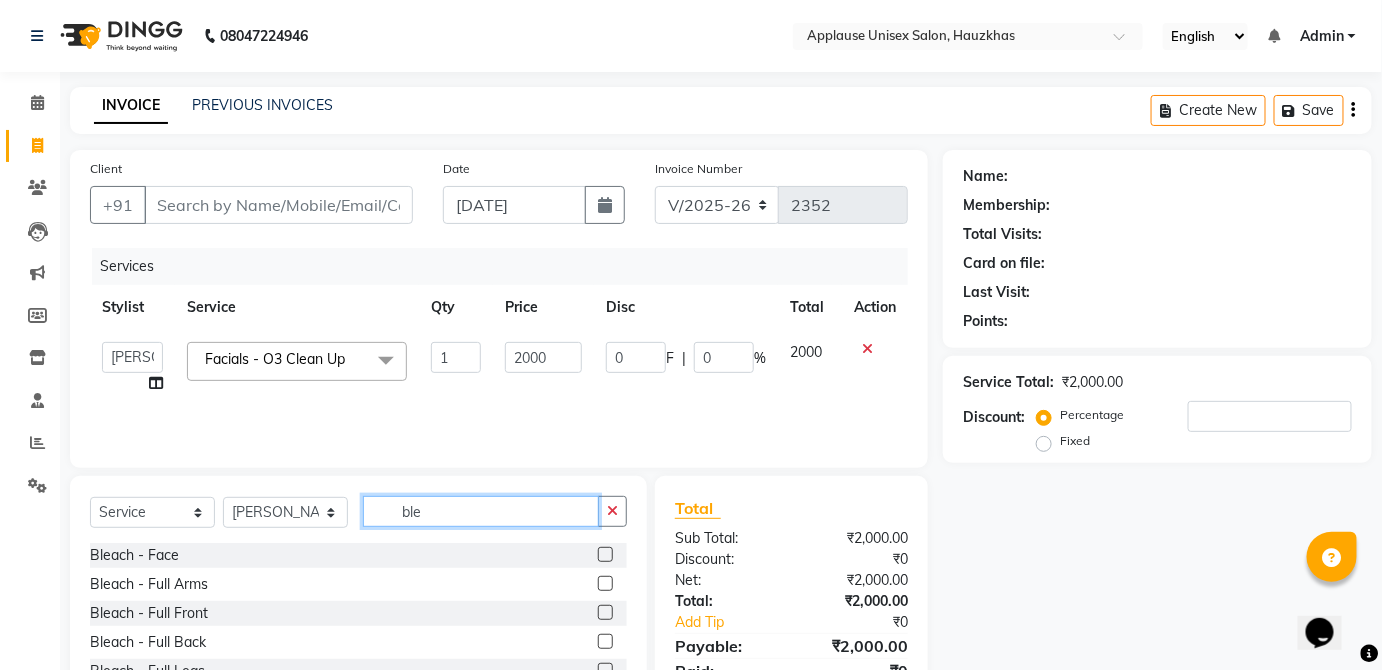 type on "ble" 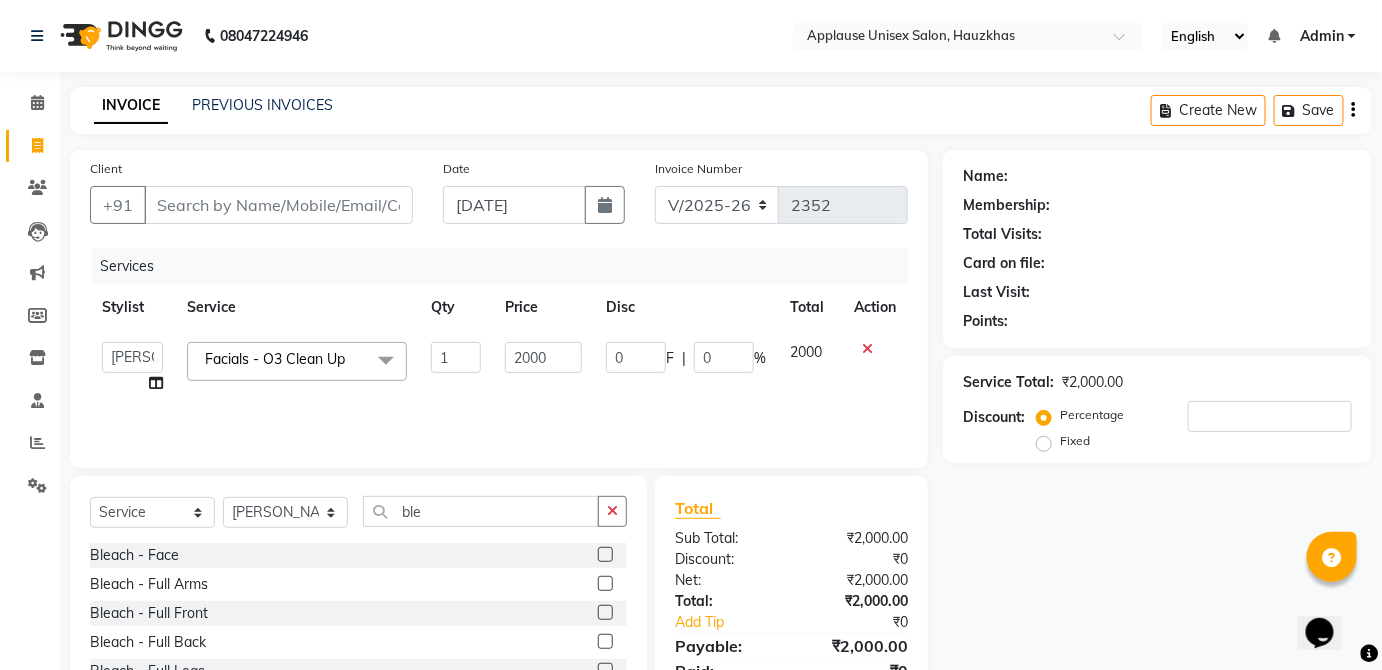 click 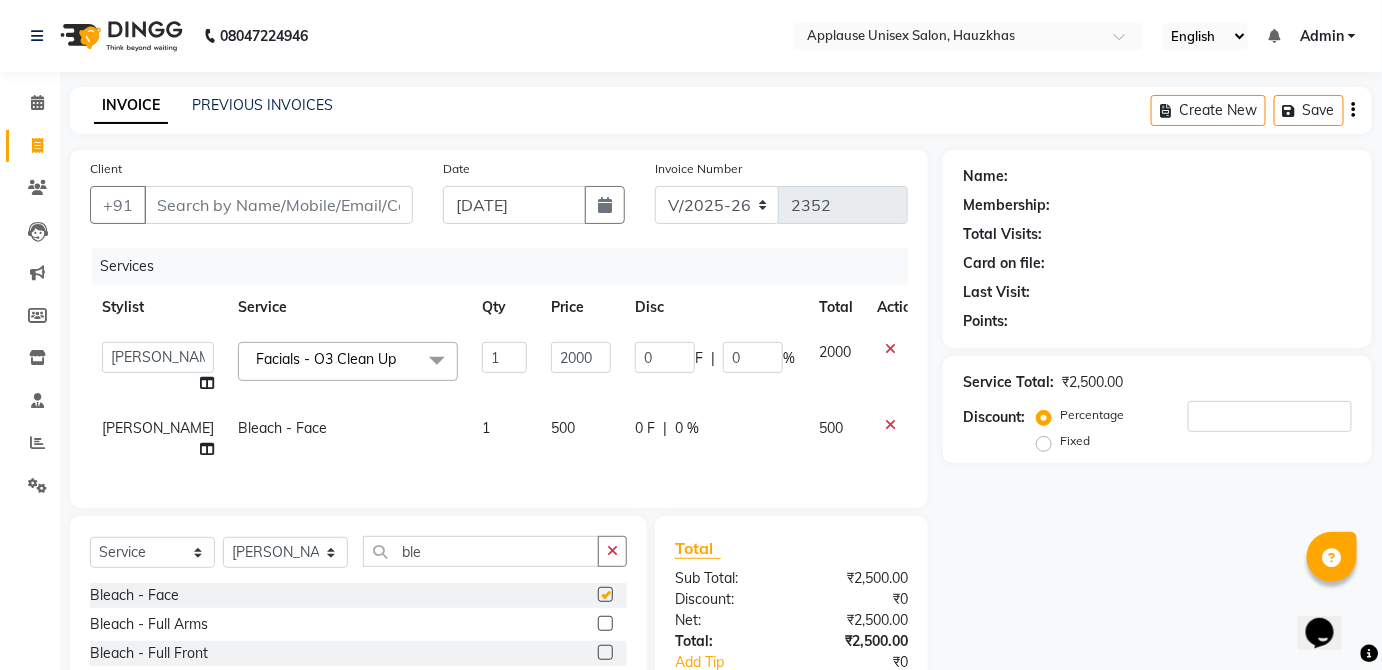 checkbox on "false" 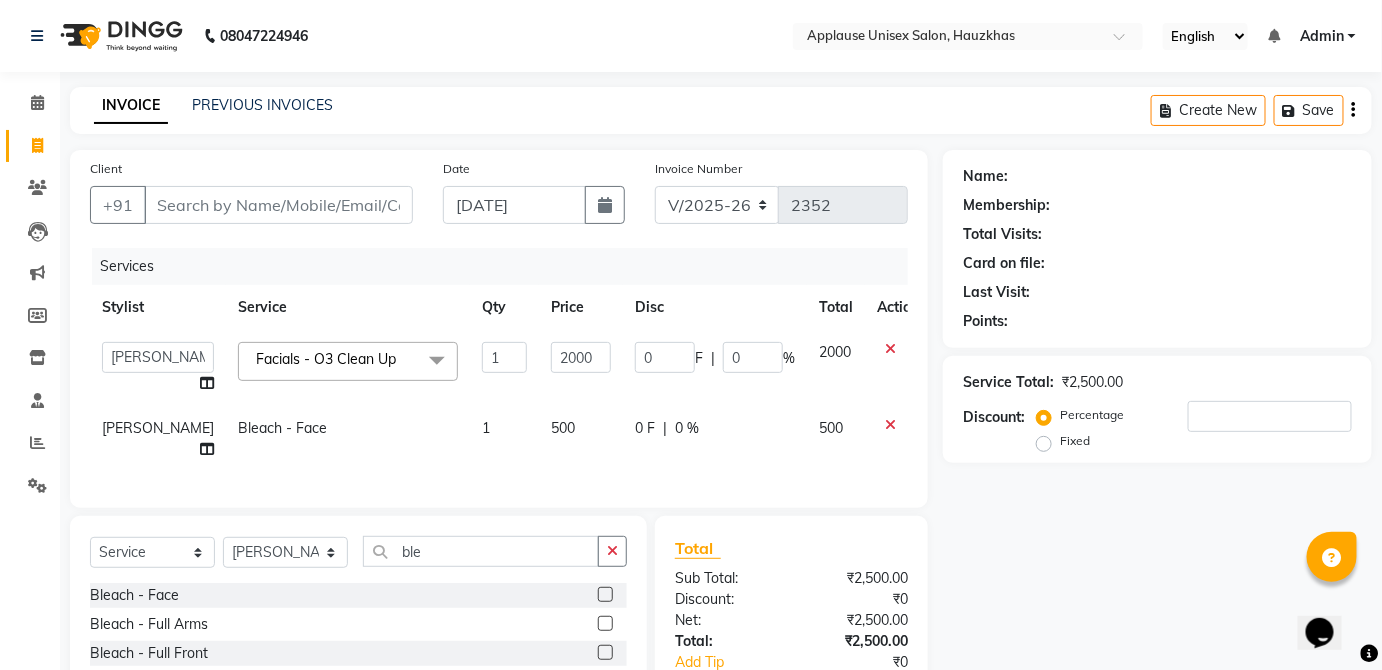 click on "500" 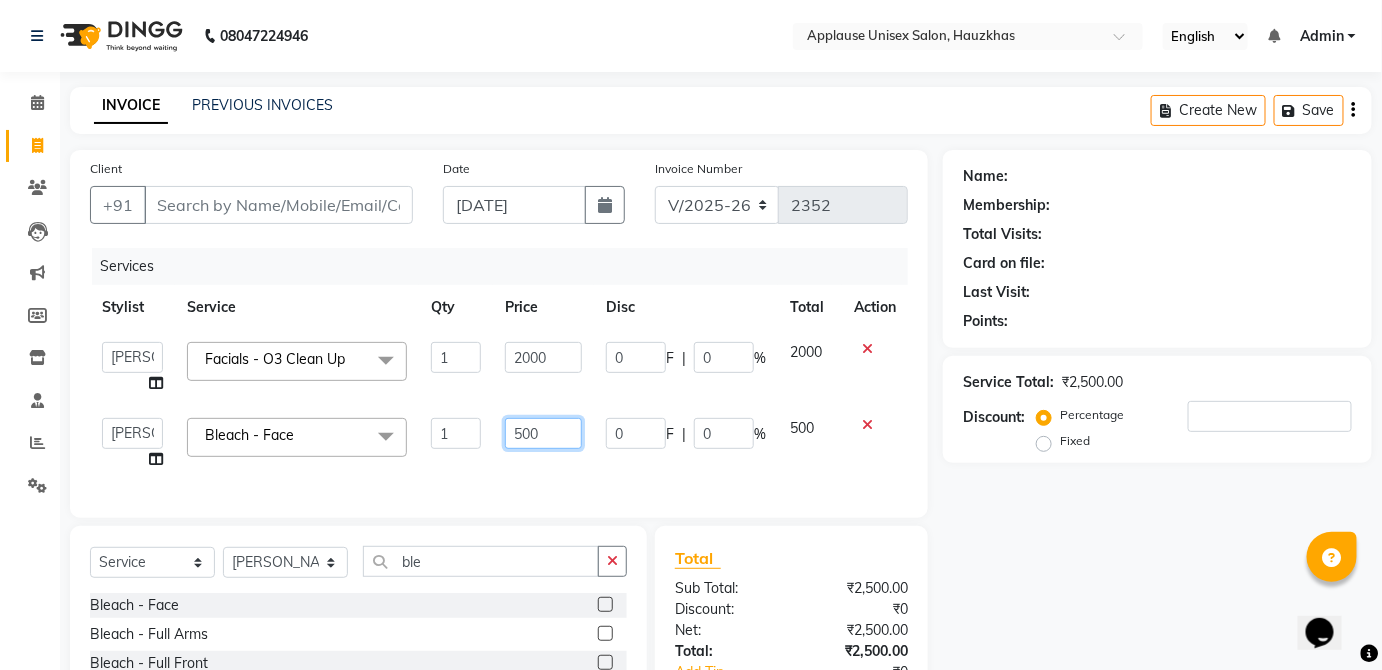 click on "500" 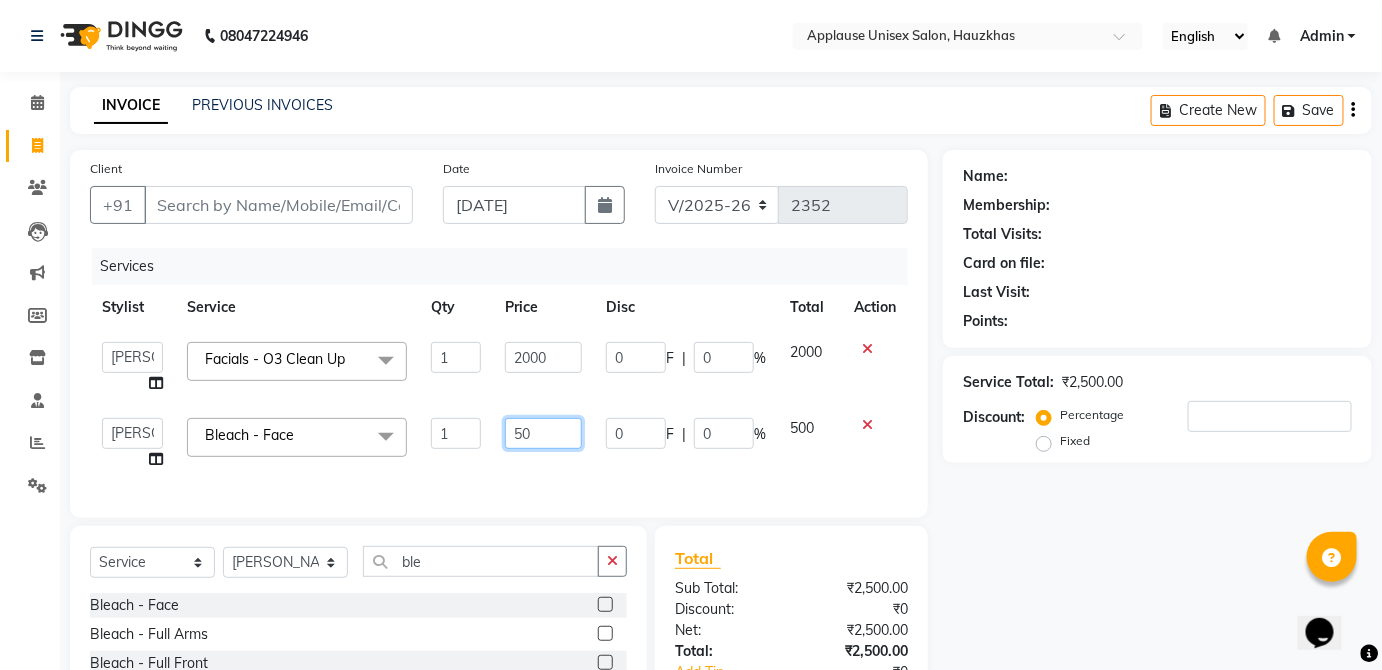 type on "5" 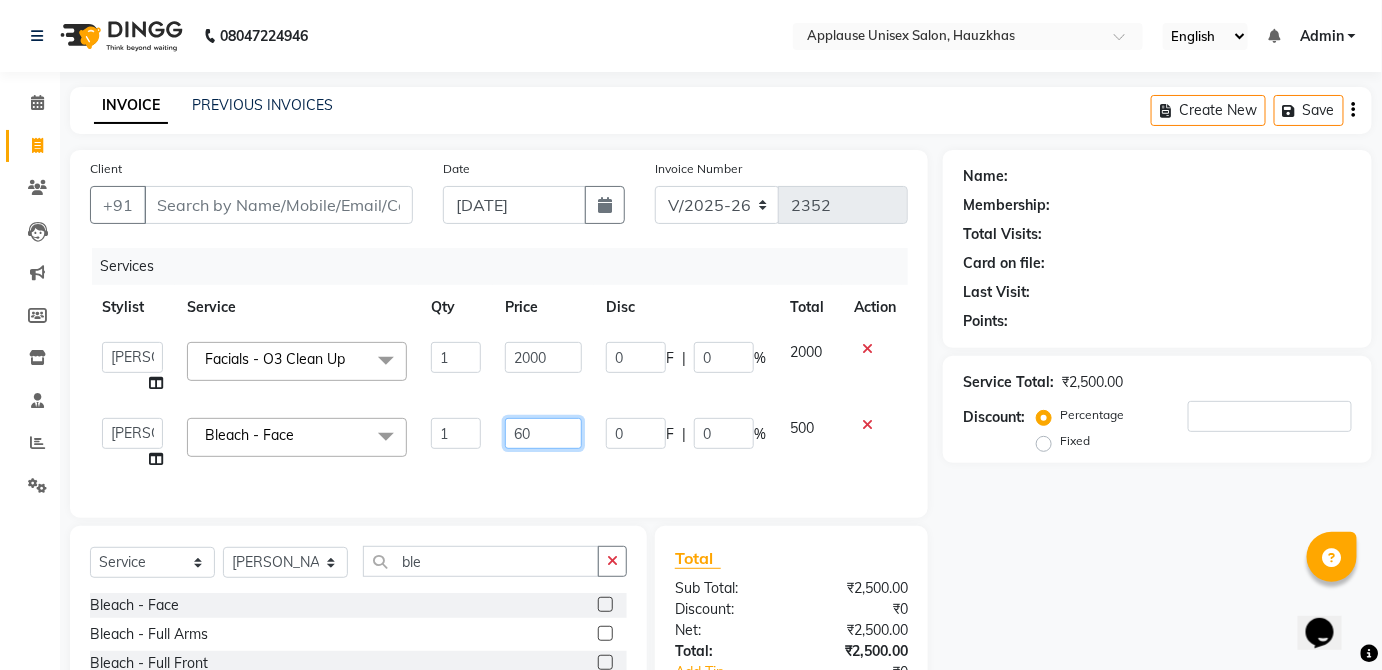 type on "600" 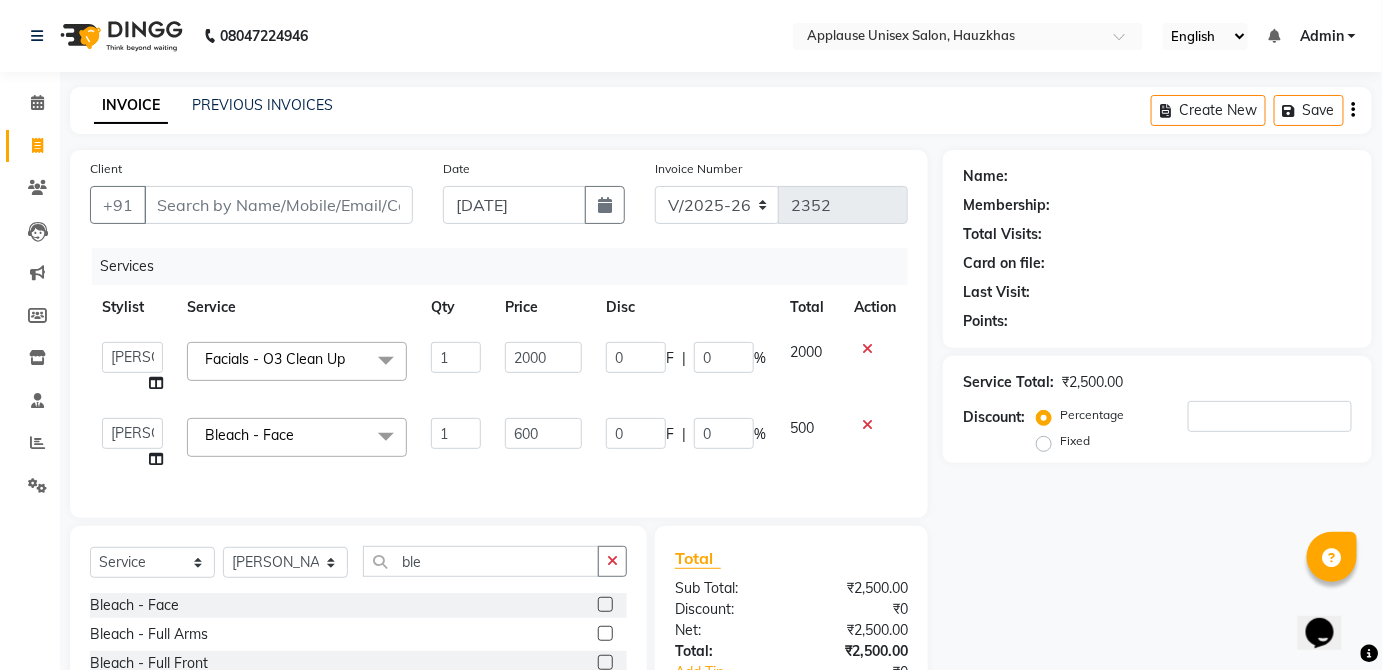 click on "500" 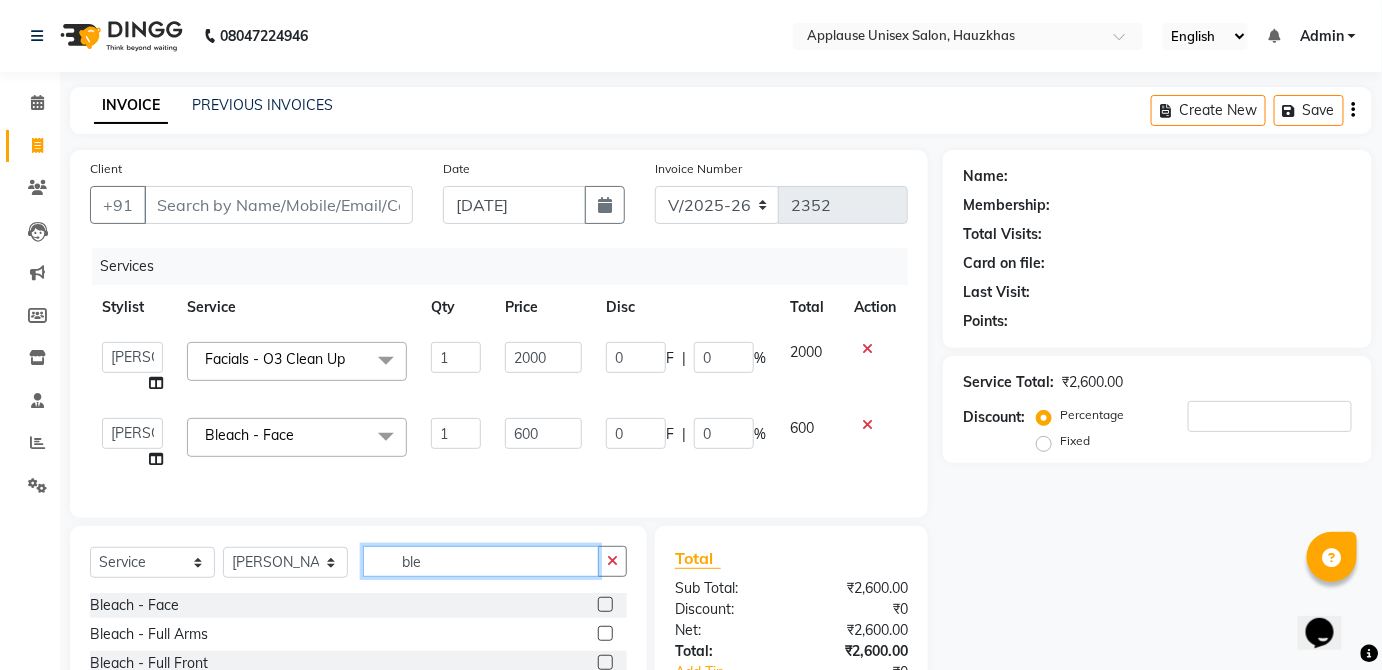 click on "ble" 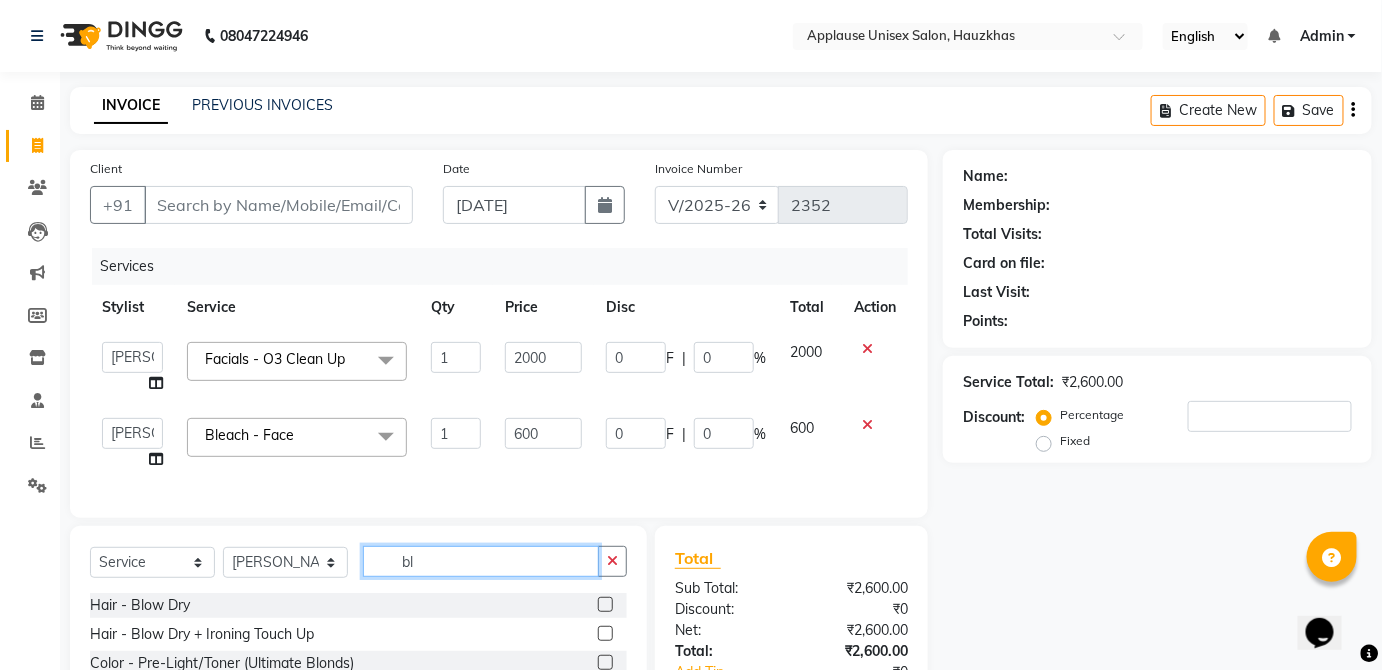 type on "b" 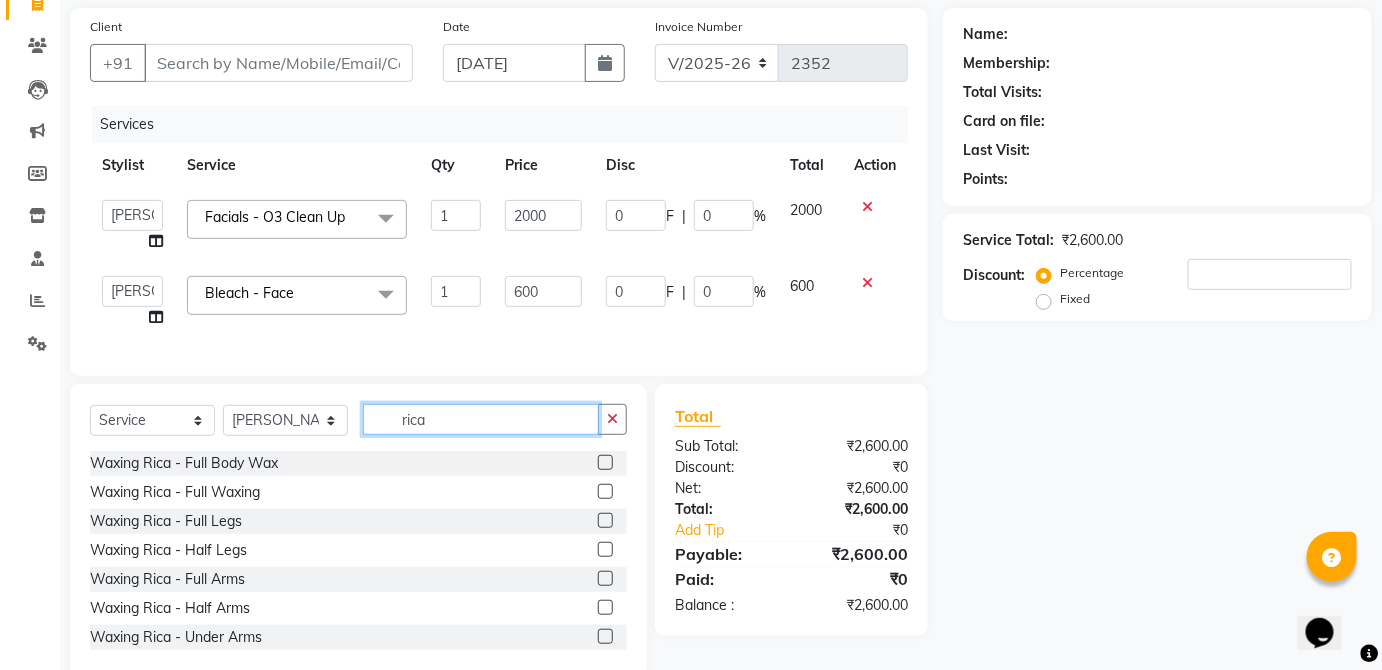 scroll, scrollTop: 181, scrollLeft: 0, axis: vertical 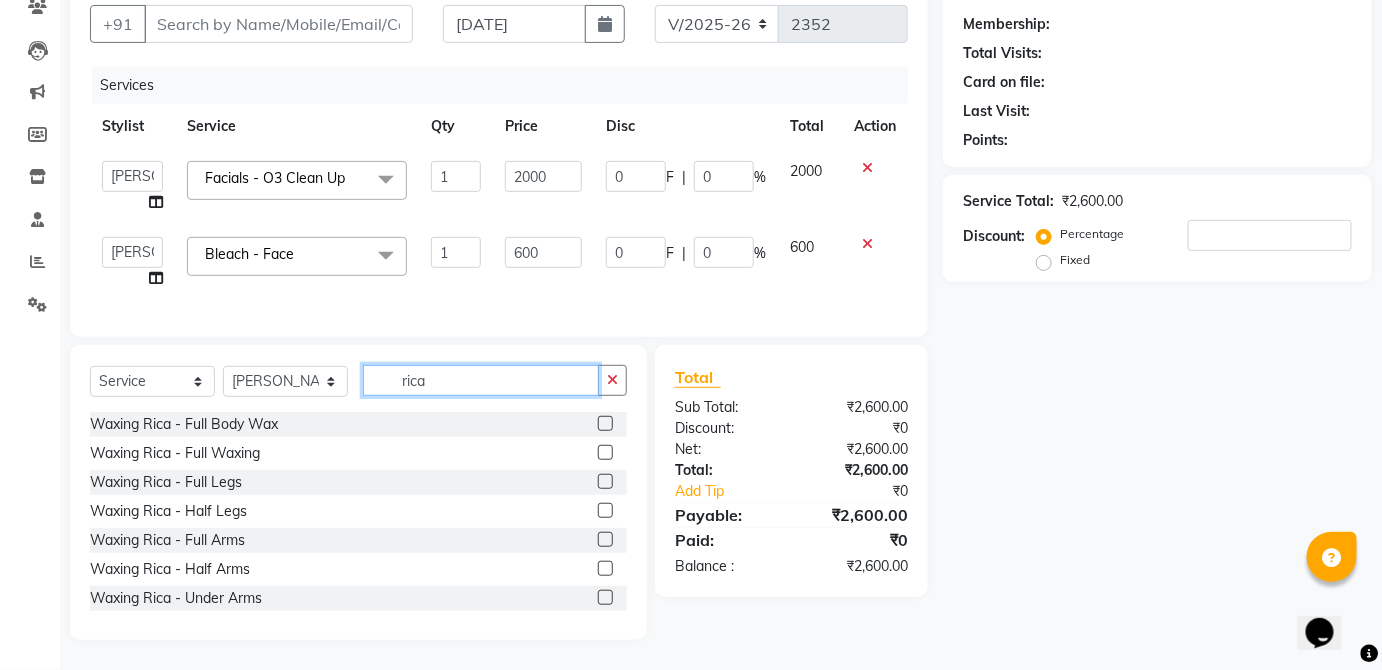 type on "rica" 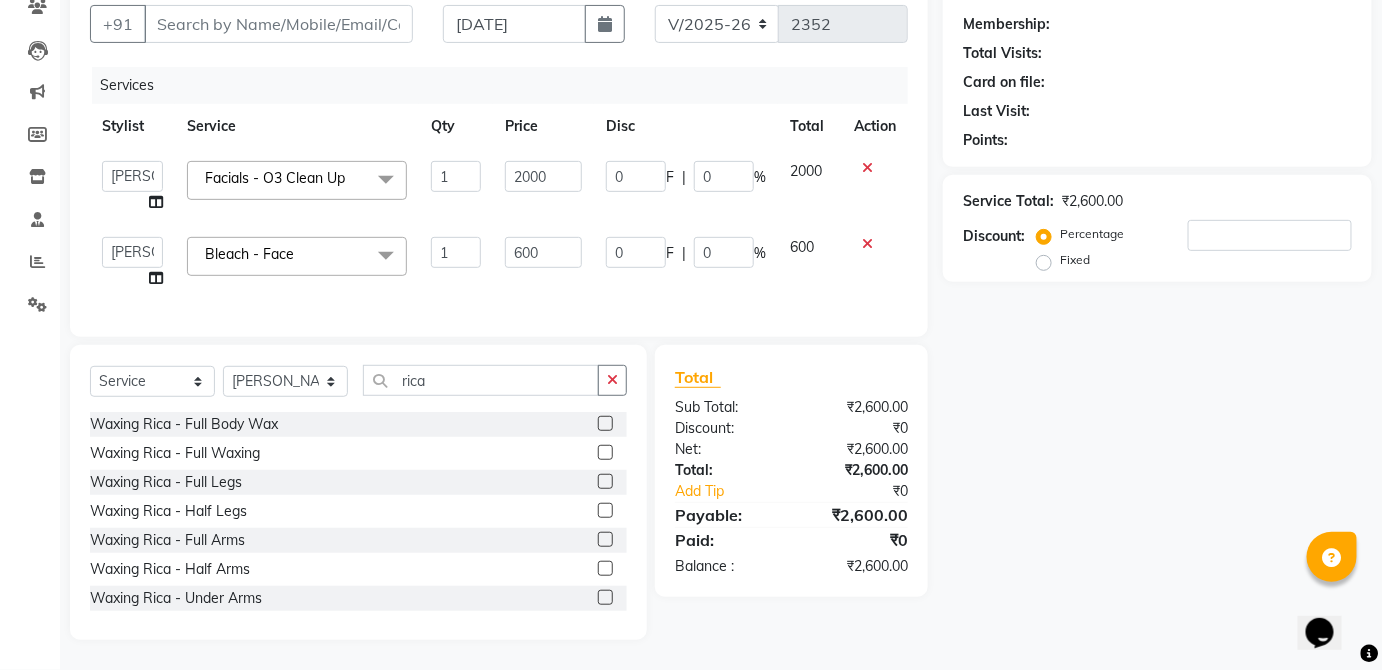 click 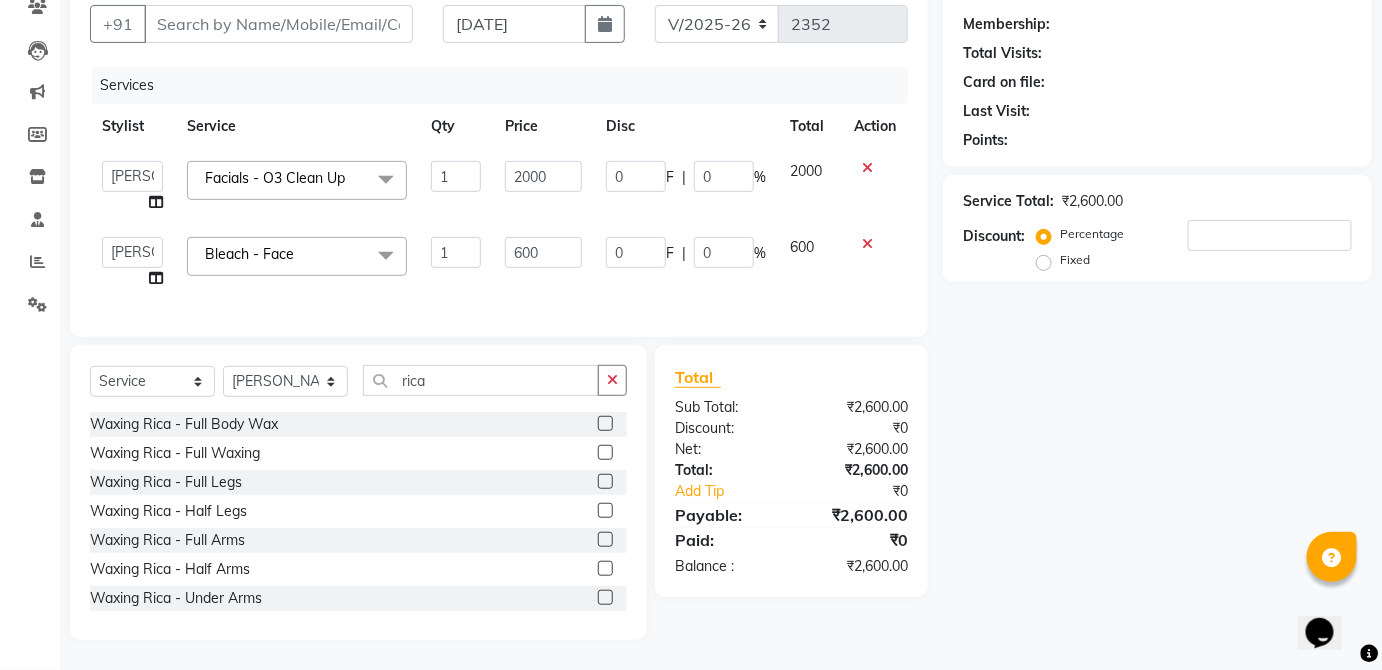click at bounding box center (604, 569) 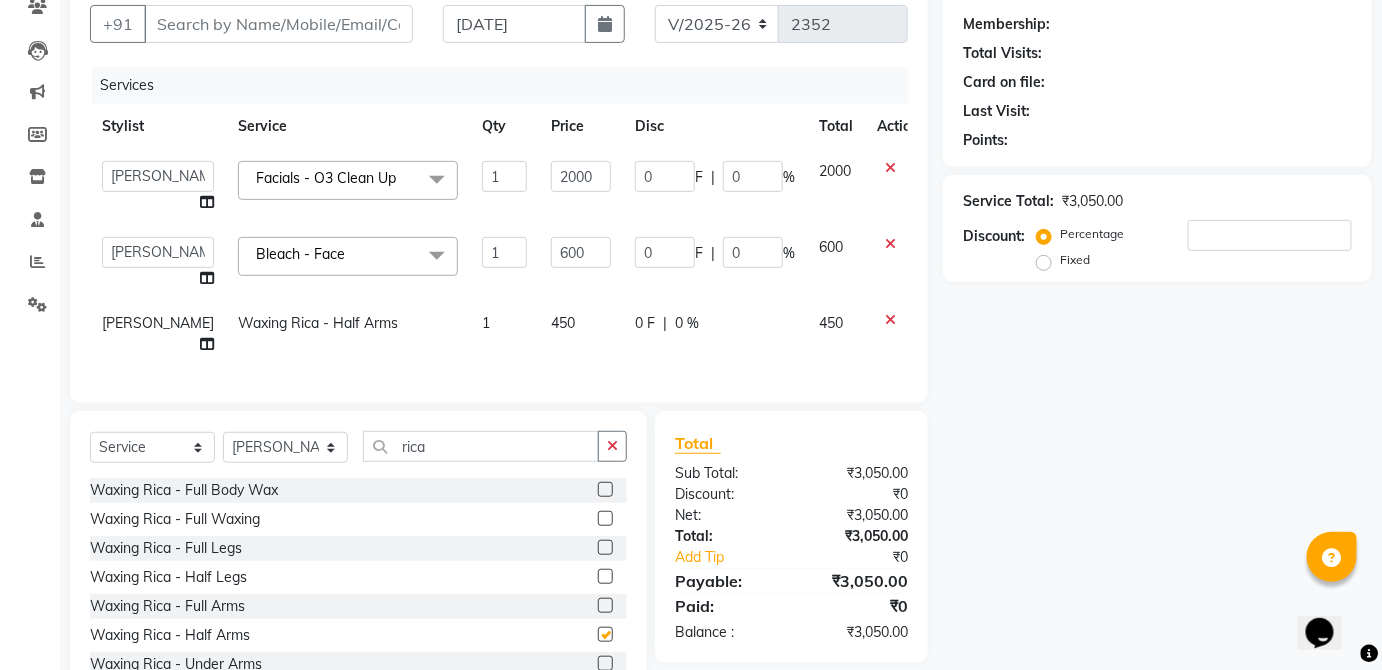checkbox on "false" 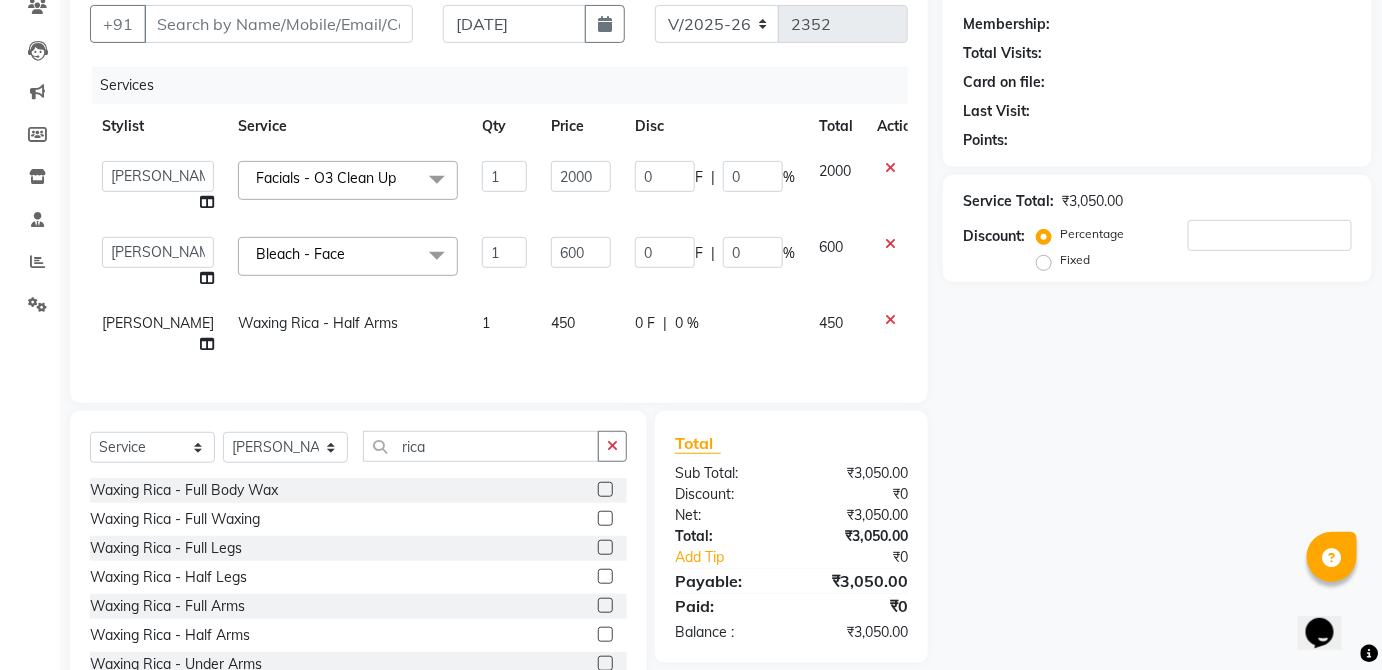 click on "450" 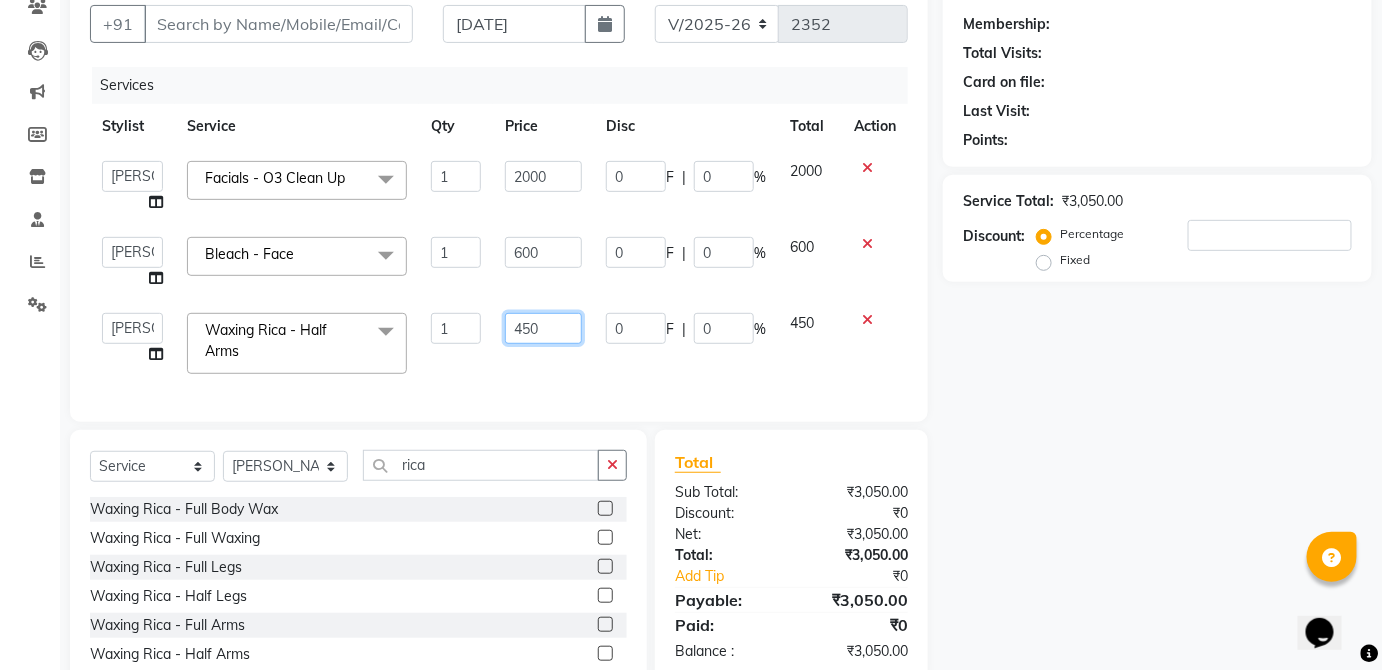 click on "450" 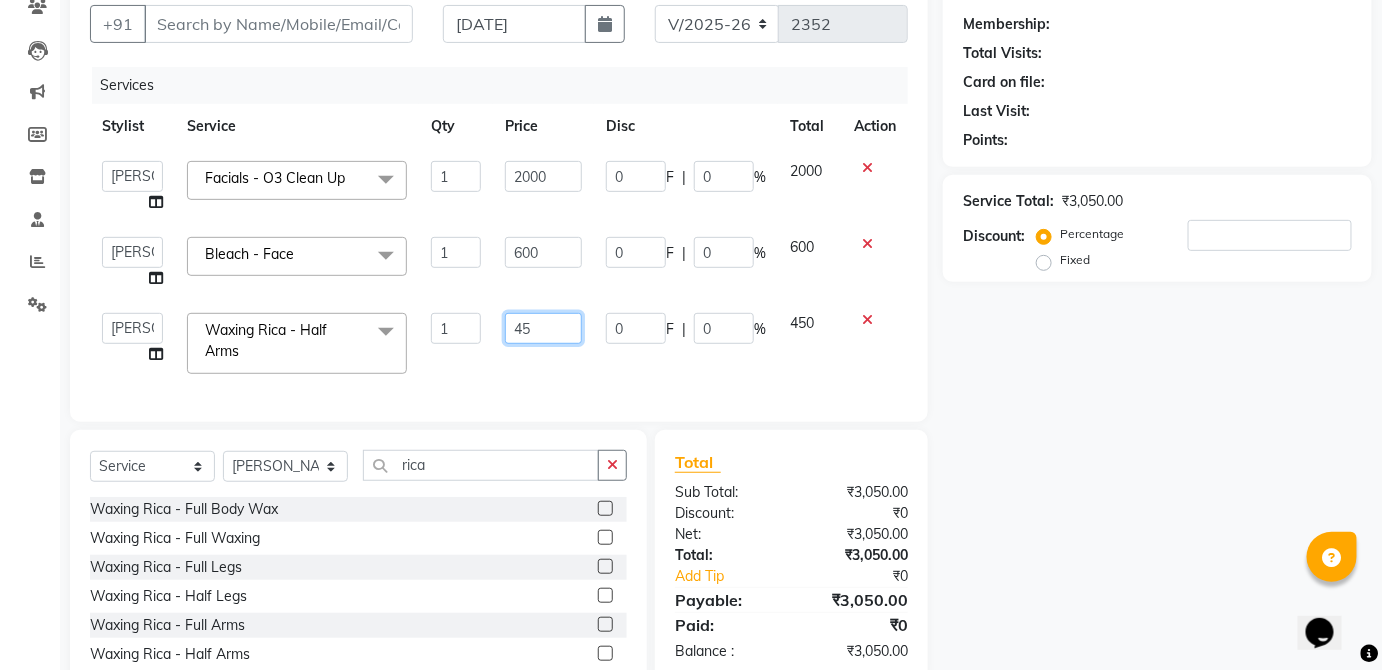 type on "4" 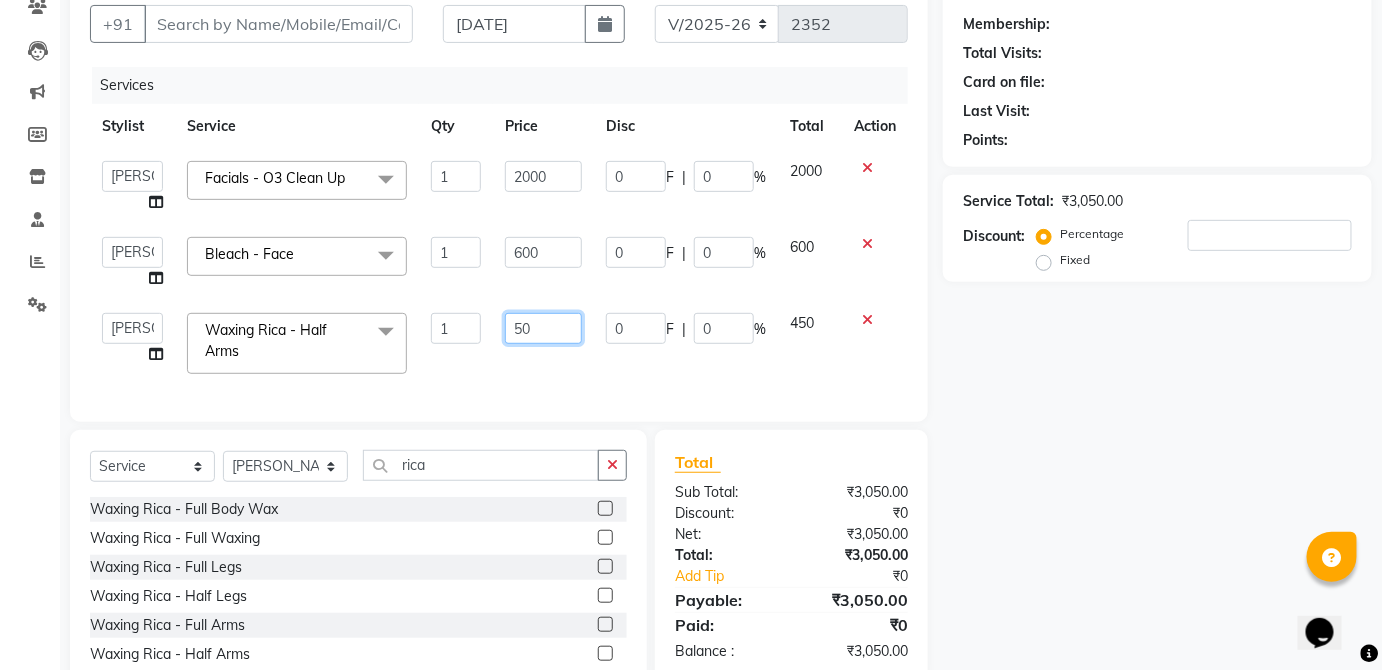type on "500" 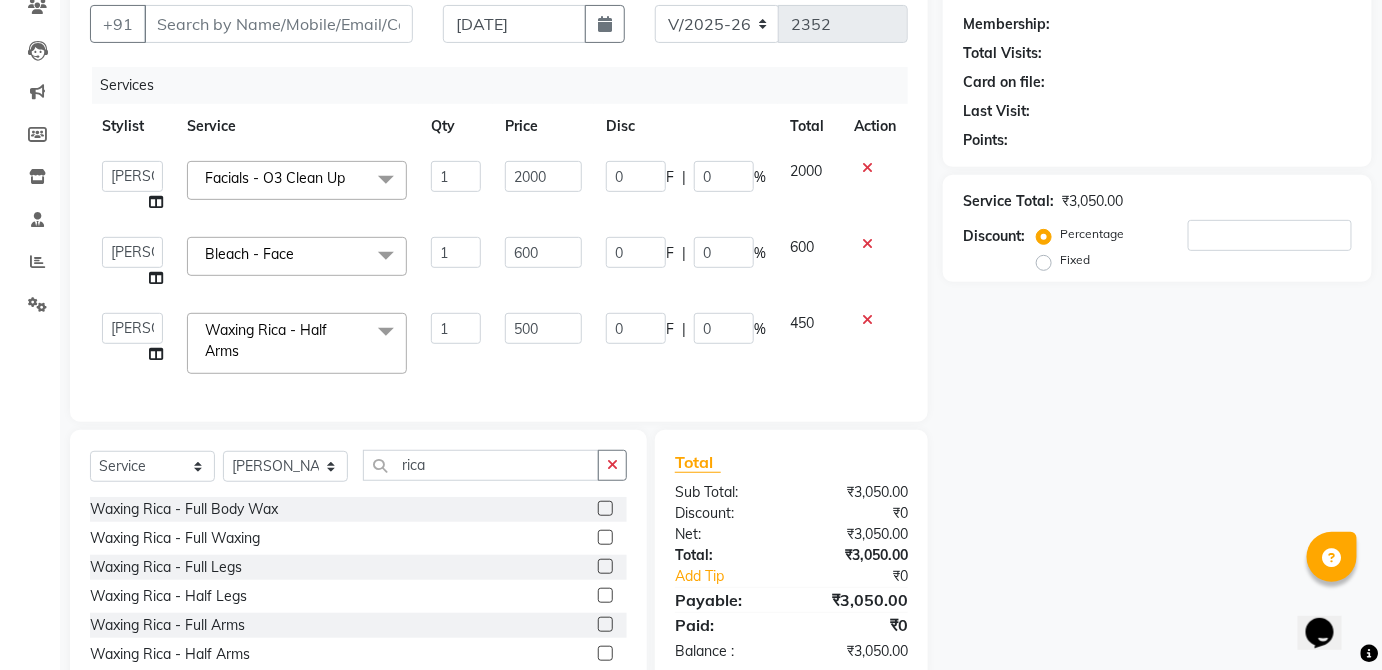 click on "450" 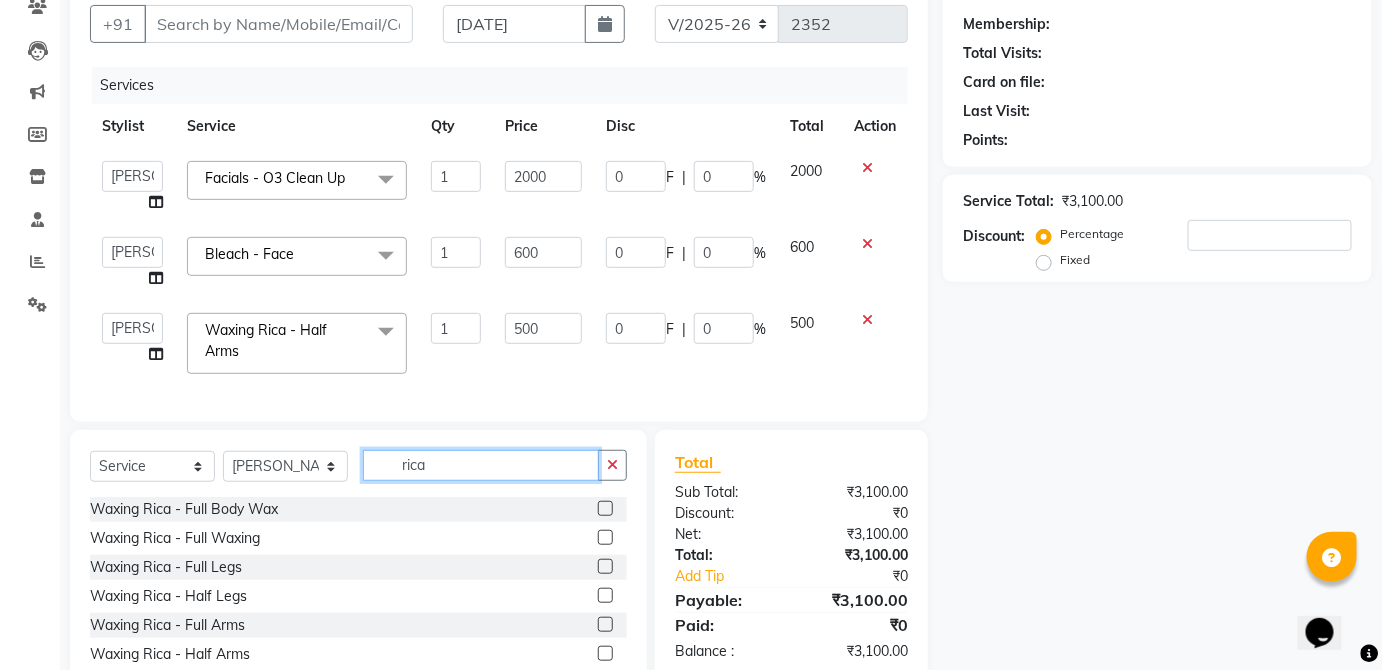 click on "rica" 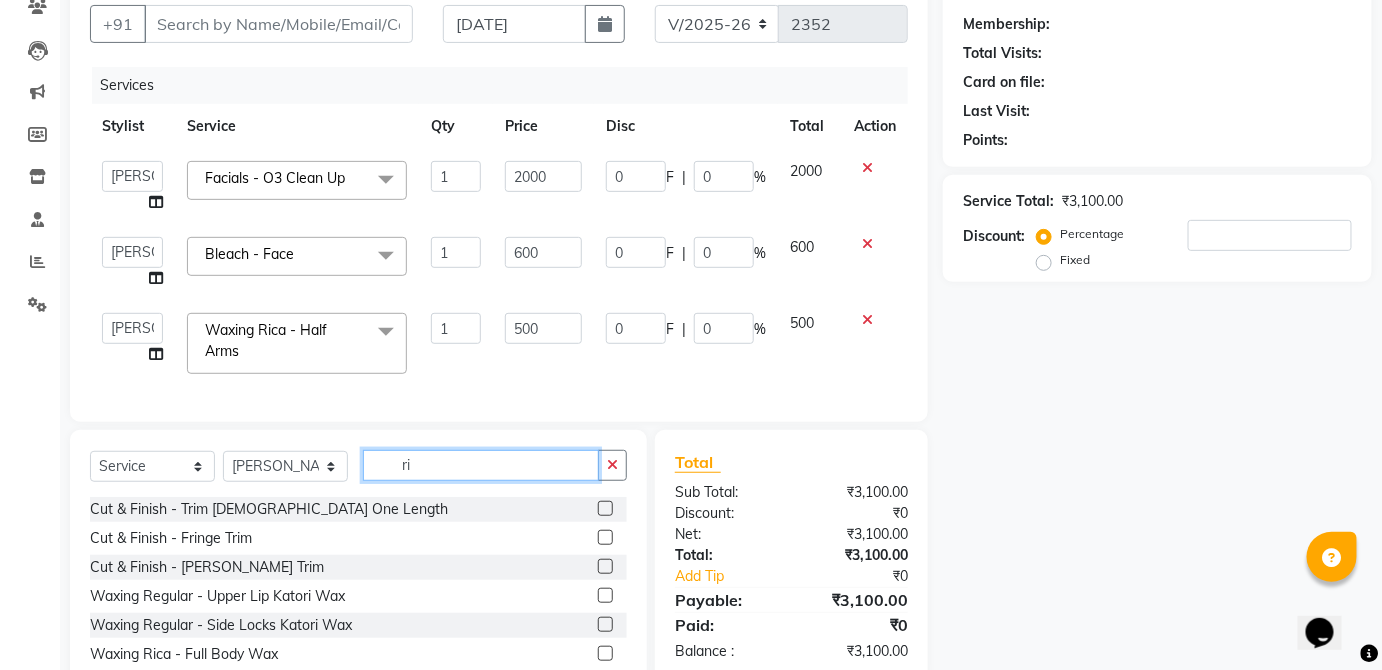 type on "r" 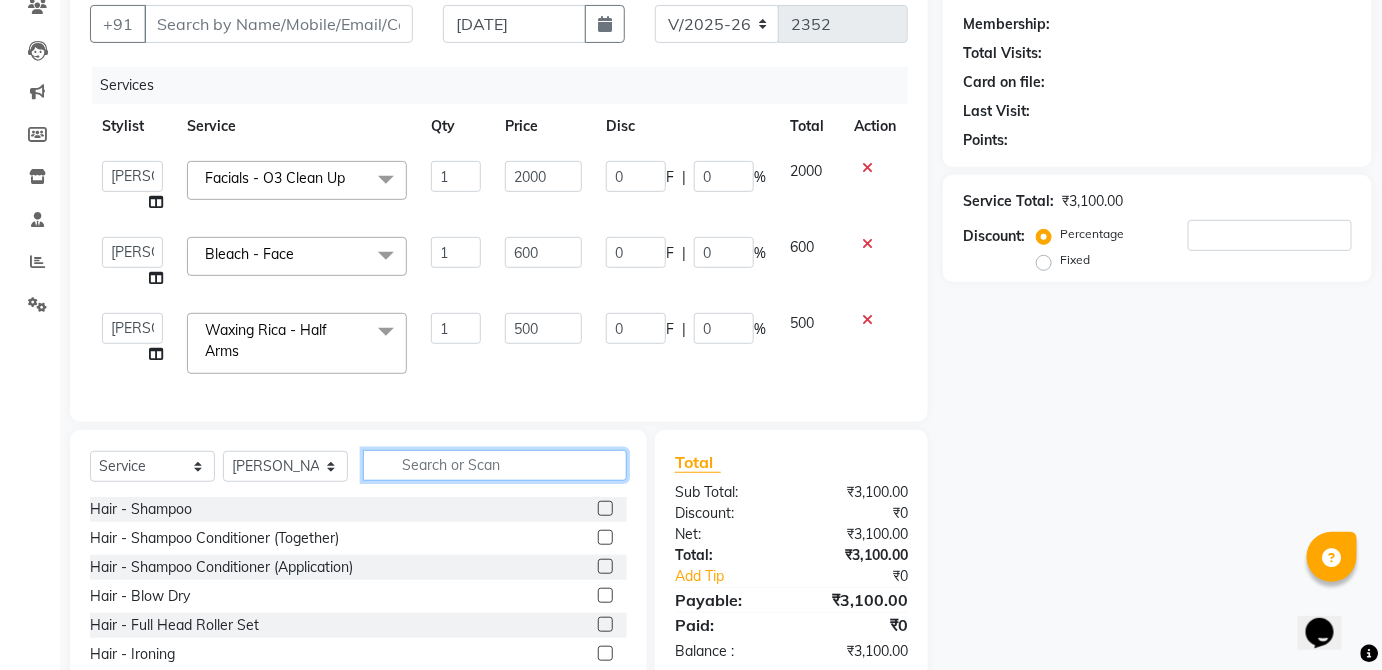 type 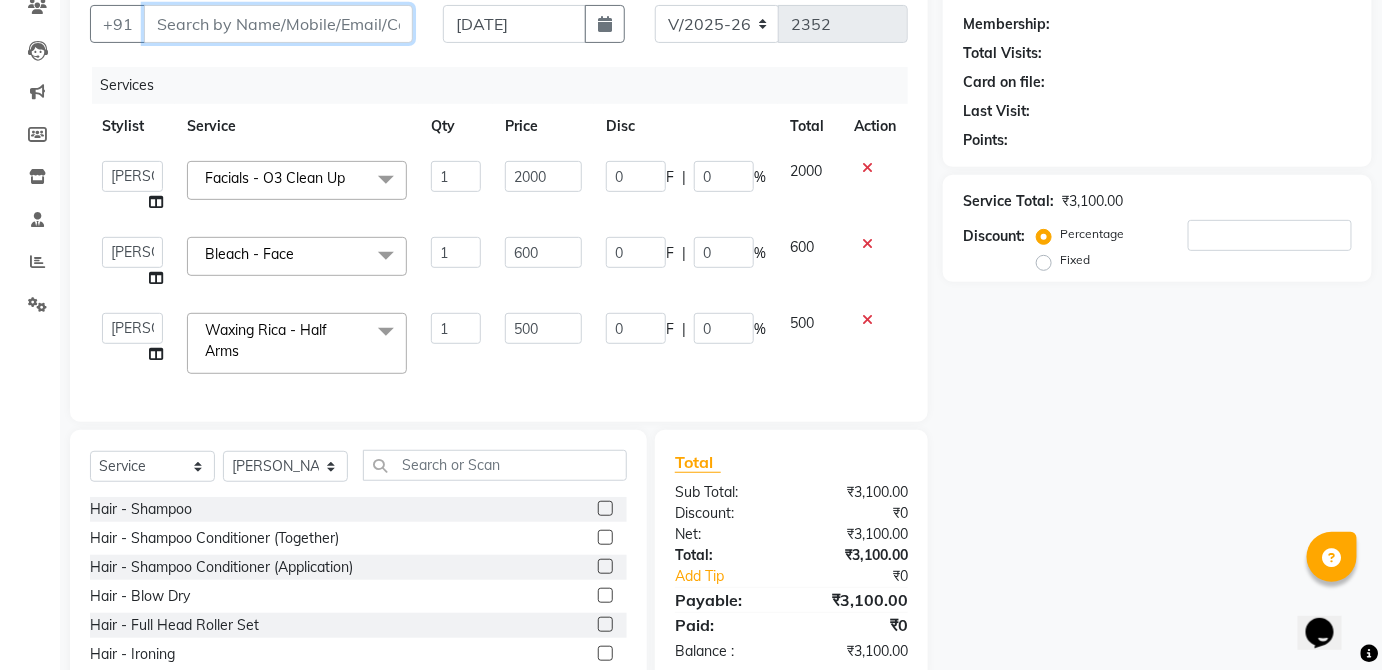 click on "Client" at bounding box center [278, 24] 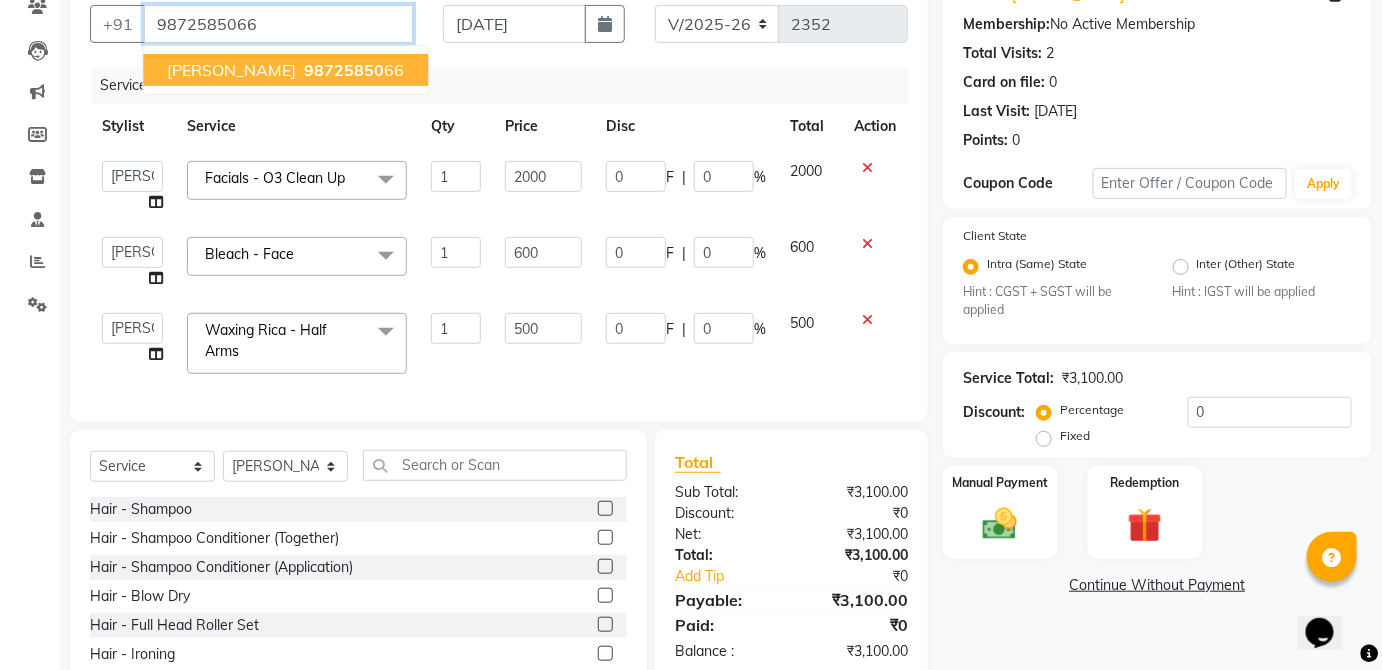 click on "9872585066" at bounding box center [278, 24] 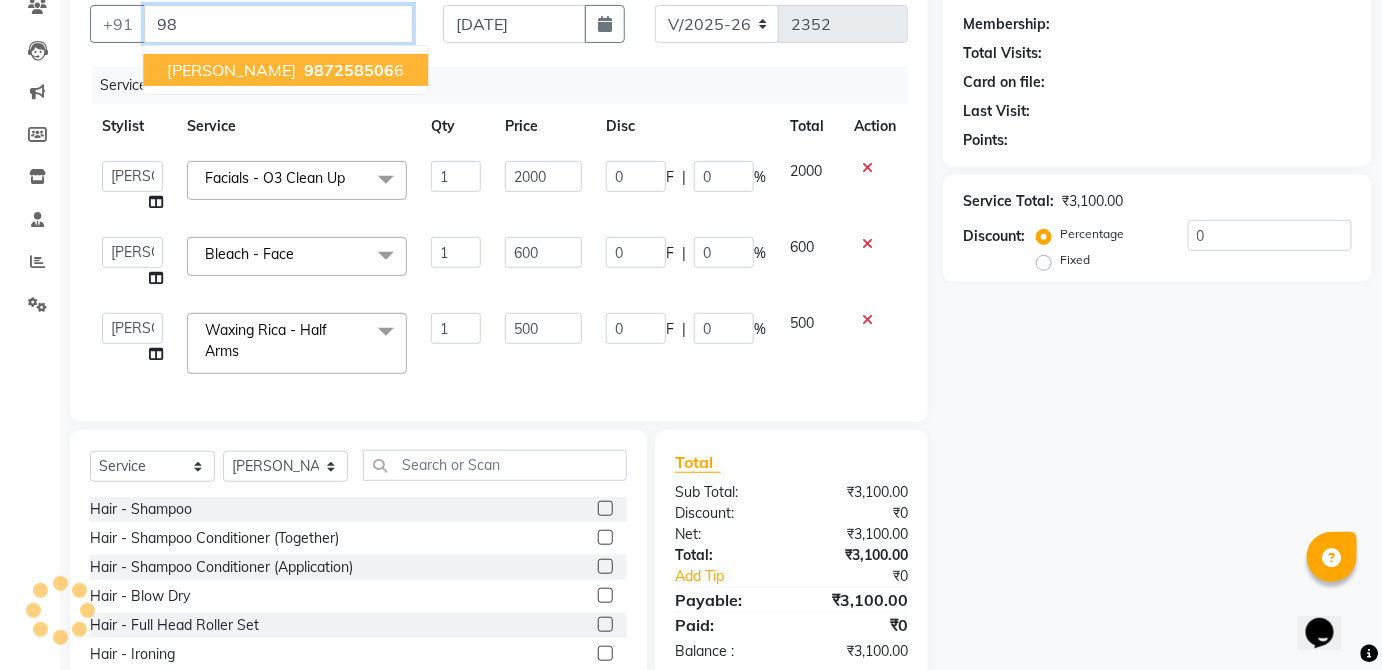 type on "9" 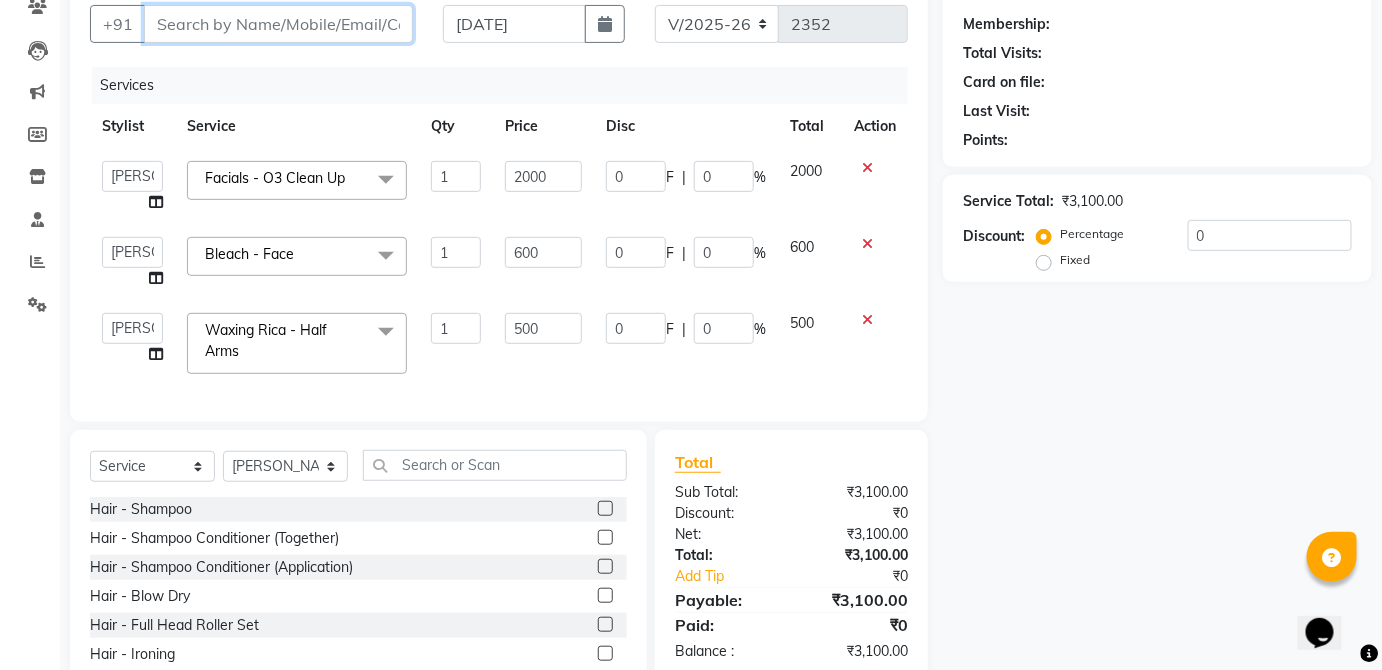 type 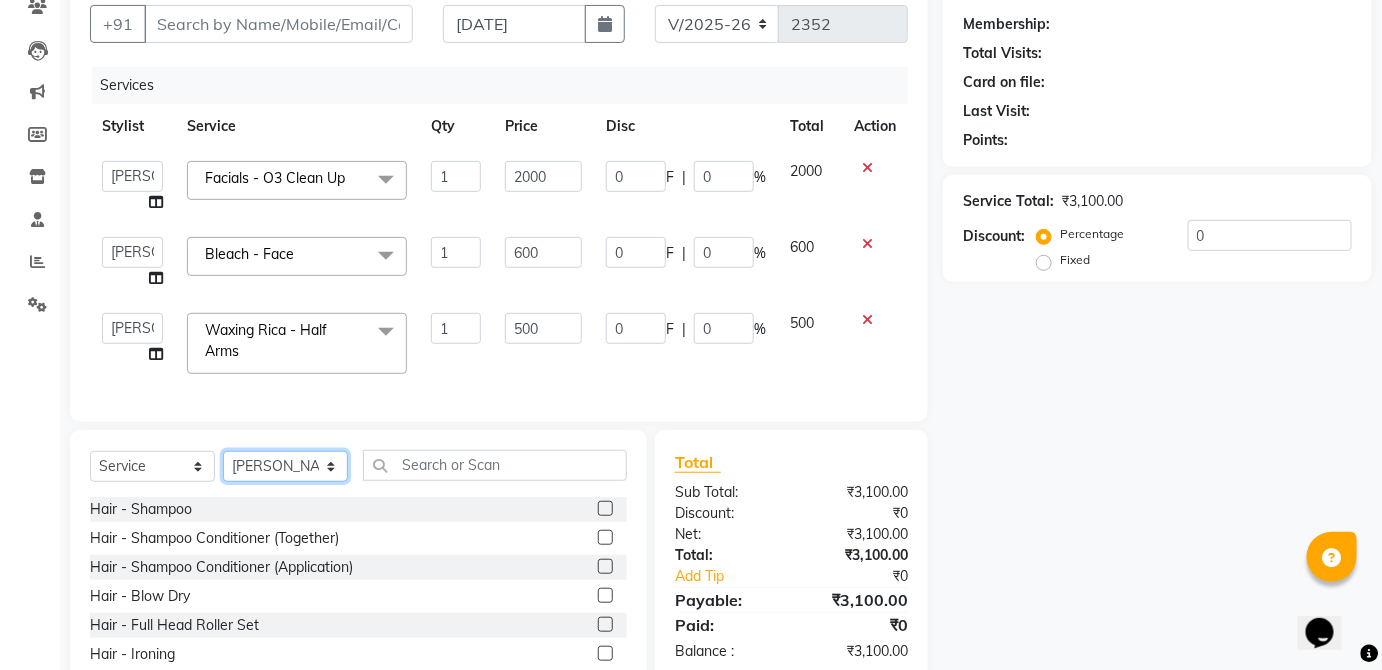 click on "Select Stylist  [PERSON_NAME] [PERSON_NAME] [PERSON_NAME] [PERSON_NAME]  Kaif [PERSON_NAME] [PERSON_NAME] Mamta Manager [PERSON_NAME] rahul  [PERSON_NAME] [PERSON_NAME] [PERSON_NAME] V.k" 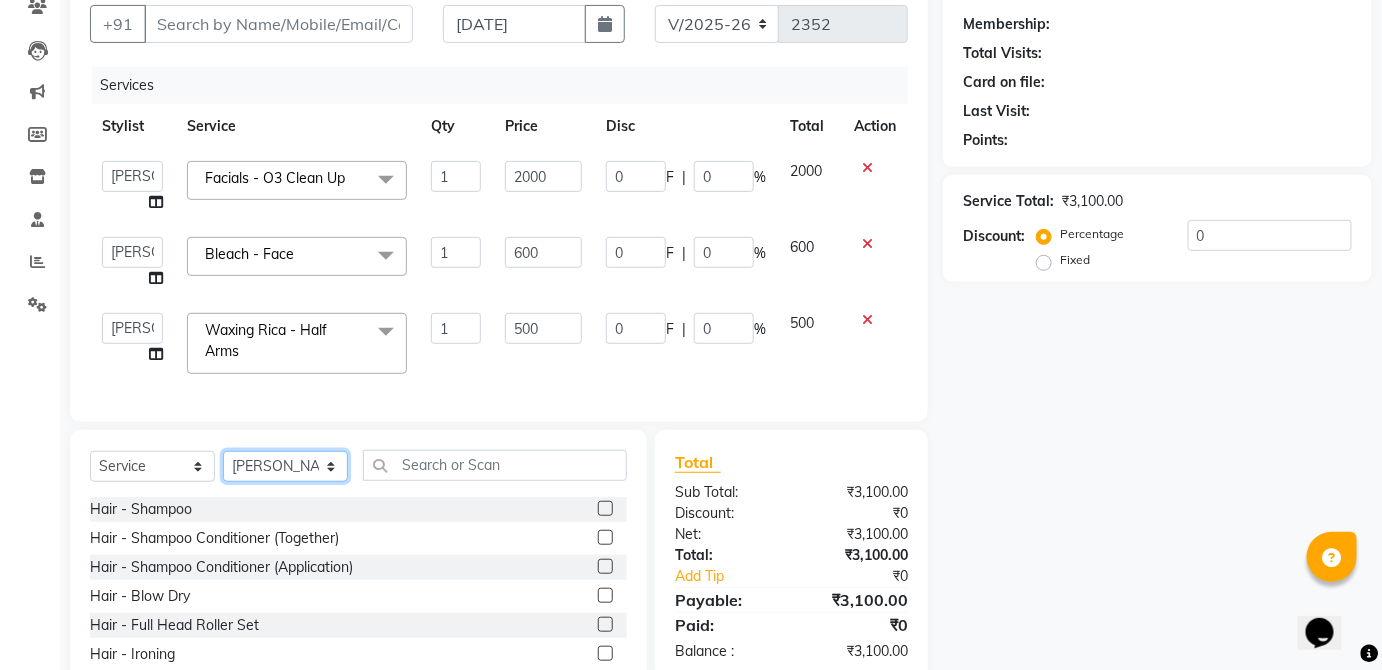 select on "66558" 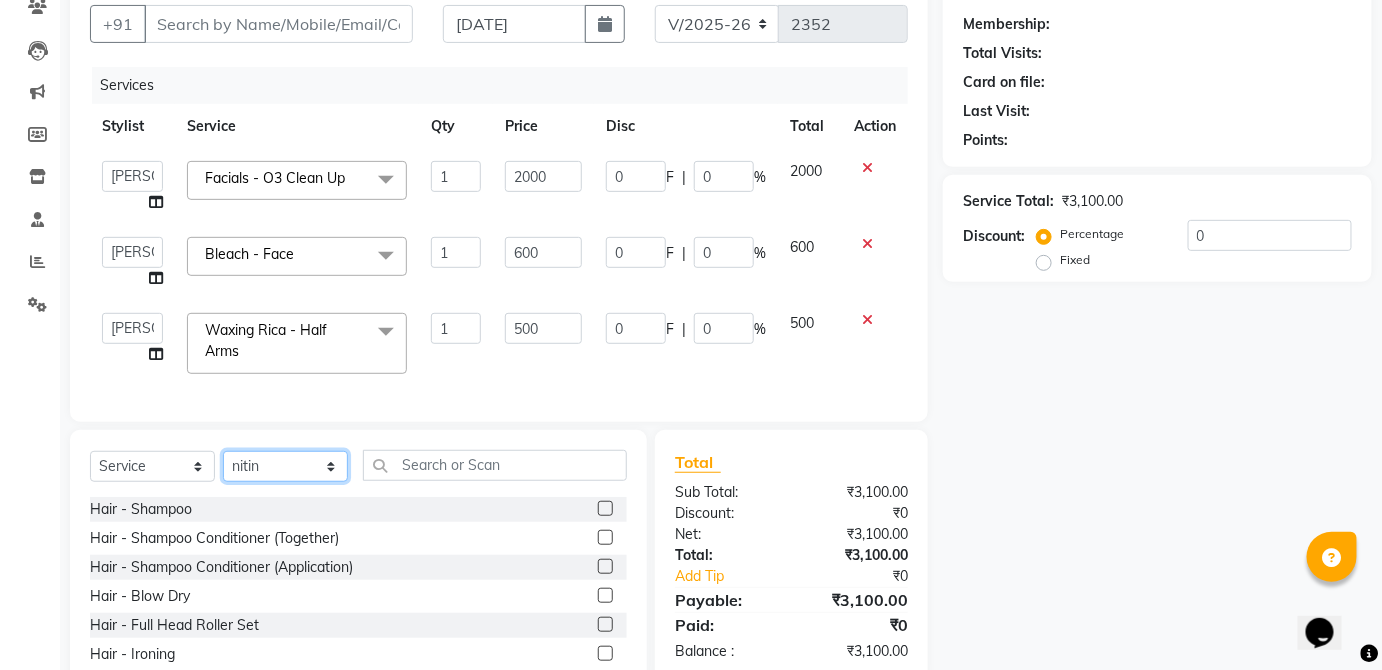 click on "Select Stylist  [PERSON_NAME] [PERSON_NAME] [PERSON_NAME] [PERSON_NAME]  Kaif [PERSON_NAME] [PERSON_NAME] Mamta Manager [PERSON_NAME] rahul  [PERSON_NAME] [PERSON_NAME] [PERSON_NAME] V.k" 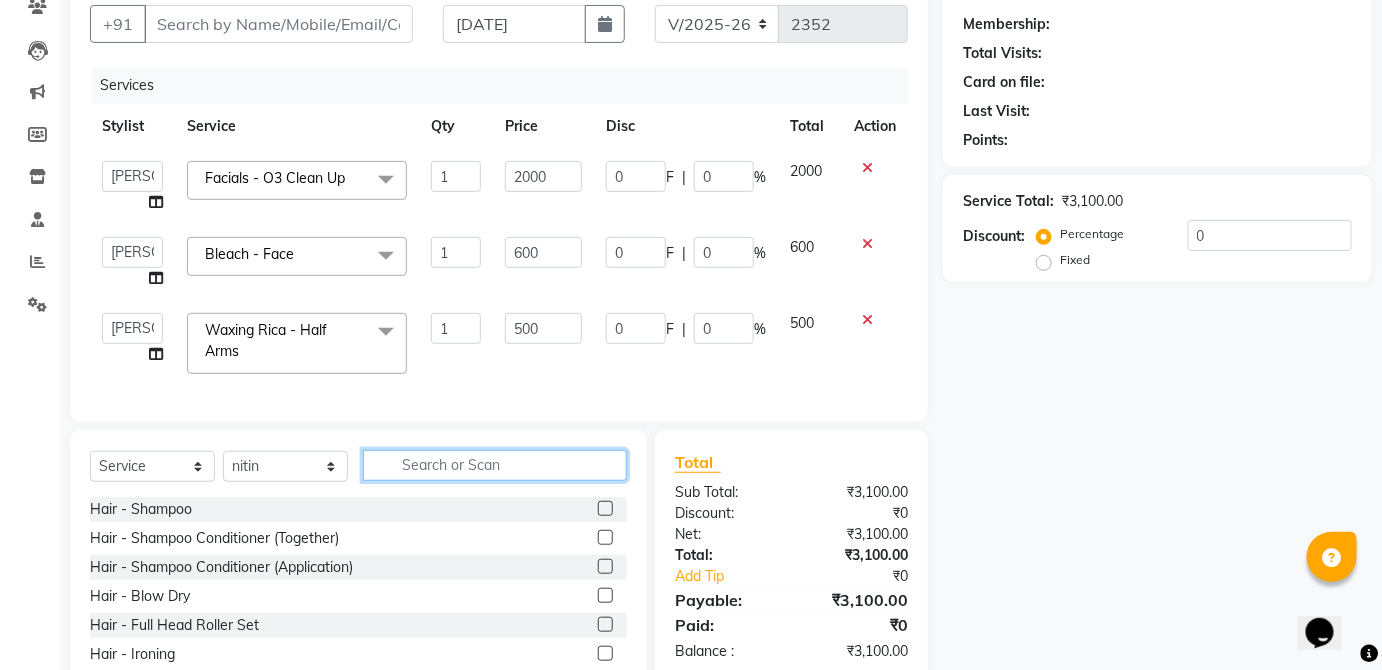 click 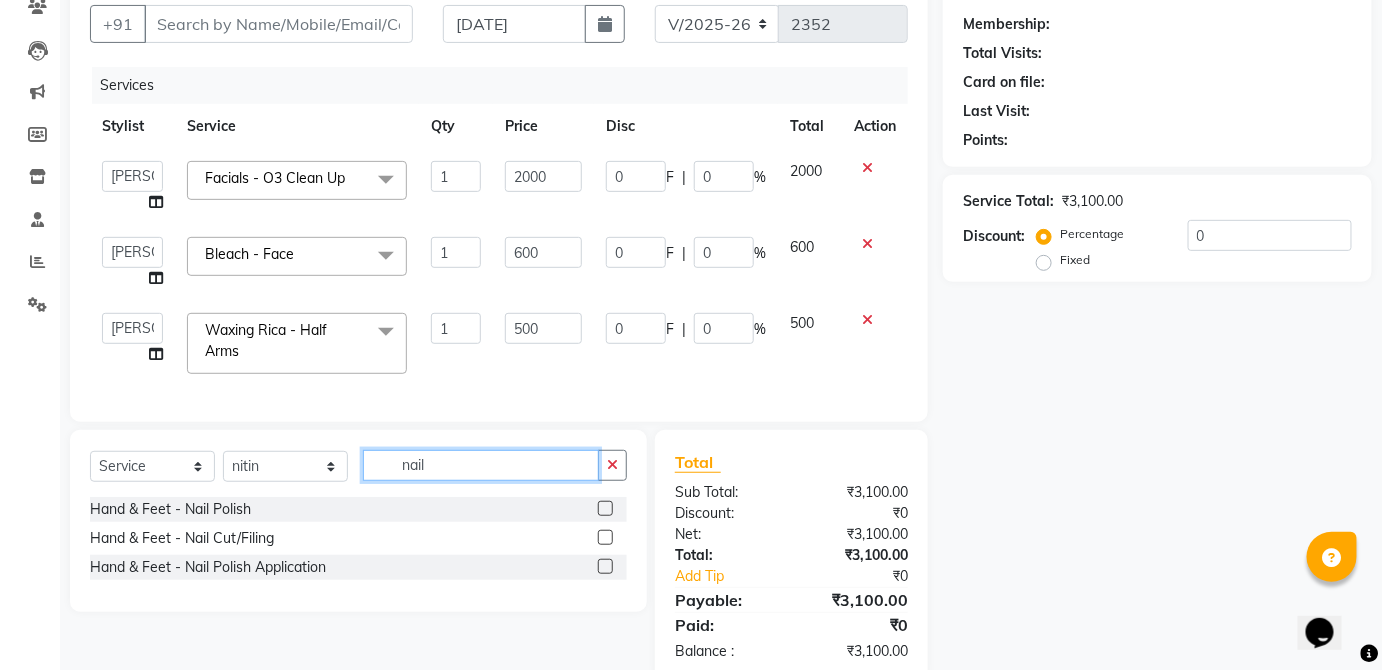type on "nail" 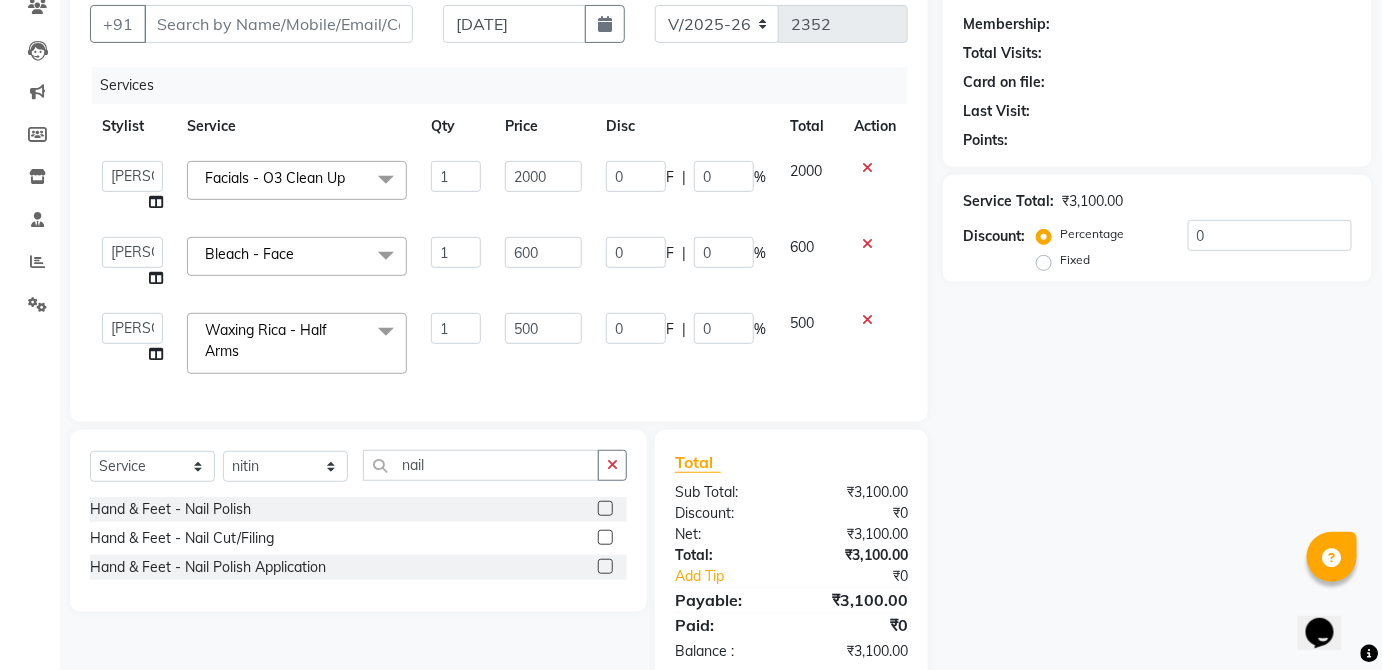 click 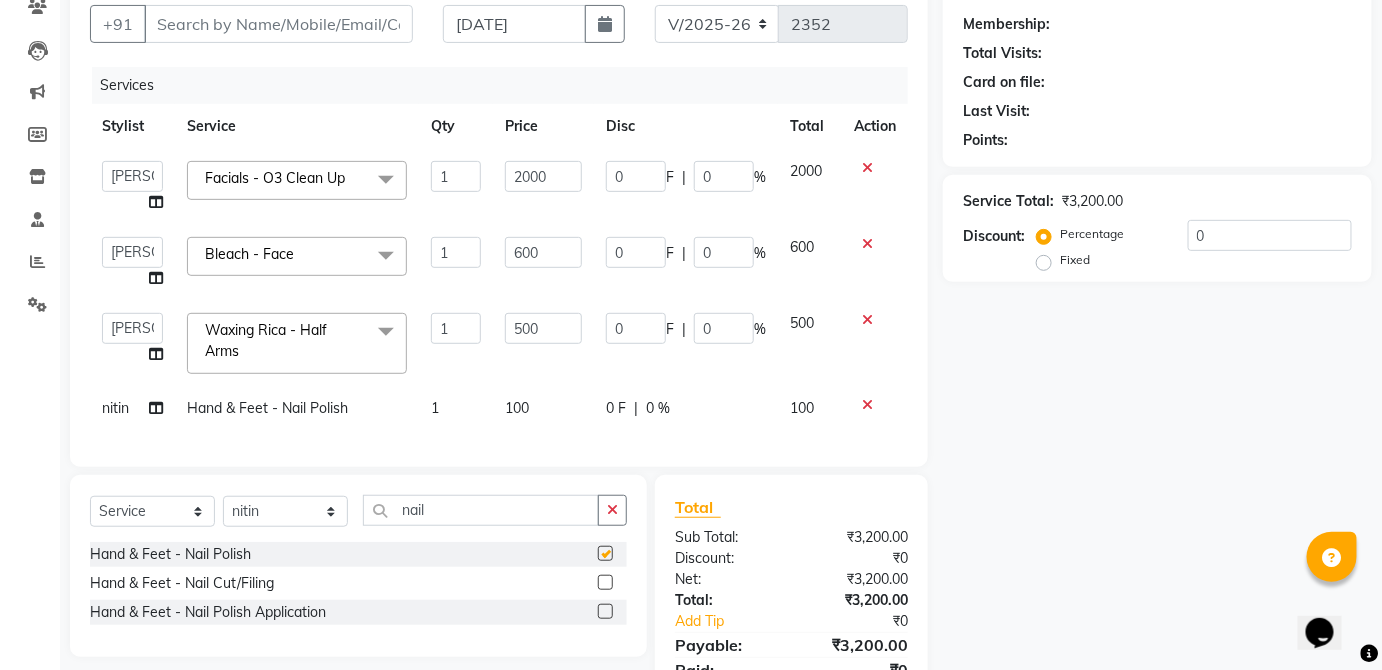 checkbox on "false" 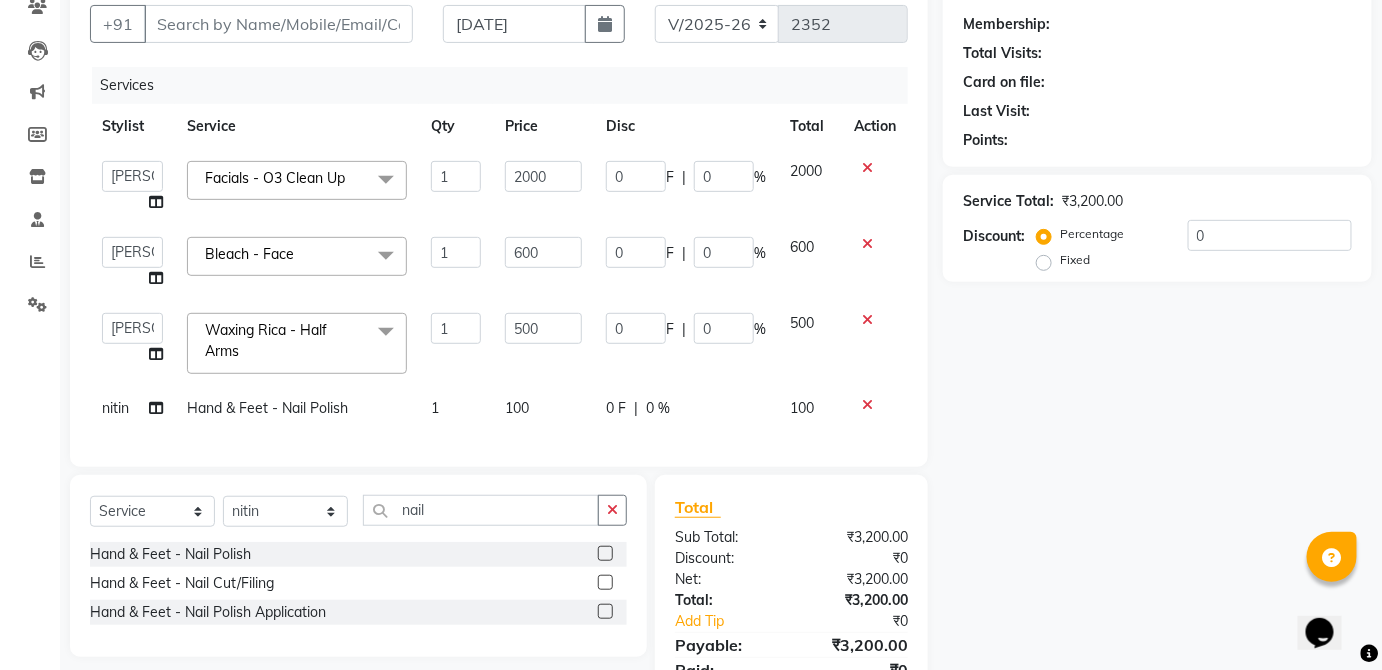 click on "100" 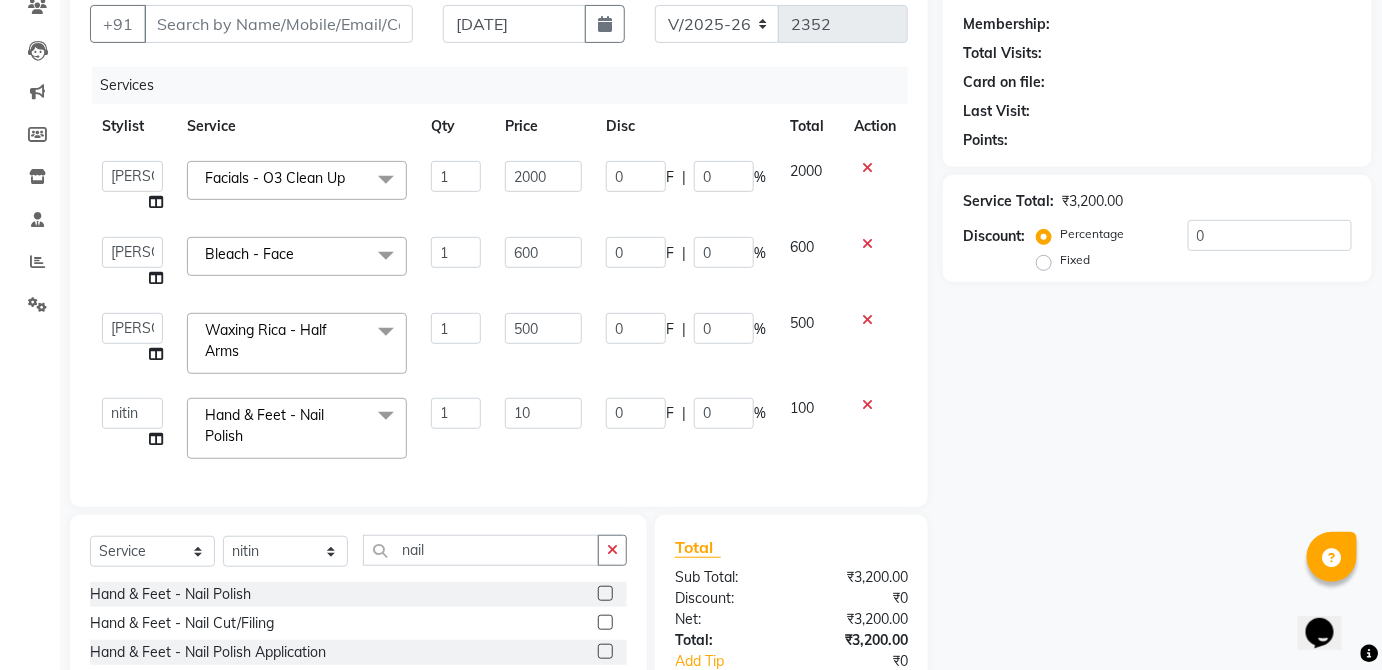 type on "1" 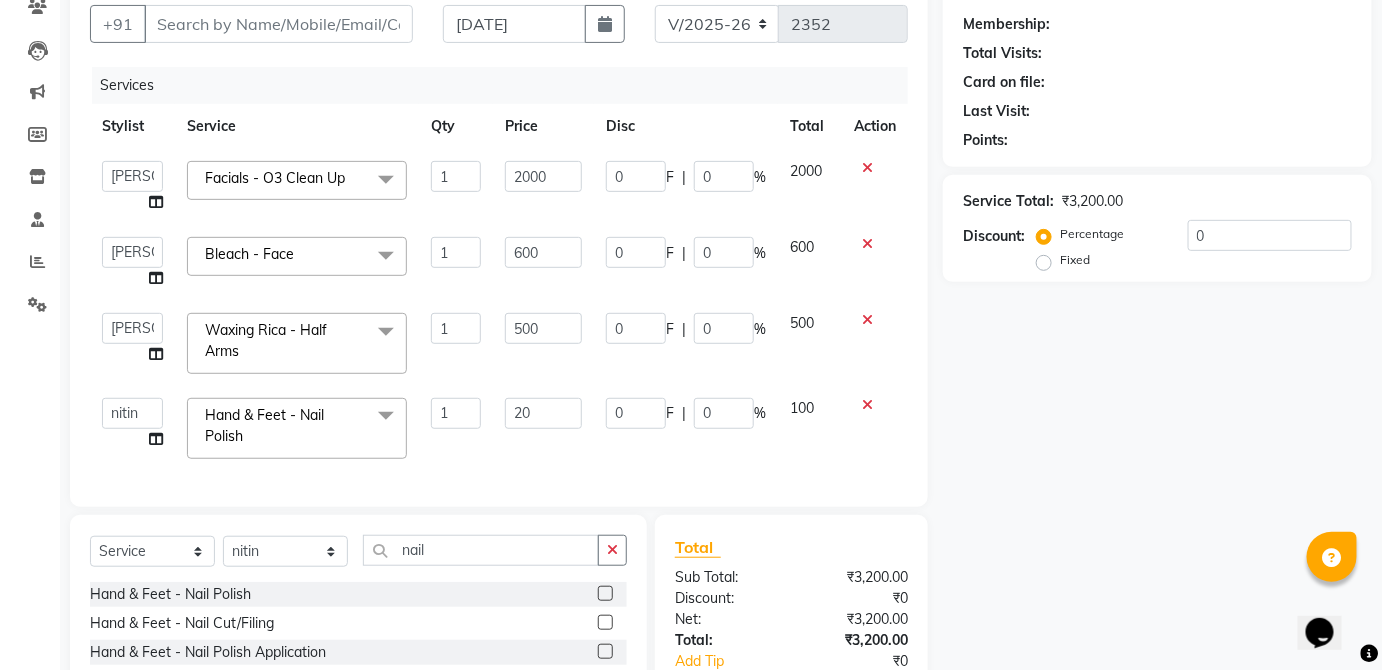 type on "200" 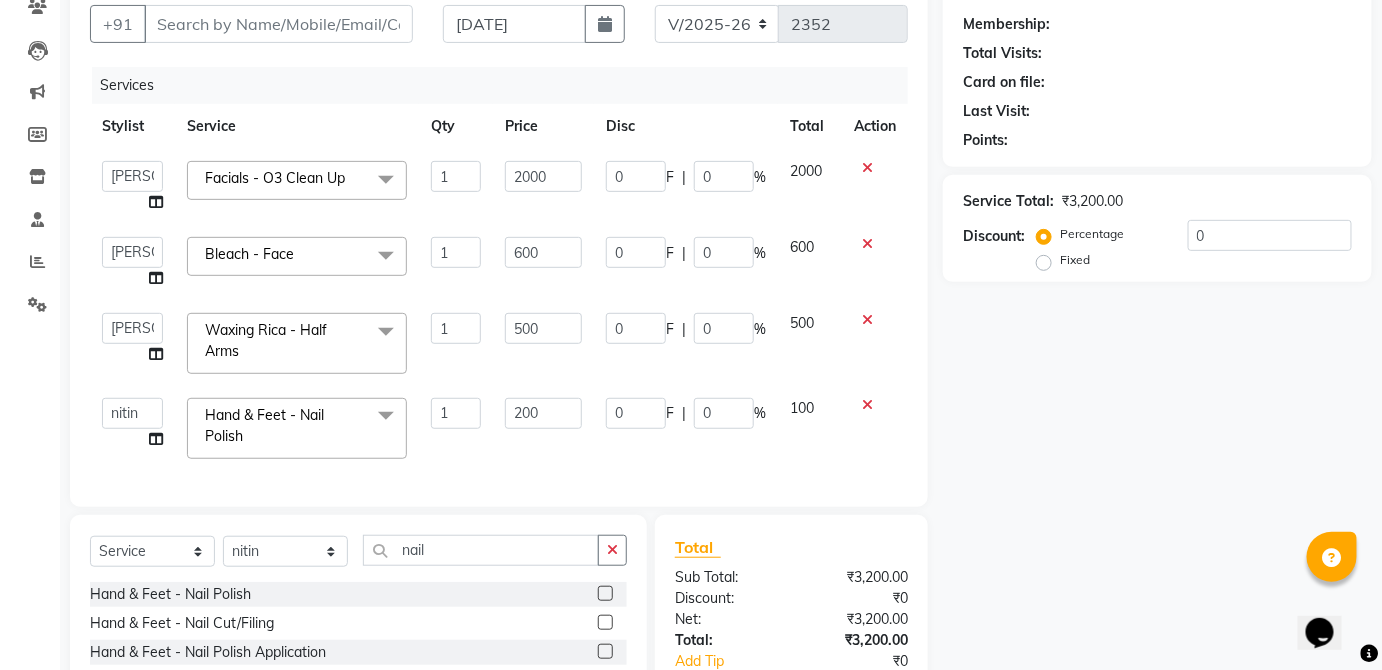 click on "100" 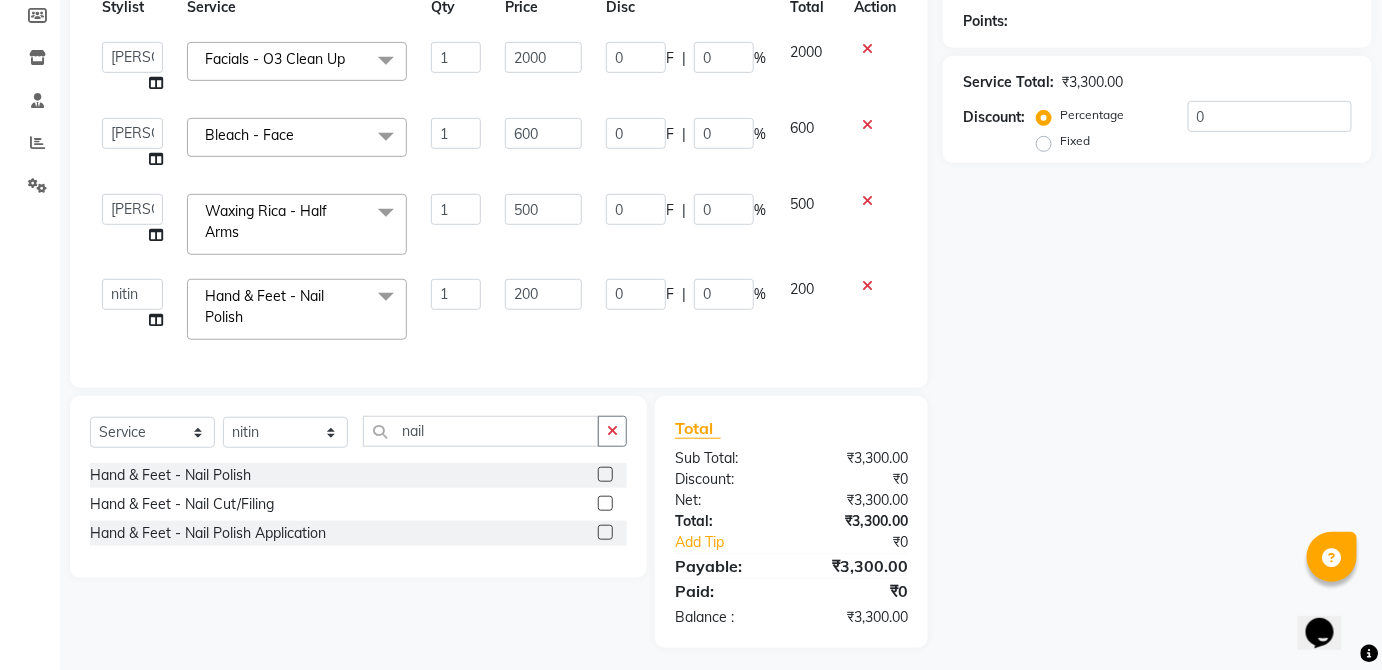 scroll, scrollTop: 301, scrollLeft: 0, axis: vertical 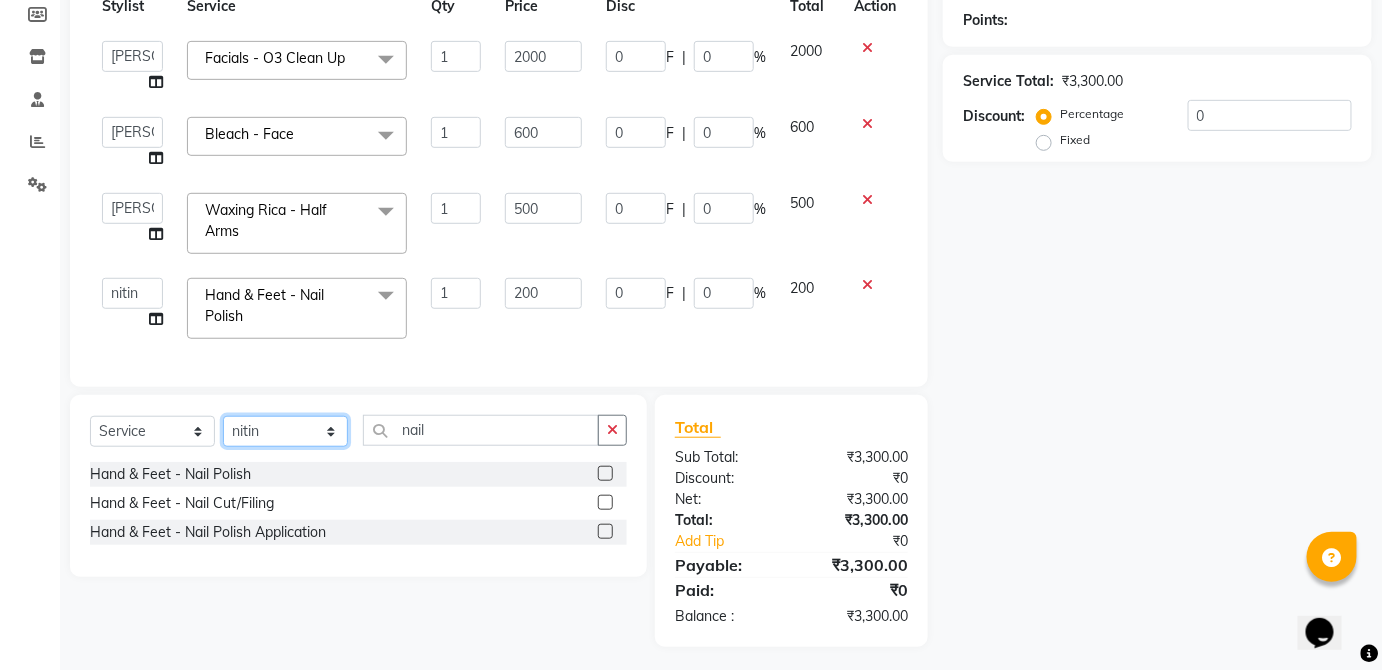 click on "Select Stylist  [PERSON_NAME] [PERSON_NAME] [PERSON_NAME] [PERSON_NAME]  Kaif [PERSON_NAME] [PERSON_NAME] Mamta Manager [PERSON_NAME] rahul  [PERSON_NAME] [PERSON_NAME] [PERSON_NAME] V.k" 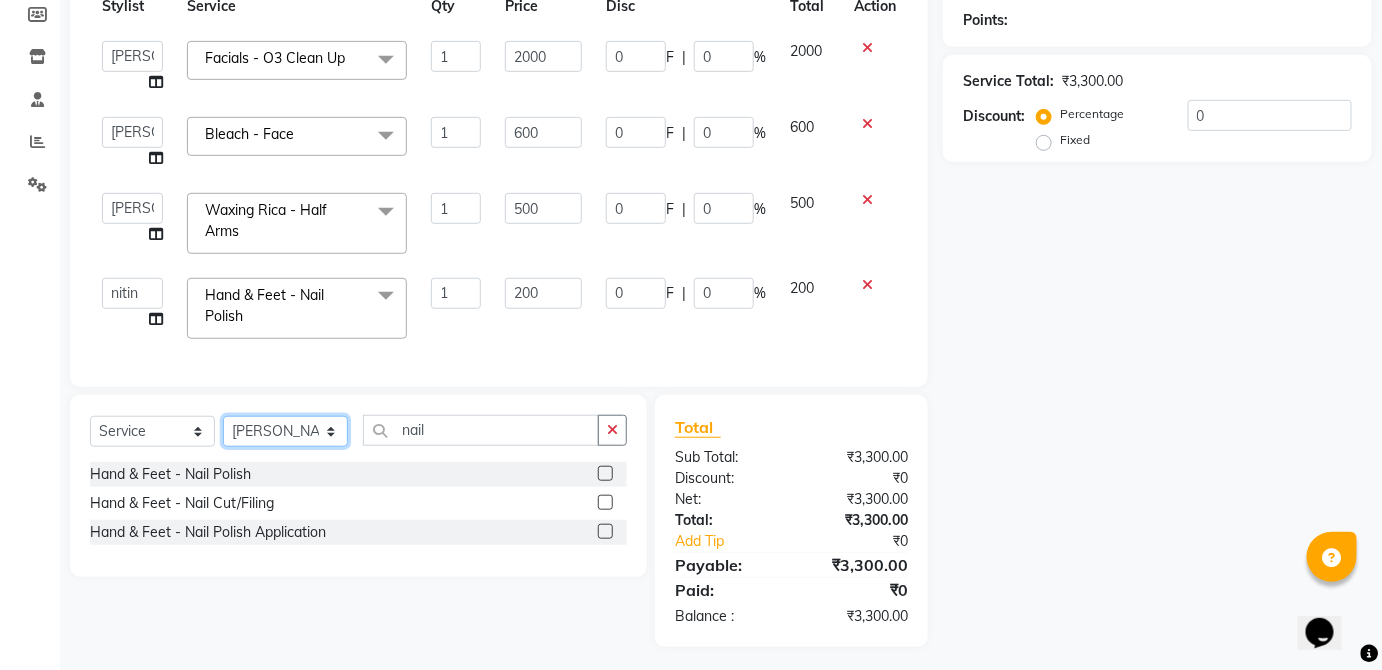 click on "Select Stylist  [PERSON_NAME] [PERSON_NAME] [PERSON_NAME] [PERSON_NAME]  Kaif [PERSON_NAME] [PERSON_NAME] Mamta Manager [PERSON_NAME] rahul  [PERSON_NAME] [PERSON_NAME] [PERSON_NAME] V.k" 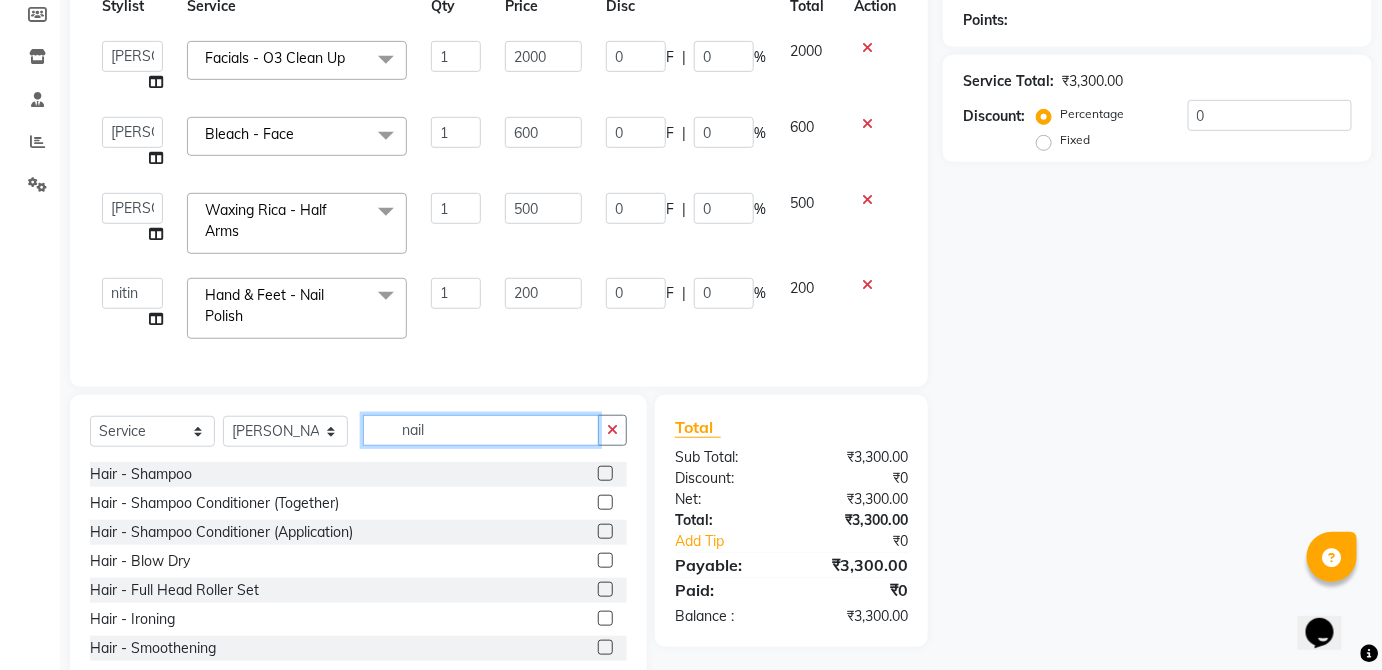 click on "nail" 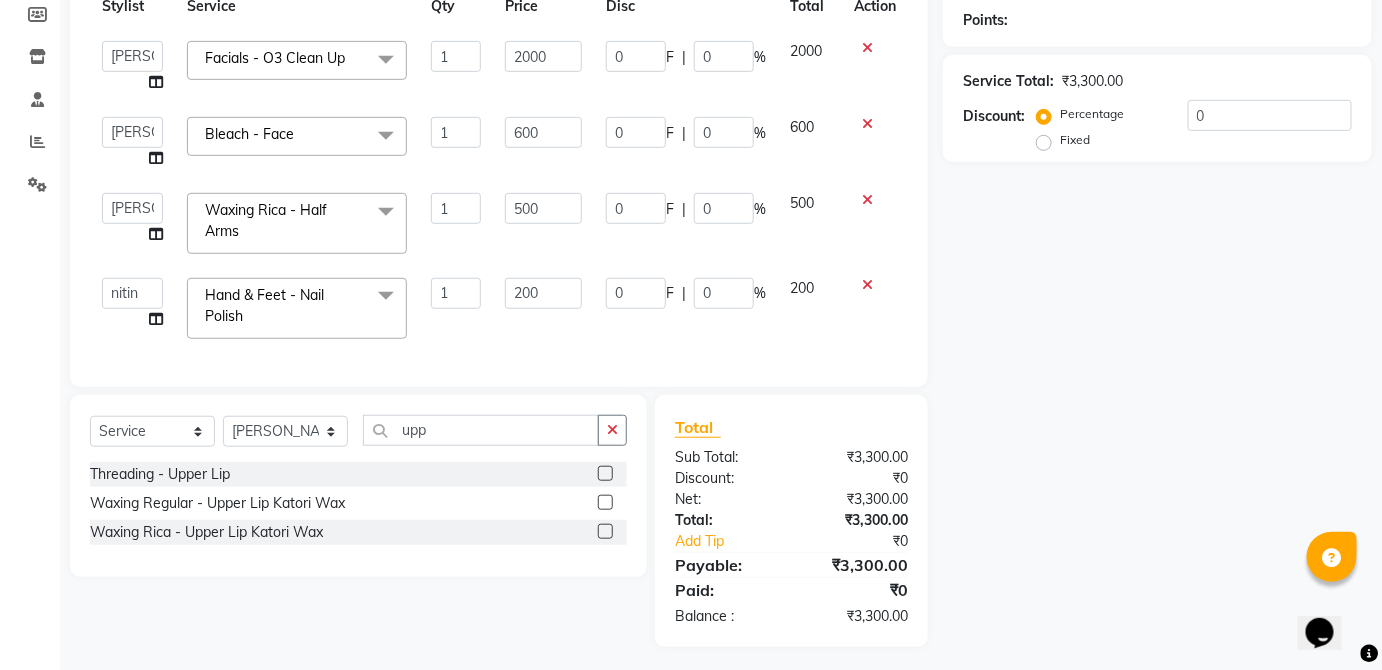 click 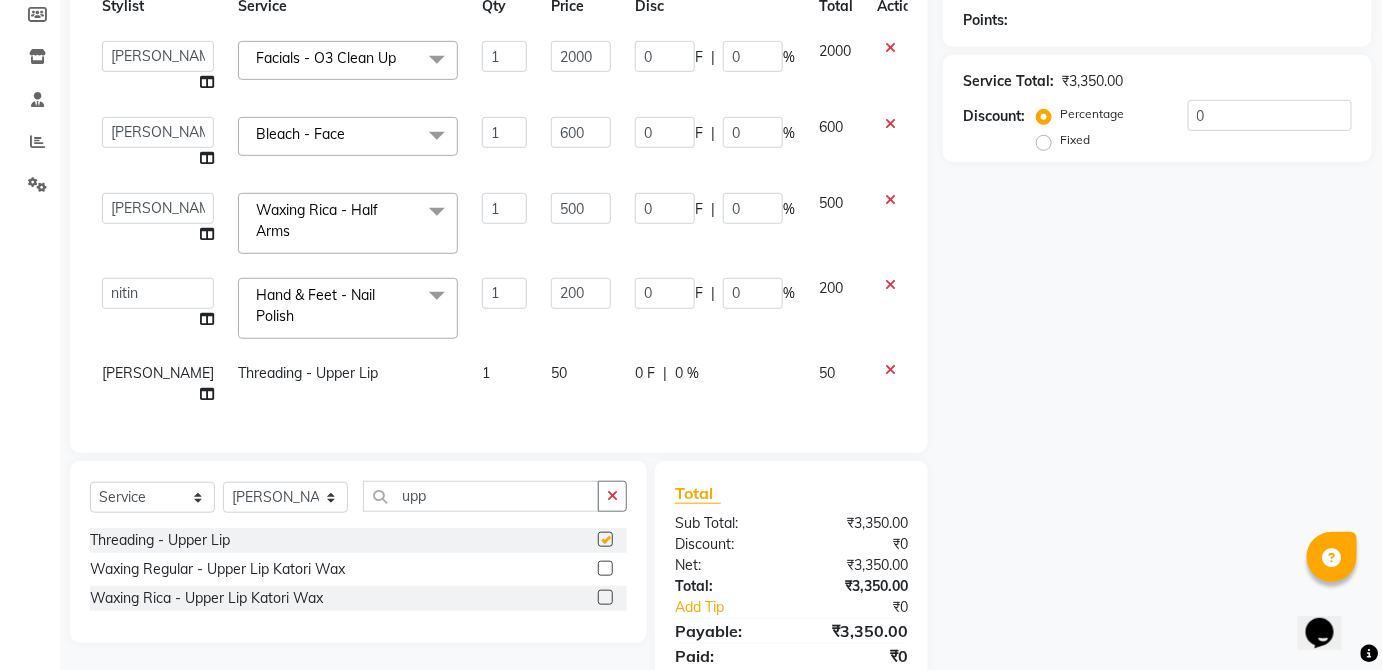 click on "0 F | 0 %" 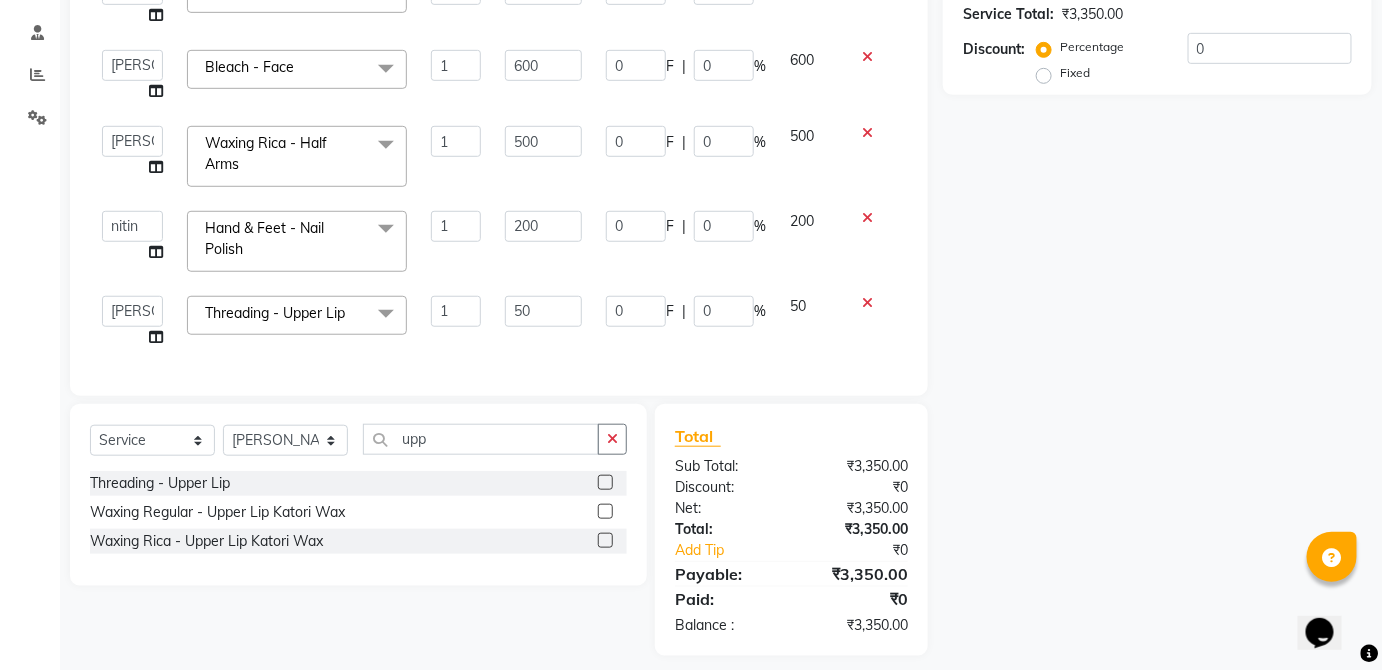 scroll, scrollTop: 386, scrollLeft: 0, axis: vertical 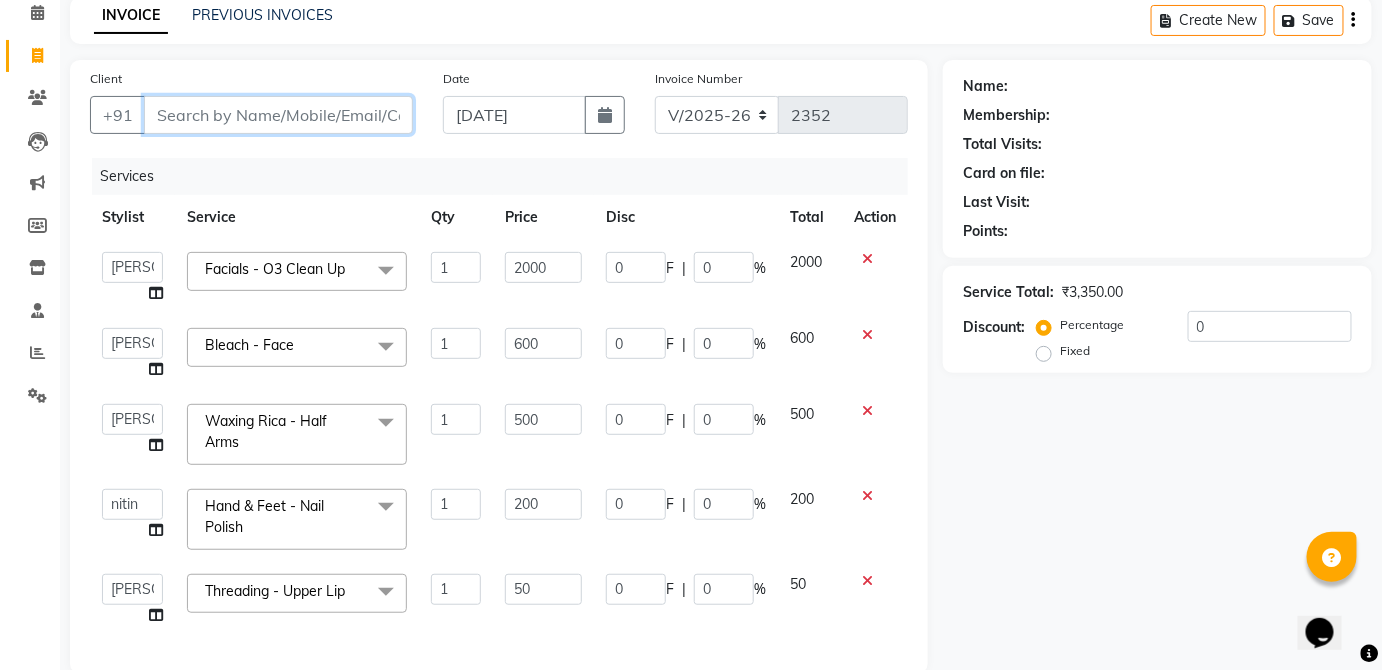 click on "Client" at bounding box center (278, 115) 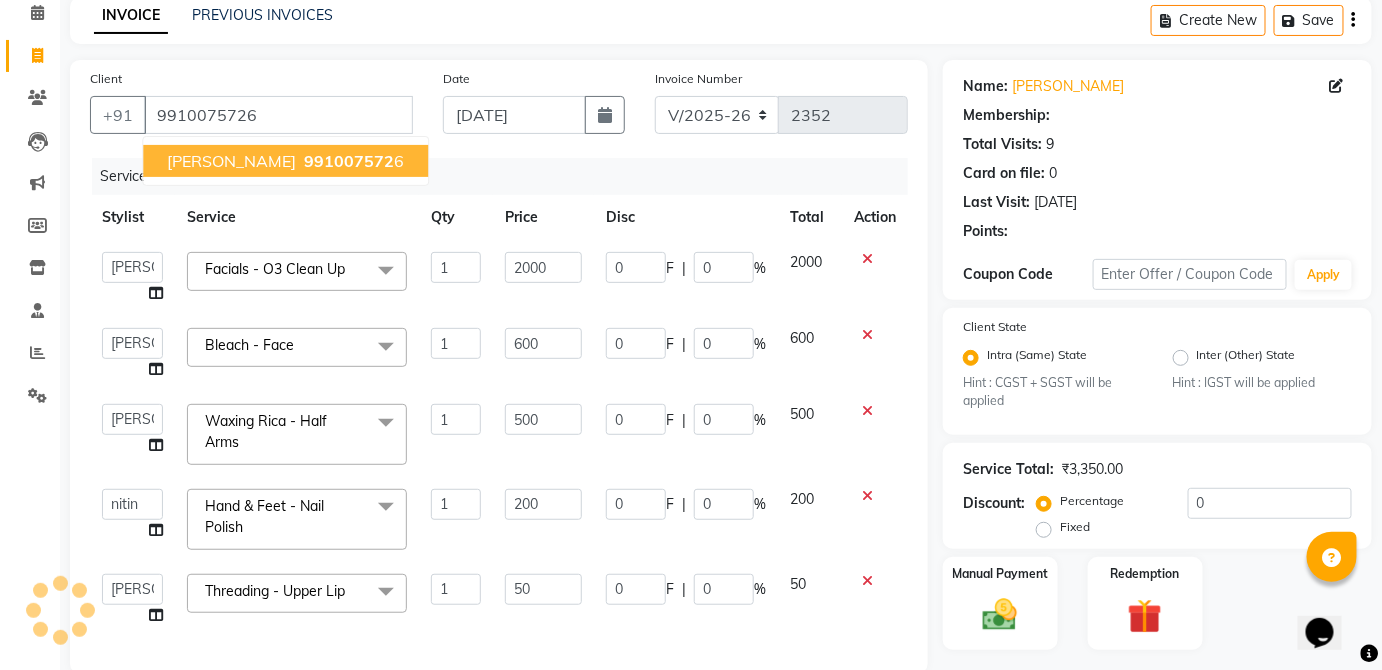 click on "991007572 6" at bounding box center [352, 161] 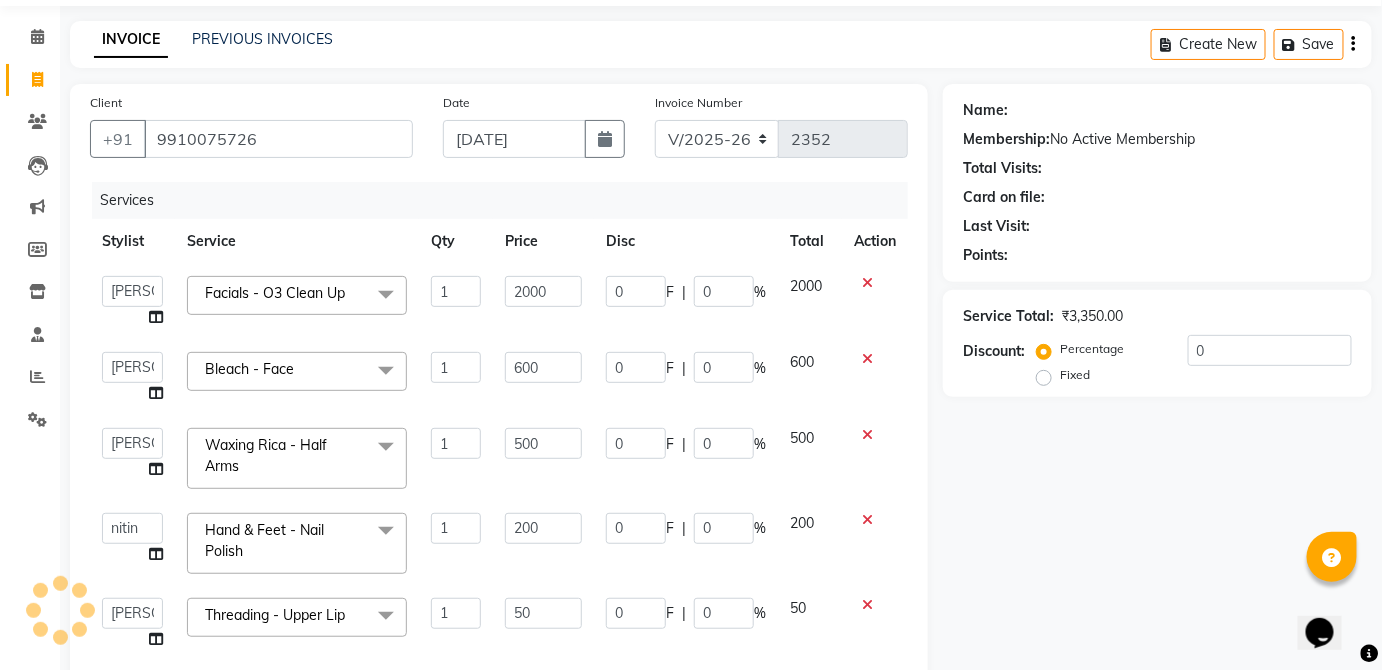scroll, scrollTop: 61, scrollLeft: 0, axis: vertical 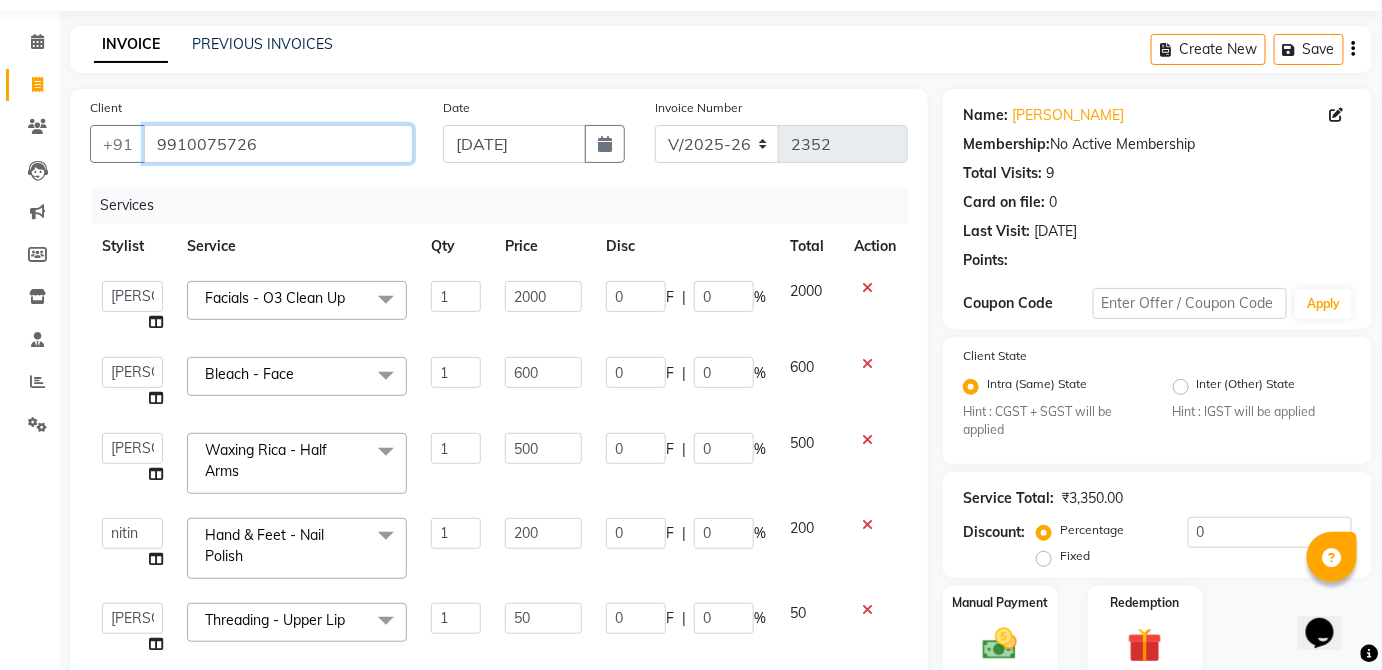 click on "9910075726" at bounding box center [278, 144] 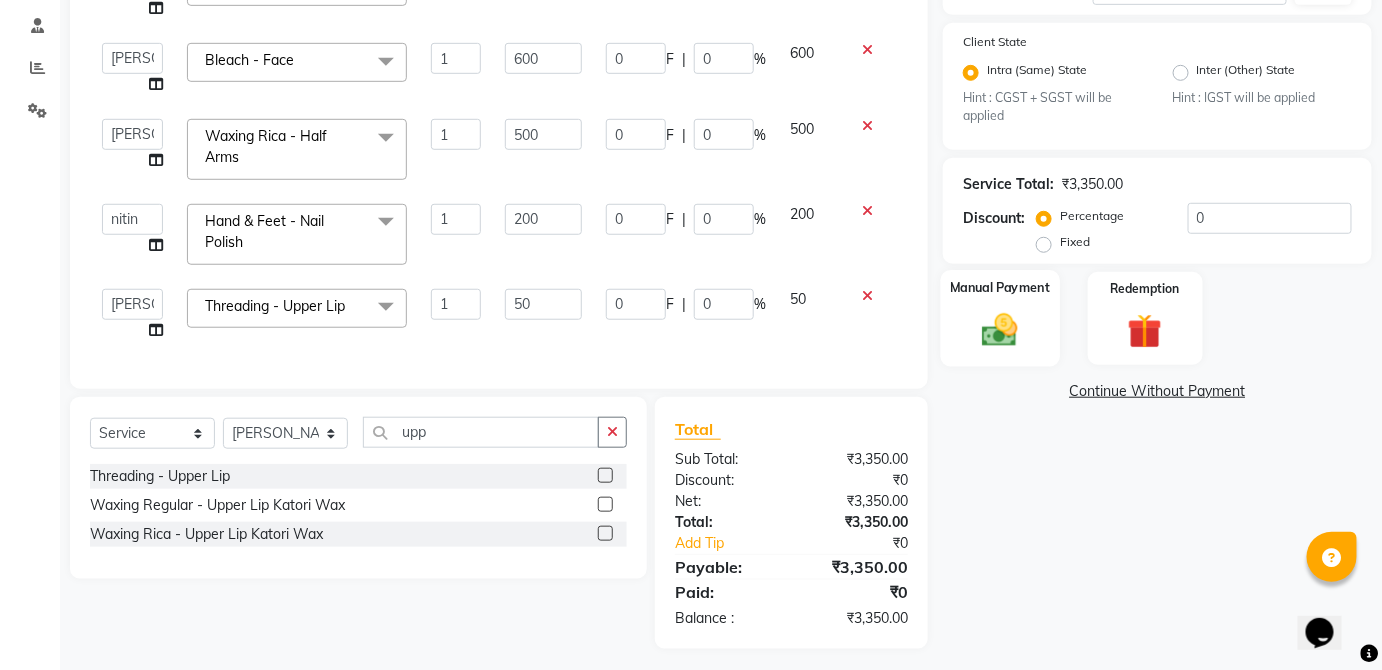 click on "Manual Payment" 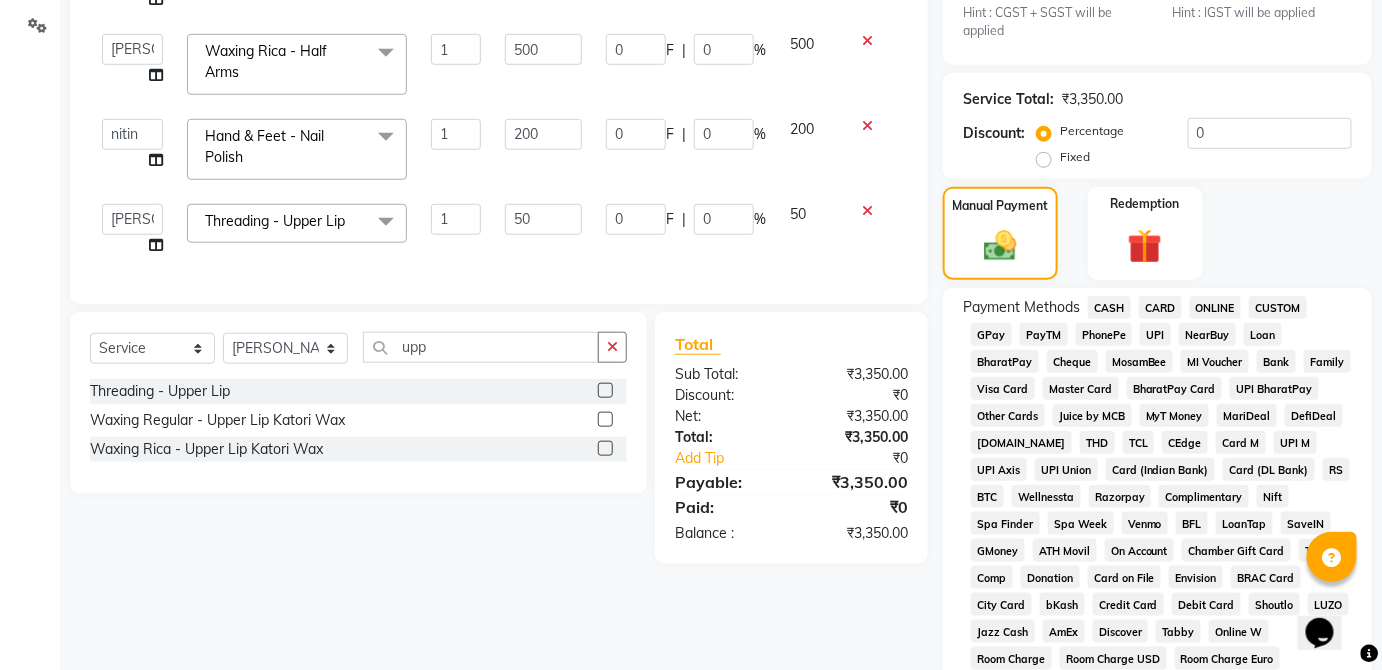click on "CASH" 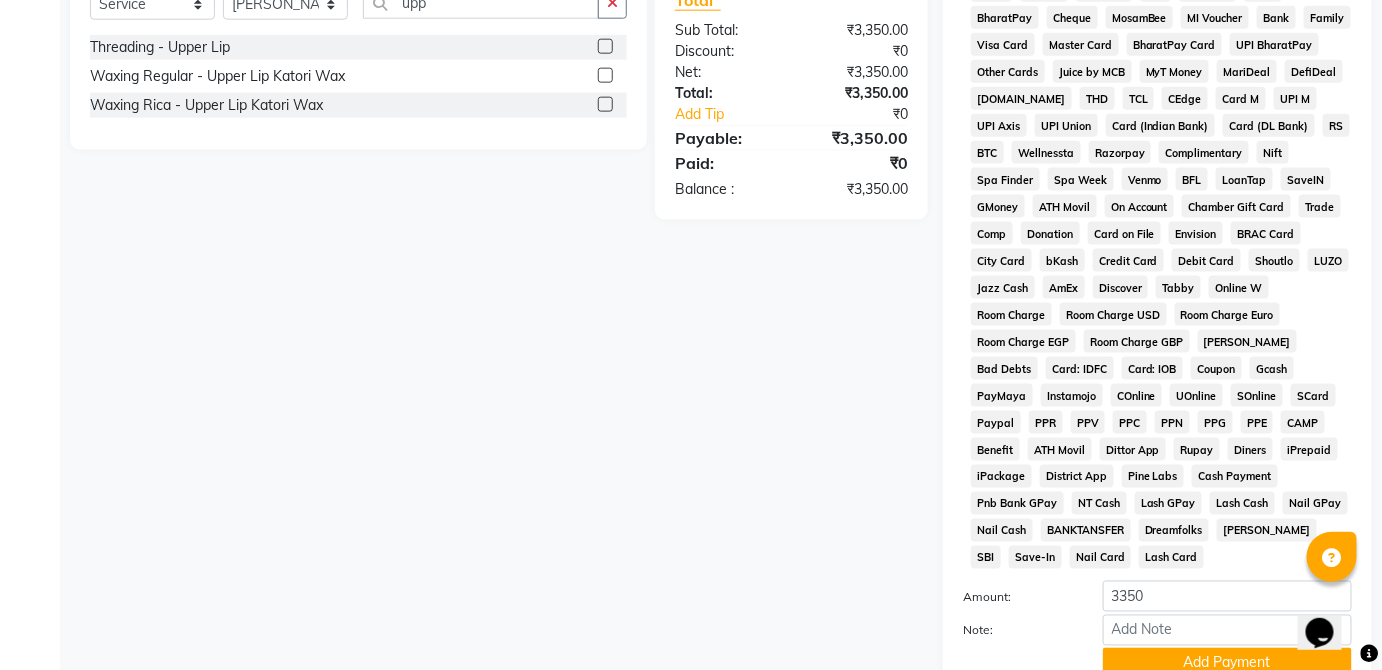 scroll, scrollTop: 943, scrollLeft: 0, axis: vertical 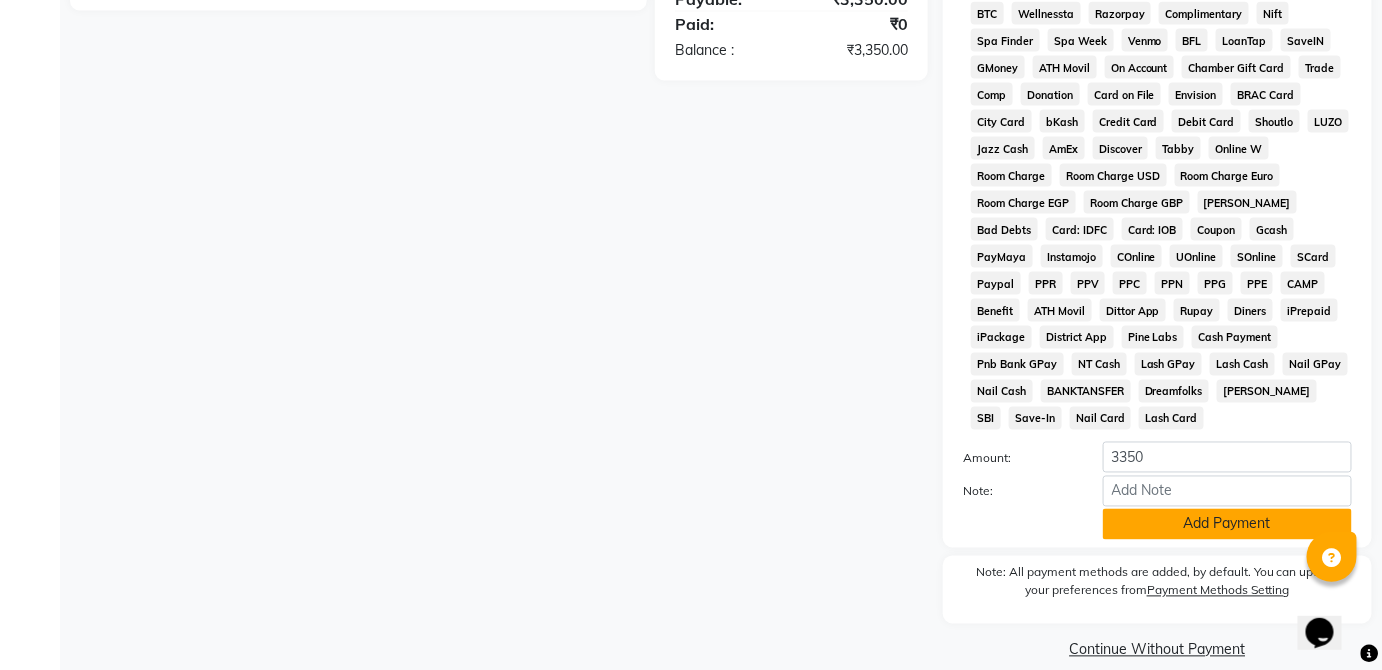 click on "Add Payment" 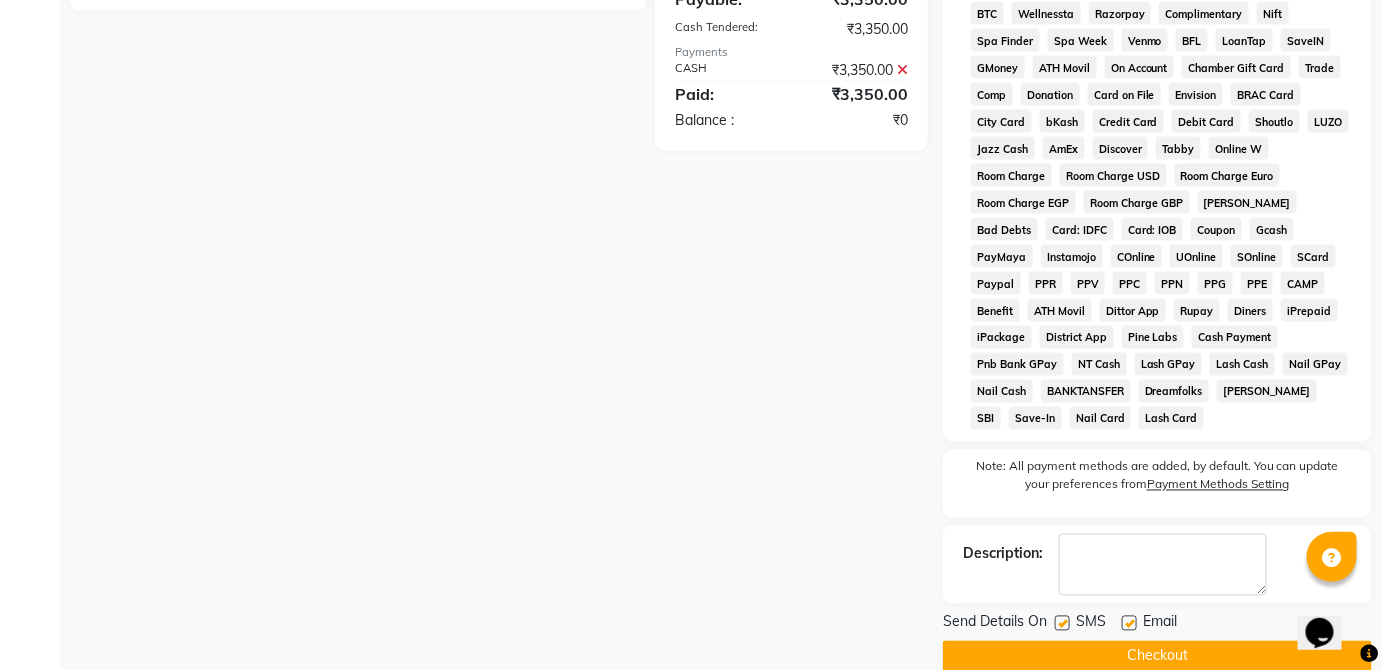 scroll, scrollTop: 926, scrollLeft: 0, axis: vertical 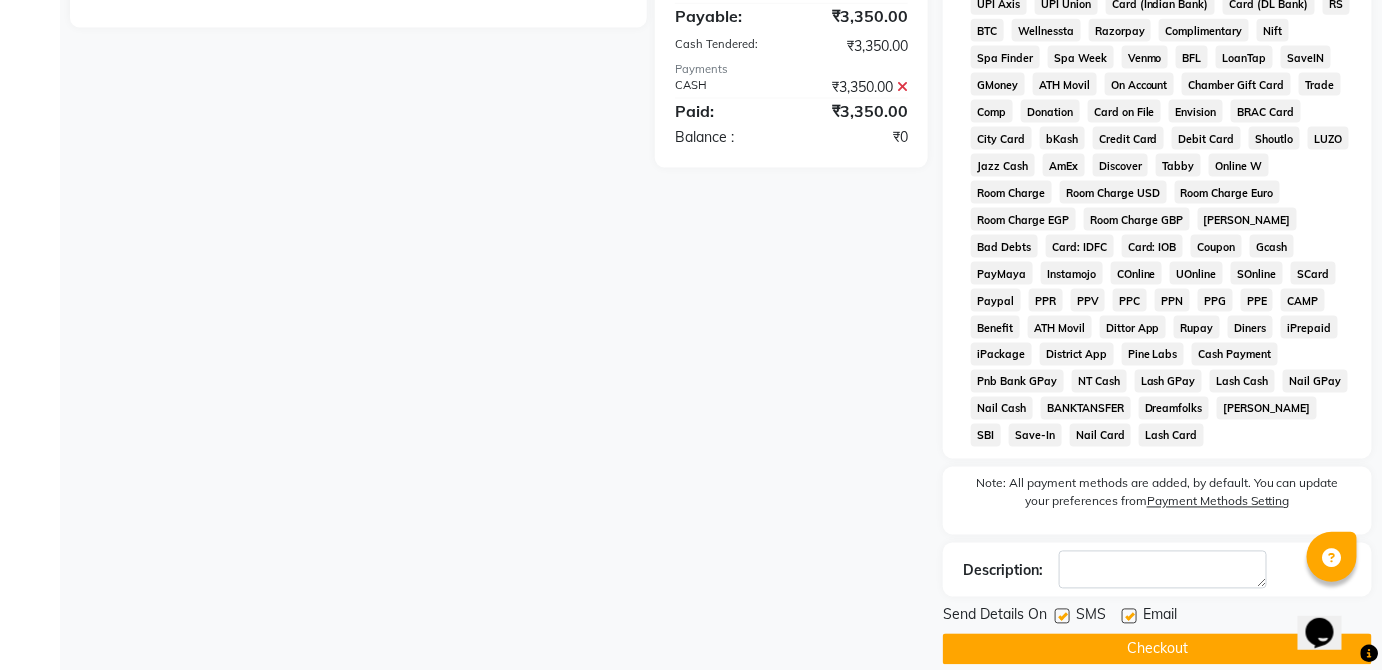click on "Checkout" 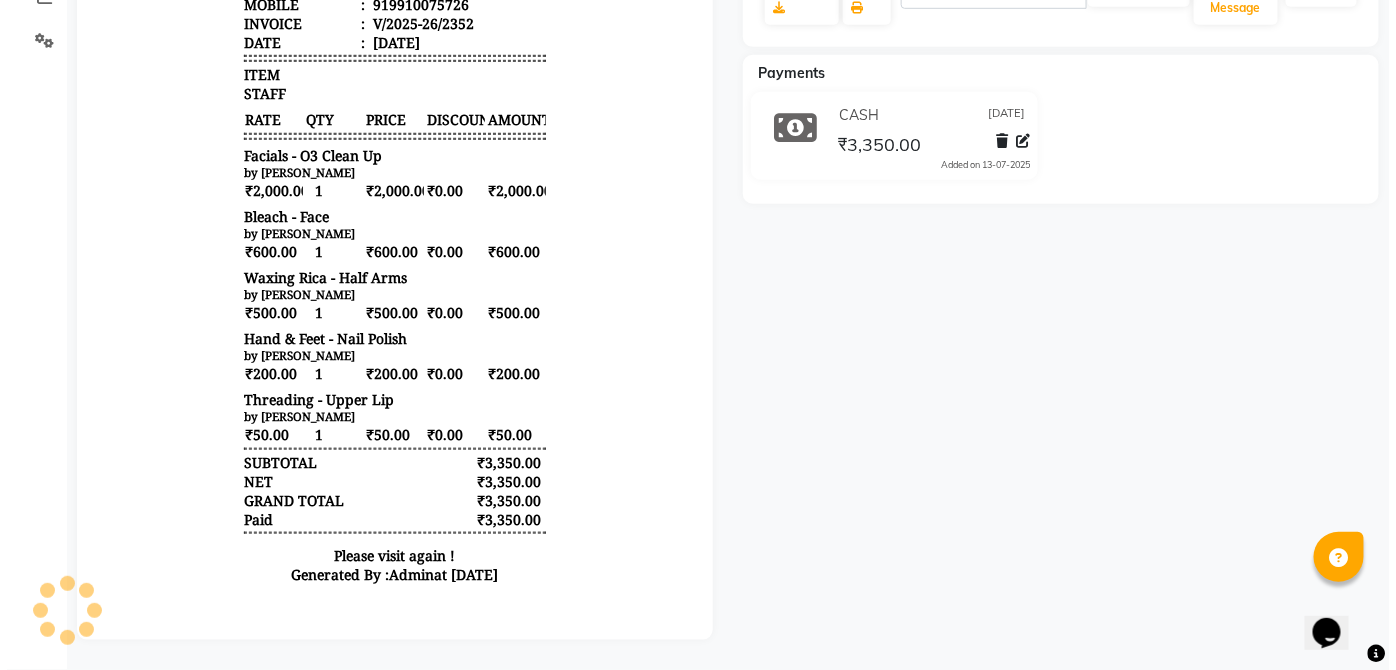 scroll, scrollTop: 0, scrollLeft: 0, axis: both 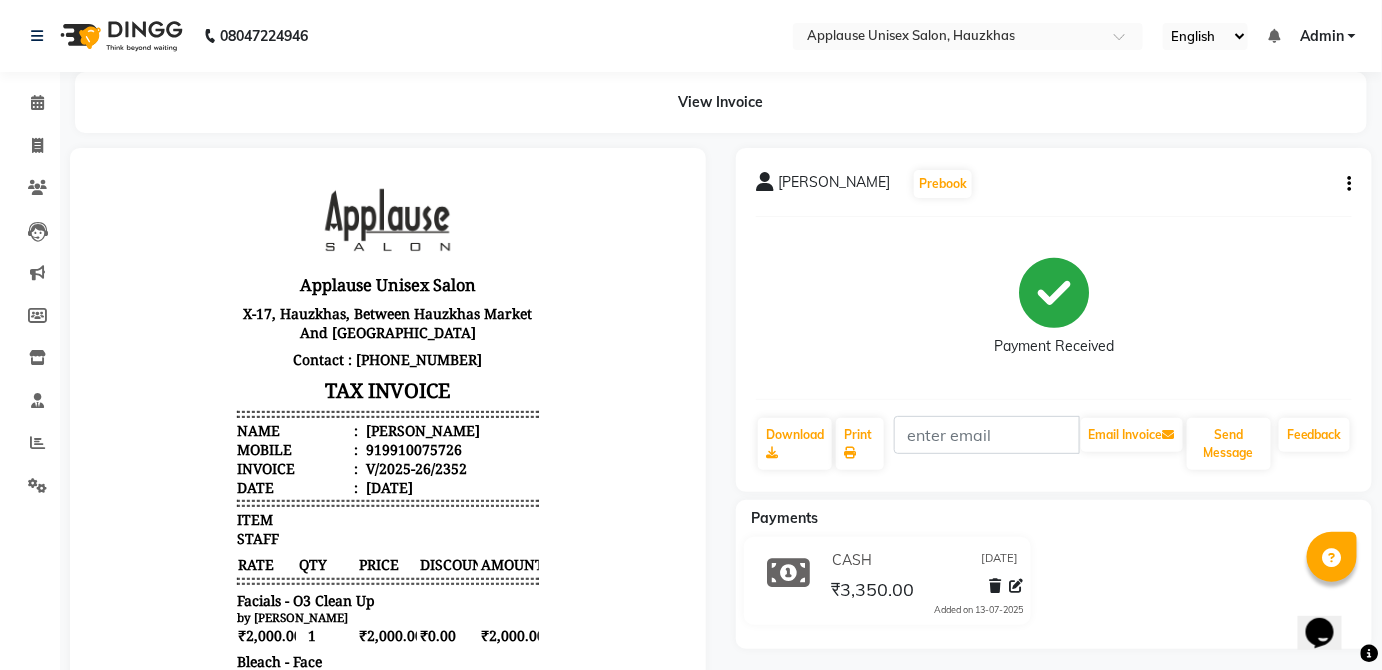 click on "08047224946 Select Location × Applause Unisex Salon, Hauzkhas English ENGLISH Español العربية मराठी हिंदी ગુજરાતી தமிழ் 中文 Notifications nothing to show Admin Manage Profile Change Password Sign out  Version:3.15.4" 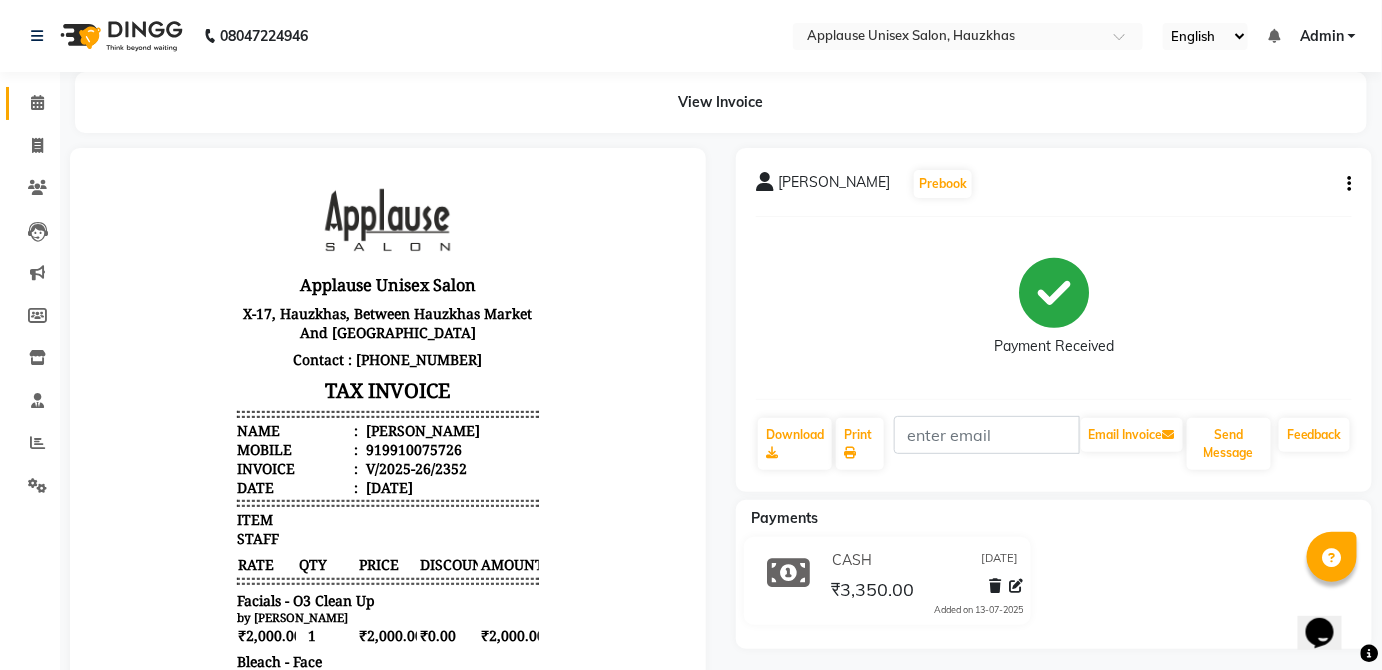 click 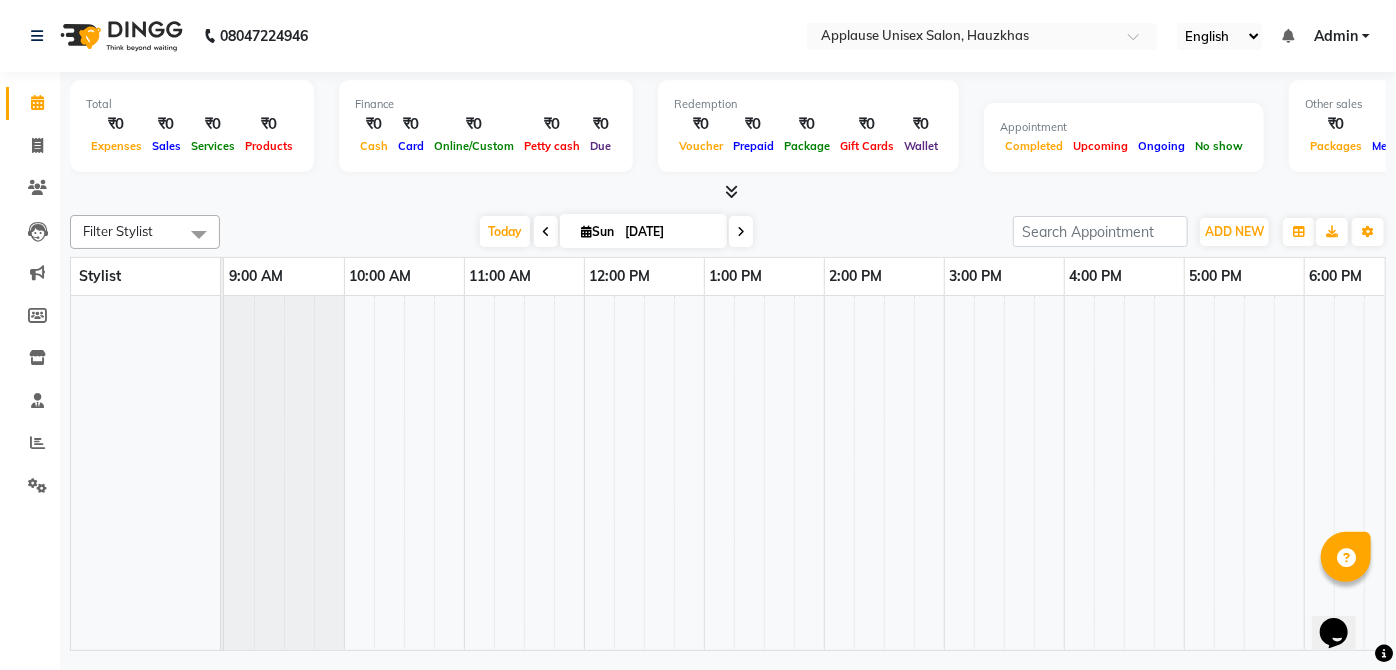scroll, scrollTop: 0, scrollLeft: 397, axis: horizontal 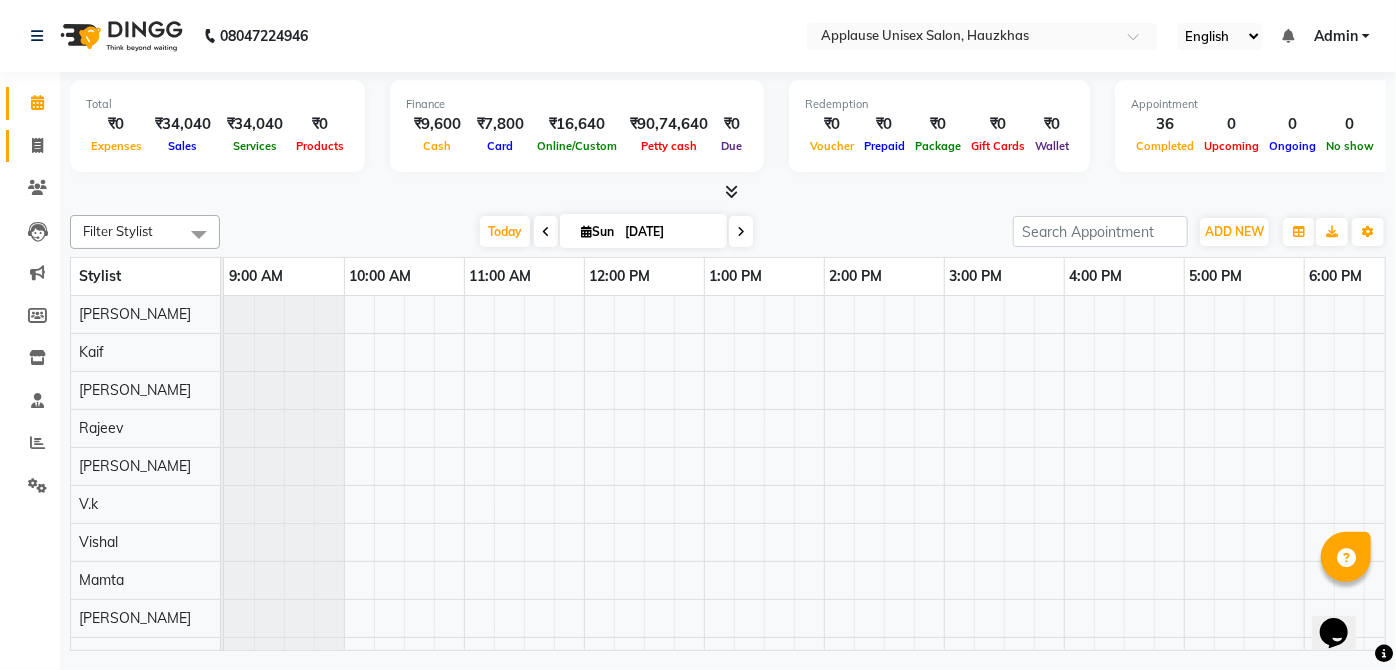 click on "Invoice" 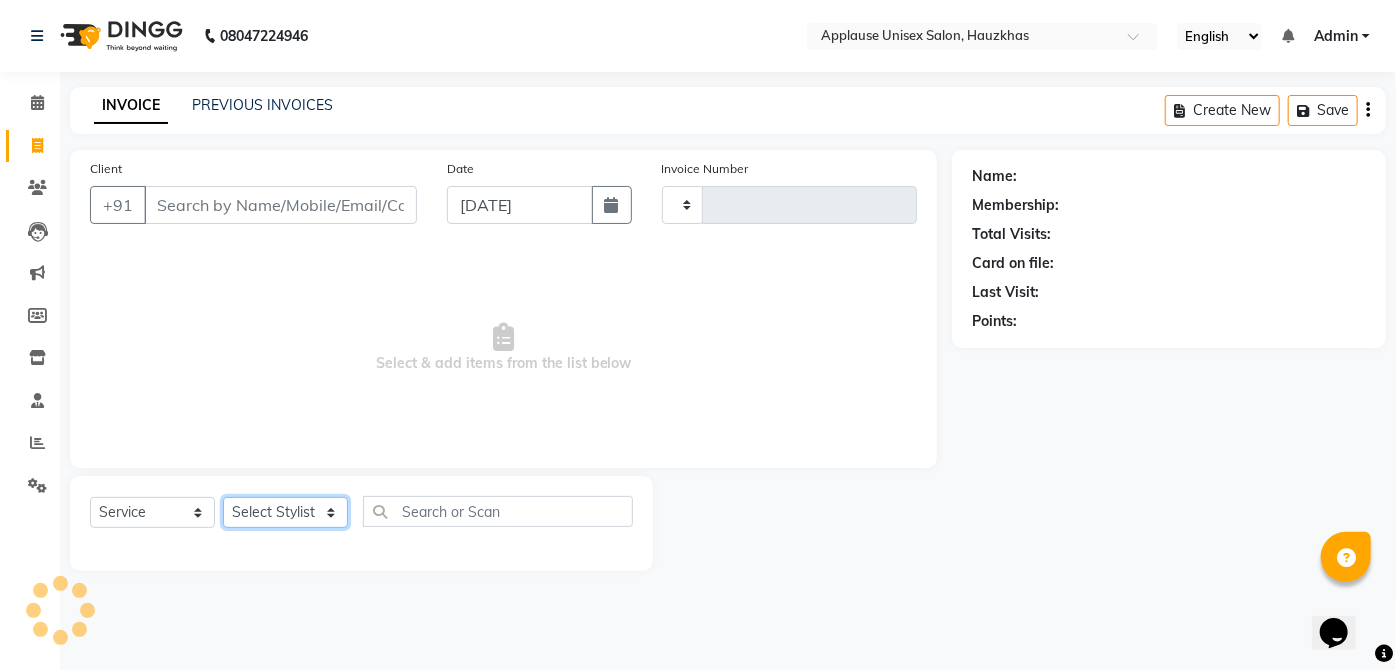 click on "Select Stylist" 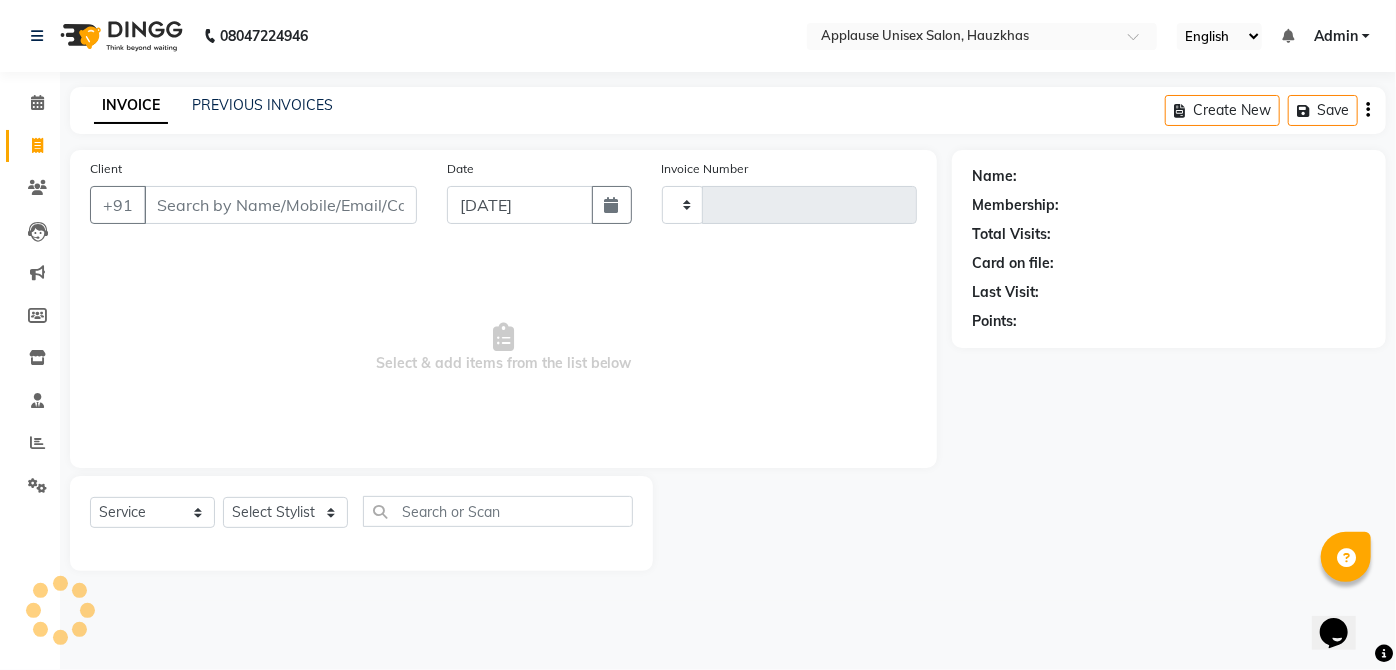 click on "Select  Service  Product  Membership  Package Voucher Prepaid Gift Card  Select Stylist  [PERSON_NAME] [PERSON_NAME] [PERSON_NAME] [PERSON_NAME]  Kaif [PERSON_NAME] [PERSON_NAME] Mamta Manager [PERSON_NAME] rahul  [PERSON_NAME] [PERSON_NAME] [PERSON_NAME] V.k" 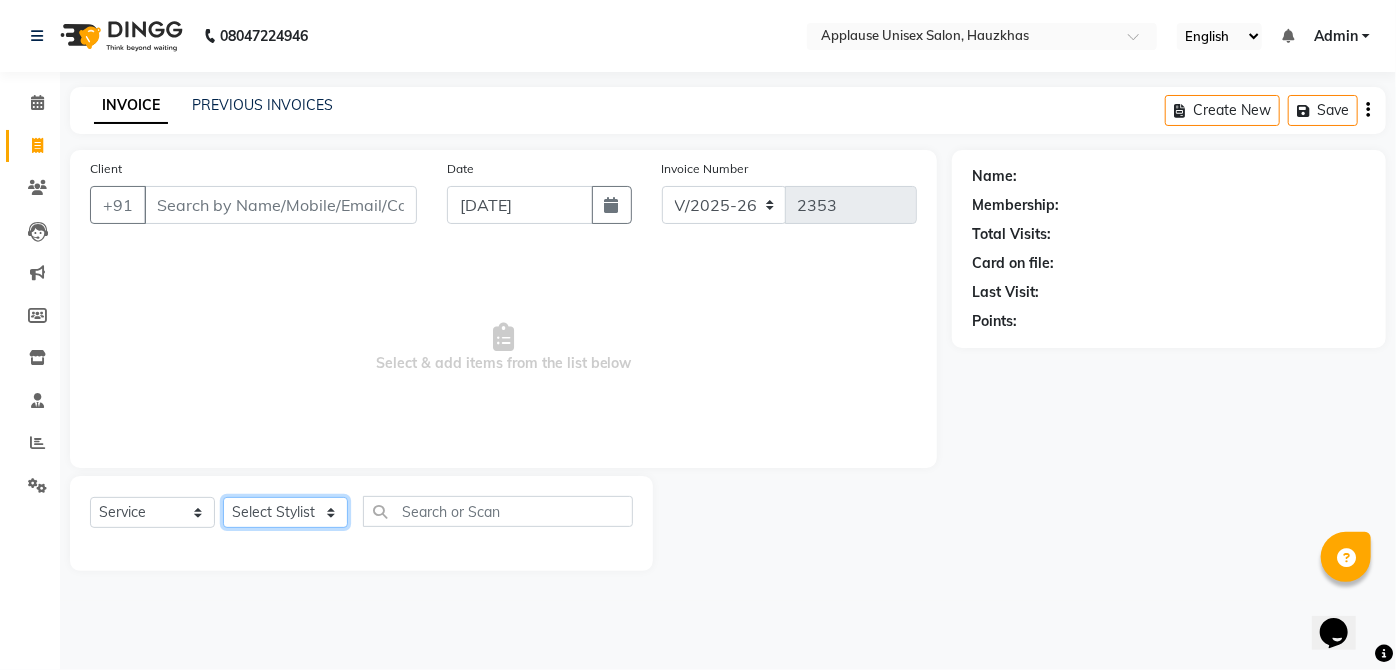click on "Select Stylist  [PERSON_NAME] [PERSON_NAME] [PERSON_NAME] [PERSON_NAME]  Kaif [PERSON_NAME] [PERSON_NAME] Mamta Manager [PERSON_NAME] rahul  [PERSON_NAME] [PERSON_NAME] [PERSON_NAME] V.k" 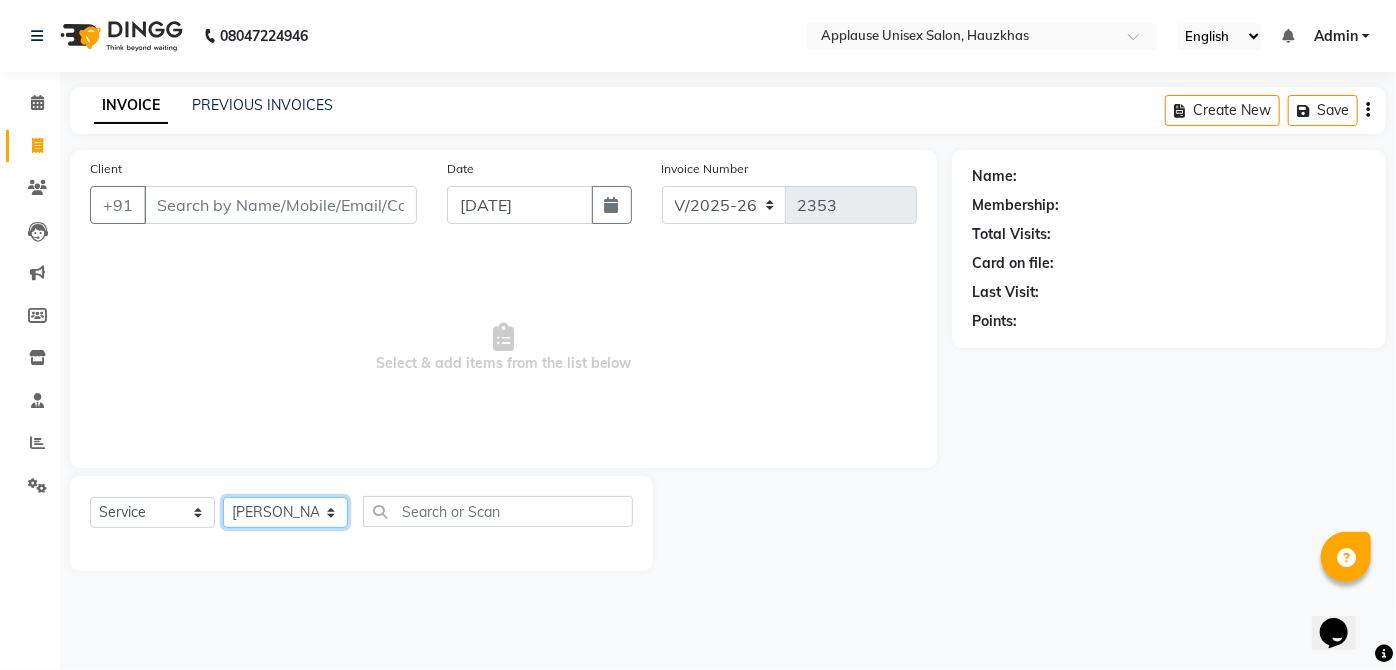 click on "Select Stylist  [PERSON_NAME] [PERSON_NAME] [PERSON_NAME] [PERSON_NAME]  Kaif [PERSON_NAME] [PERSON_NAME] Mamta Manager [PERSON_NAME] rahul  [PERSON_NAME] [PERSON_NAME] [PERSON_NAME] V.k" 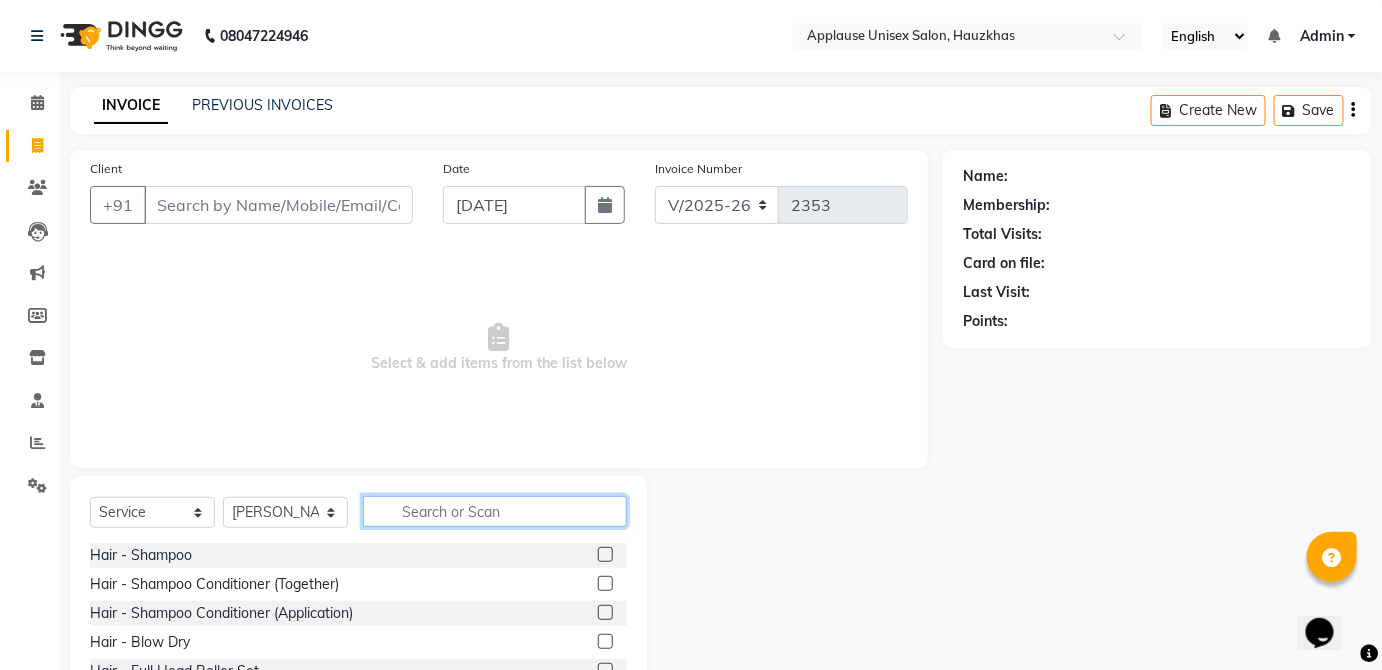 click 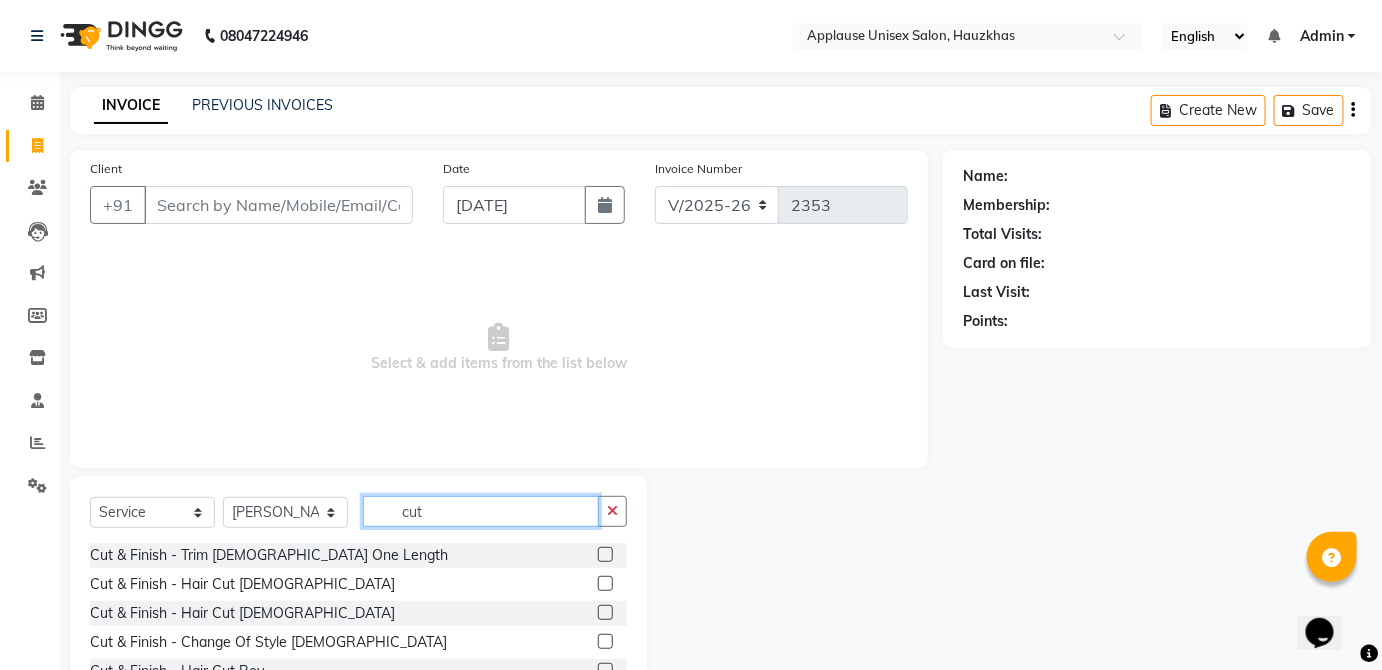 scroll, scrollTop: 205, scrollLeft: 0, axis: vertical 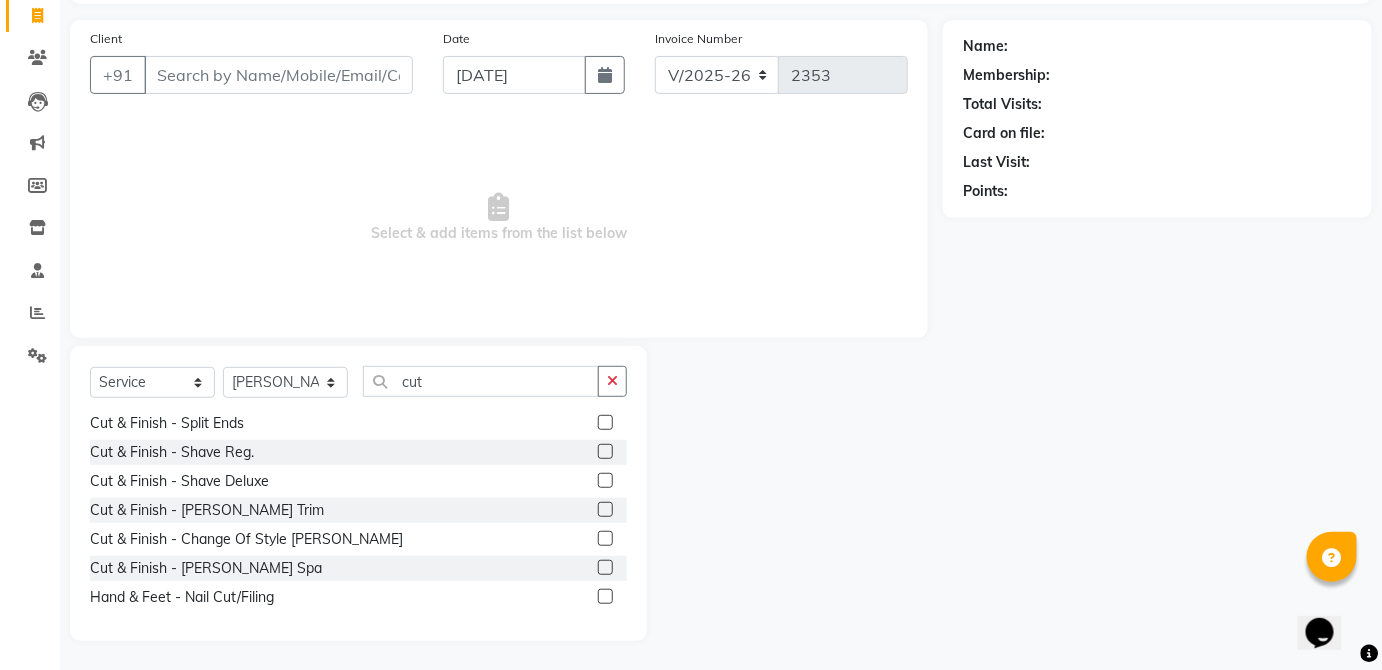 click 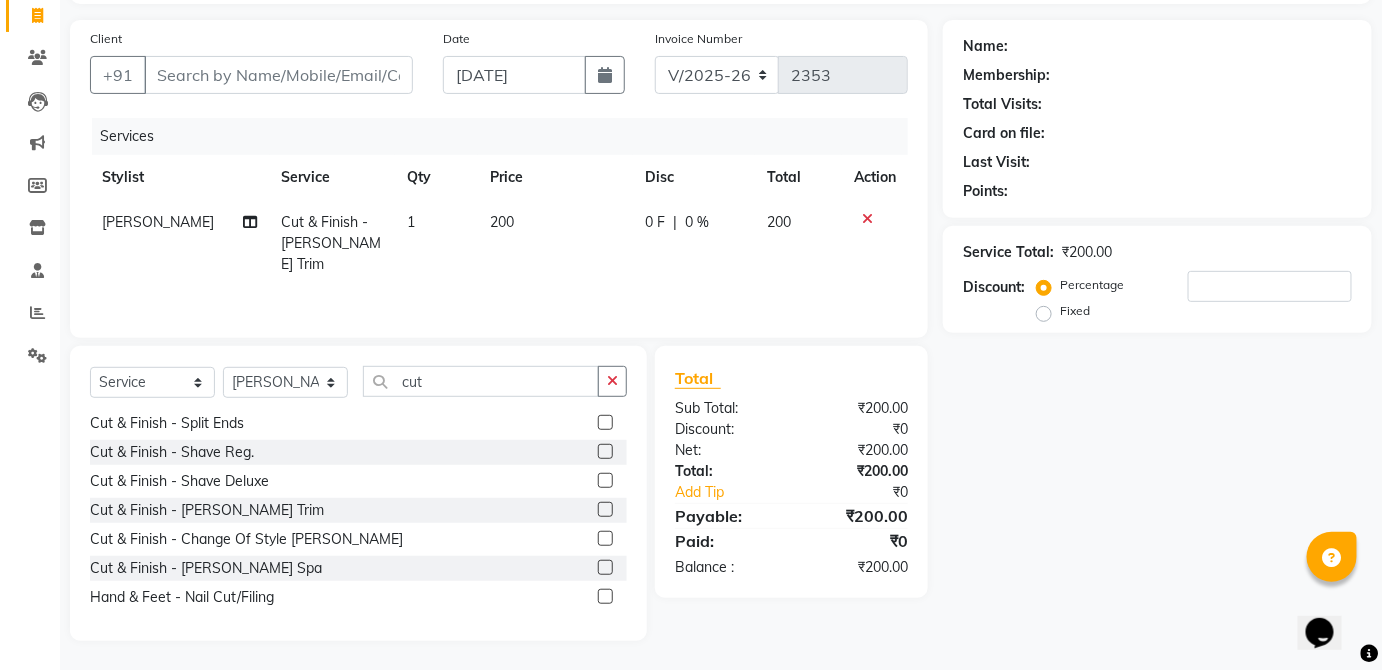 click on "200" 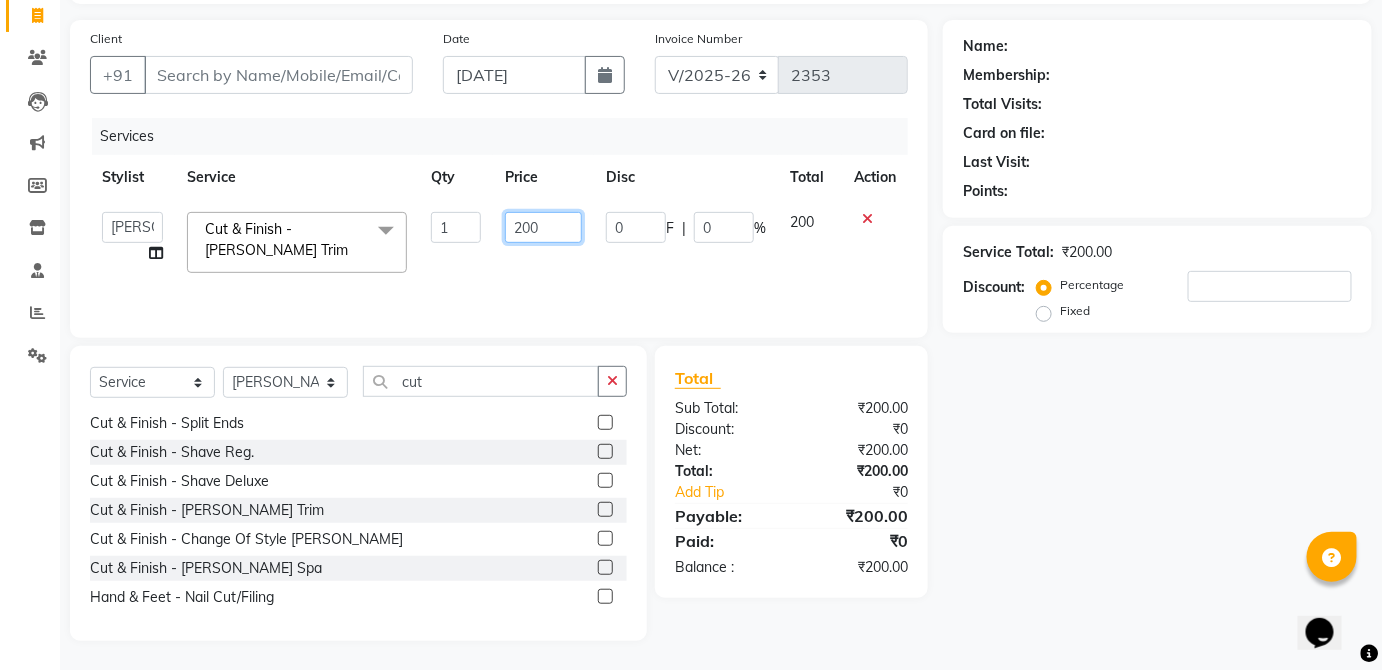 click on "200" 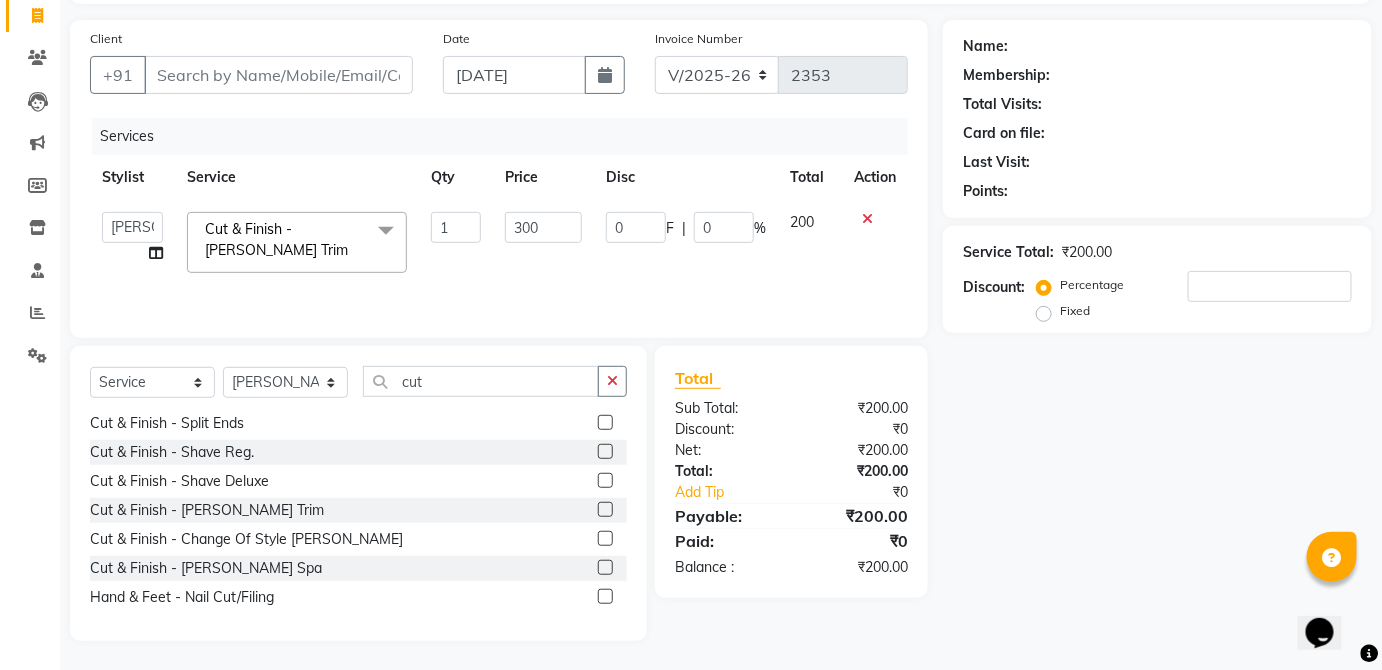 click on "200" 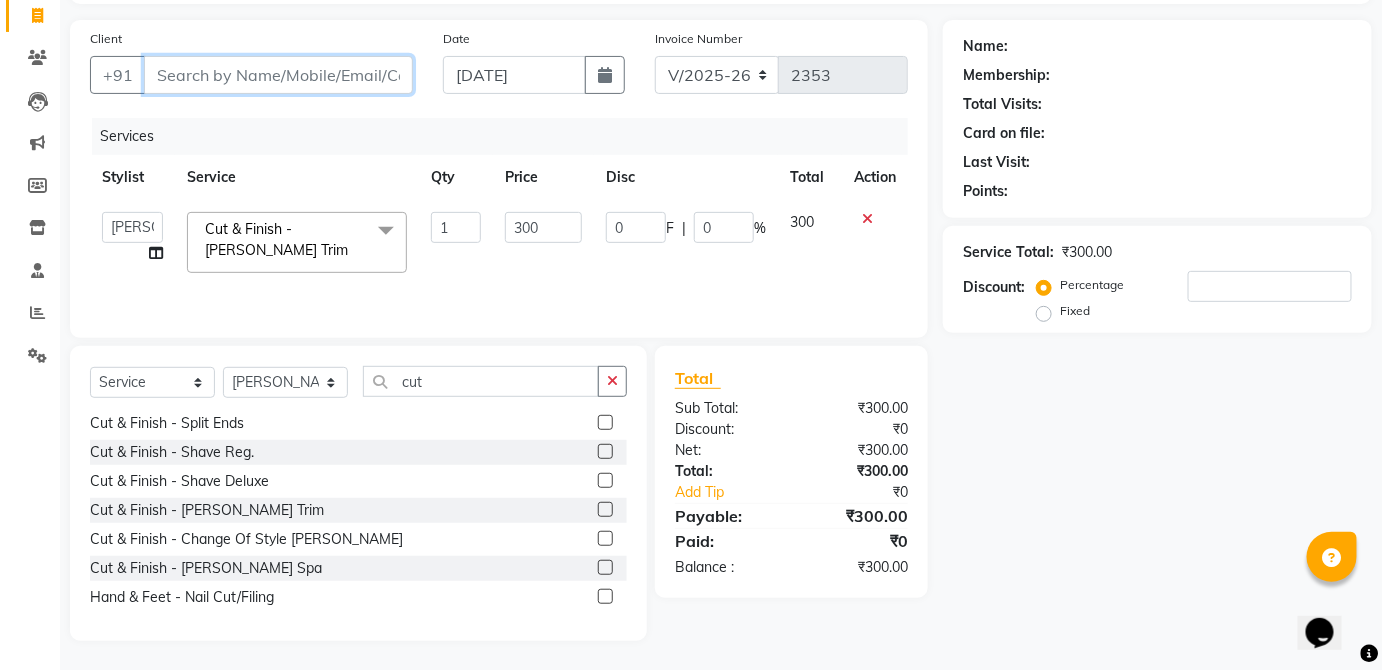click on "Client" at bounding box center [278, 75] 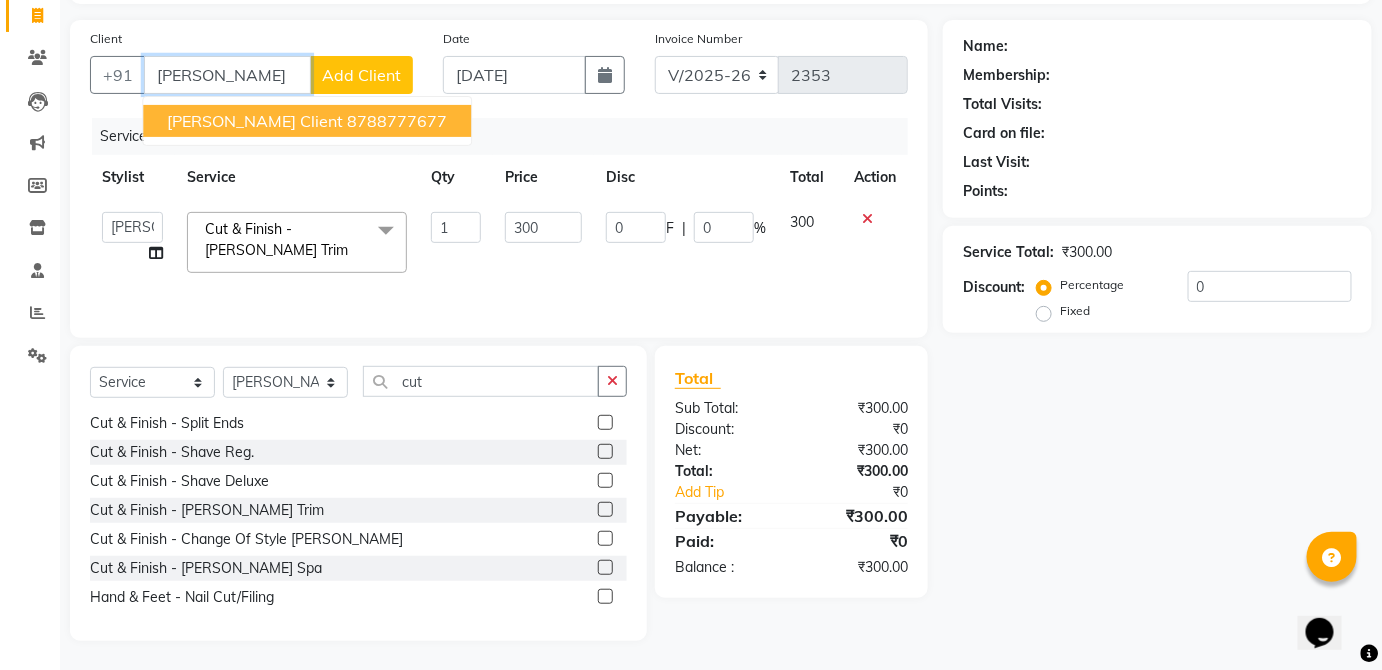 click on "8788777677" at bounding box center [397, 121] 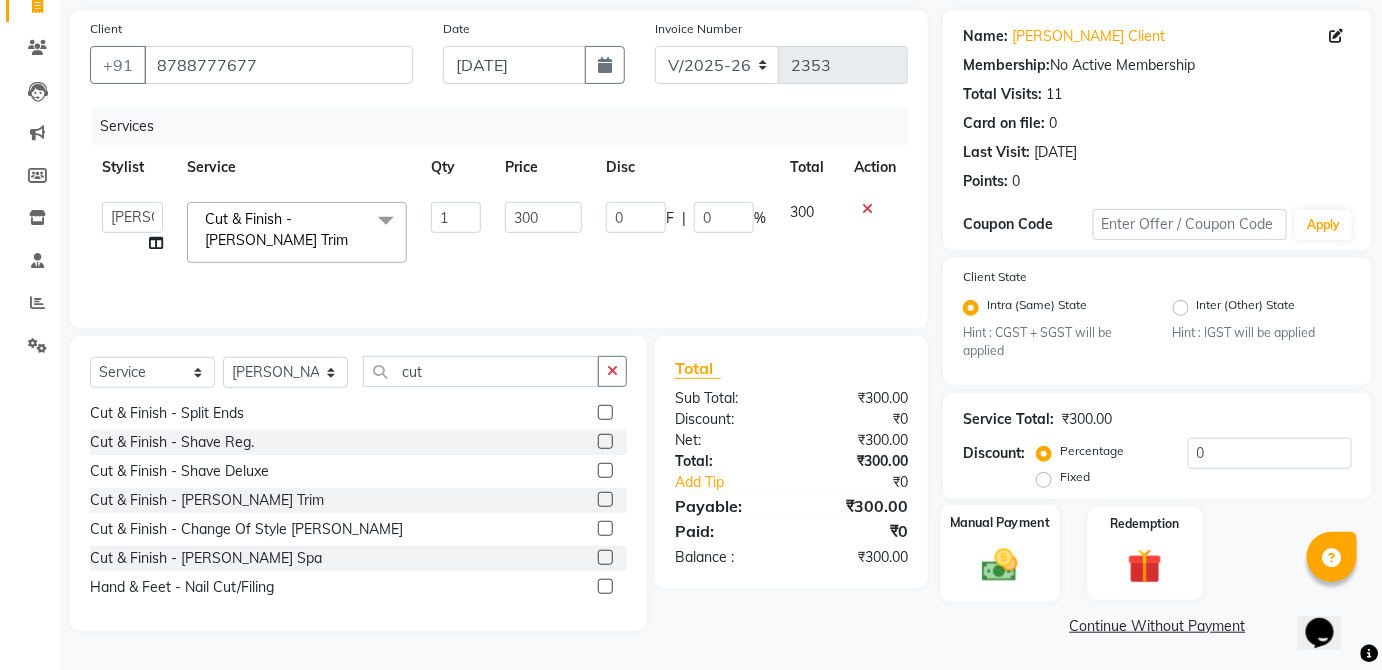 click on "Manual Payment" 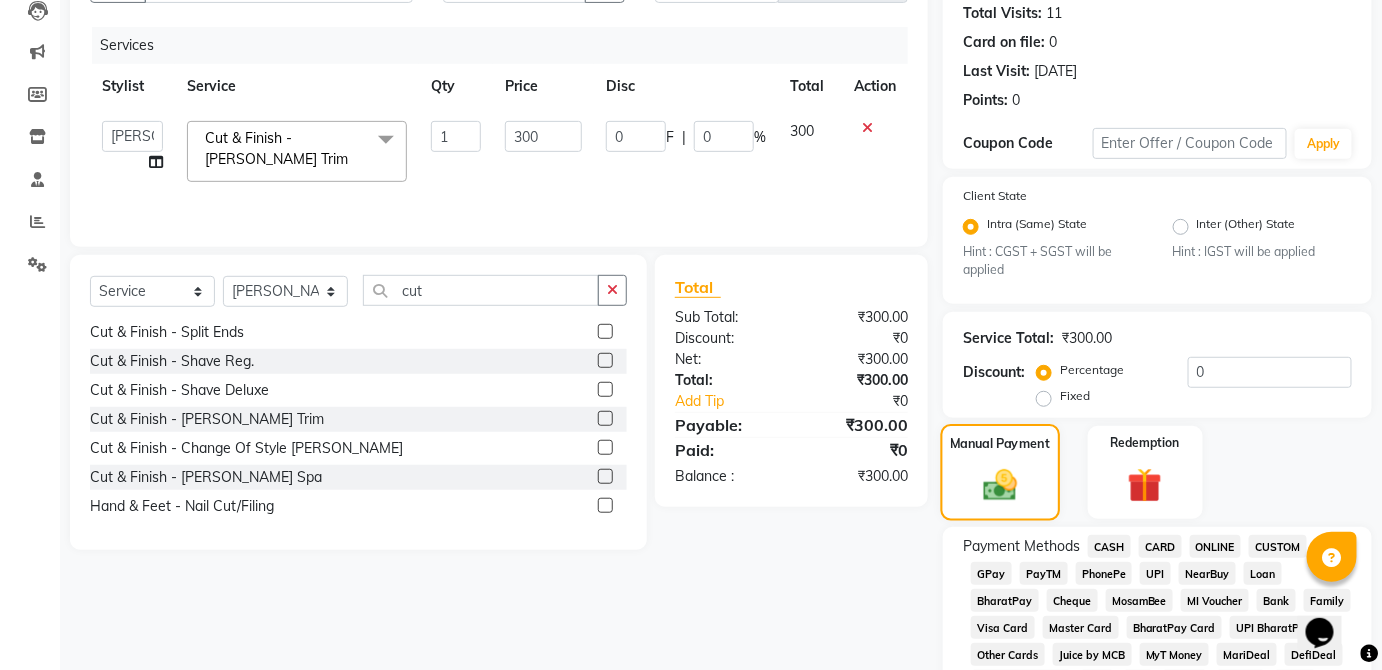 scroll, scrollTop: 226, scrollLeft: 0, axis: vertical 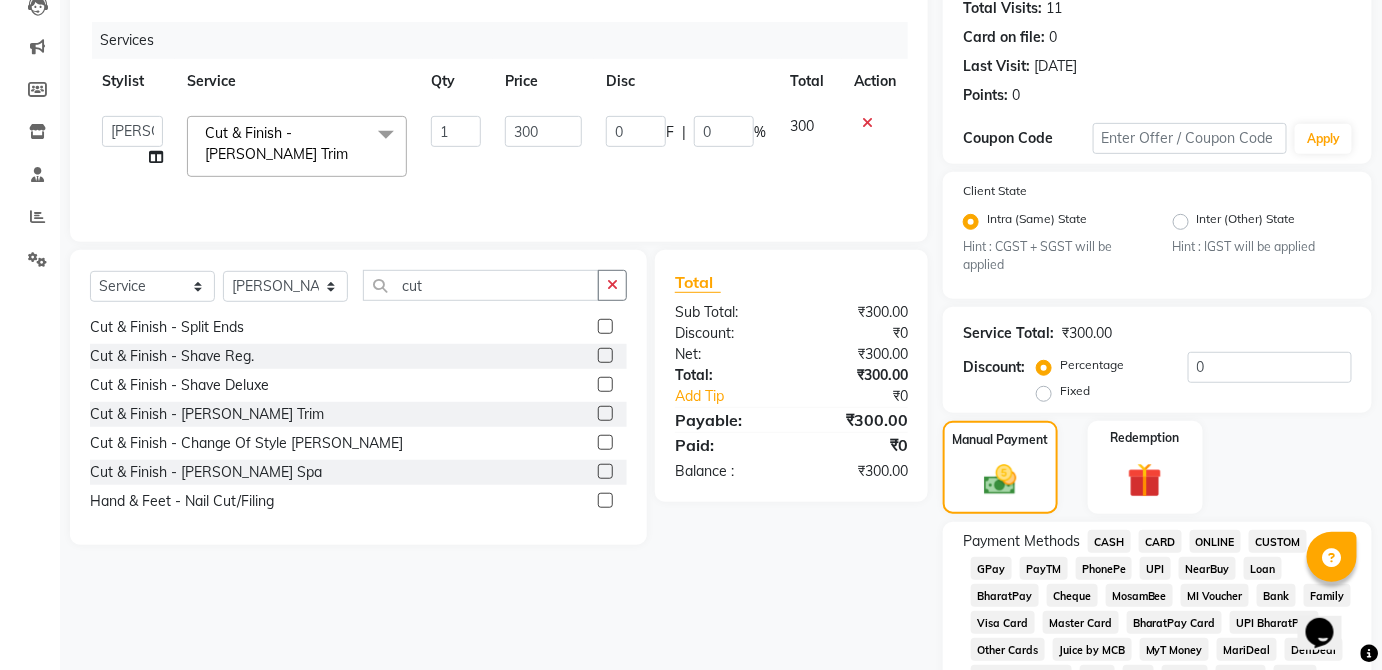 click on "UPI" 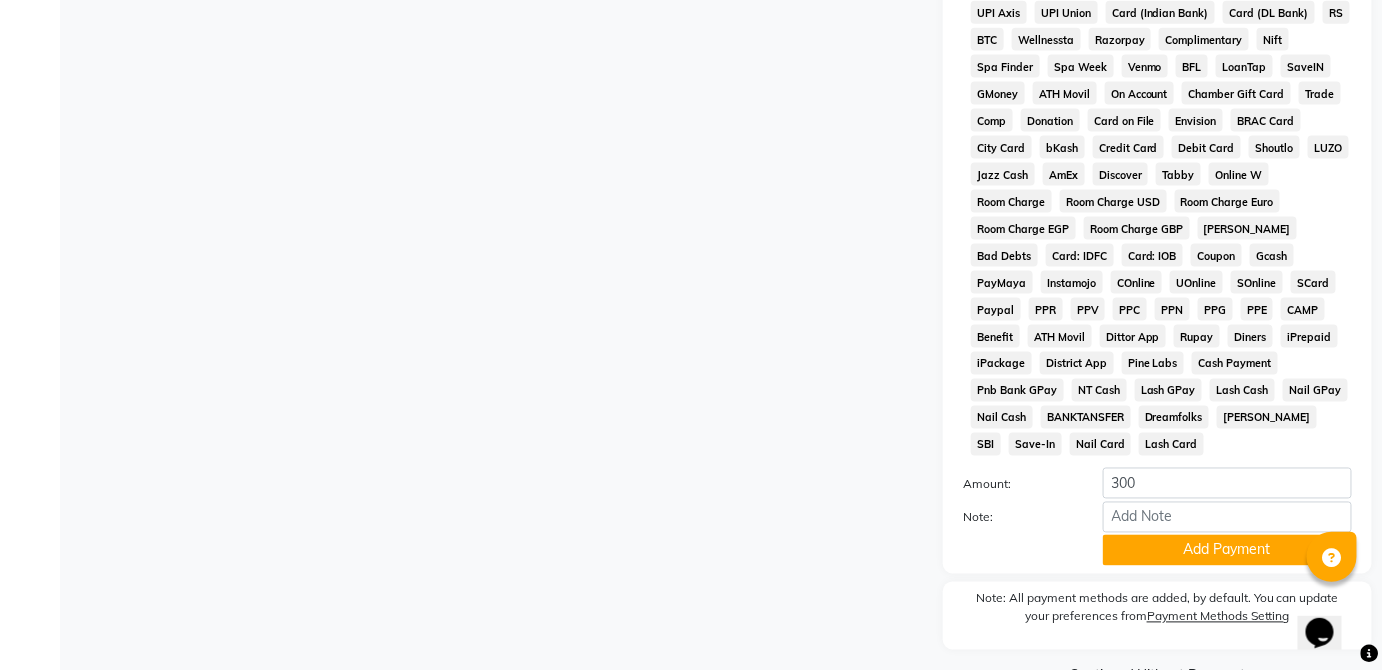 scroll, scrollTop: 943, scrollLeft: 0, axis: vertical 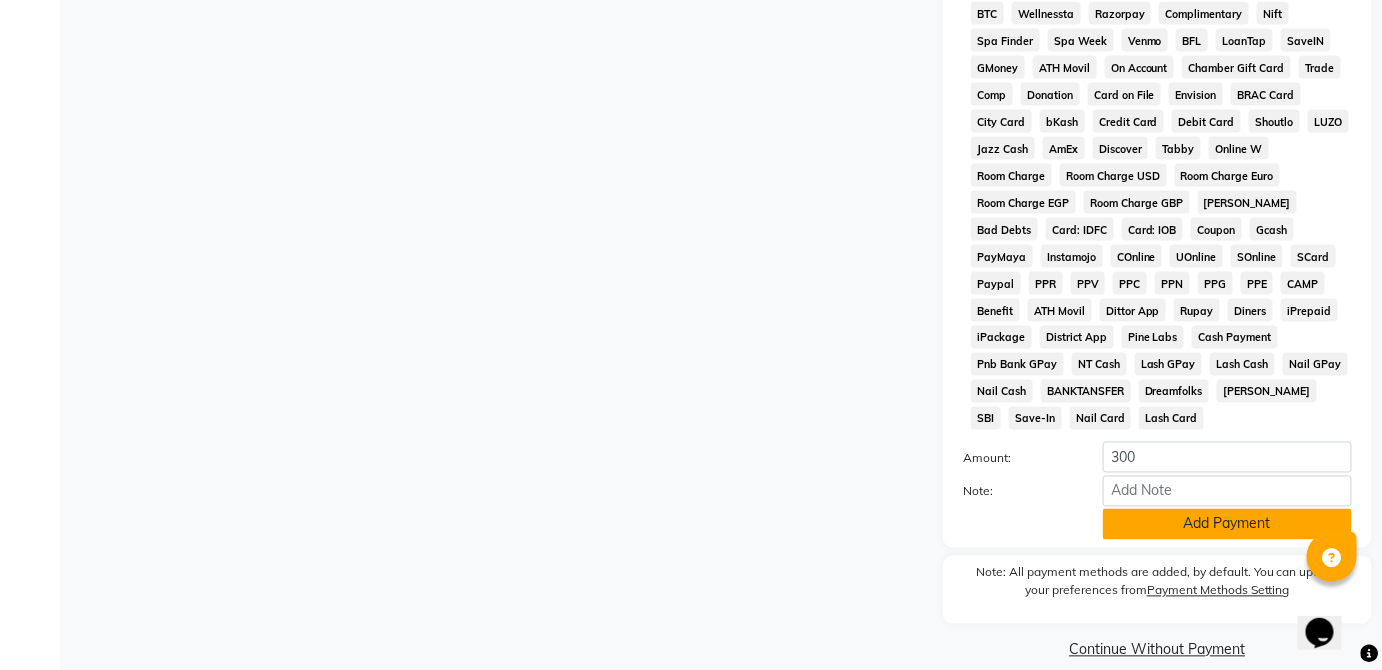 click on "Add Payment" 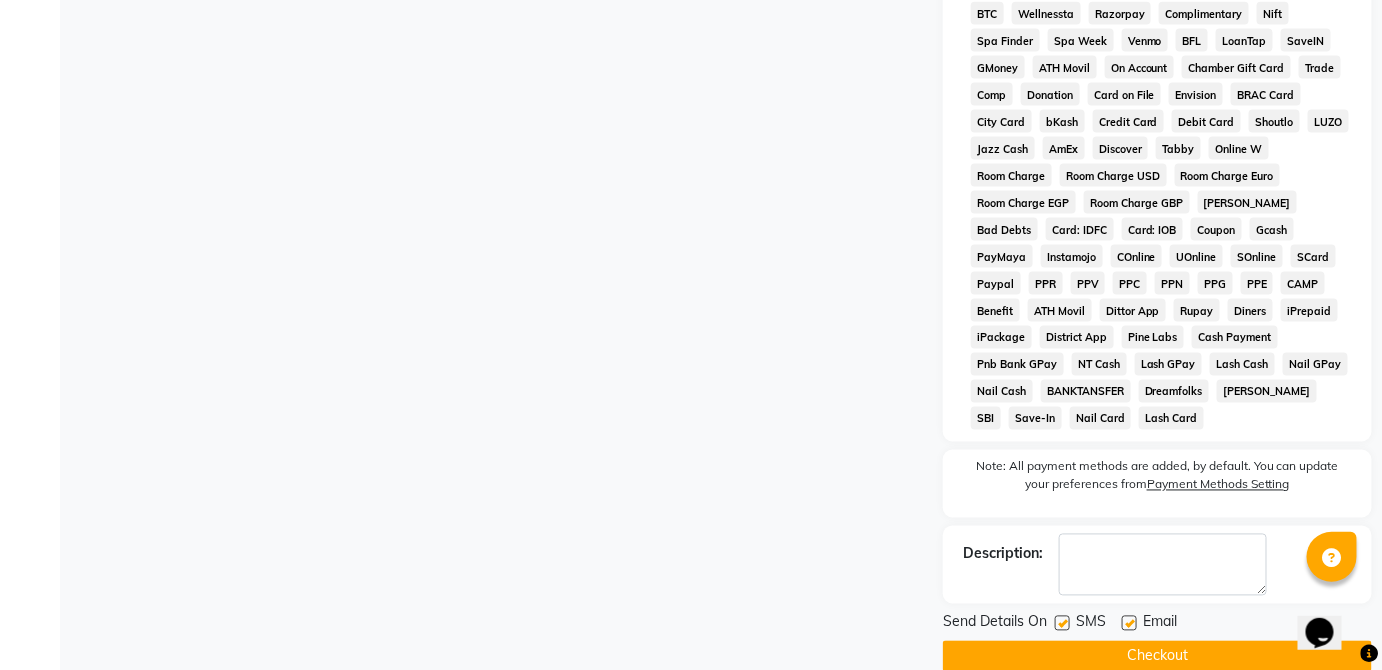 click on "Checkout" 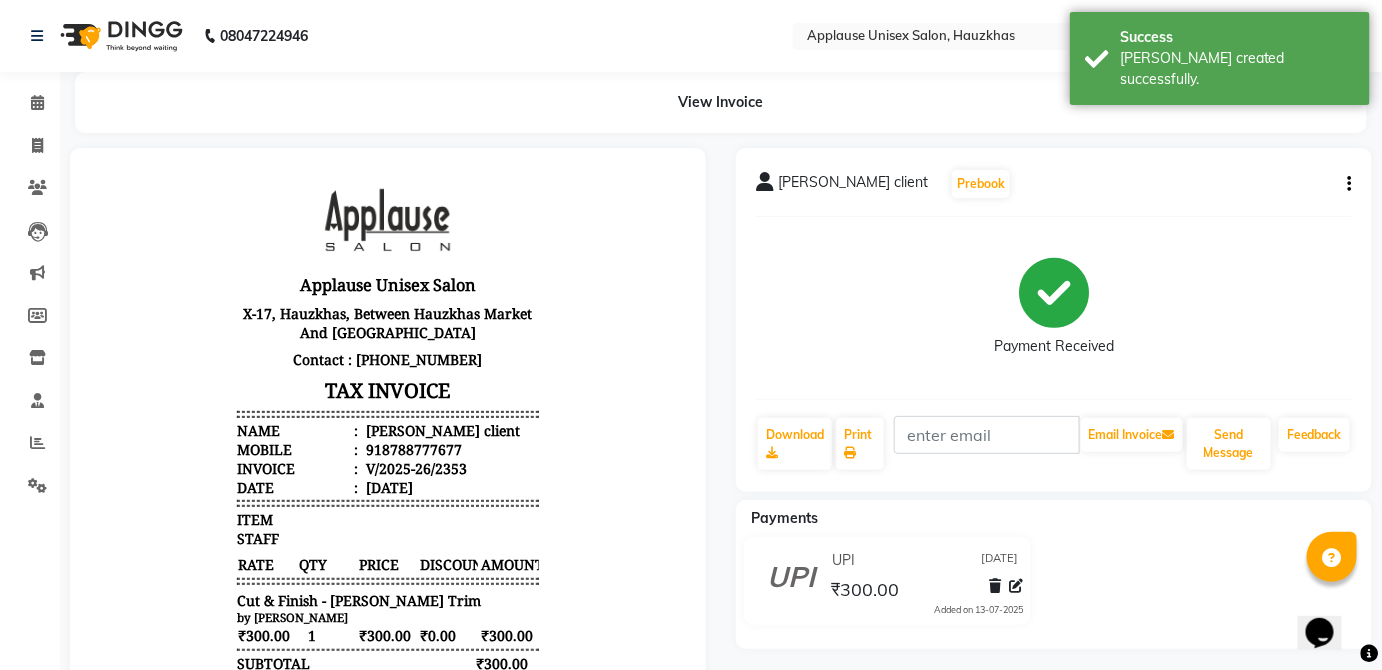 scroll, scrollTop: 0, scrollLeft: 0, axis: both 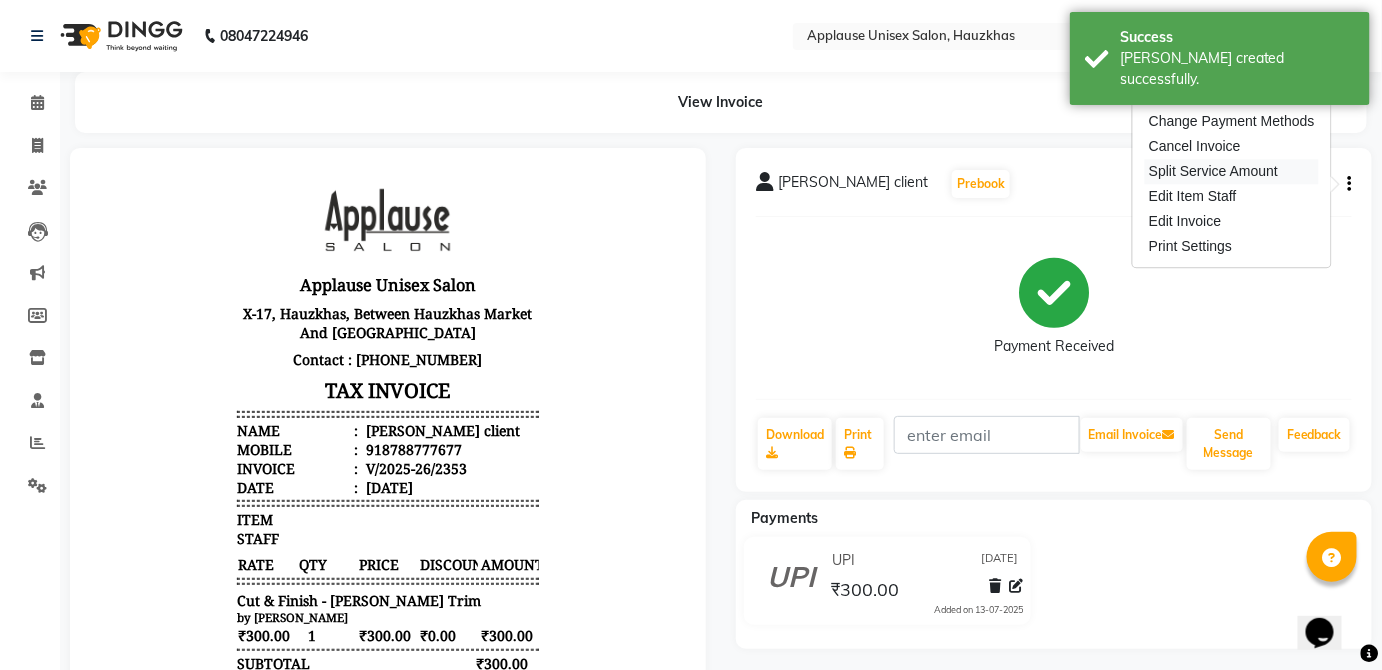 click on "Split Service Amount" at bounding box center (1232, 171) 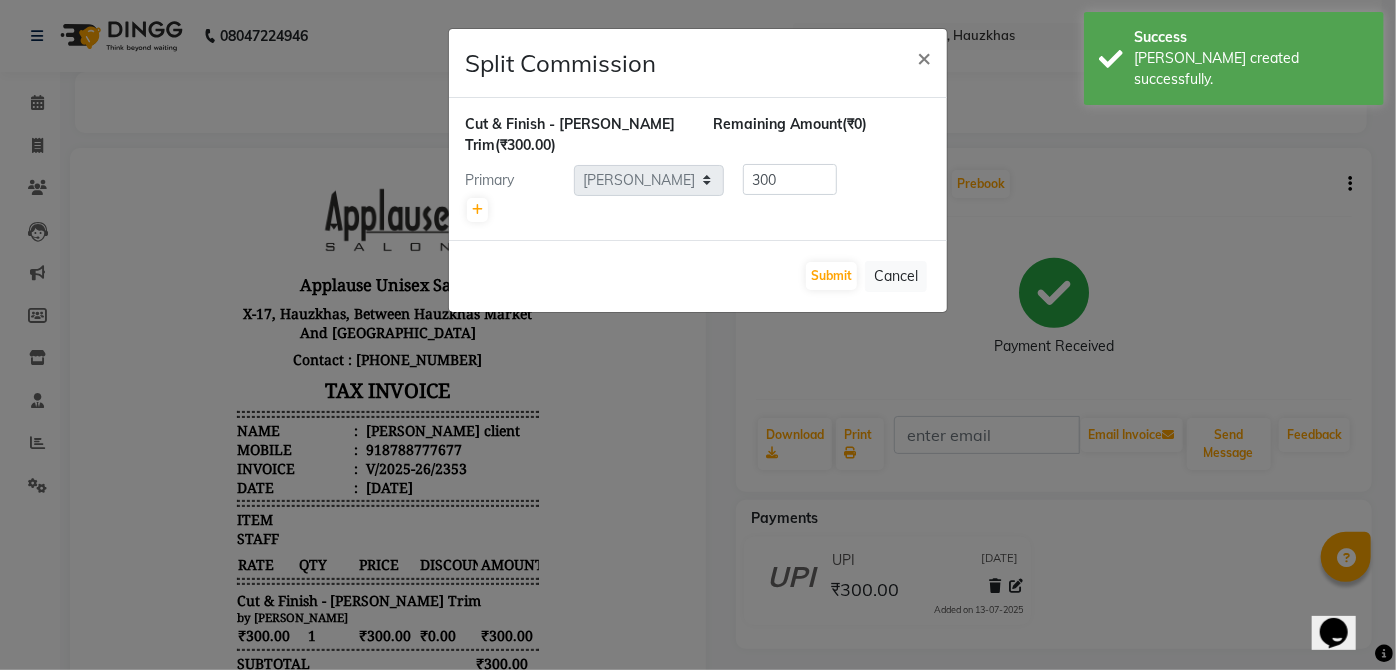 click on "Split Commission × Cut & Finish - [PERSON_NAME] Trim  (₹300.00) Remaining Amount  (₹0) Primary Select   [PERSON_NAME]   [PERSON_NAME]   [PERSON_NAME]   [PERSON_NAME]    Kaif   [PERSON_NAME]   [PERSON_NAME]   Mamta   Manager   [PERSON_NAME]   rahul    [PERSON_NAME]   [PERSON_NAME]   [PERSON_NAME]   Vishal   V.k  300  Submit   Cancel" 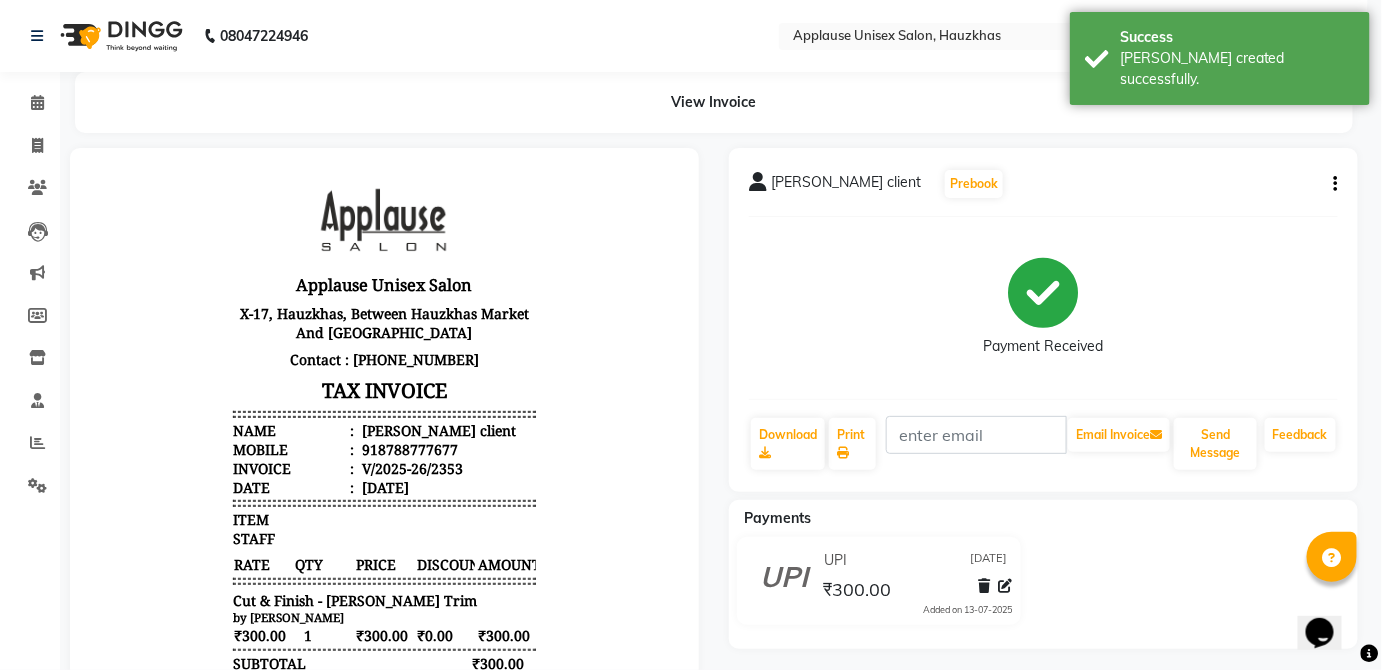 click 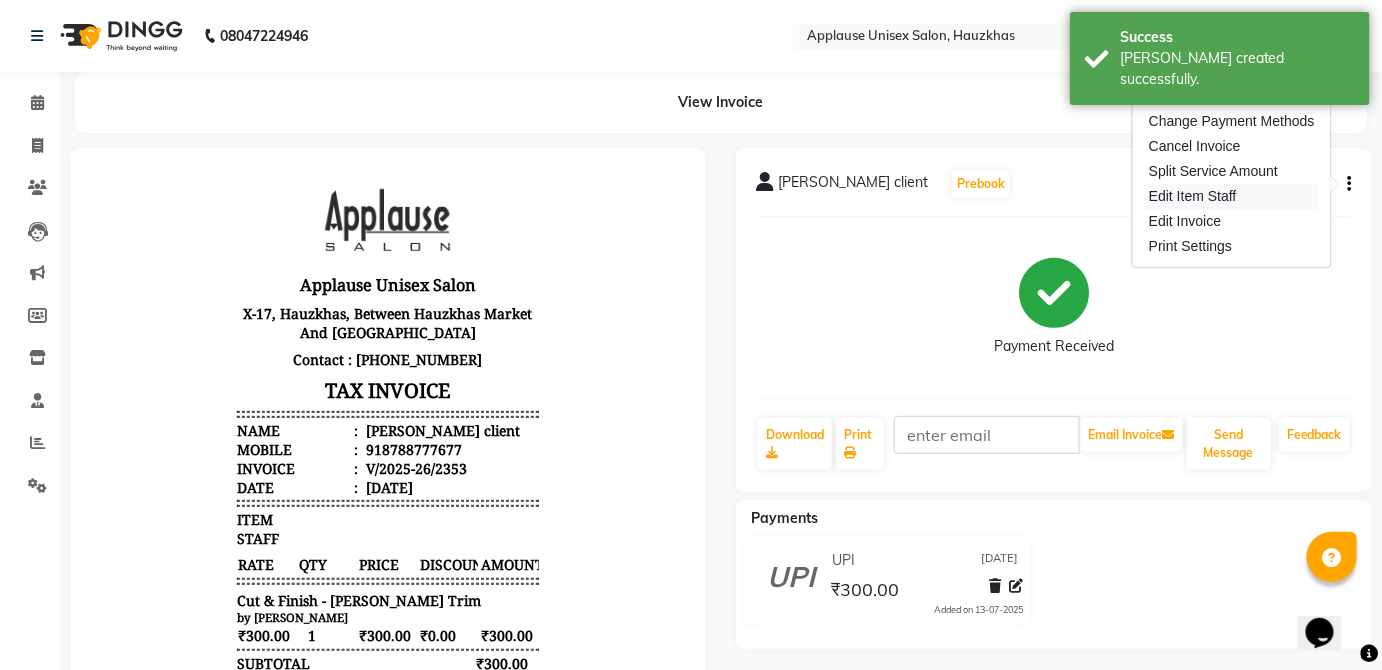 click on "Edit Item Staff" at bounding box center [1232, 196] 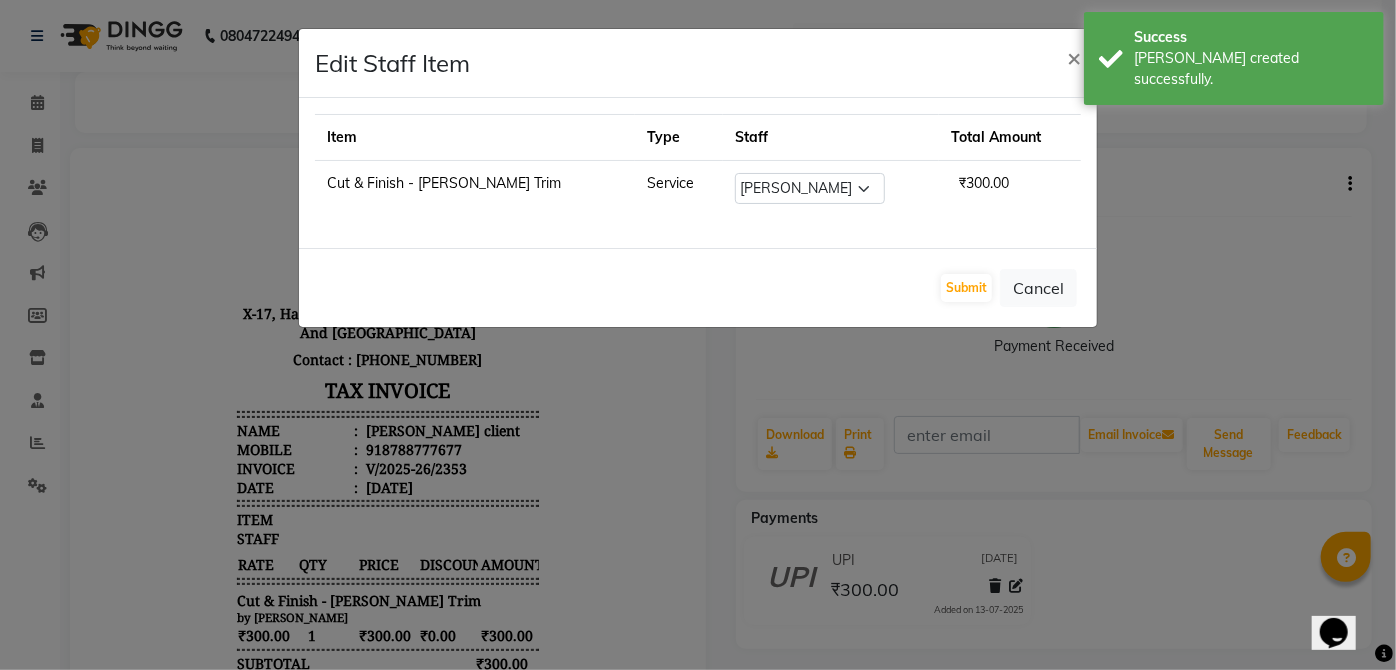 click on "Edit Staff Item  × Item Type Staff Total Amount Cut & Finish - [PERSON_NAME] Trim Service Select   [PERSON_NAME]   [PERSON_NAME]   [PERSON_NAME]   [PERSON_NAME]    Kaif   [PERSON_NAME]   [PERSON_NAME]   Mamta   Manager   [PERSON_NAME]   rahul    [PERSON_NAME]   [PERSON_NAME]   [PERSON_NAME]   Vishal   V.k  ₹300.00  Submit   Cancel" 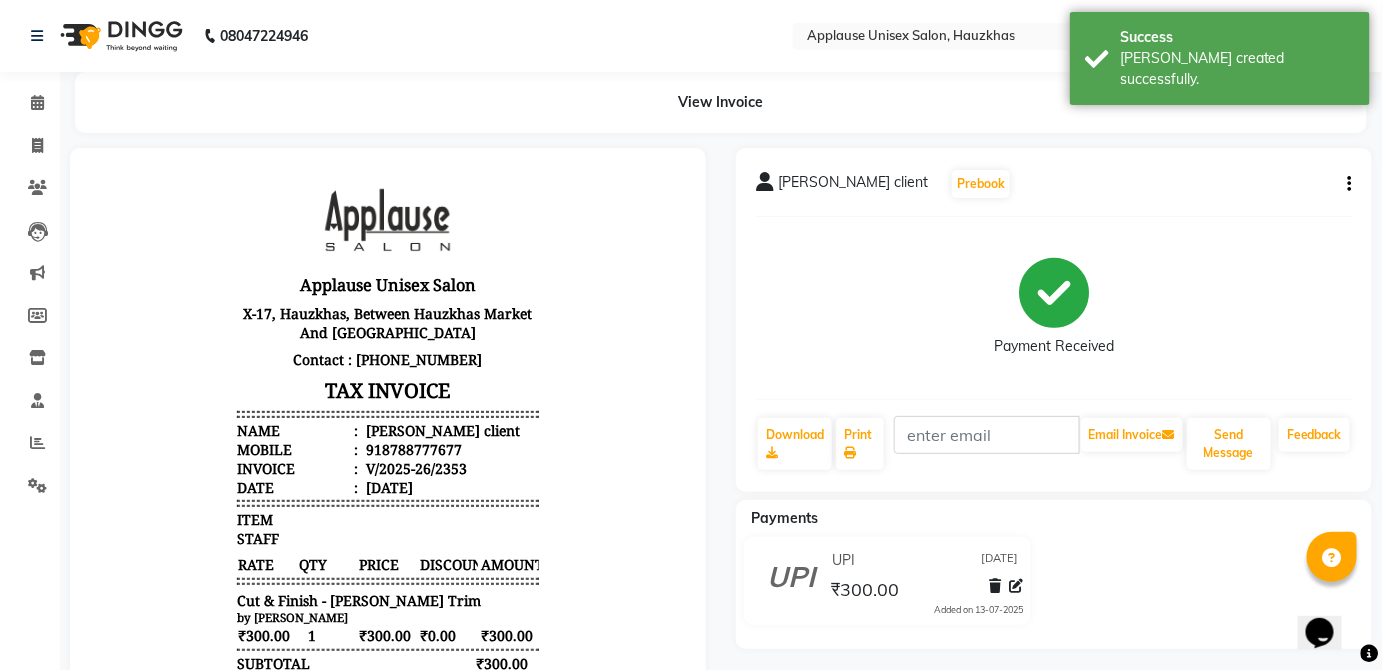 click on "[PERSON_NAME] client  Prebook   Payment Received  Download  Print   Email Invoice   Send Message Feedback" 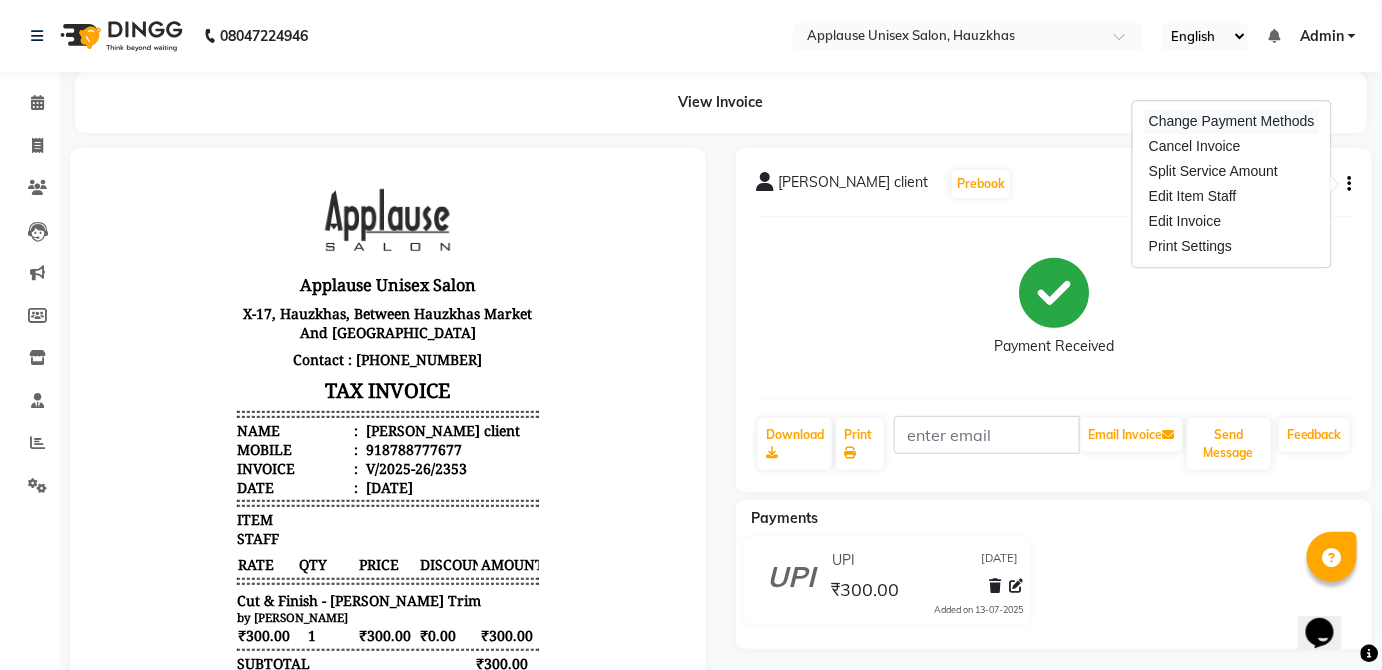 click on "Change Payment Methods" at bounding box center (1232, 121) 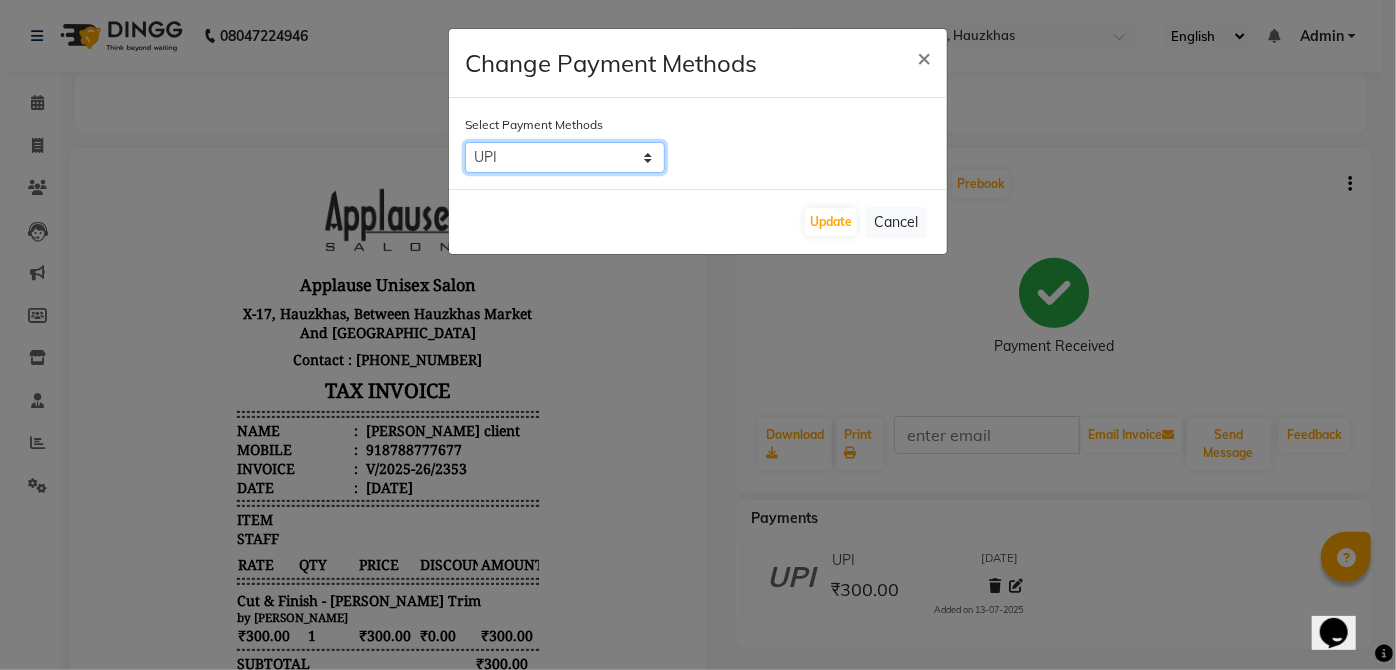 click on "CASH   CARD   ONLINE   CUSTOM   GPay   PayTM   PhonePe   UPI   NearBuy   Loan   BharatPay   Cheque   MosamBee   MI Voucher   Bank   Family   Visa Card   Master Card   BharatPay Card   UPI BharatPay   Other Cards   Juice by MCB   MyT Money   MariDeal   DefiDeal   [DOMAIN_NAME]   THD   TCL   CEdge   Card M   UPI M   UPI Axis   UPI Union   Card (Indian Bank)   Card (DL Bank)   RS   BTC   Wellnessta   Razorpay   Complimentary   Nift   Spa Finder   Spa Week   Venmo   BFL   LoanTap   SaveIN   GMoney   ATH Movil   On Account   Chamber Gift Card   Trade   Comp   Donation   Card on File   Envision   BRAC Card   City Card   bKash   Credit Card   Debit Card   Shoutlo   LUZO   Jazz Cash   AmEx   Discover   Tabby   Online W   Room Charge   Room Charge USD   Room Charge Euro   Room Charge EGP   Room Charge GBP   Bajaj Finserv   Bad Debts   Card: IDFC   Card: IOB   Coupon   Gcash   PayMaya   Instamojo   COnline   UOnline   SOnline   SCard   Paypal   PPR   PPV   PPC   PPN   PPG   PPE   CAMP   Benefit   ATH Movil   Dittor App" 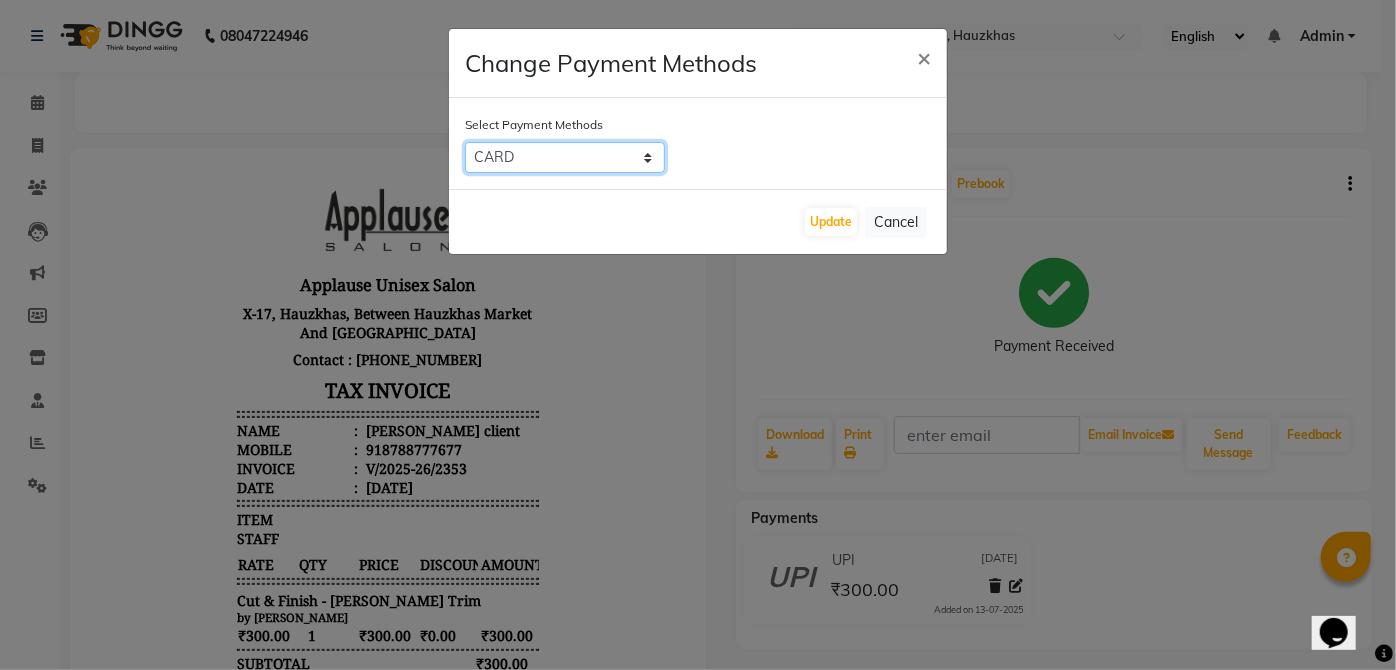 click on "CASH   CARD   ONLINE   CUSTOM   GPay   PayTM   PhonePe   UPI   NearBuy   Loan   BharatPay   Cheque   MosamBee   MI Voucher   Bank   Family   Visa Card   Master Card   BharatPay Card   UPI BharatPay   Other Cards   Juice by MCB   MyT Money   MariDeal   DefiDeal   [DOMAIN_NAME]   THD   TCL   CEdge   Card M   UPI M   UPI Axis   UPI Union   Card (Indian Bank)   Card (DL Bank)   RS   BTC   Wellnessta   Razorpay   Complimentary   Nift   Spa Finder   Spa Week   Venmo   BFL   LoanTap   SaveIN   GMoney   ATH Movil   On Account   Chamber Gift Card   Trade   Comp   Donation   Card on File   Envision   BRAC Card   City Card   bKash   Credit Card   Debit Card   Shoutlo   LUZO   Jazz Cash   AmEx   Discover   Tabby   Online W   Room Charge   Room Charge USD   Room Charge Euro   Room Charge EGP   Room Charge GBP   Bajaj Finserv   Bad Debts   Card: IDFC   Card: IOB   Coupon   Gcash   PayMaya   Instamojo   COnline   UOnline   SOnline   SCard   Paypal   PPR   PPV   PPC   PPN   PPG   PPE   CAMP   Benefit   ATH Movil   Dittor App" 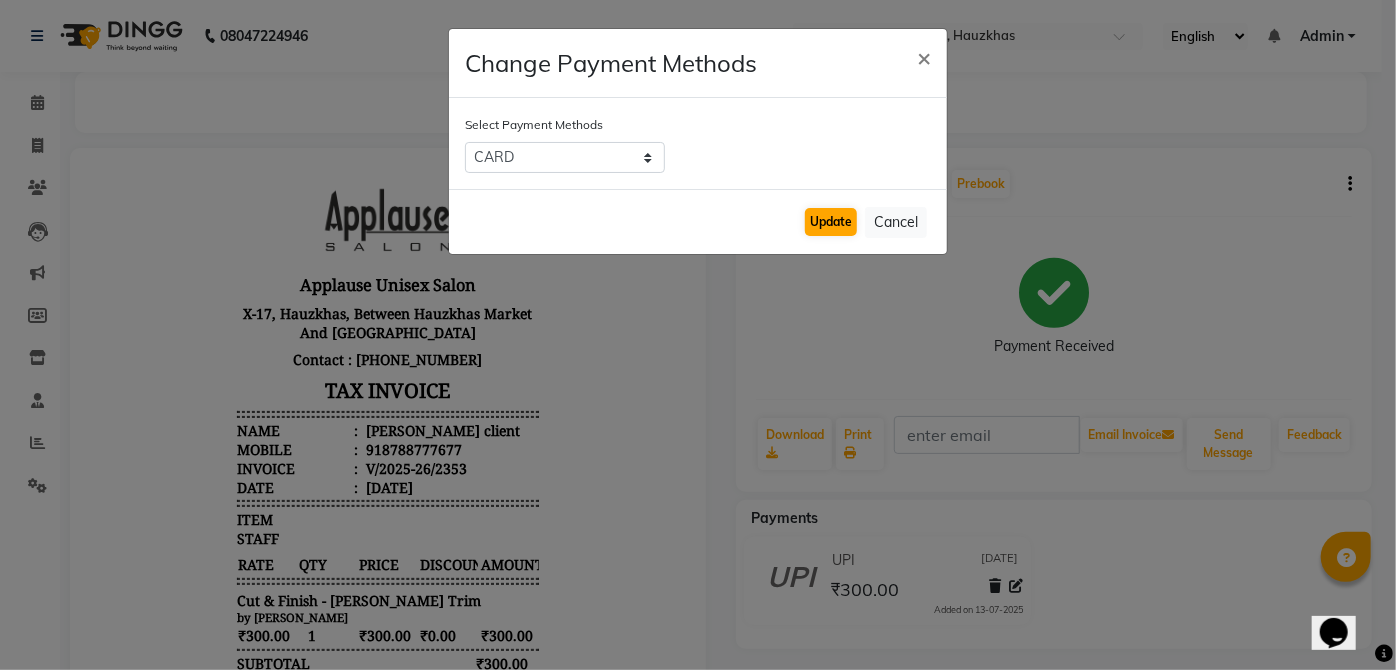 click on "Update" 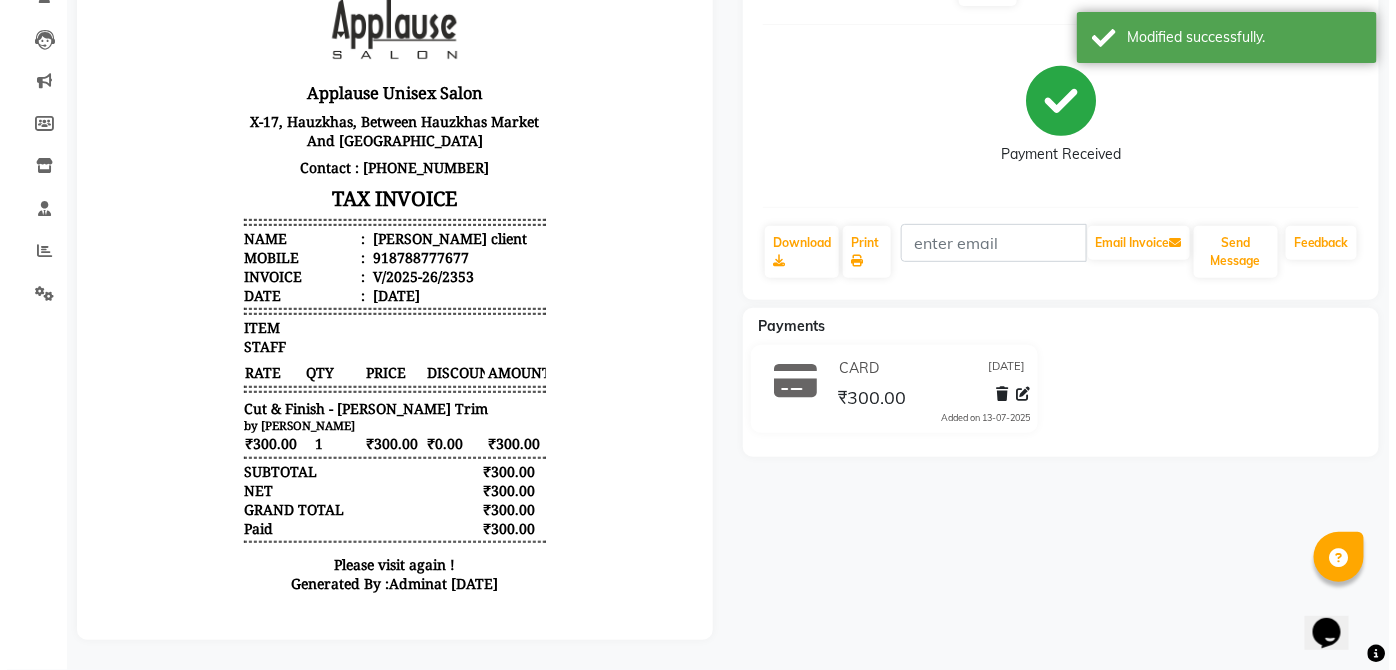scroll, scrollTop: 0, scrollLeft: 0, axis: both 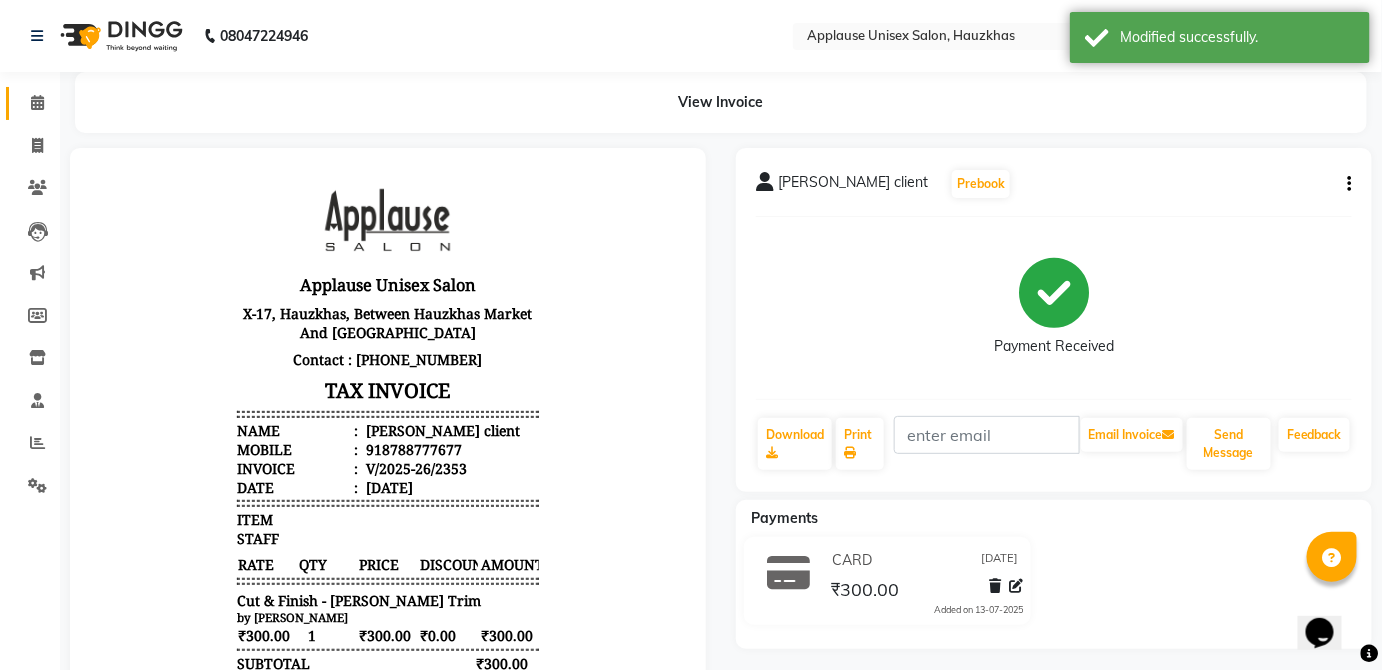 click 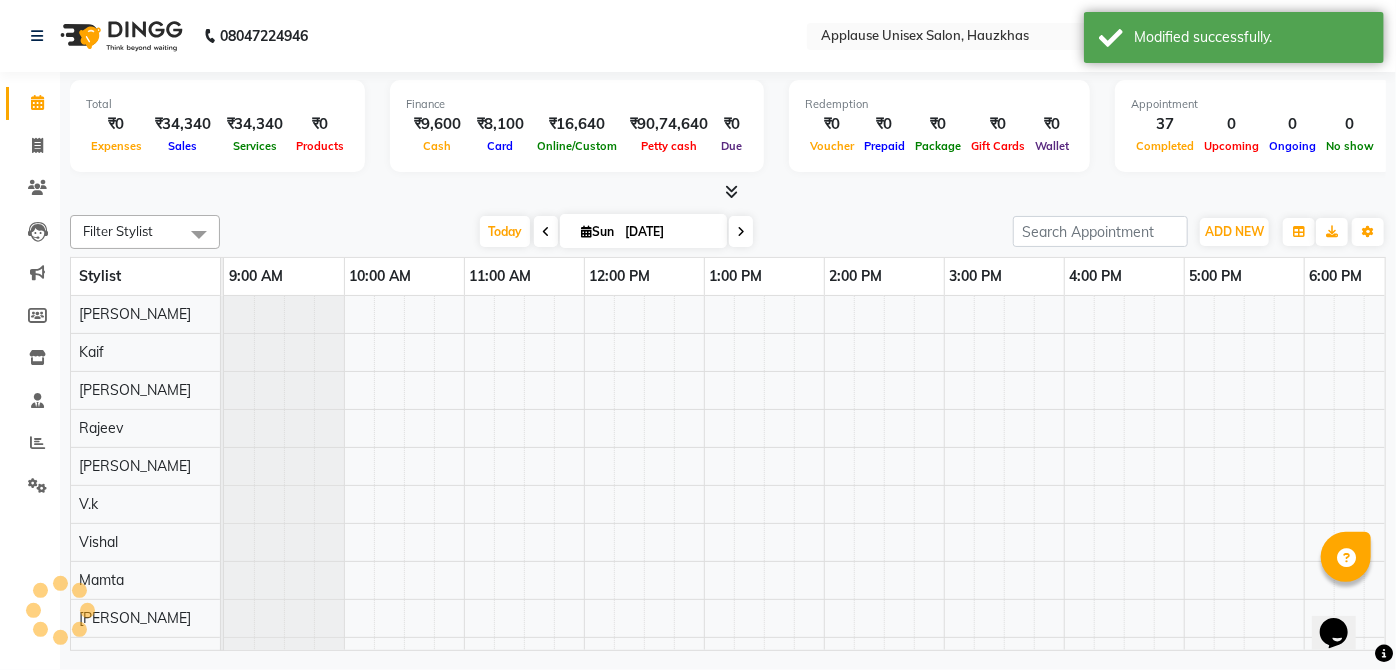 scroll, scrollTop: 0, scrollLeft: 0, axis: both 